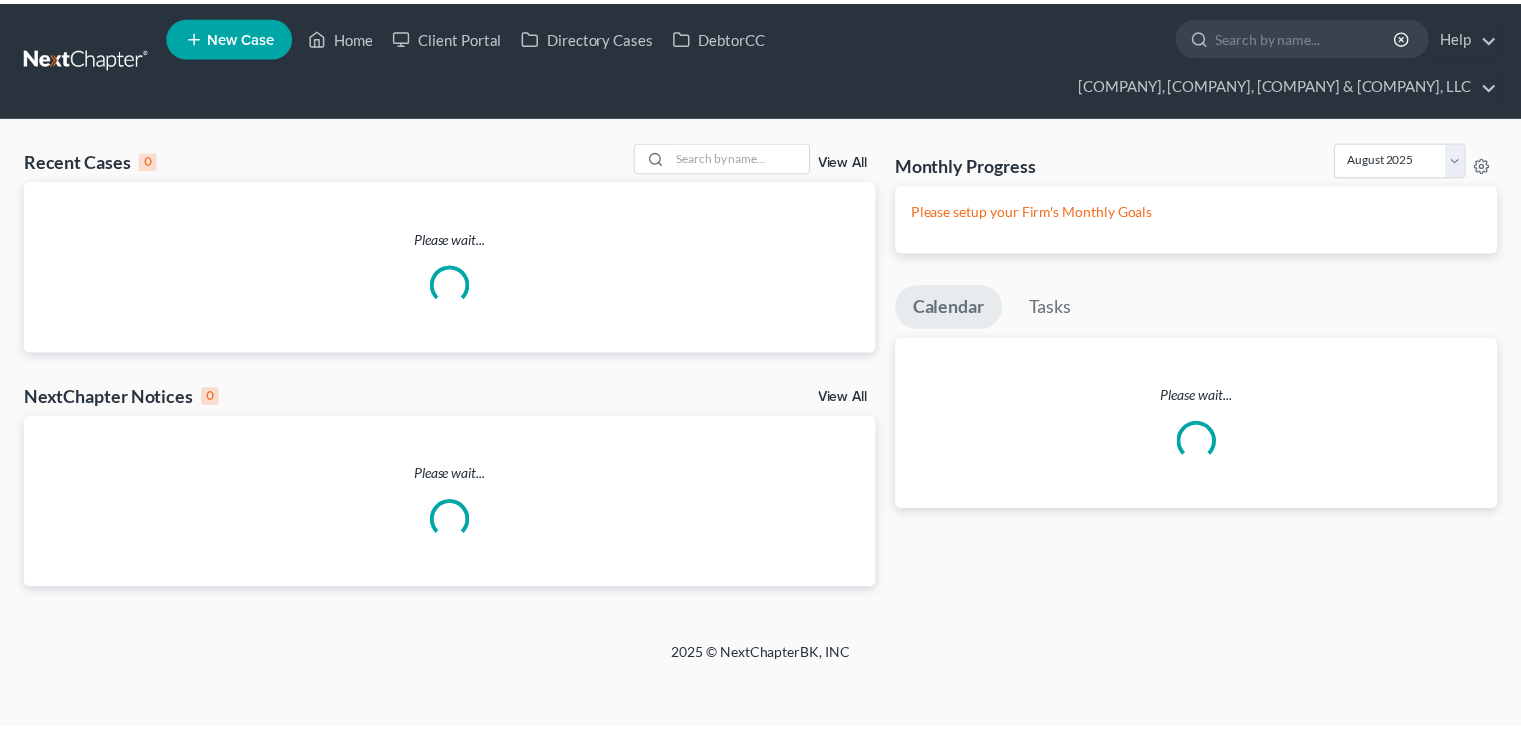 scroll, scrollTop: 0, scrollLeft: 0, axis: both 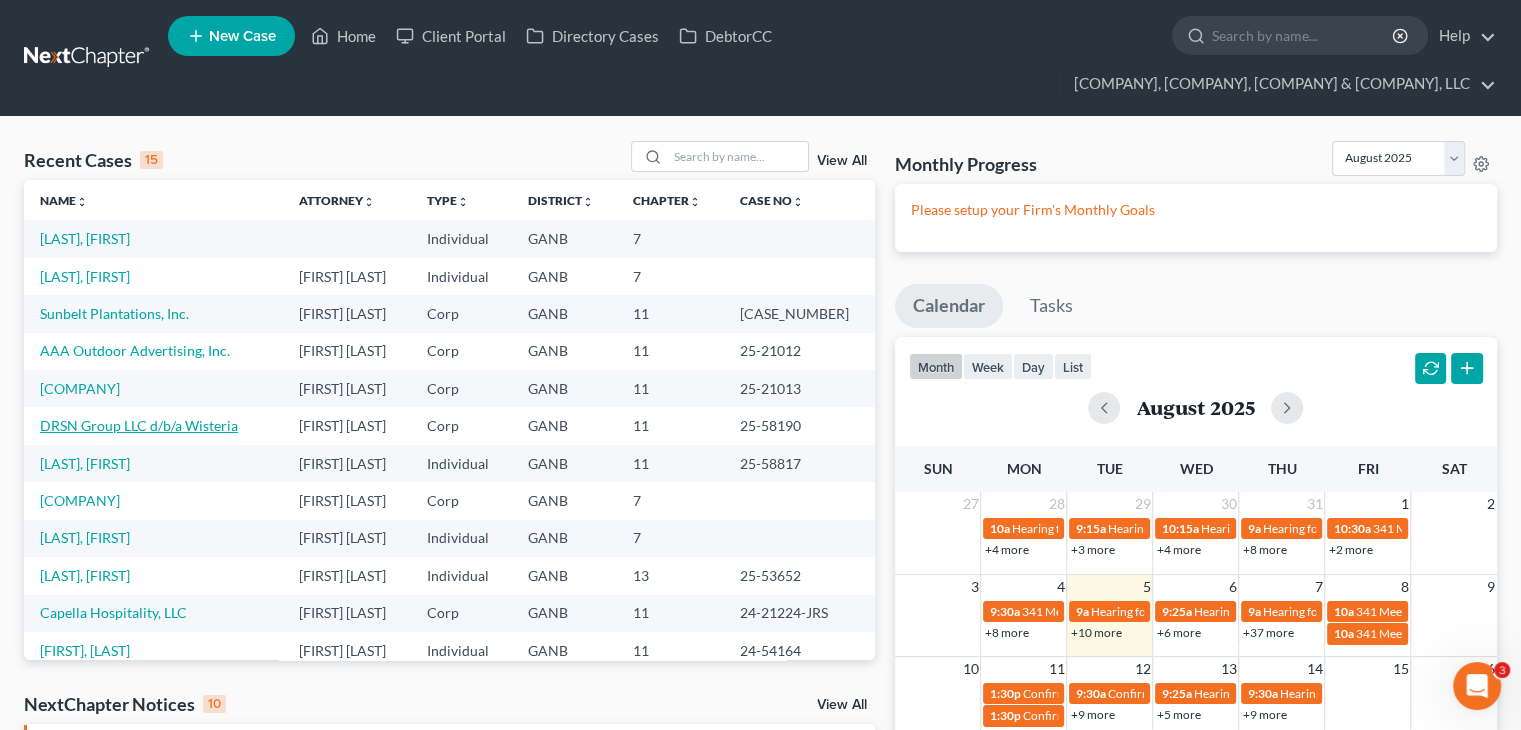 click on "DRSN Group LLC d/b/a Wisteria" at bounding box center (139, 425) 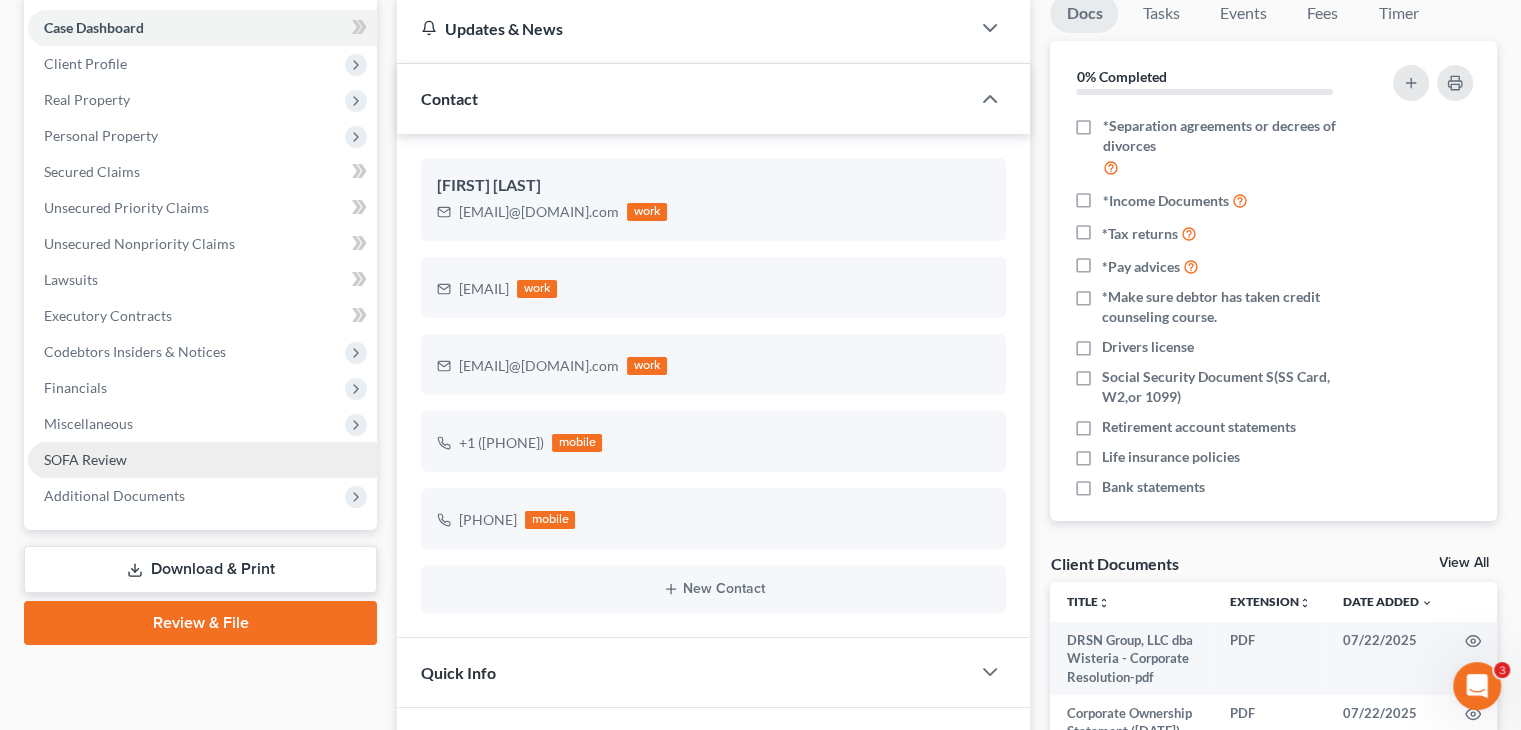 scroll, scrollTop: 100, scrollLeft: 0, axis: vertical 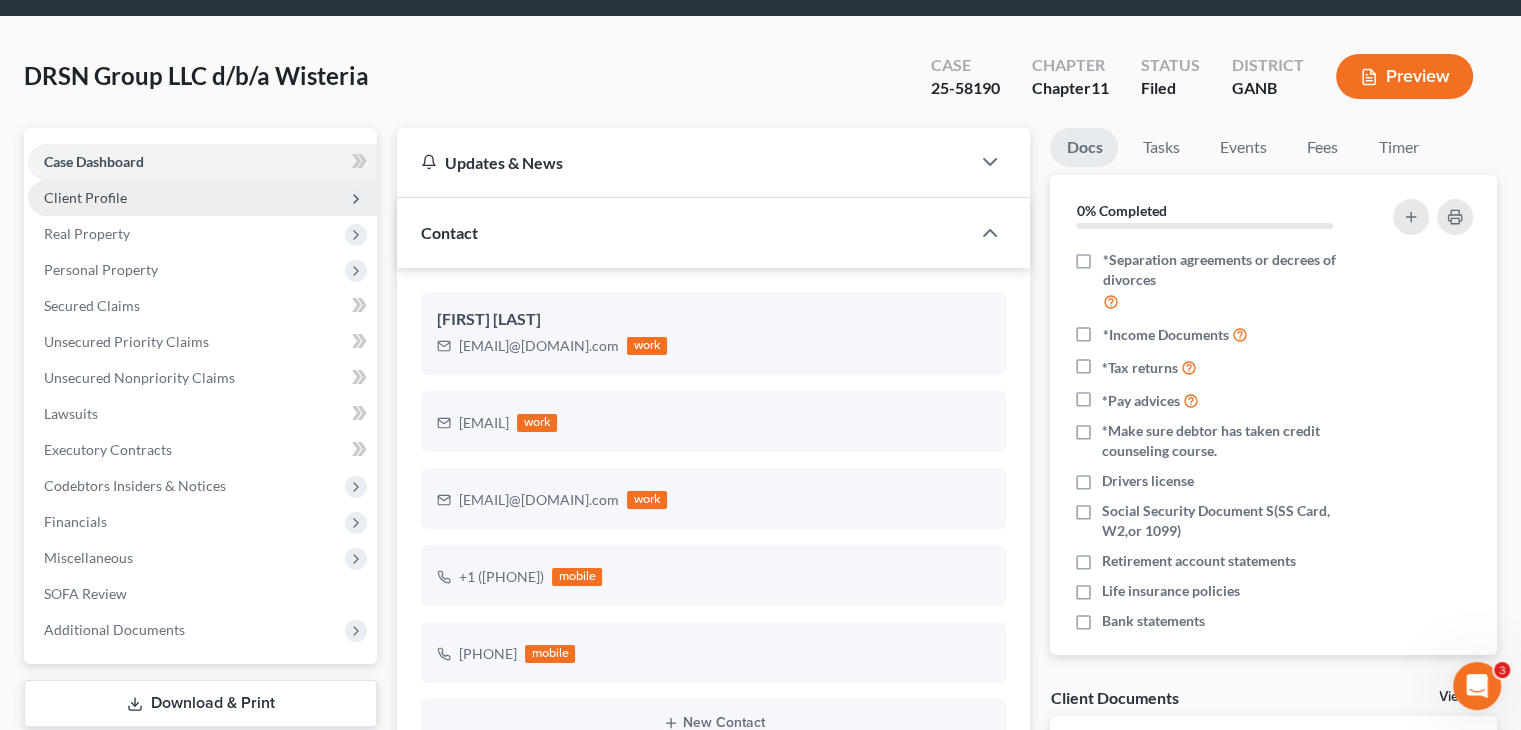 click on "Client Profile" at bounding box center (85, 197) 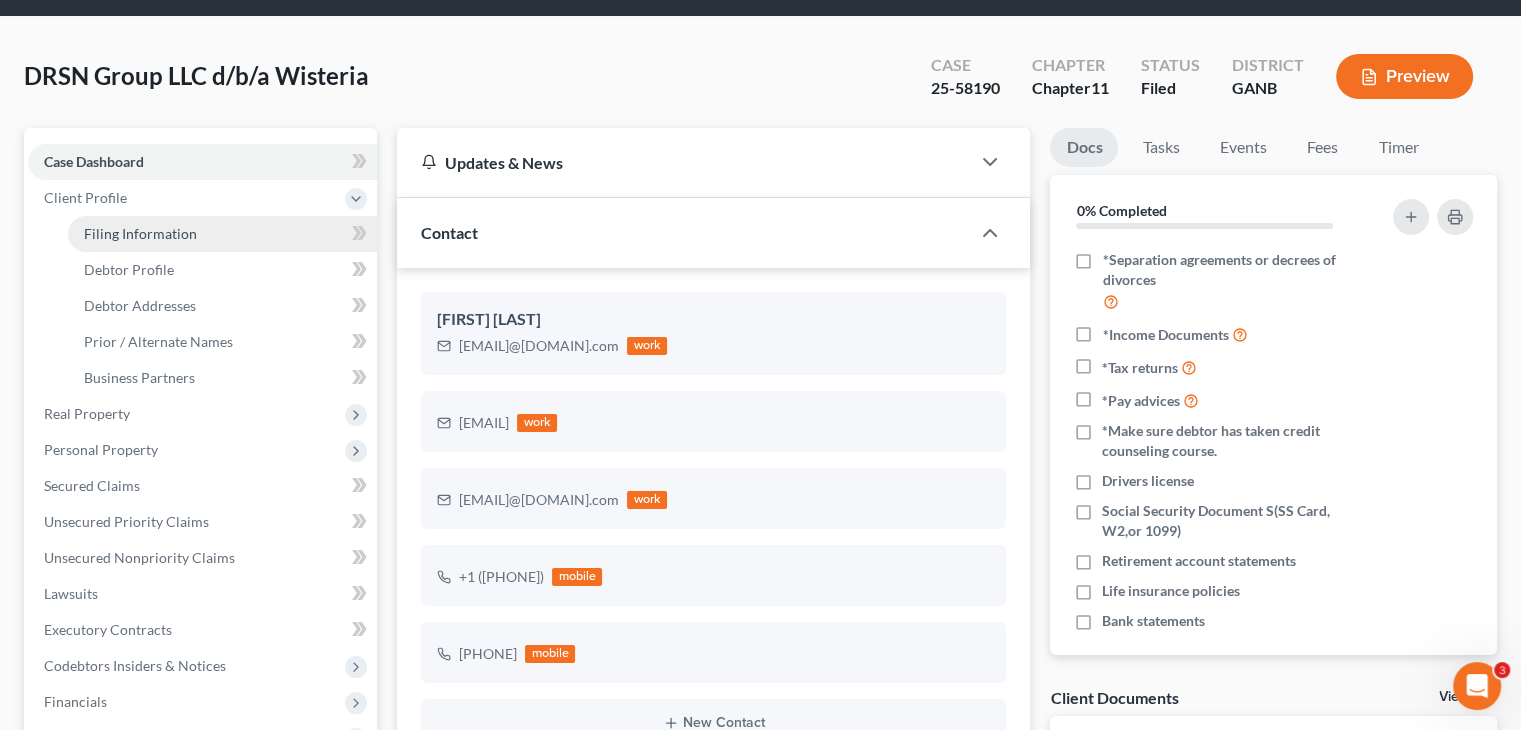 click on "Filing Information" at bounding box center (140, 233) 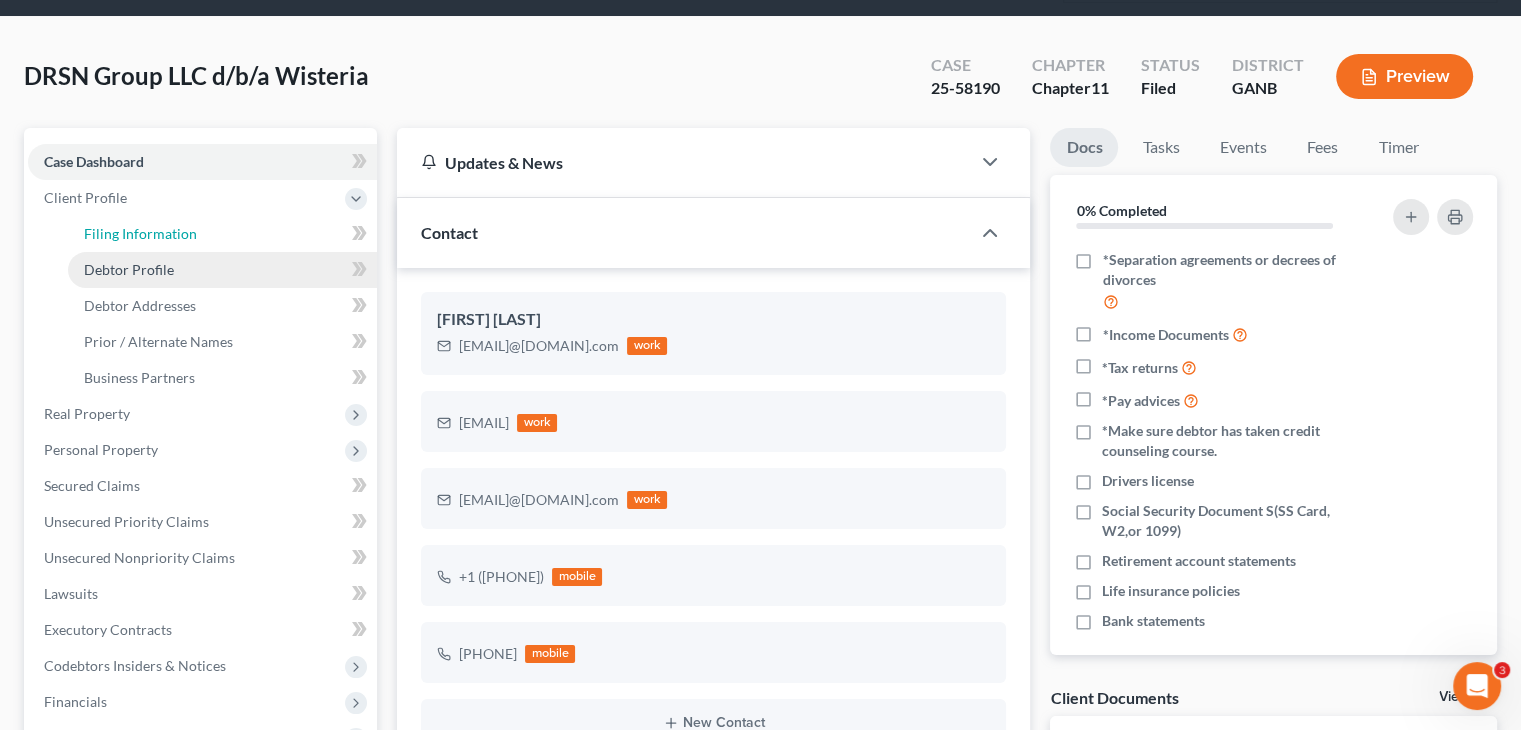 select on "3" 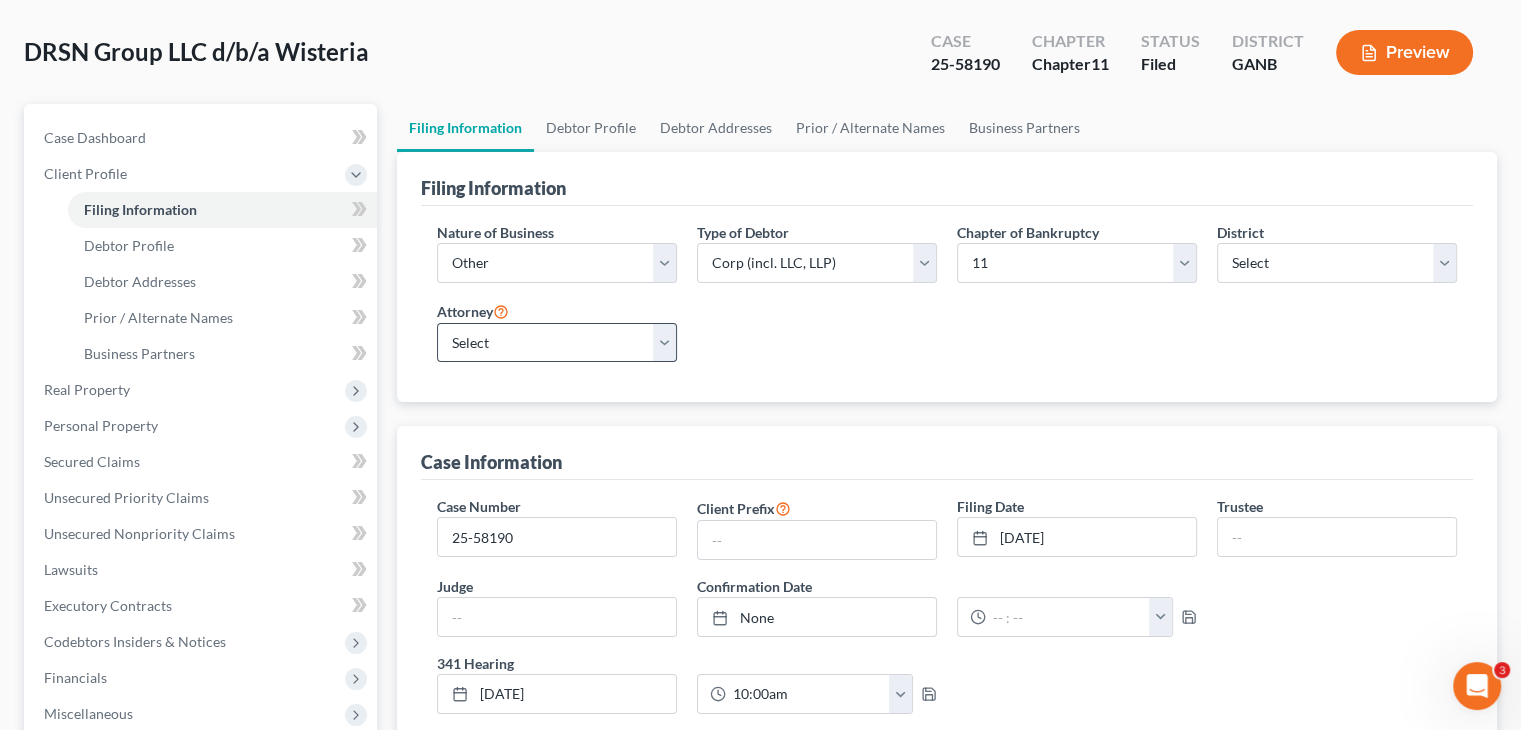 scroll, scrollTop: 400, scrollLeft: 0, axis: vertical 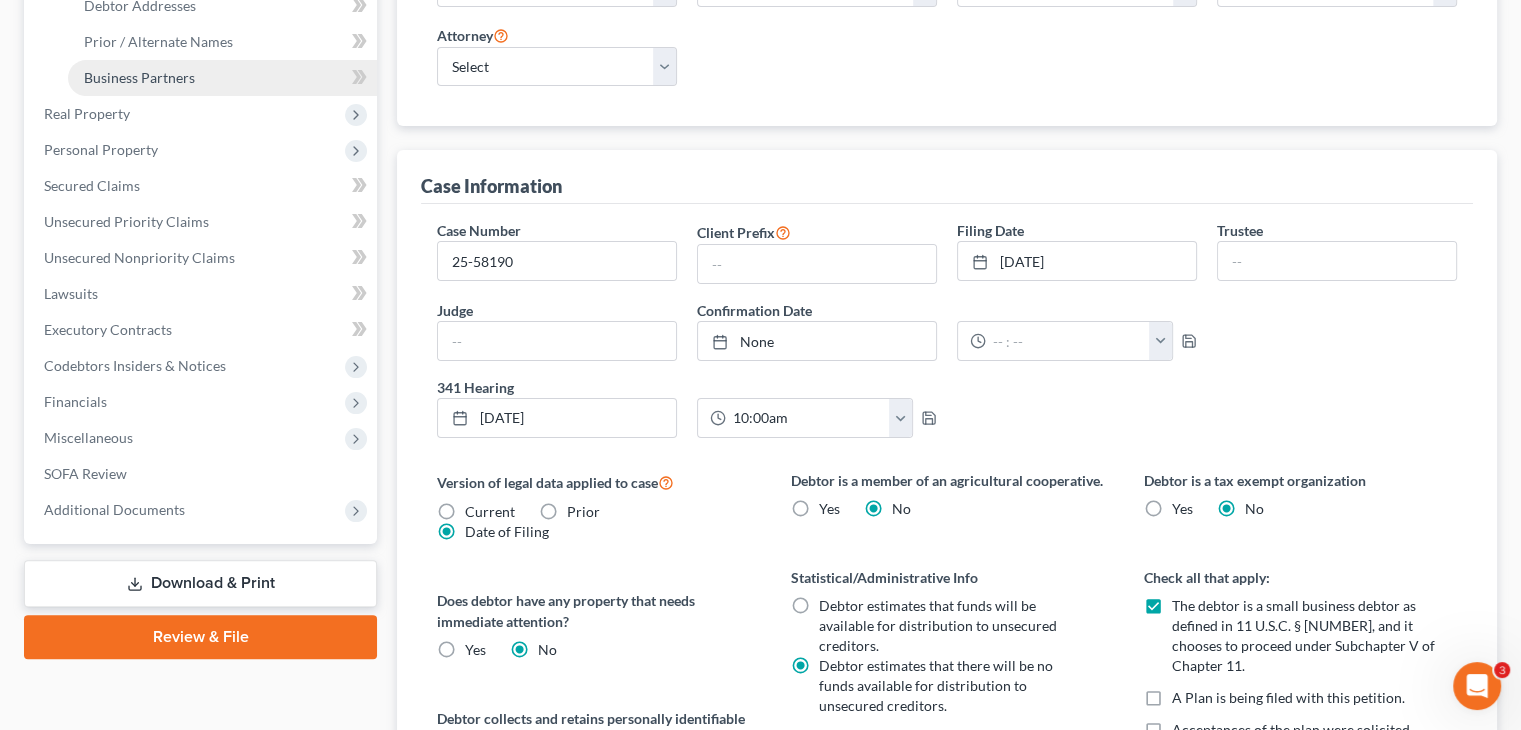 click on "Business Partners" at bounding box center [139, 77] 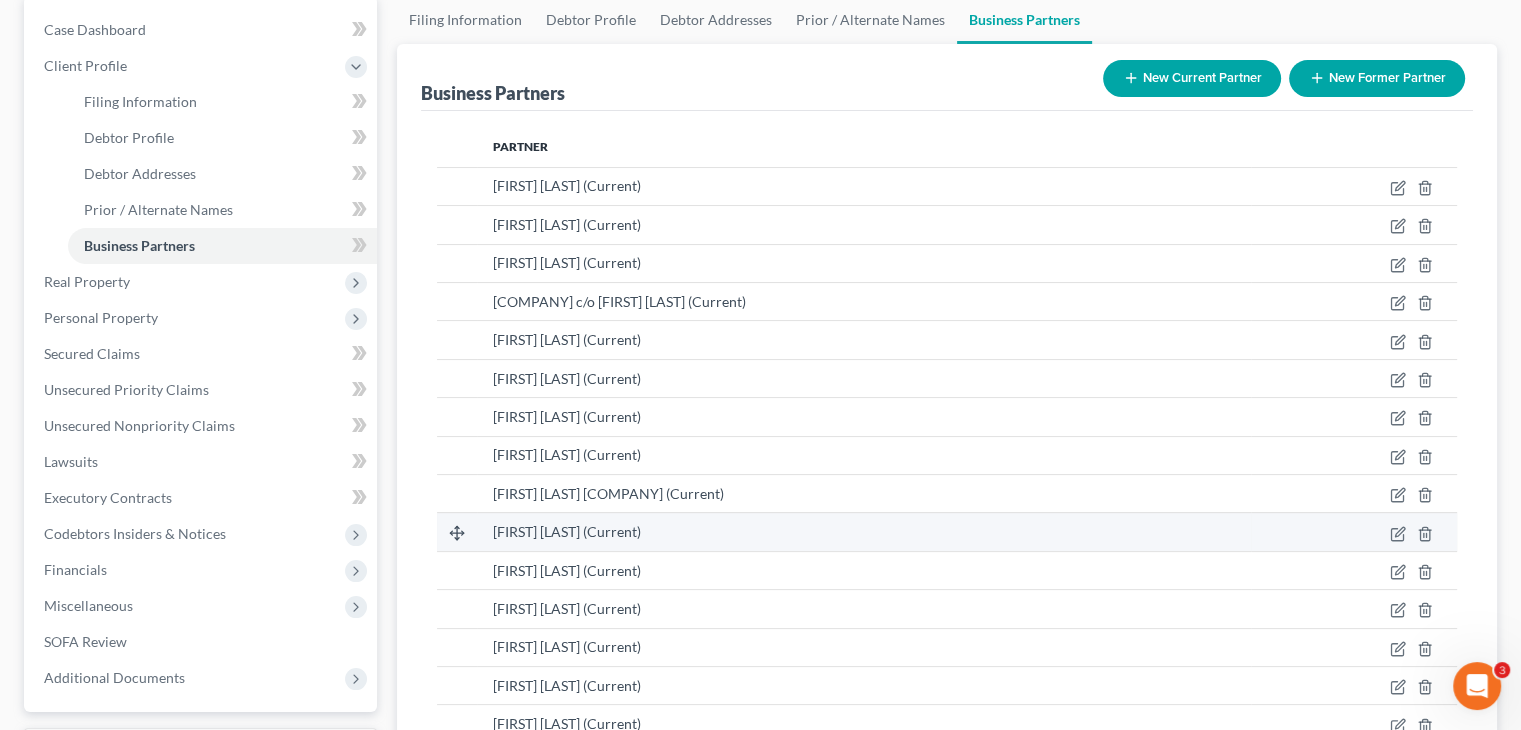 scroll, scrollTop: 200, scrollLeft: 0, axis: vertical 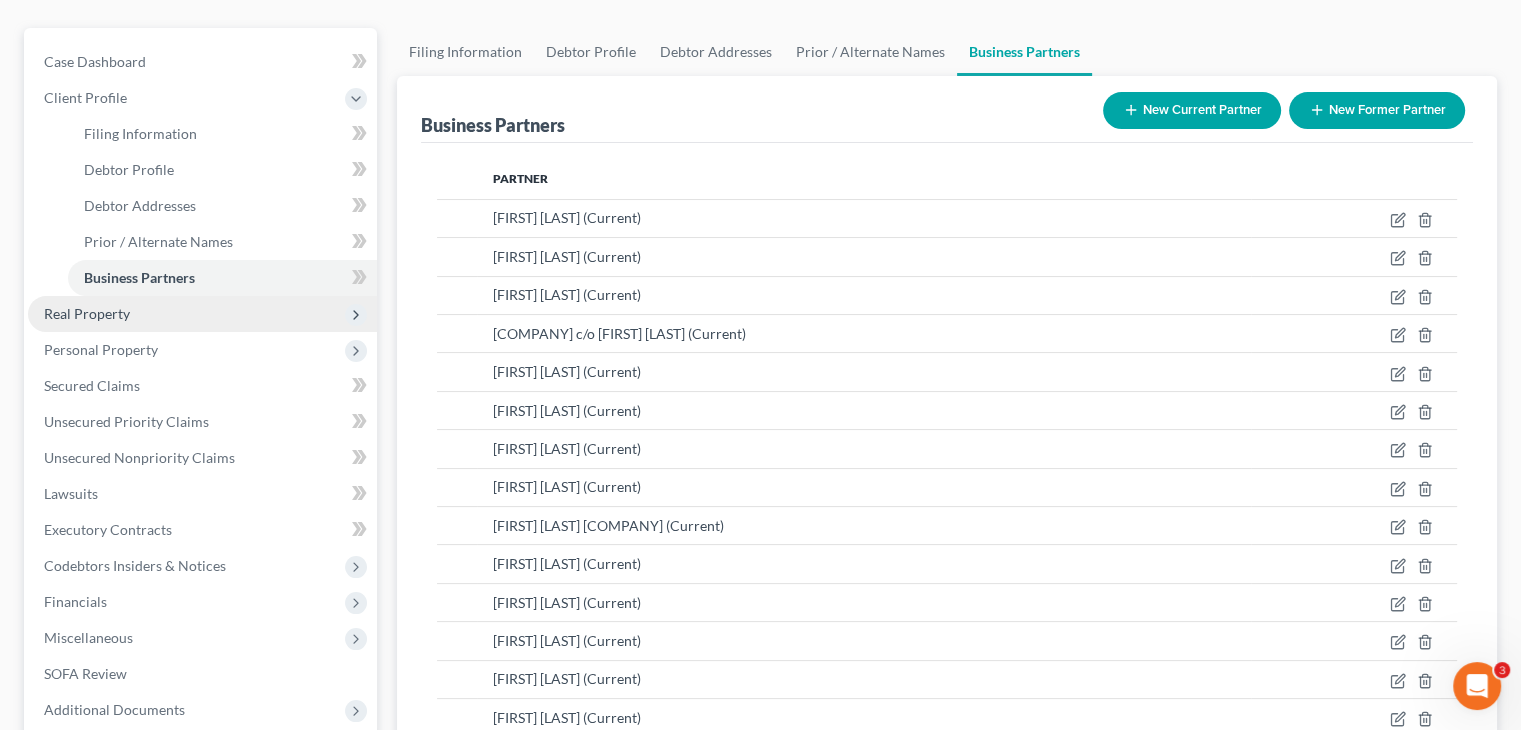 click on "Real Property" at bounding box center (87, 313) 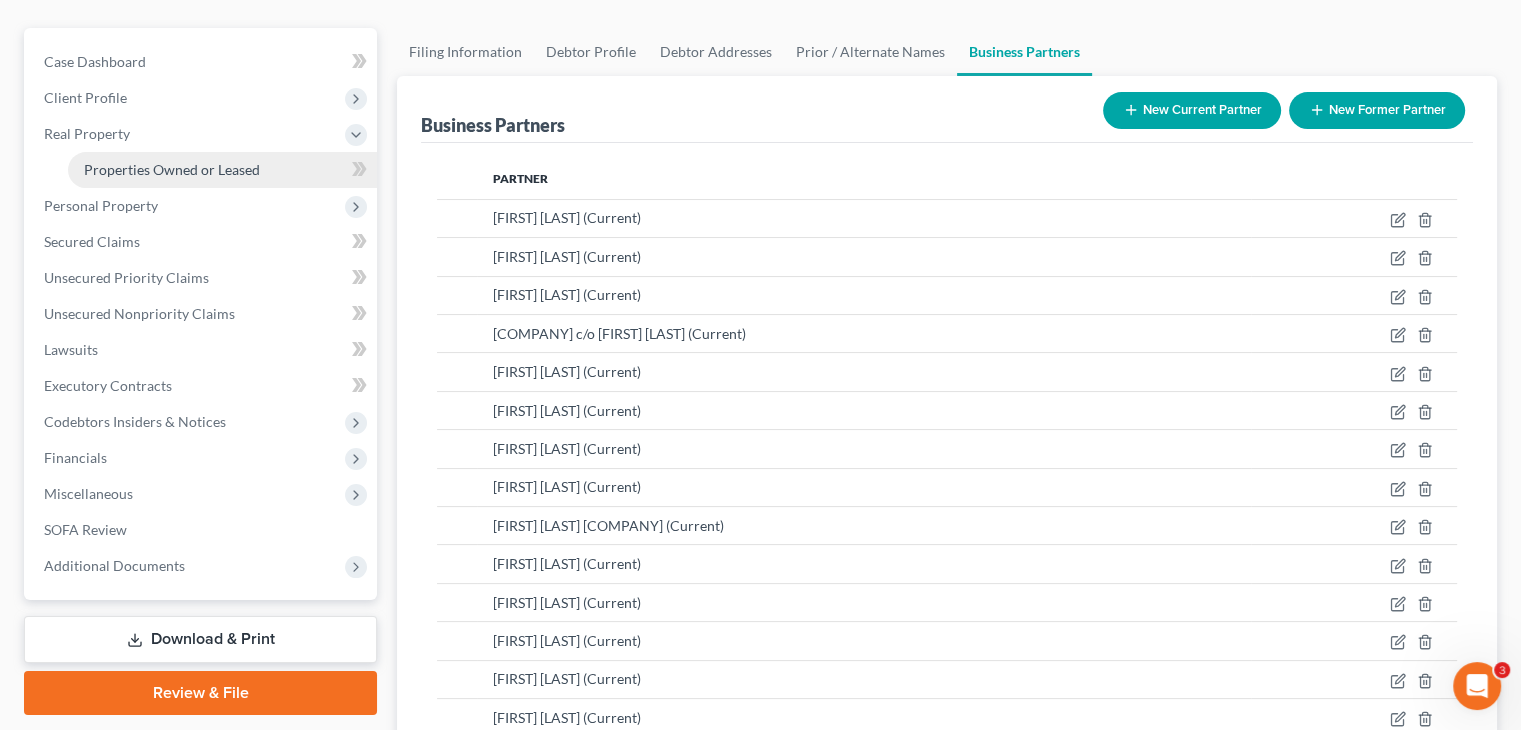 click on "Properties Owned or Leased" at bounding box center (172, 169) 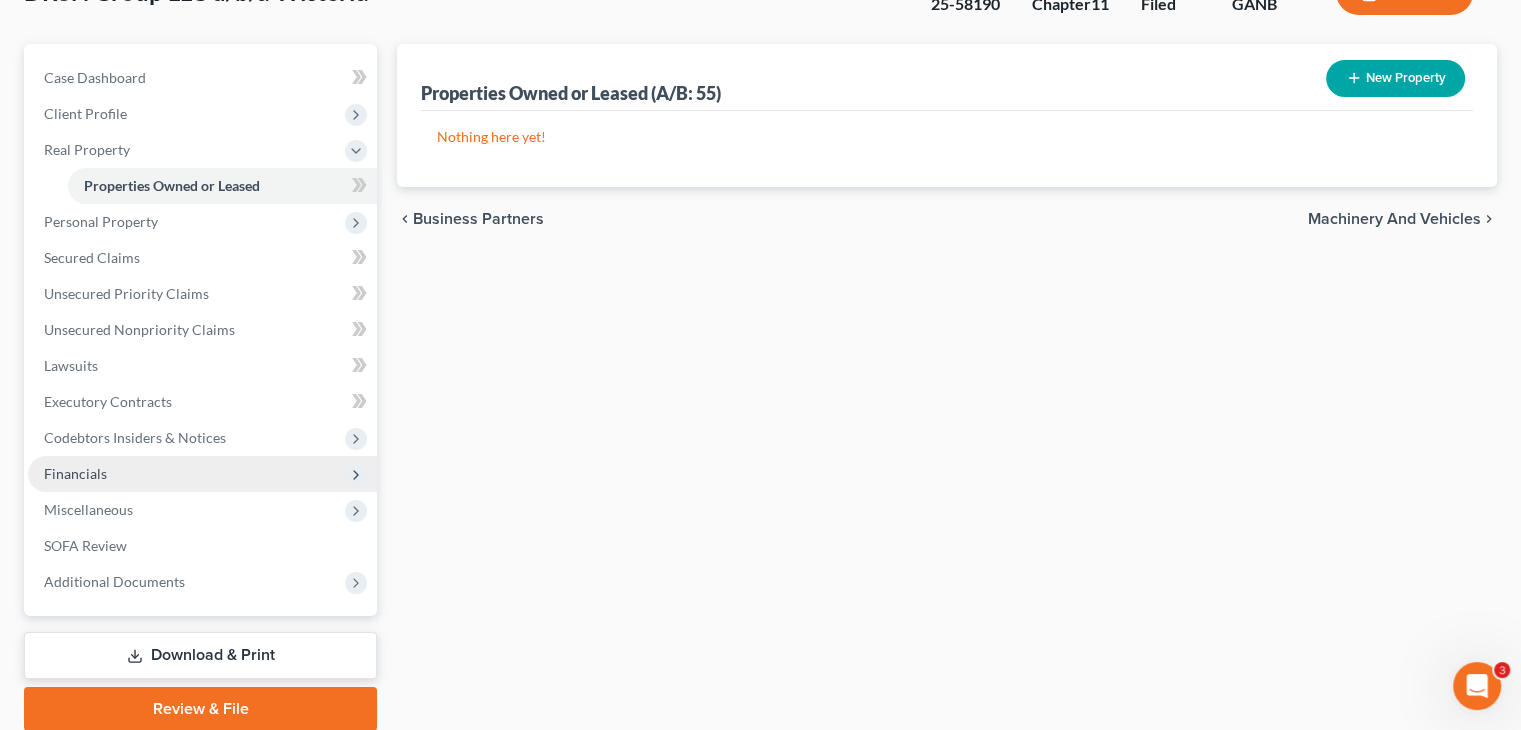 scroll, scrollTop: 200, scrollLeft: 0, axis: vertical 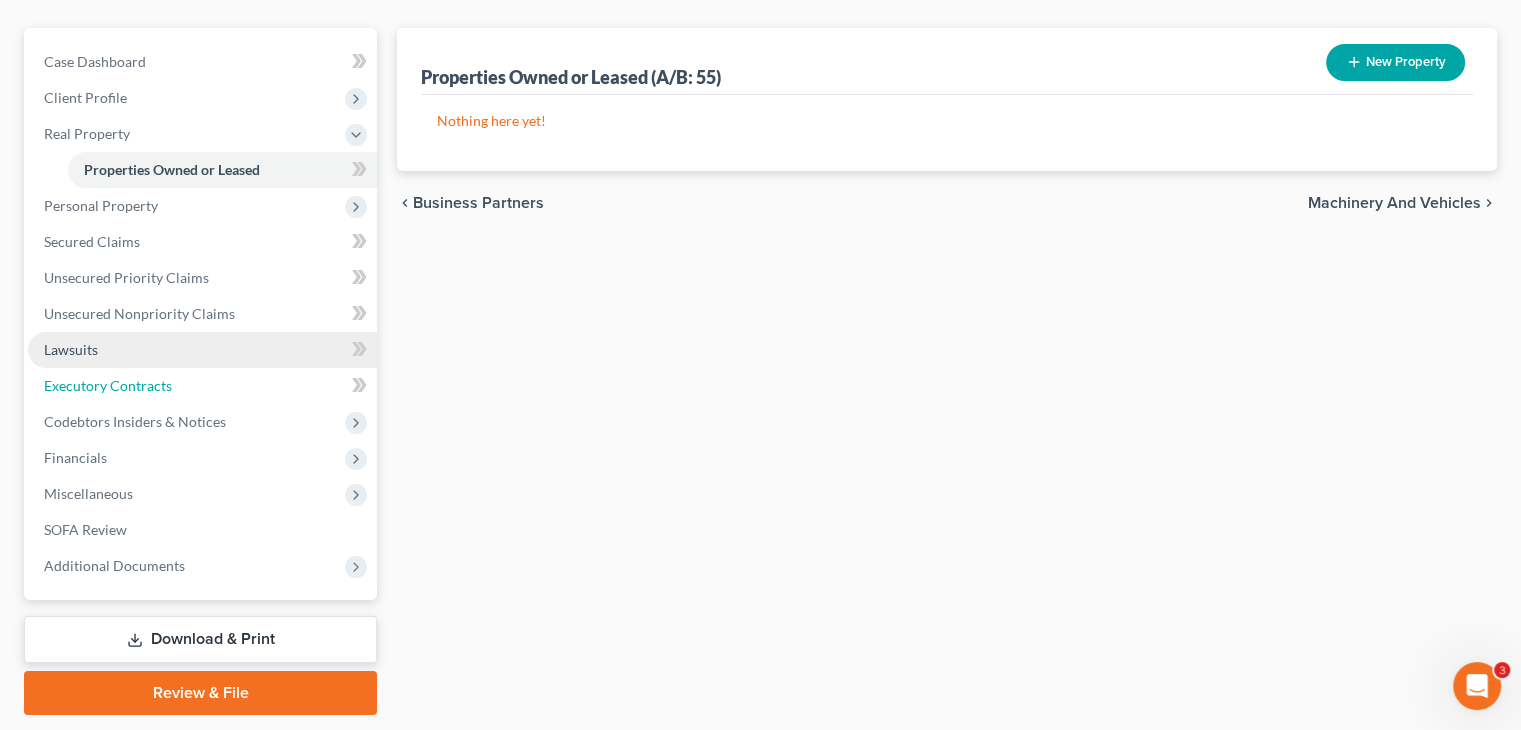 drag, startPoint x: 100, startPoint y: 353, endPoint x: 313, endPoint y: 351, distance: 213.00938 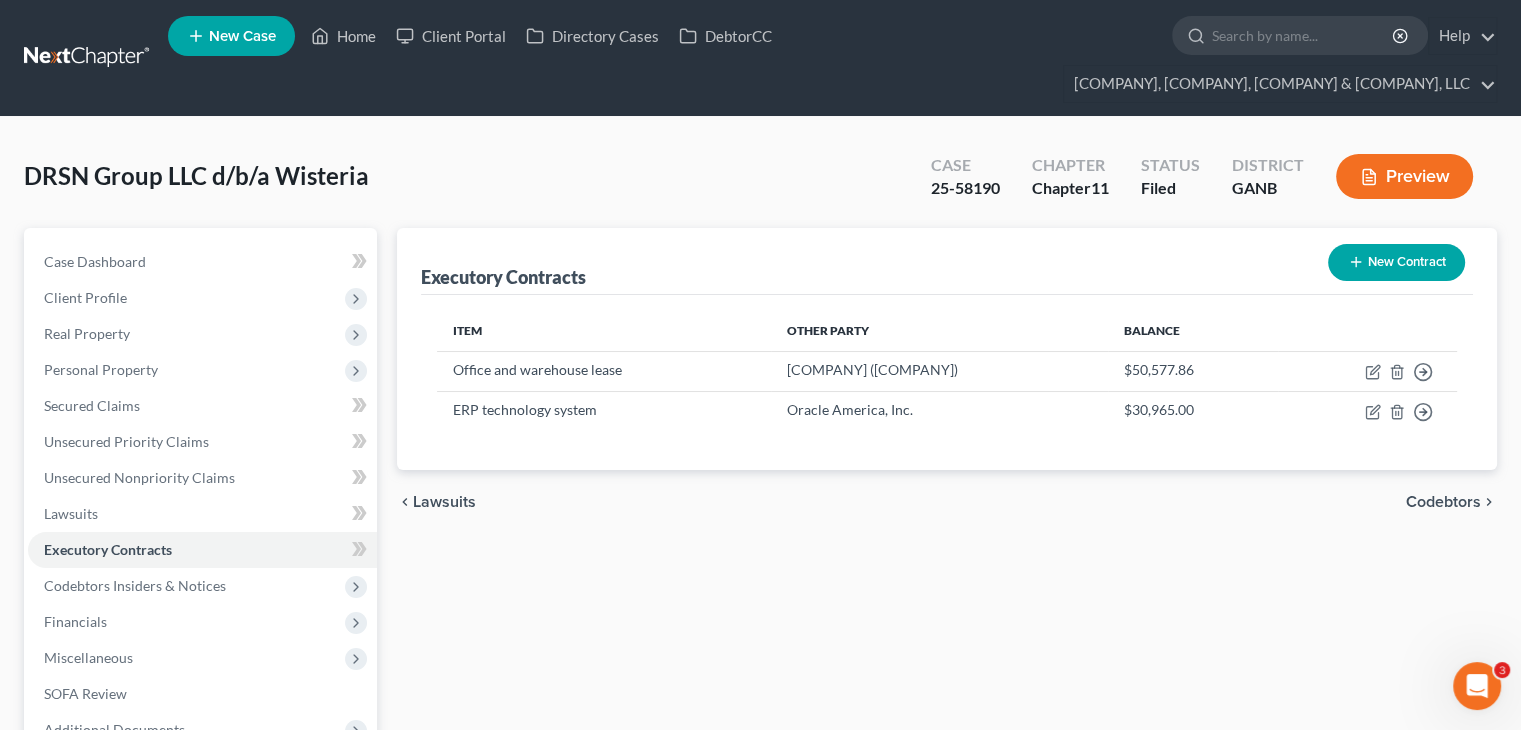 scroll, scrollTop: 0, scrollLeft: 0, axis: both 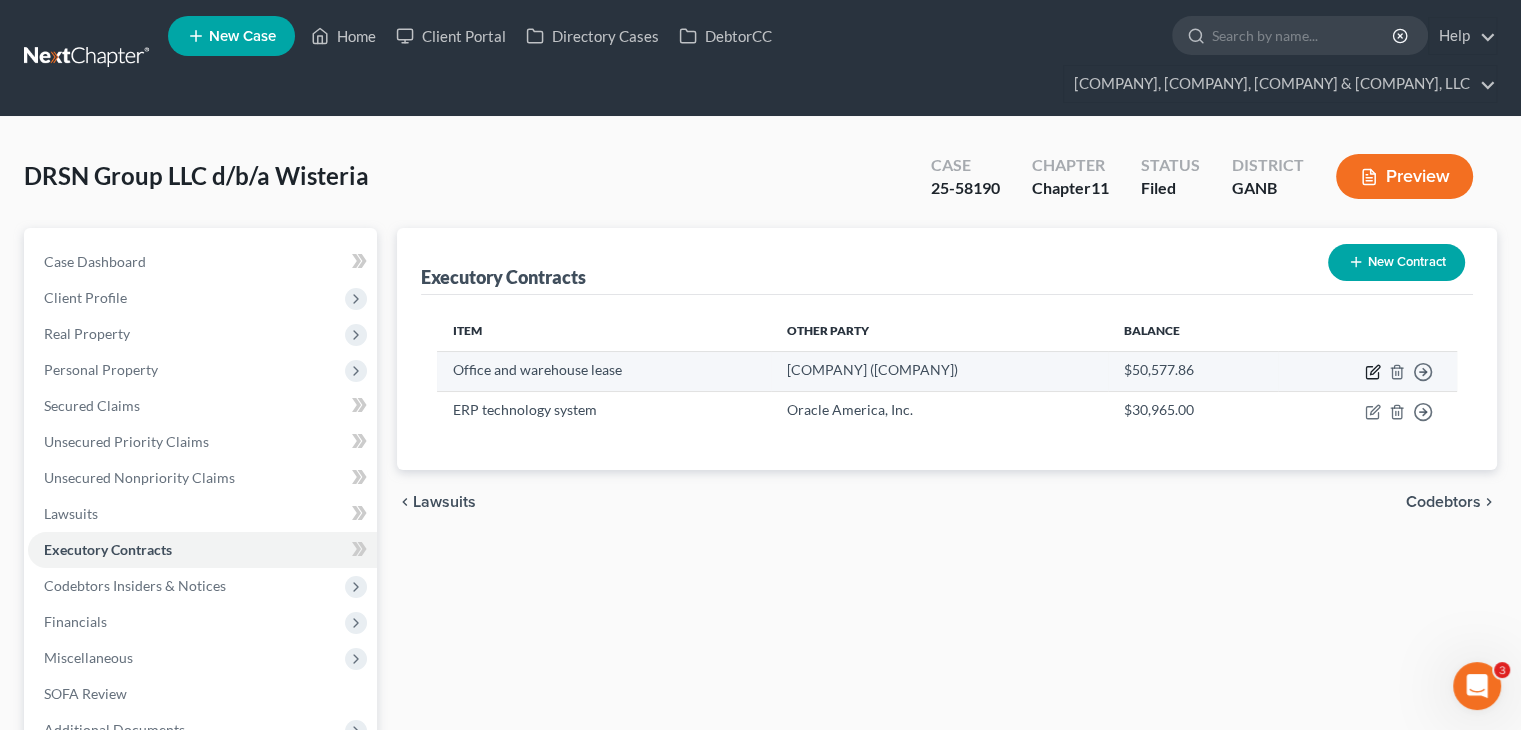 click 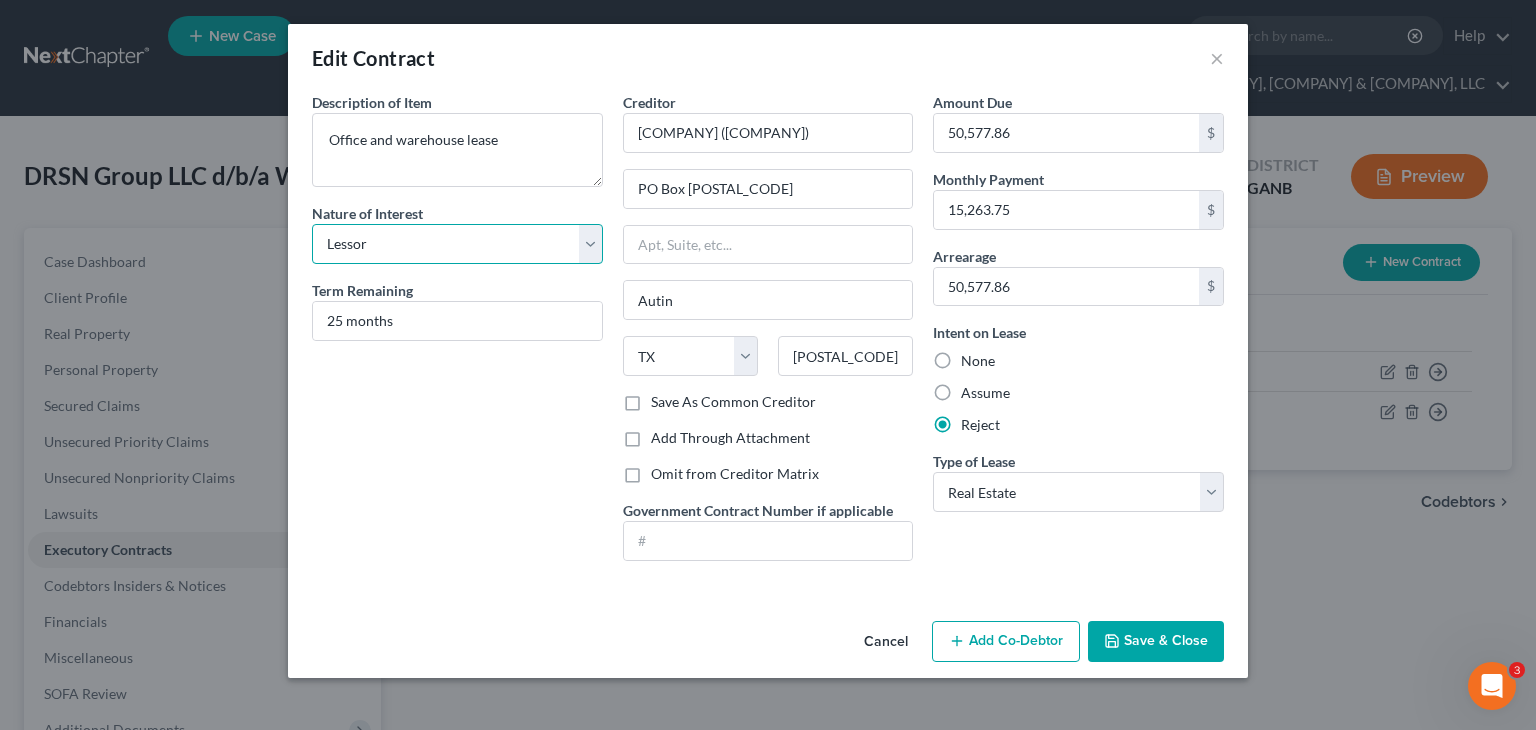 drag, startPoint x: 588, startPoint y: 241, endPoint x: 566, endPoint y: 252, distance: 24.596748 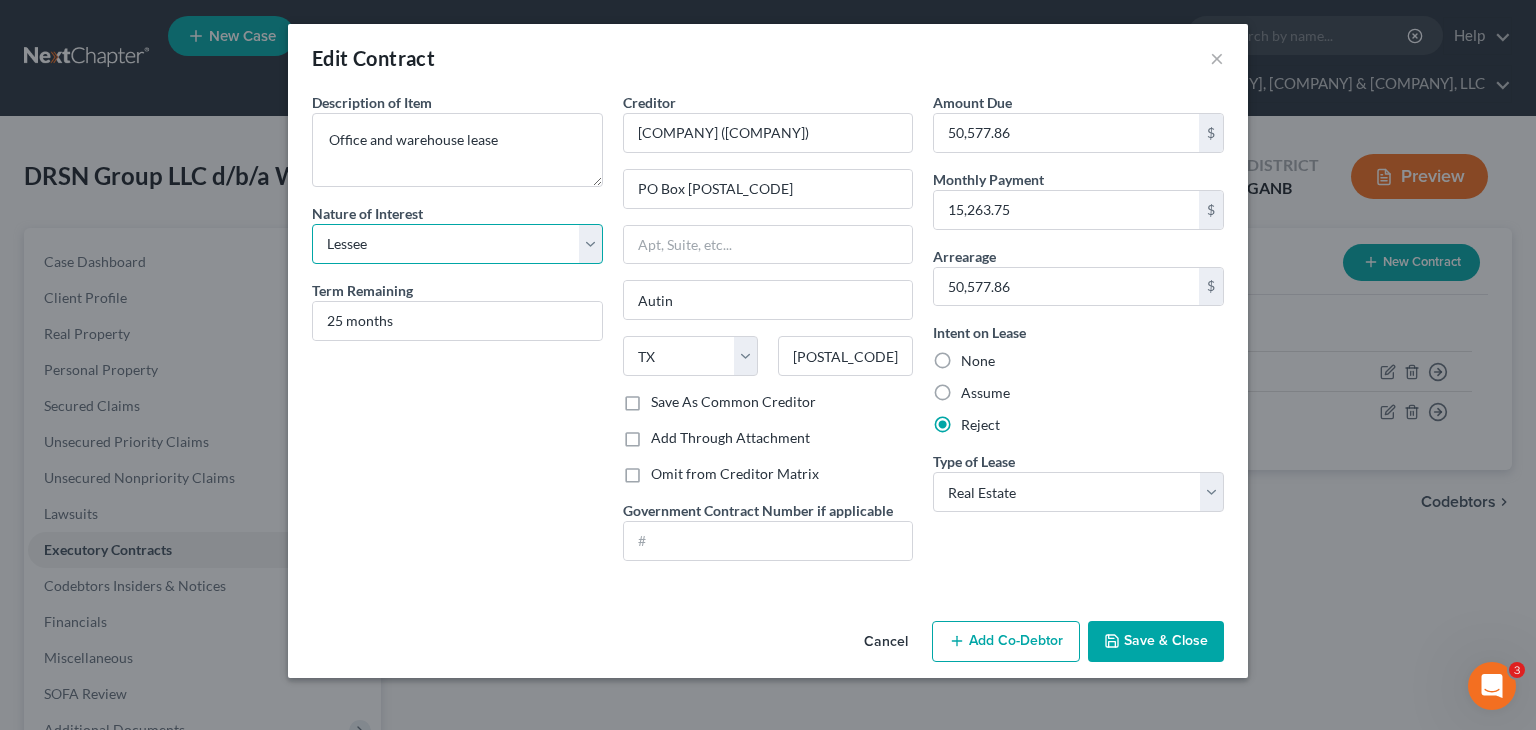 click on "Select Purchaser Agent Lessor Lessee" at bounding box center (457, 244) 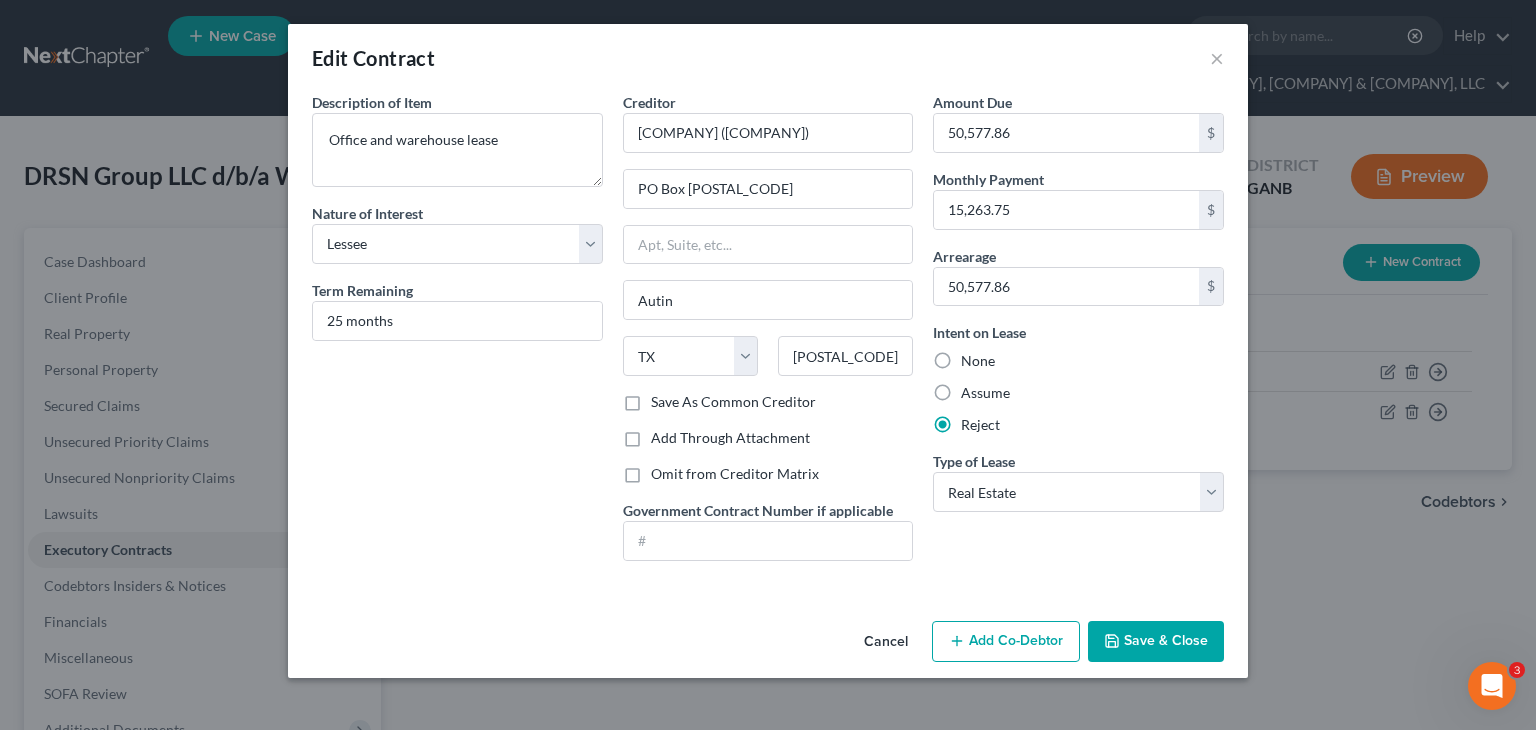 click on "None" at bounding box center [978, 361] 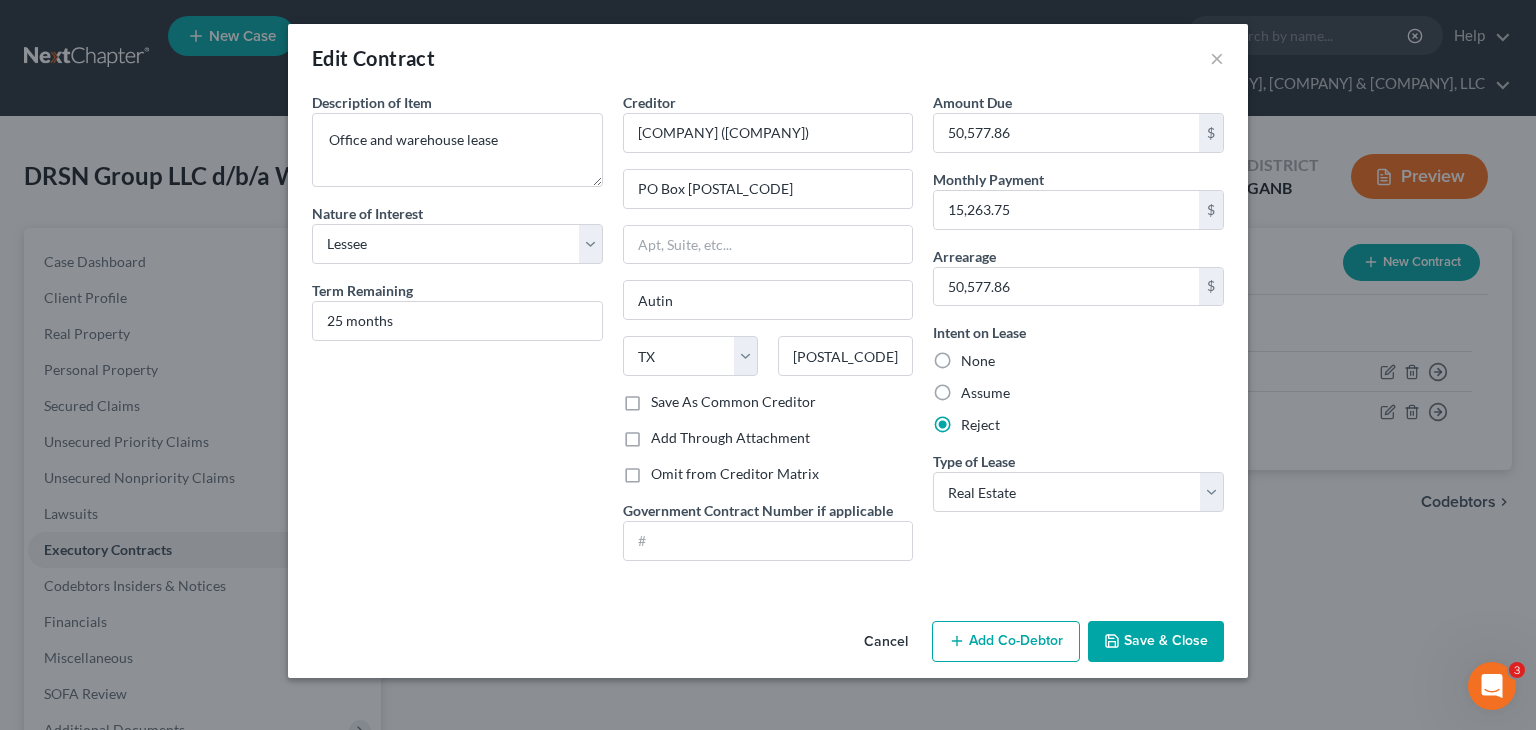 click on "None" at bounding box center [975, 357] 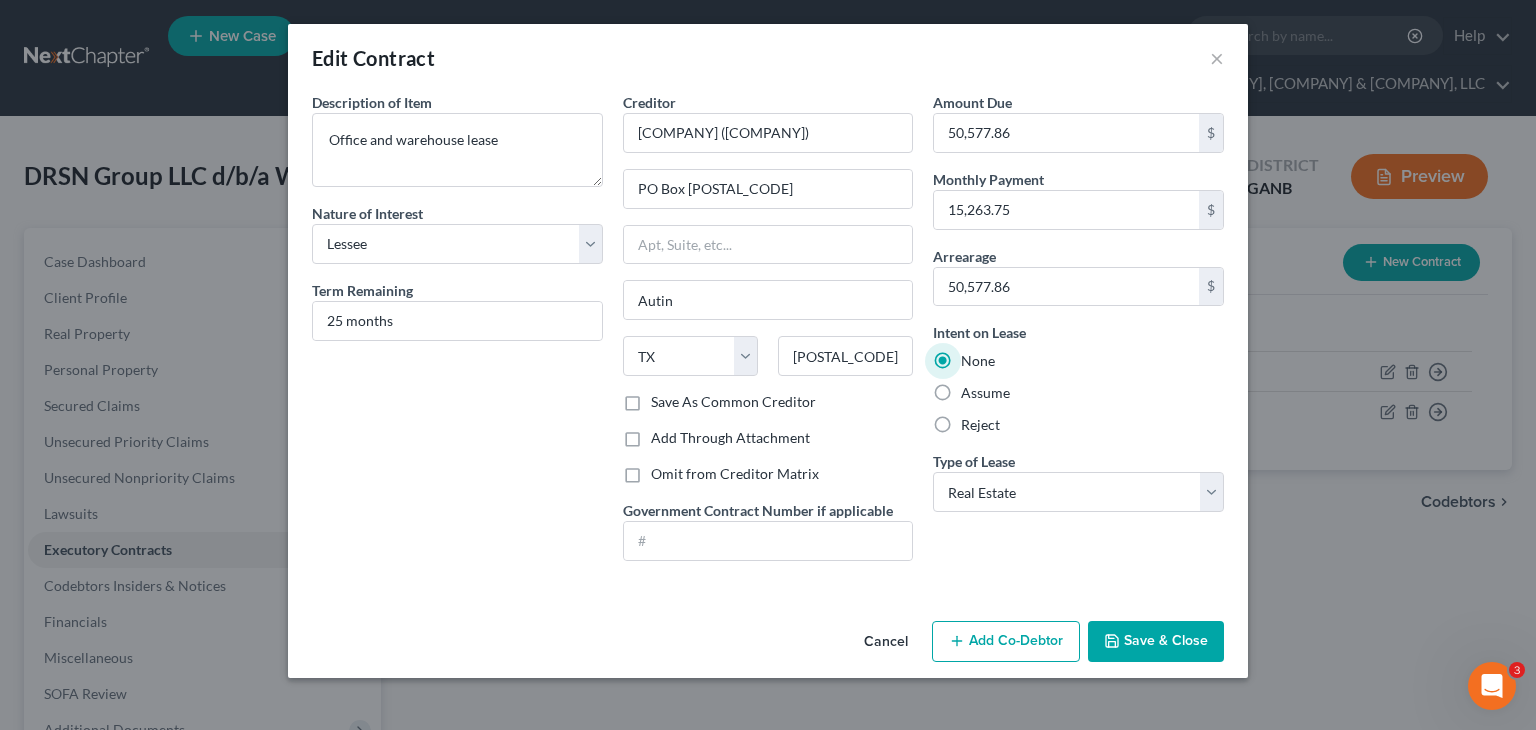 click on "Save & Close" at bounding box center [1156, 642] 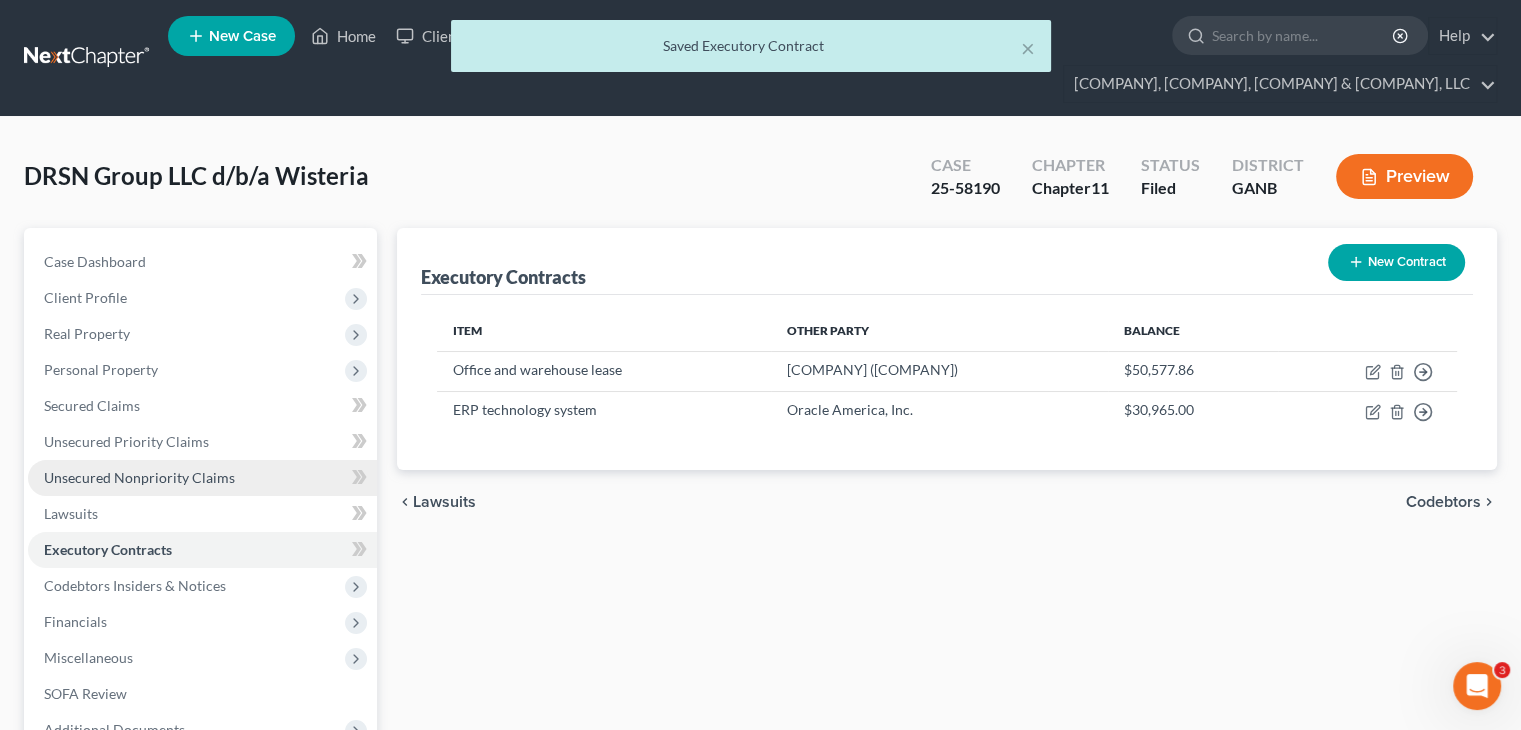 click on "Unsecured Nonpriority Claims" at bounding box center (139, 477) 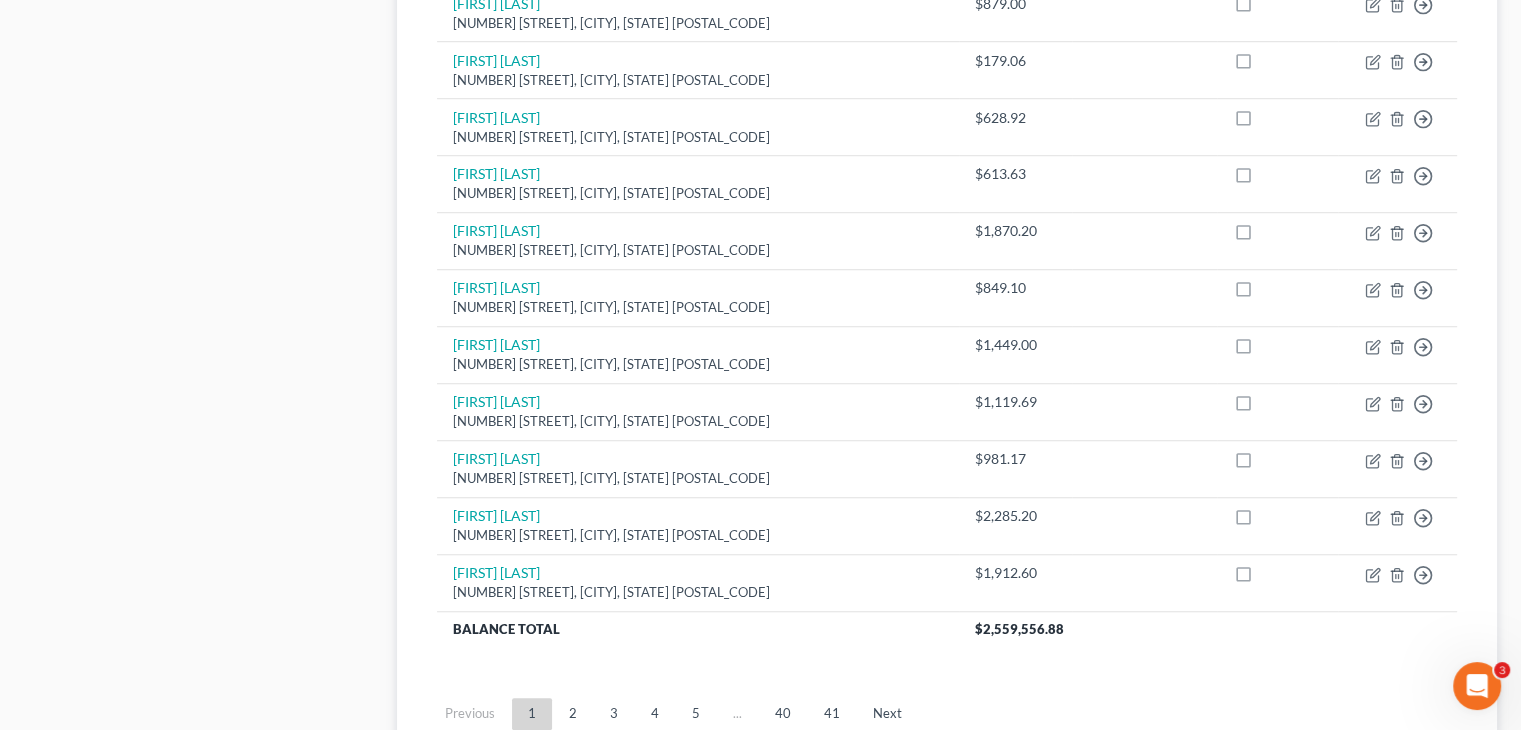 scroll, scrollTop: 1578, scrollLeft: 0, axis: vertical 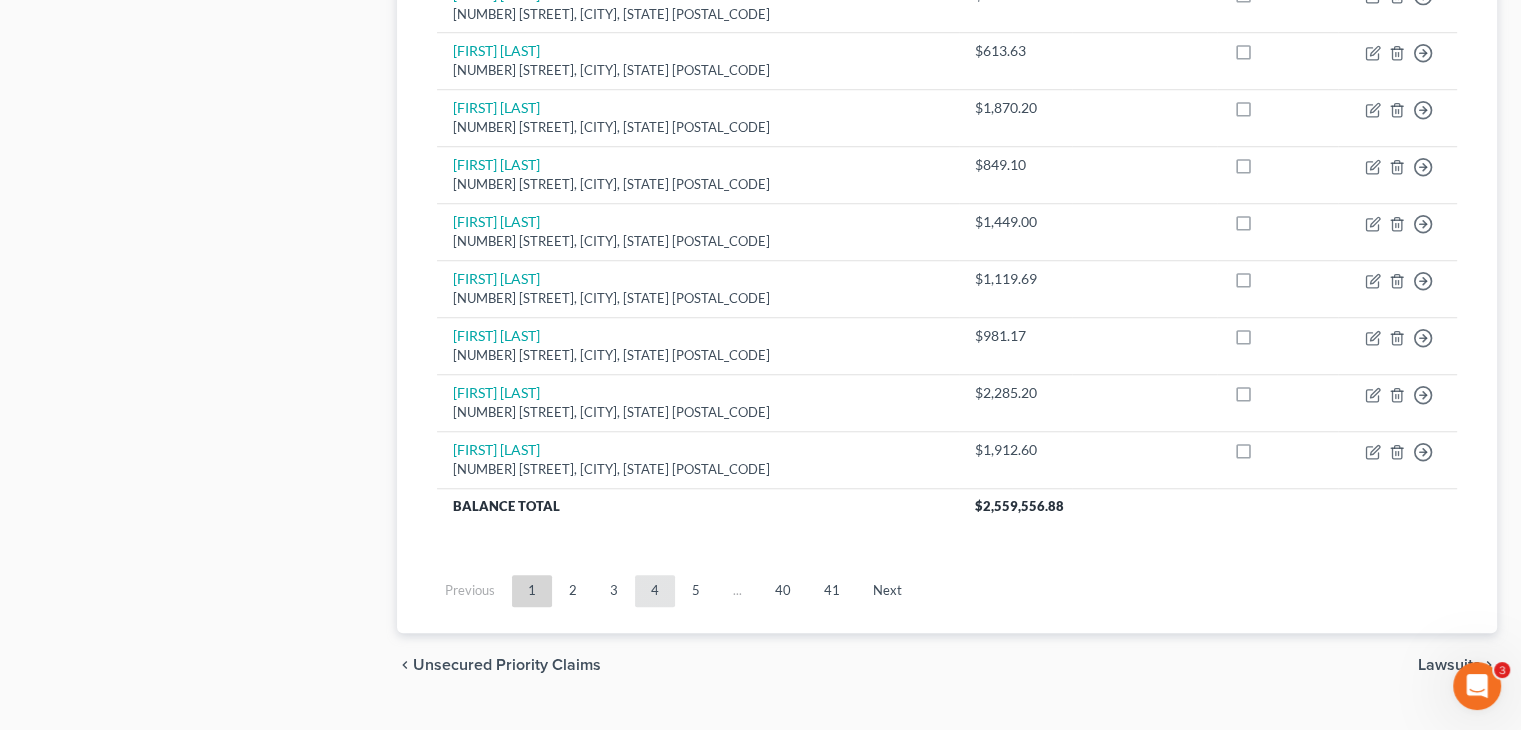 click on "4" at bounding box center (655, 591) 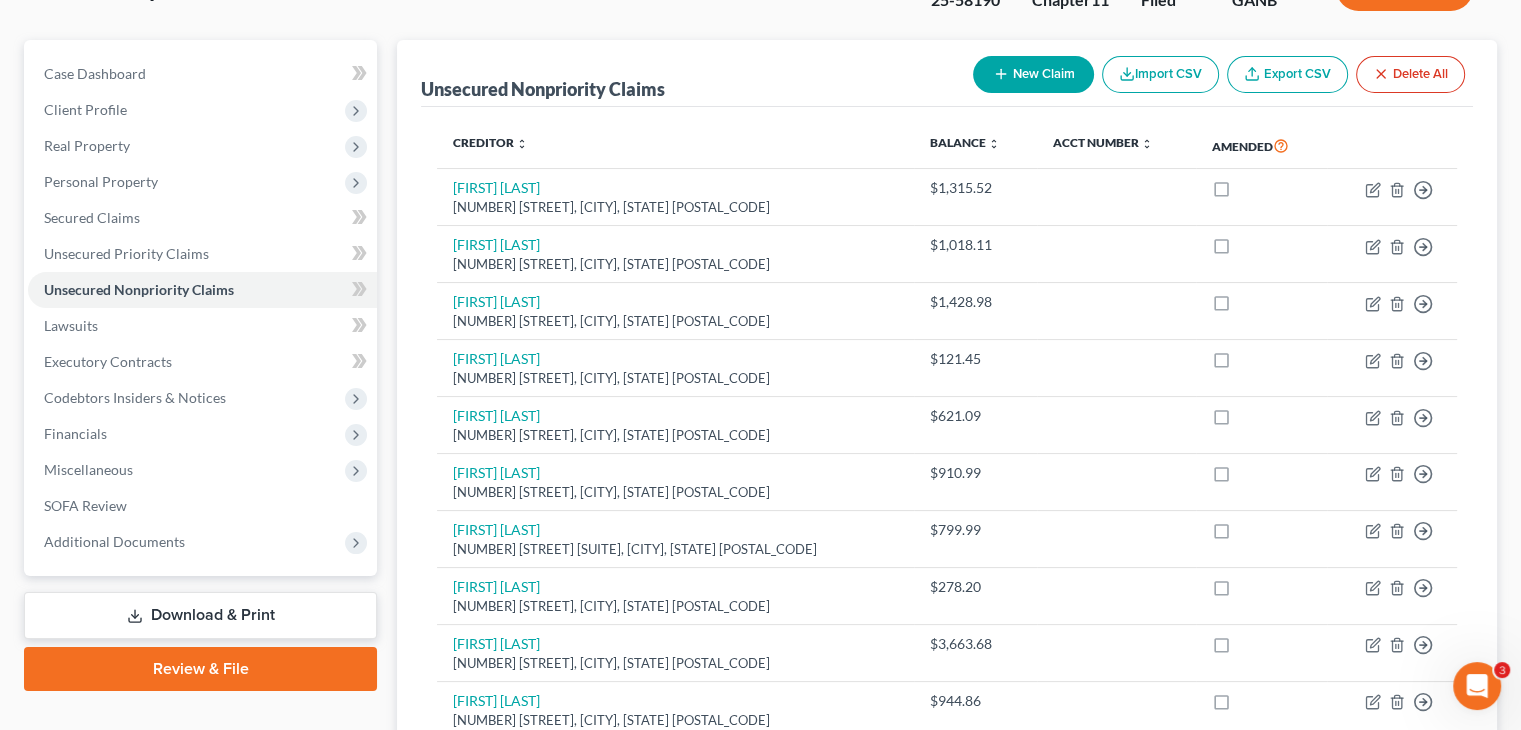 scroll, scrollTop: 1578, scrollLeft: 0, axis: vertical 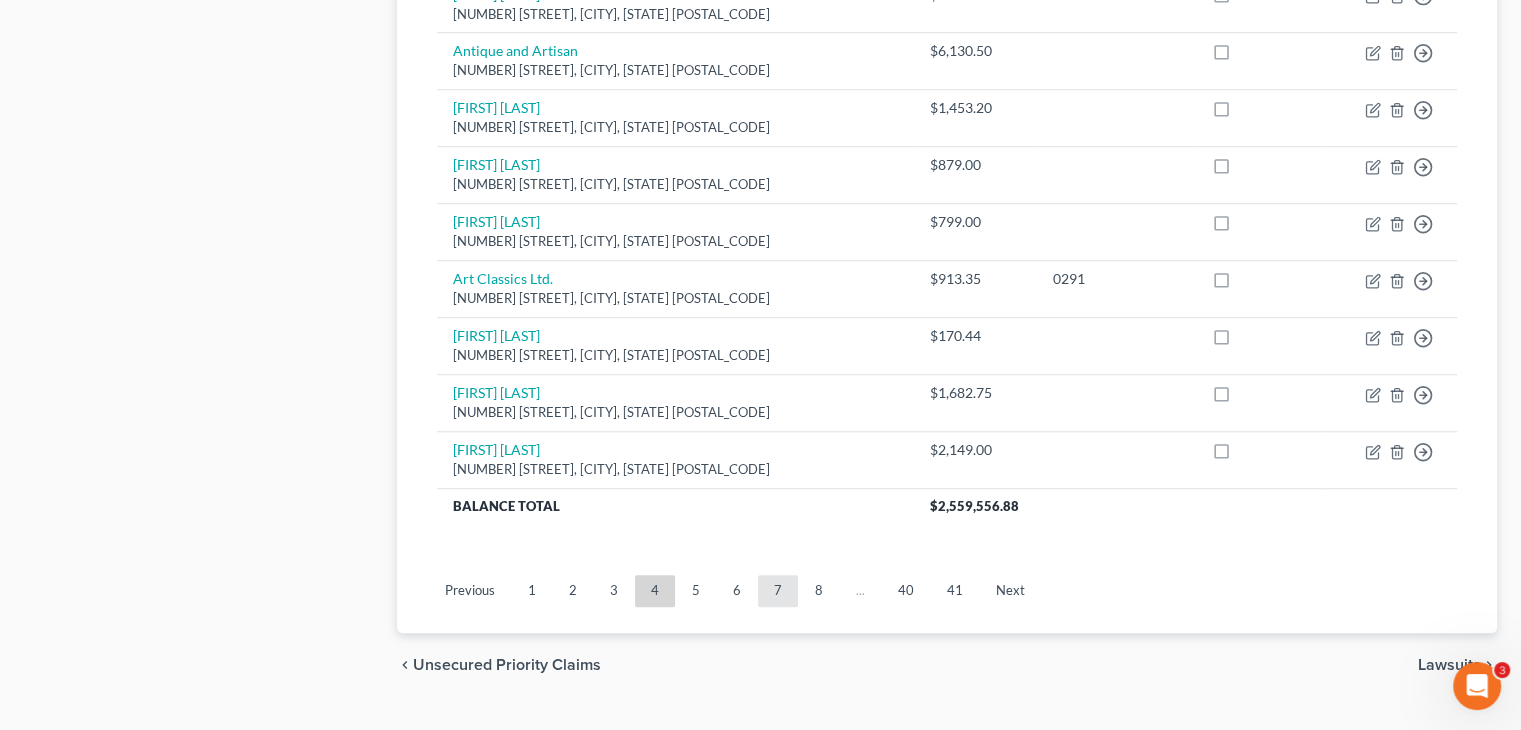 click on "7" at bounding box center (778, 591) 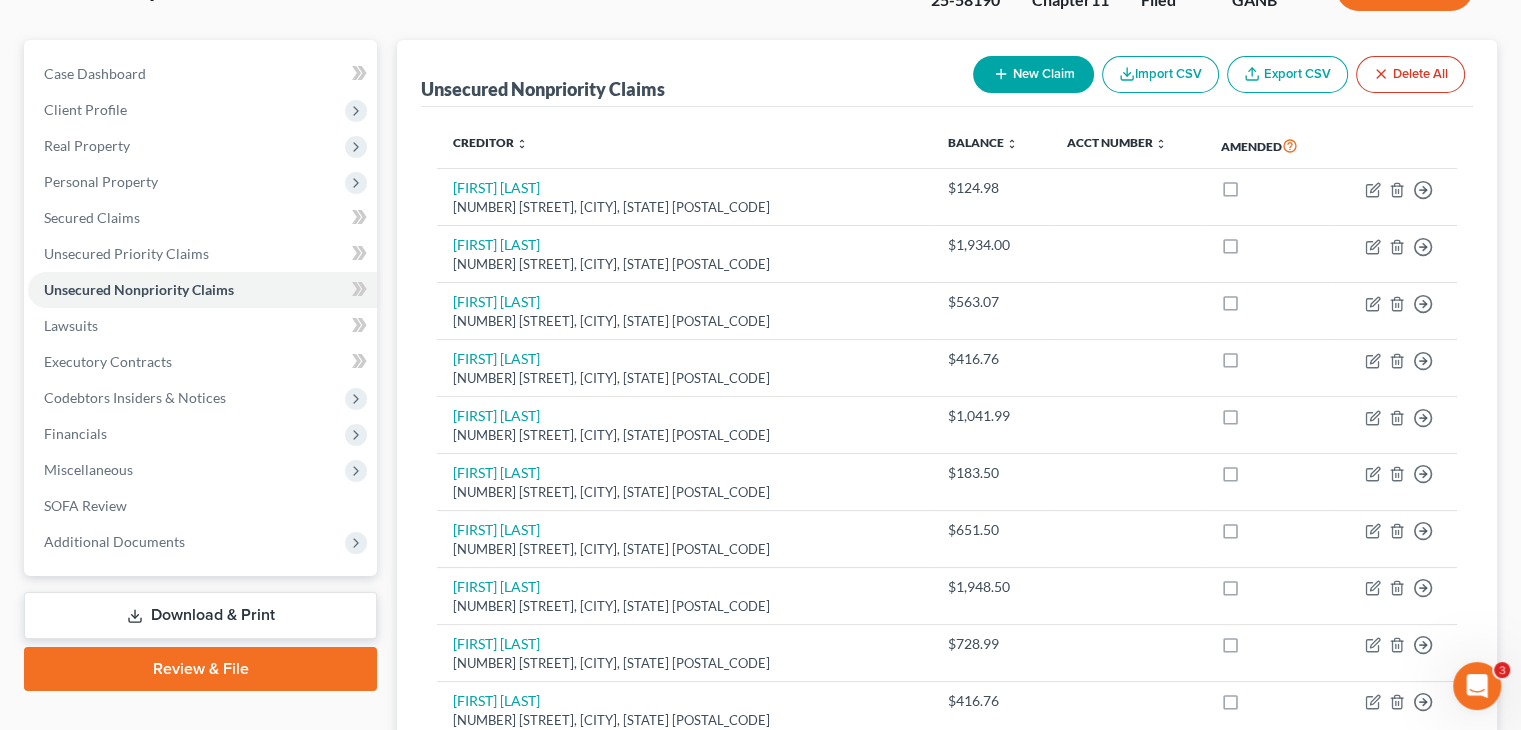 scroll, scrollTop: 1578, scrollLeft: 0, axis: vertical 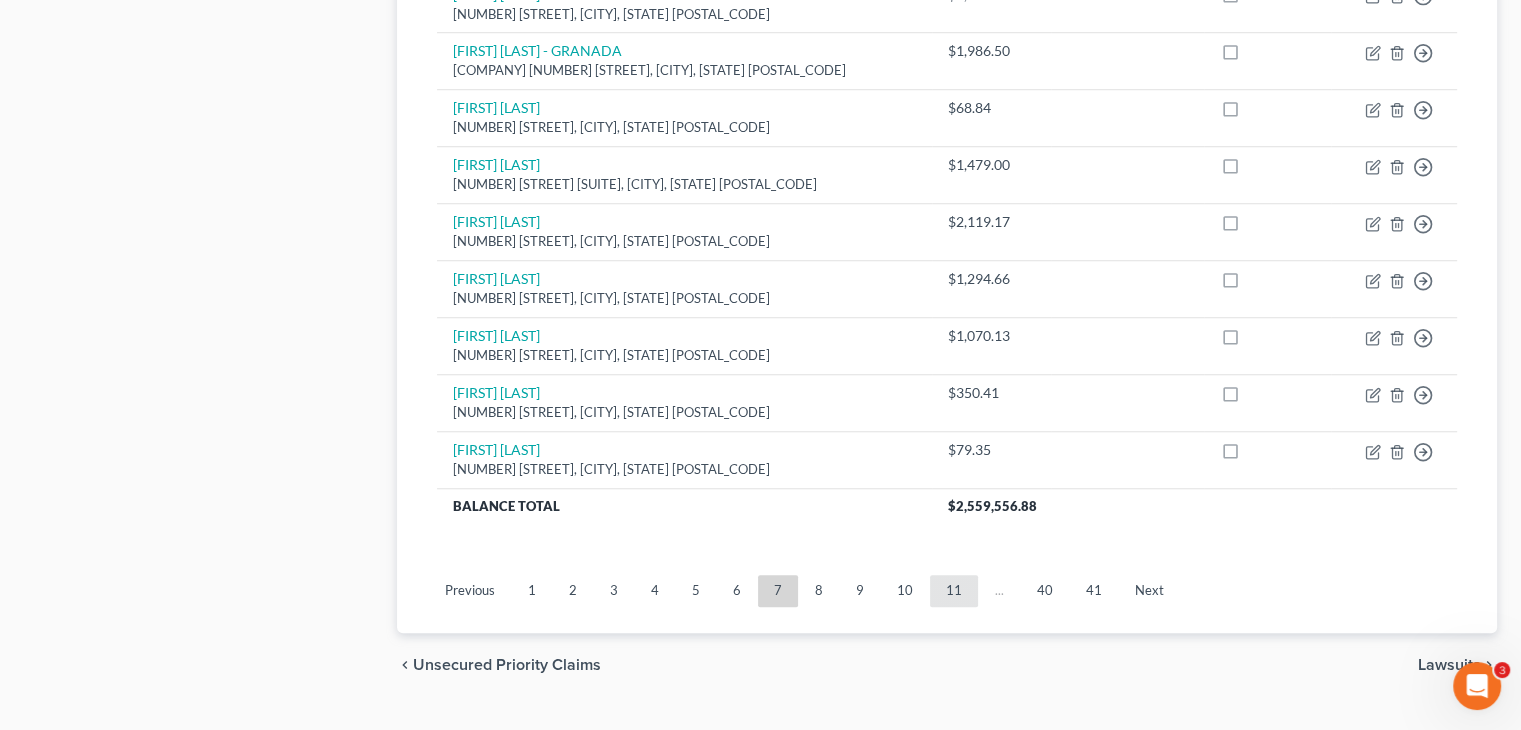 click on "11" at bounding box center (954, 591) 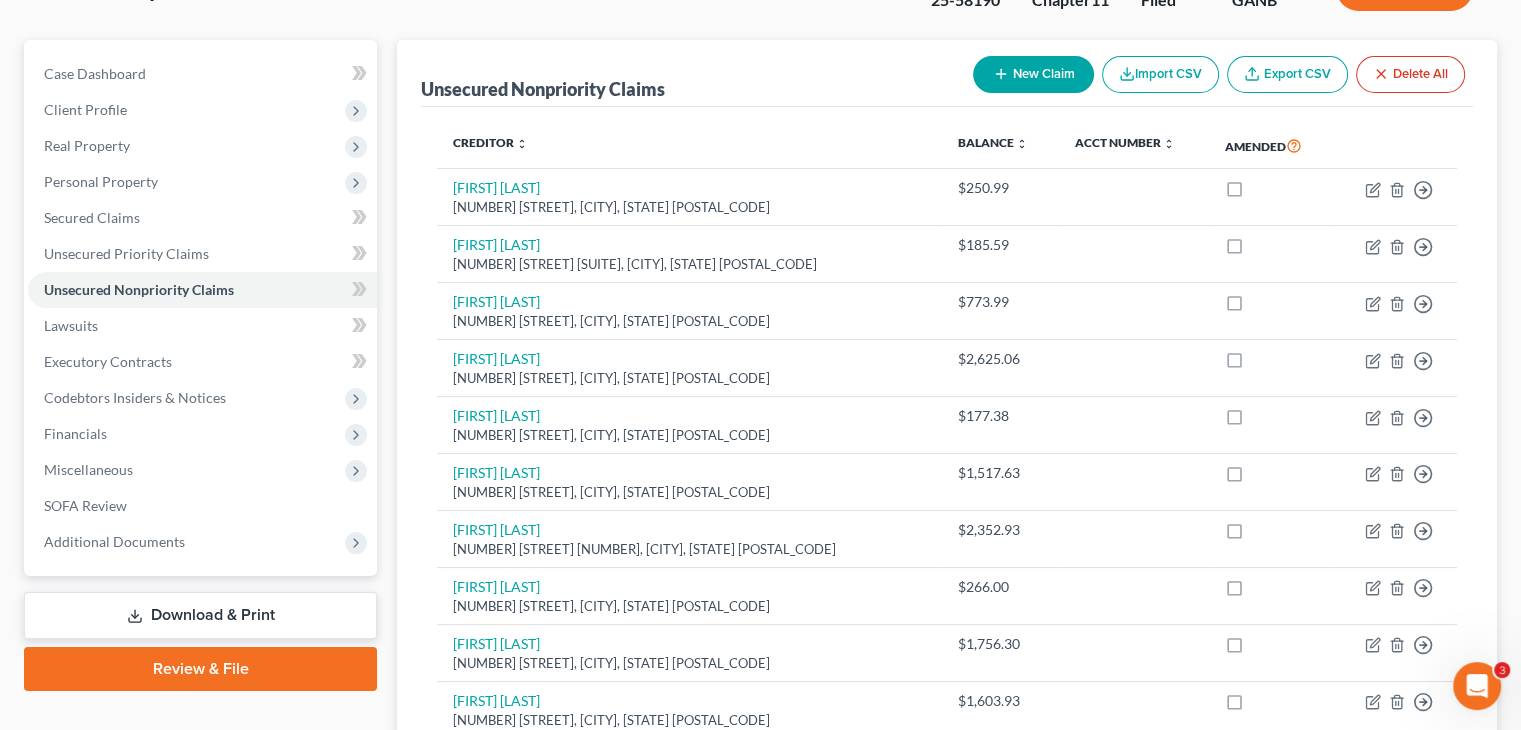 scroll, scrollTop: 1578, scrollLeft: 0, axis: vertical 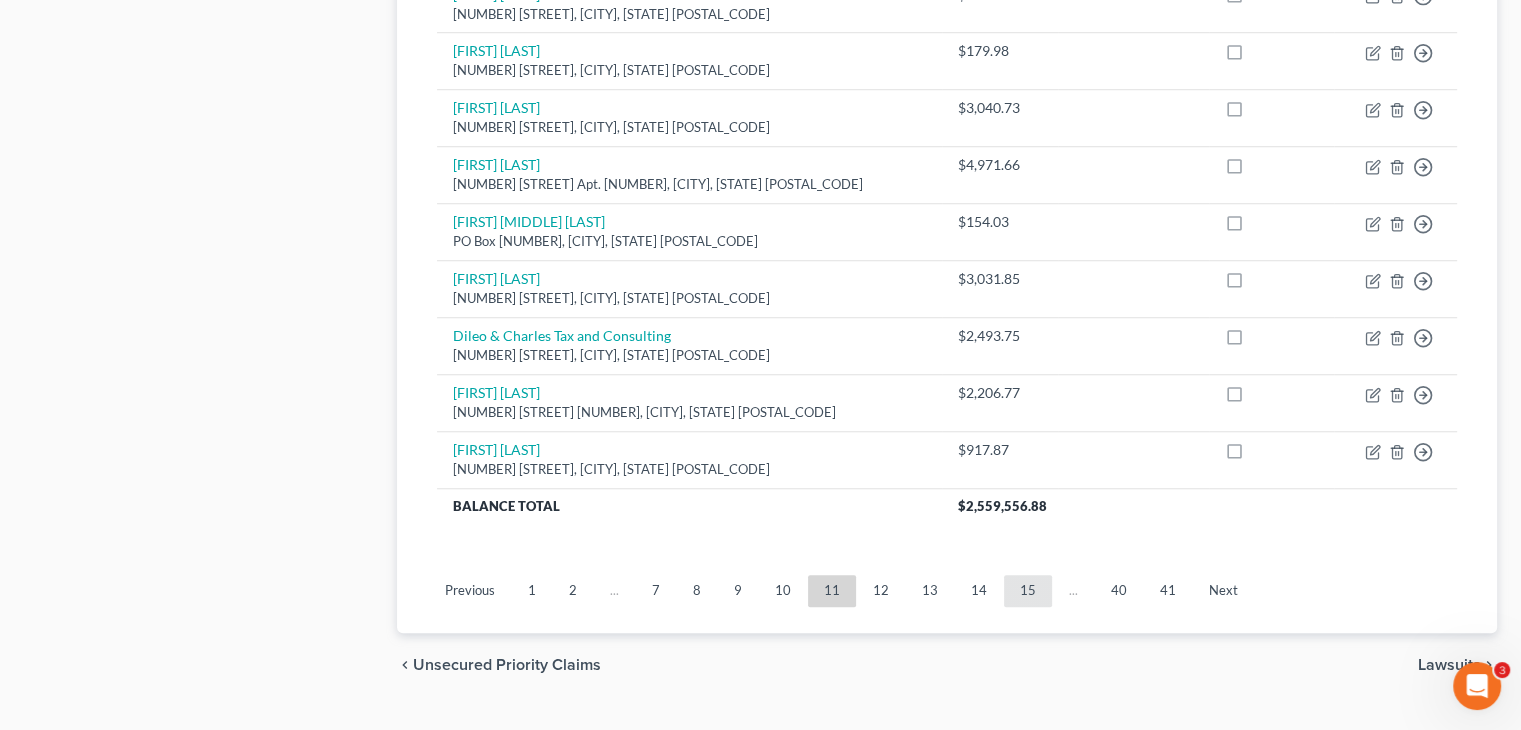click on "15" at bounding box center (1028, 591) 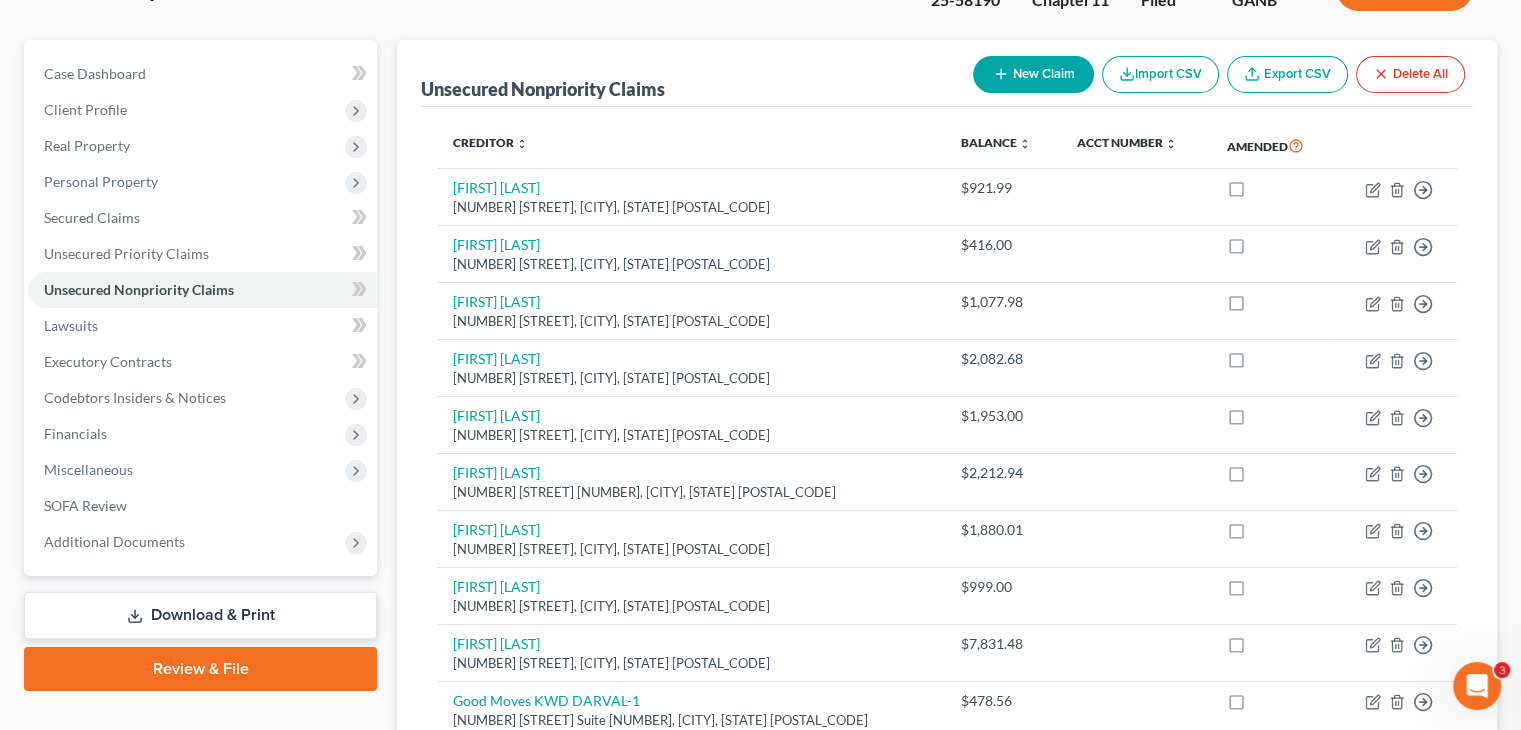 scroll, scrollTop: 1578, scrollLeft: 0, axis: vertical 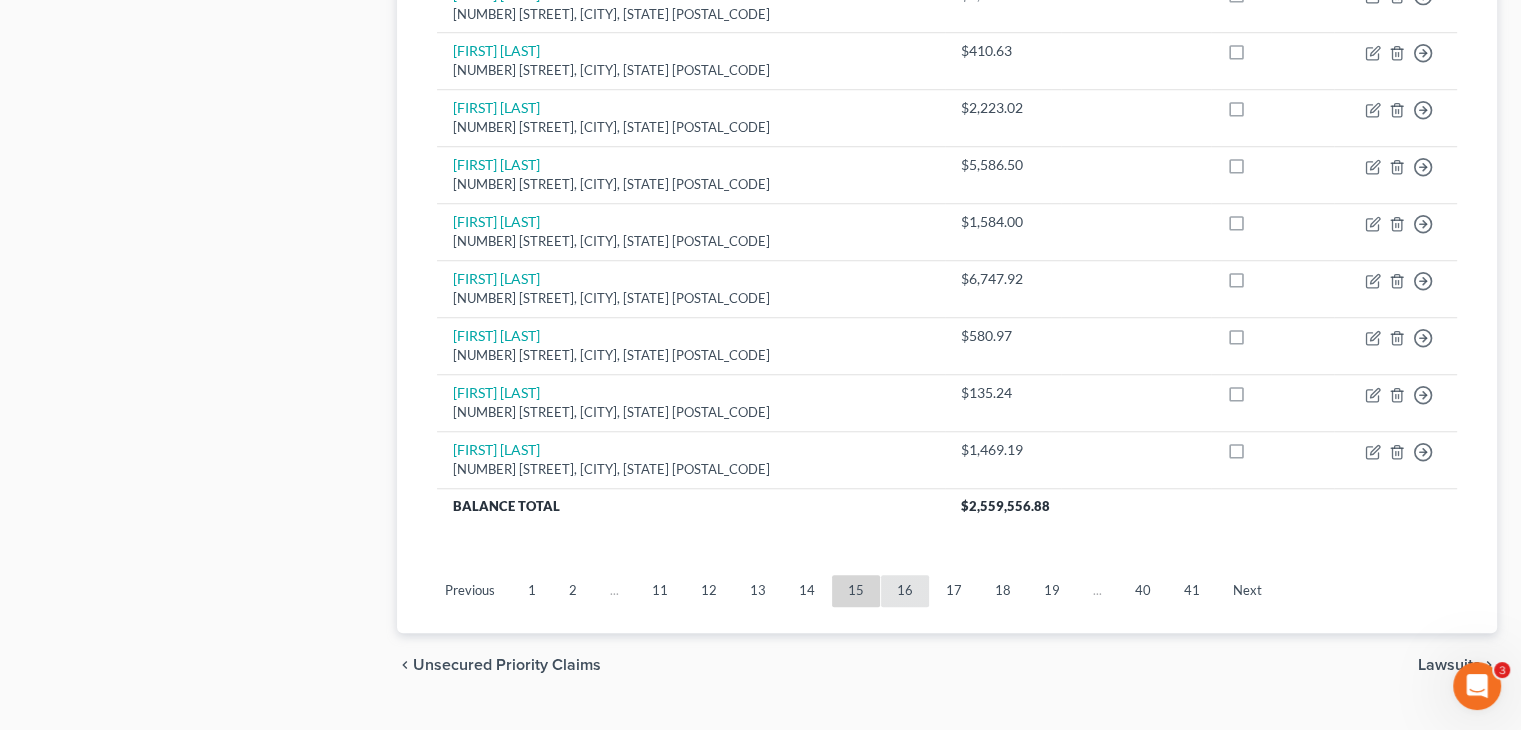click on "16" at bounding box center [905, 591] 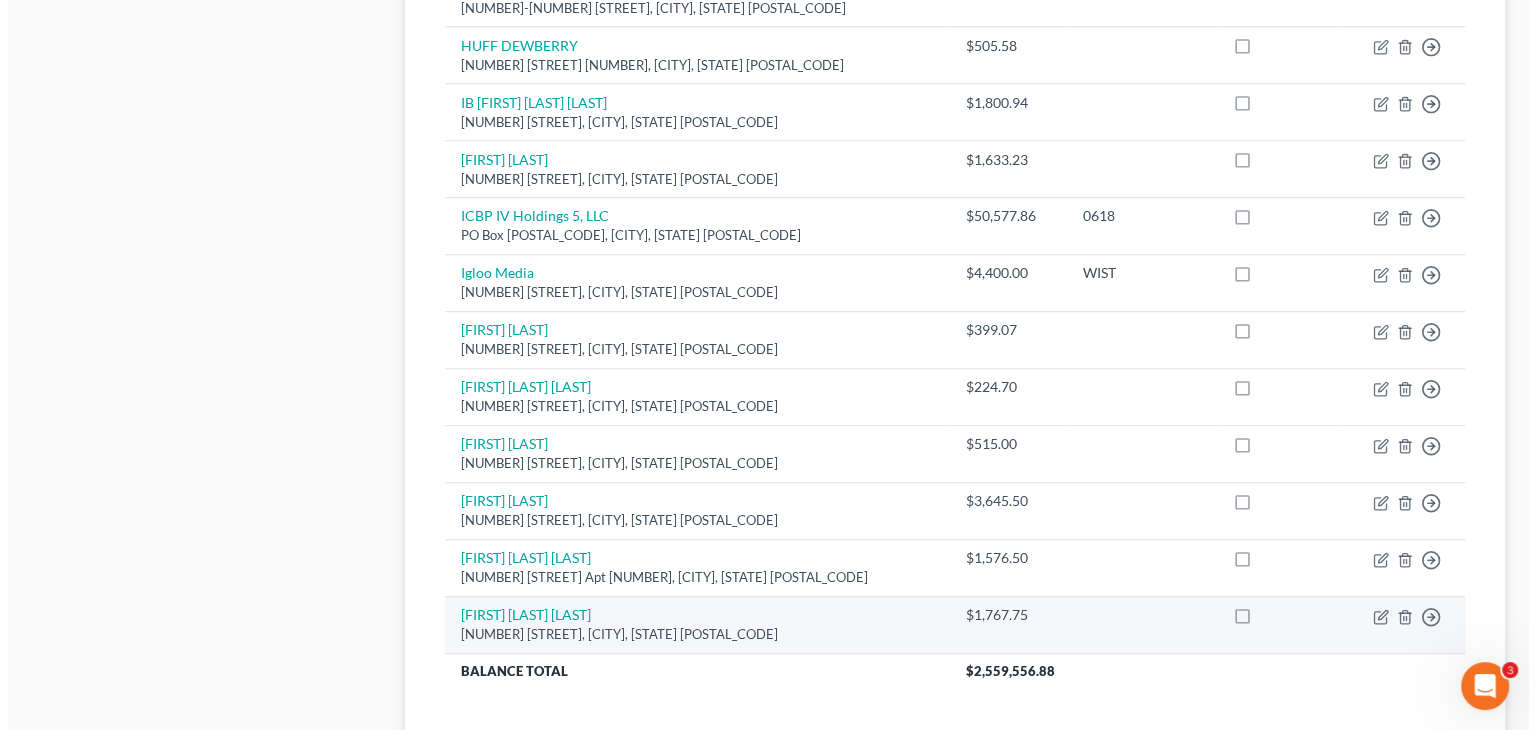 scroll, scrollTop: 1378, scrollLeft: 0, axis: vertical 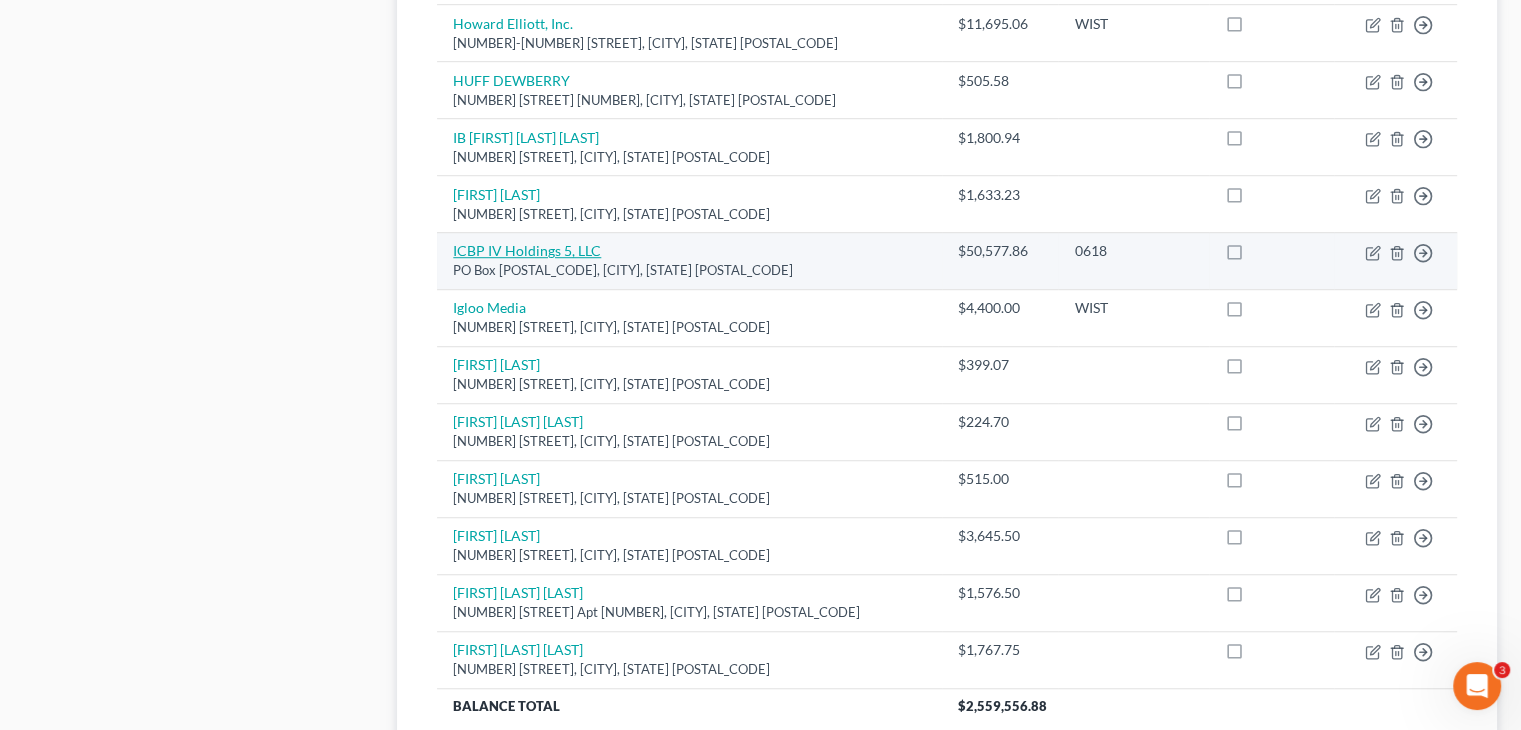 click on "ICBP IV Holdings 5, LLC" at bounding box center (527, 250) 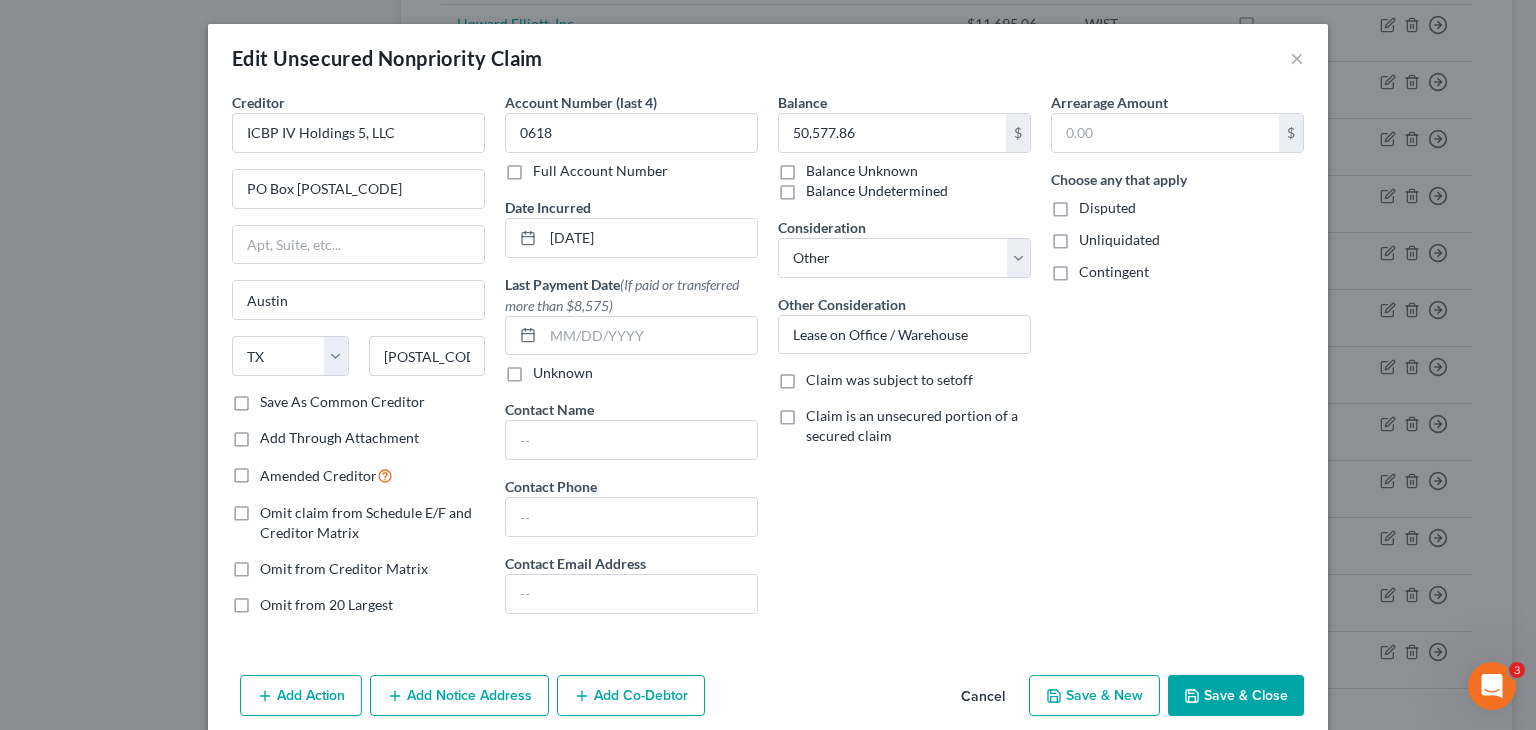 click on "Add Notice Address" at bounding box center (459, 696) 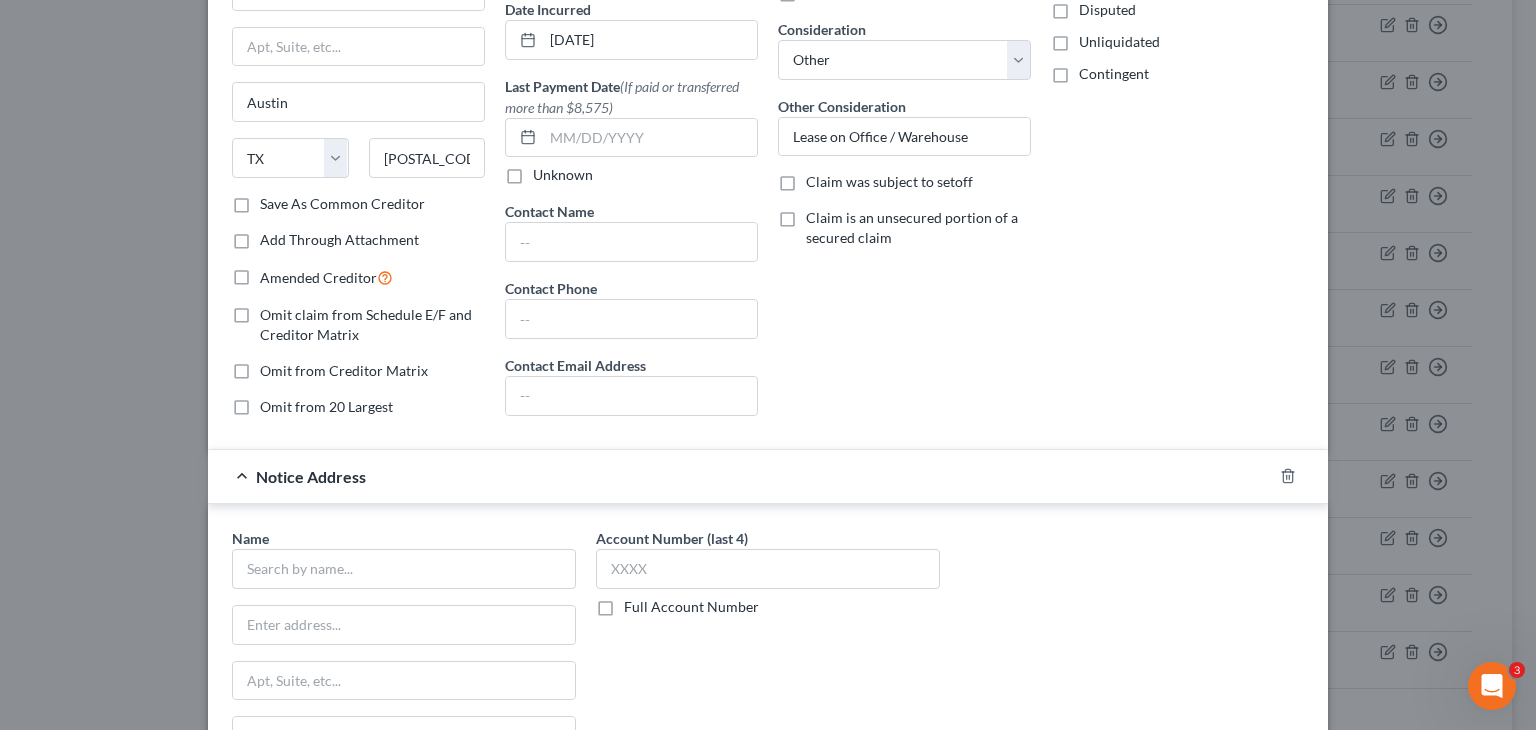 scroll, scrollTop: 200, scrollLeft: 0, axis: vertical 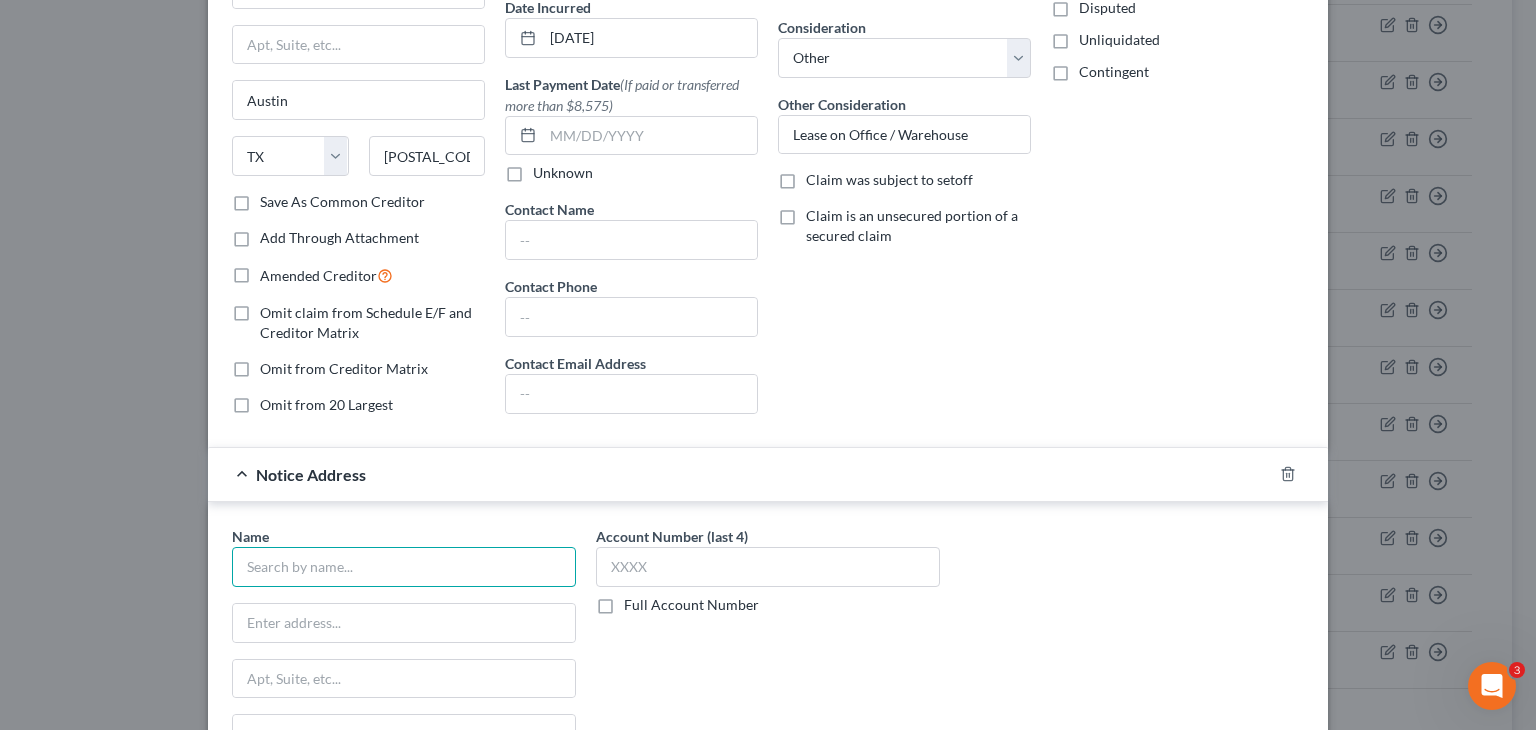 click at bounding box center (404, 567) 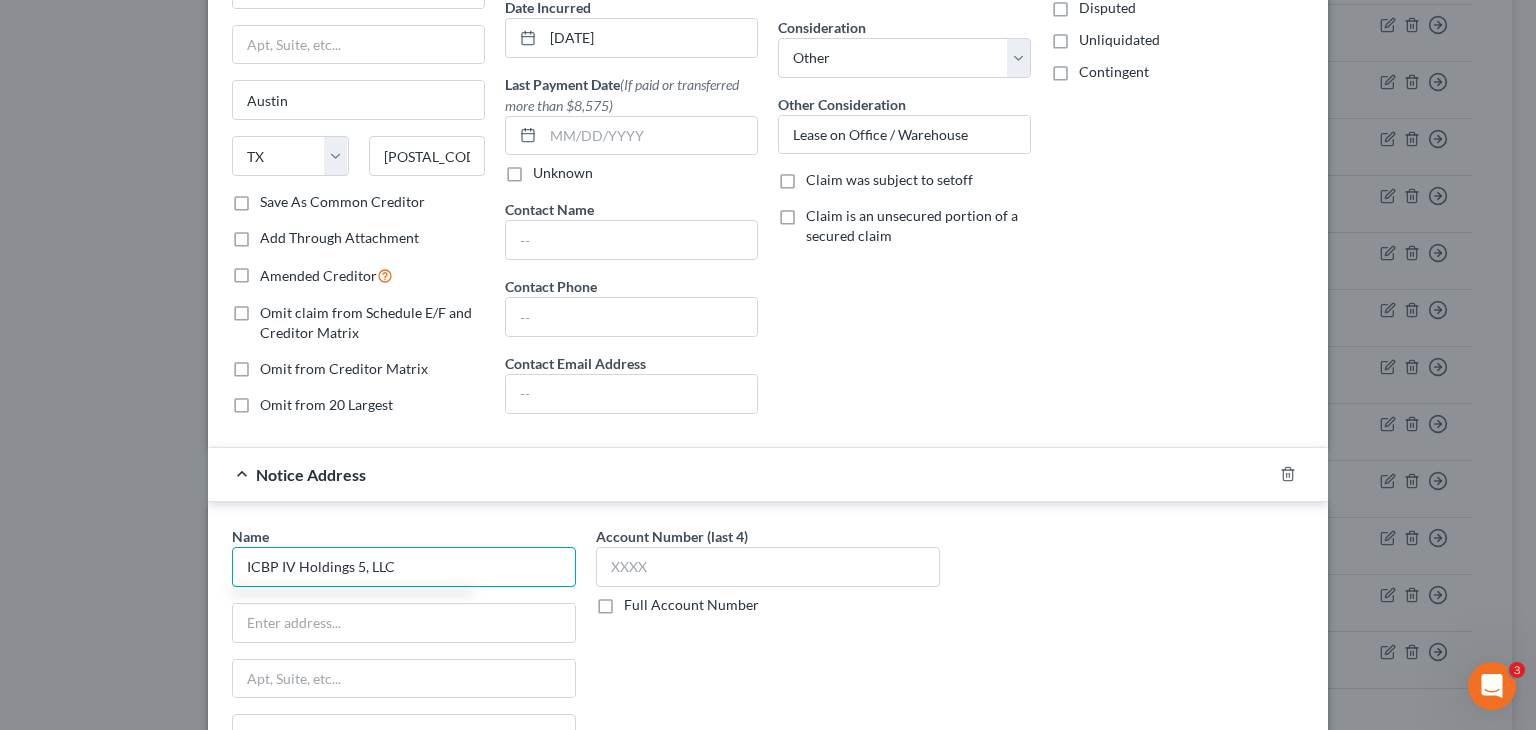 type on "ICBP IV Holdings 5, LLC" 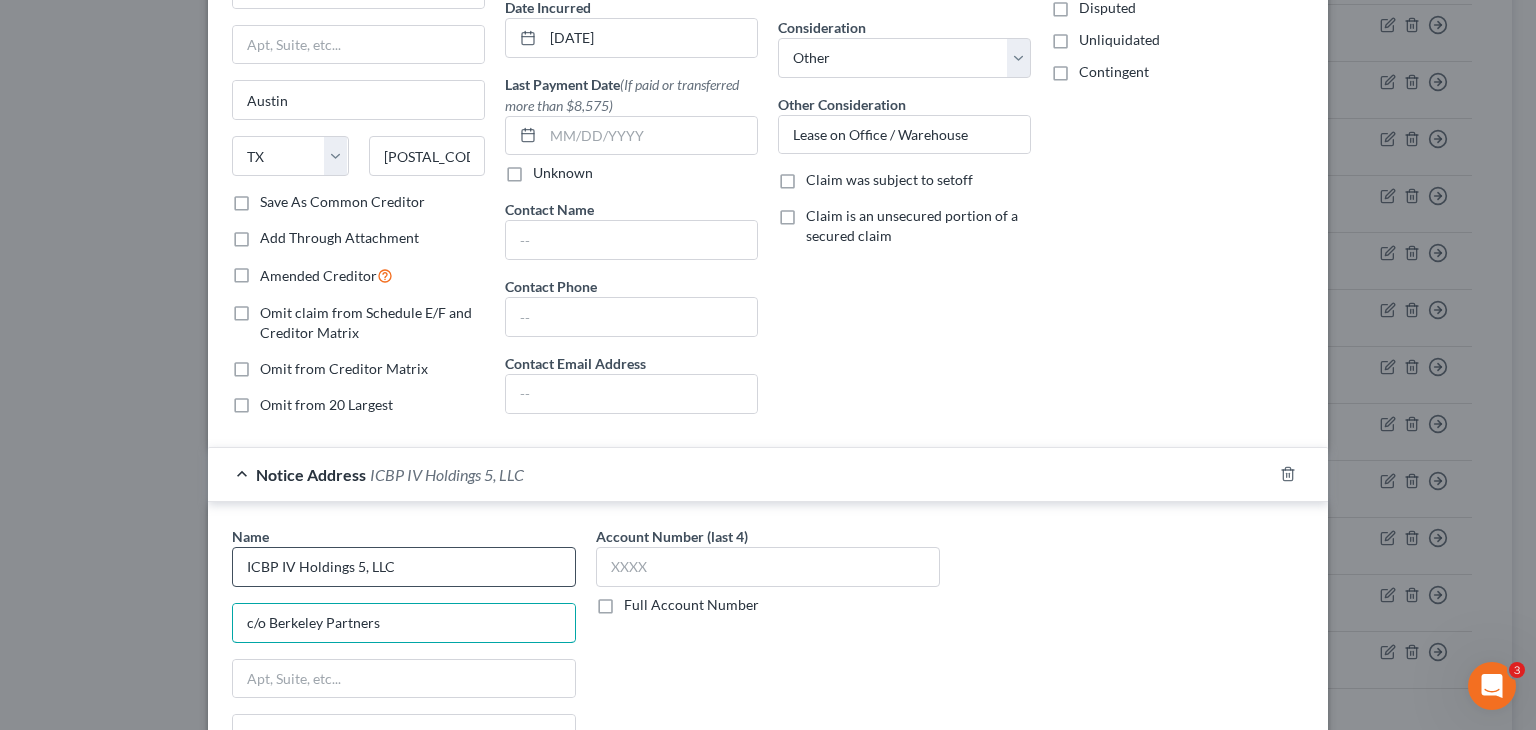type on "c/o Berkeley Partners" 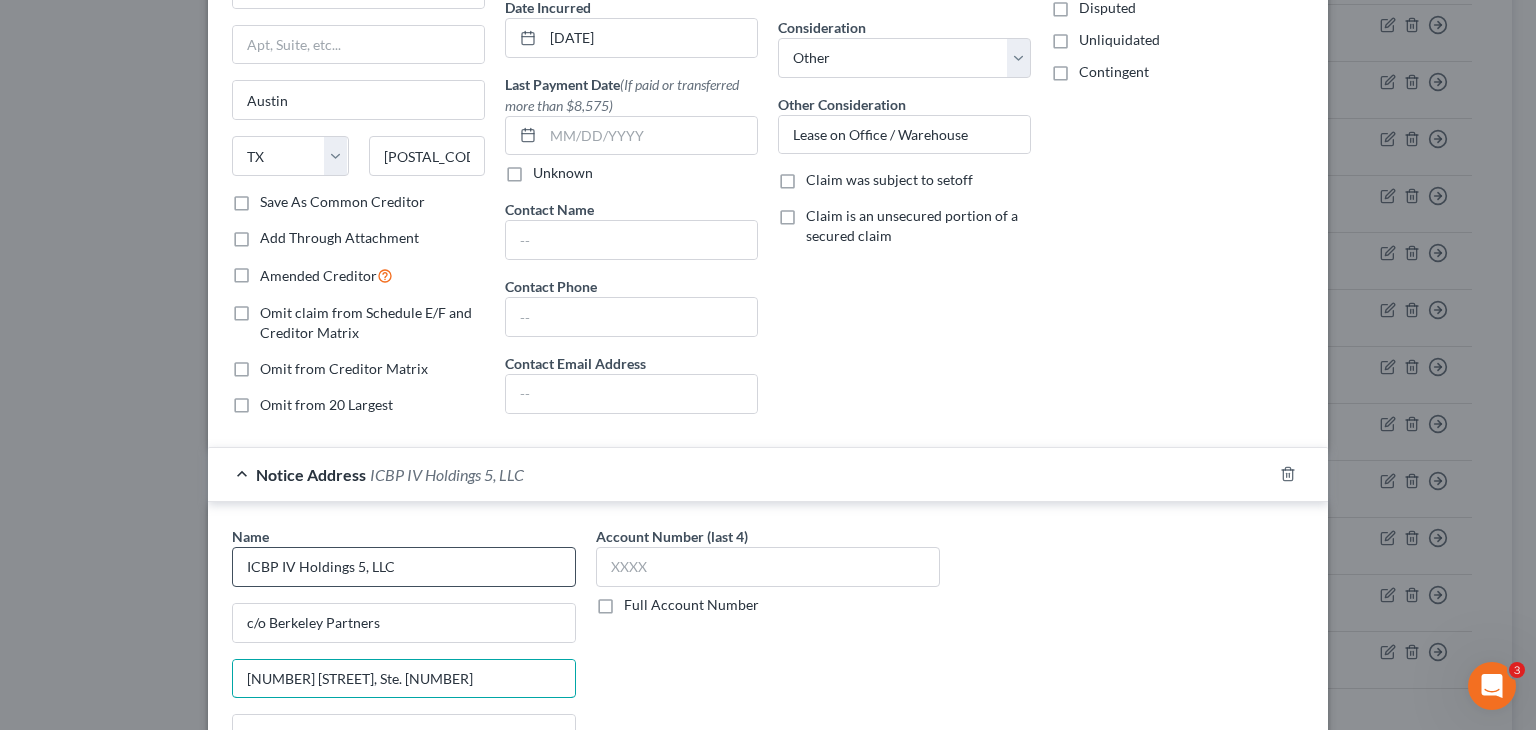 type on "1111 Broadway, Ste. 1670" 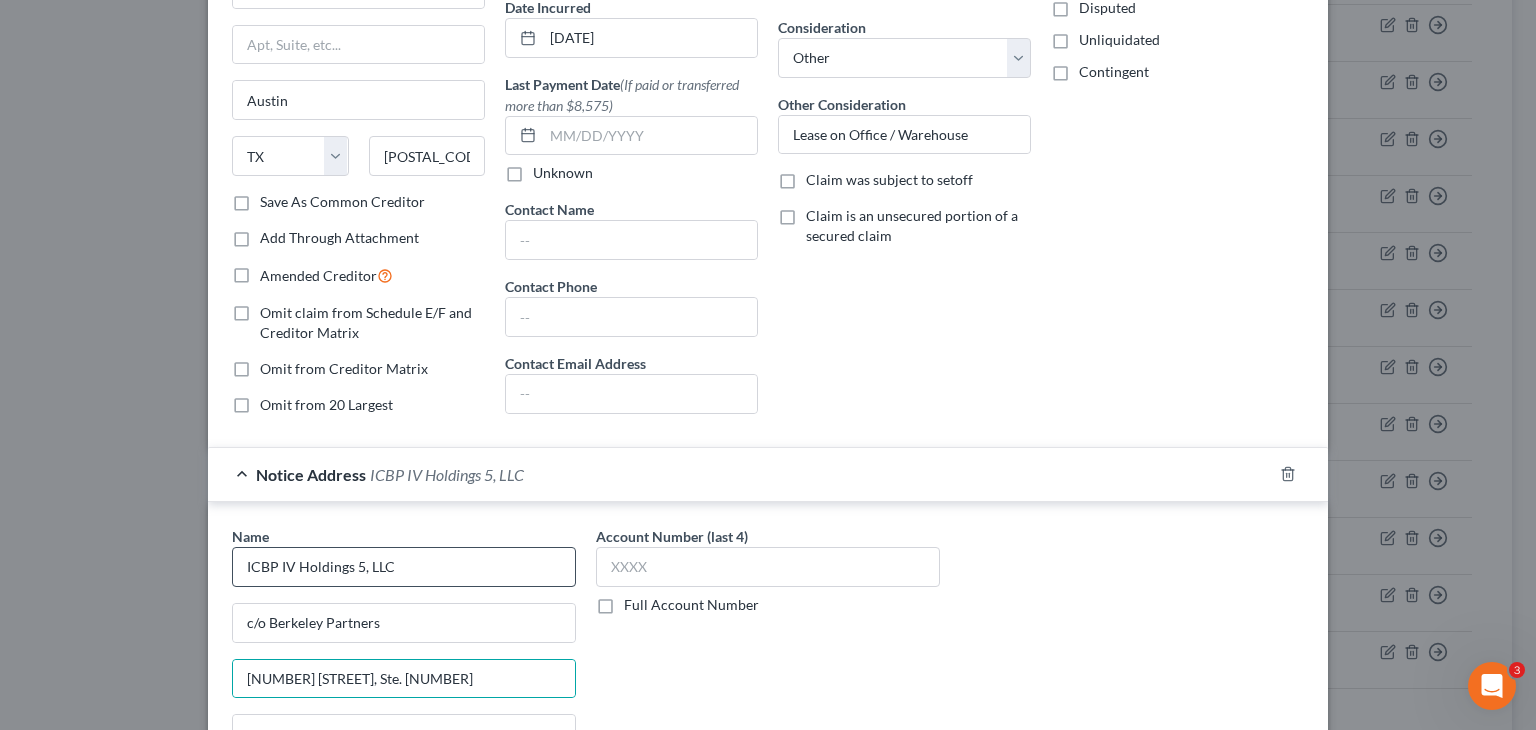 scroll, scrollTop: 220, scrollLeft: 0, axis: vertical 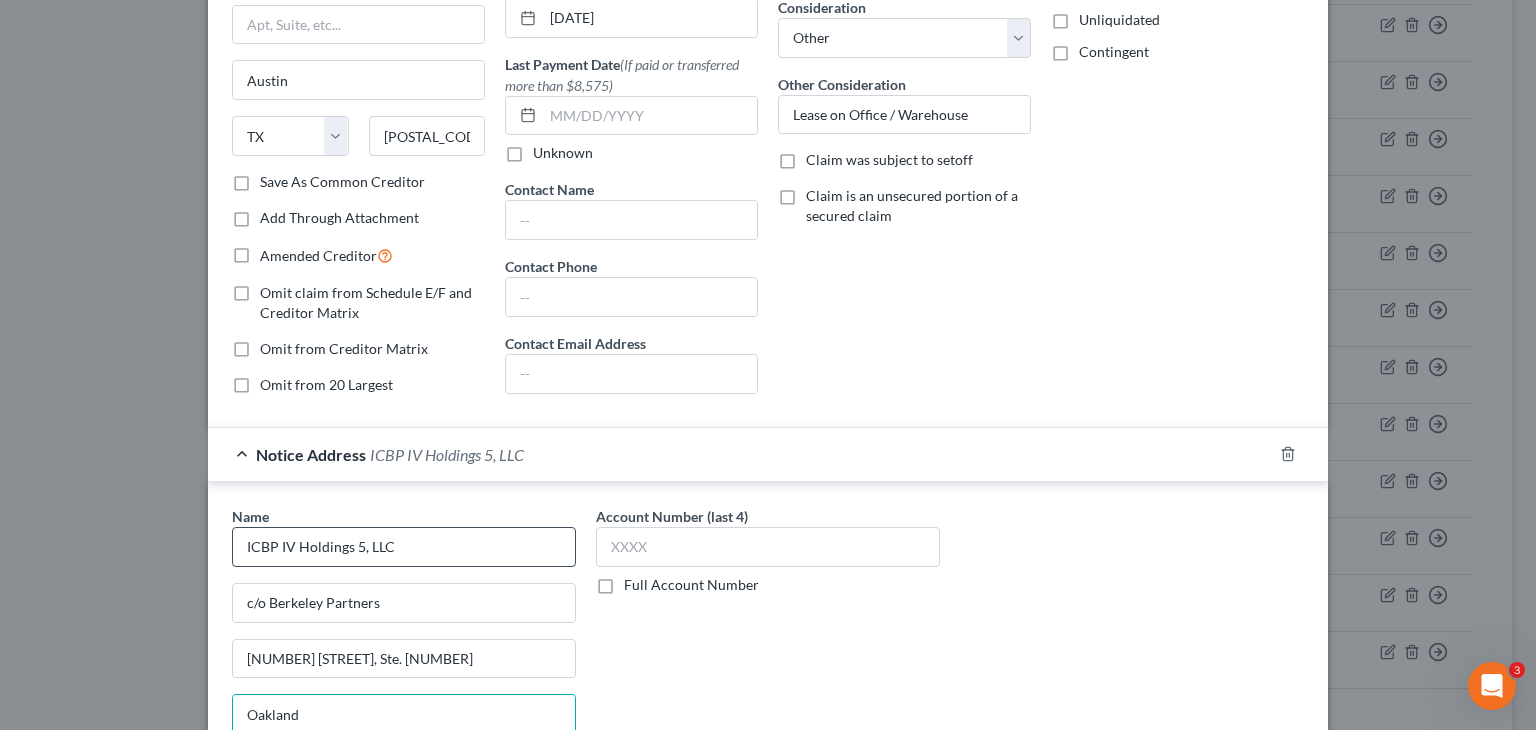 type on "Oakland" 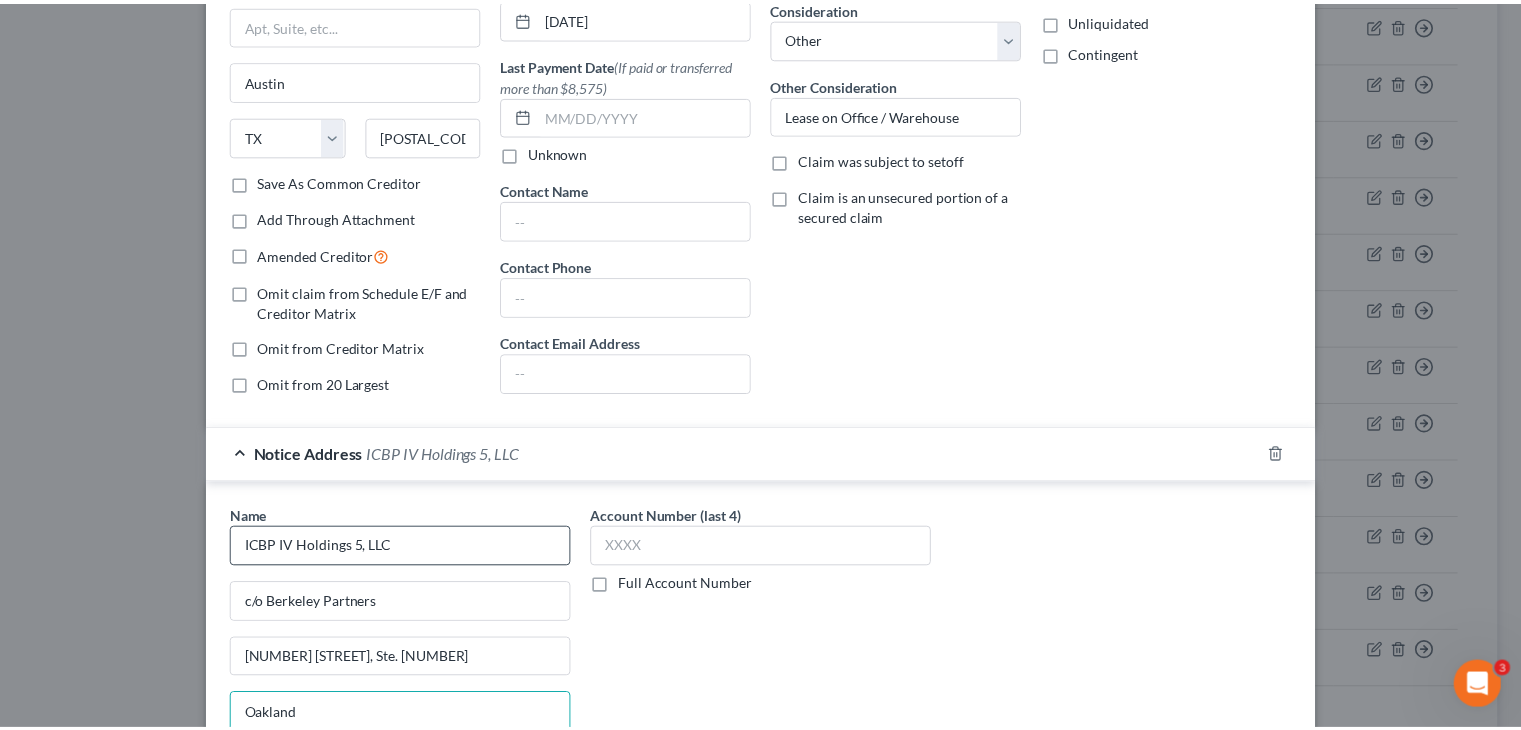 scroll, scrollTop: 547, scrollLeft: 0, axis: vertical 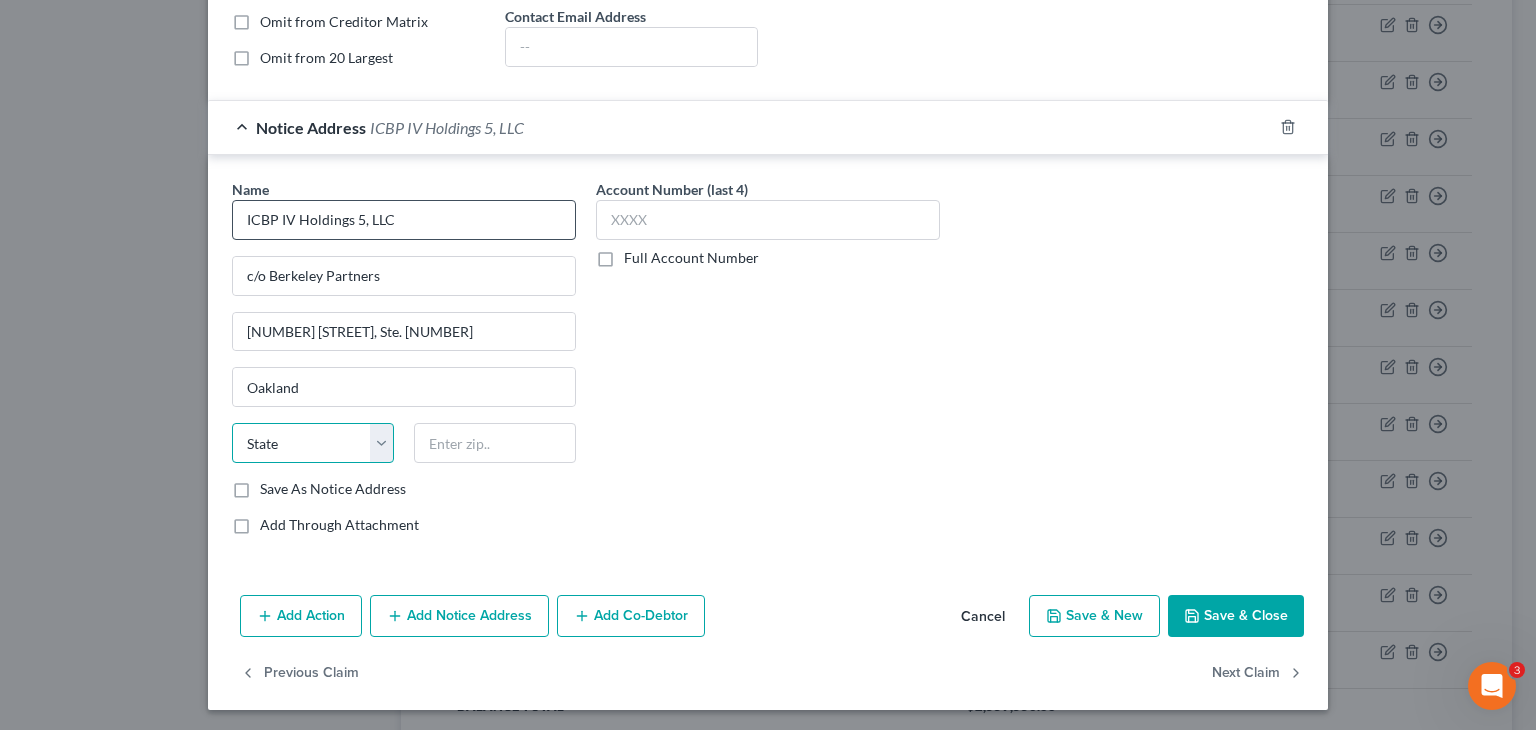 select on "4" 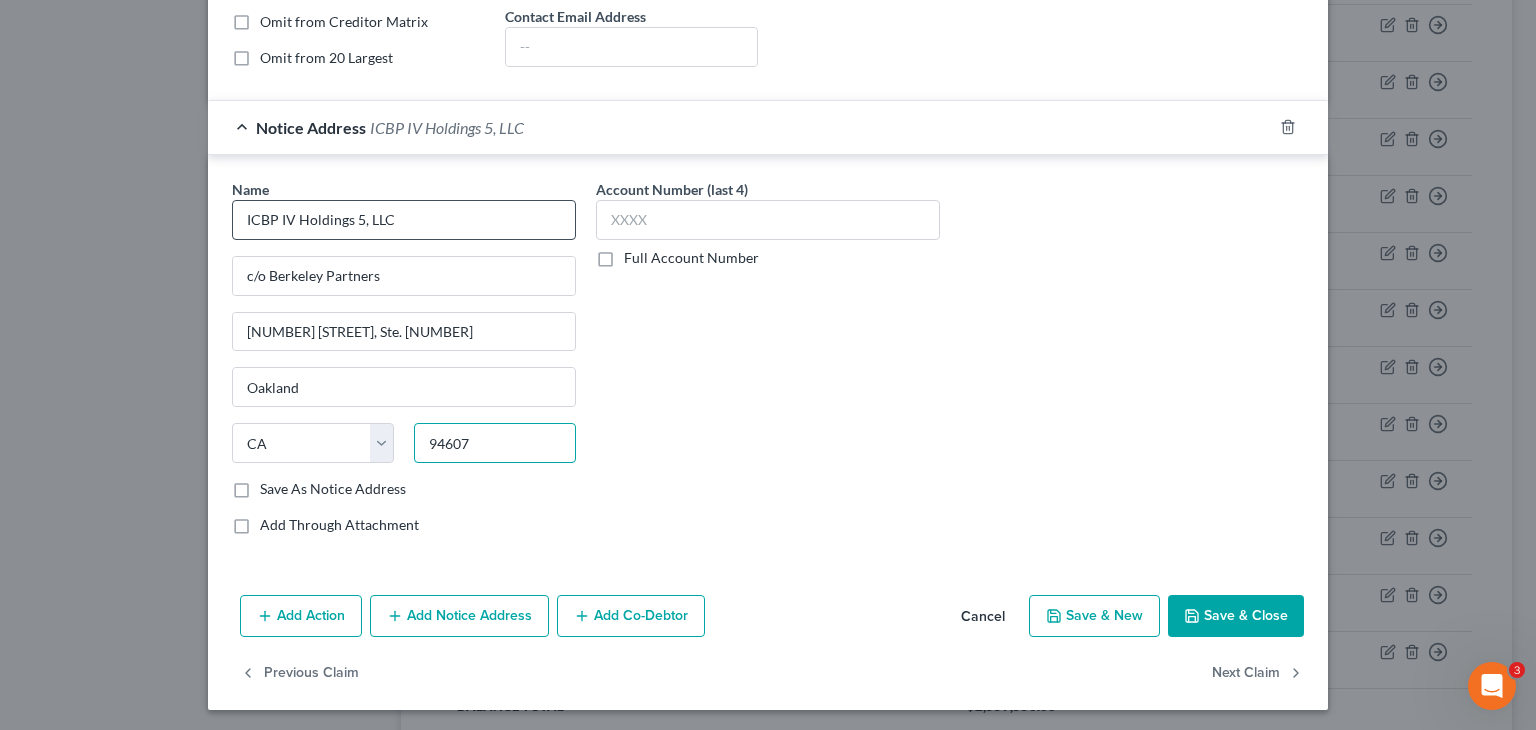 type on "94607" 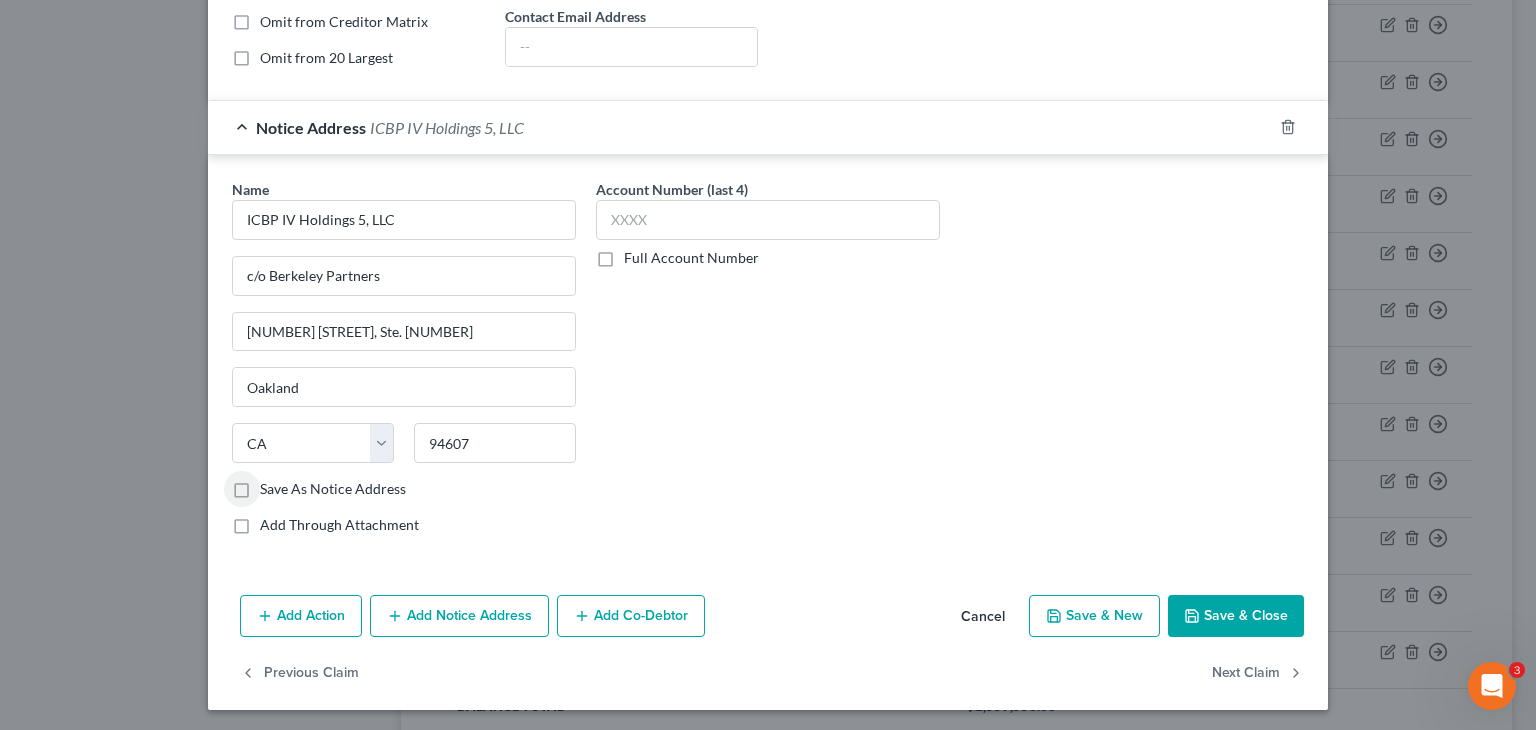 click on "Save As Notice Address" at bounding box center [333, 489] 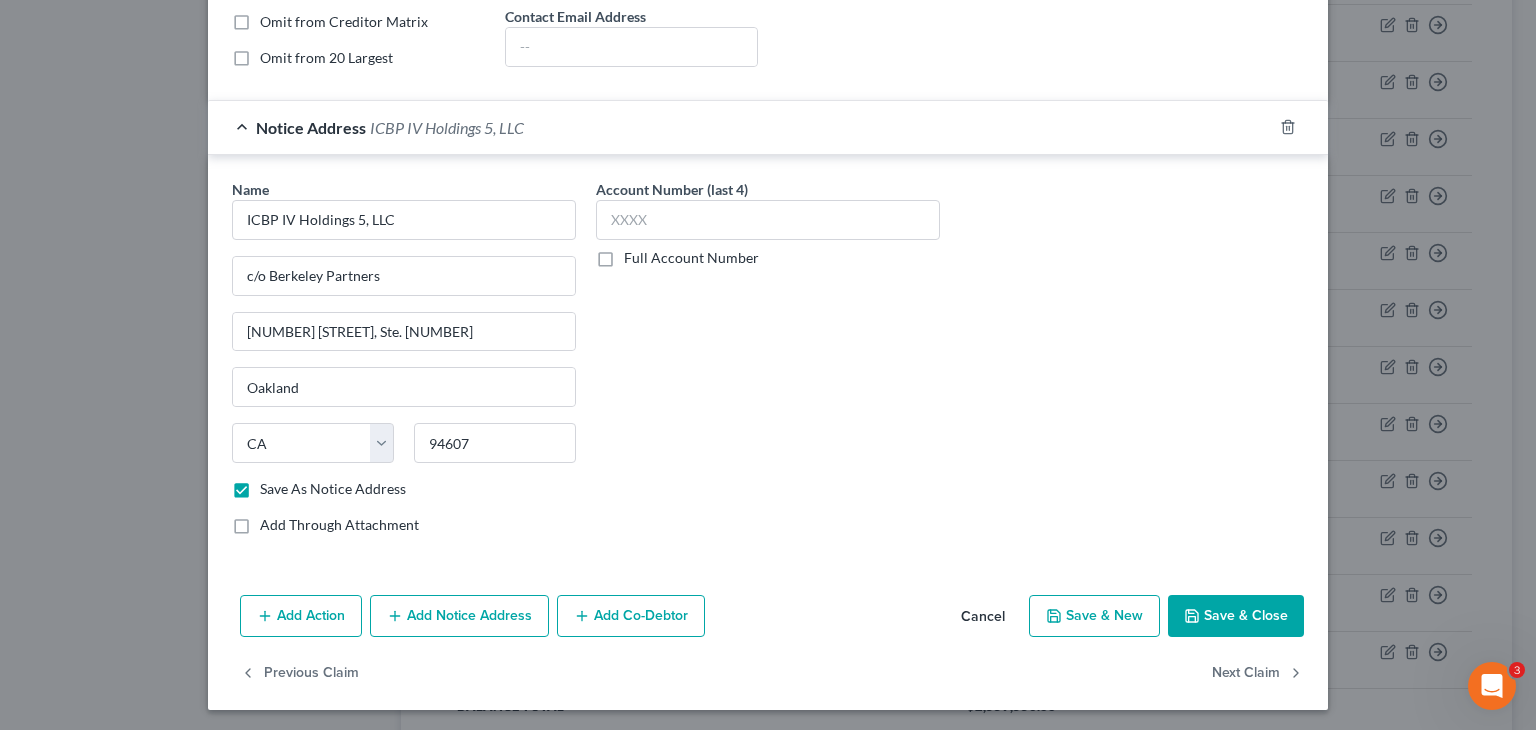 click on "Save & Close" at bounding box center [1236, 616] 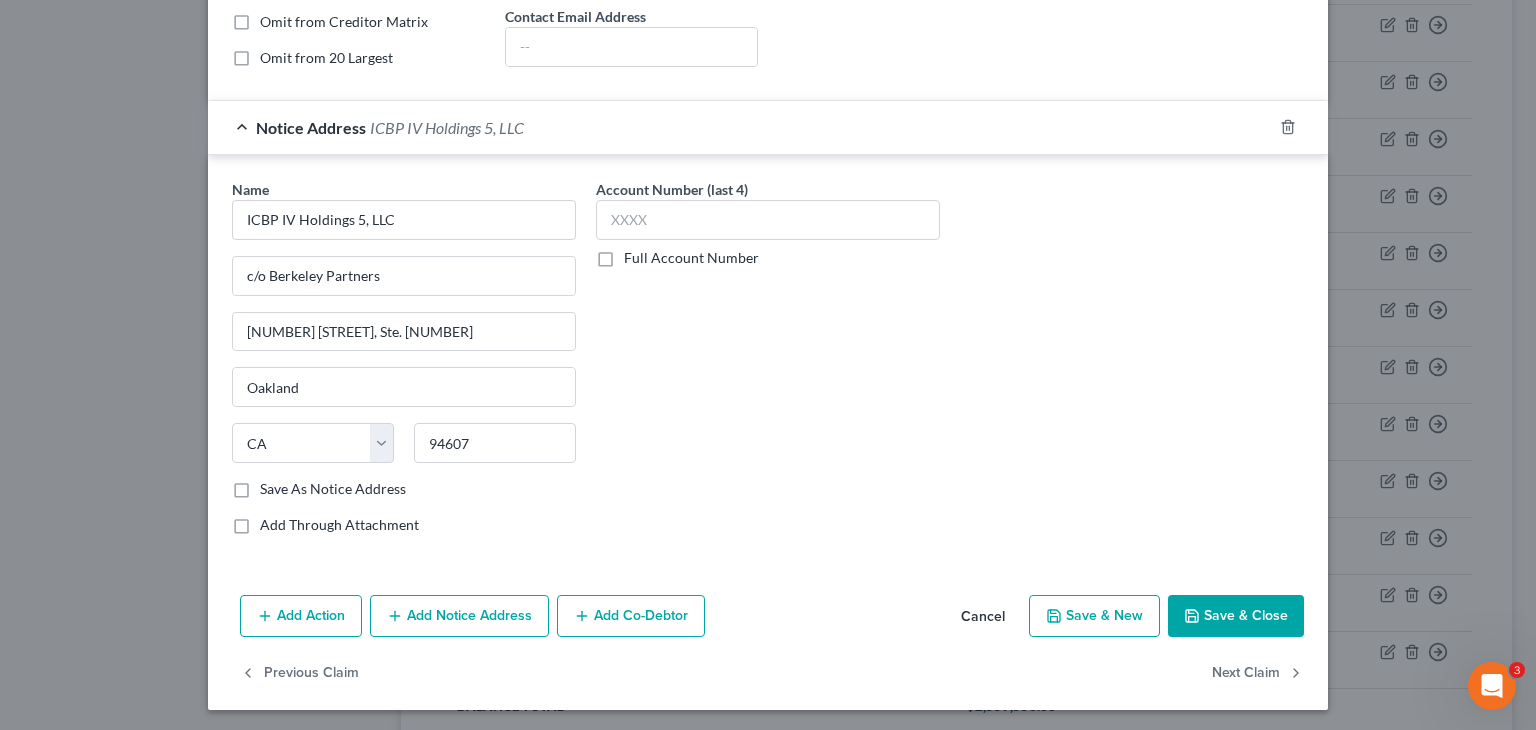 checkbox on "false" 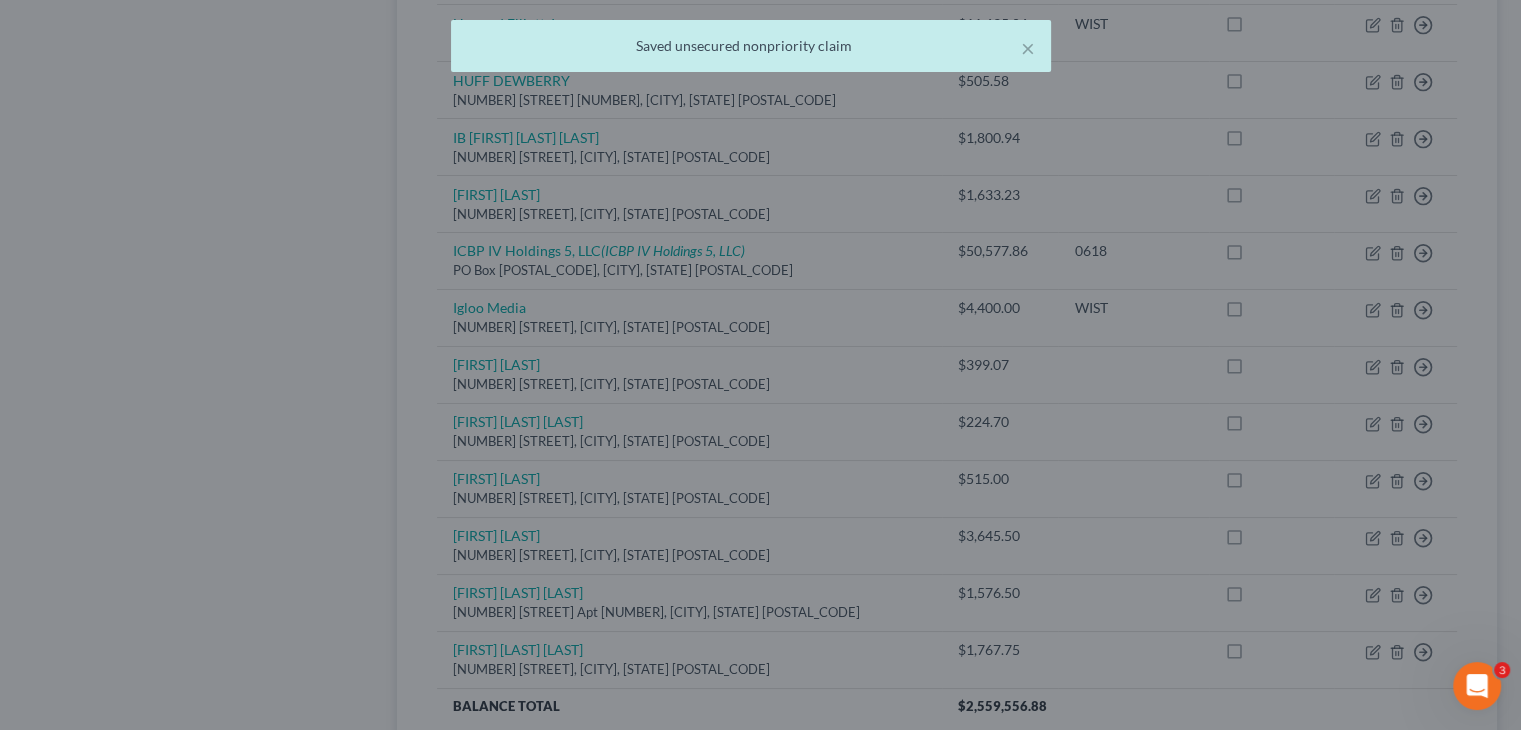 scroll, scrollTop: 0, scrollLeft: 0, axis: both 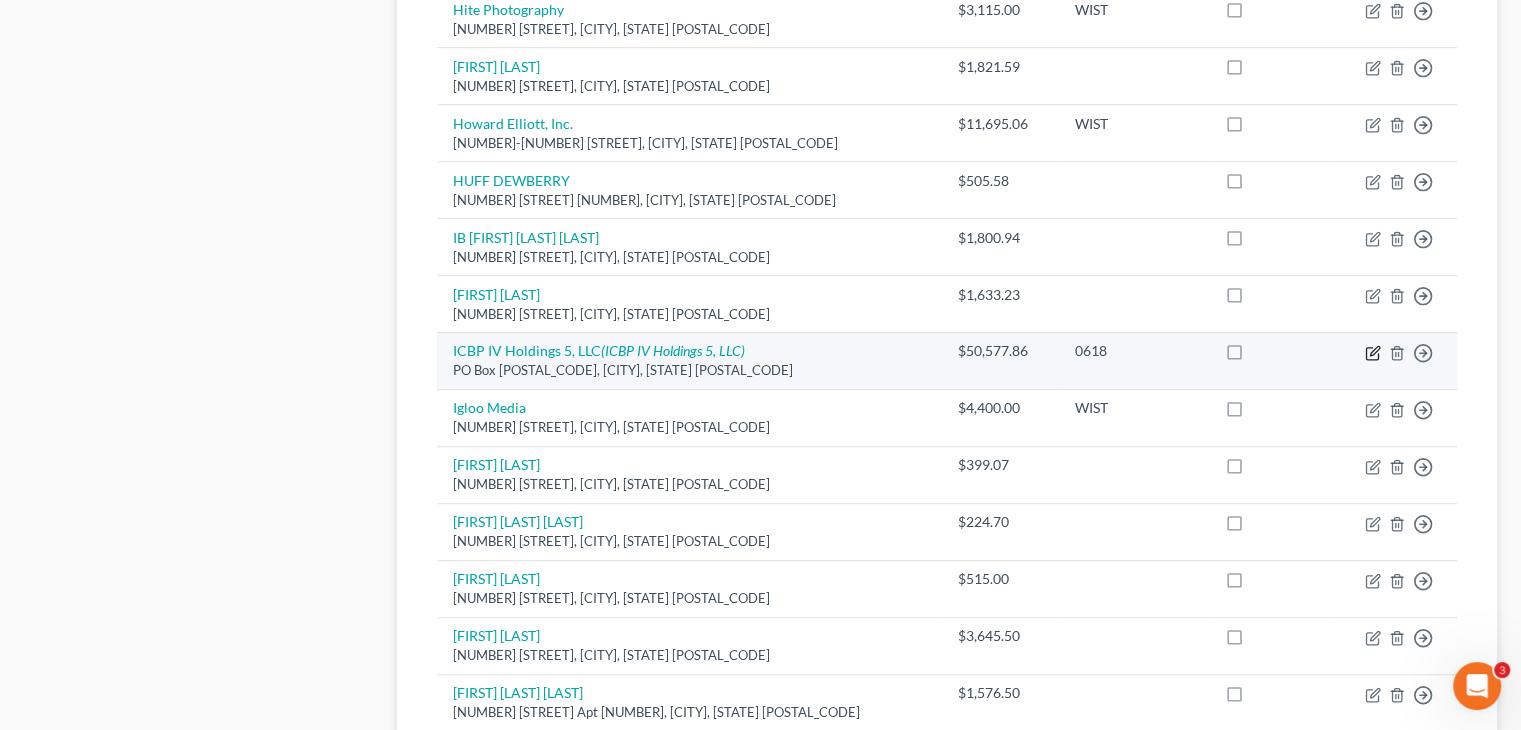 click 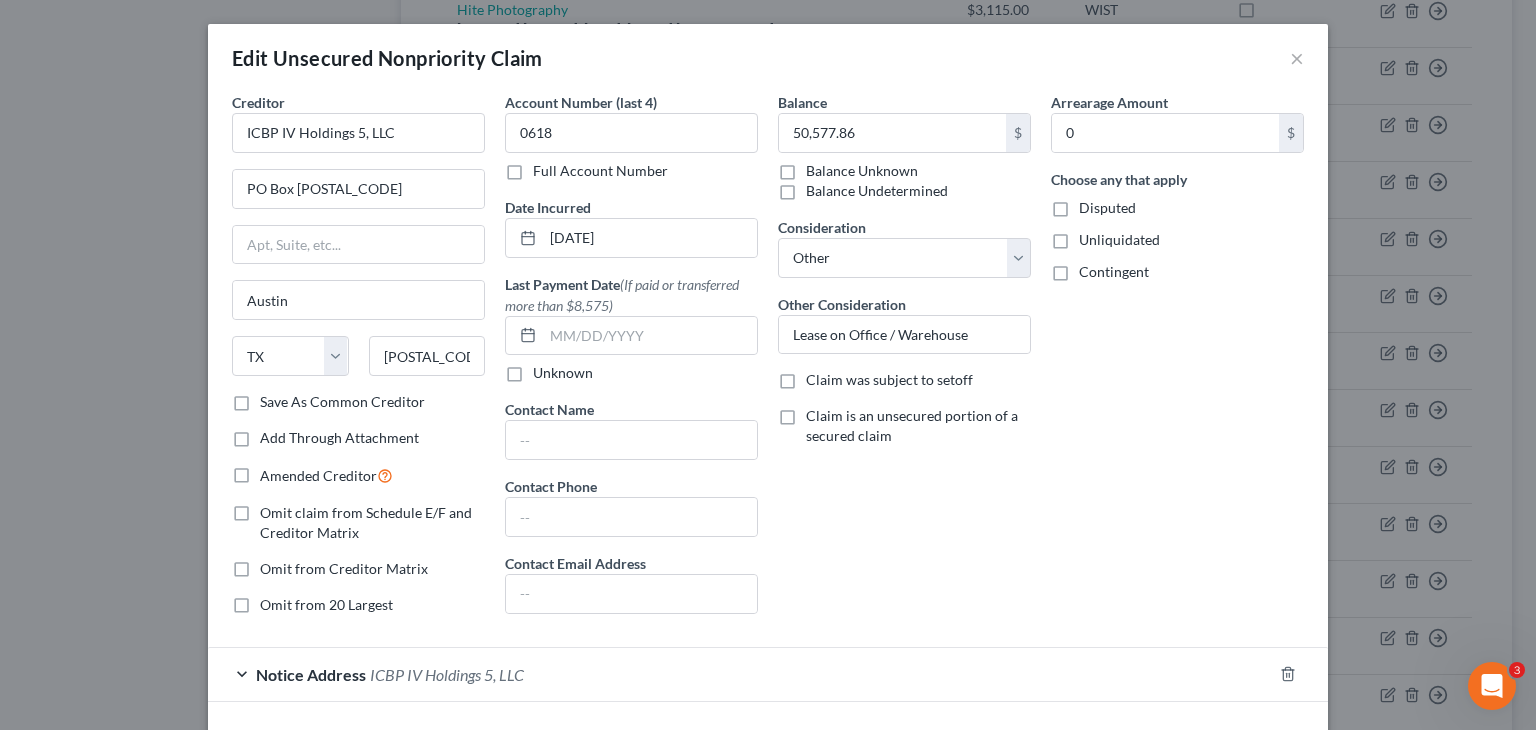 click on "Save As Common Creditor" at bounding box center (342, 402) 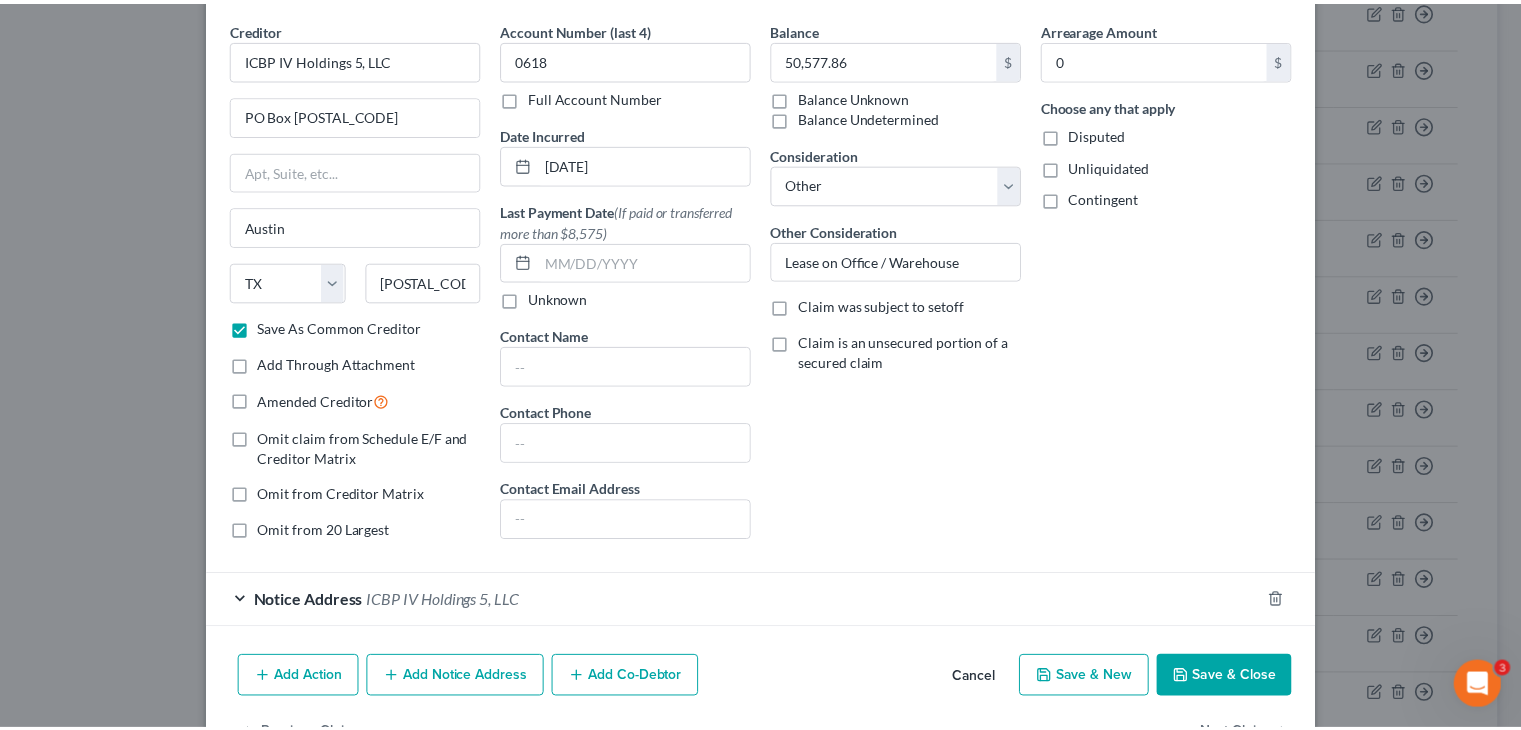 scroll, scrollTop: 137, scrollLeft: 0, axis: vertical 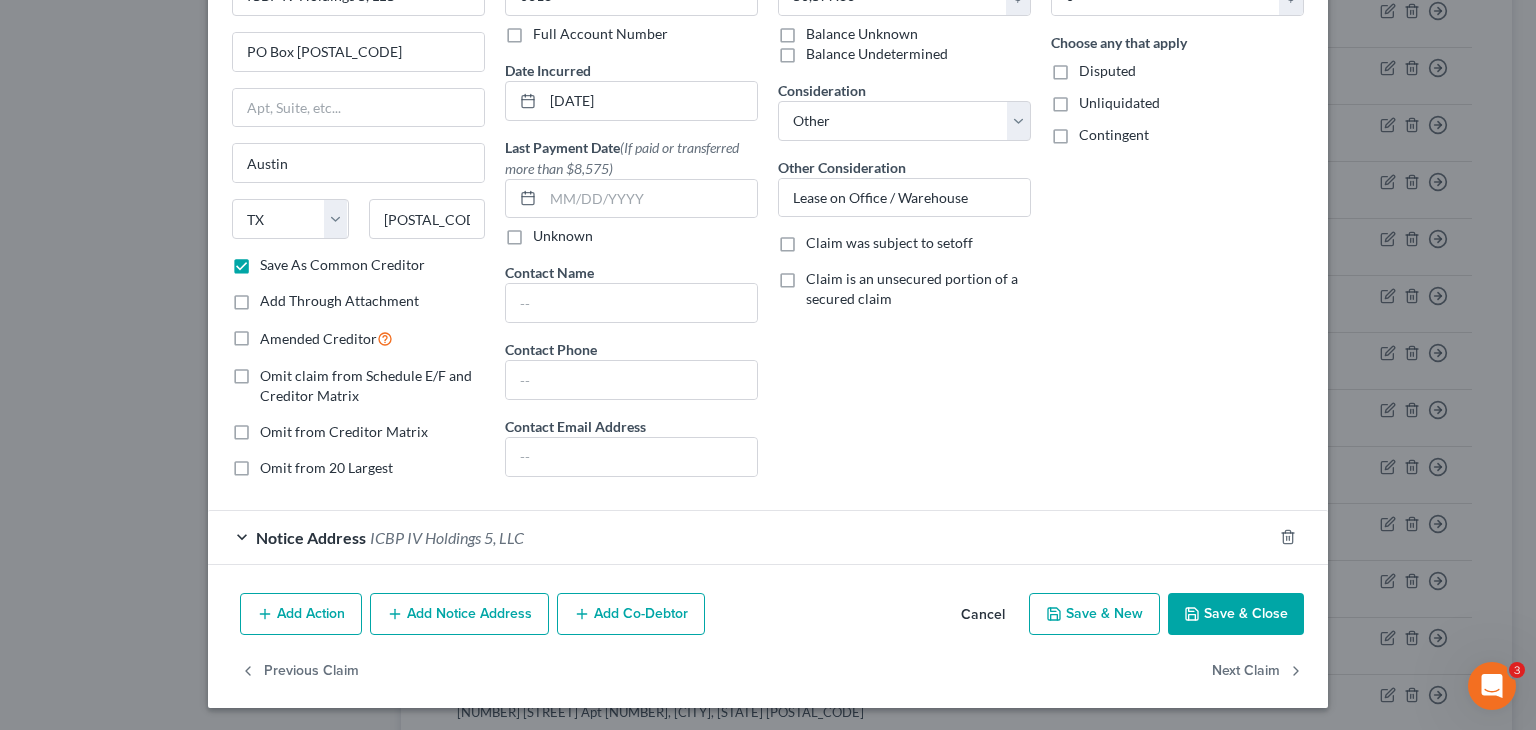 click on "Save & Close" at bounding box center (1236, 614) 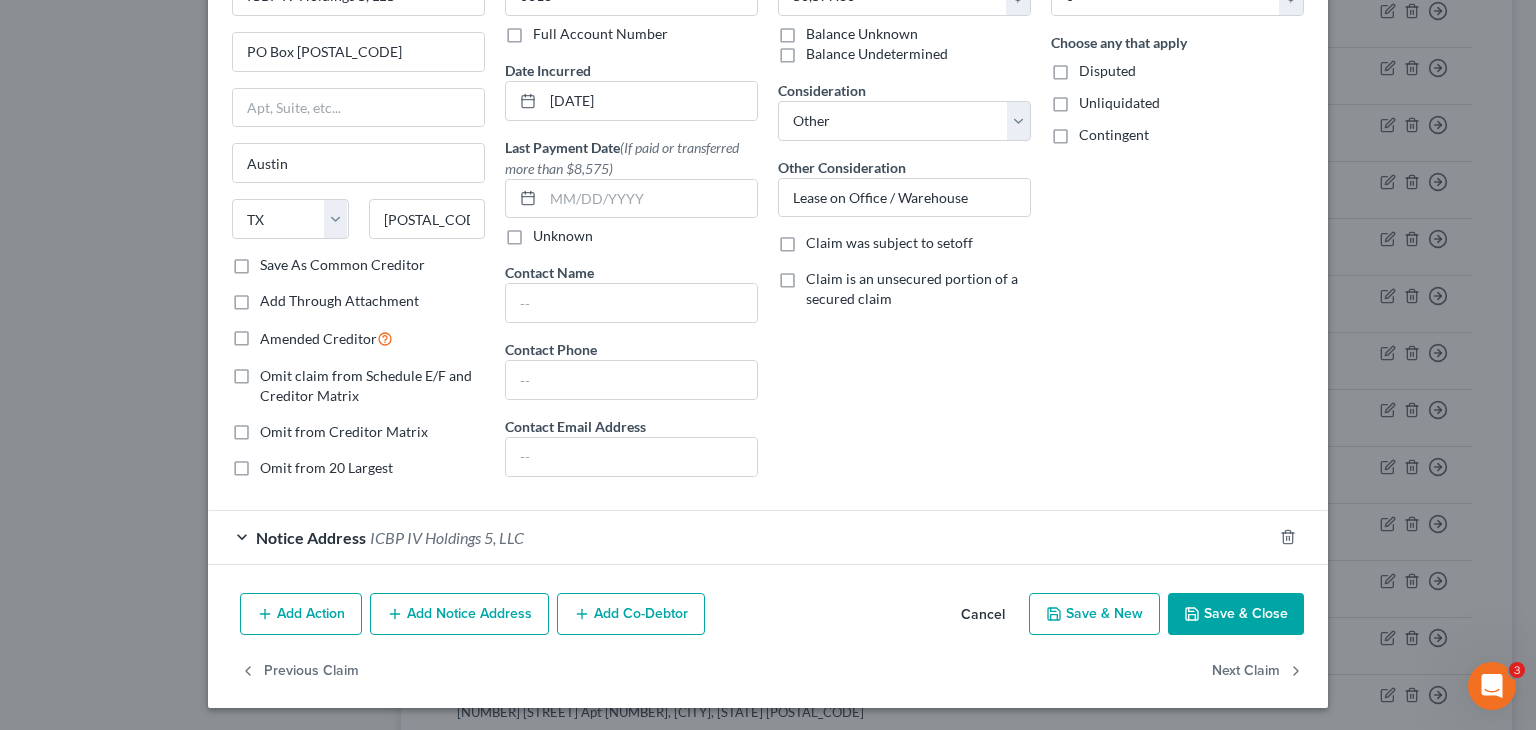 checkbox on "false" 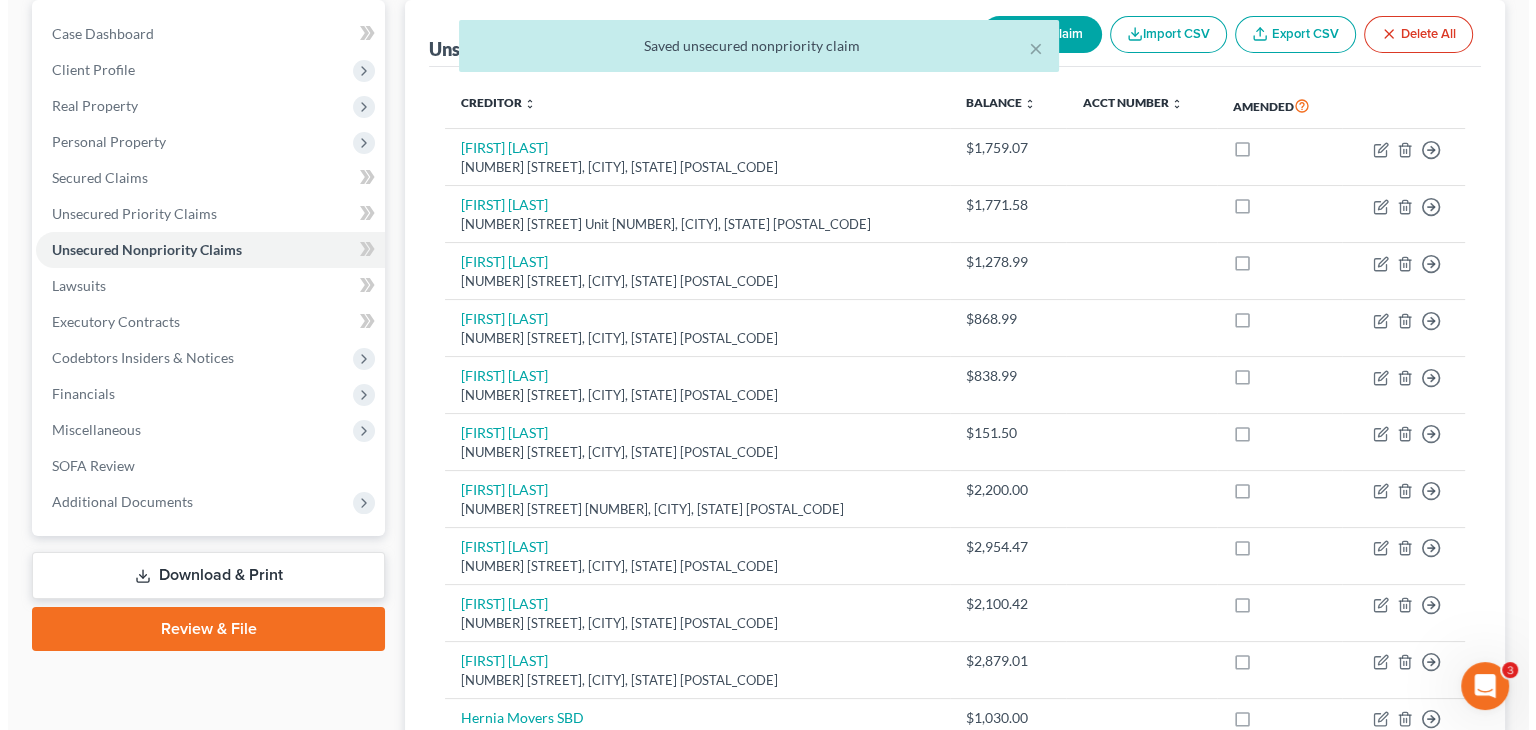 scroll, scrollTop: 0, scrollLeft: 0, axis: both 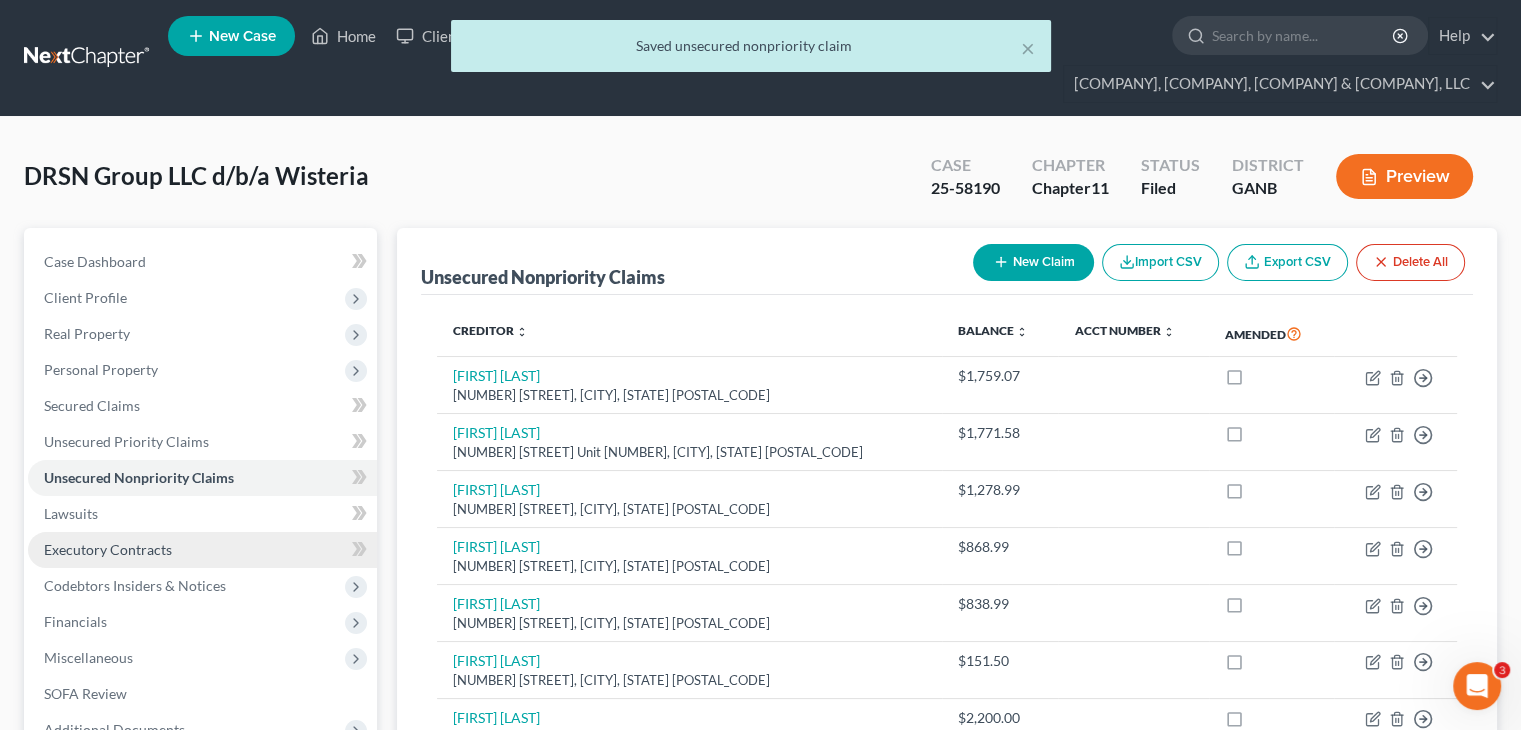 click on "Executory Contracts" at bounding box center (108, 549) 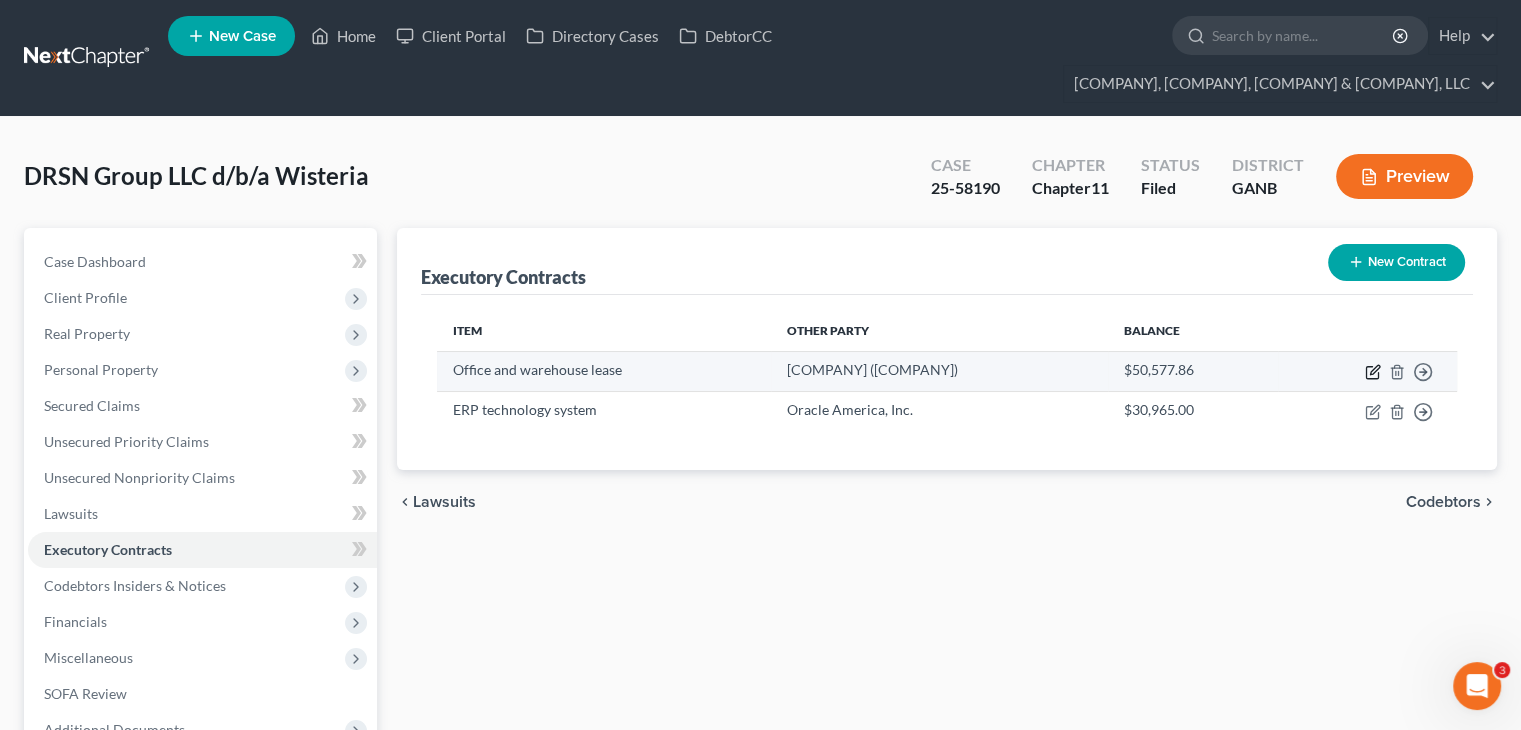click 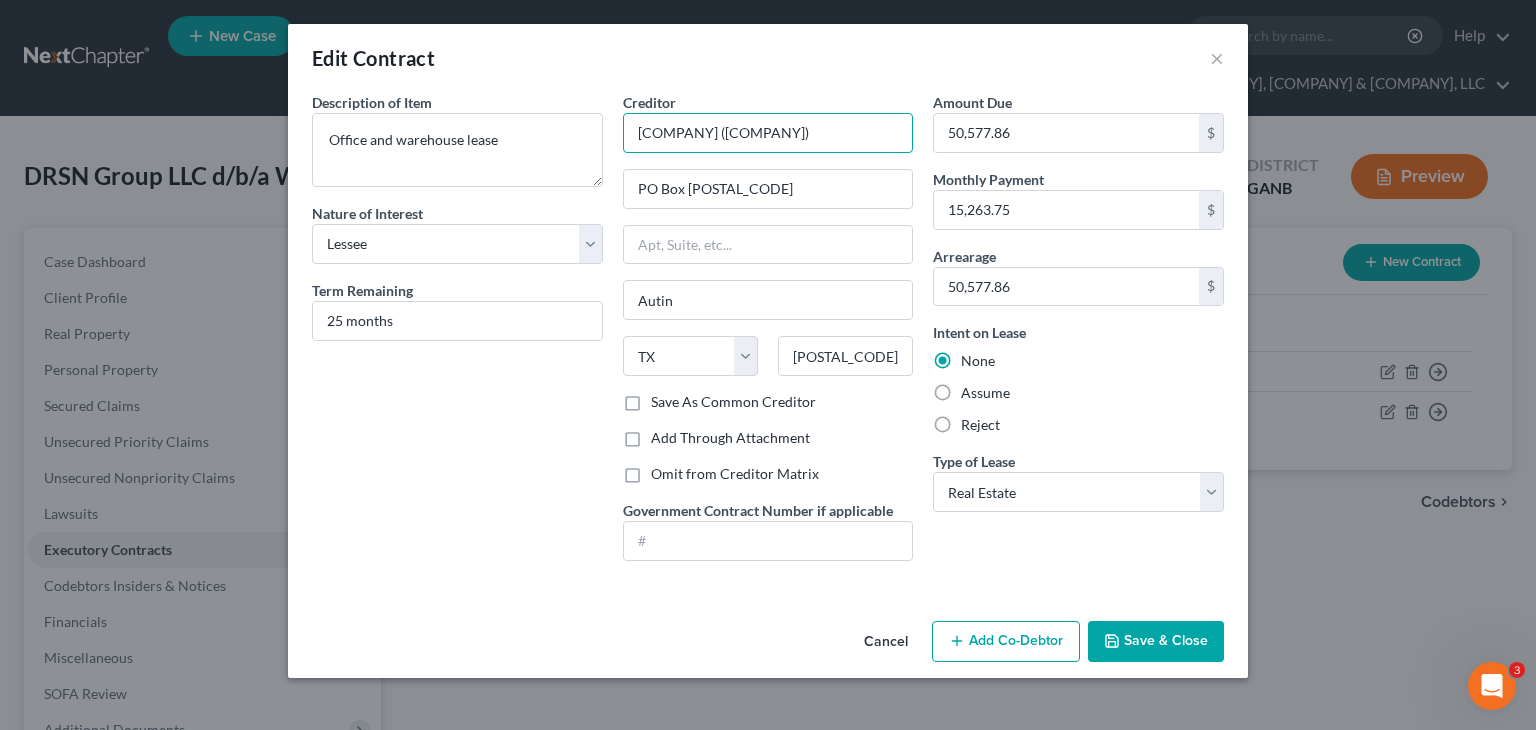 click on "ICBP IV Holdings 5, LLC (Berkeley Partners)" at bounding box center (768, 133) 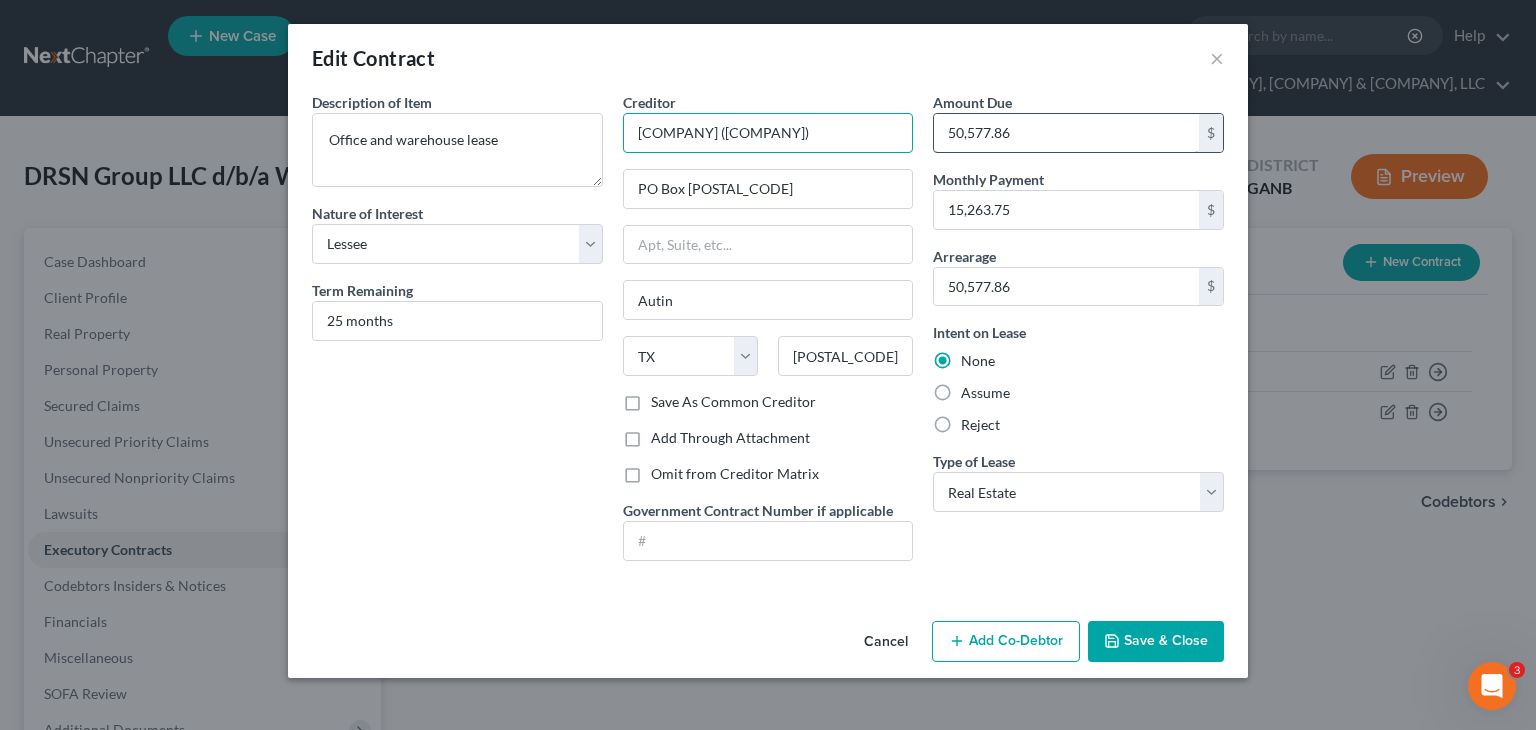 scroll, scrollTop: 0, scrollLeft: 5, axis: horizontal 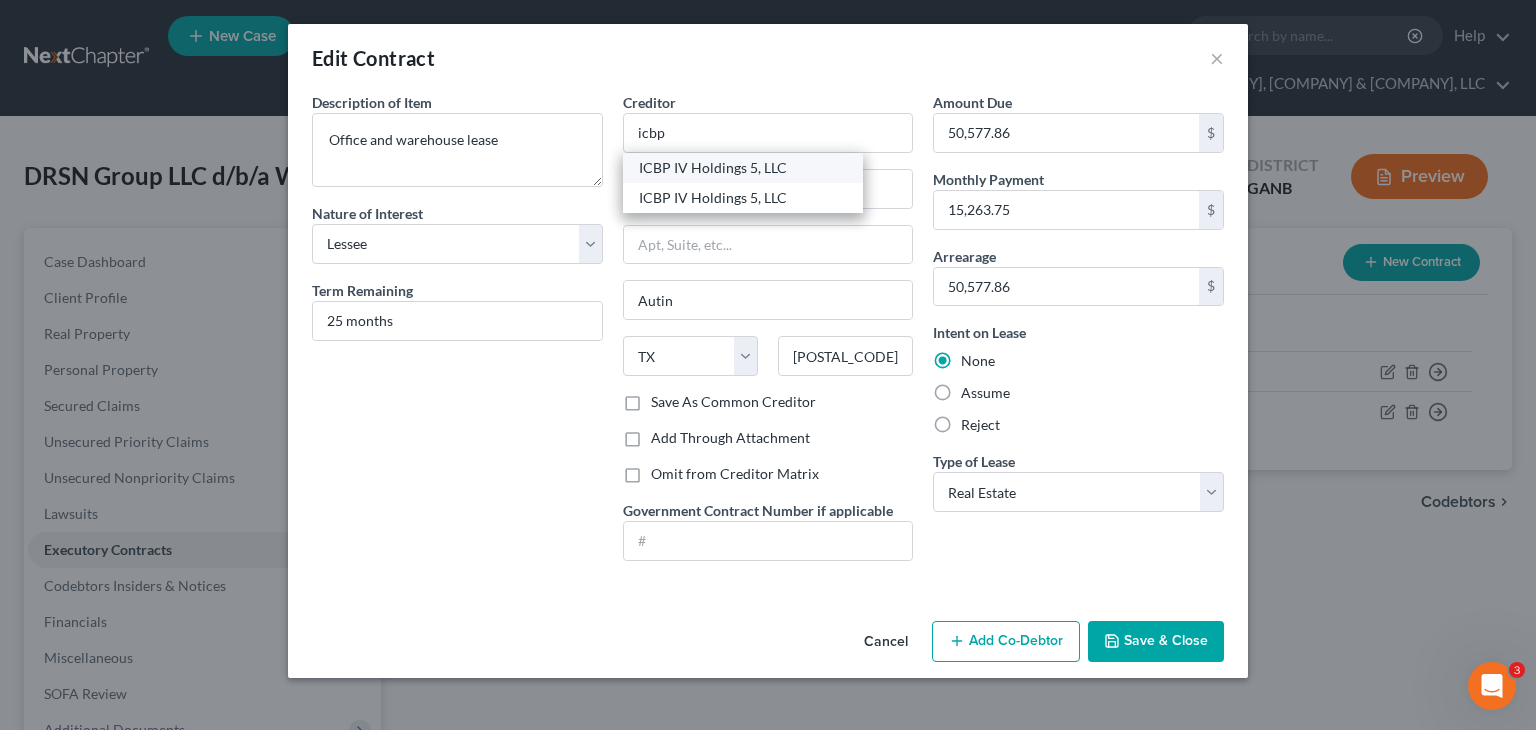 click on "ICBP IV Holdings 5, LLC" at bounding box center [743, 168] 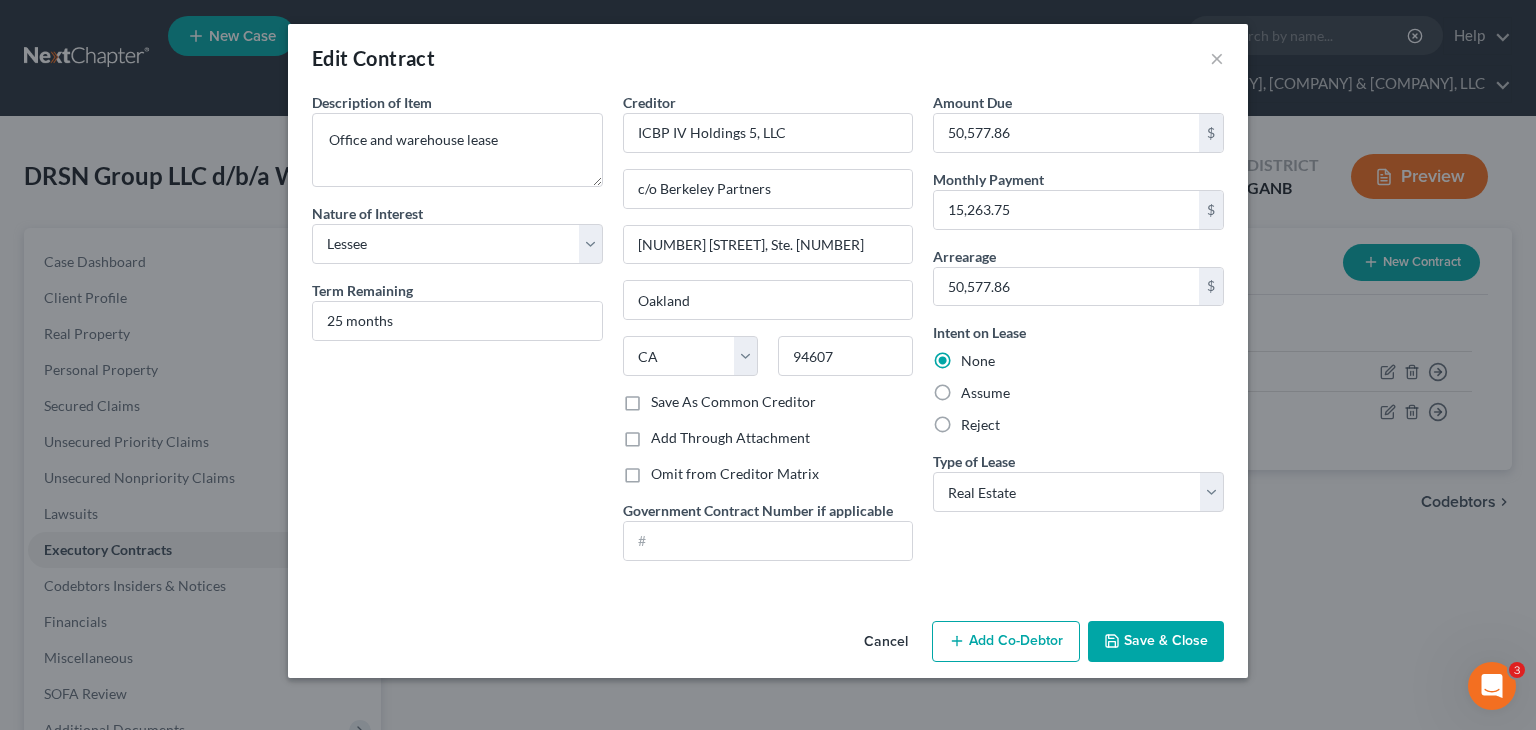 click on "Save & Close" at bounding box center [1156, 642] 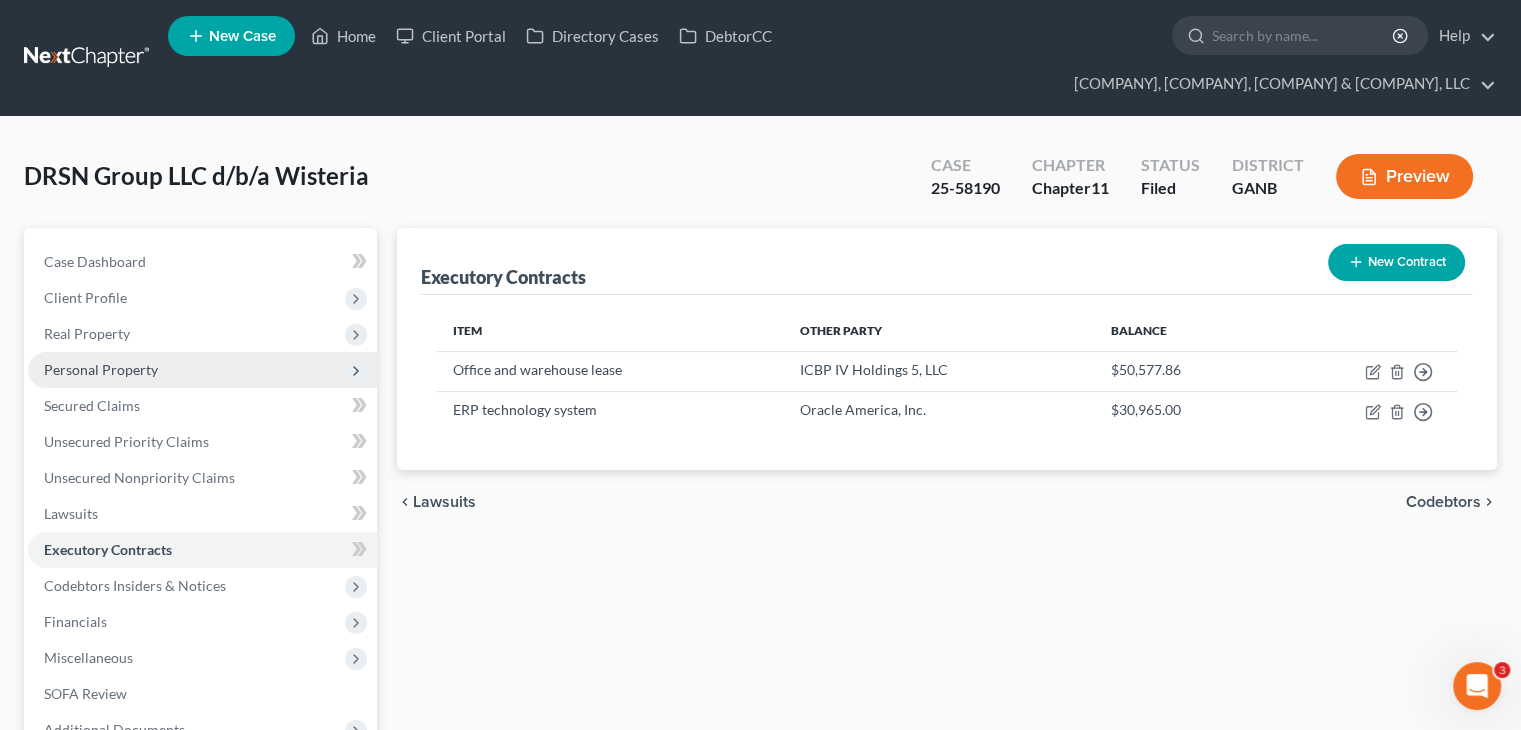 click on "Personal Property" at bounding box center [101, 369] 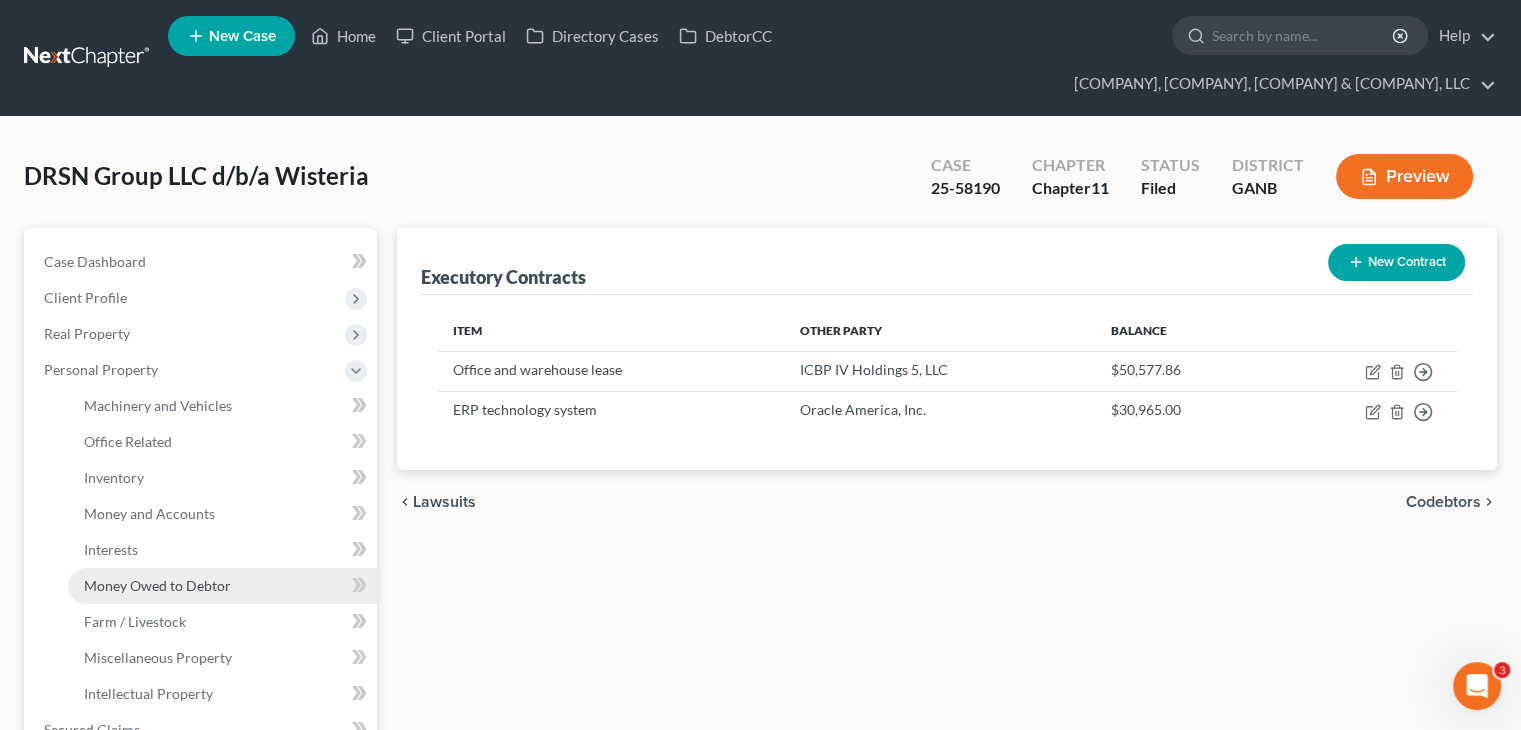 click on "Money Owed to Debtor" at bounding box center (157, 585) 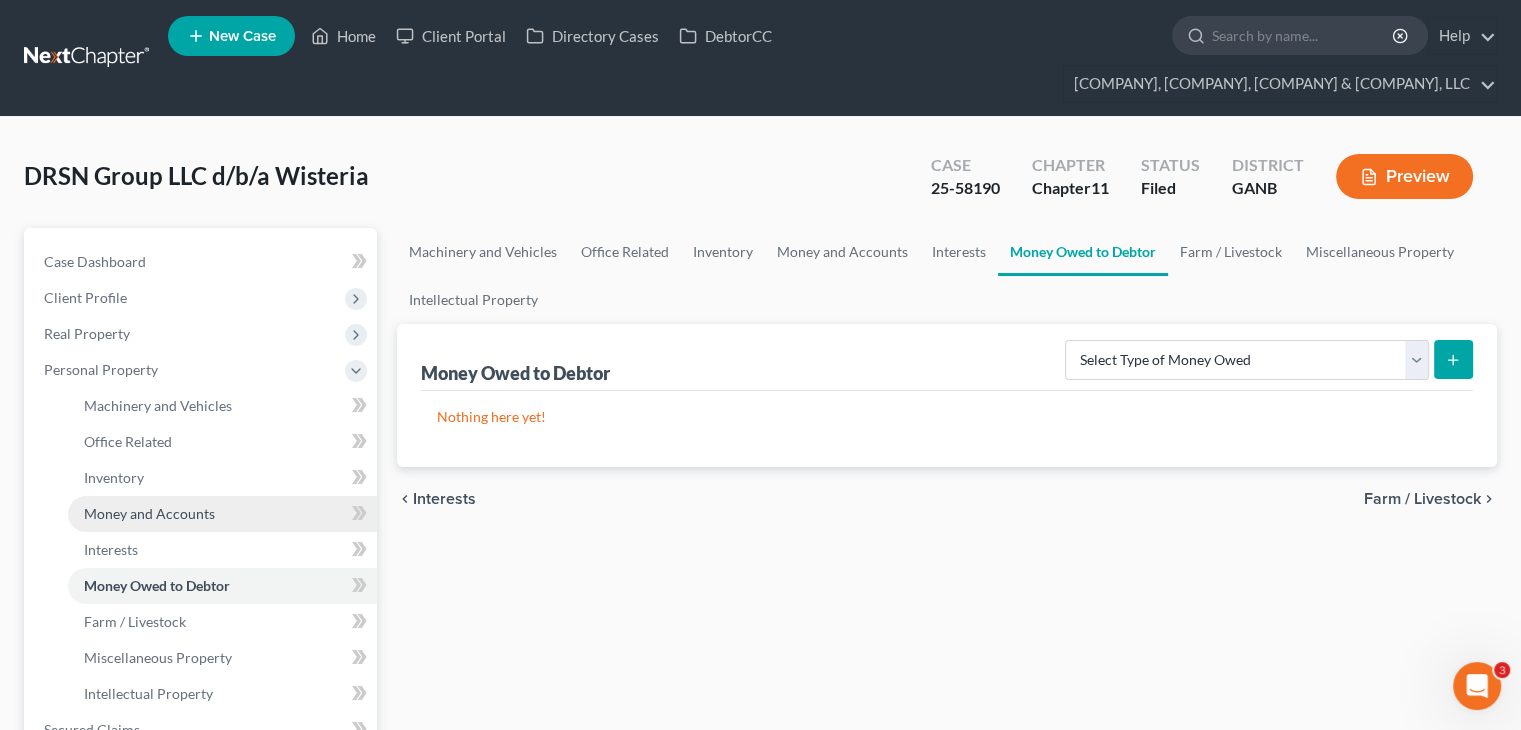 click on "Money and Accounts" at bounding box center [222, 514] 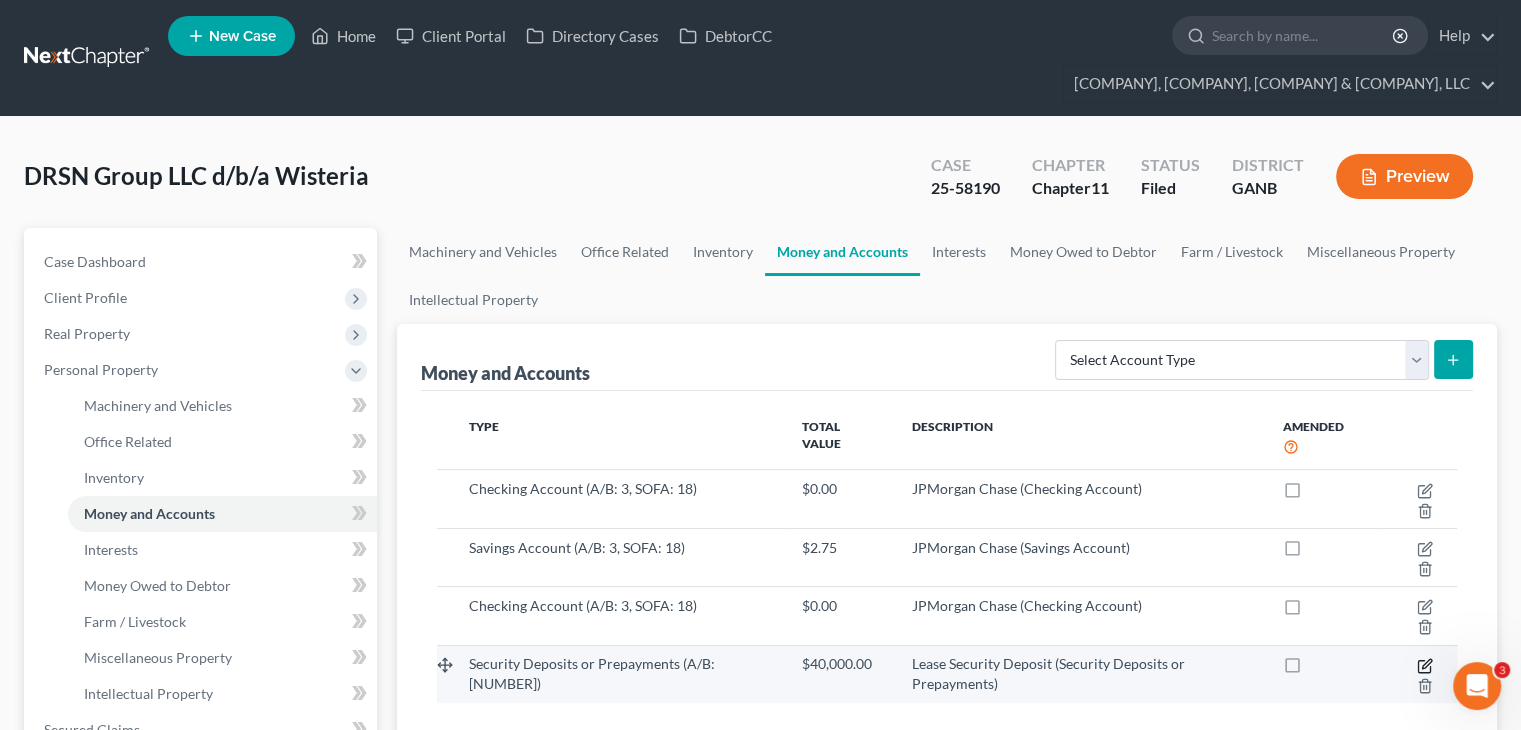 click 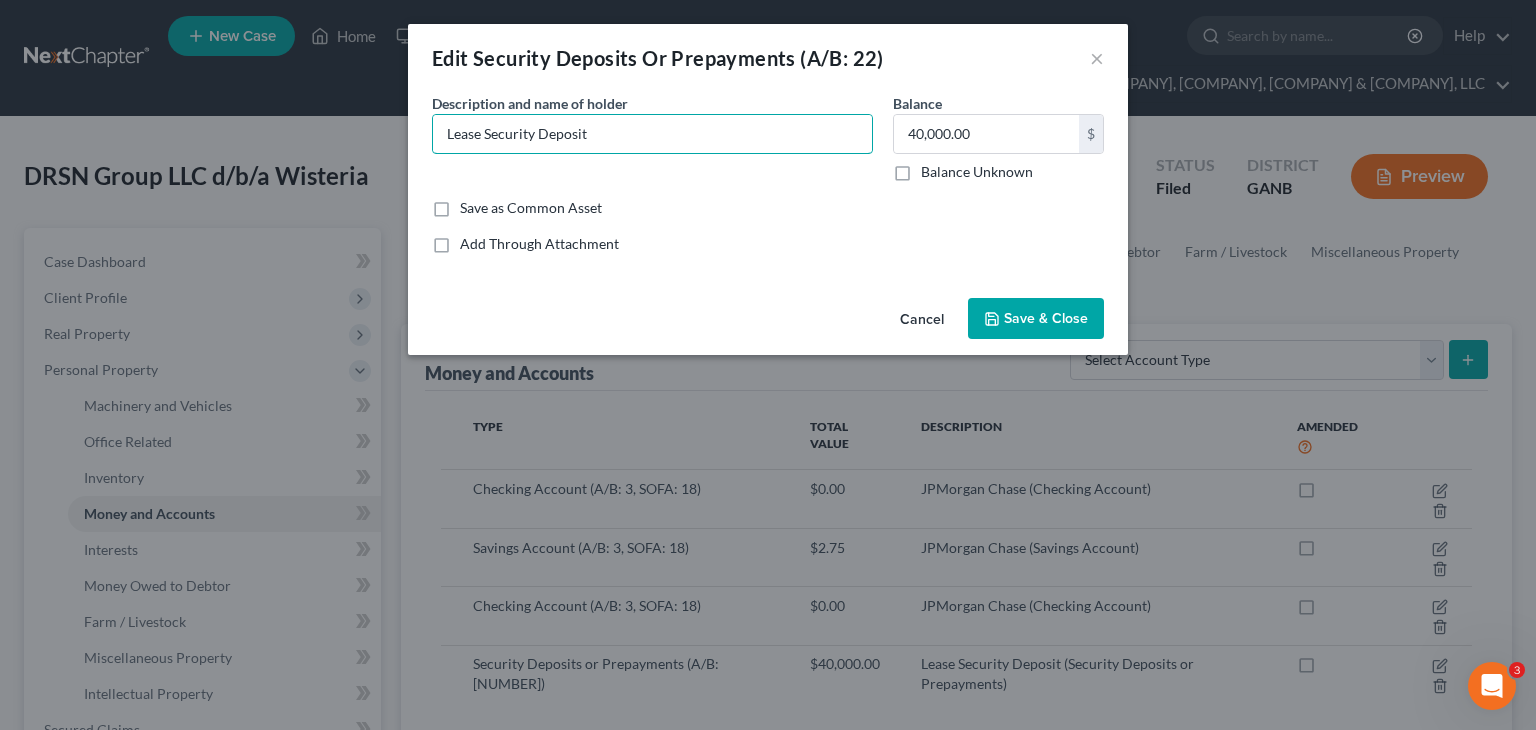drag, startPoint x: 624, startPoint y: 136, endPoint x: 269, endPoint y: 138, distance: 355.00565 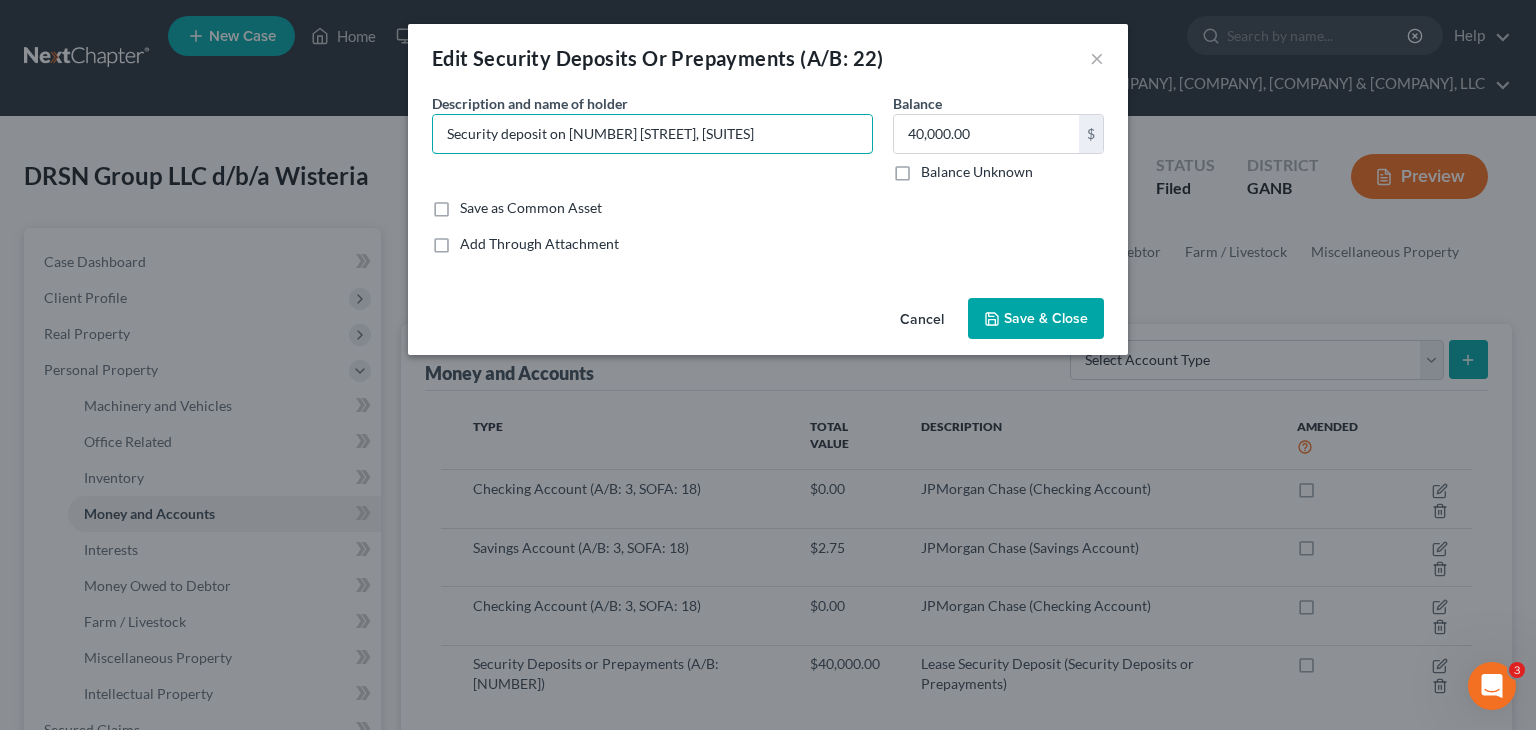 type on "Security deposit on 1800 Wilson Way, Suites 1807 & 1808" 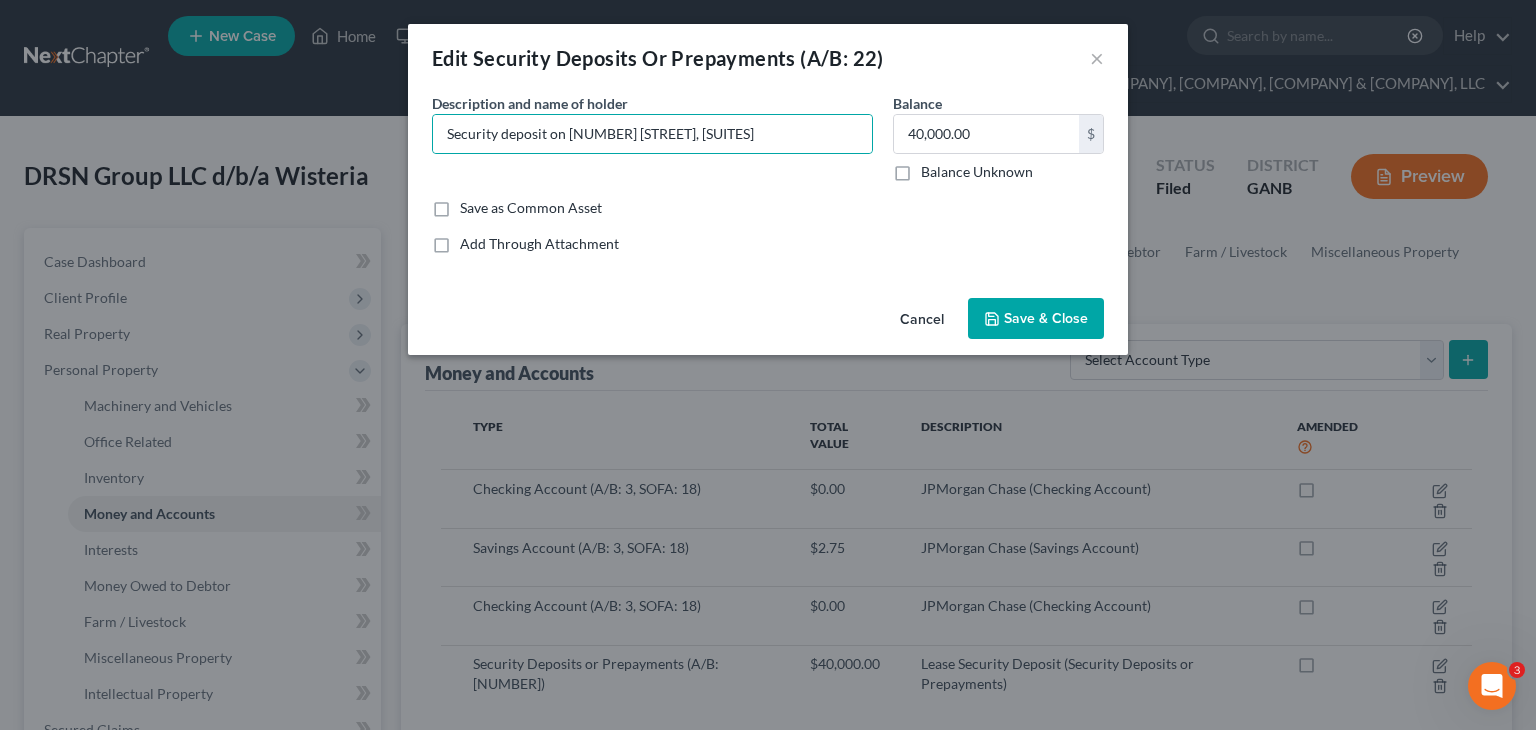 click on "Save & Close" at bounding box center [1046, 318] 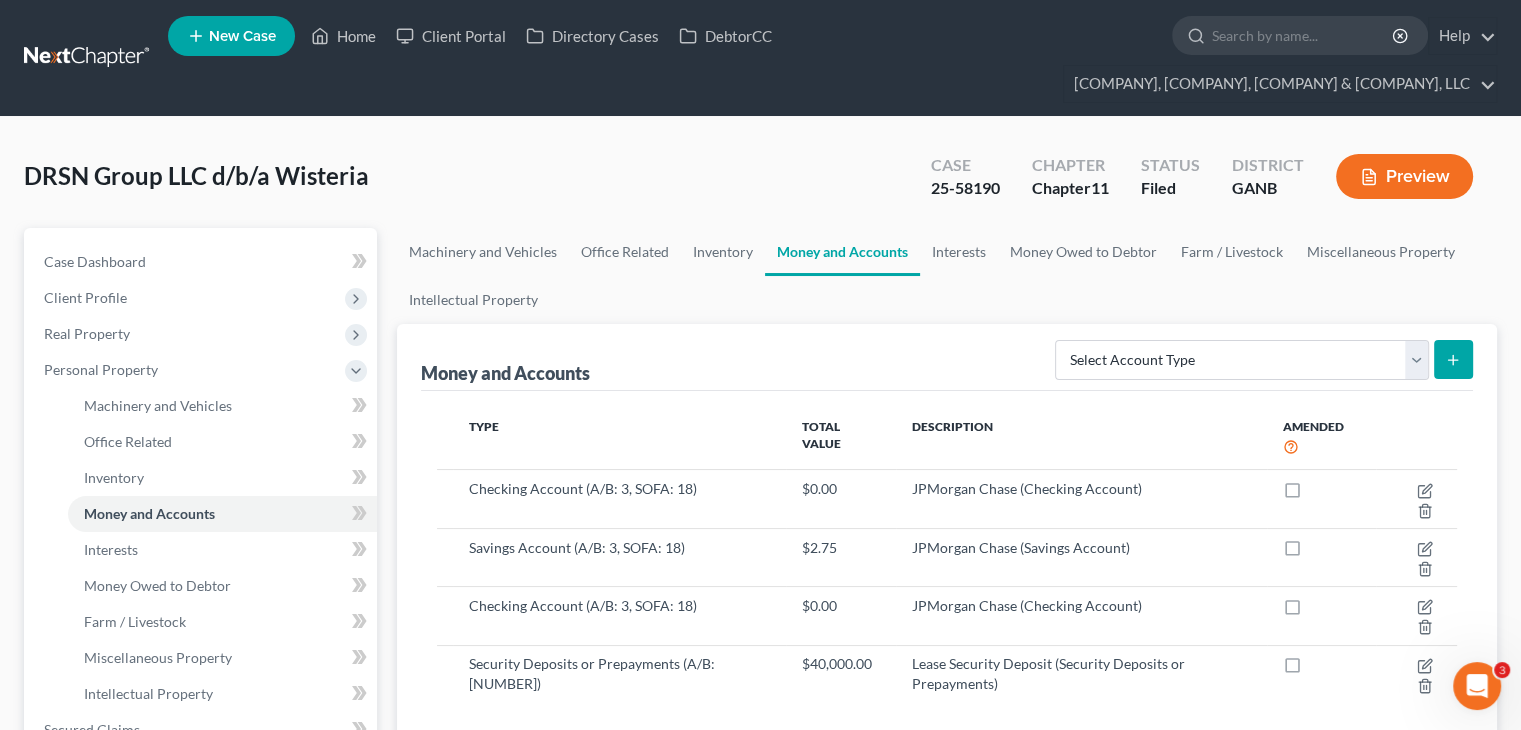 click on "Machinery and Vehicles
Office Related
Inventory
Money and Accounts
Interests
Money Owed to Debtor
Farm / Livestock
Miscellaneous Property
Intellectual Property" at bounding box center (947, 276) 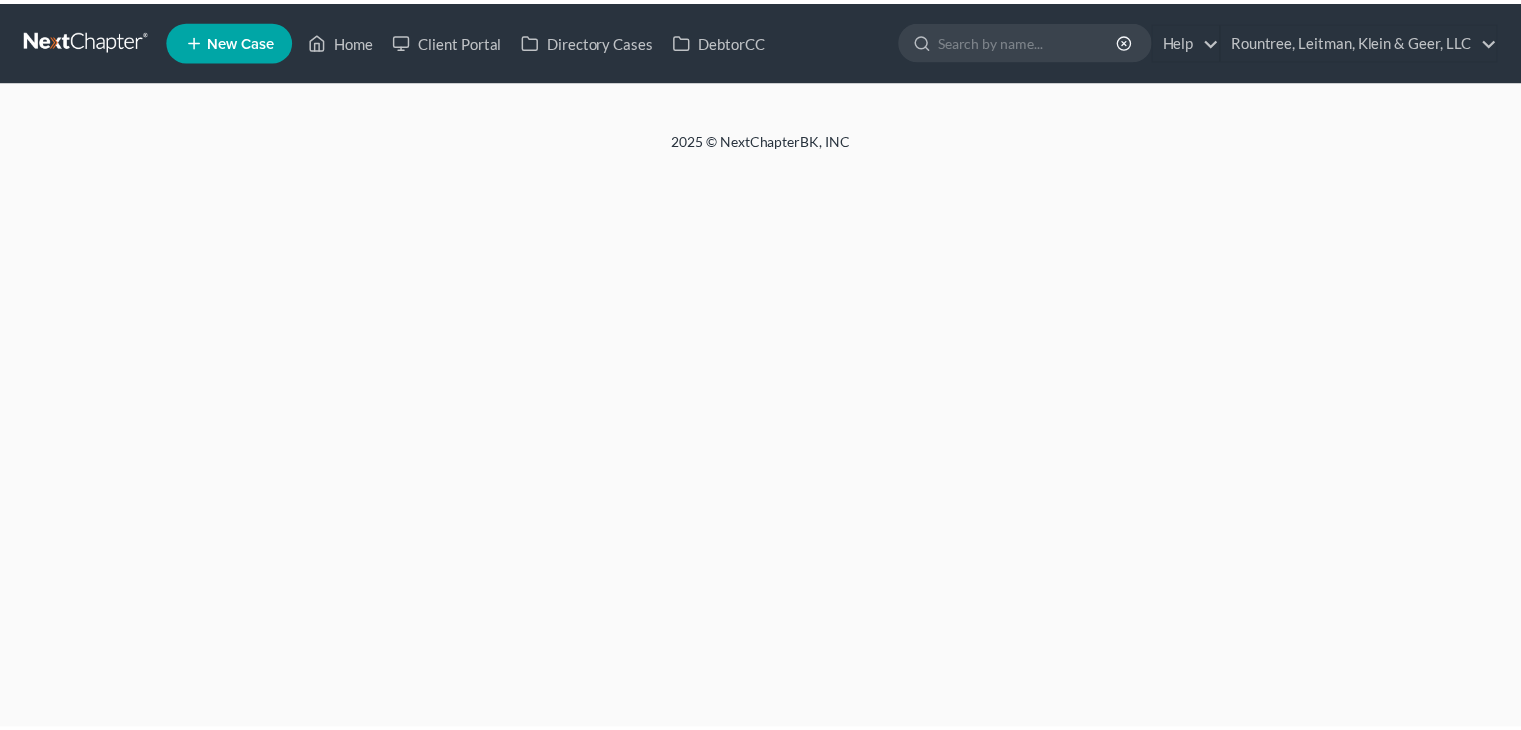 scroll, scrollTop: 0, scrollLeft: 0, axis: both 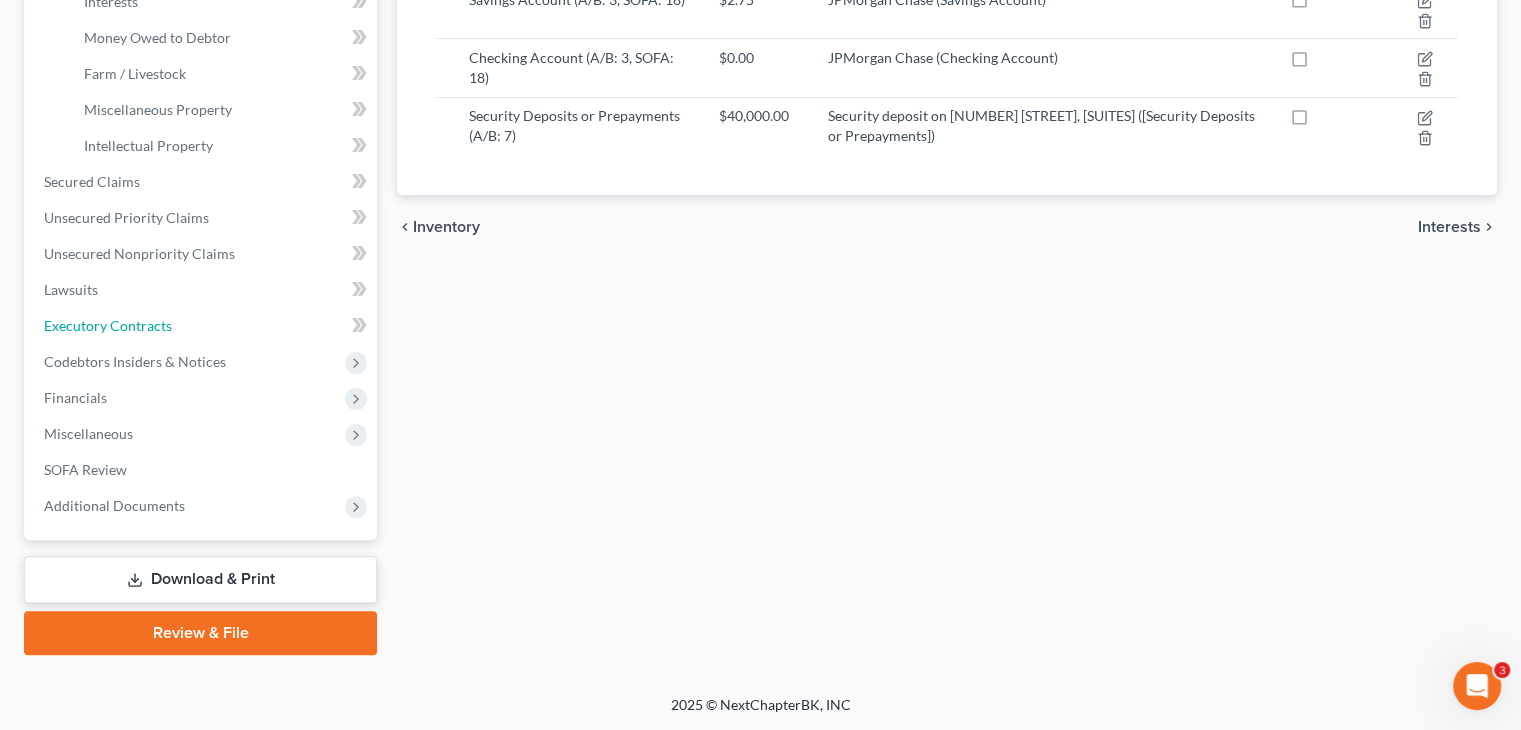drag, startPoint x: 141, startPoint y: 329, endPoint x: 468, endPoint y: 366, distance: 329.0866 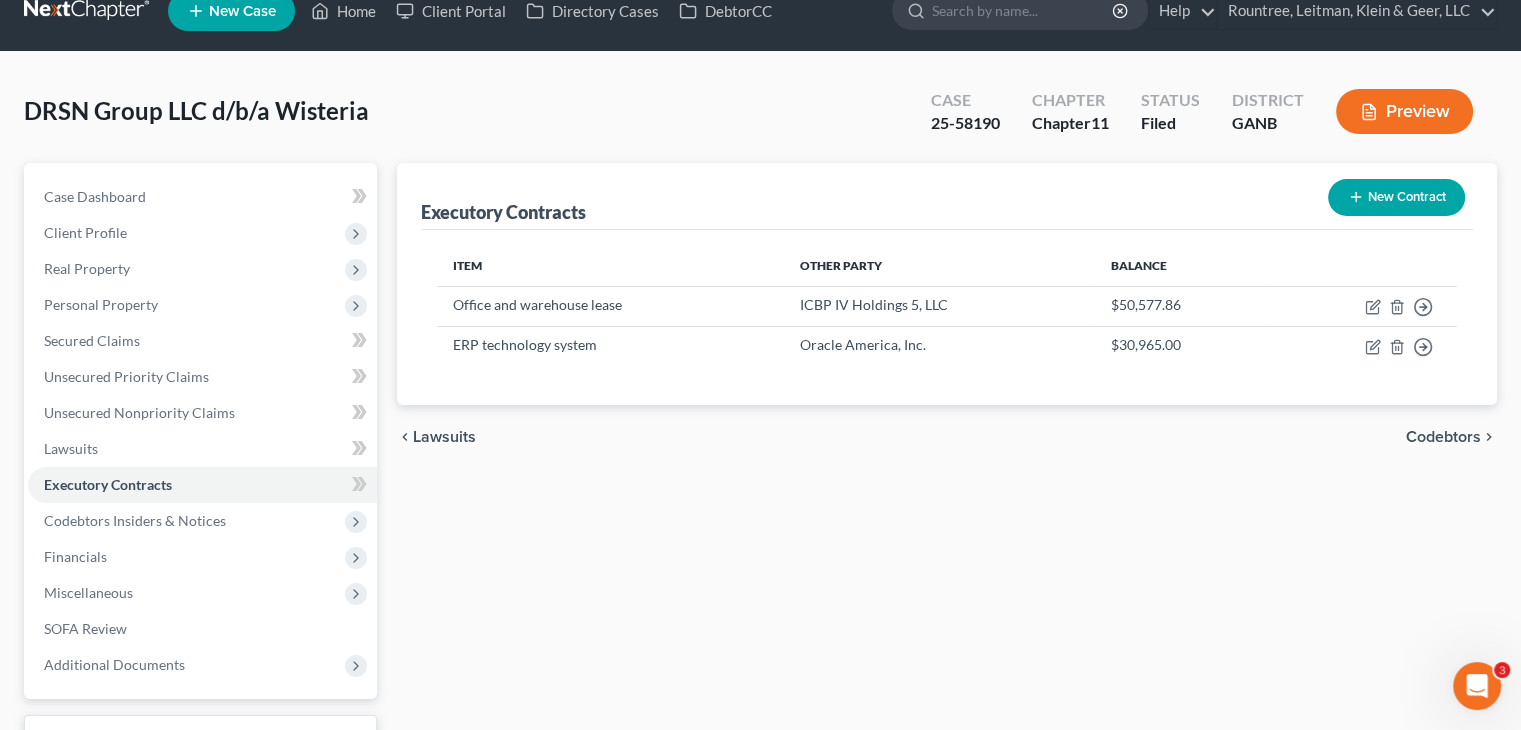 scroll, scrollTop: 0, scrollLeft: 0, axis: both 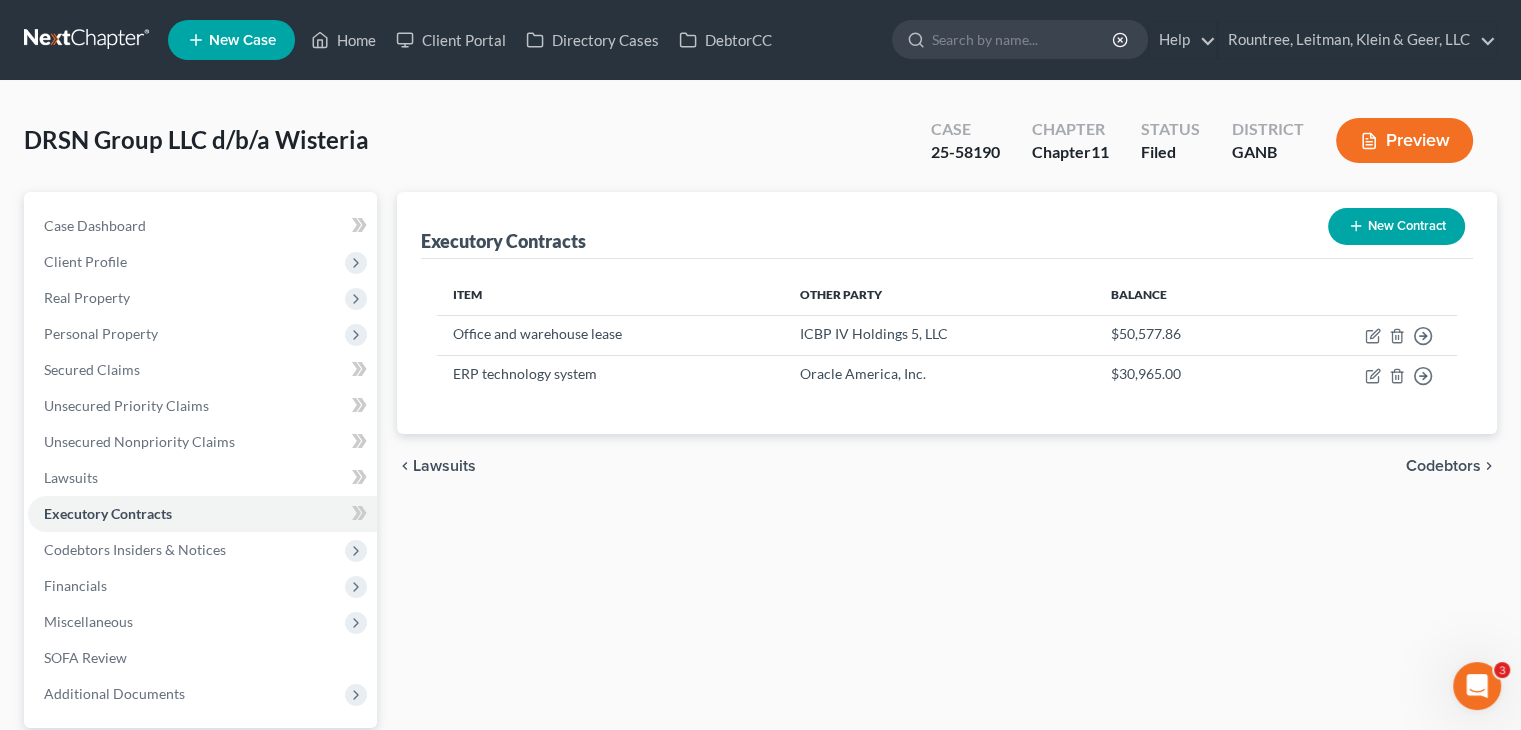 click on "New Contract" at bounding box center [1396, 226] 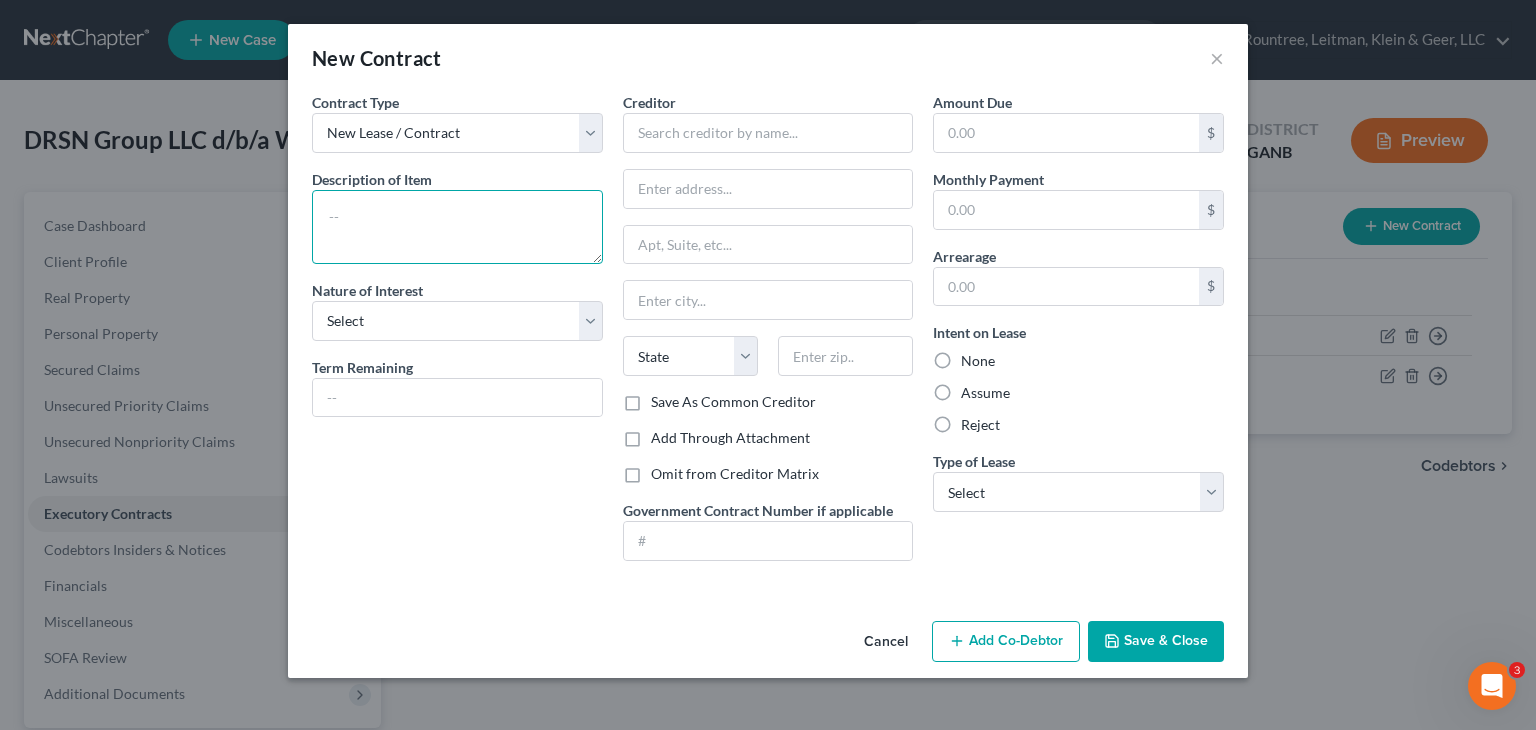 click at bounding box center [457, 227] 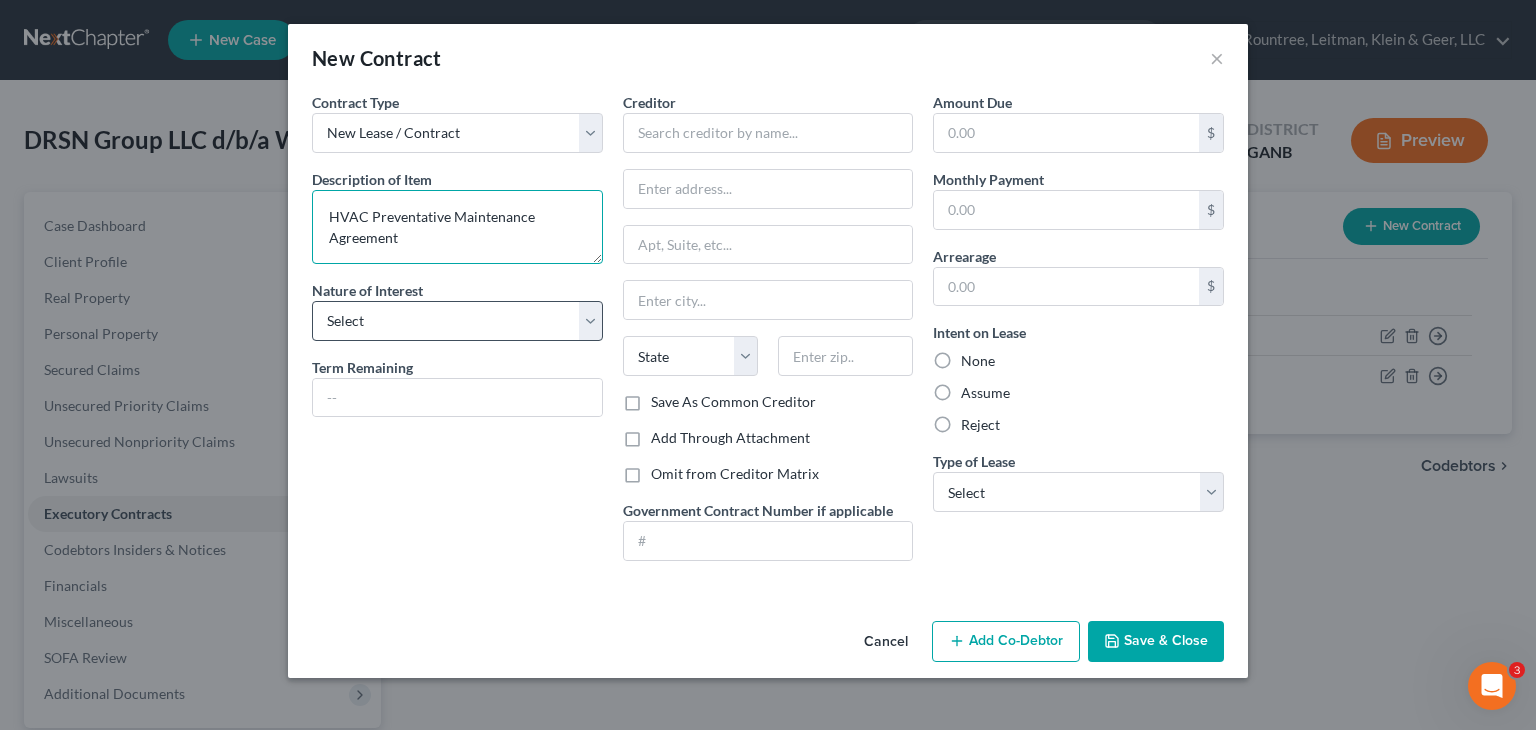 type on "HVAC Preventative Maintenance Agreement" 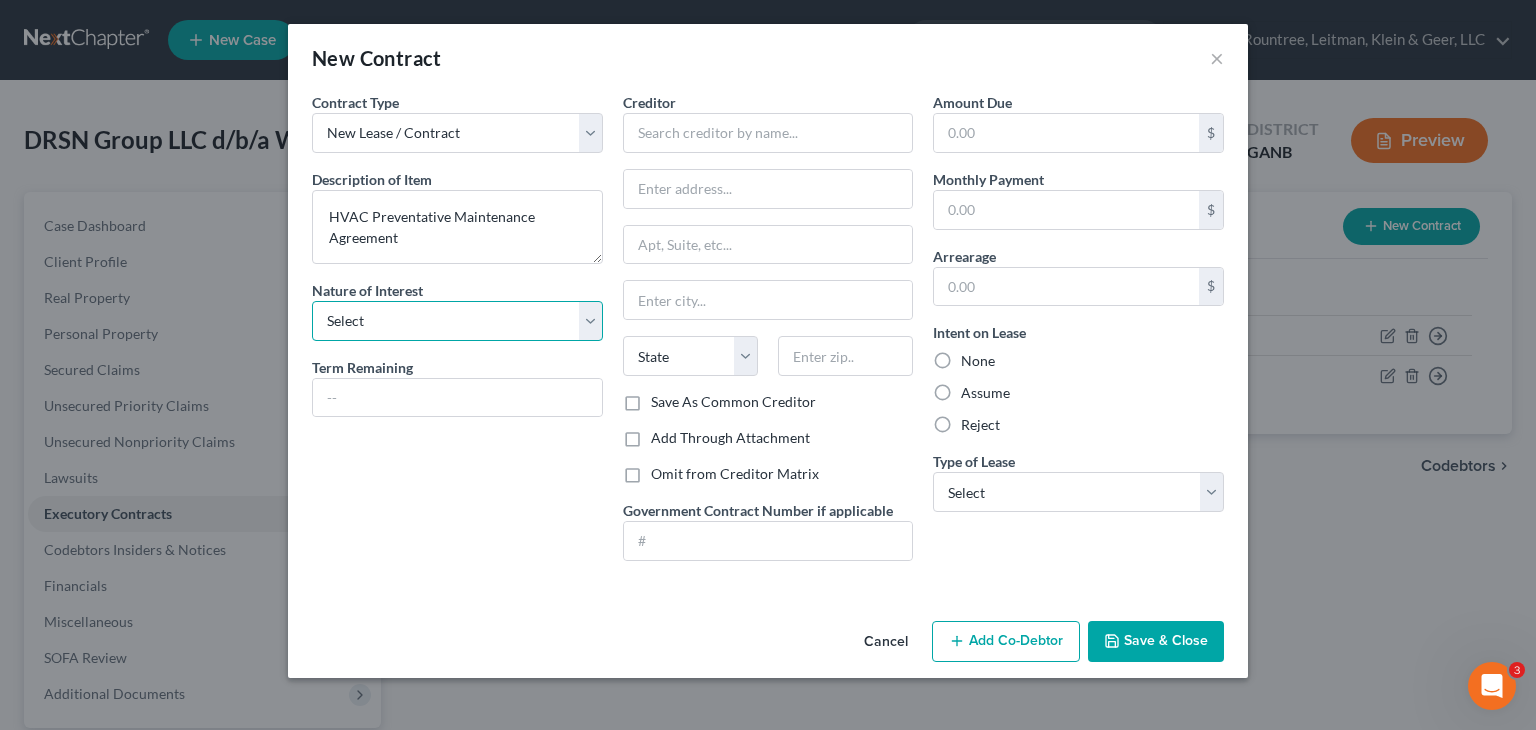 click on "Select Purchaser Agent Lessor Lessee" at bounding box center (457, 321) 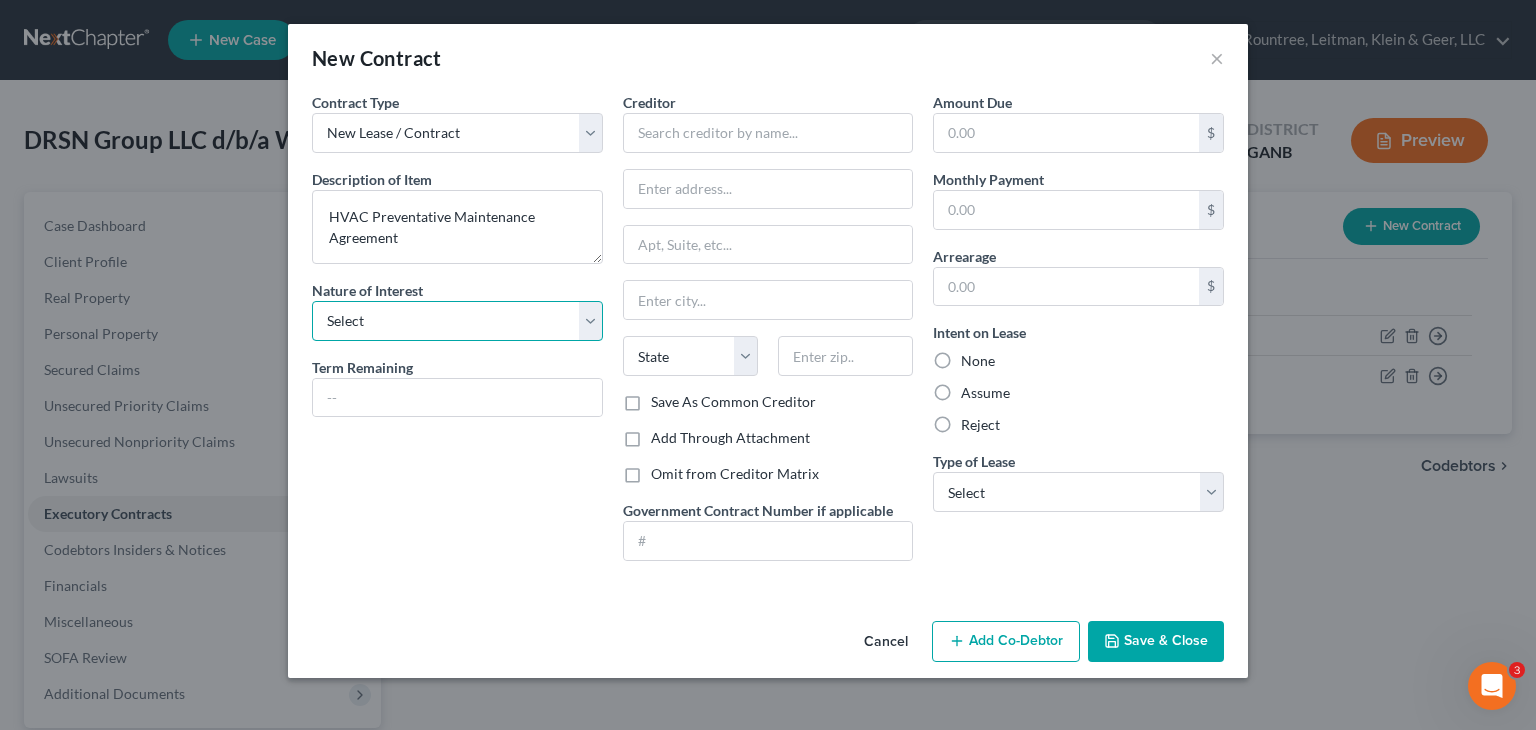 select on "0" 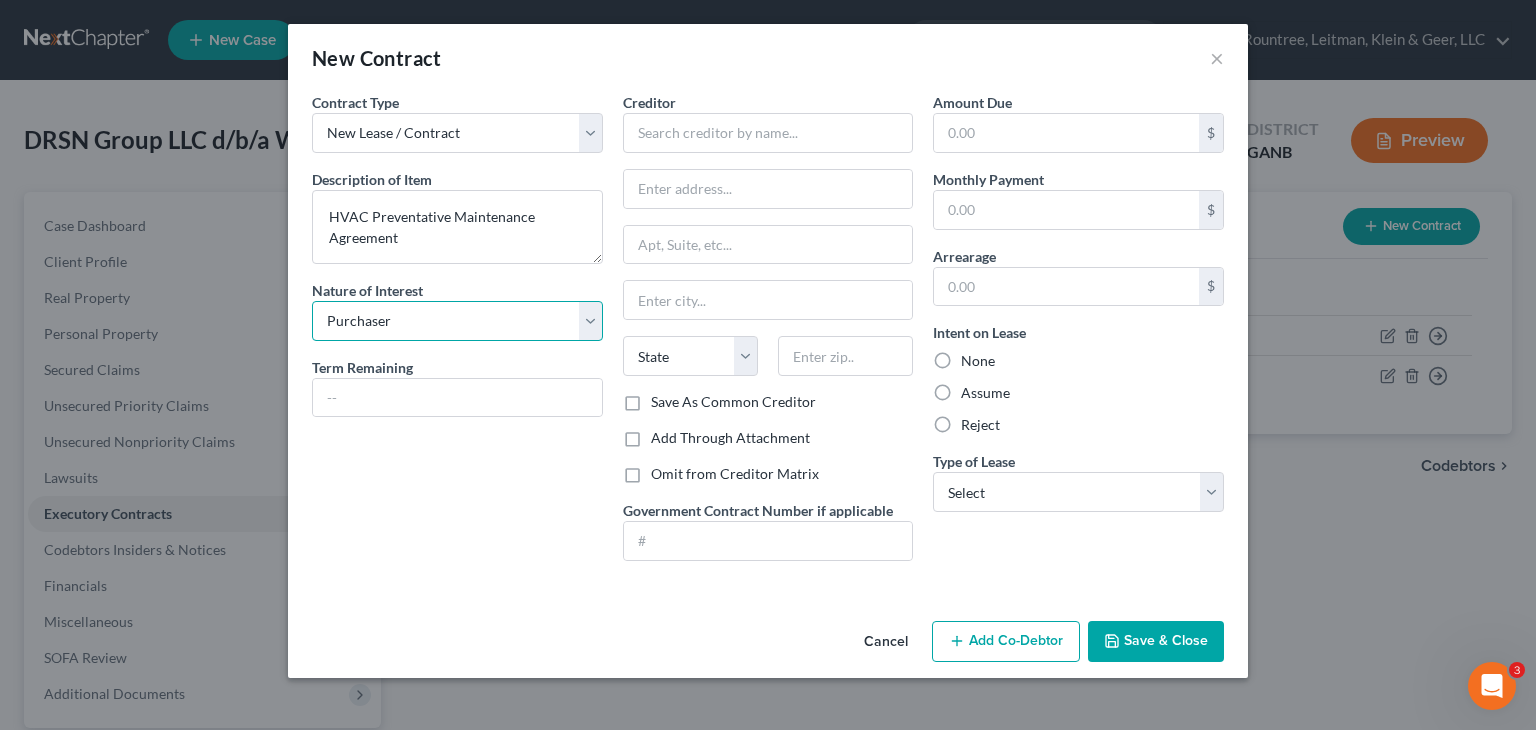 click on "Select Purchaser Agent Lessor Lessee" at bounding box center (457, 321) 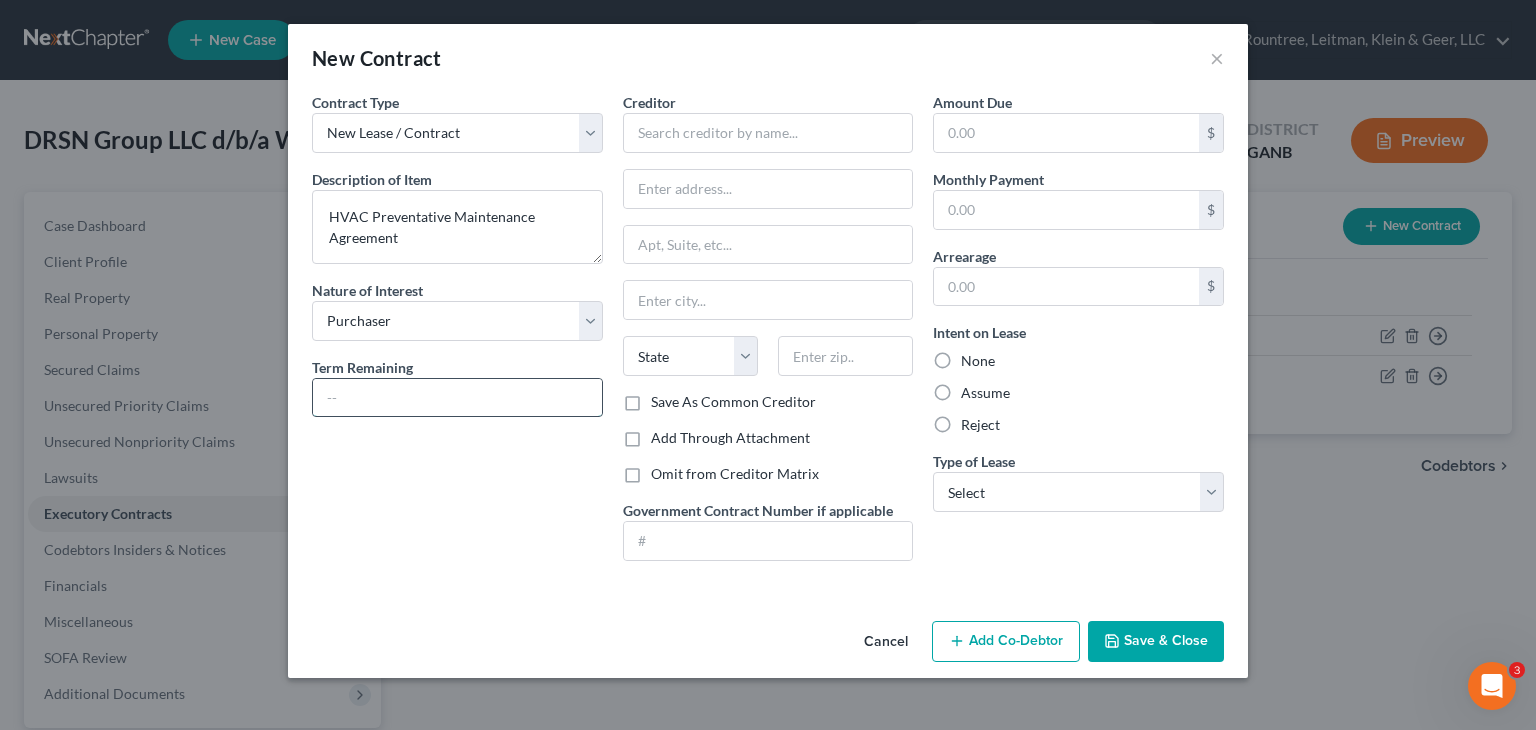 click at bounding box center [457, 398] 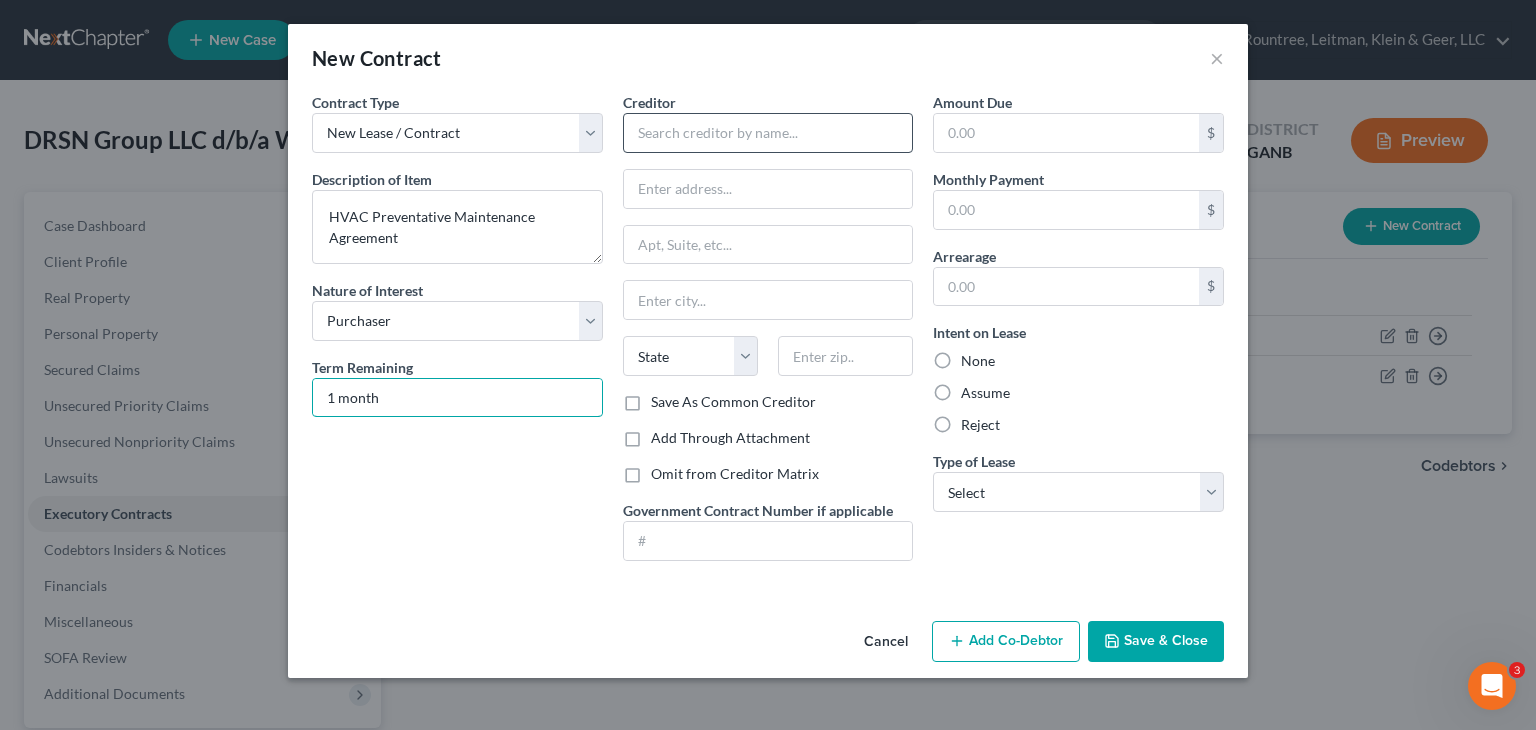 type on "1 month" 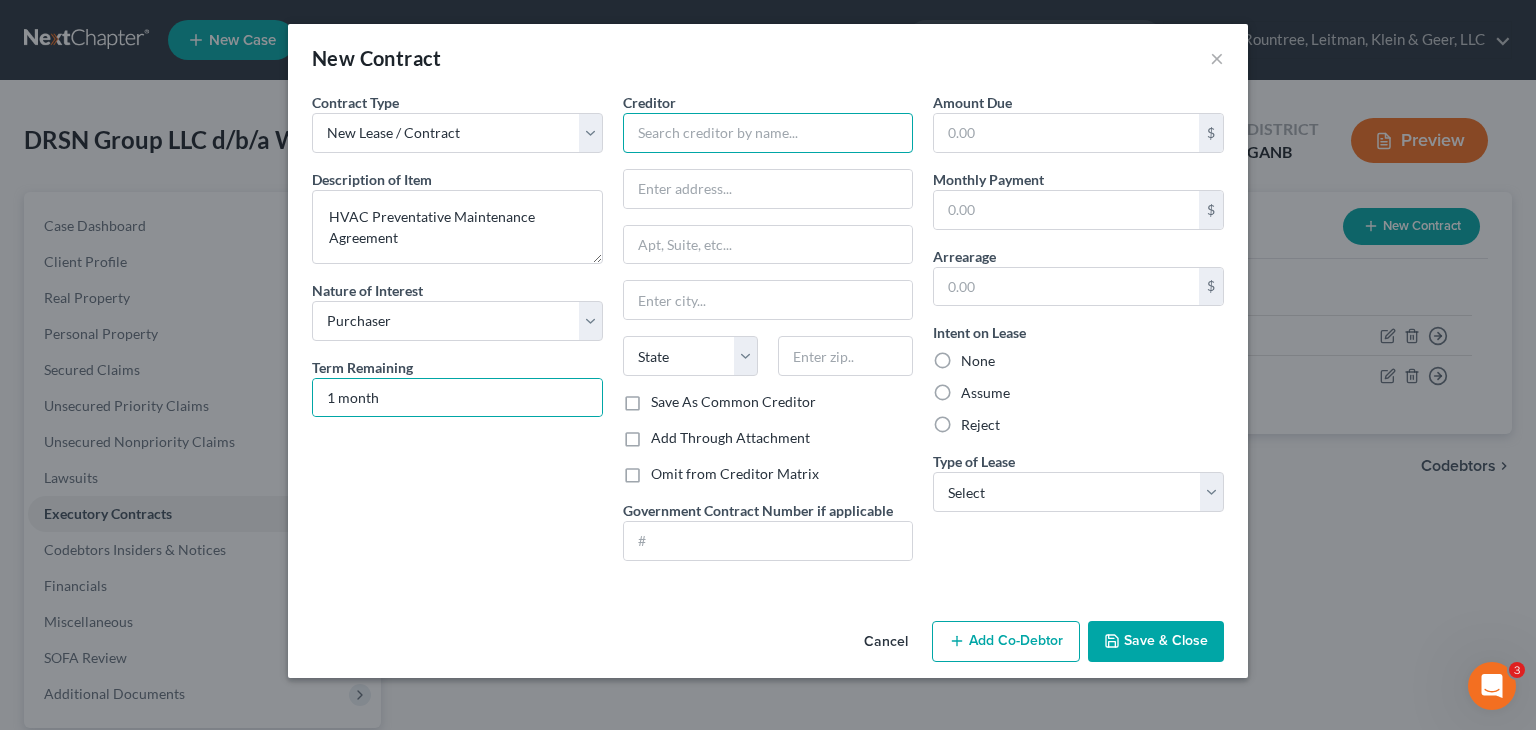 click at bounding box center [768, 133] 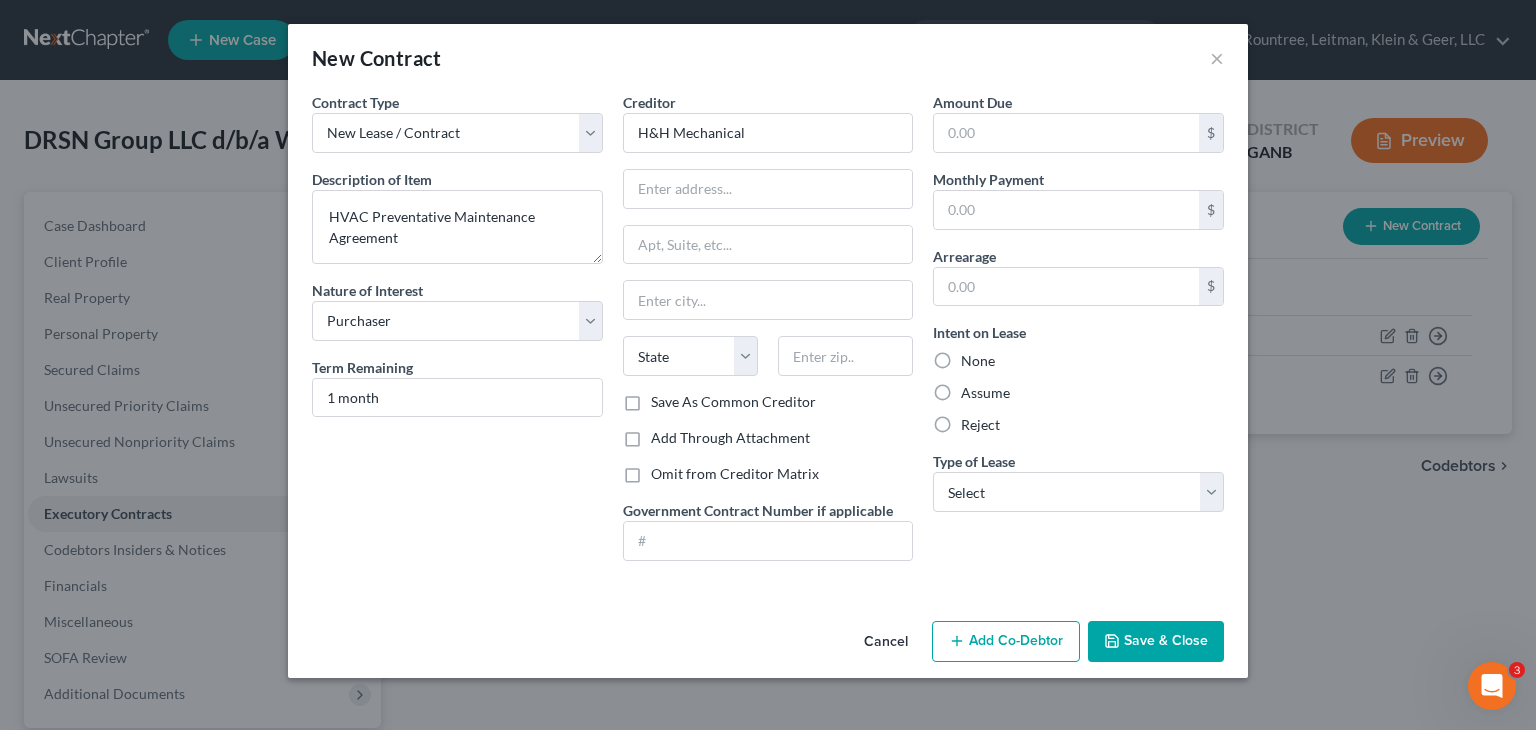 type on "H&H Mechanical" 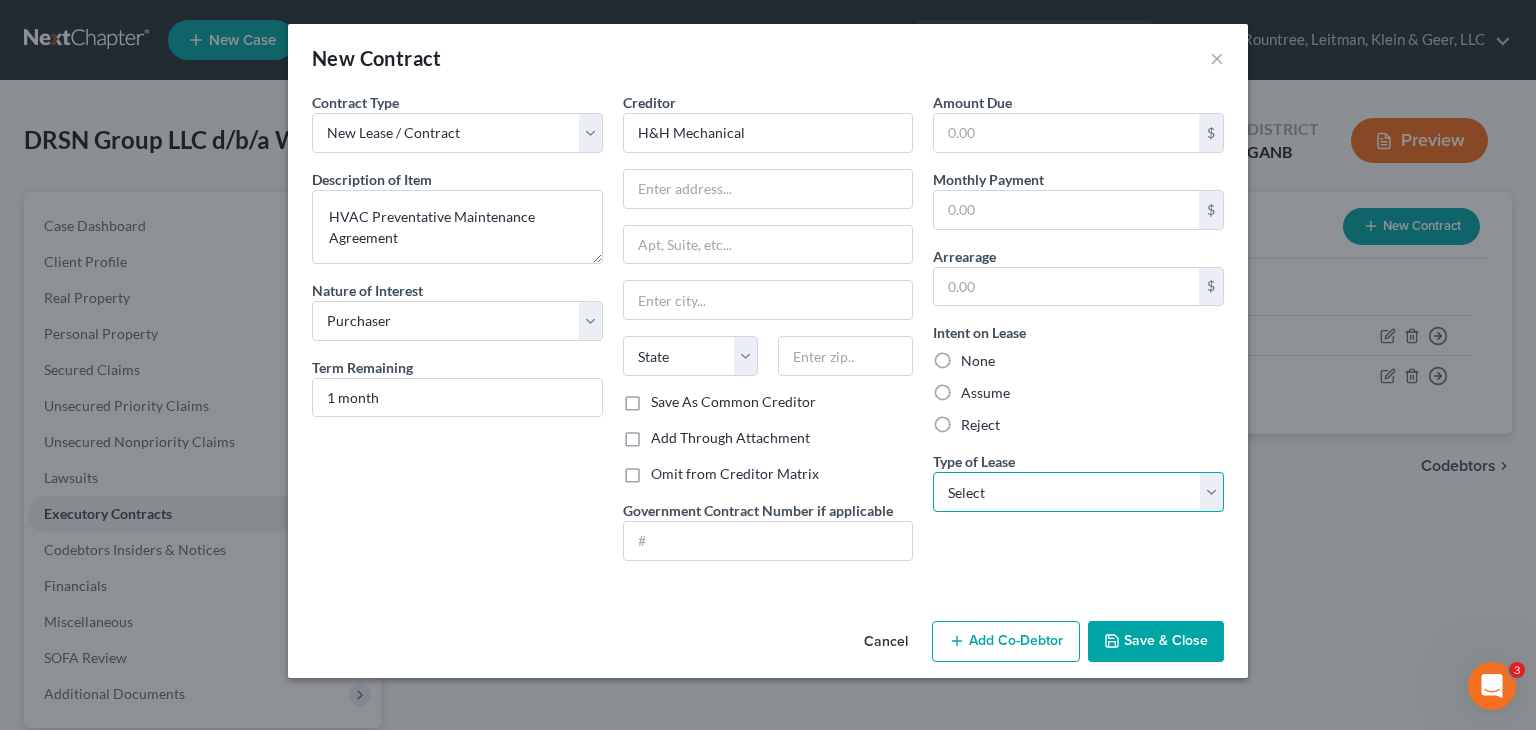 click on "Select Real Estate Car Other" at bounding box center [1078, 492] 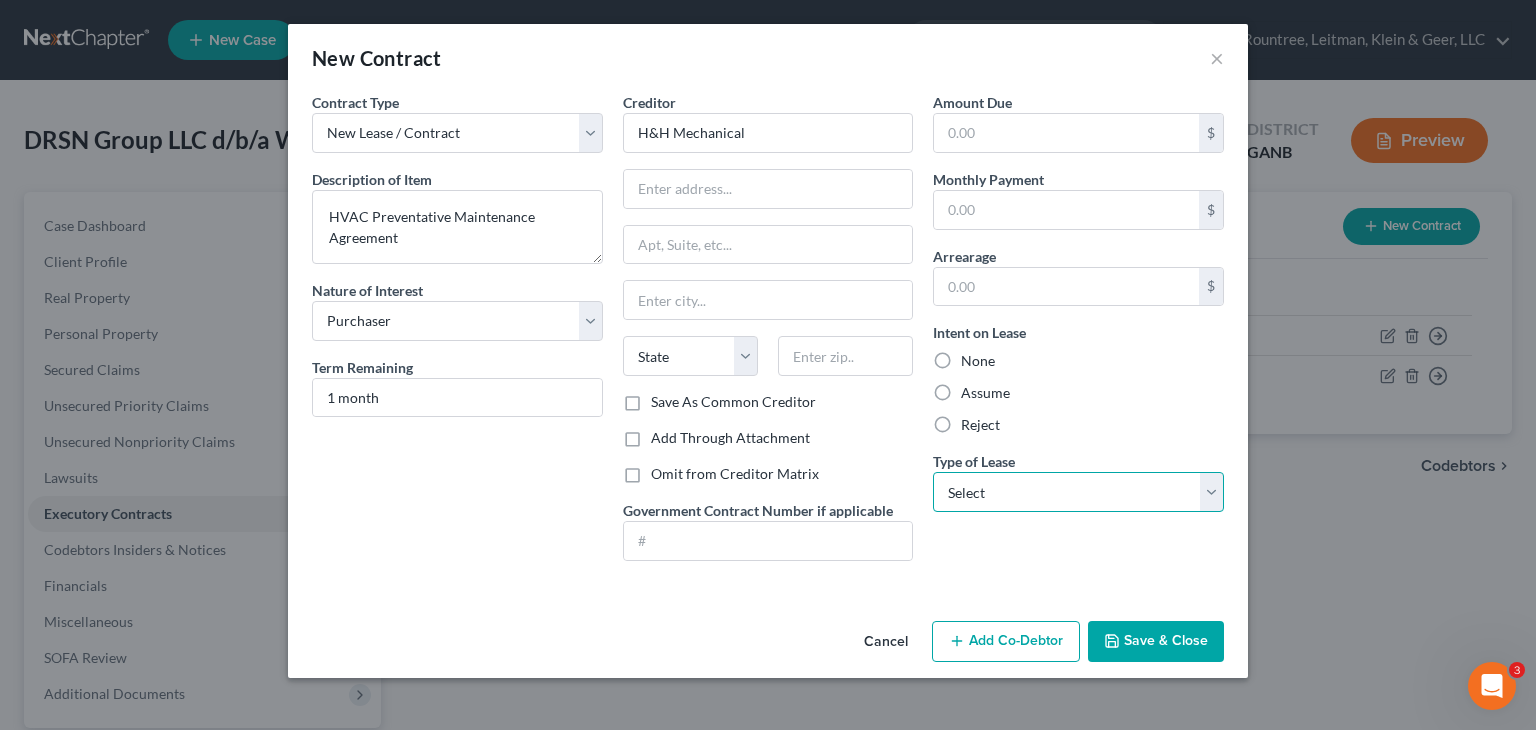 select on "2" 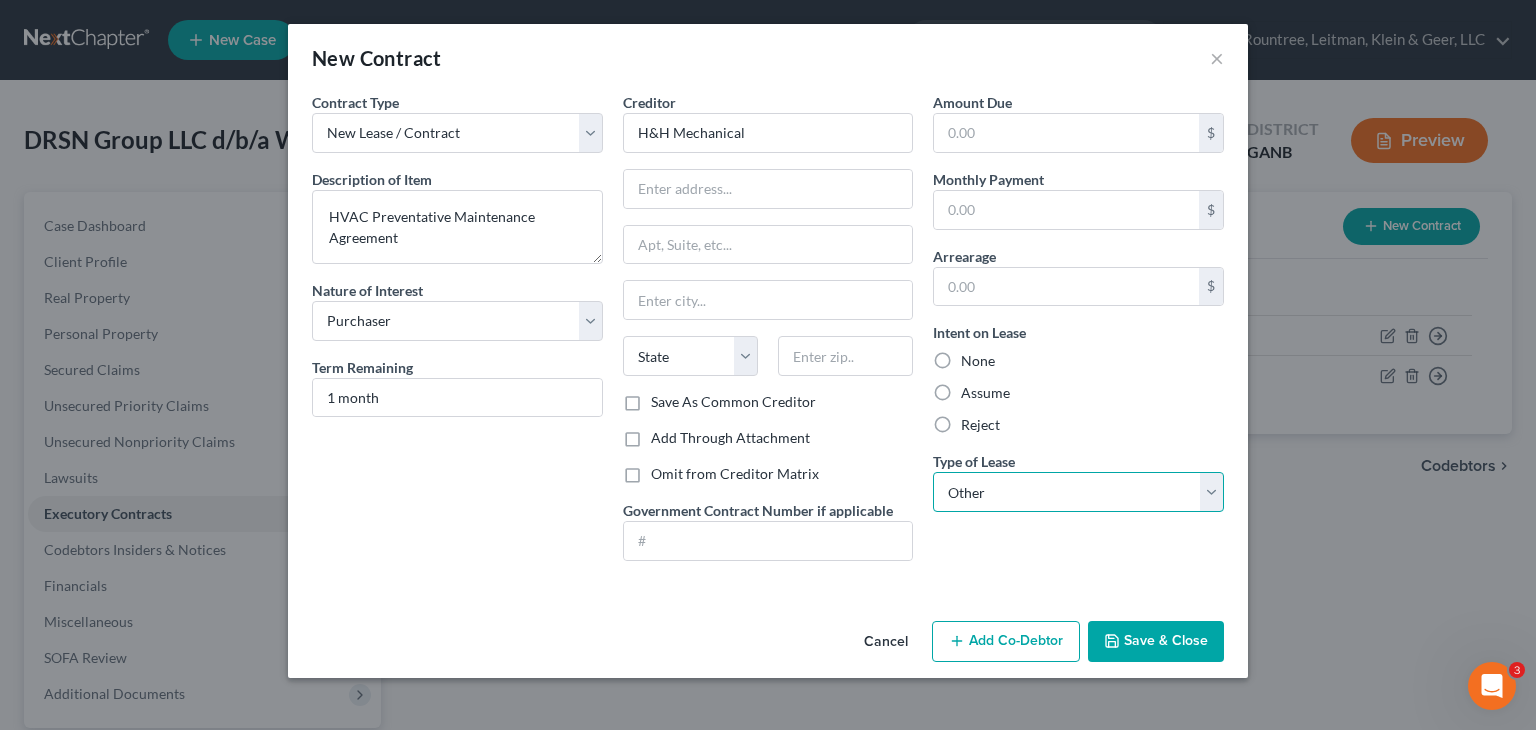 click on "Select Real Estate Car Other" at bounding box center (1078, 492) 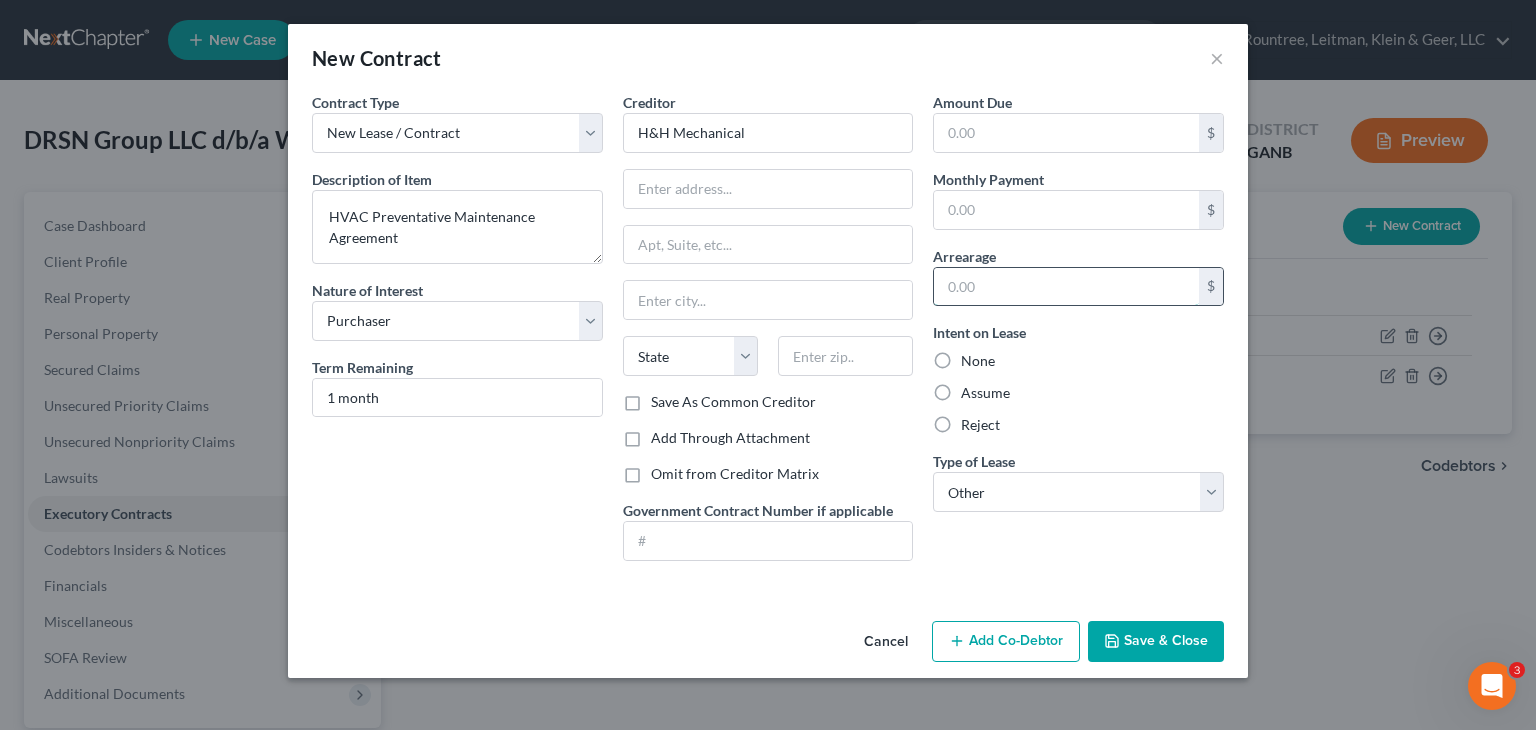 click at bounding box center [1066, 287] 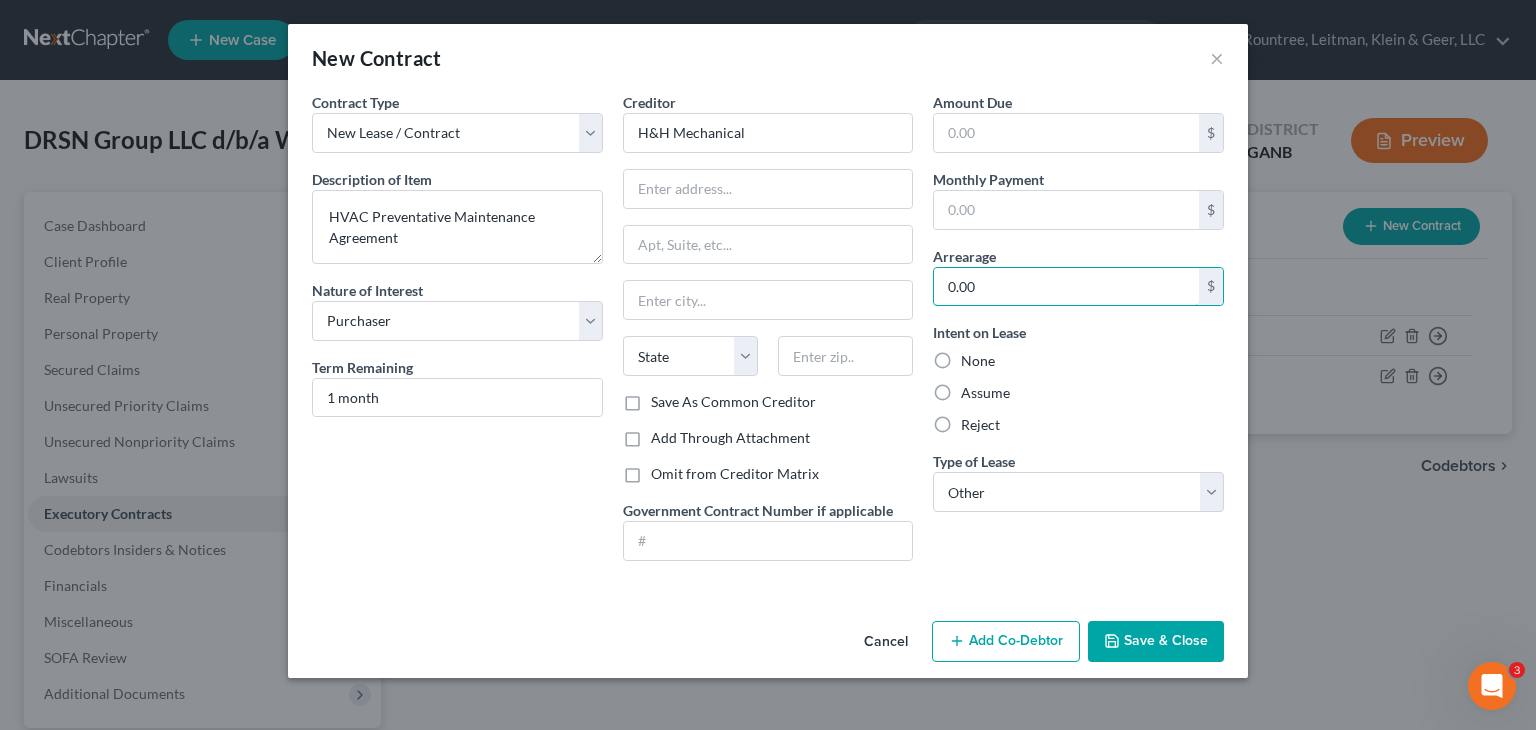 type on "0.00" 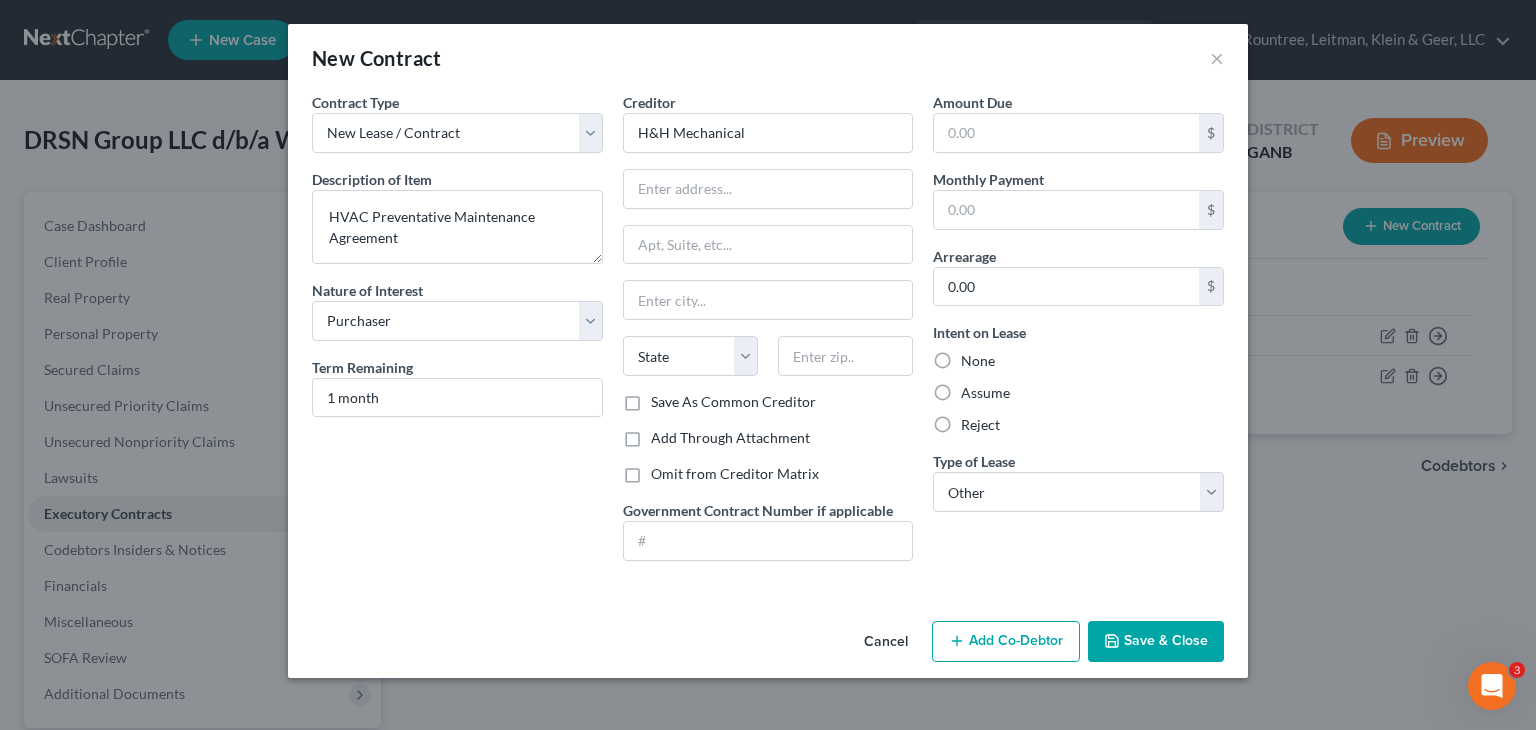 click on "None" at bounding box center (1078, 361) 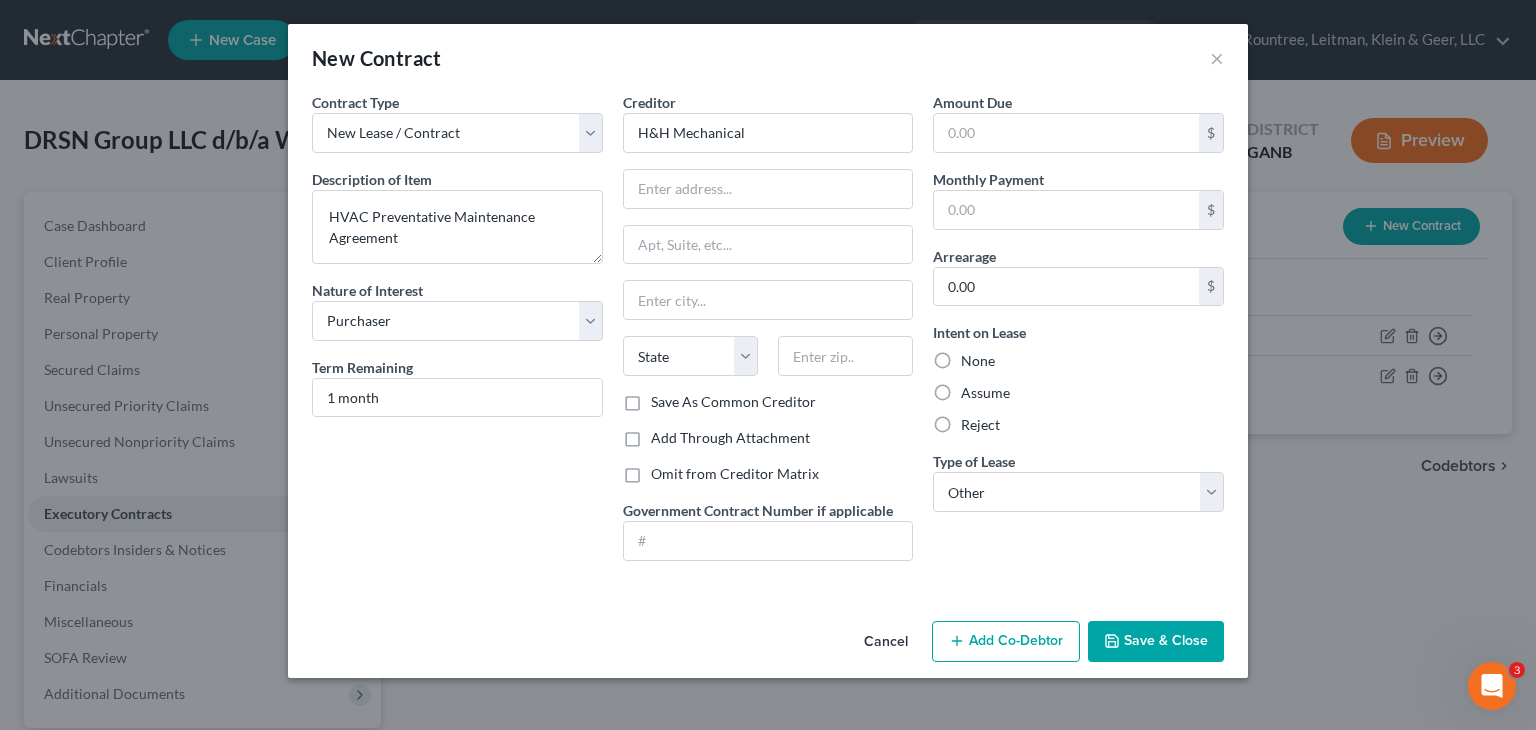 click on "None" at bounding box center [978, 361] 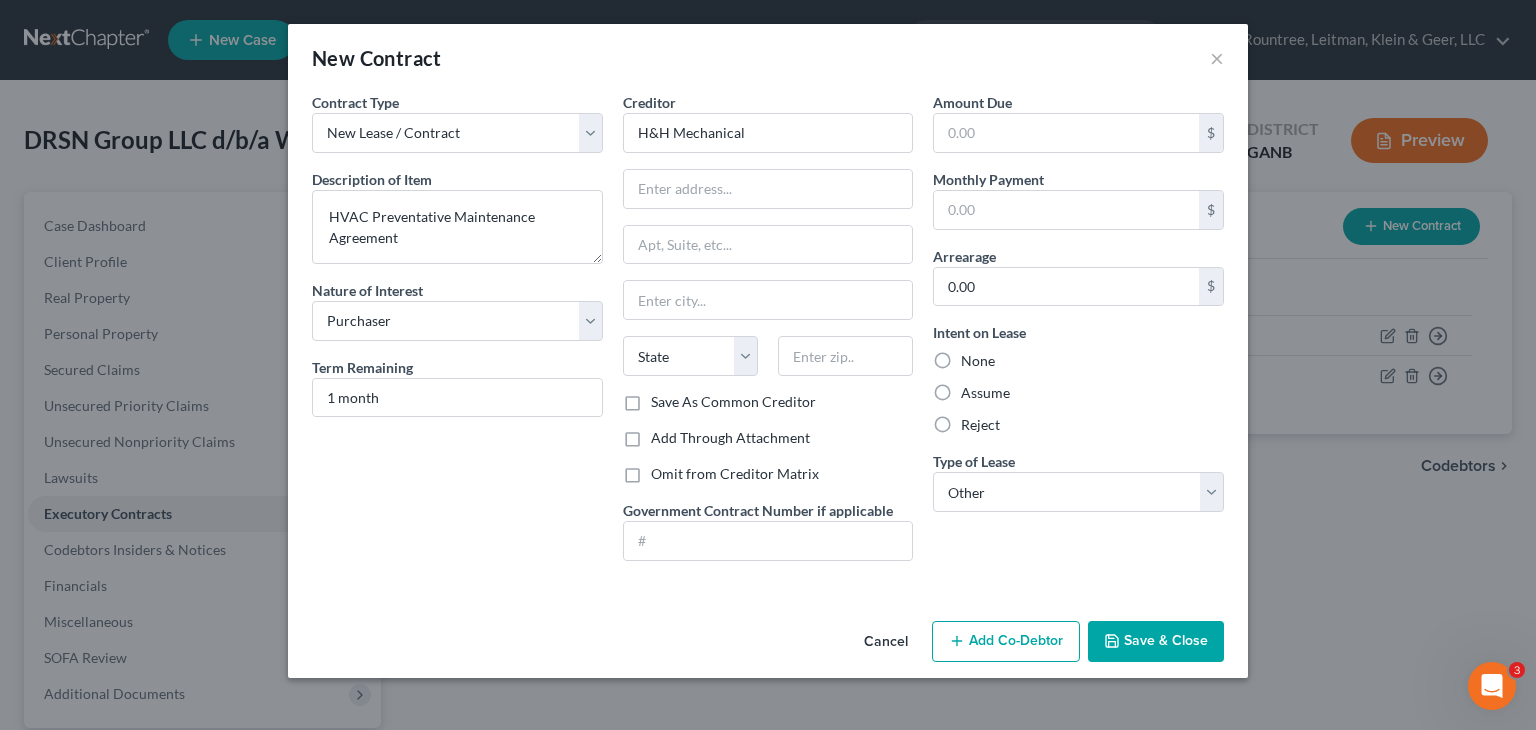 click on "None" at bounding box center [975, 357] 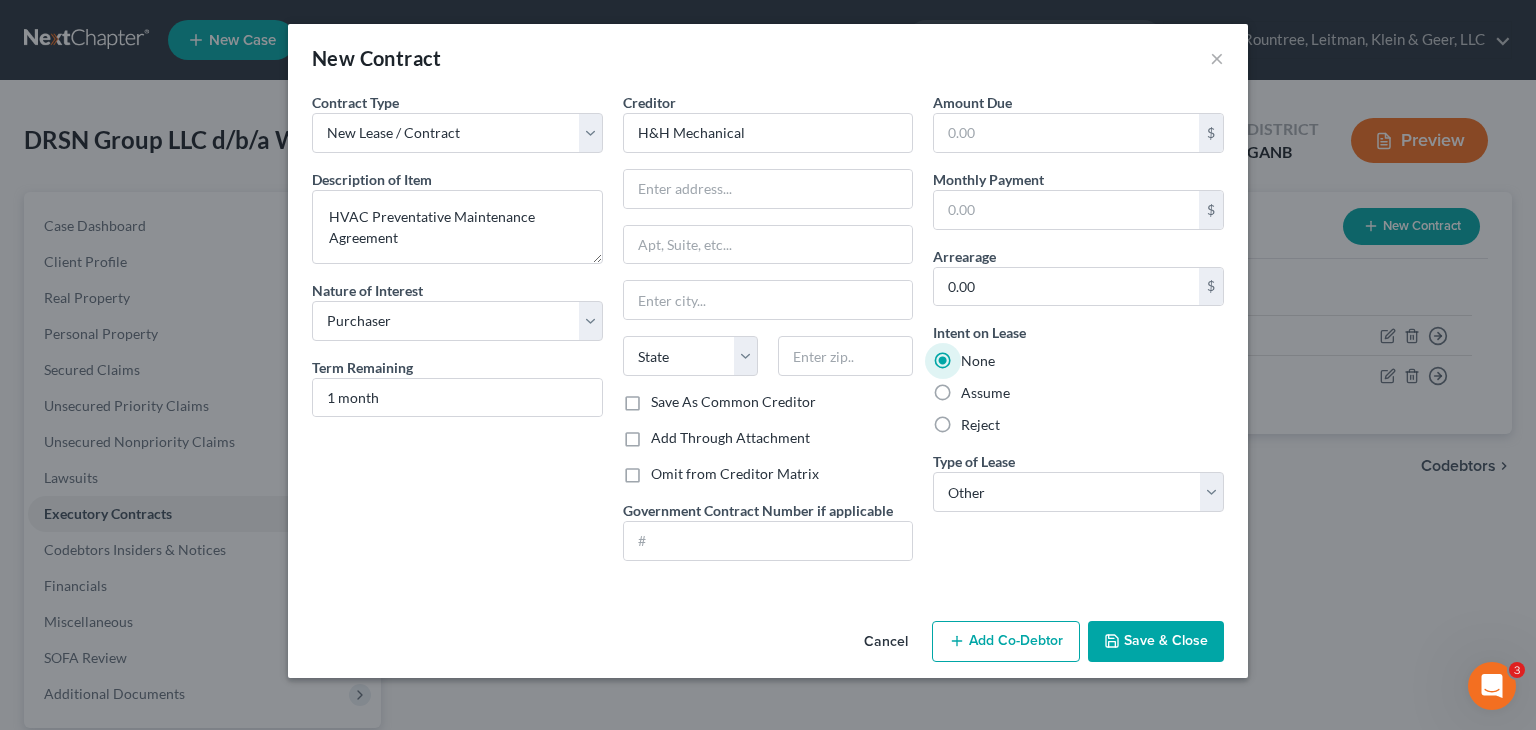 click on "Save & Close" at bounding box center (1156, 642) 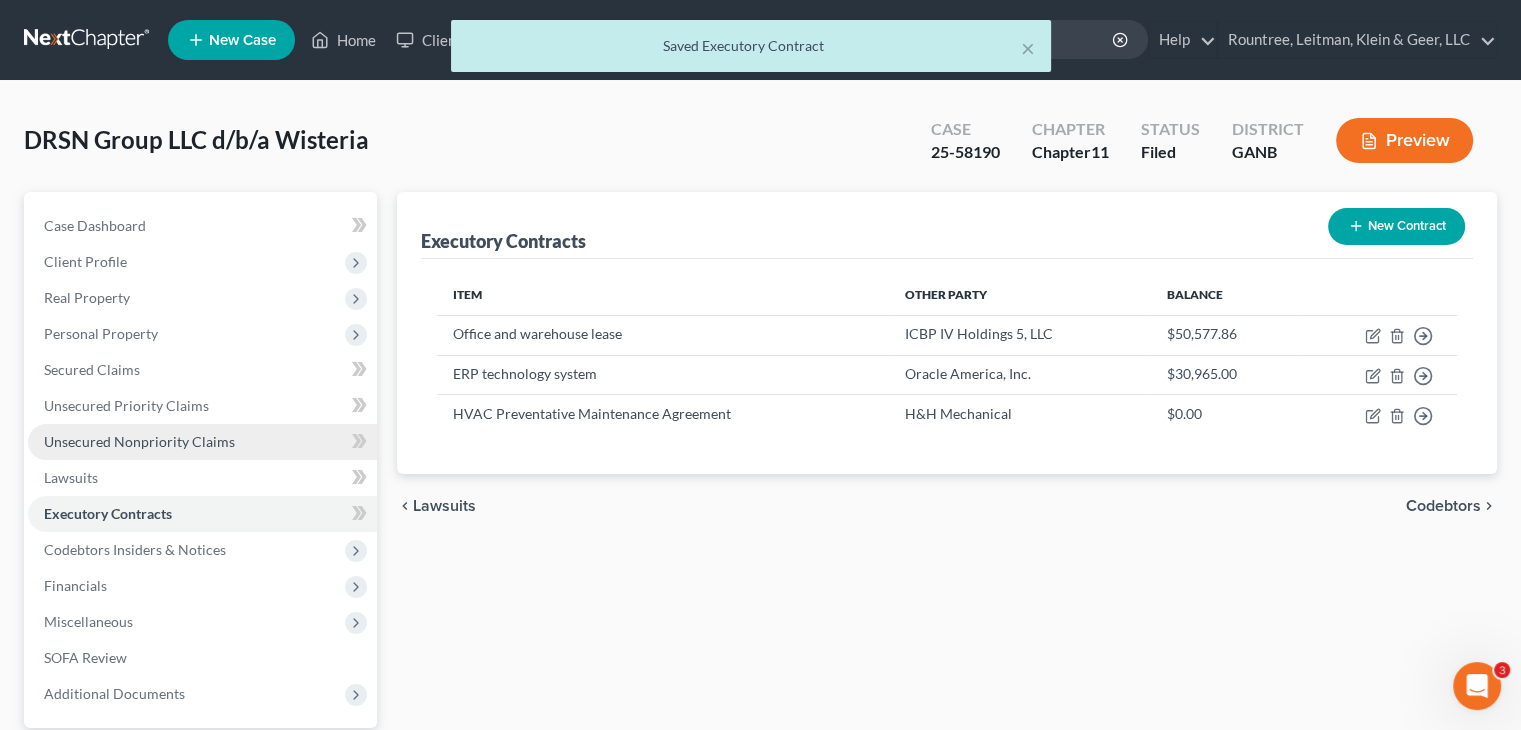 click on "Unsecured Nonpriority Claims" at bounding box center [139, 441] 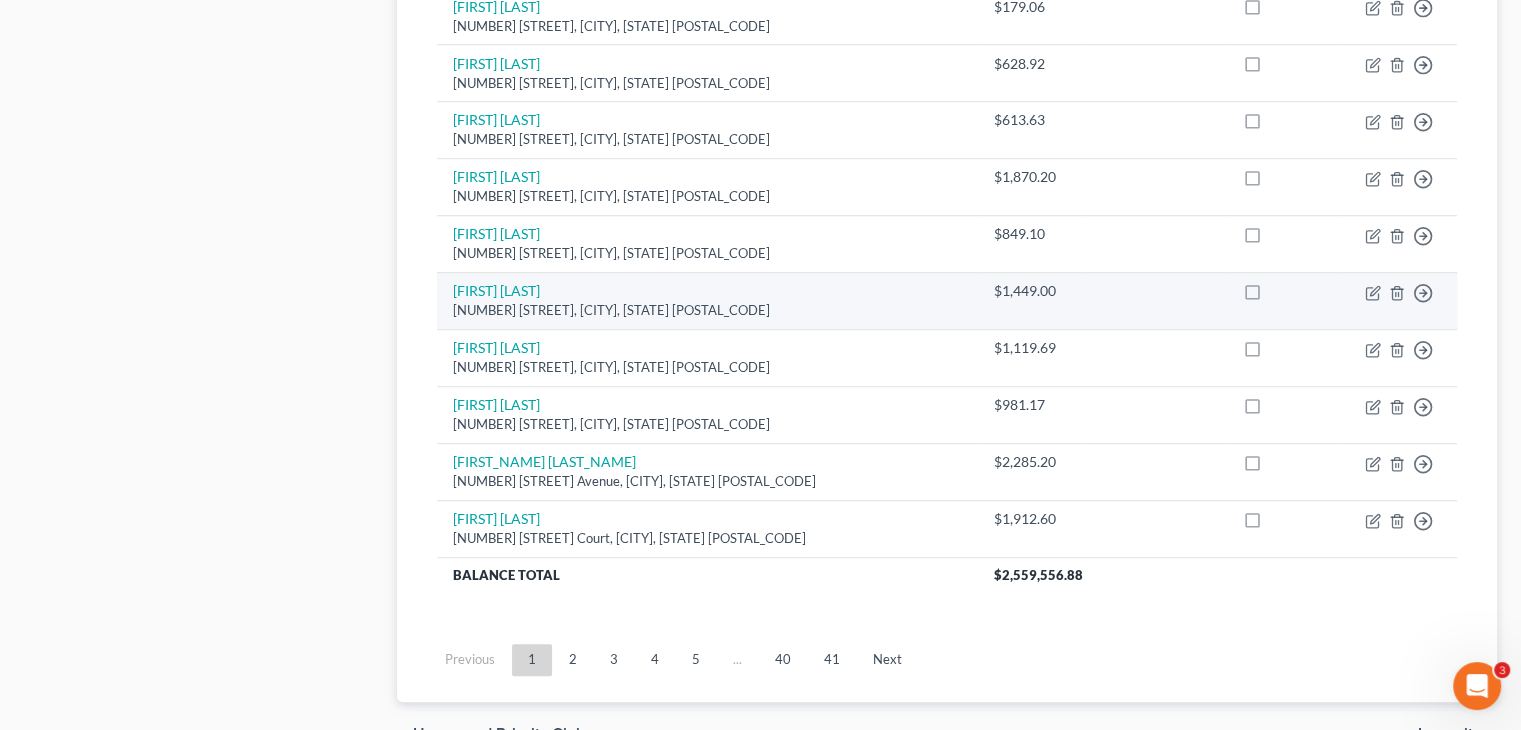 scroll, scrollTop: 1578, scrollLeft: 0, axis: vertical 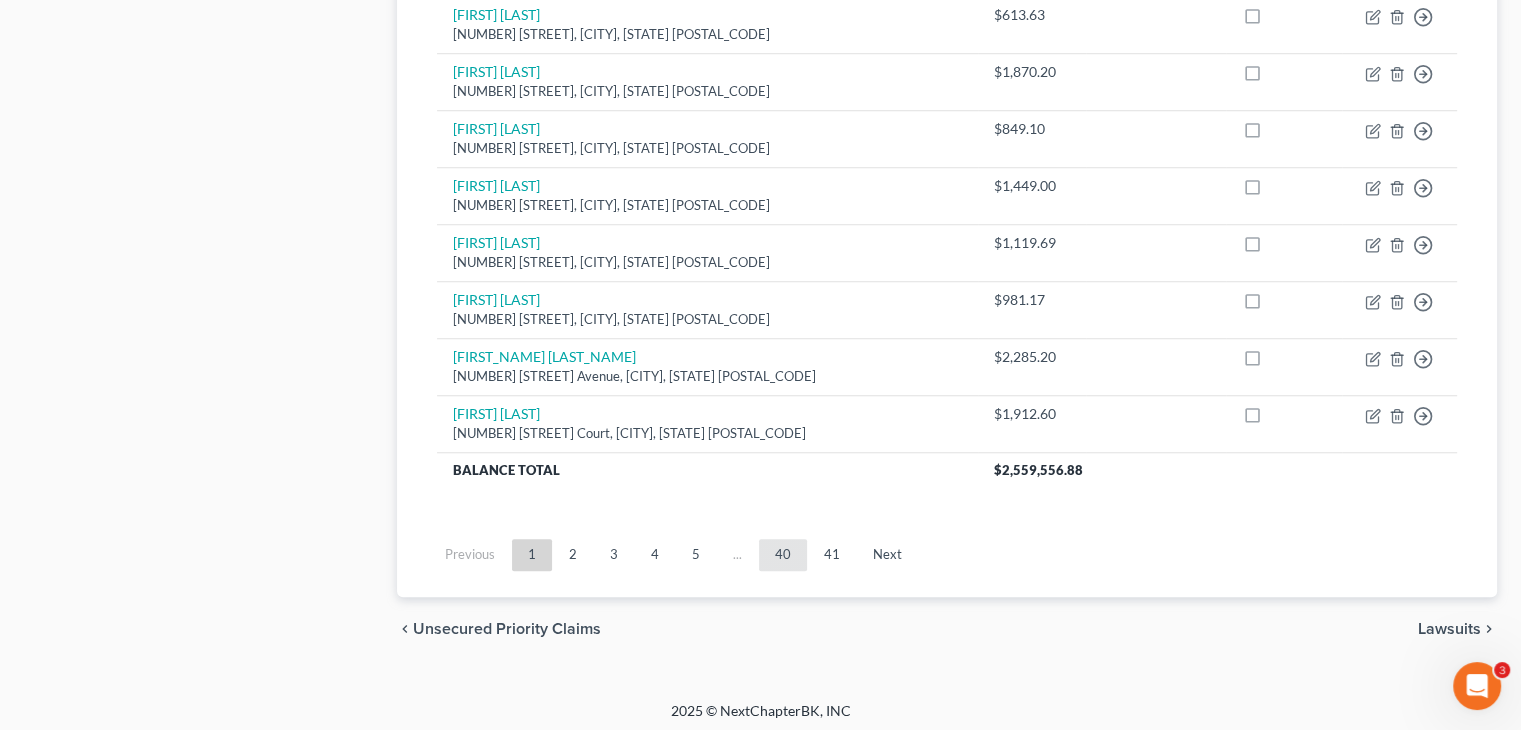 click on "40" at bounding box center (783, 555) 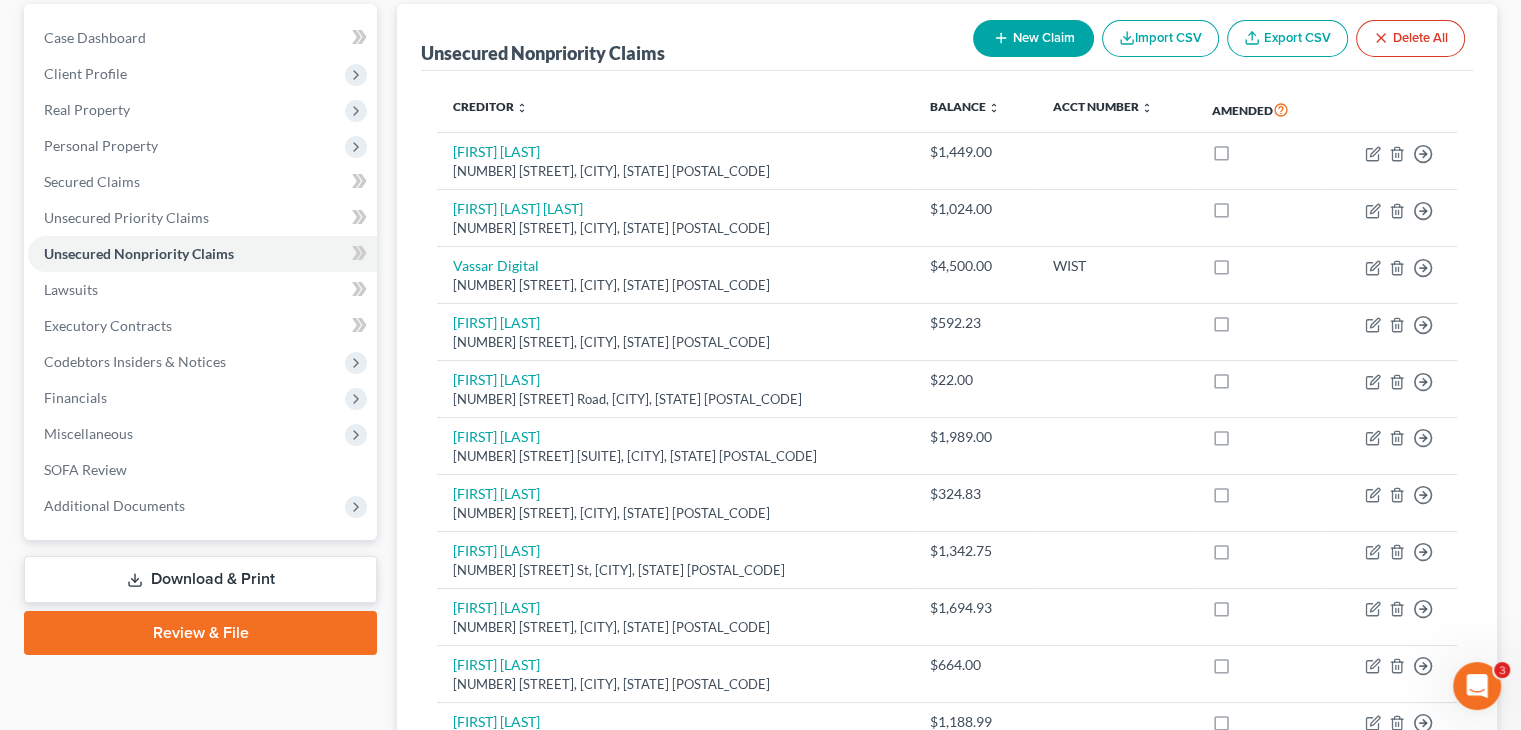 scroll, scrollTop: 1578, scrollLeft: 0, axis: vertical 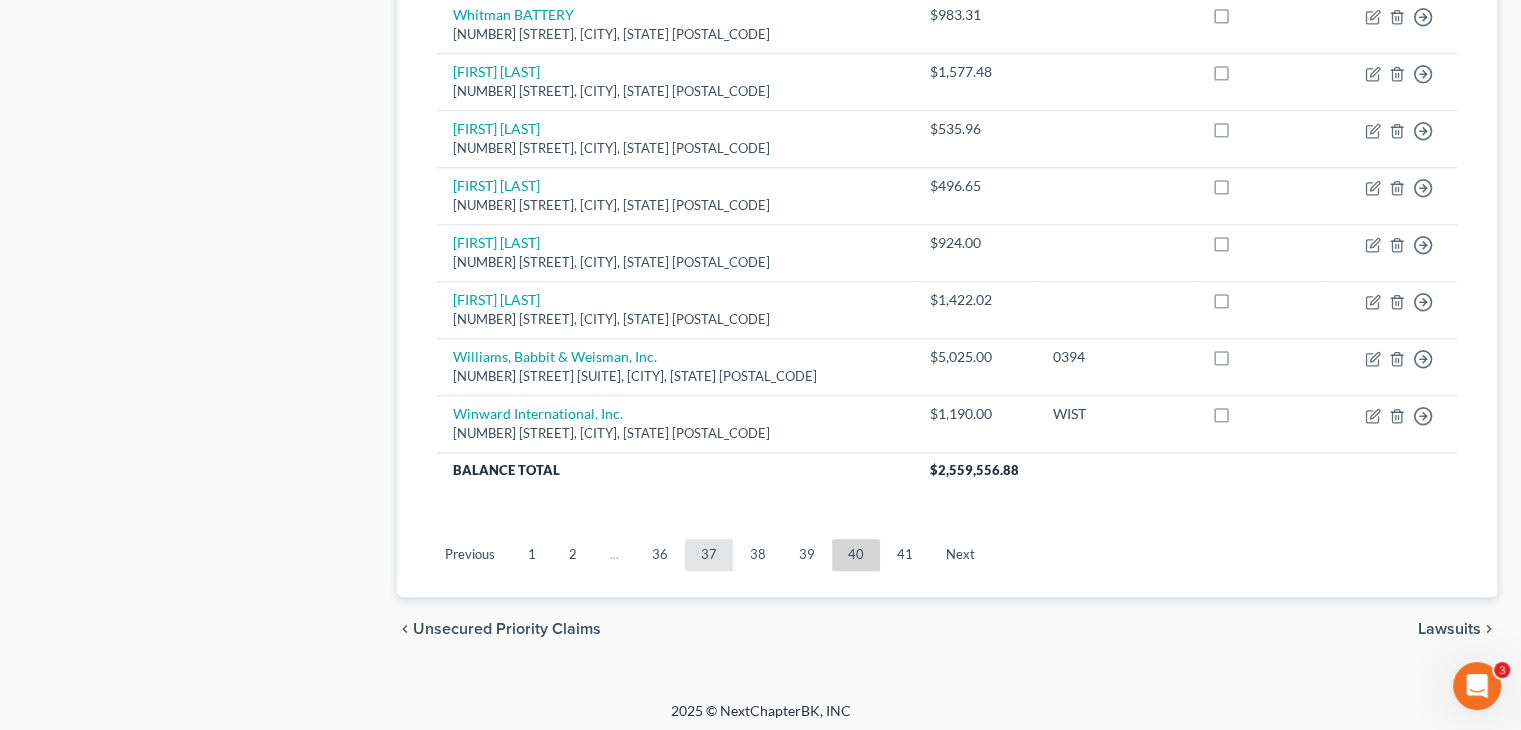 click on "37" at bounding box center [709, 555] 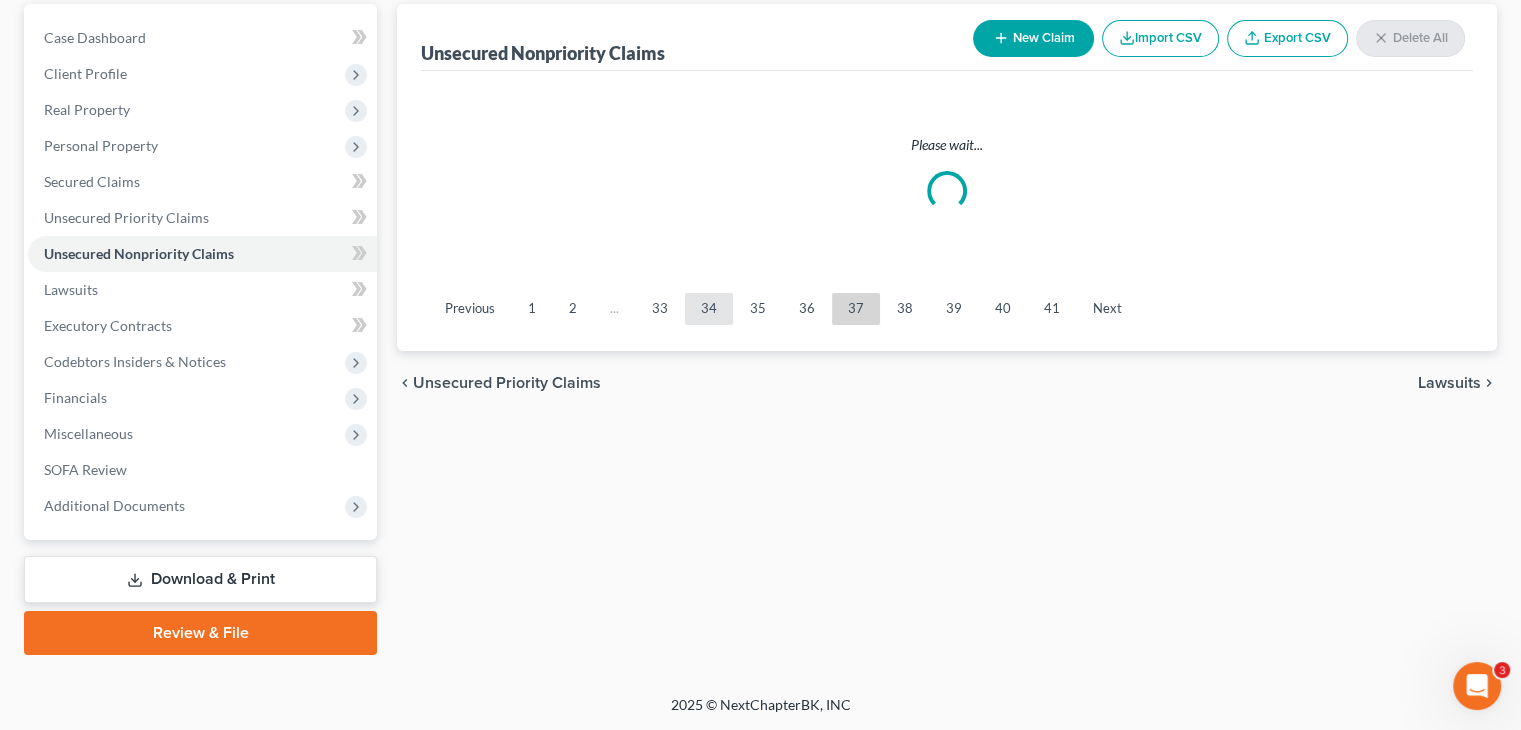 scroll, scrollTop: 1578, scrollLeft: 0, axis: vertical 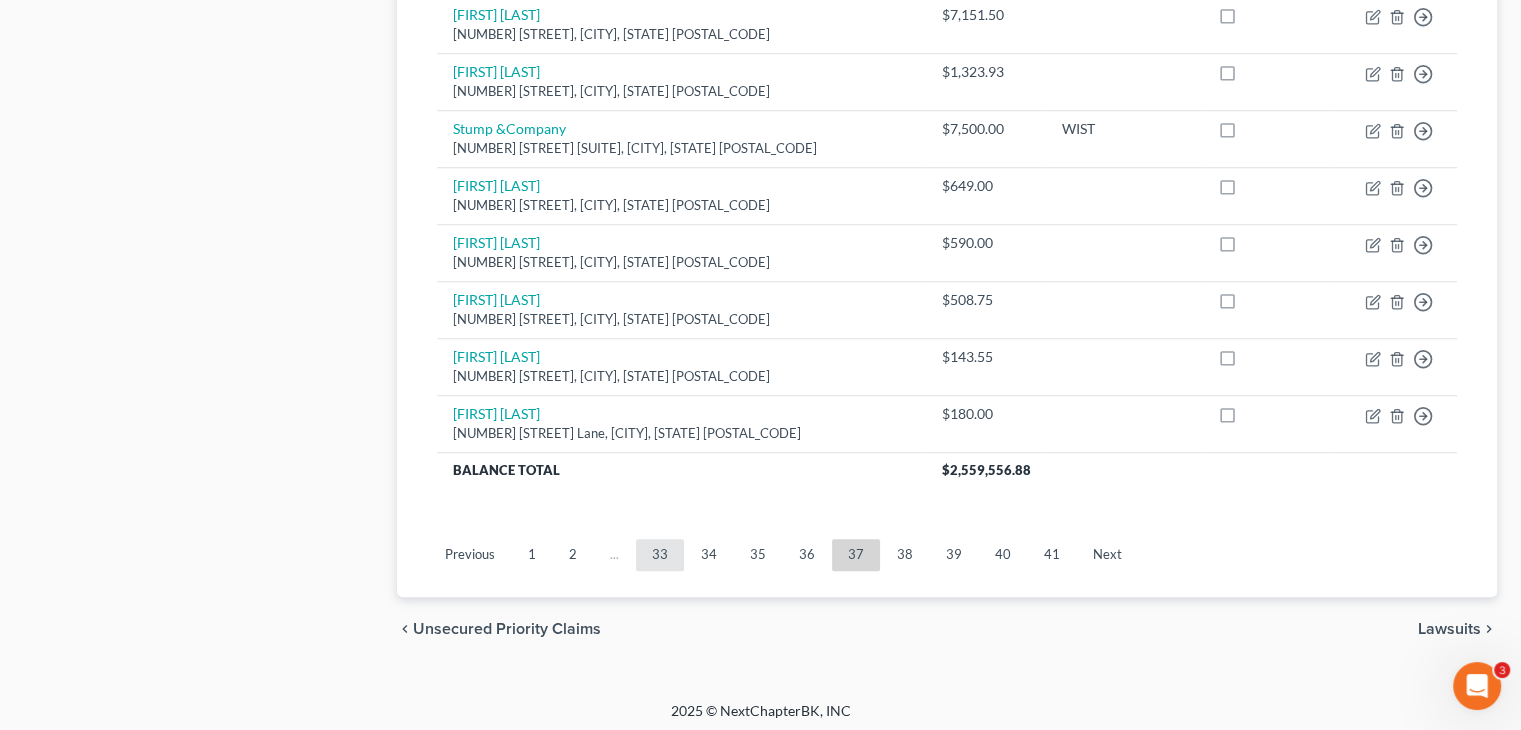 click on "33" at bounding box center (660, 555) 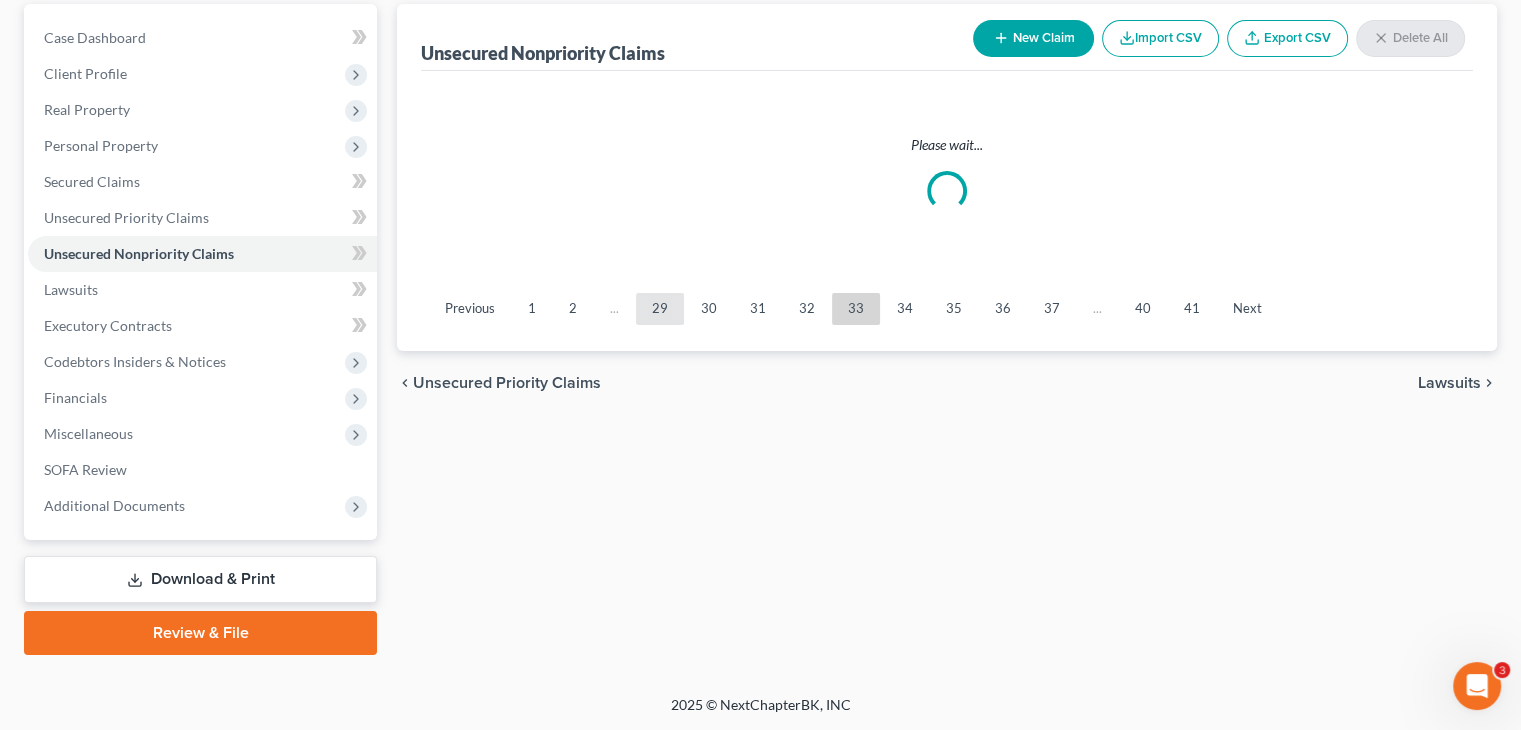 scroll, scrollTop: 1578, scrollLeft: 0, axis: vertical 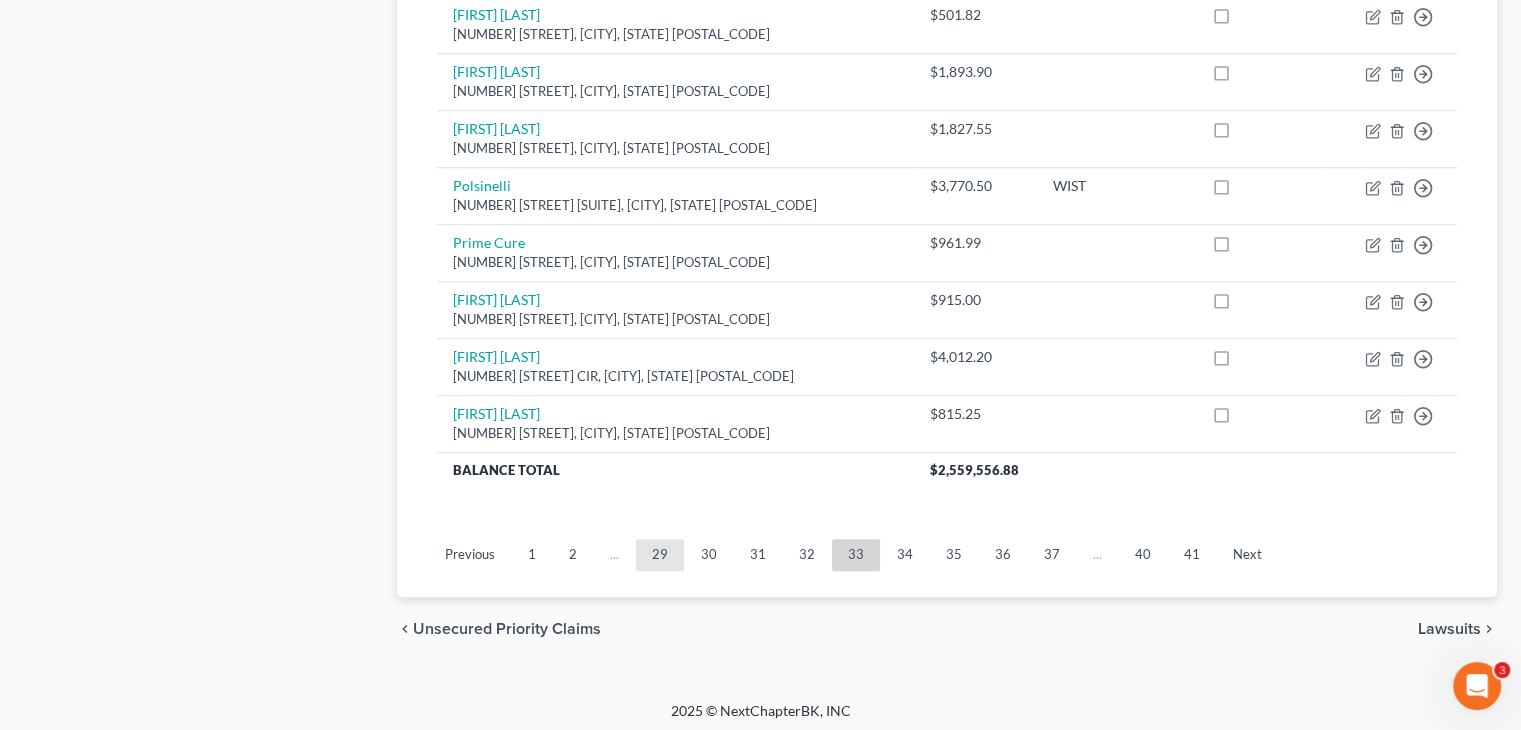 click on "29" at bounding box center (660, 555) 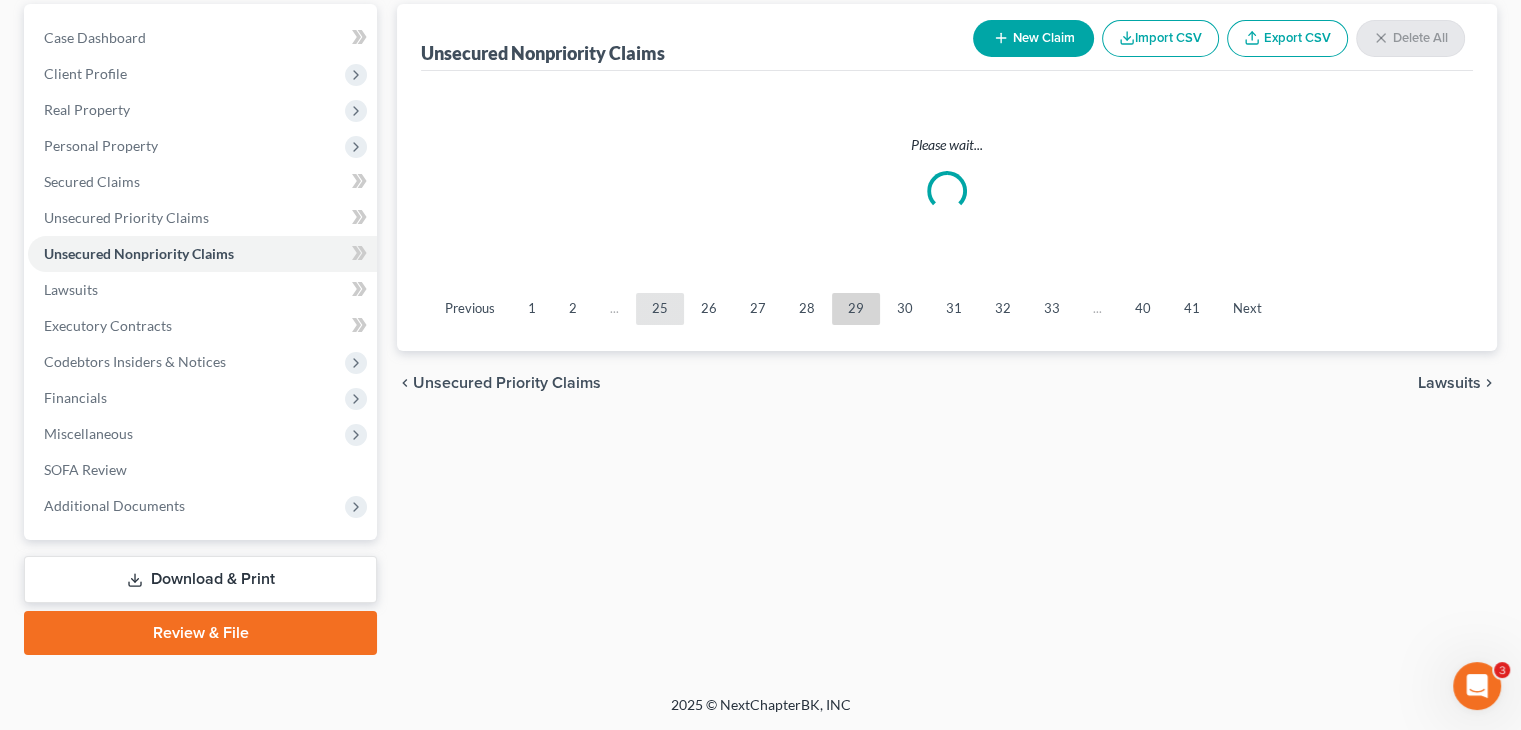 scroll, scrollTop: 1578, scrollLeft: 0, axis: vertical 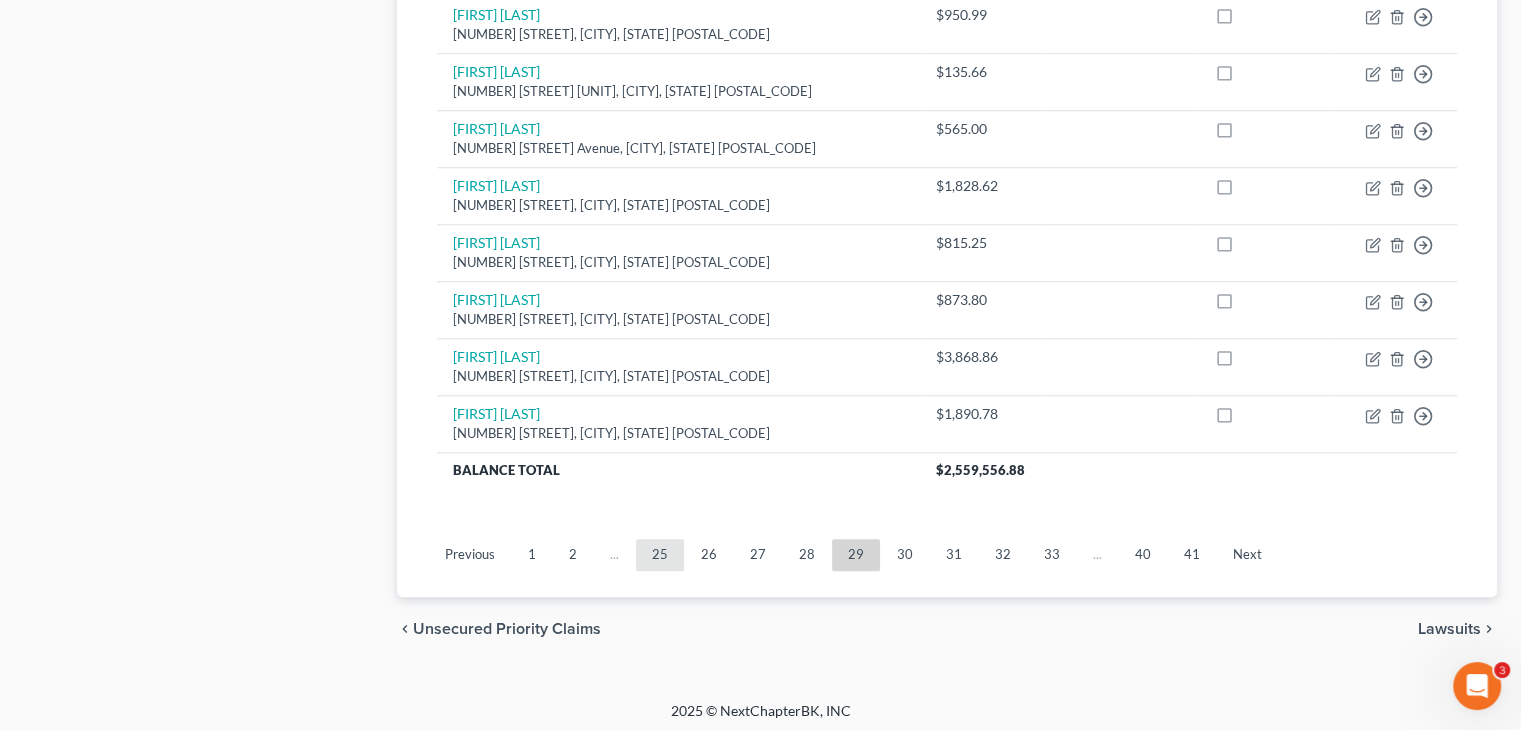 click on "25" at bounding box center [660, 555] 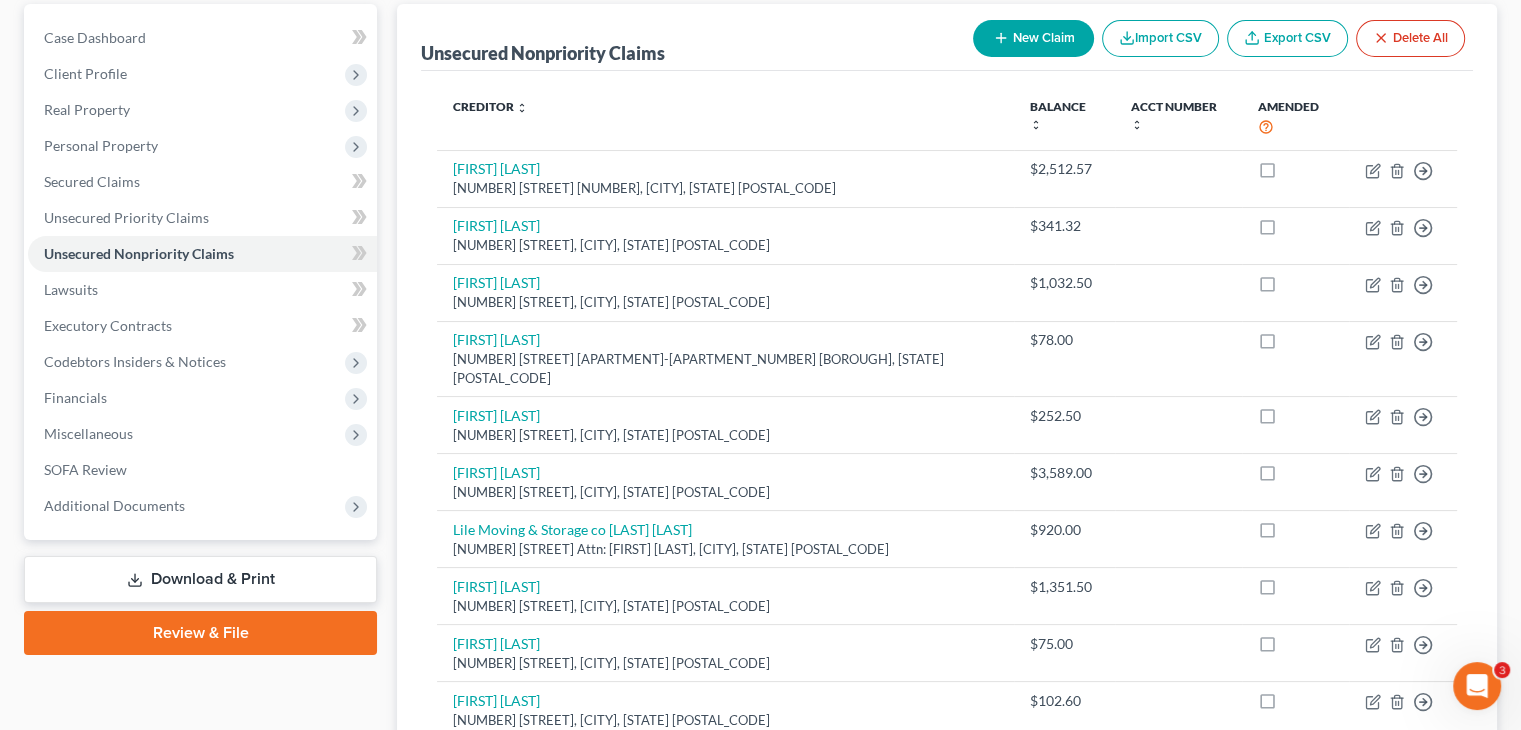 scroll, scrollTop: 1578, scrollLeft: 0, axis: vertical 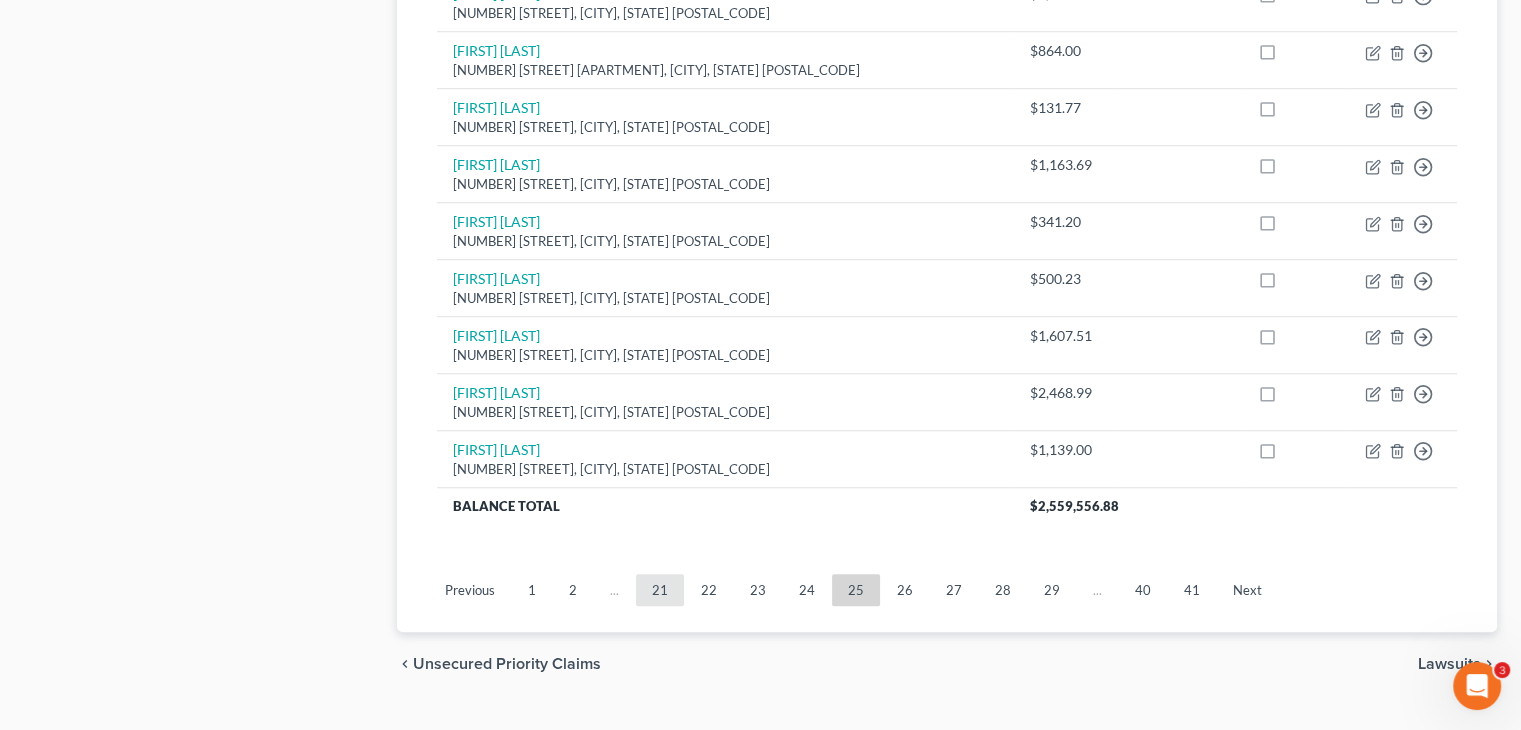 click on "21" at bounding box center [660, 590] 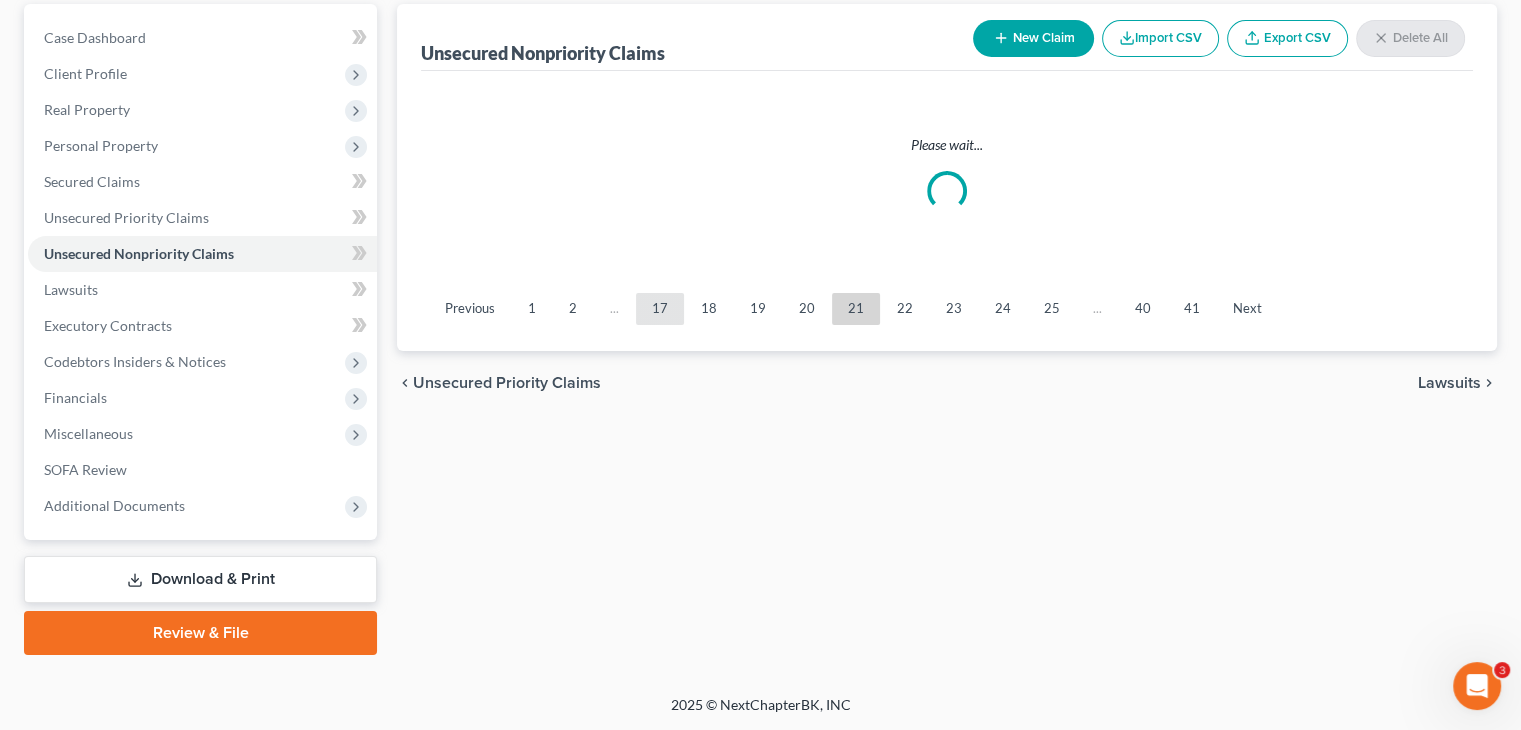 scroll, scrollTop: 1578, scrollLeft: 0, axis: vertical 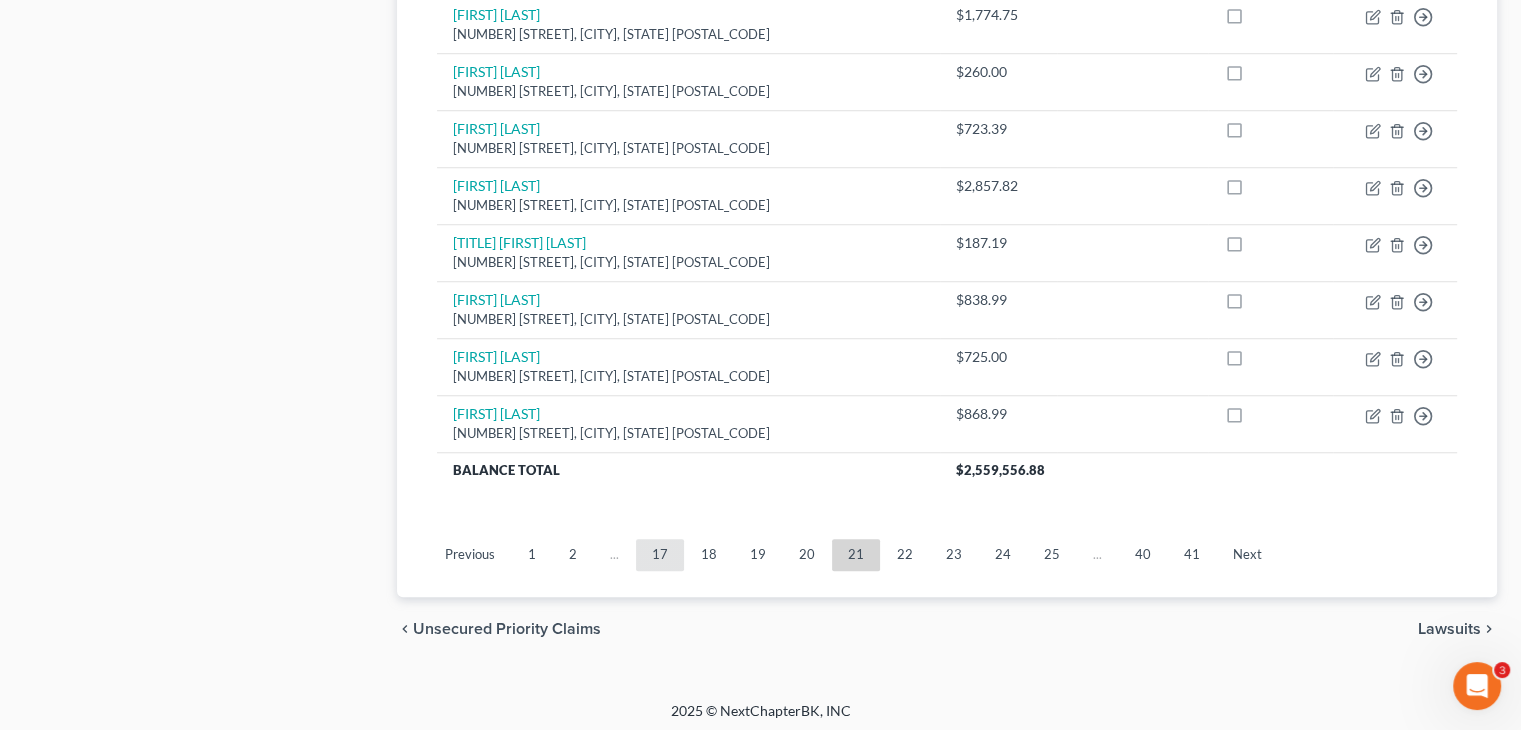 click on "17" at bounding box center (660, 555) 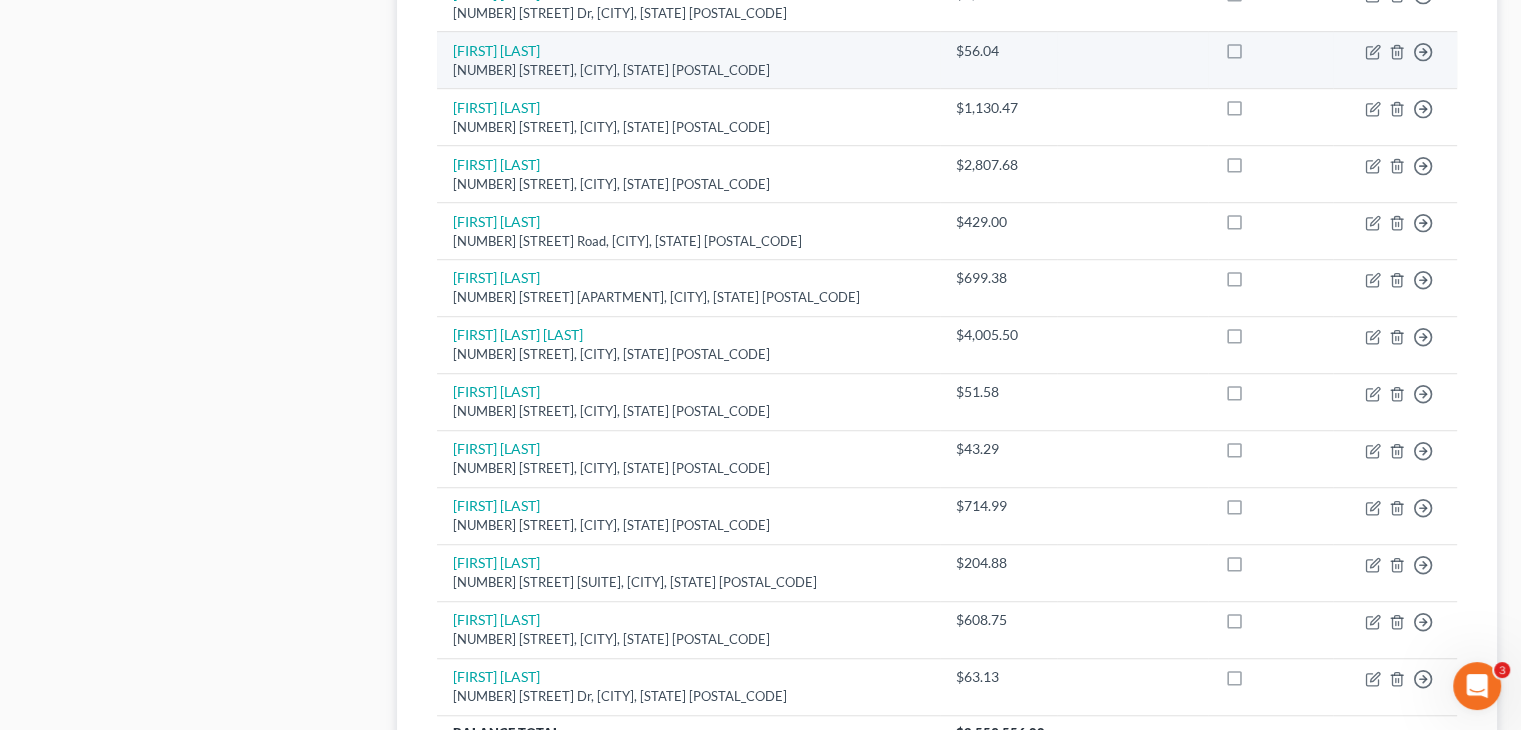 scroll, scrollTop: 1500, scrollLeft: 0, axis: vertical 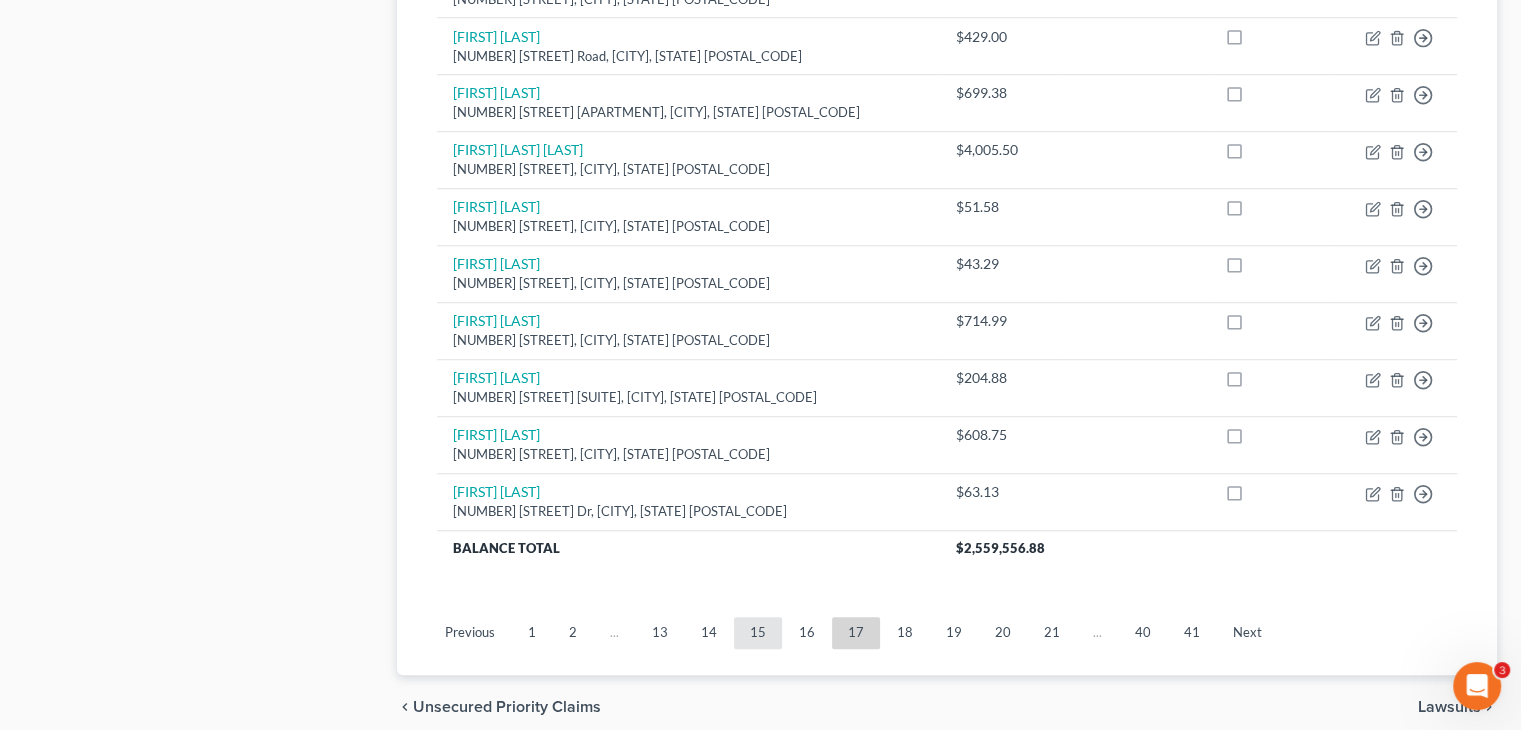click on "15" at bounding box center [758, 633] 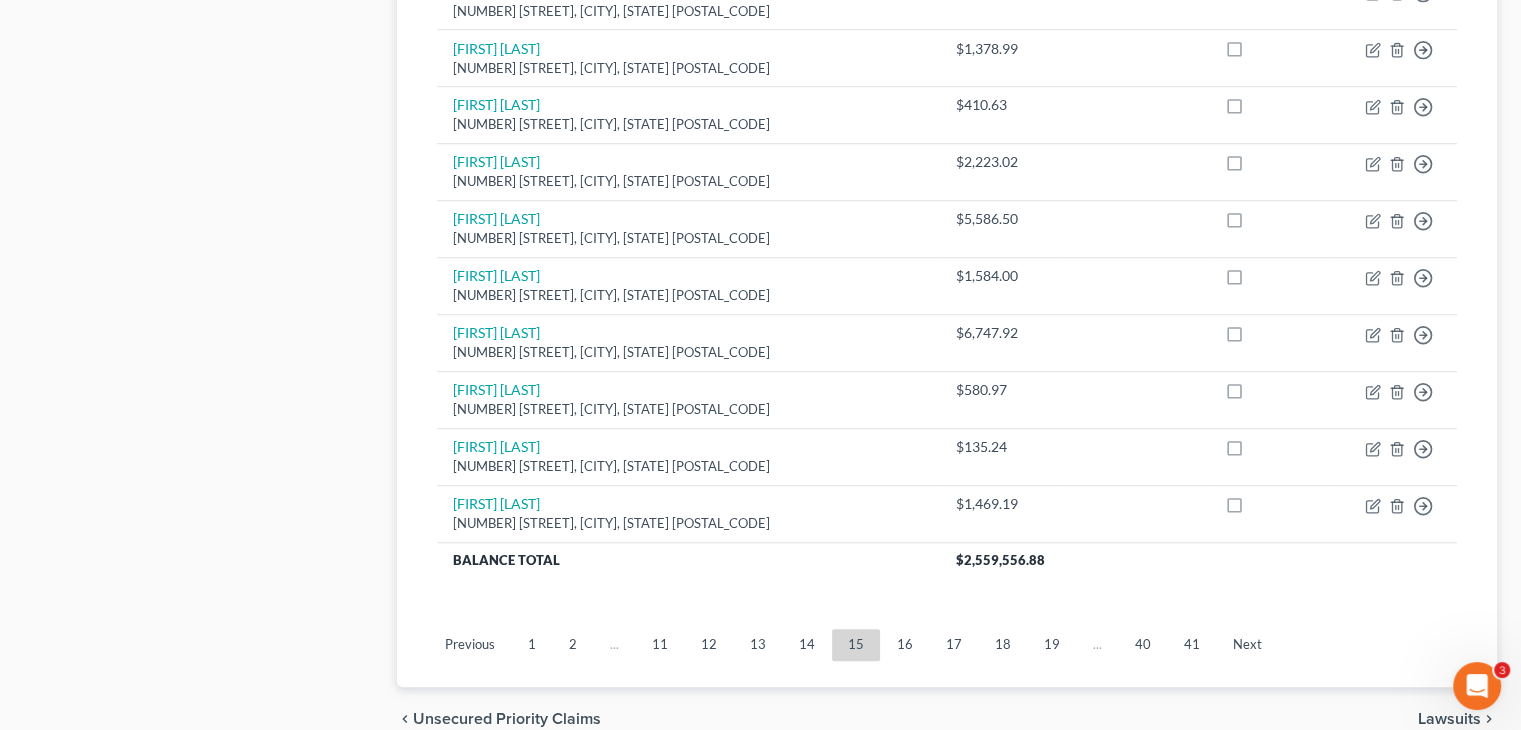 scroll, scrollTop: 1578, scrollLeft: 0, axis: vertical 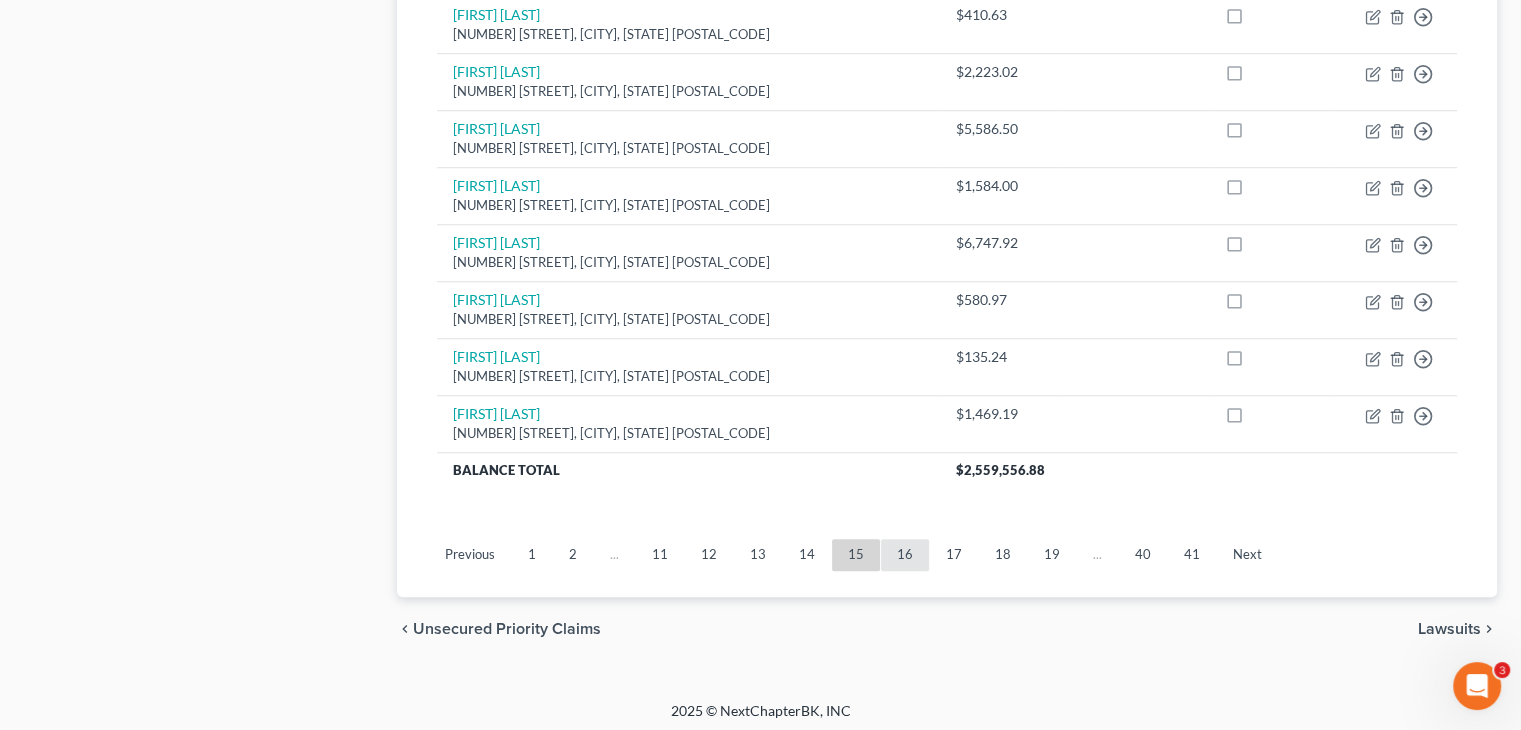 click on "16" at bounding box center [905, 555] 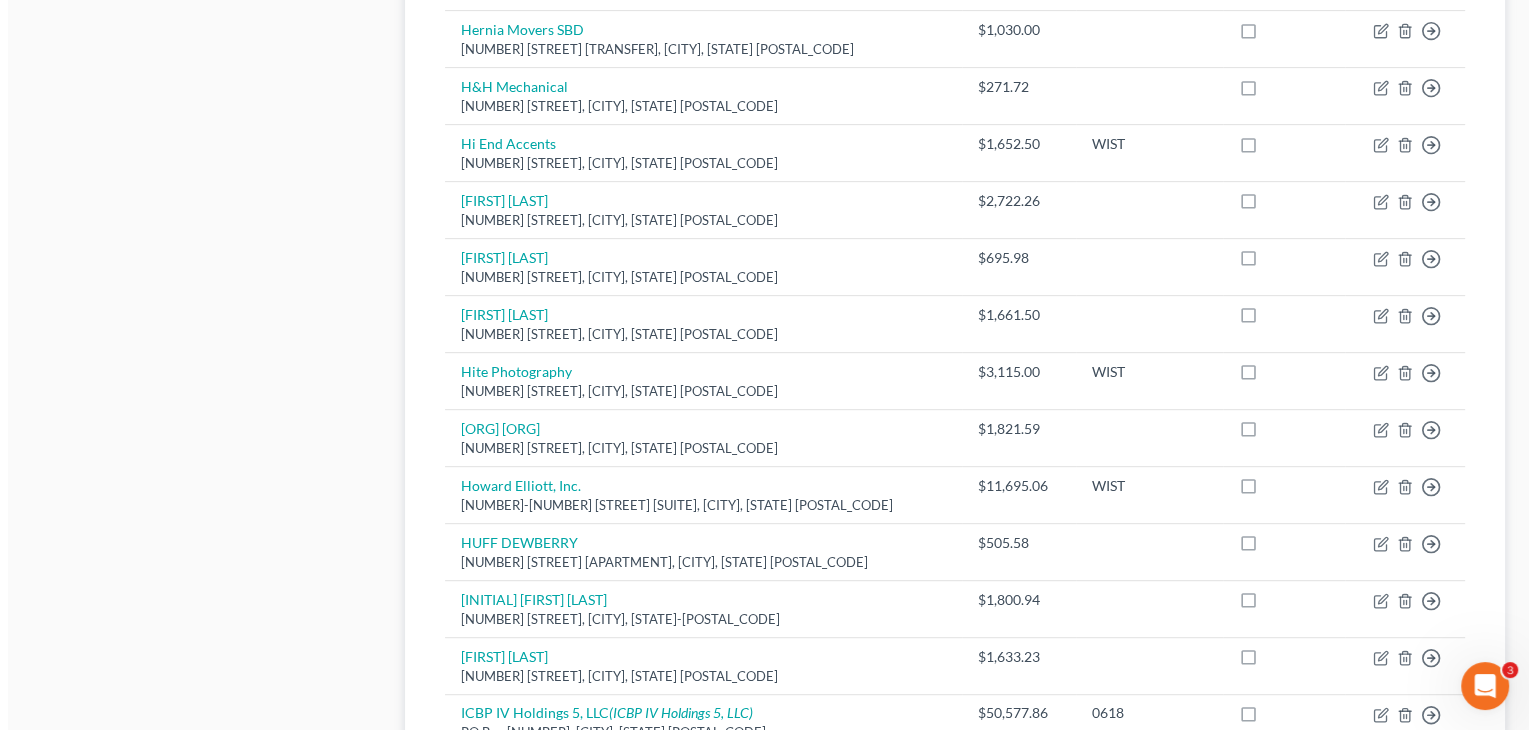 scroll, scrollTop: 878, scrollLeft: 0, axis: vertical 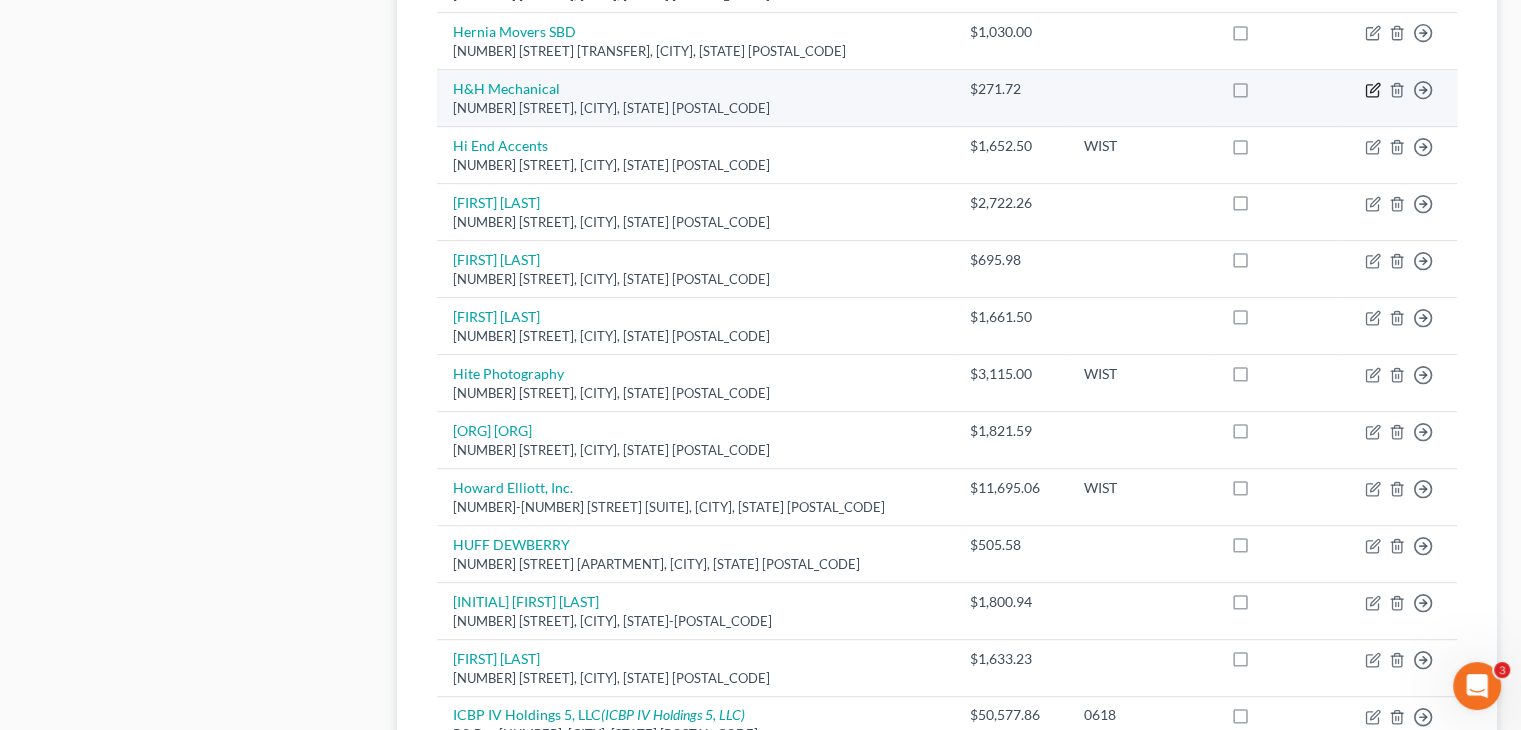 click 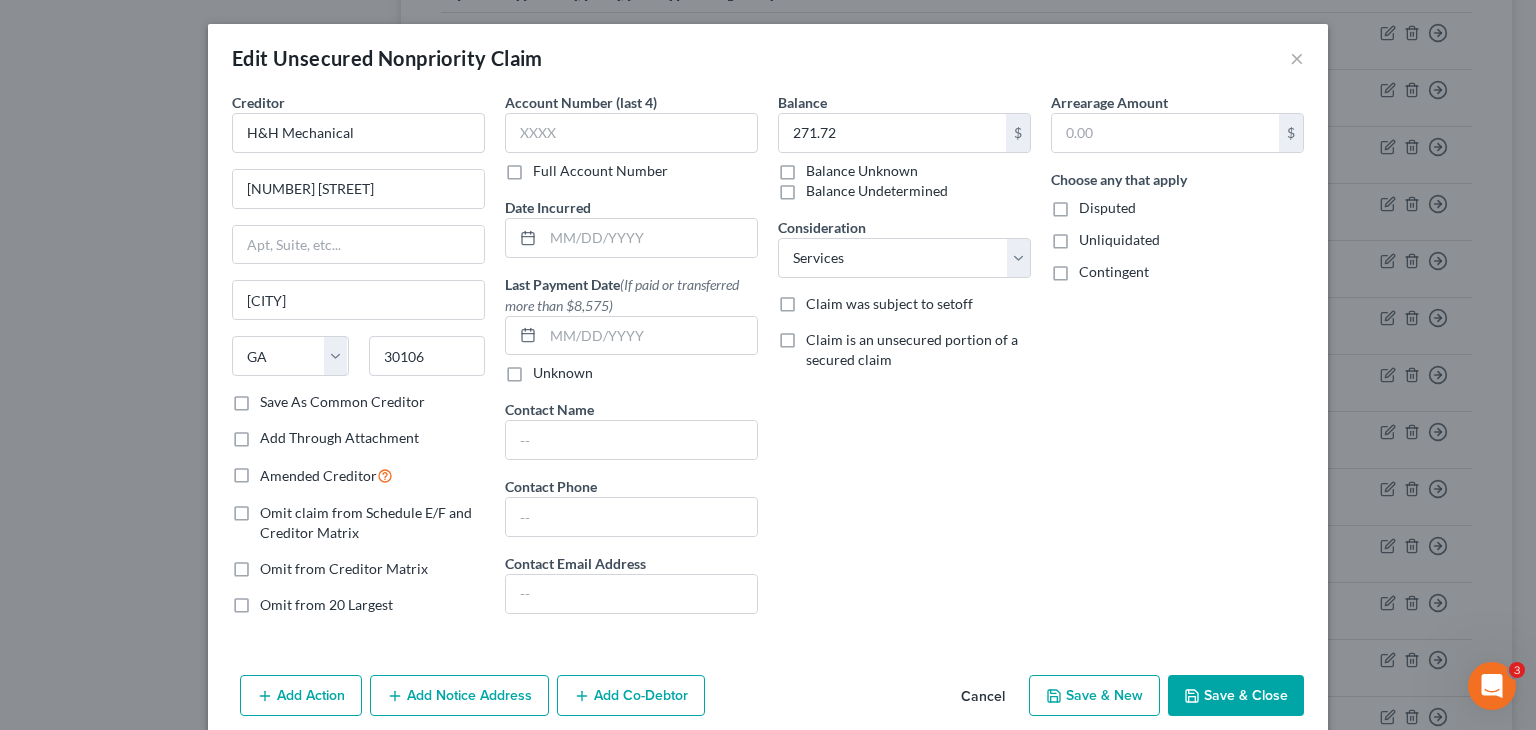 drag, startPoint x: 233, startPoint y: 399, endPoint x: 244, endPoint y: 401, distance: 11.18034 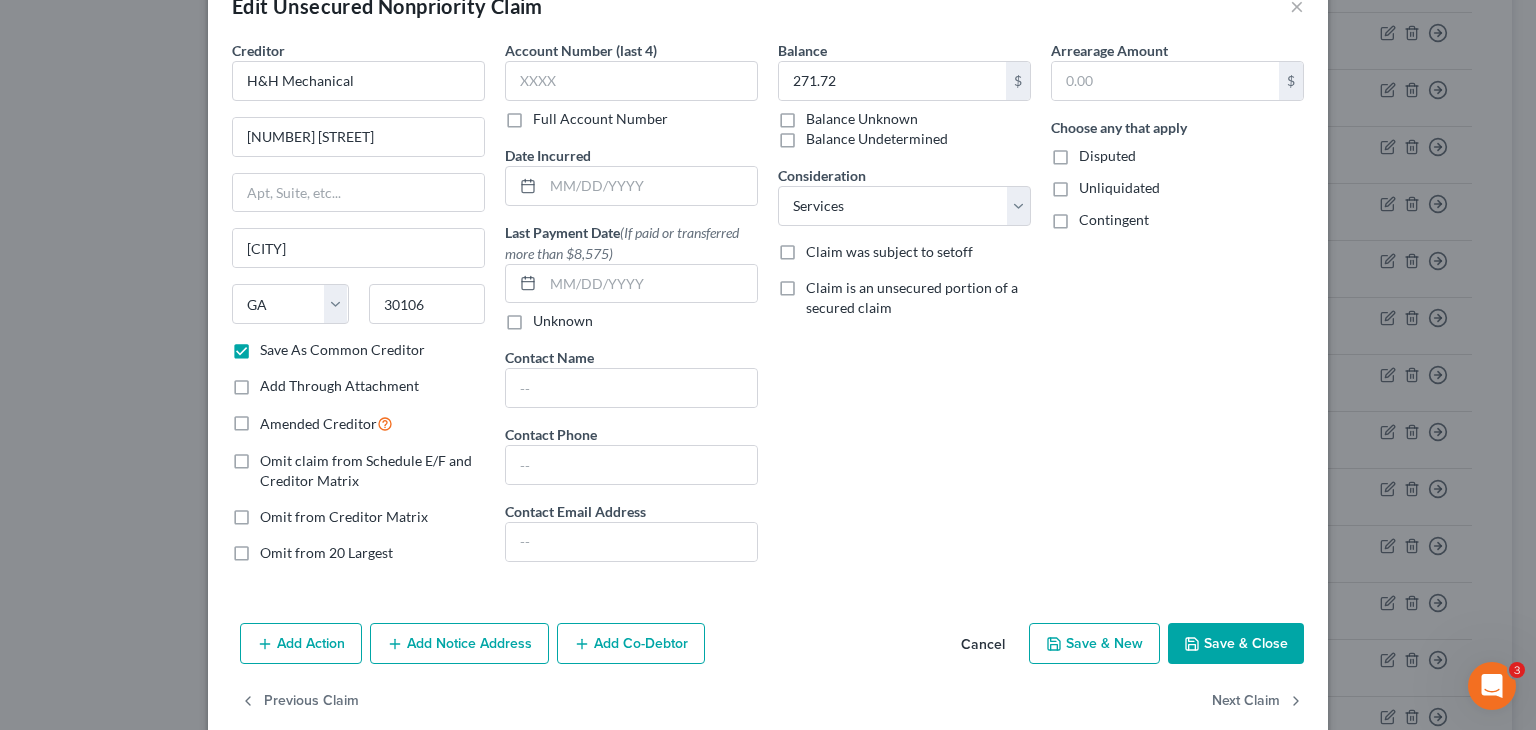 scroll, scrollTop: 82, scrollLeft: 0, axis: vertical 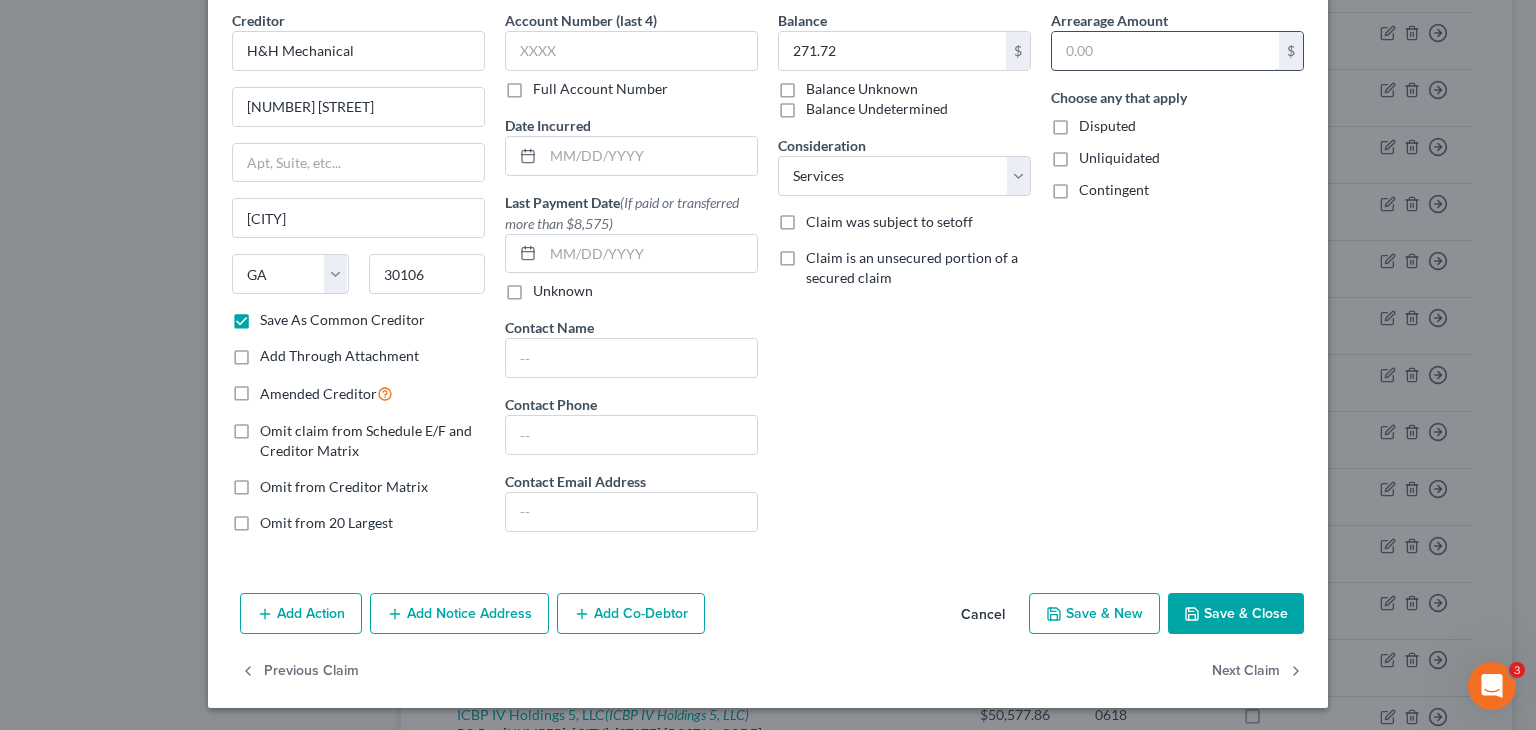 click at bounding box center (1165, 51) 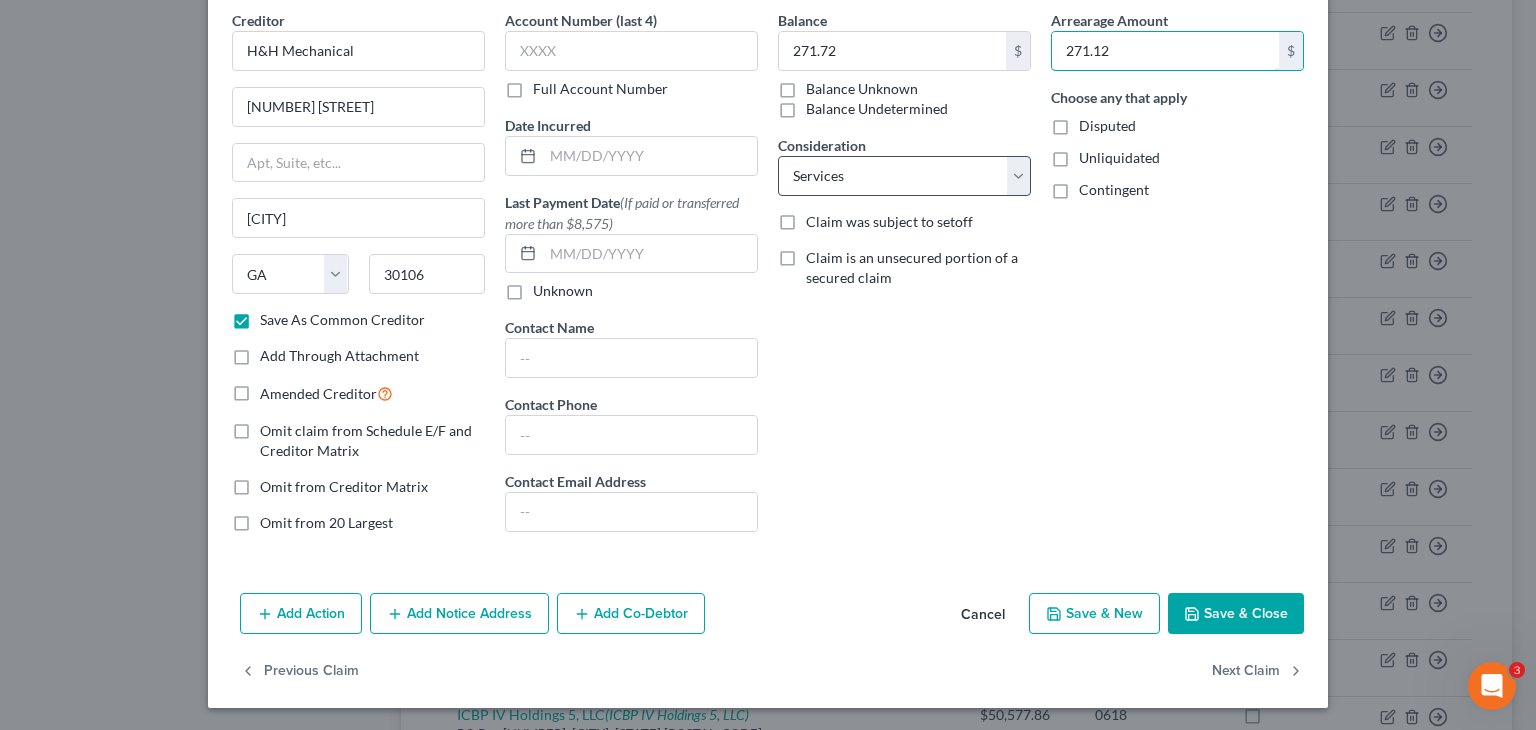 type on "271.12" 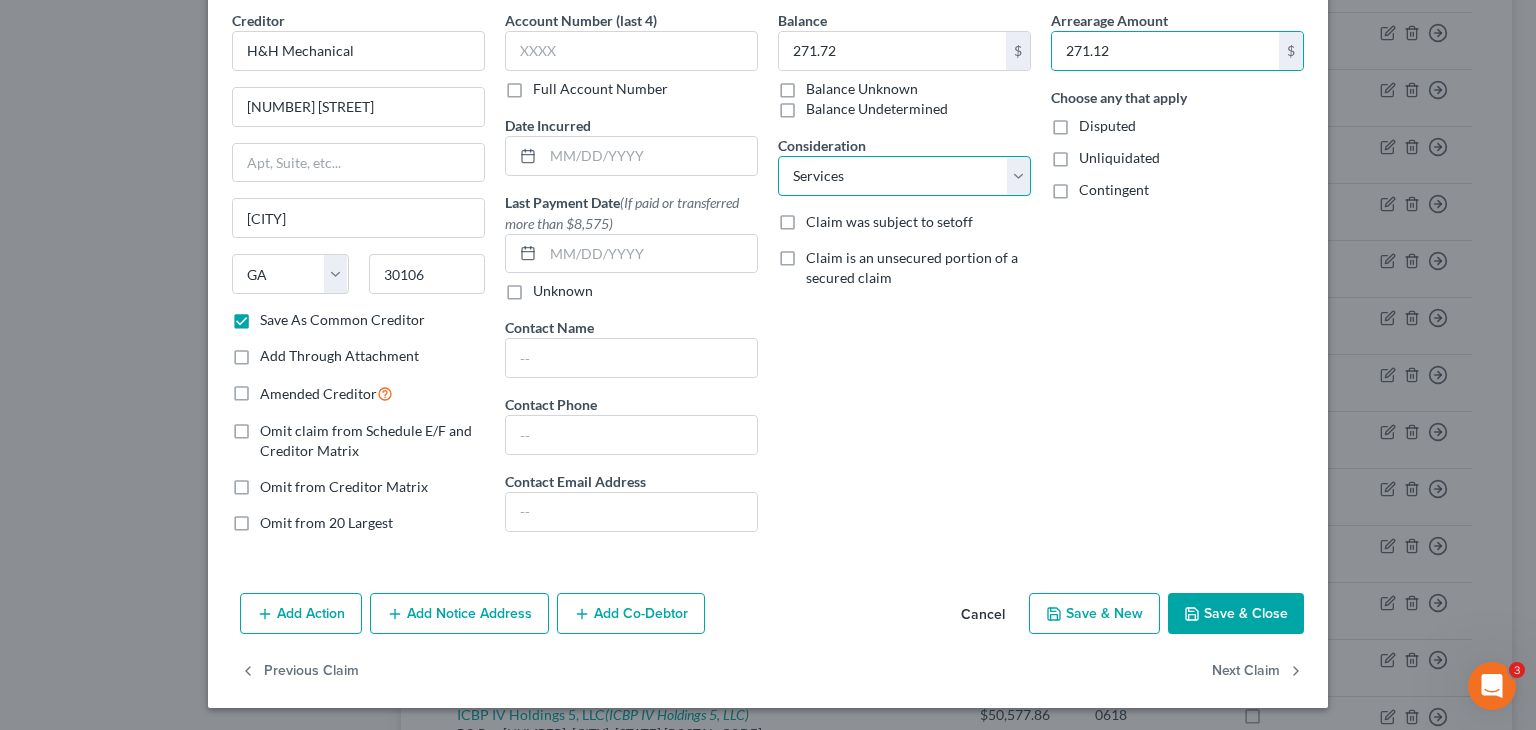 click on "Select Cable / Satellite Services Collection Agency Credit Card Debt Debt Counseling / Attorneys Deficiency Balance Home / Car Repairs Income Taxes Judgment Liens Monies Loaned / Advanced Mortgage Obligation To Pensions Other Overdrawn Bank Account Promised To Help Pay Creditors Services Suppliers Or Vendors Telephone / Internet Services Unsecured Loan Repayments Utility Services" at bounding box center (904, 176) 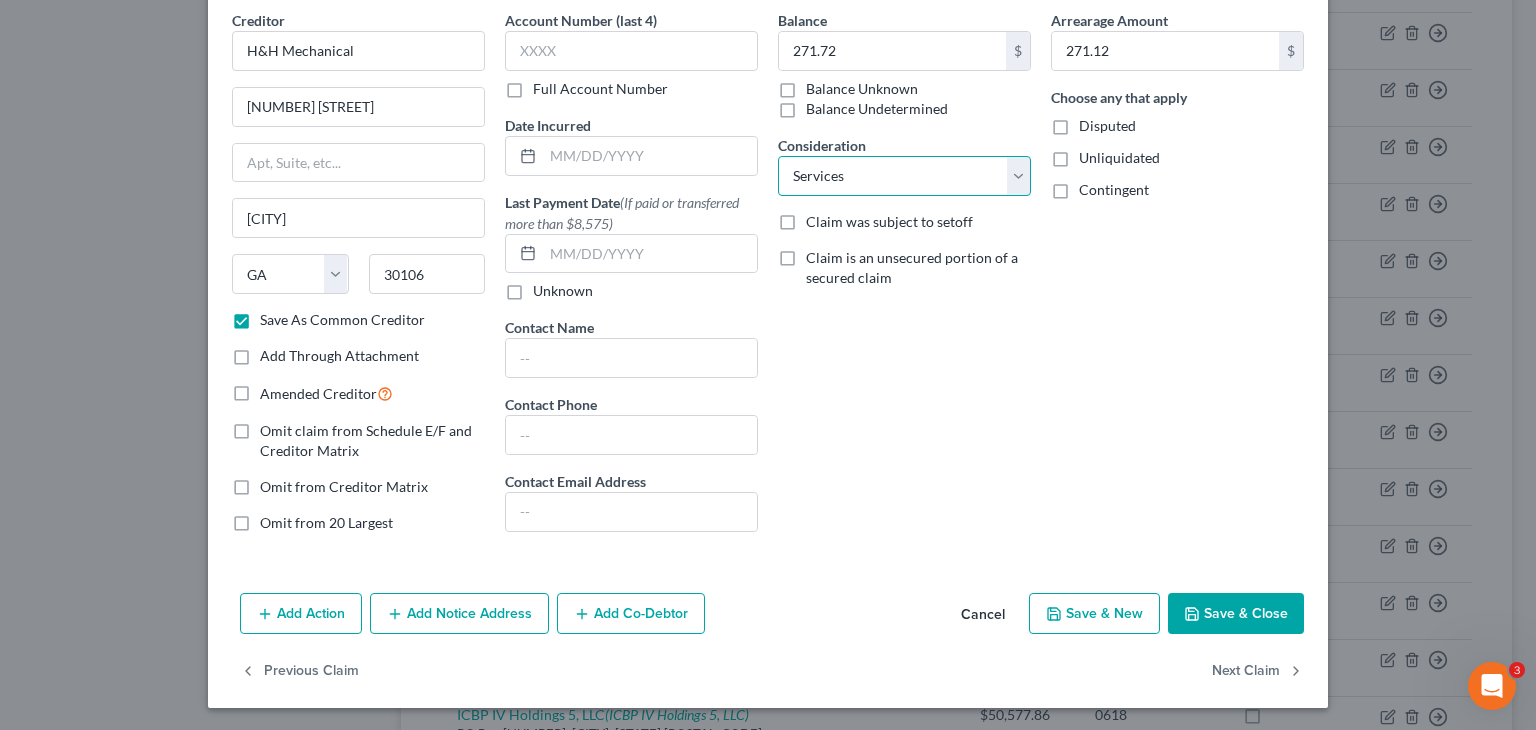 select on "11" 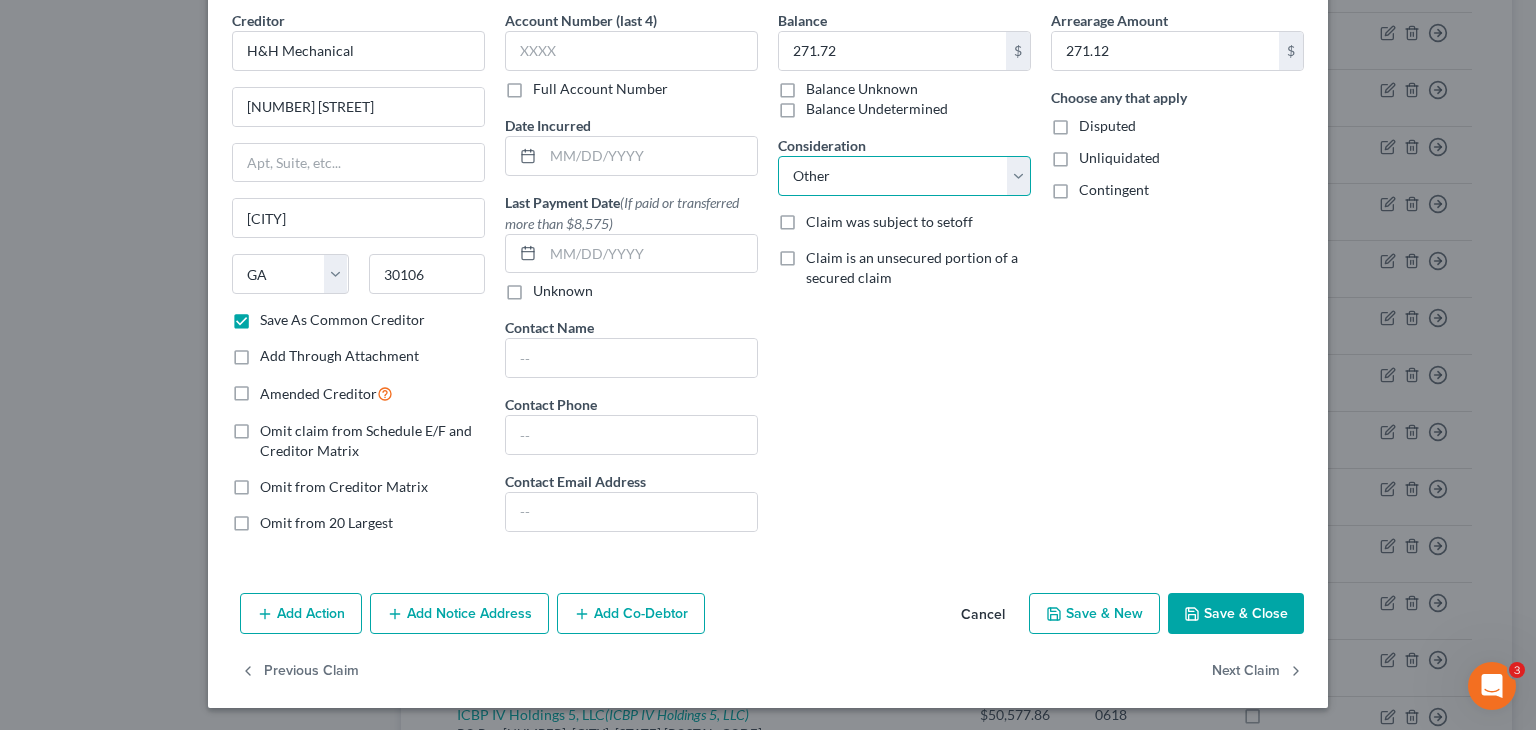 click on "Select Cable / Satellite Services Collection Agency Credit Card Debt Debt Counseling / Attorneys Deficiency Balance Home / Car Repairs Income Taxes Judgment Liens Monies Loaned / Advanced Mortgage Obligation To Pensions Other Overdrawn Bank Account Promised To Help Pay Creditors Services Suppliers Or Vendors Telephone / Internet Services Unsecured Loan Repayments Utility Services" at bounding box center [904, 176] 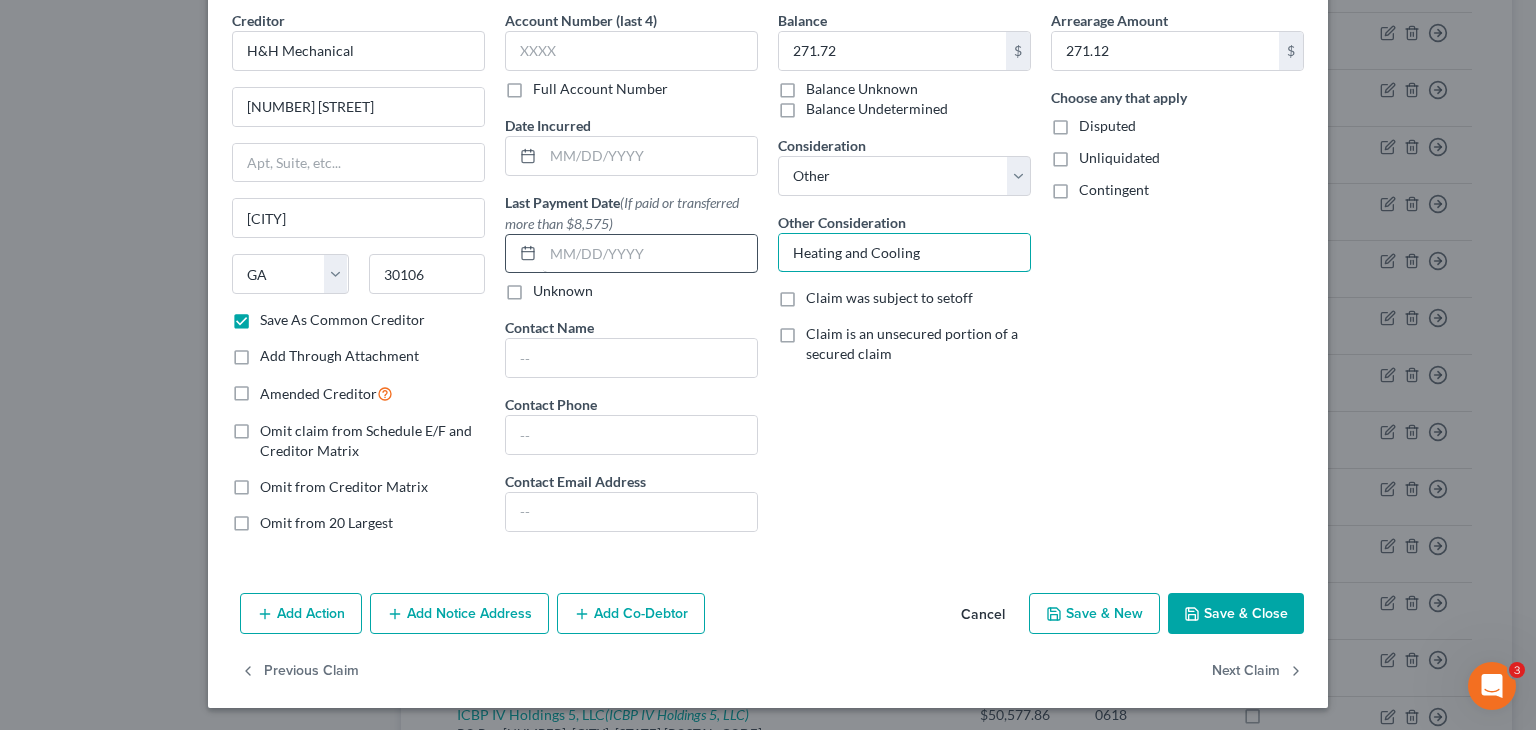 drag, startPoint x: 944, startPoint y: 257, endPoint x: 580, endPoint y: 252, distance: 364.03433 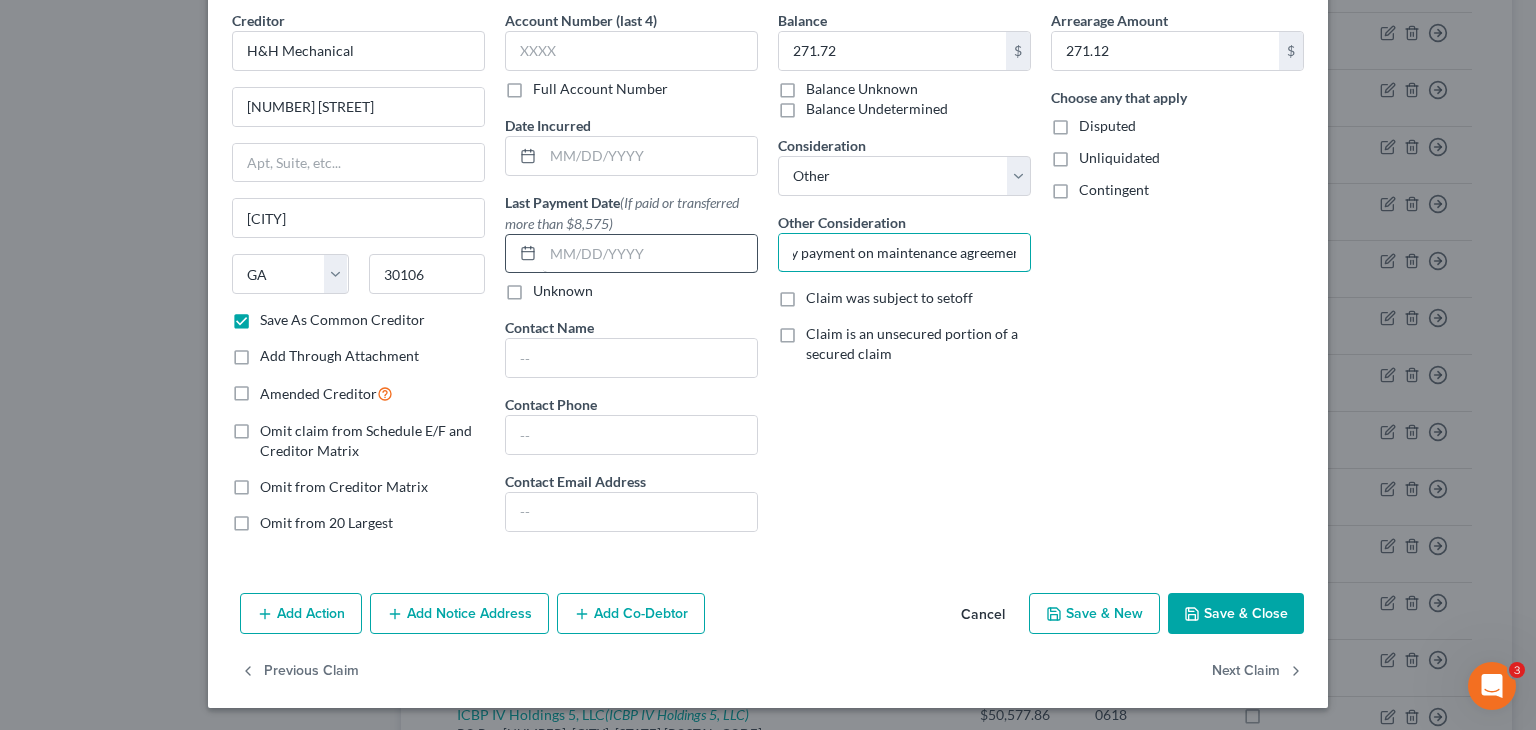 scroll, scrollTop: 0, scrollLeft: 62, axis: horizontal 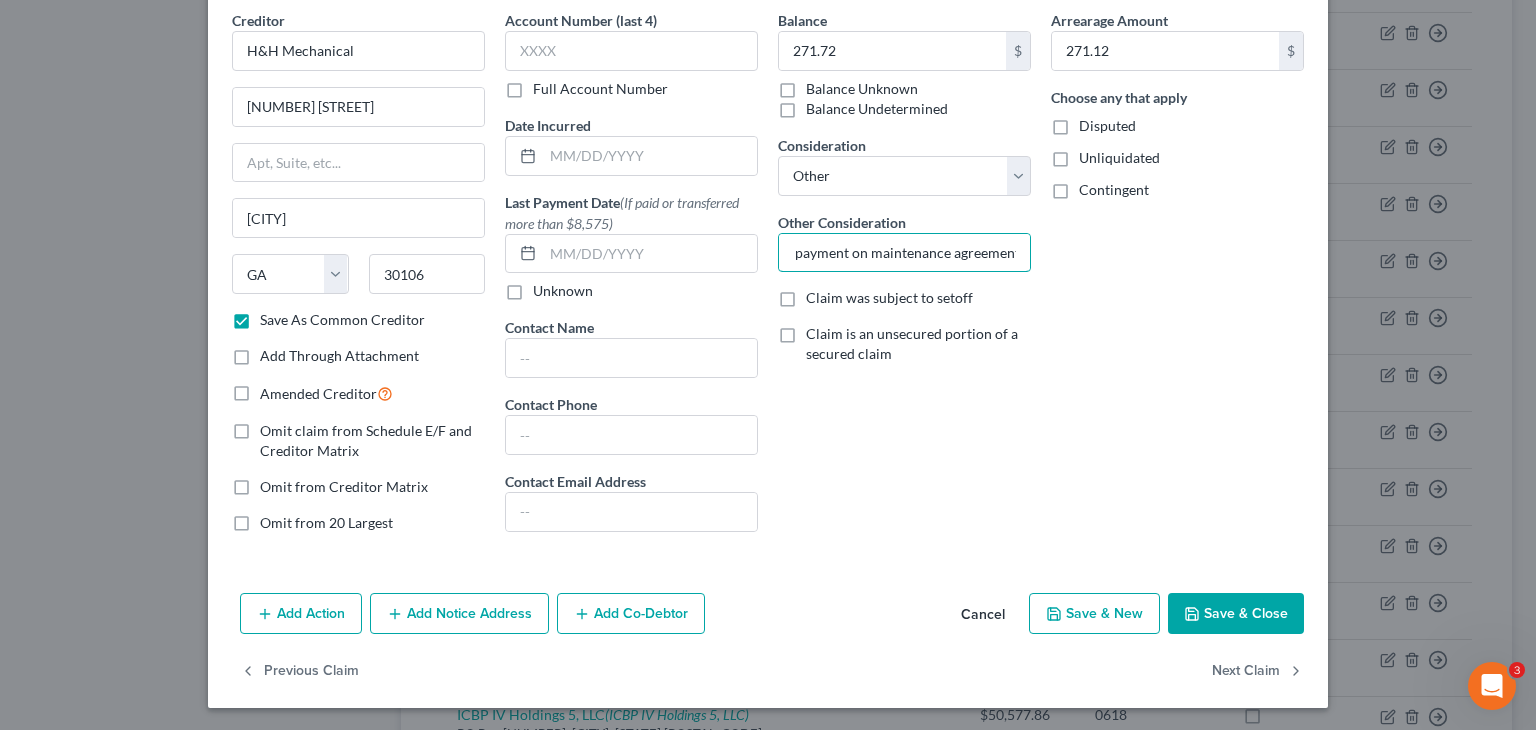 type on "Quarterly payment on maintenance agreement" 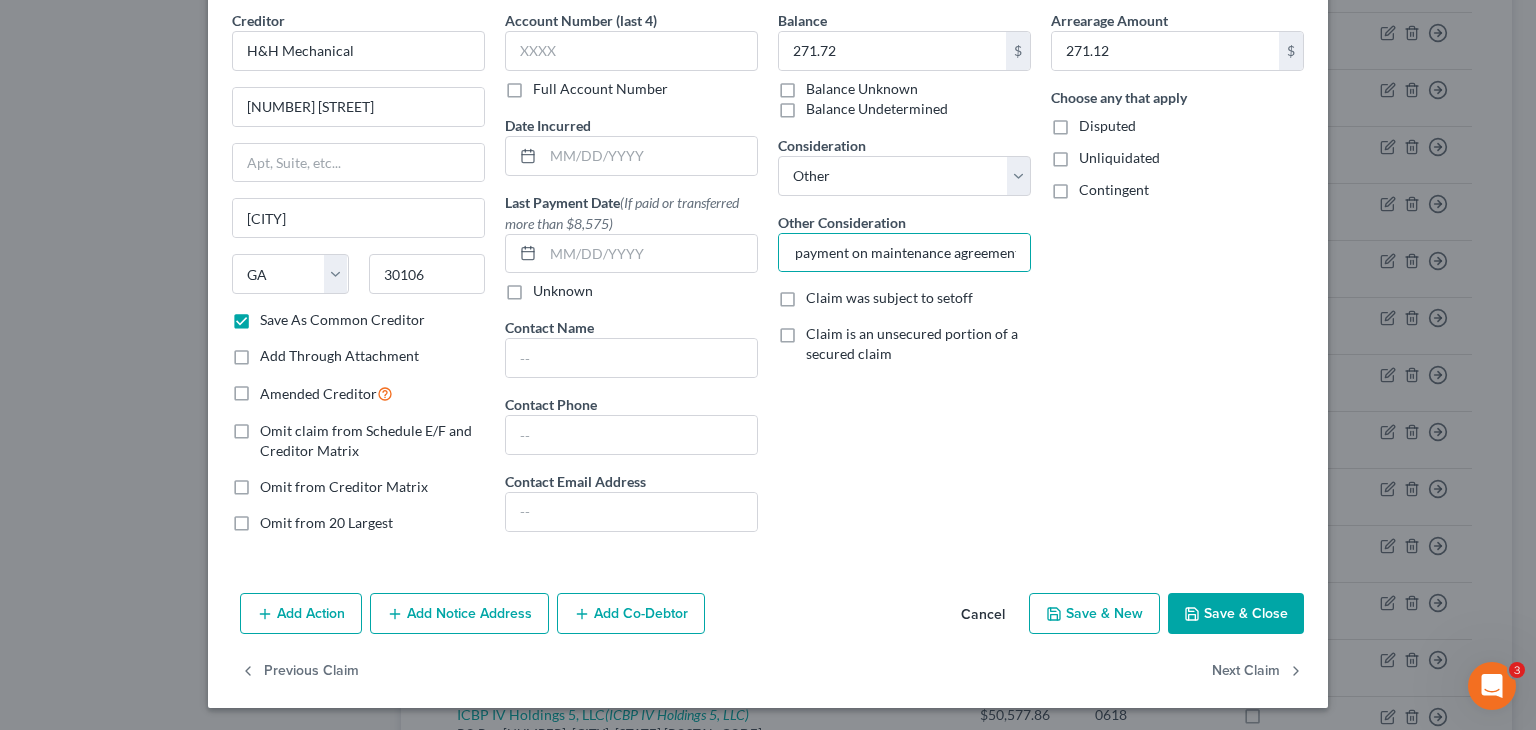 click on "Save & Close" at bounding box center (1236, 614) 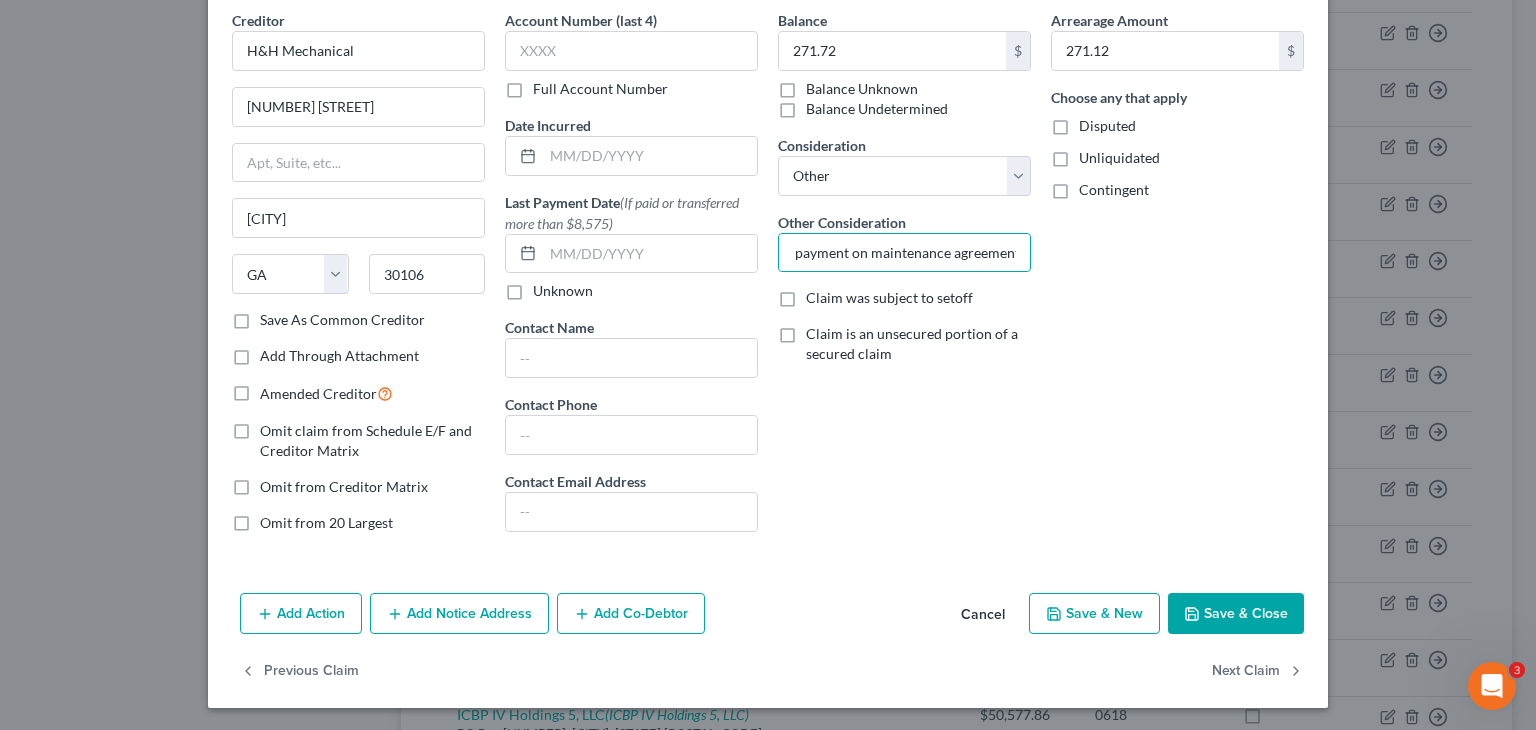 checkbox on "false" 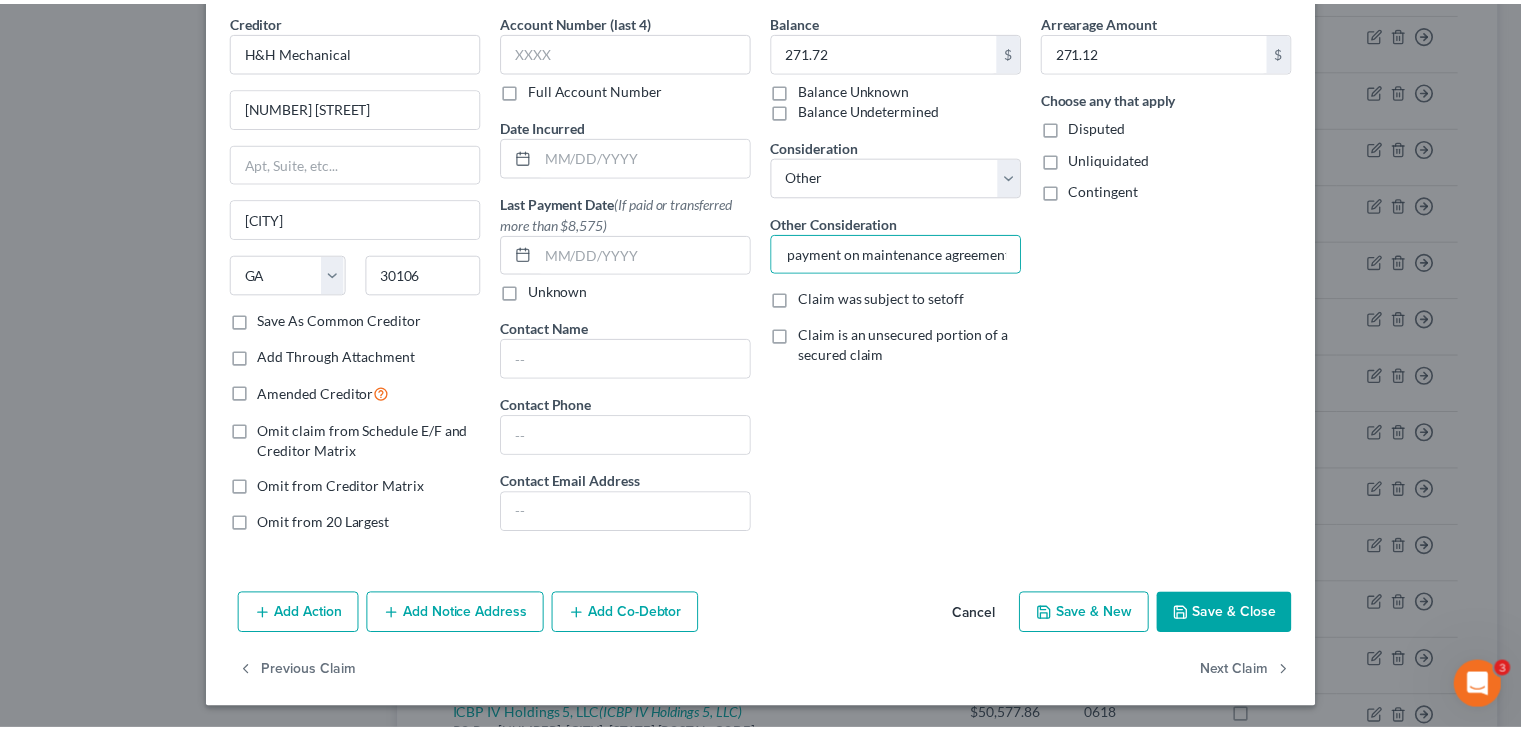 scroll, scrollTop: 0, scrollLeft: 0, axis: both 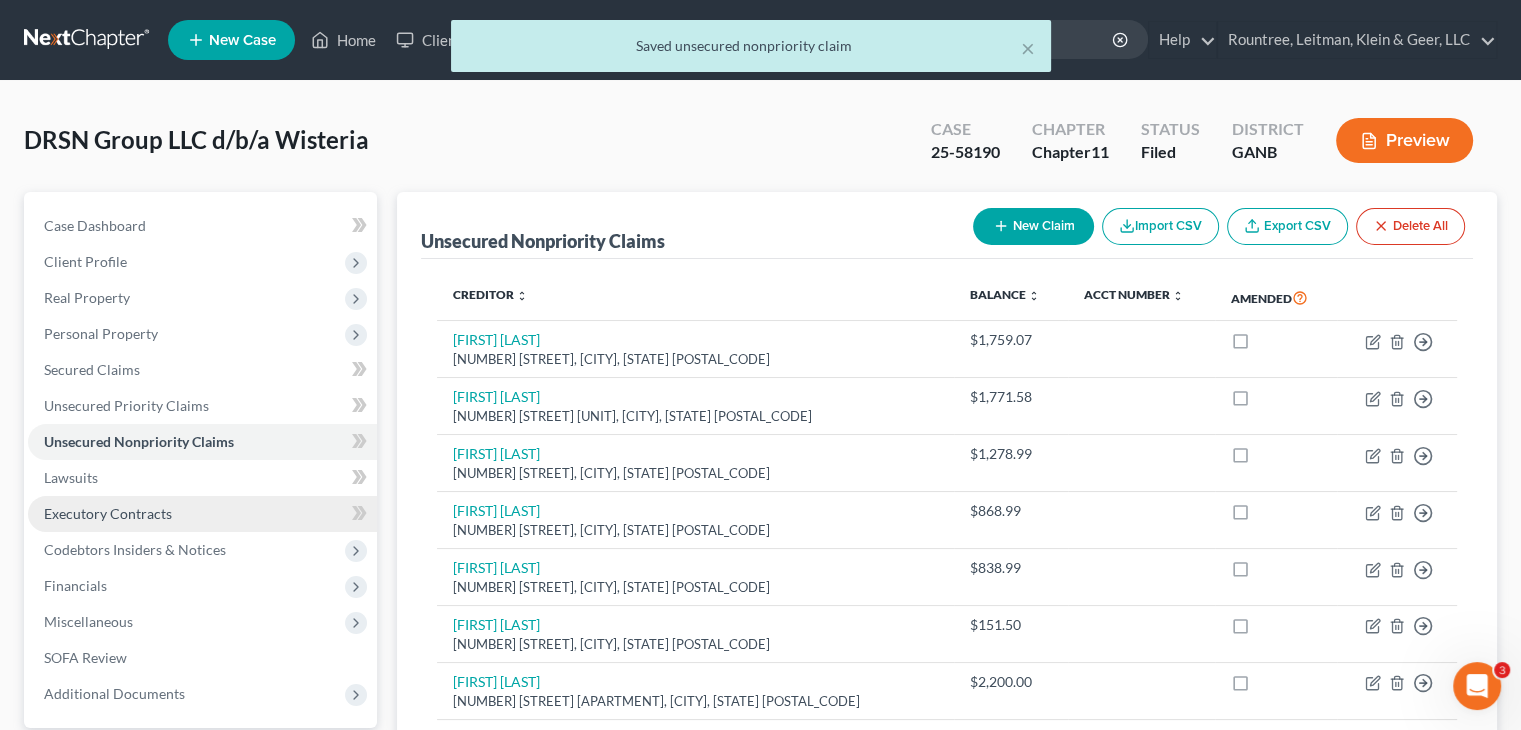 click on "Executory Contracts" at bounding box center [108, 513] 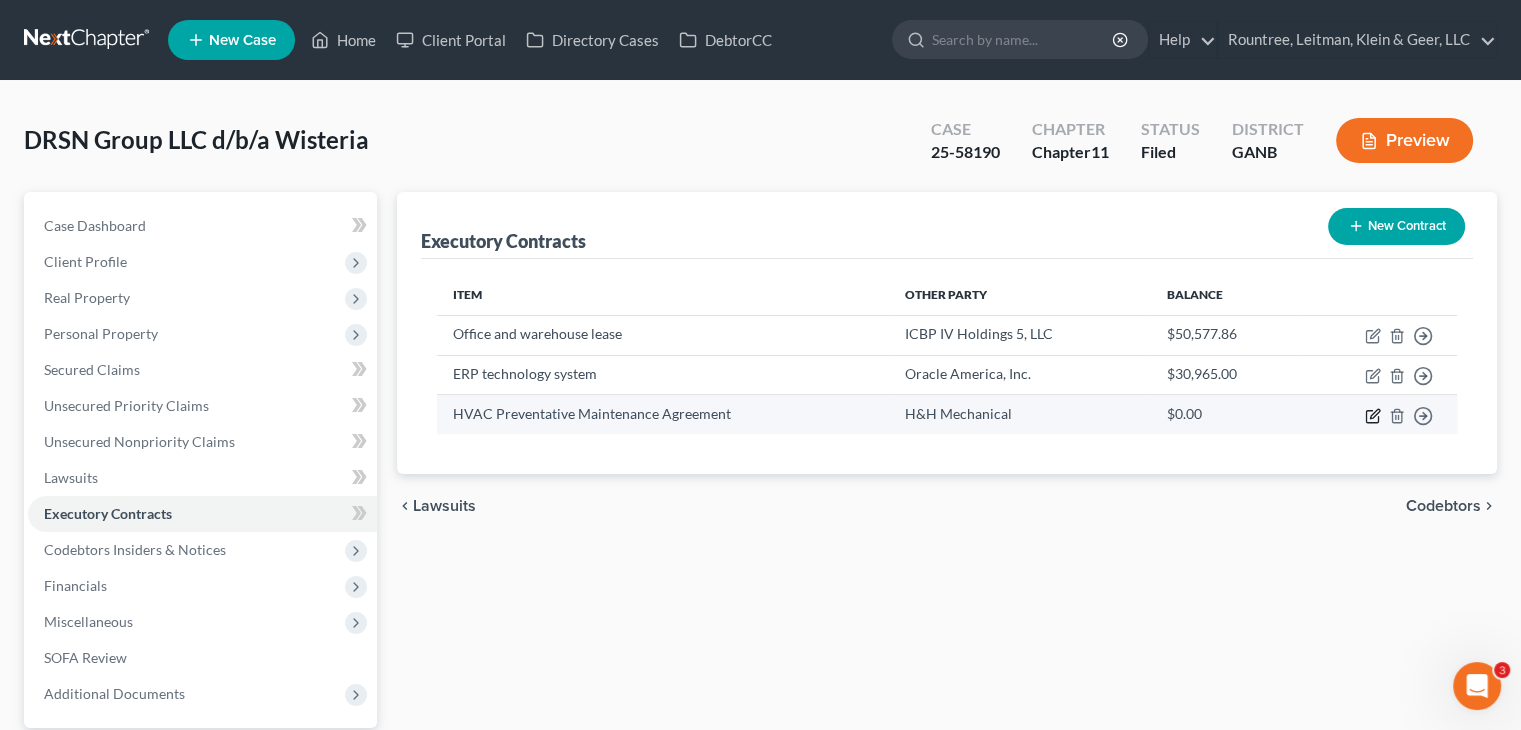 click 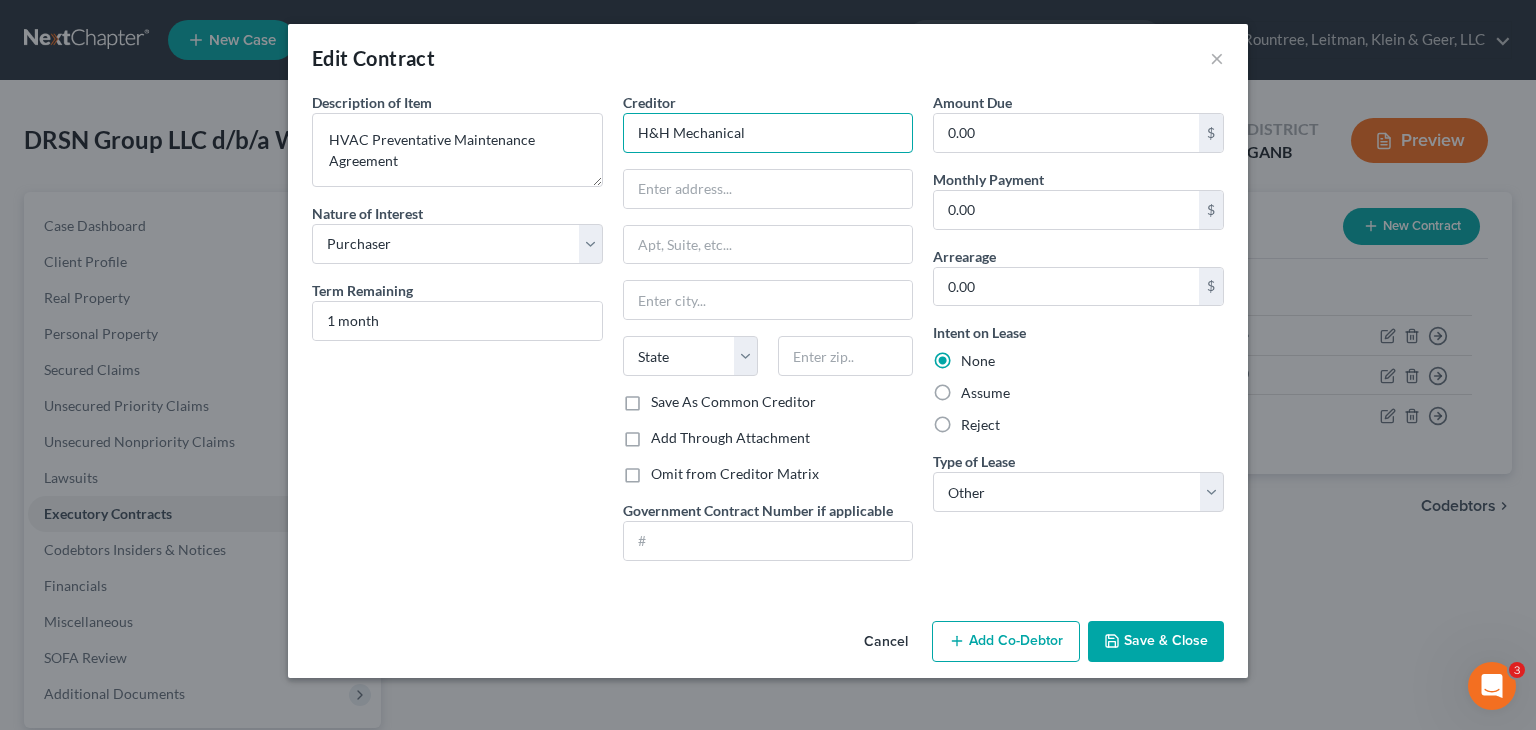 click on "H&H Mechanical" at bounding box center [768, 133] 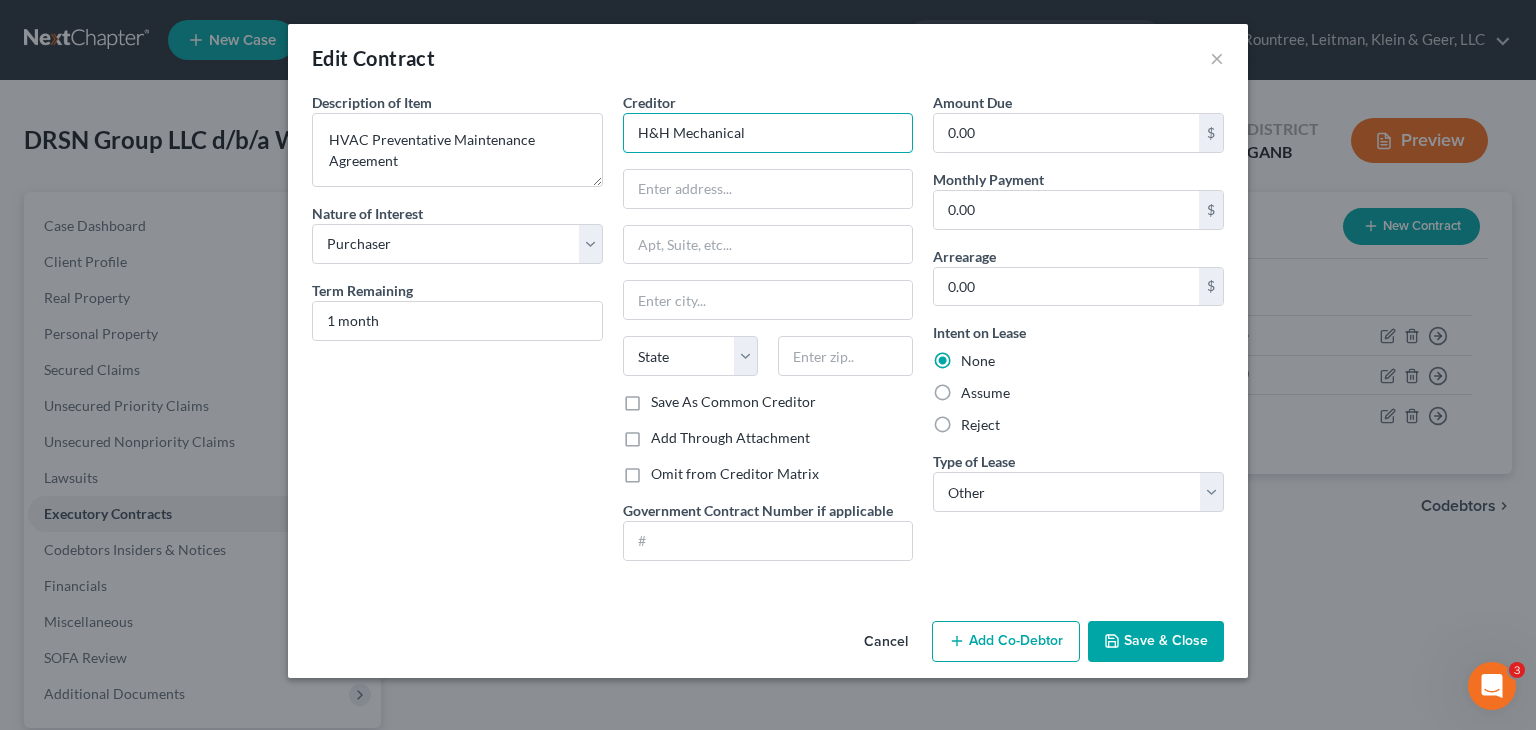 drag, startPoint x: 799, startPoint y: 122, endPoint x: -161, endPoint y: 139, distance: 960.1505 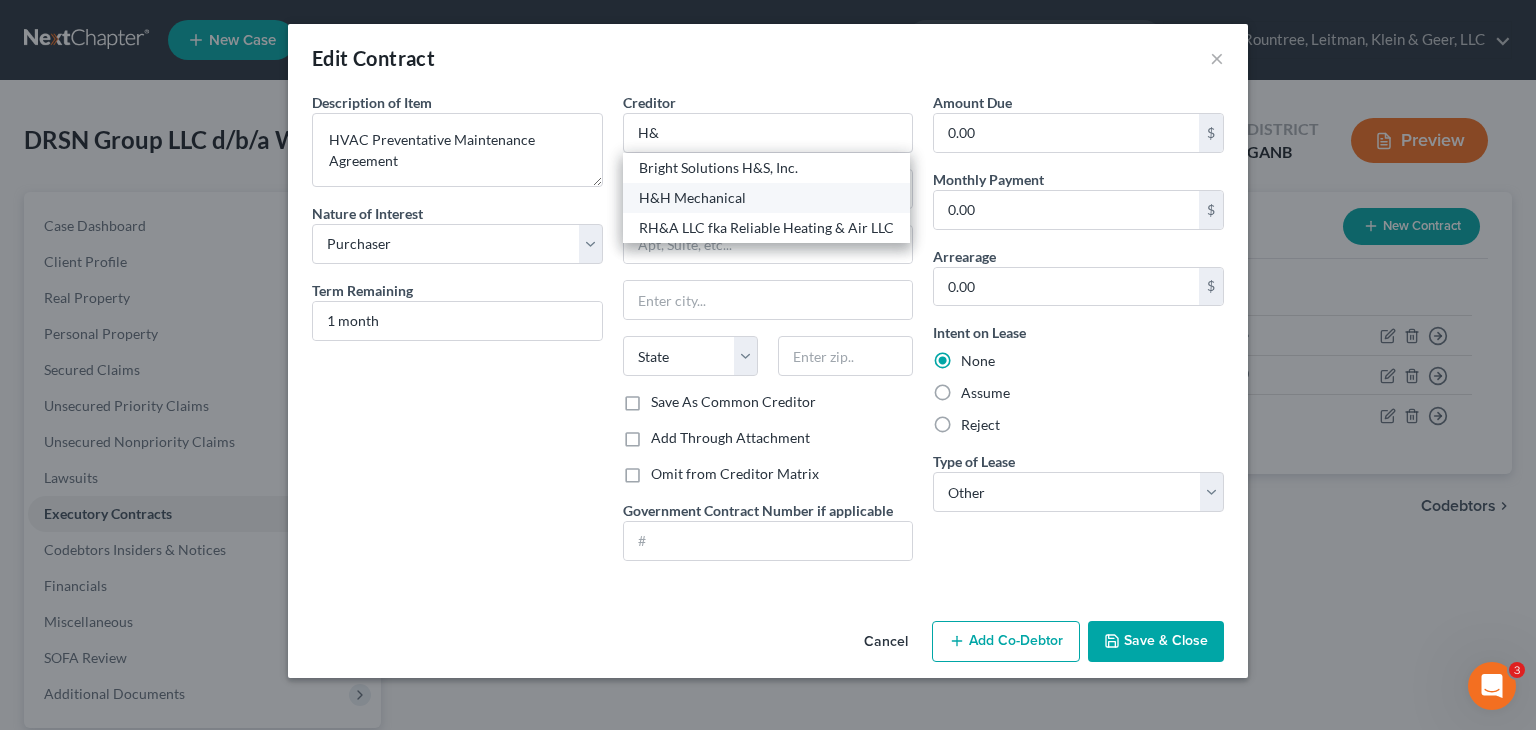 click on "H&H Mechanical" at bounding box center [766, 198] 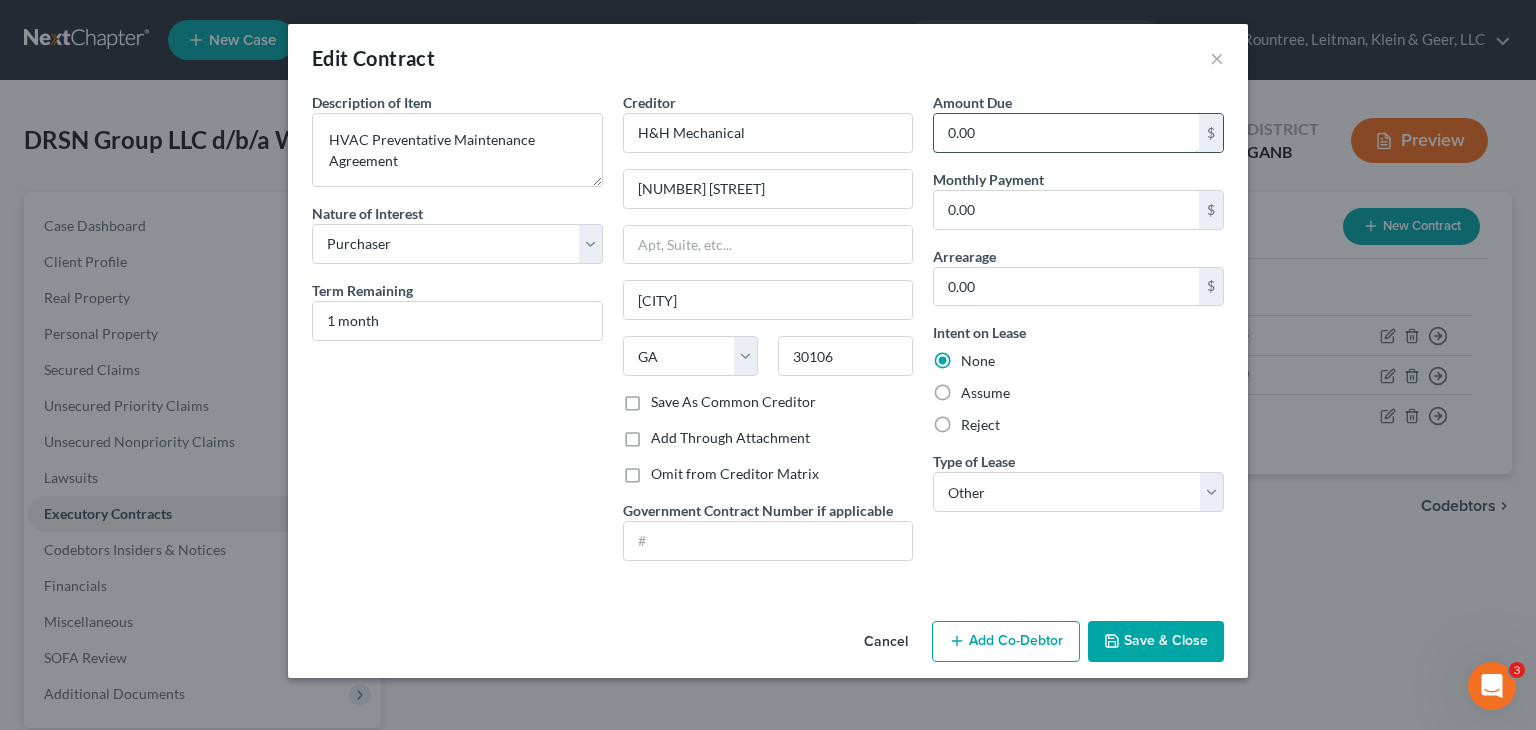click on "0.00" at bounding box center [1066, 133] 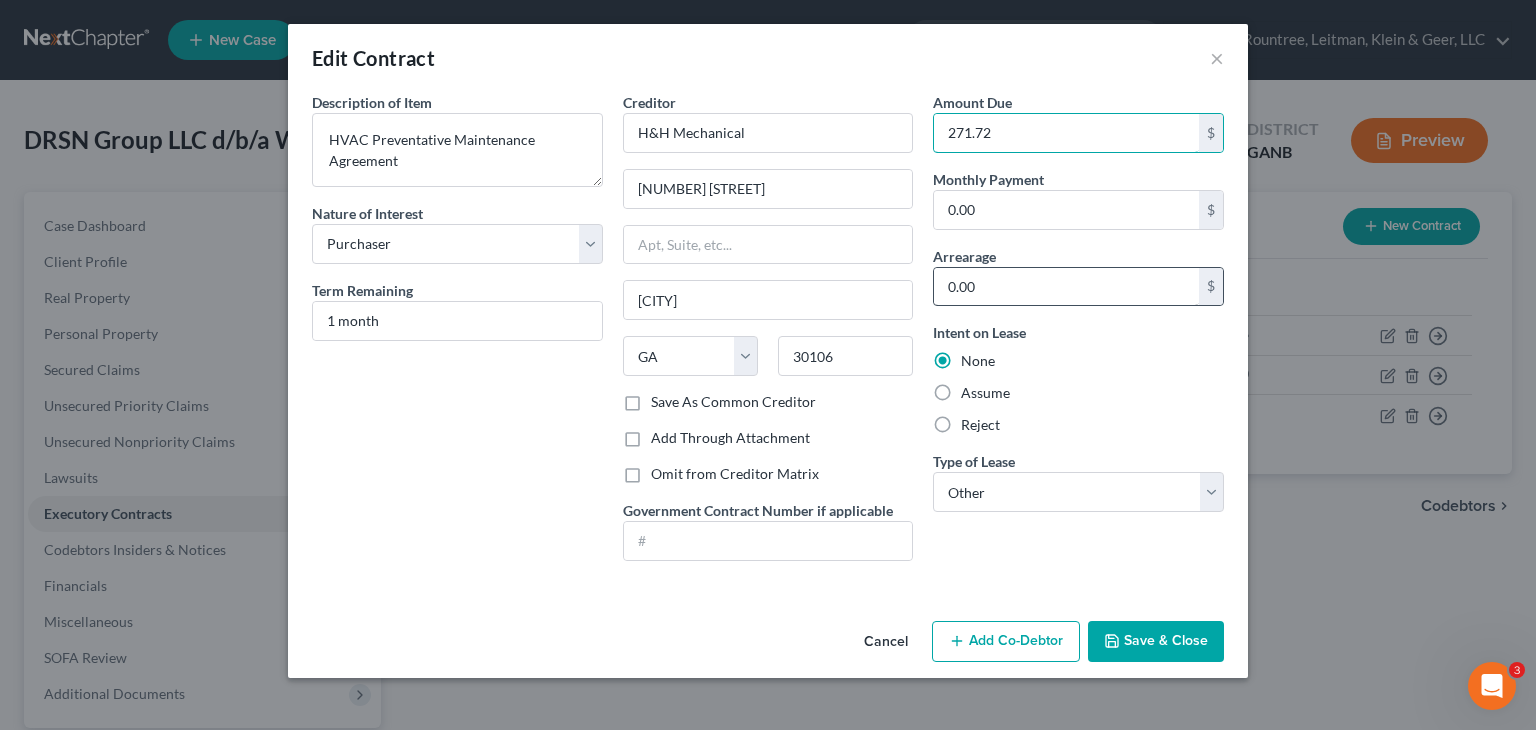 type on "271.72" 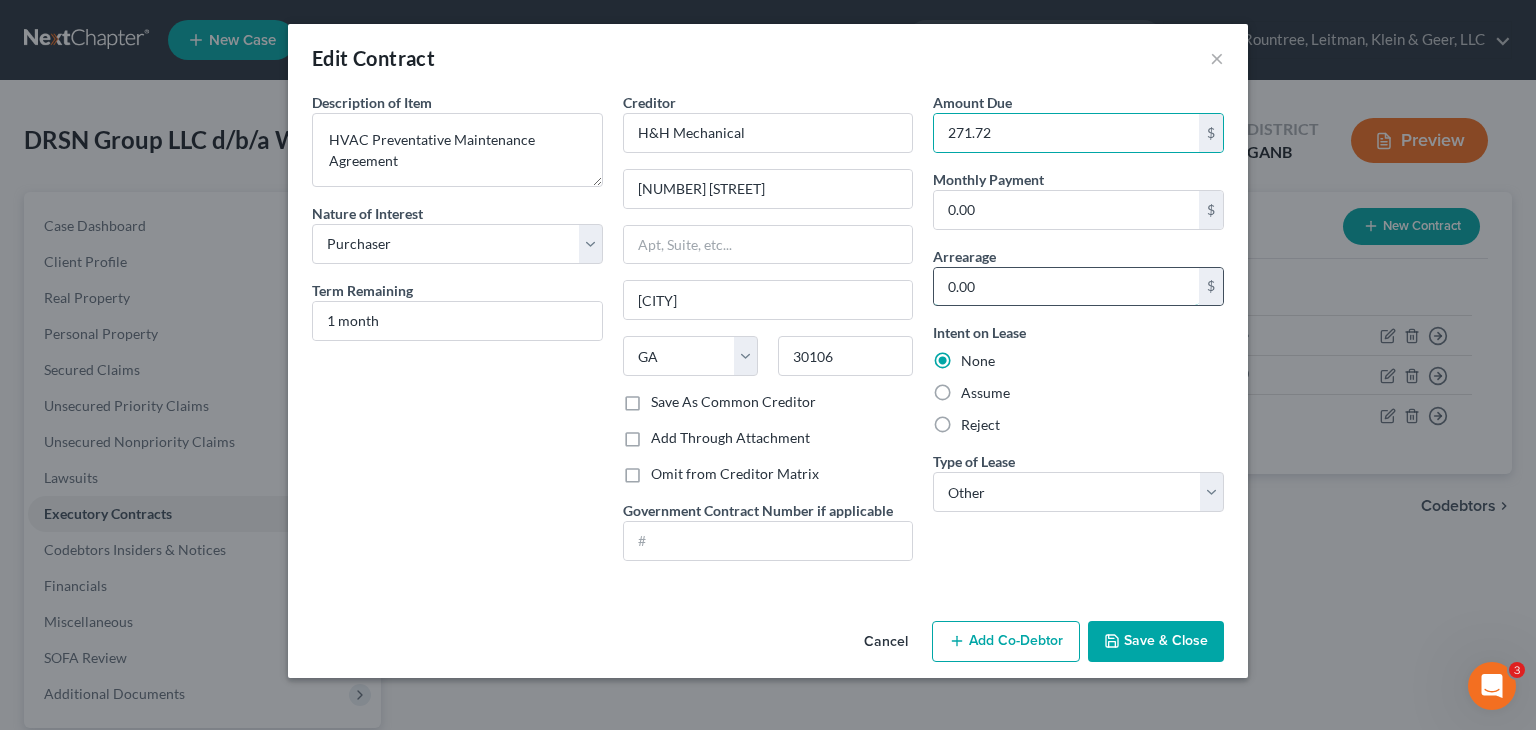 click on "0.00" at bounding box center [1066, 287] 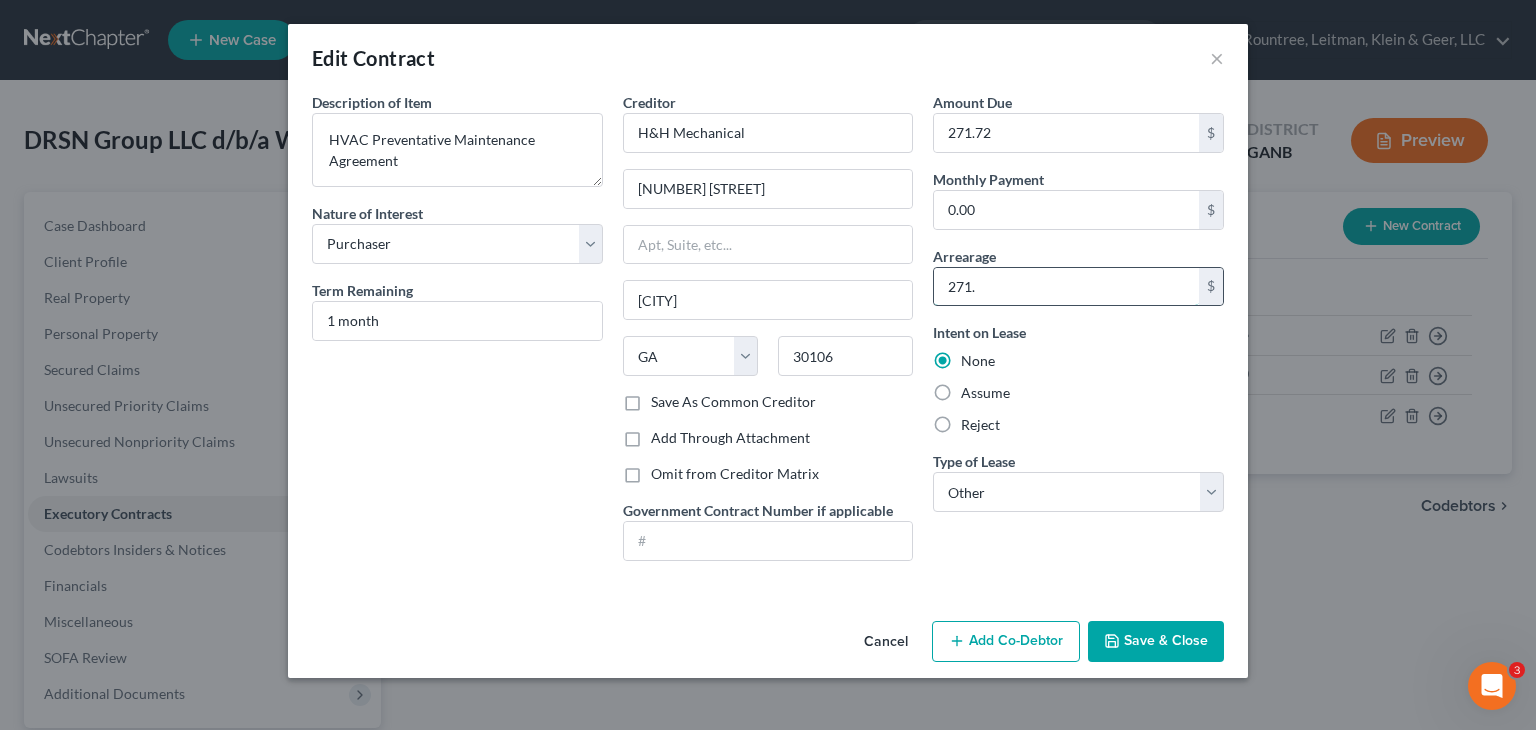 click on "271." at bounding box center [1066, 287] 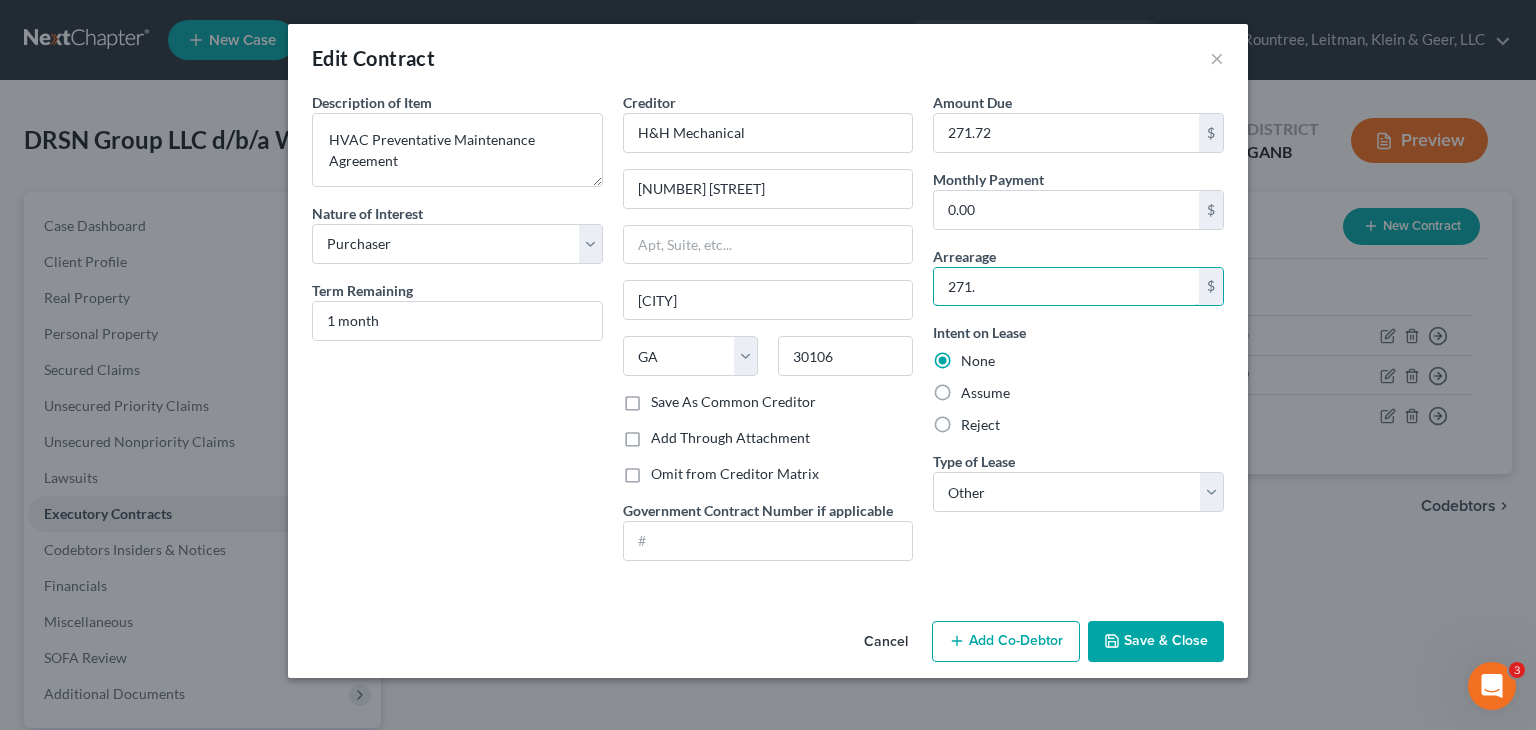 drag, startPoint x: 1027, startPoint y: 288, endPoint x: 616, endPoint y: 297, distance: 411.09854 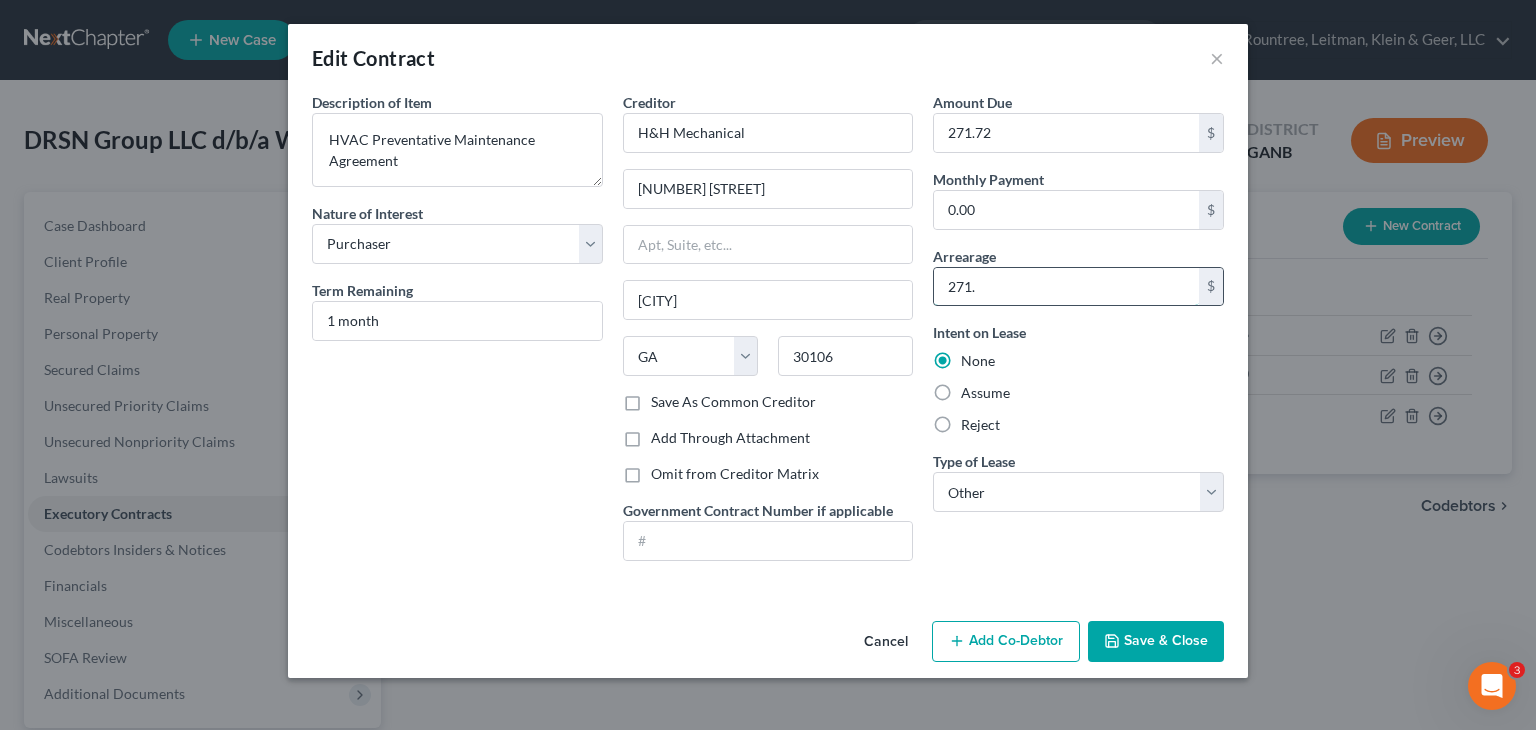 click on "271." at bounding box center [1066, 287] 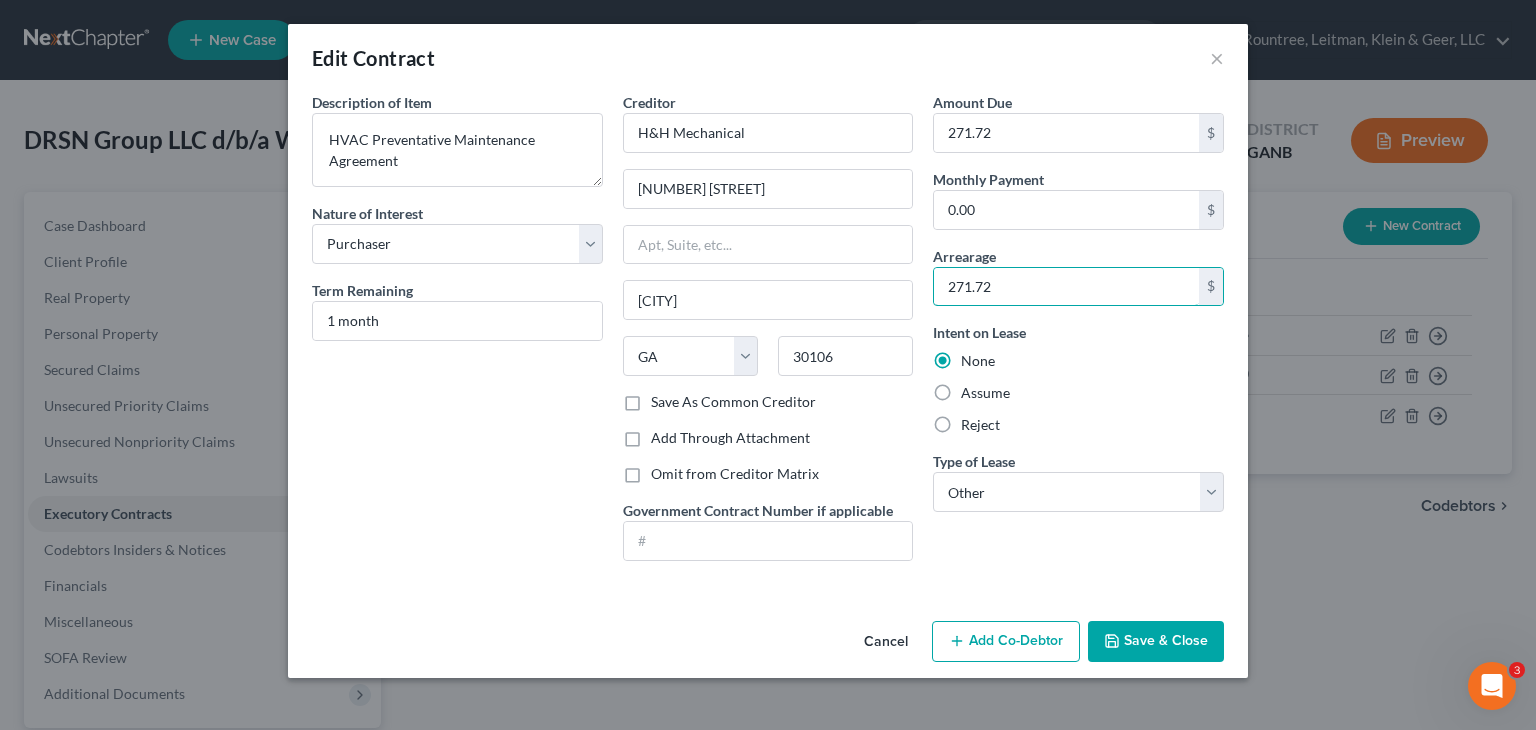type on "271.72" 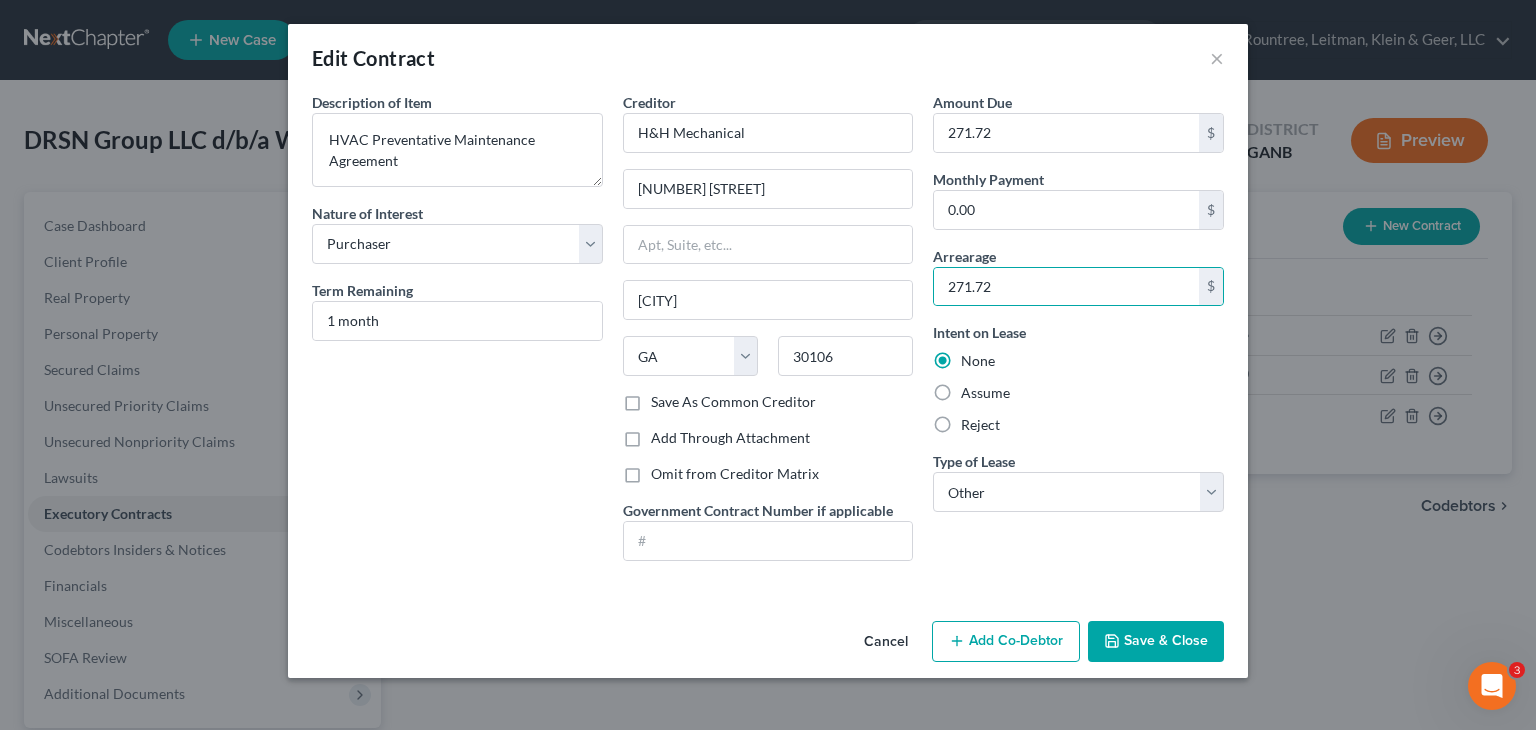 click on "Save & Close" at bounding box center [1156, 642] 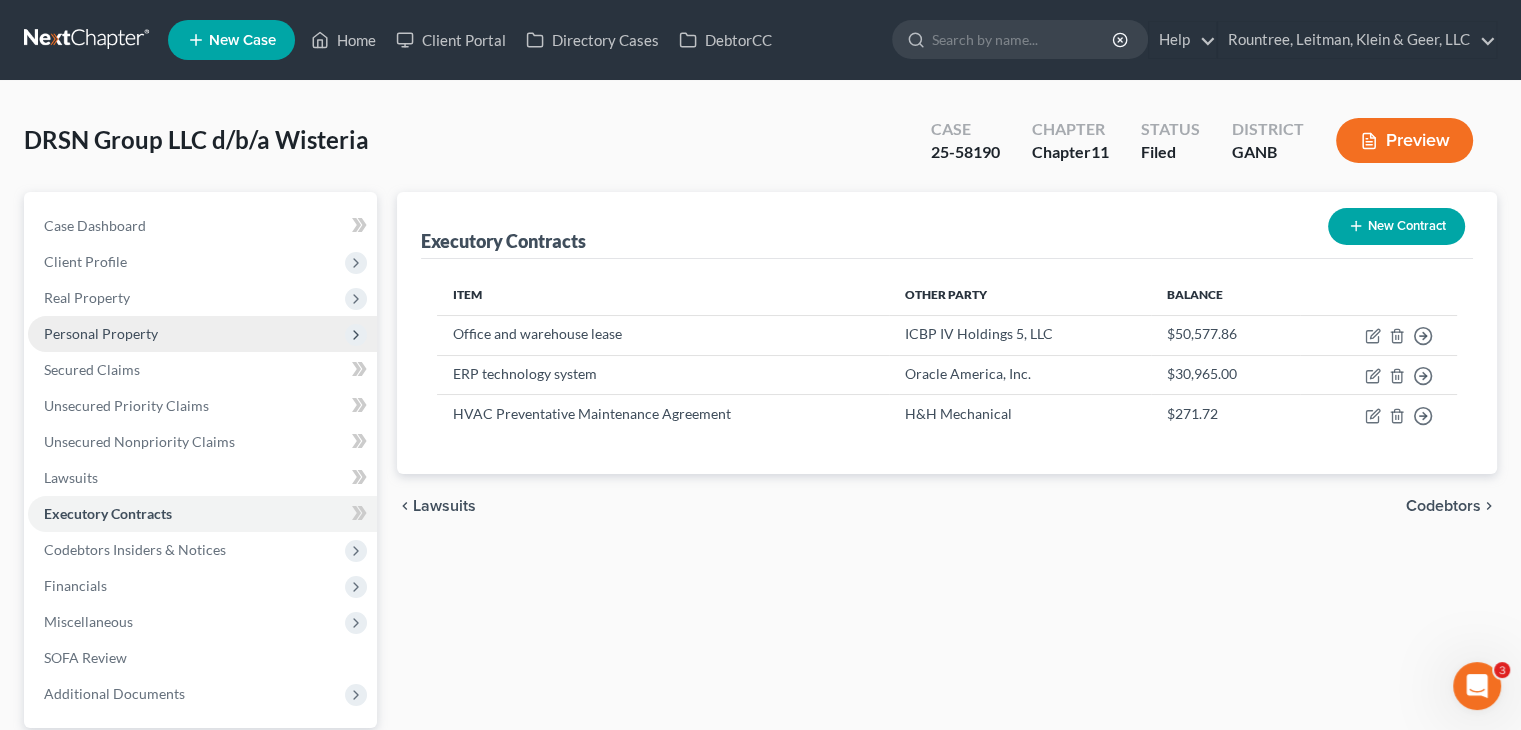 click on "Personal Property" at bounding box center [101, 333] 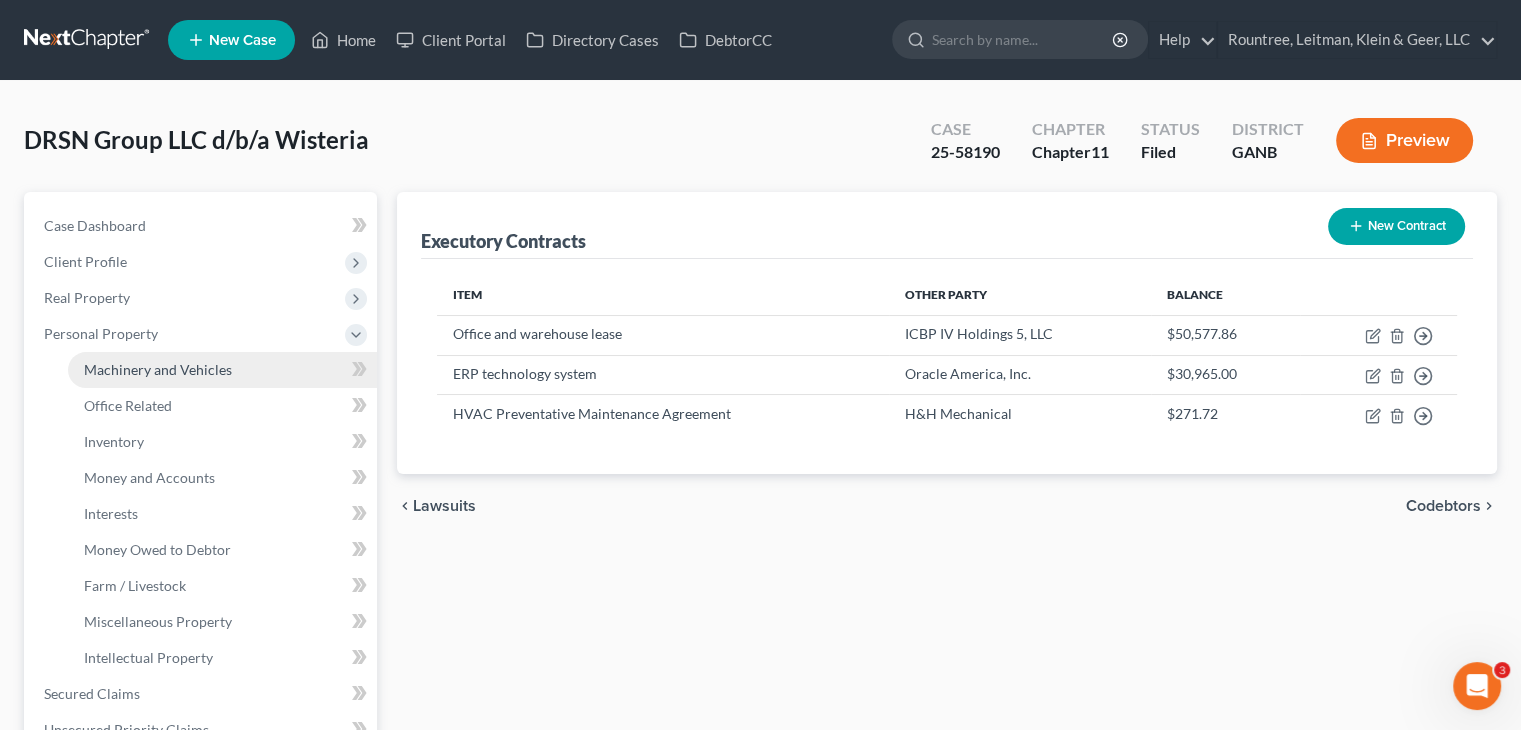 click on "Machinery and Vehicles" at bounding box center (158, 369) 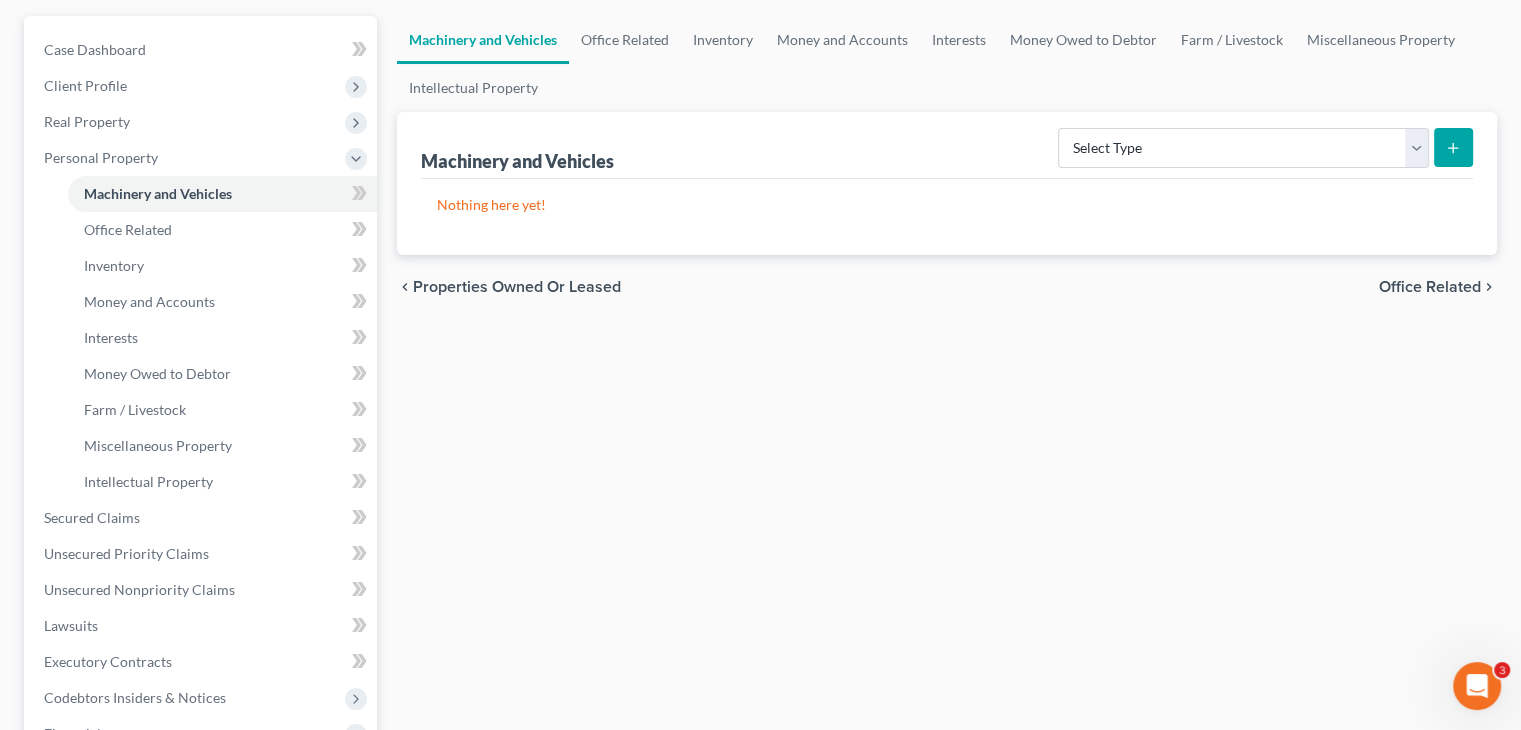 scroll, scrollTop: 200, scrollLeft: 0, axis: vertical 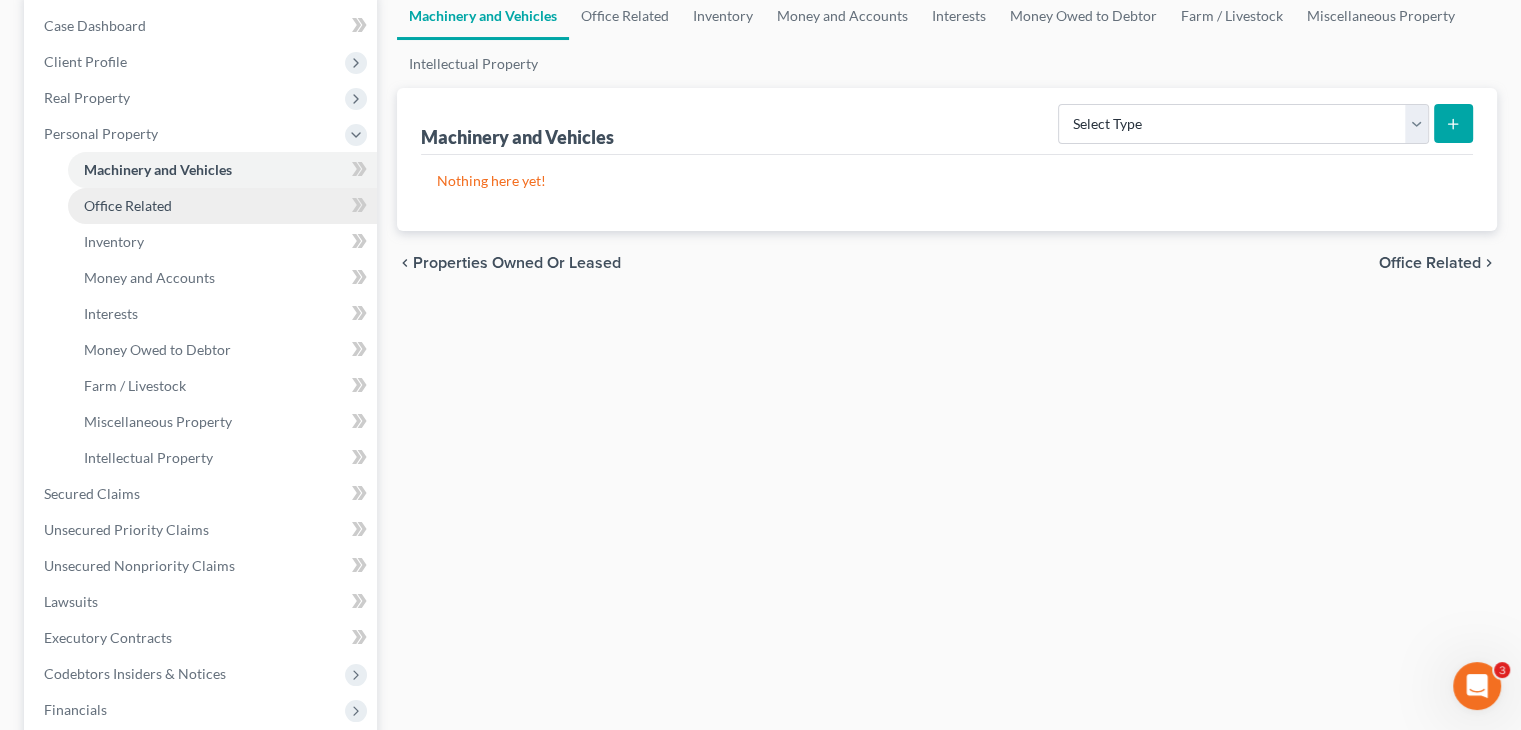 click on "Office Related" at bounding box center [128, 205] 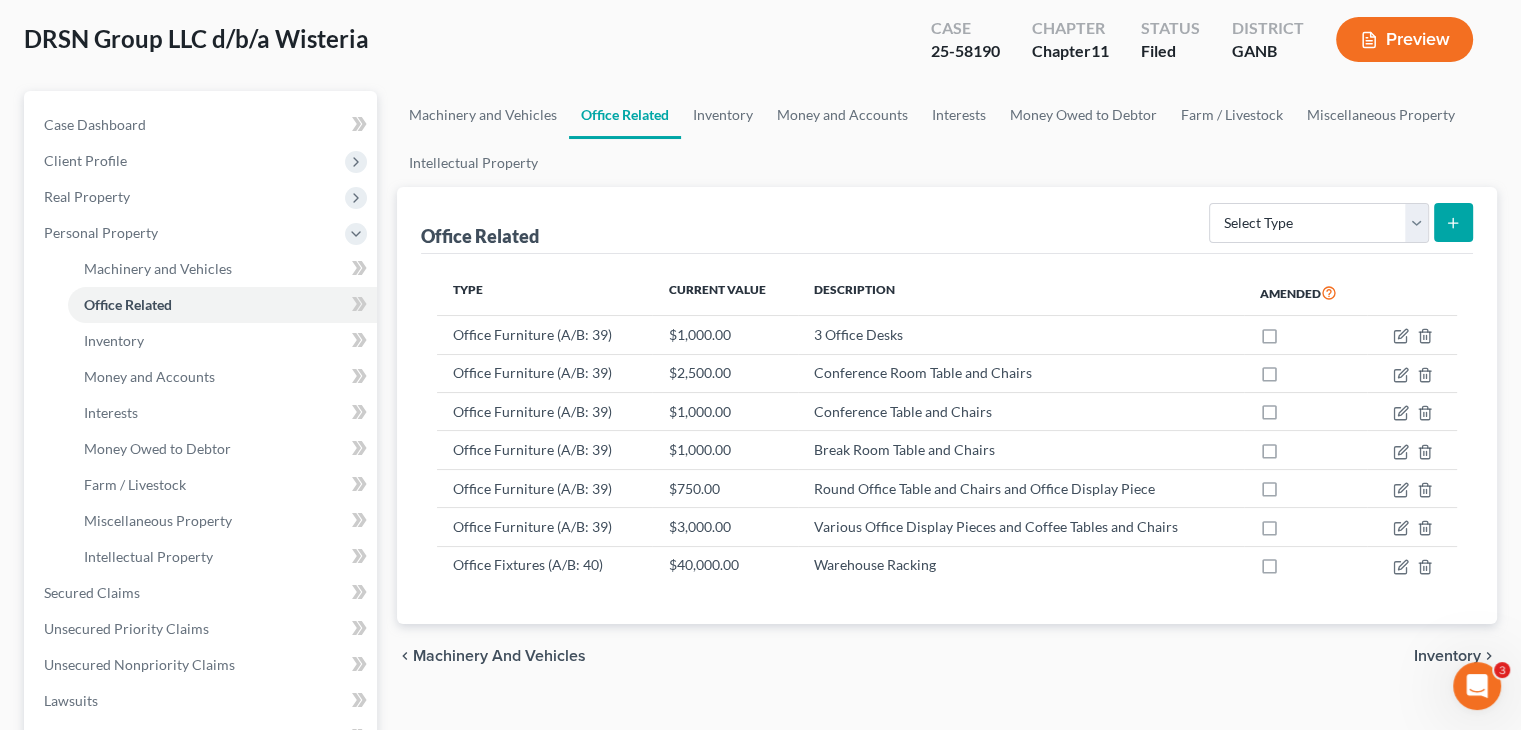 scroll, scrollTop: 200, scrollLeft: 0, axis: vertical 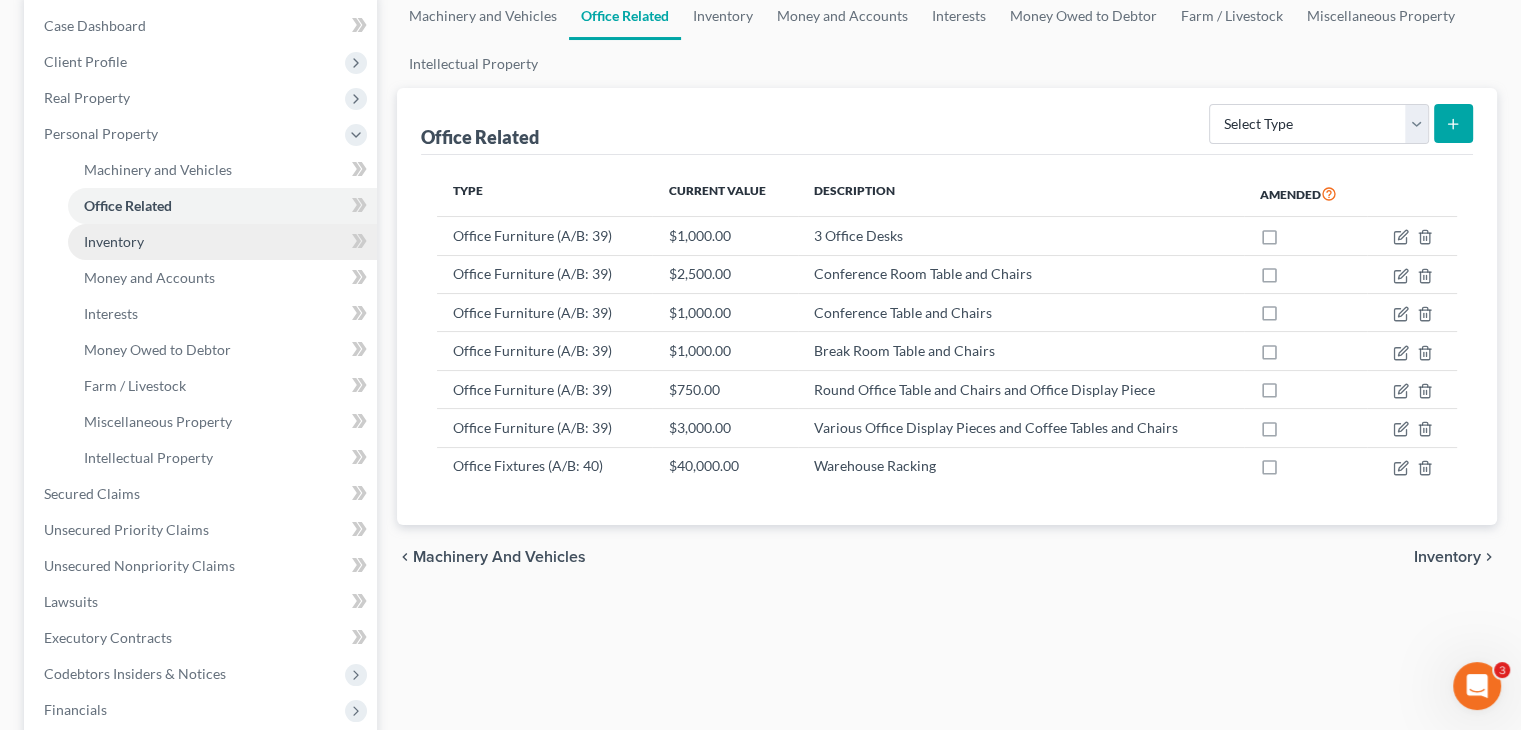 click on "Inventory" at bounding box center (114, 241) 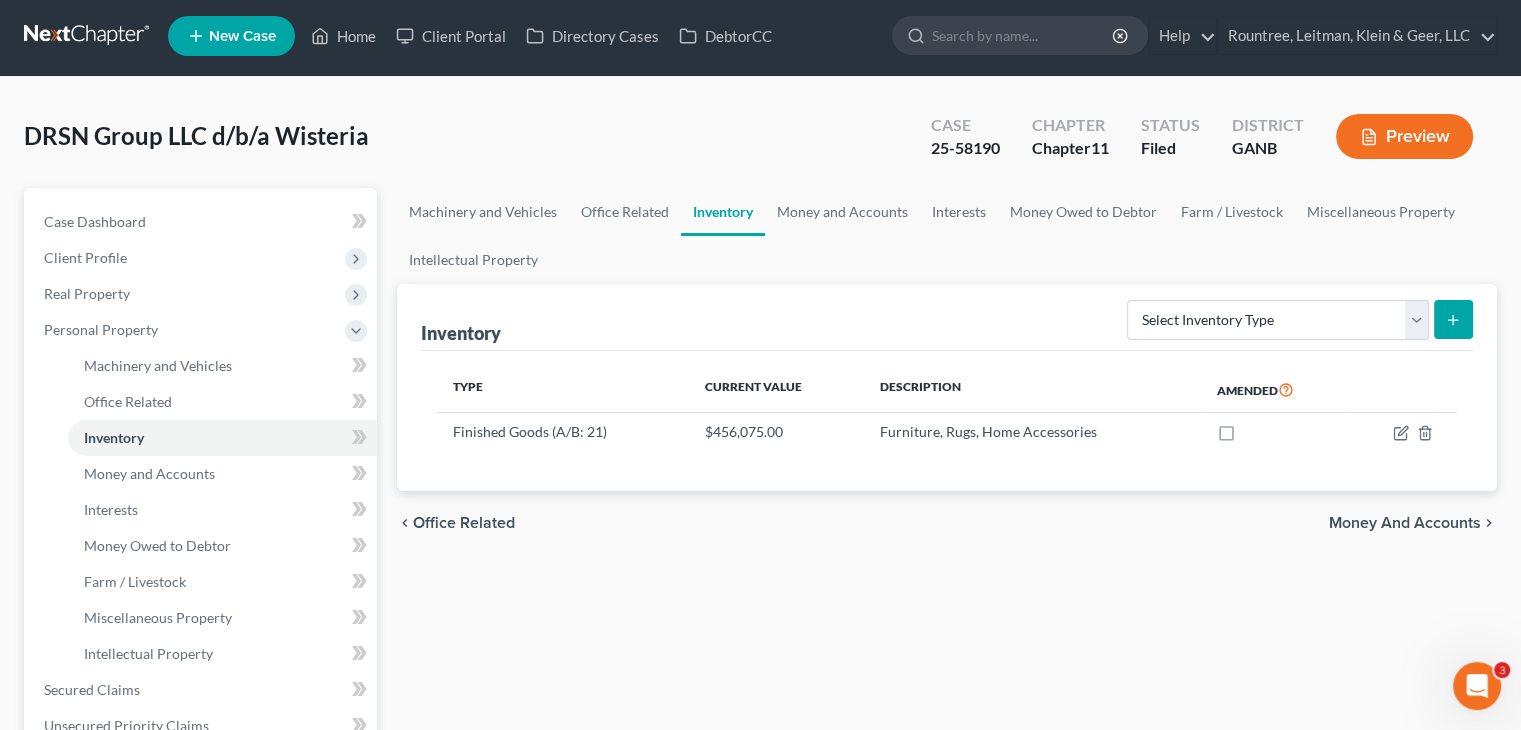 scroll, scrollTop: 0, scrollLeft: 0, axis: both 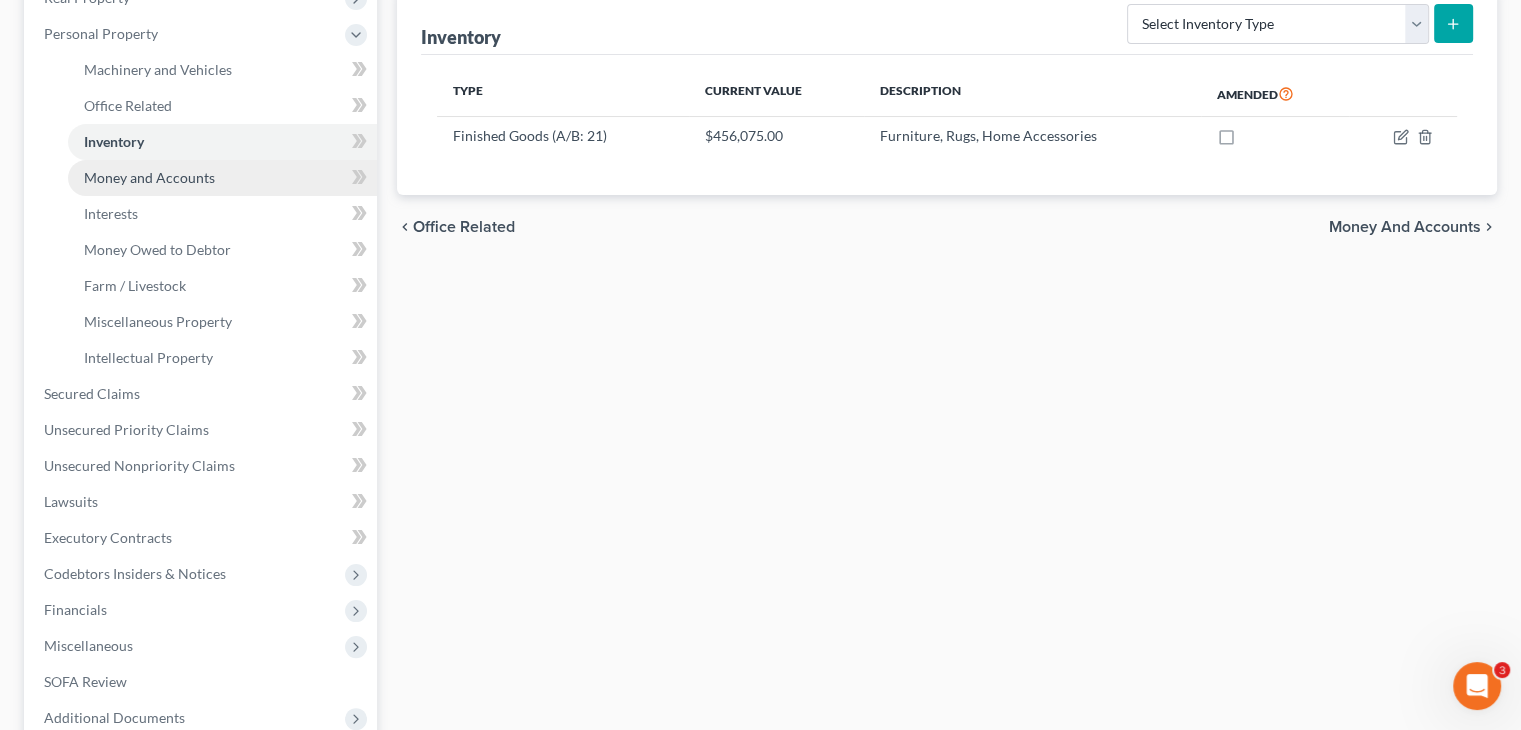click on "Money and Accounts" at bounding box center (149, 177) 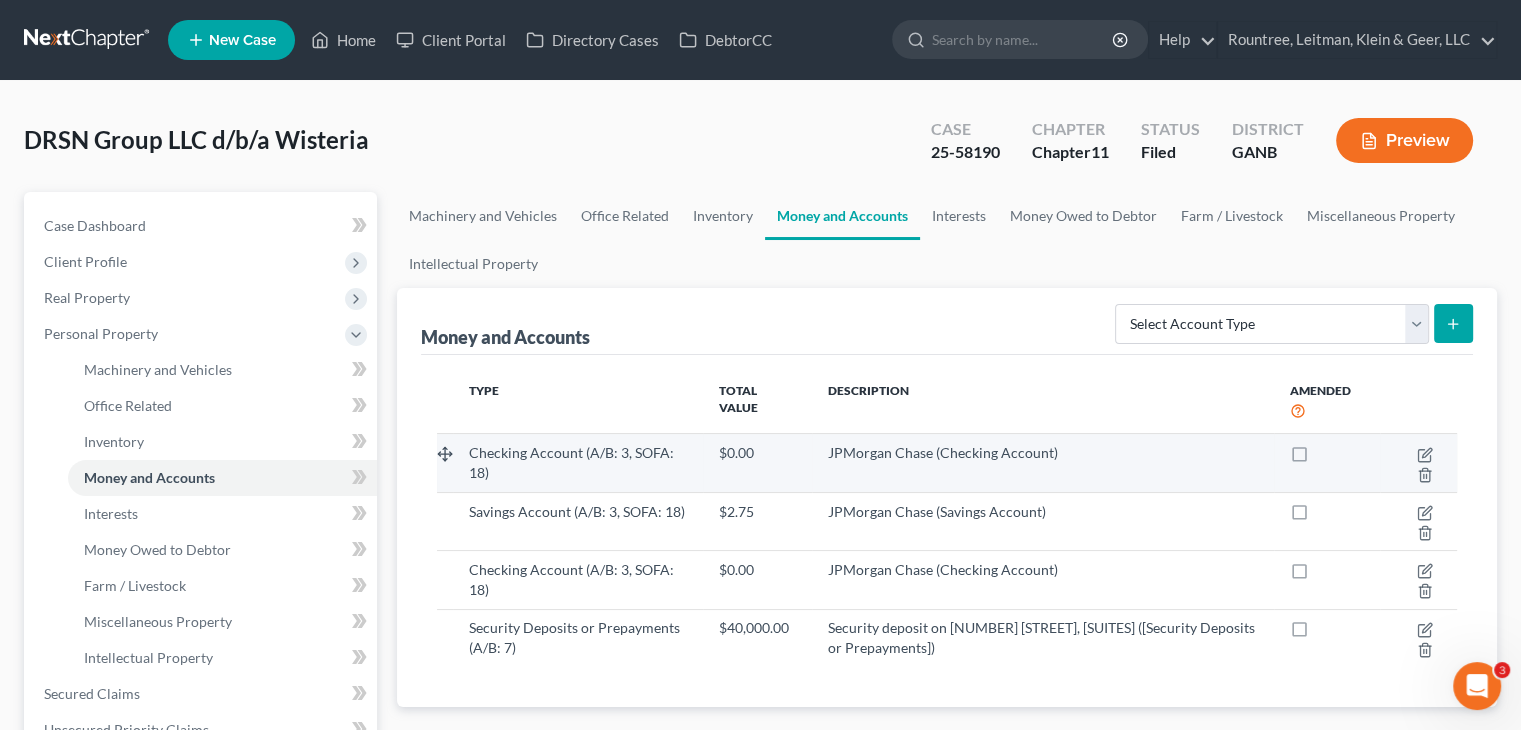 scroll, scrollTop: 100, scrollLeft: 0, axis: vertical 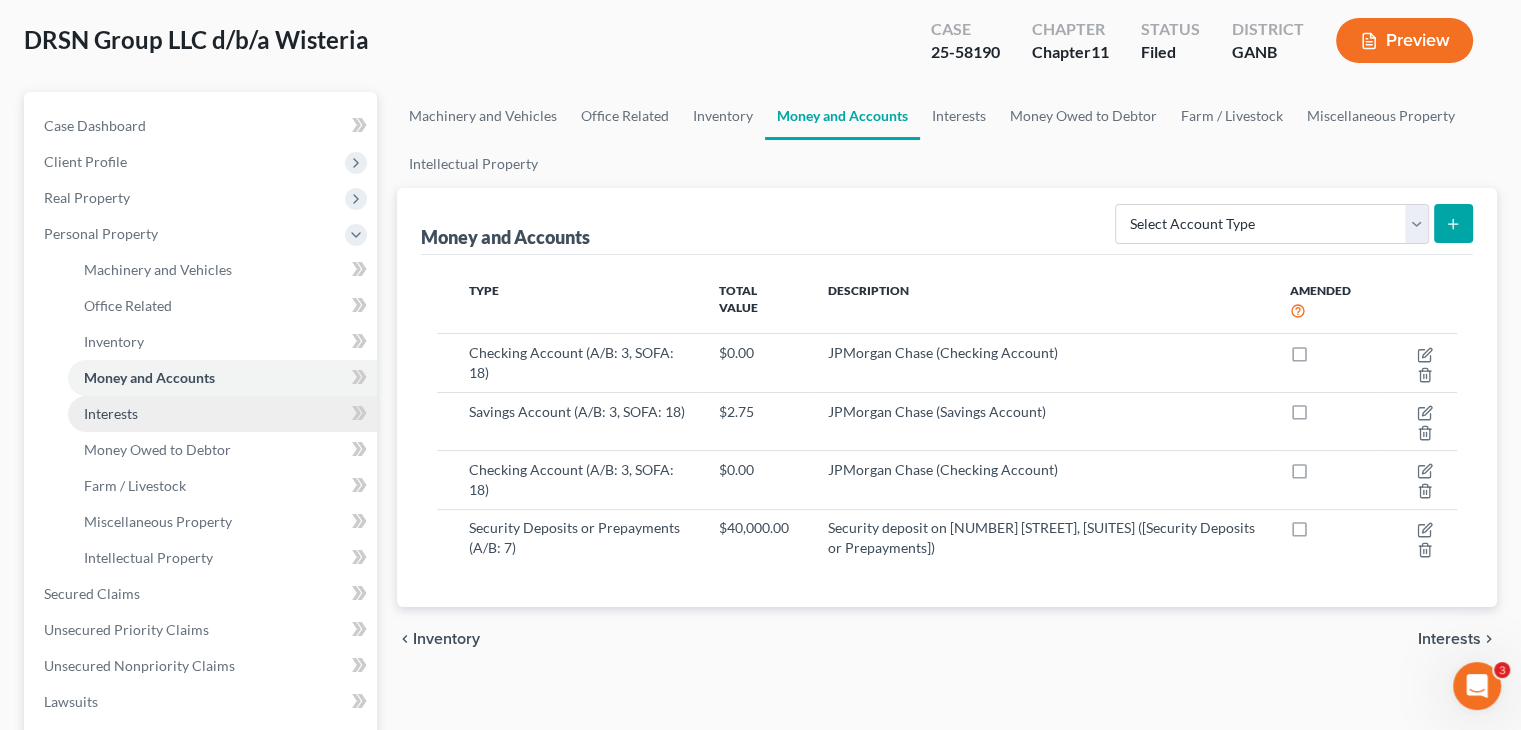 click on "Interests" at bounding box center (111, 413) 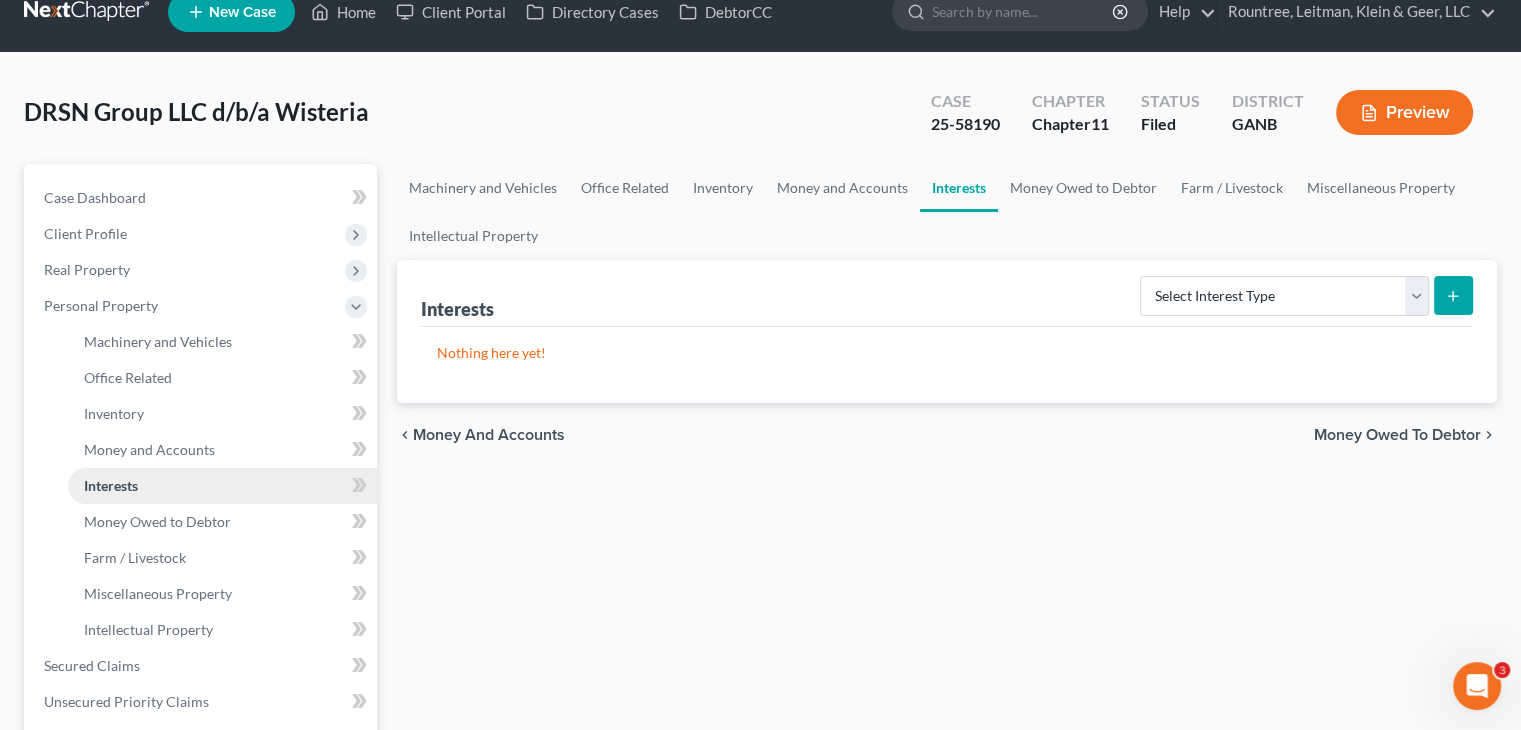 scroll, scrollTop: 0, scrollLeft: 0, axis: both 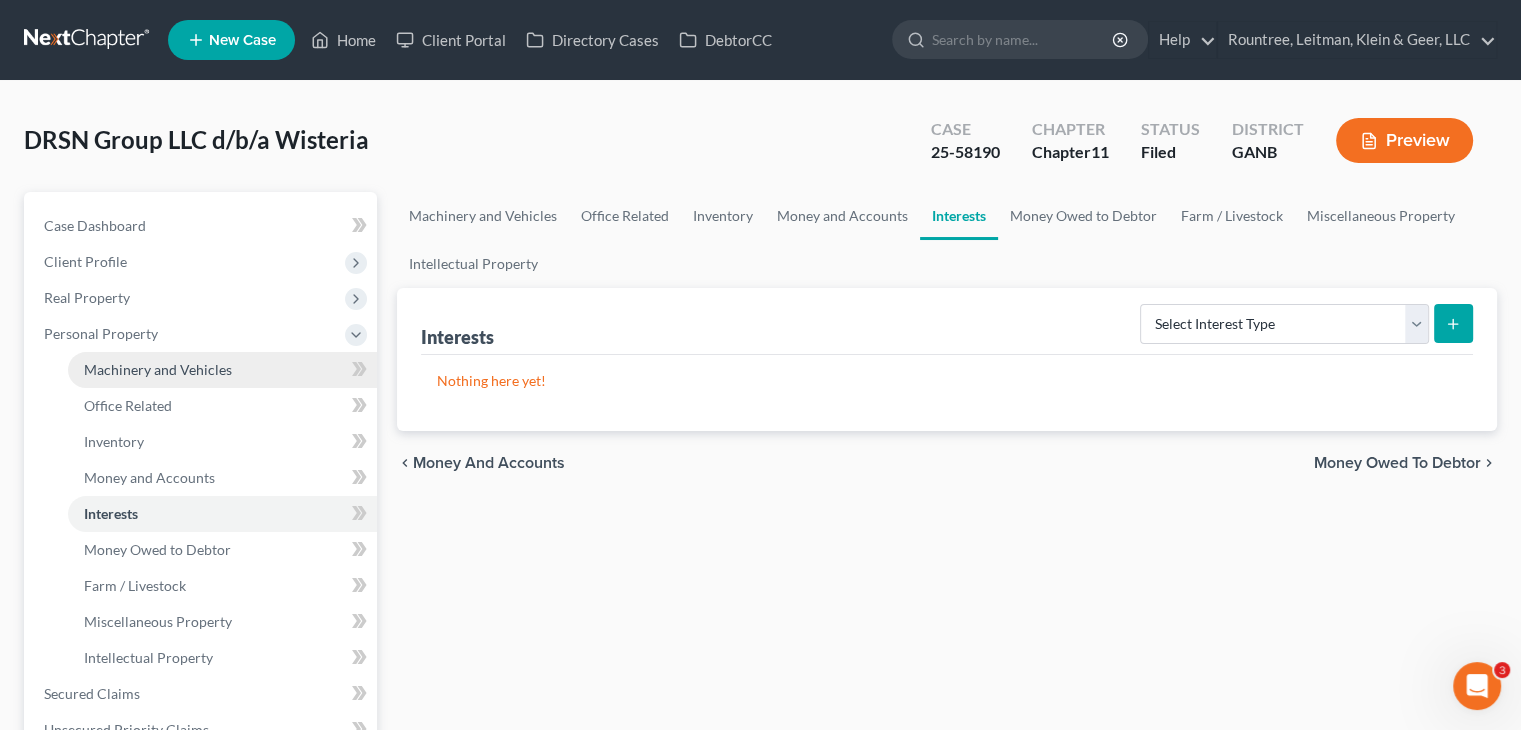 click on "Machinery and Vehicles" at bounding box center (158, 369) 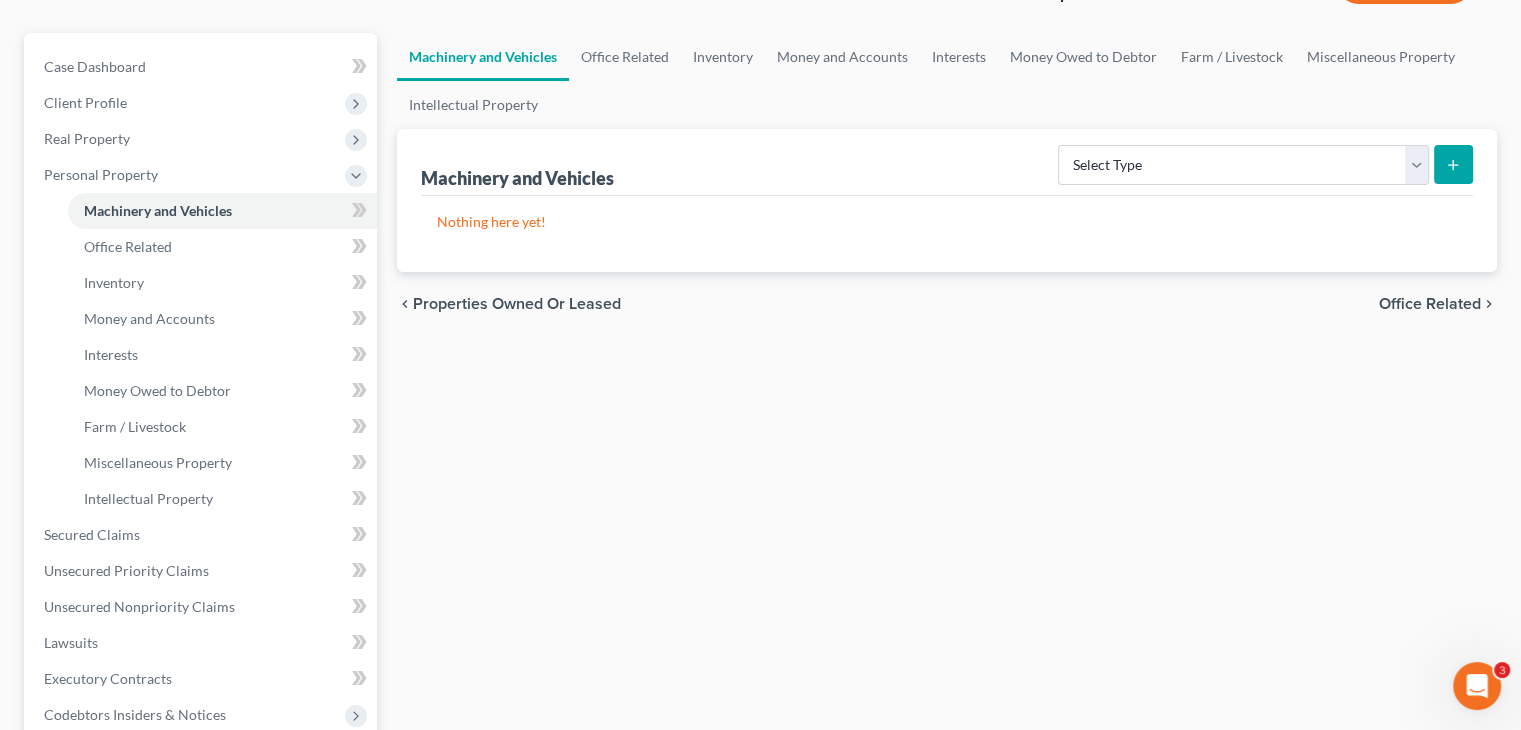 scroll, scrollTop: 500, scrollLeft: 0, axis: vertical 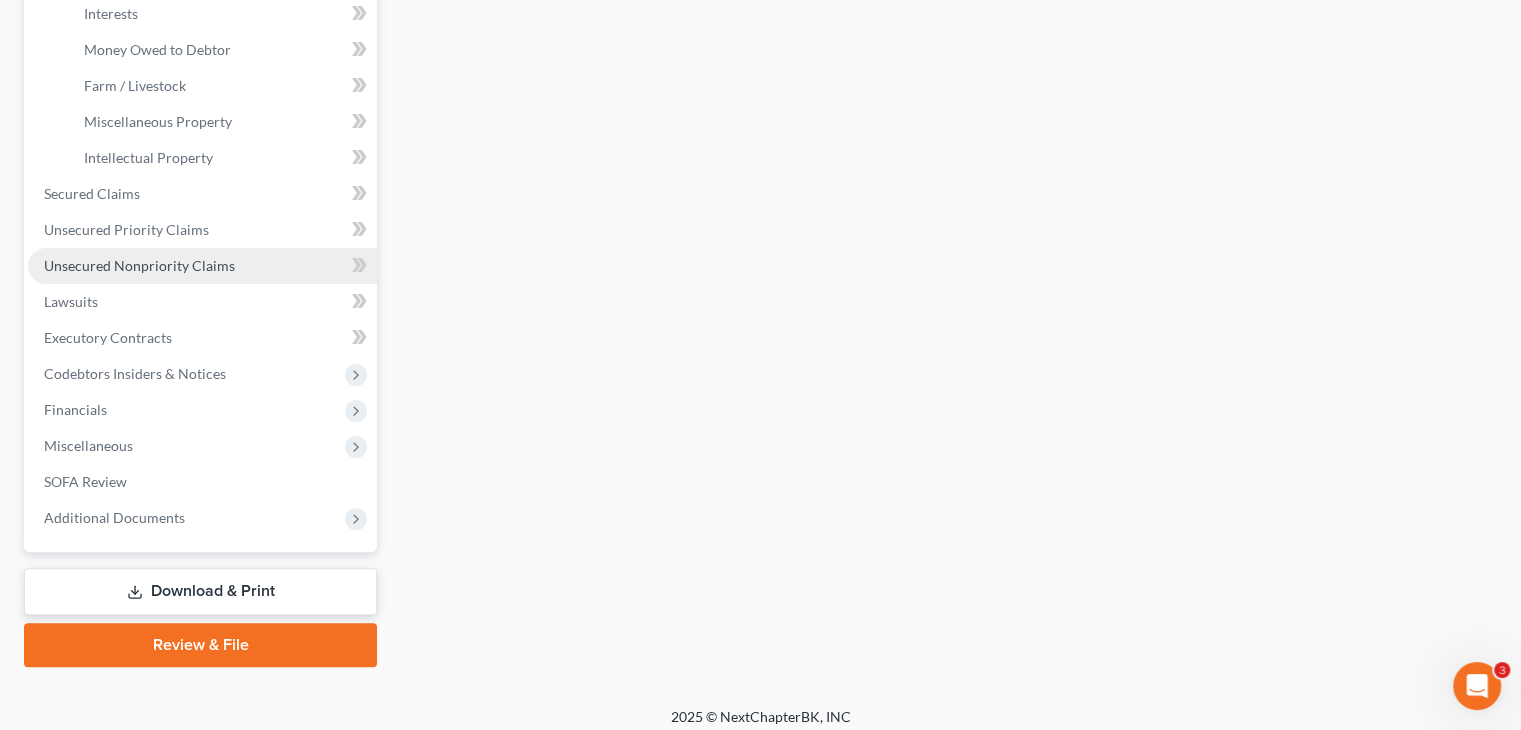 click on "Unsecured Nonpriority Claims" at bounding box center [139, 265] 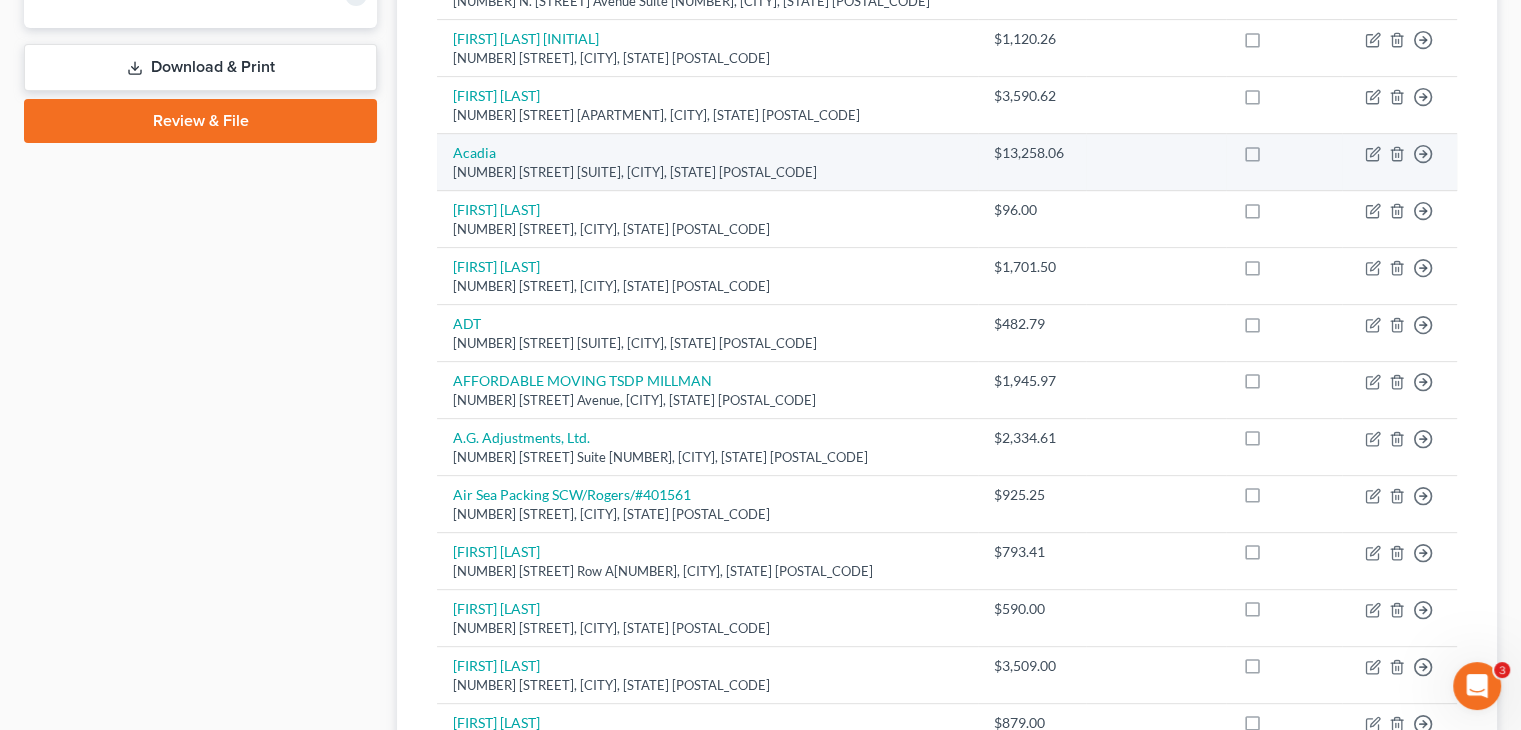 scroll, scrollTop: 1400, scrollLeft: 0, axis: vertical 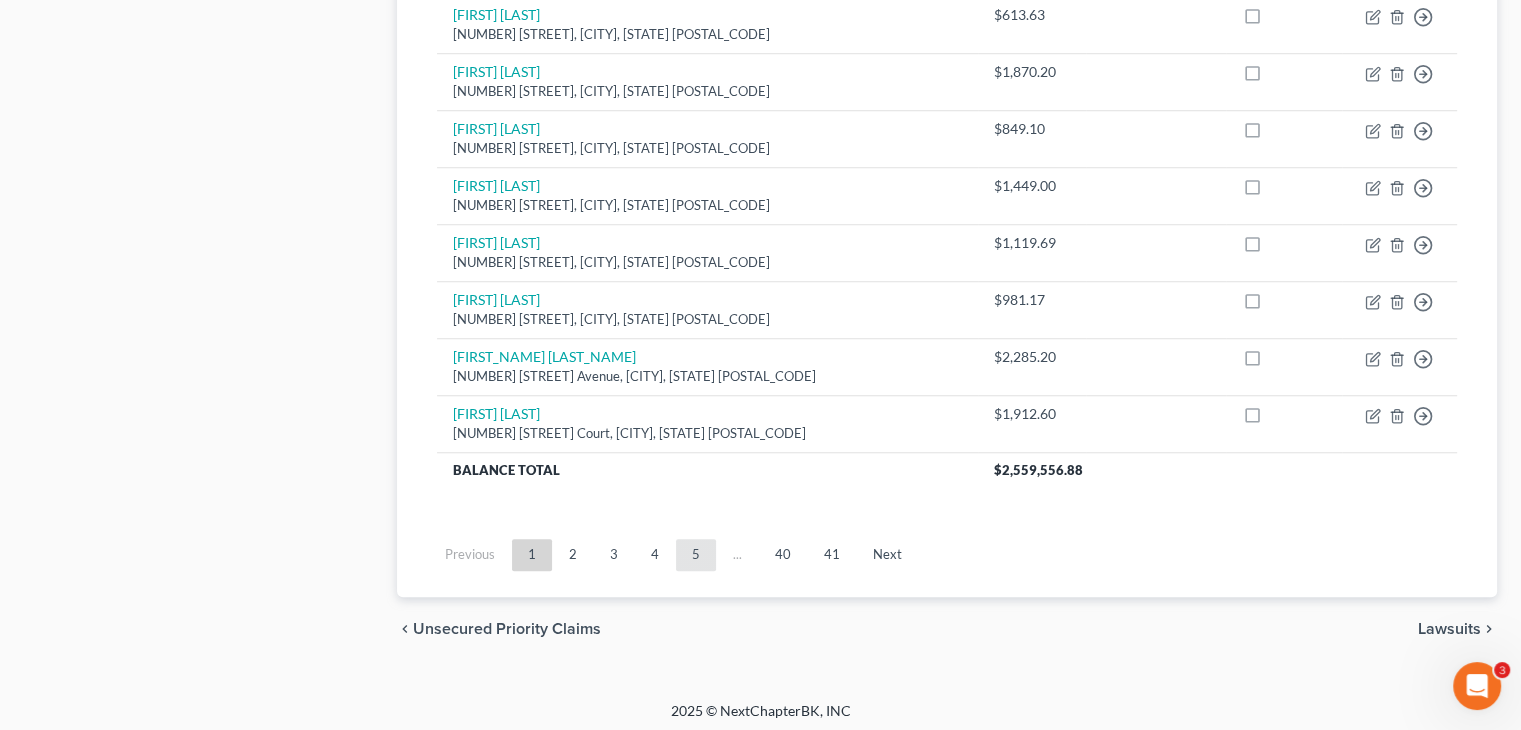 click on "5" at bounding box center (696, 555) 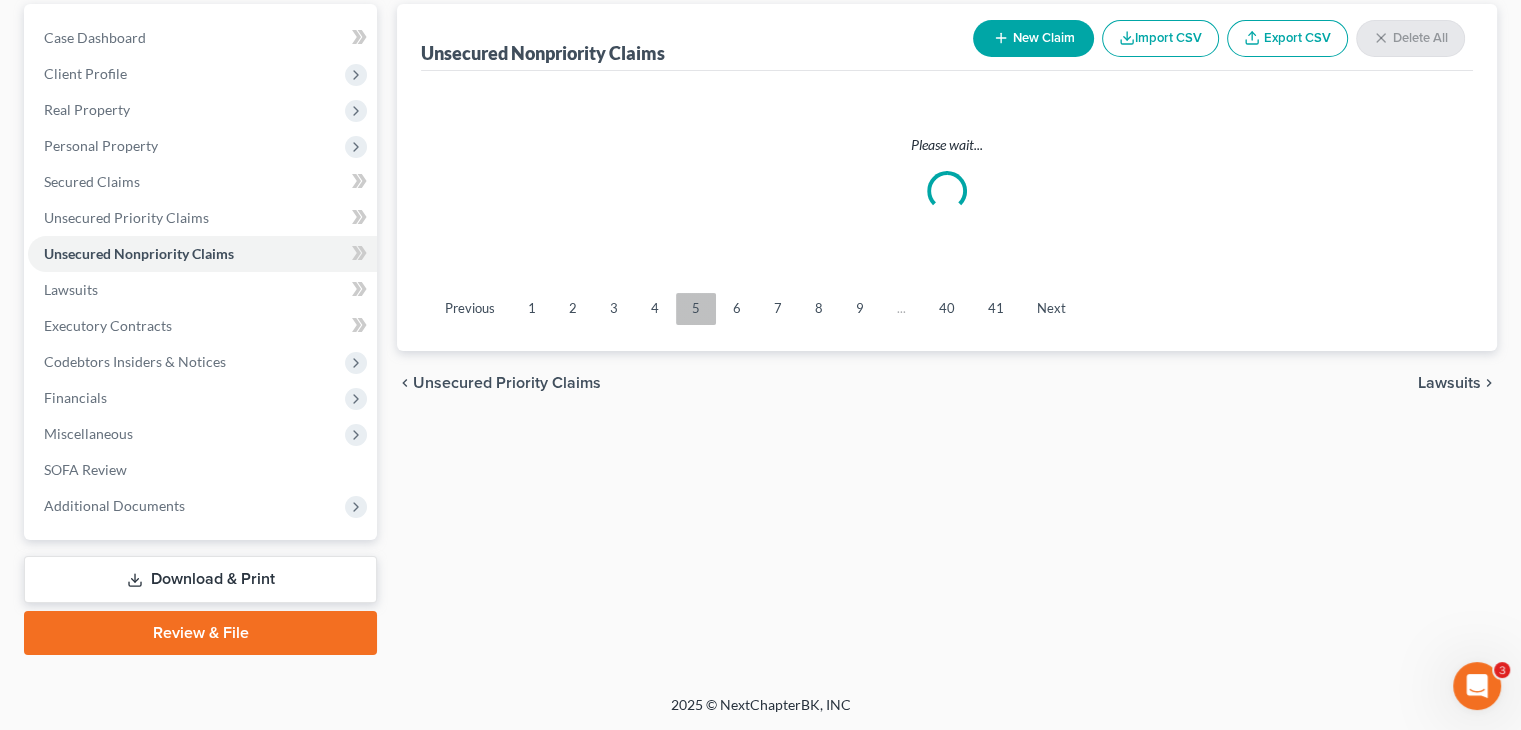 scroll, scrollTop: 1578, scrollLeft: 0, axis: vertical 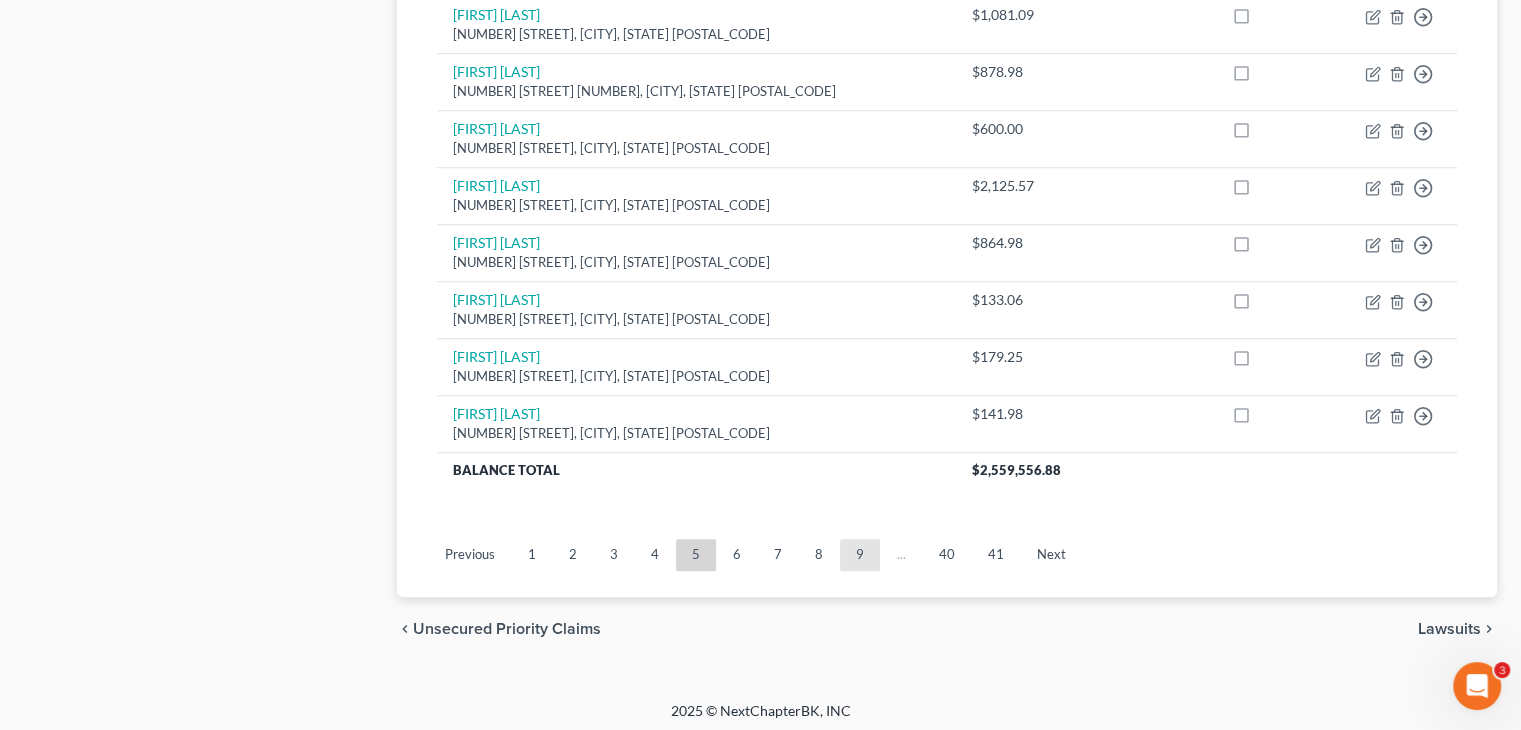 click on "9" at bounding box center [860, 555] 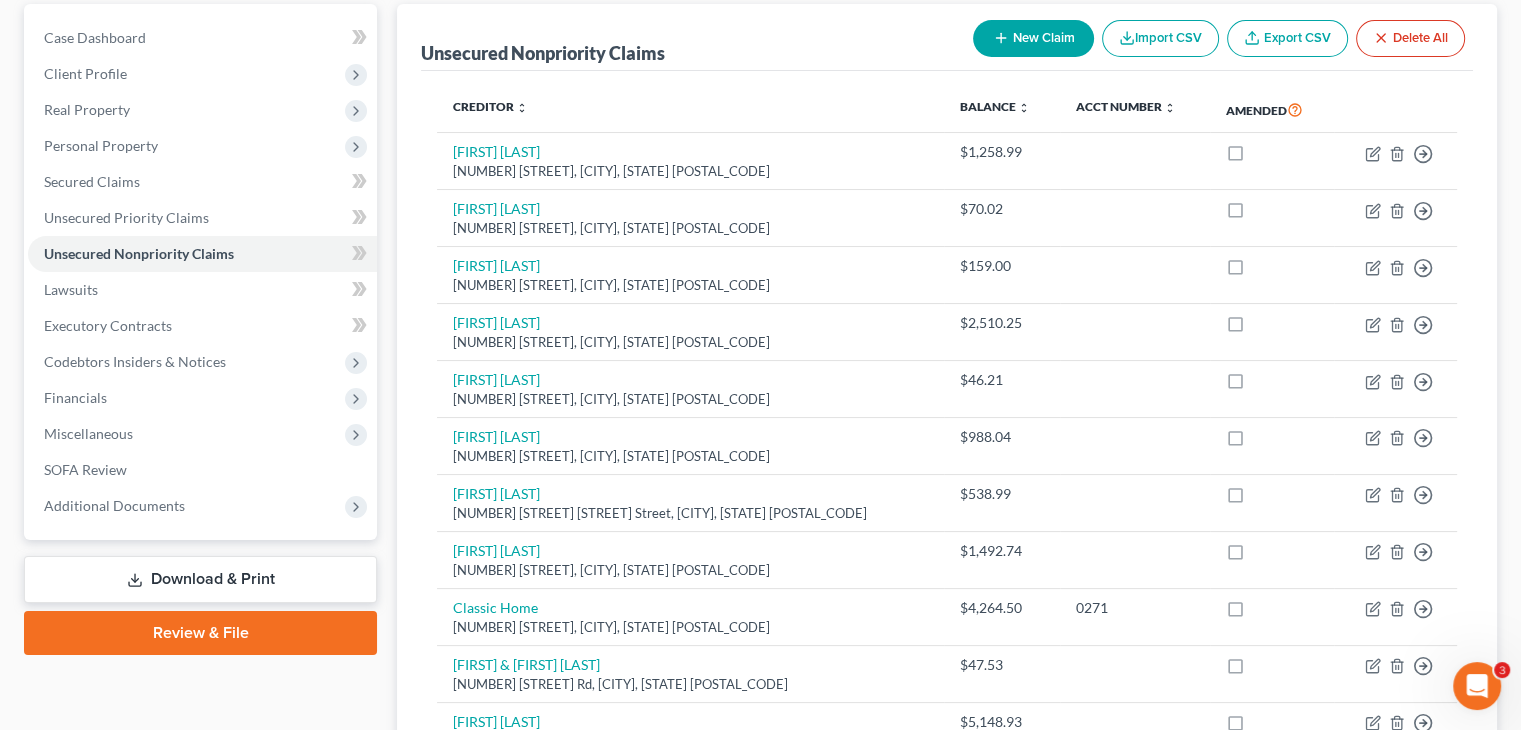 scroll, scrollTop: 1578, scrollLeft: 0, axis: vertical 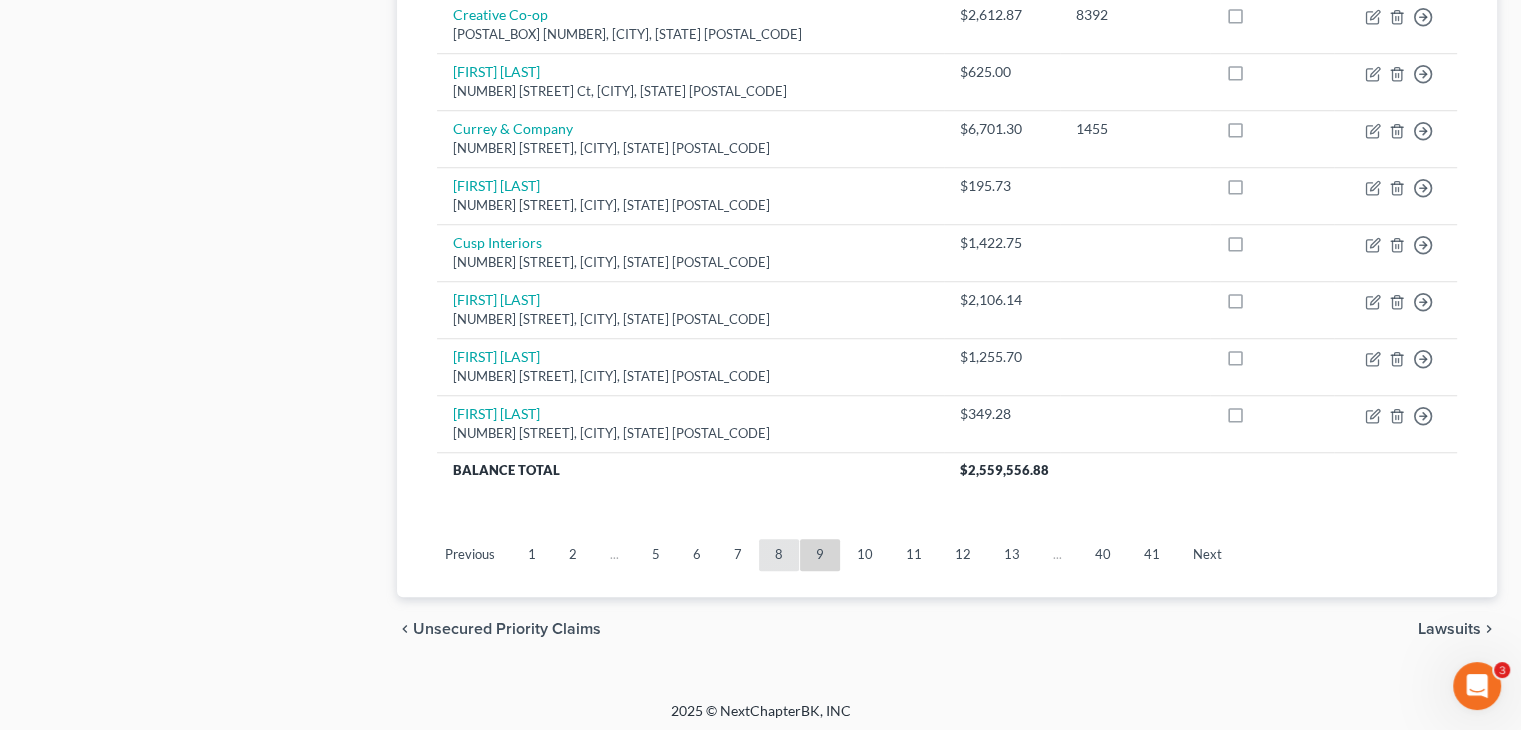 click on "8" at bounding box center (779, 555) 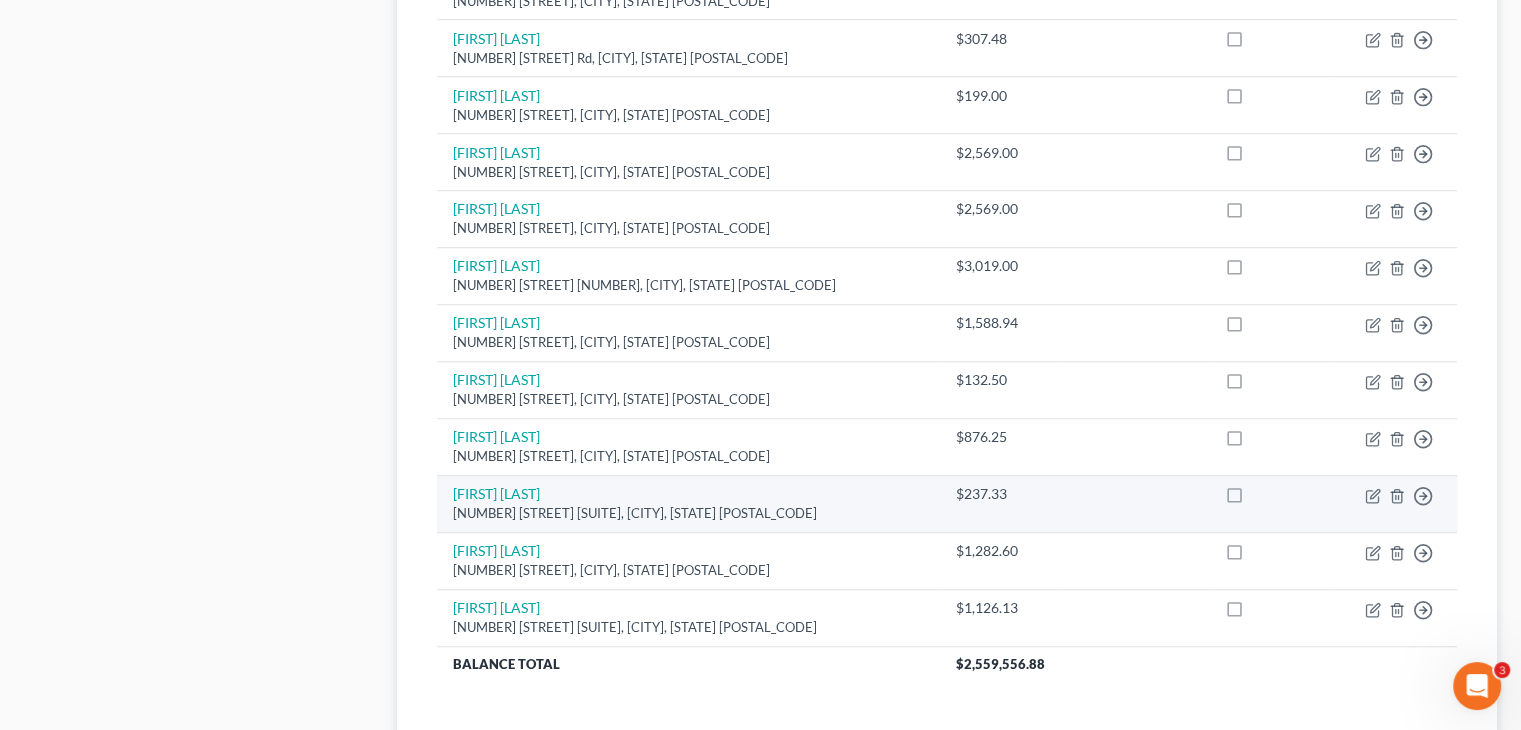 scroll, scrollTop: 1578, scrollLeft: 0, axis: vertical 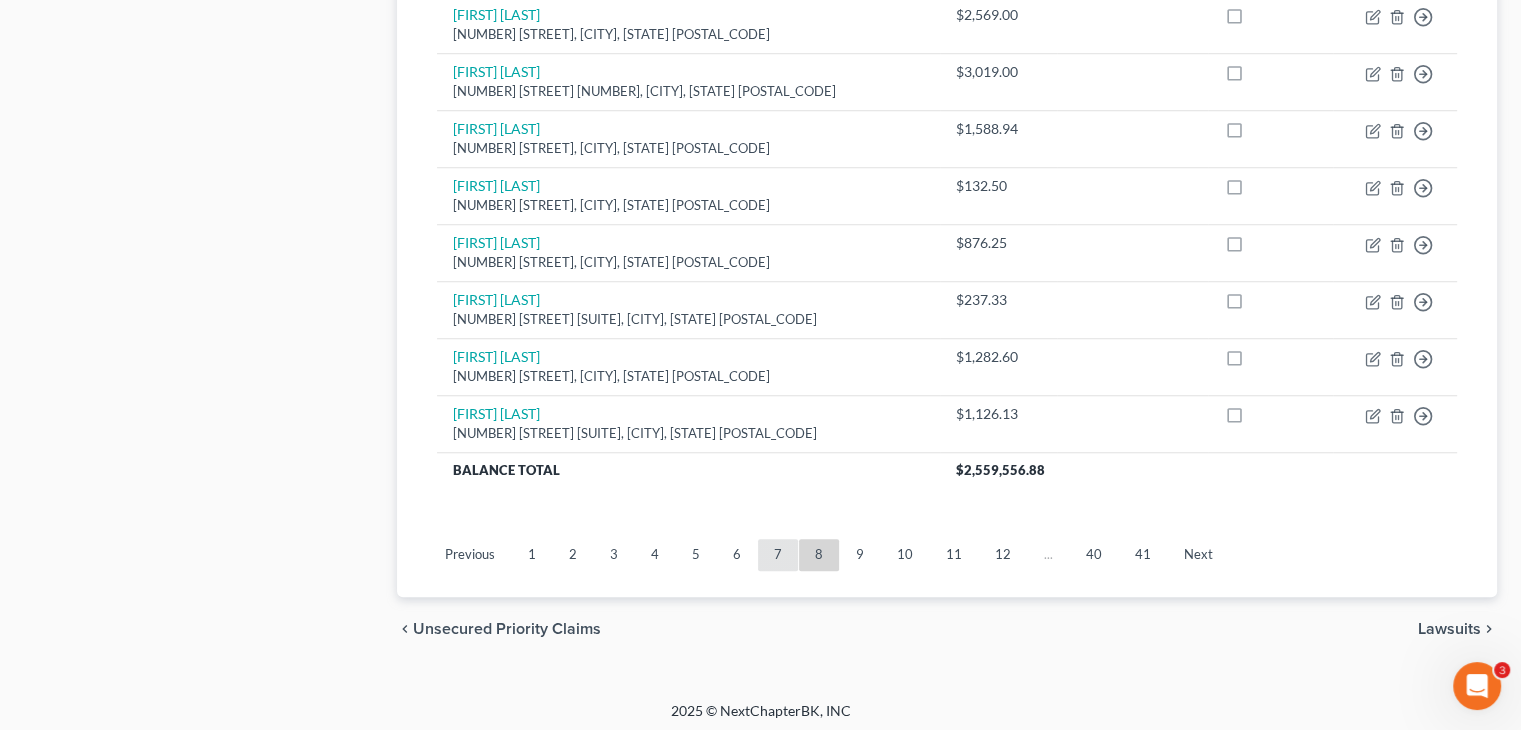 click on "7" at bounding box center (778, 555) 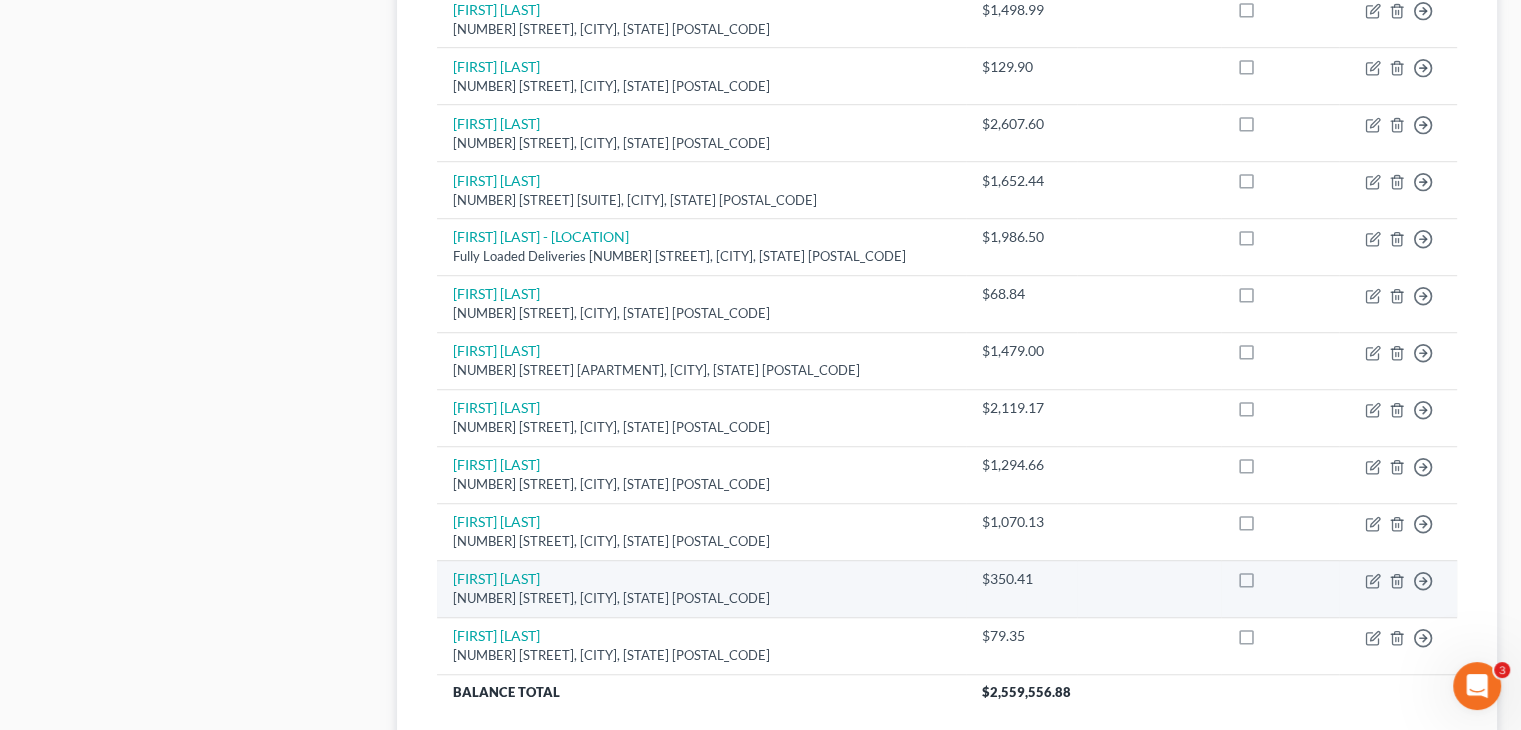 scroll, scrollTop: 1578, scrollLeft: 0, axis: vertical 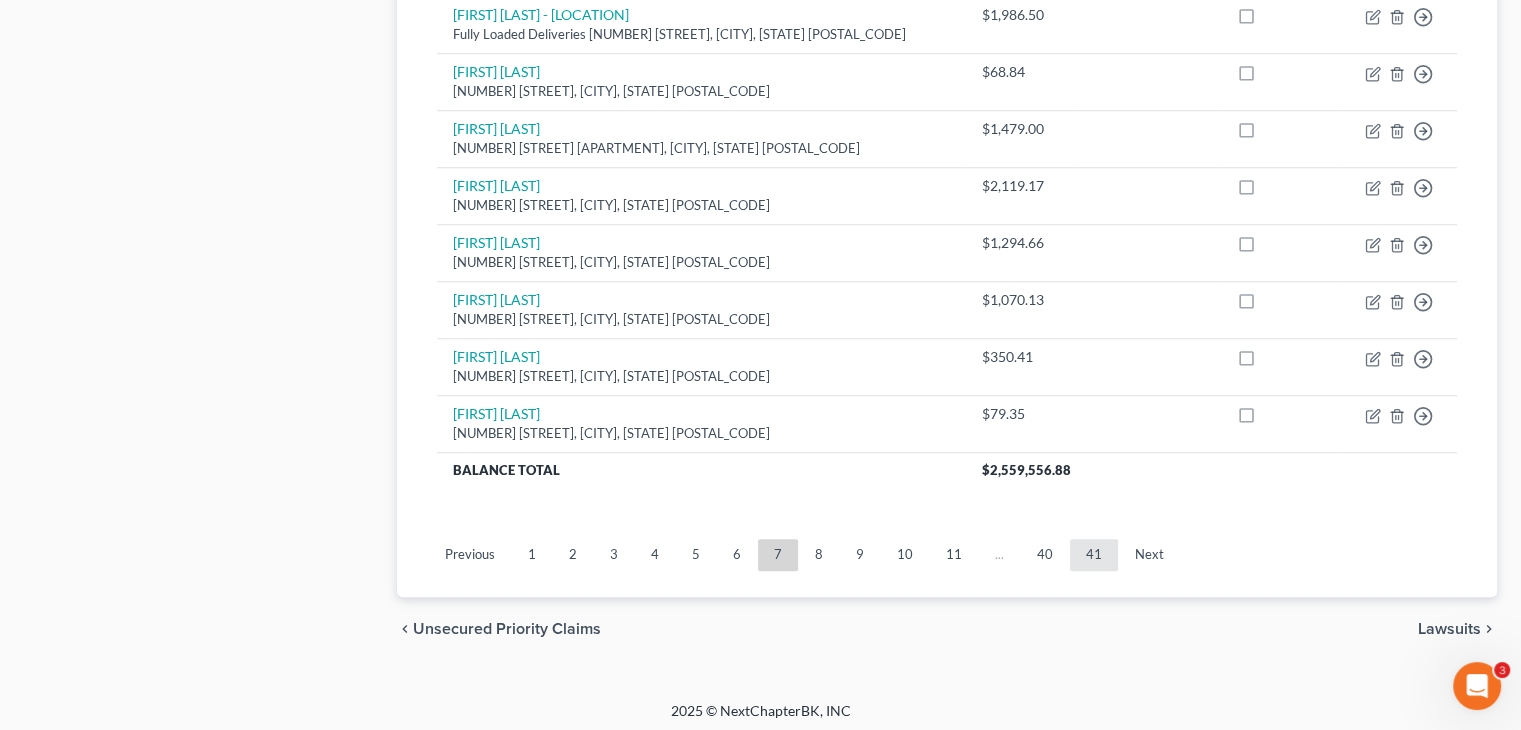 click on "41" at bounding box center [1094, 555] 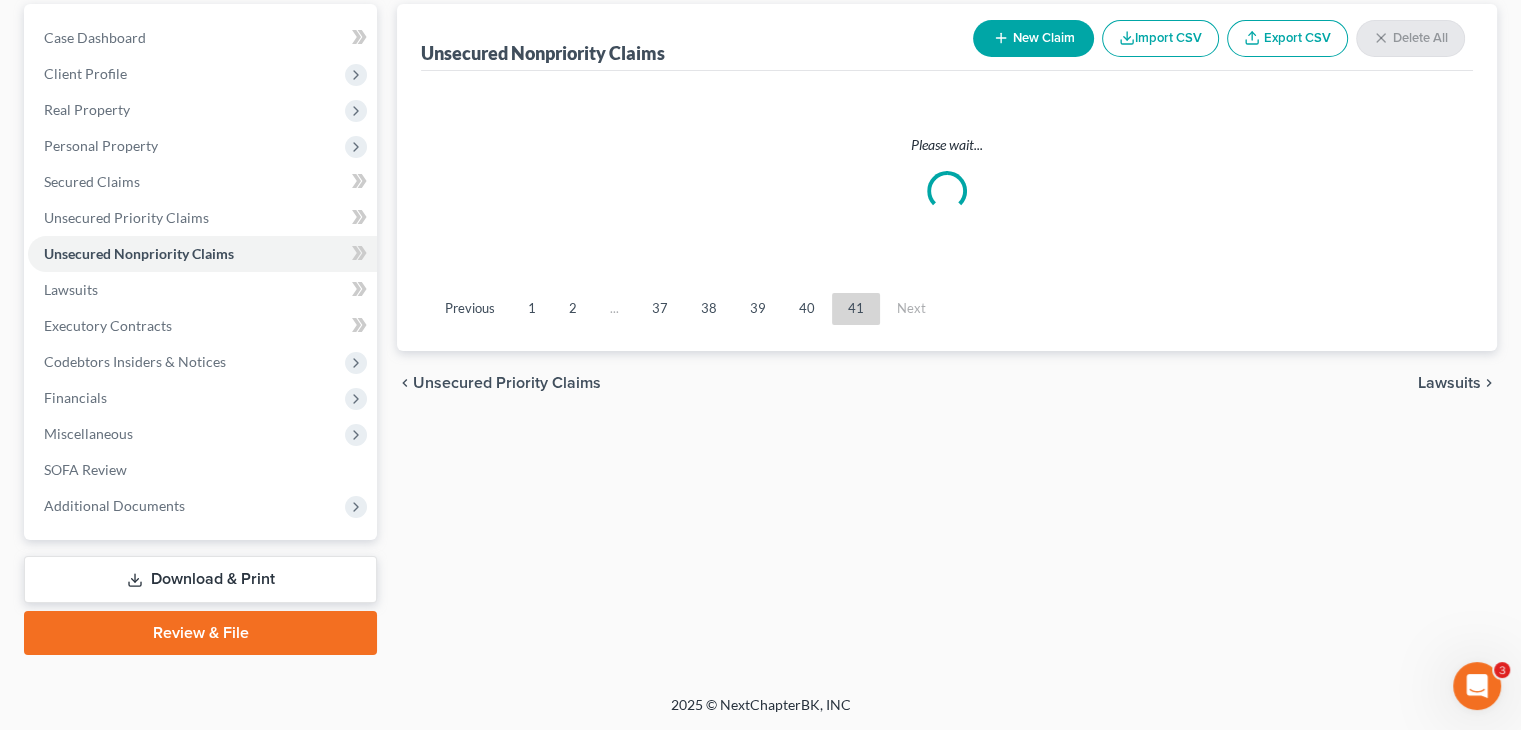 scroll, scrollTop: 328, scrollLeft: 0, axis: vertical 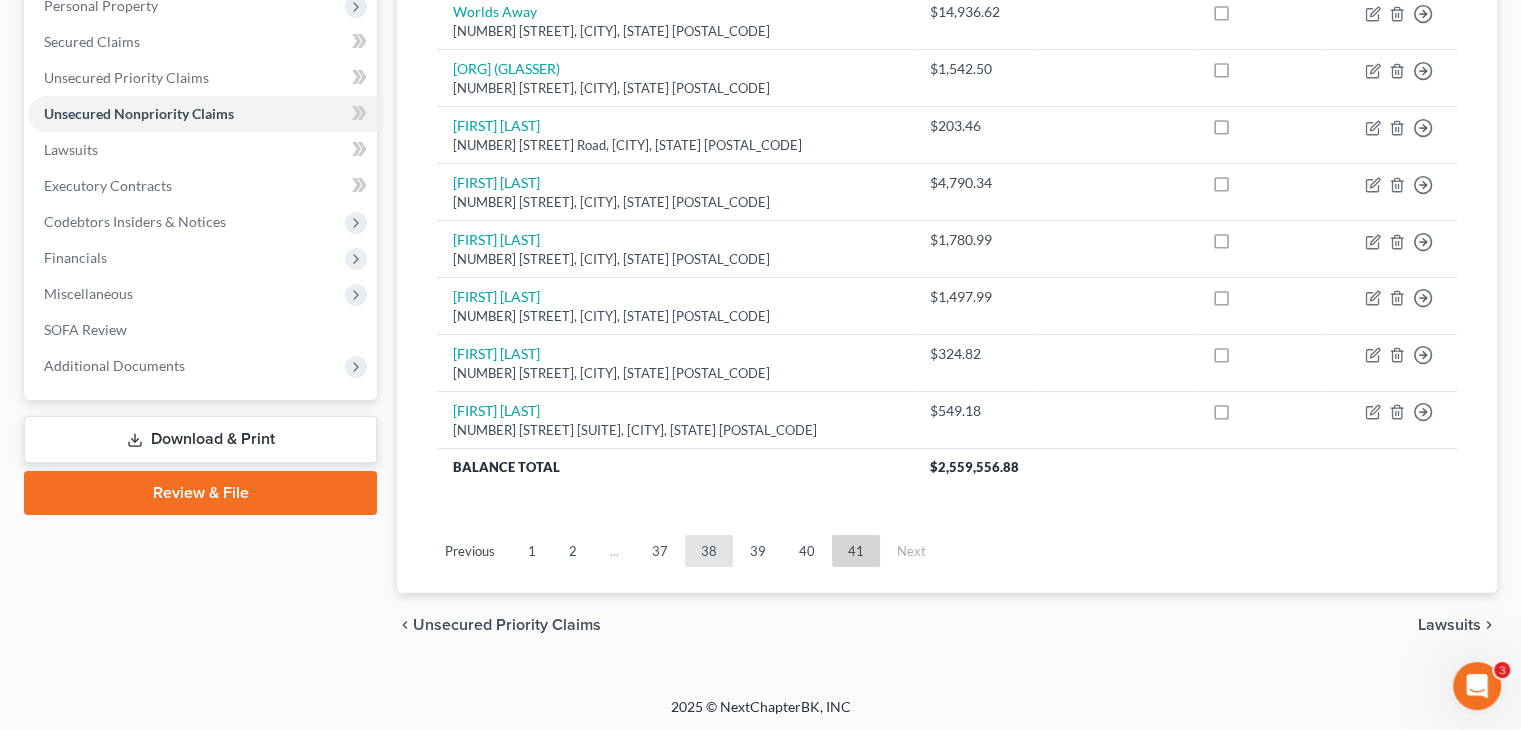 click on "38" at bounding box center [709, 551] 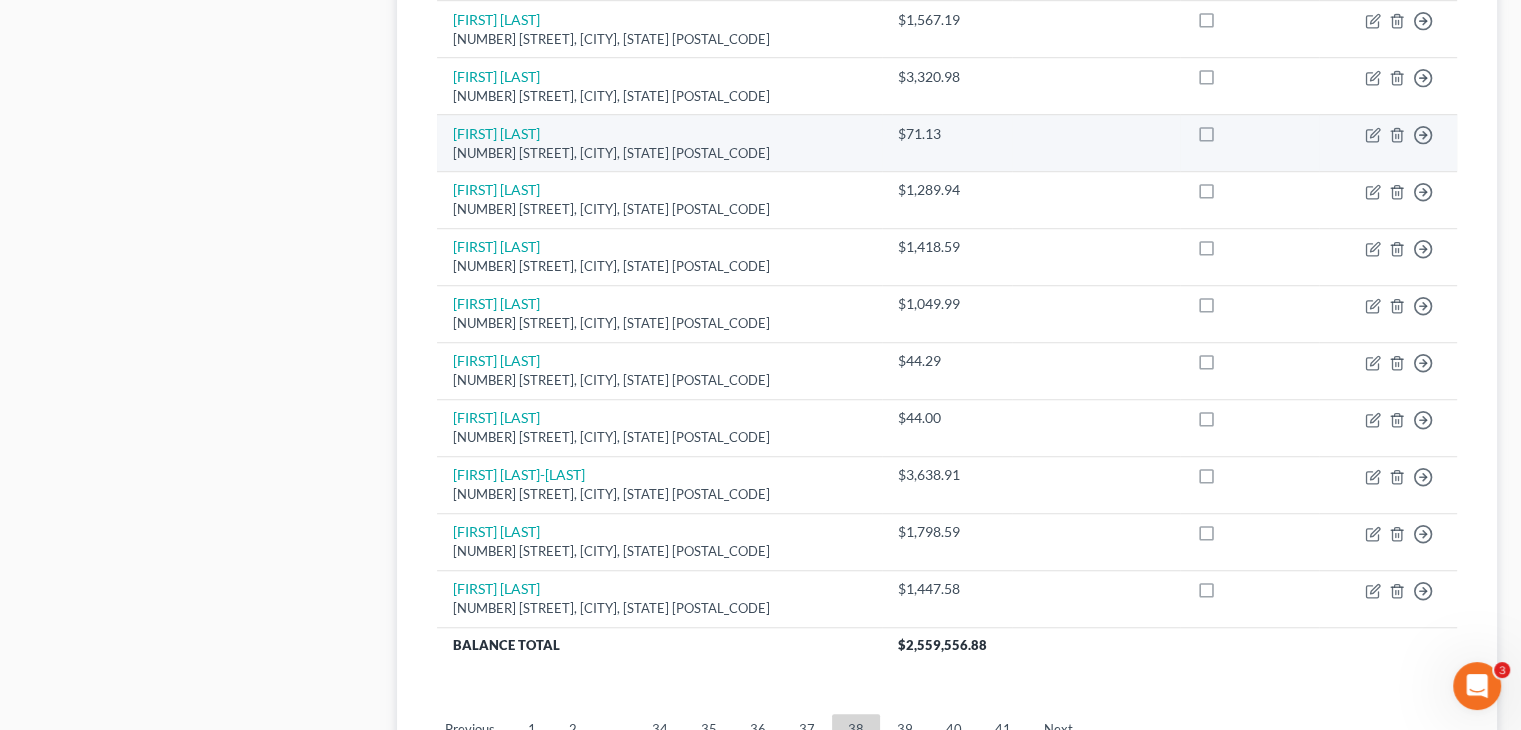 scroll, scrollTop: 1578, scrollLeft: 0, axis: vertical 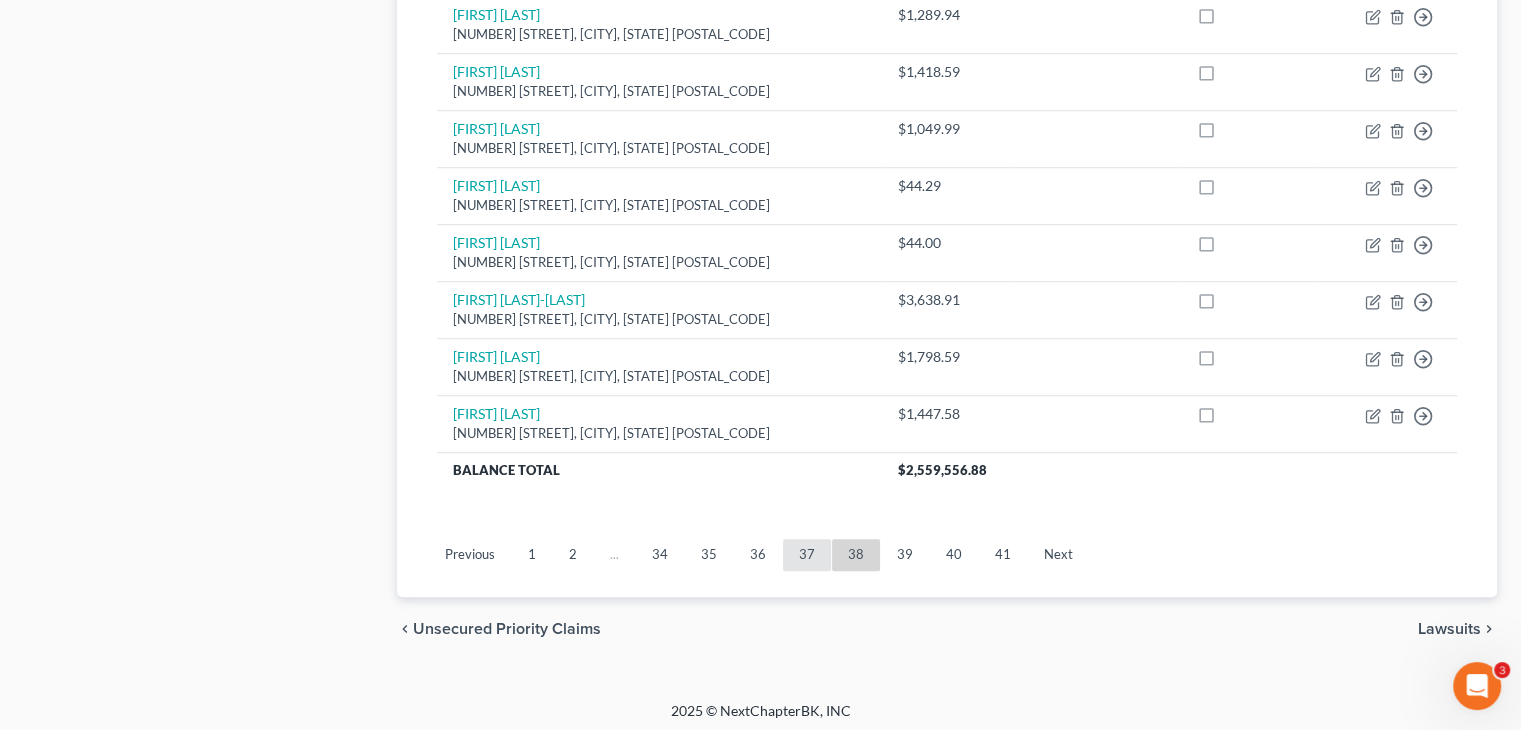 click on "37" at bounding box center (807, 555) 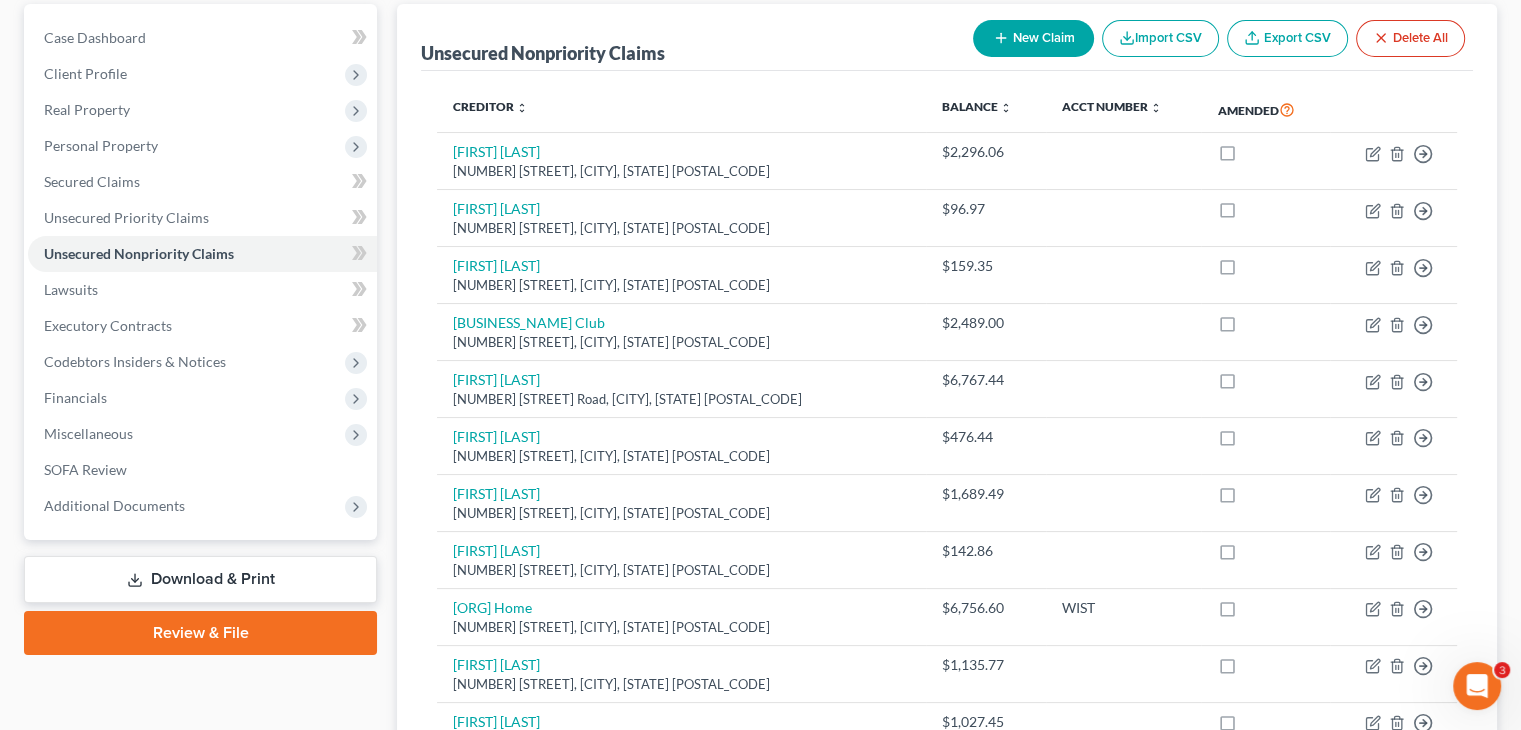 scroll, scrollTop: 1578, scrollLeft: 0, axis: vertical 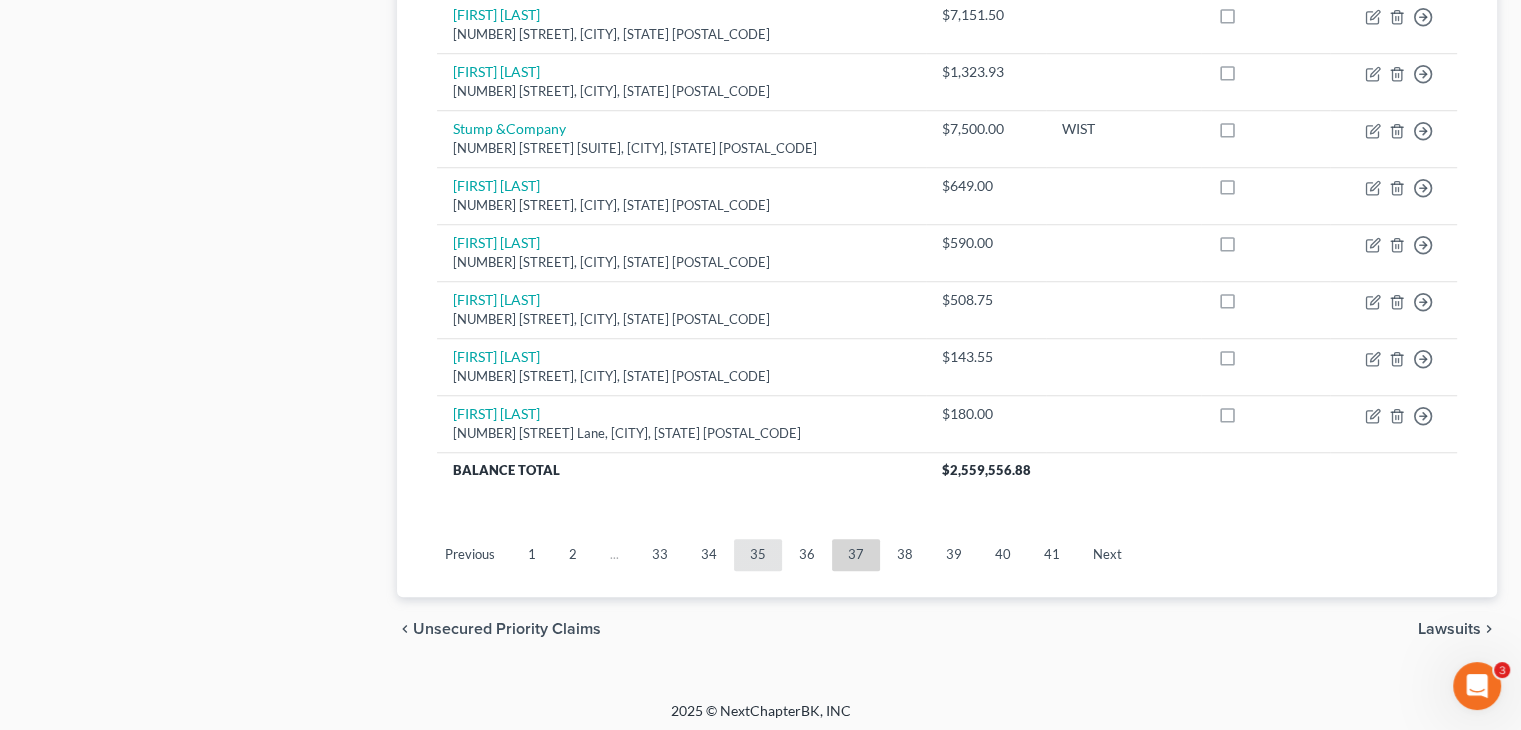 click on "35" at bounding box center (758, 555) 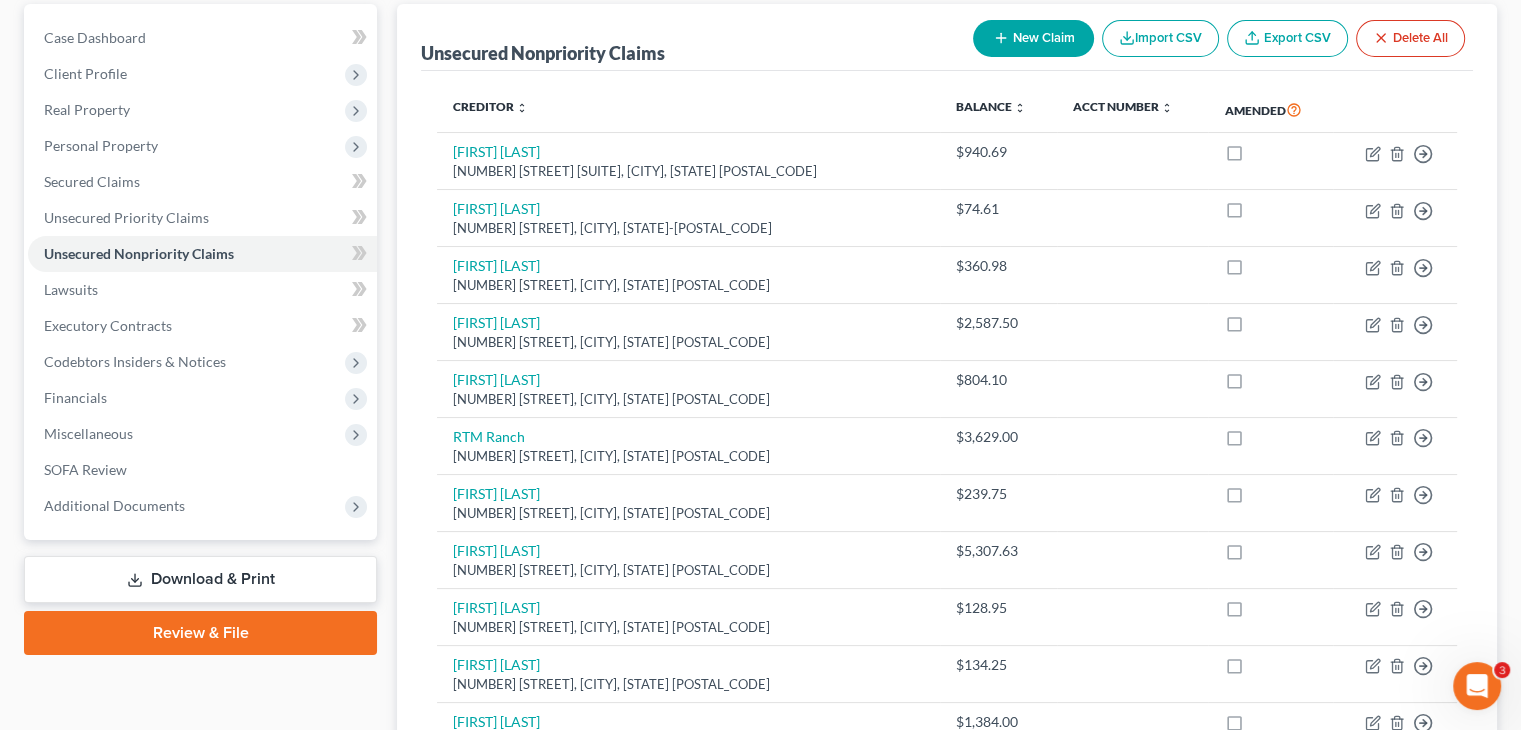 scroll, scrollTop: 1578, scrollLeft: 0, axis: vertical 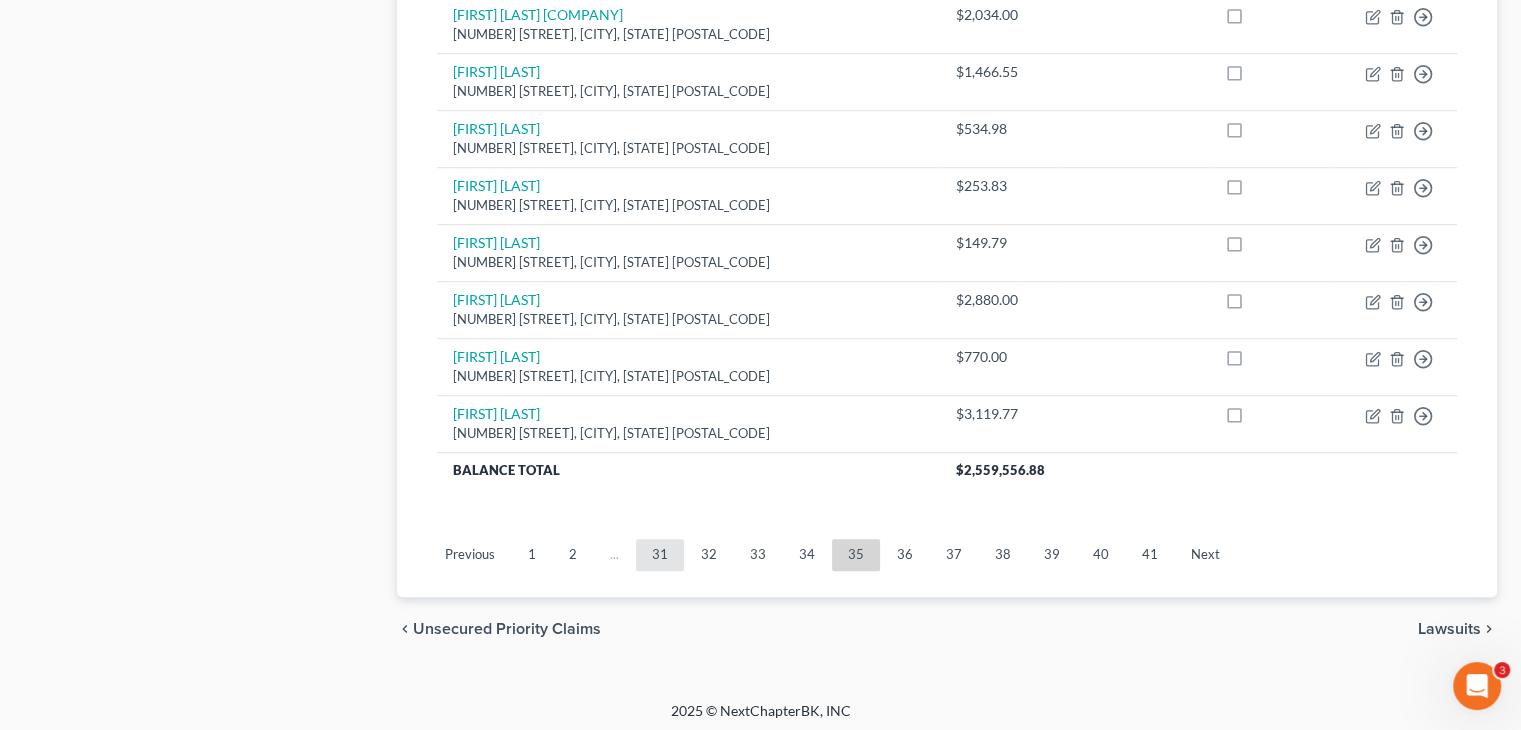 click on "31" at bounding box center [660, 555] 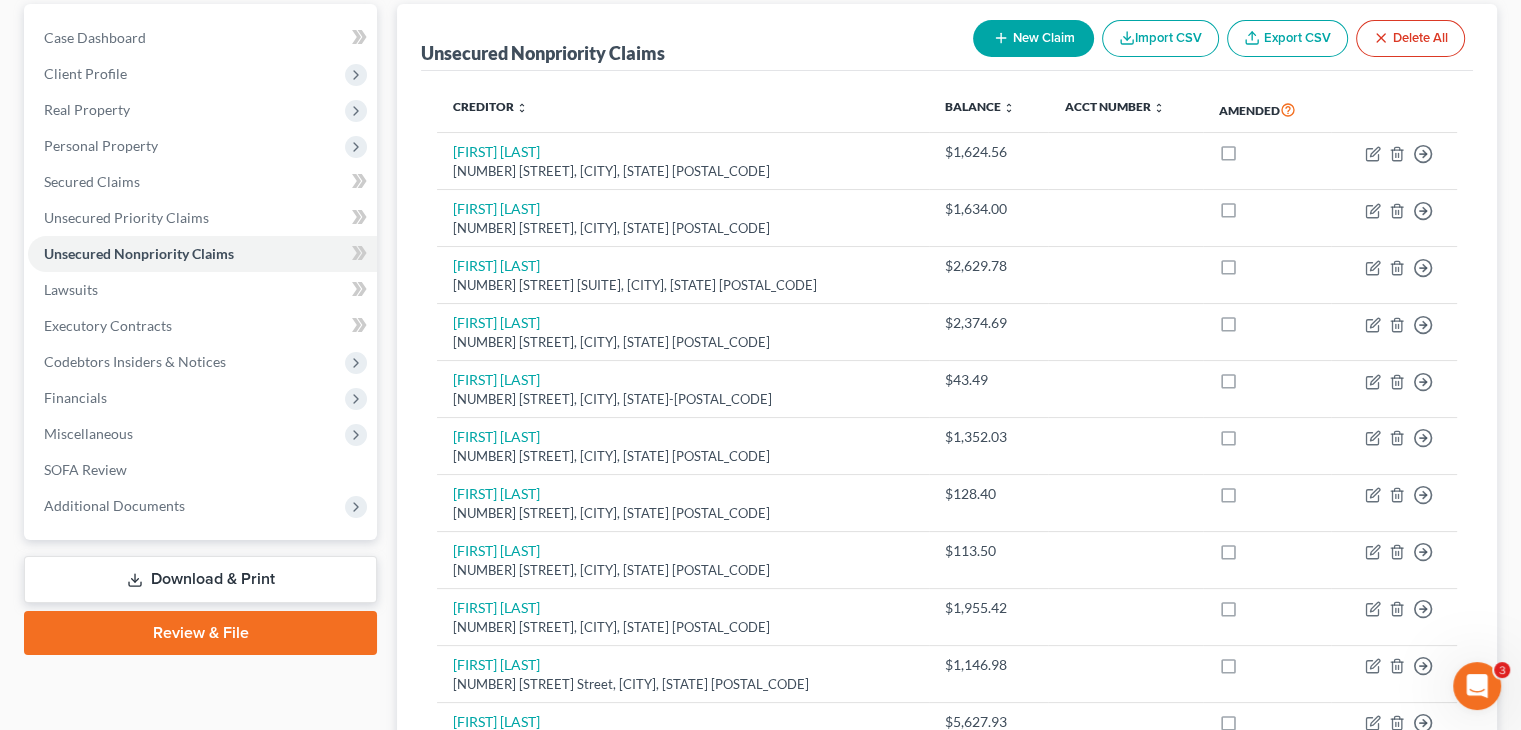 scroll, scrollTop: 1578, scrollLeft: 0, axis: vertical 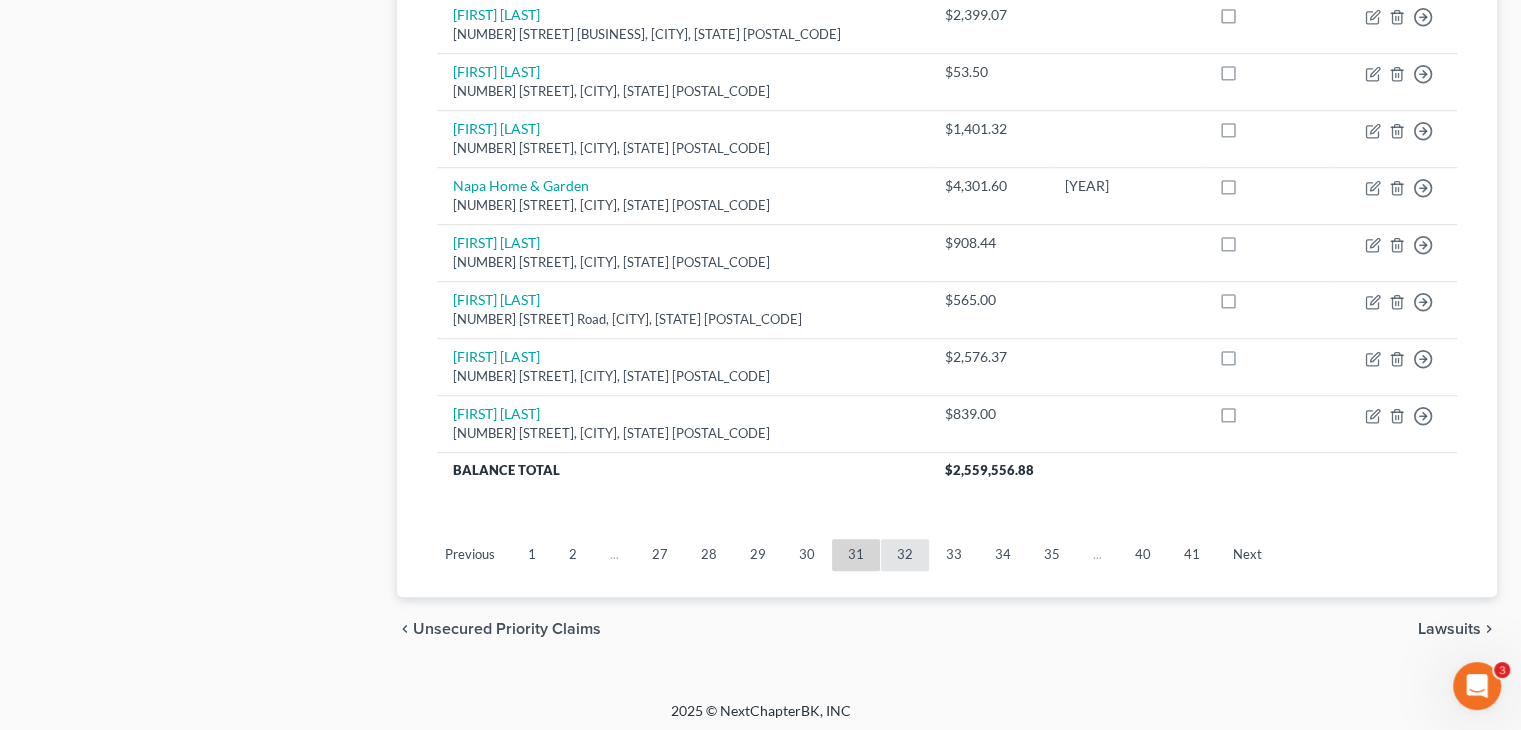 click on "32" at bounding box center [905, 555] 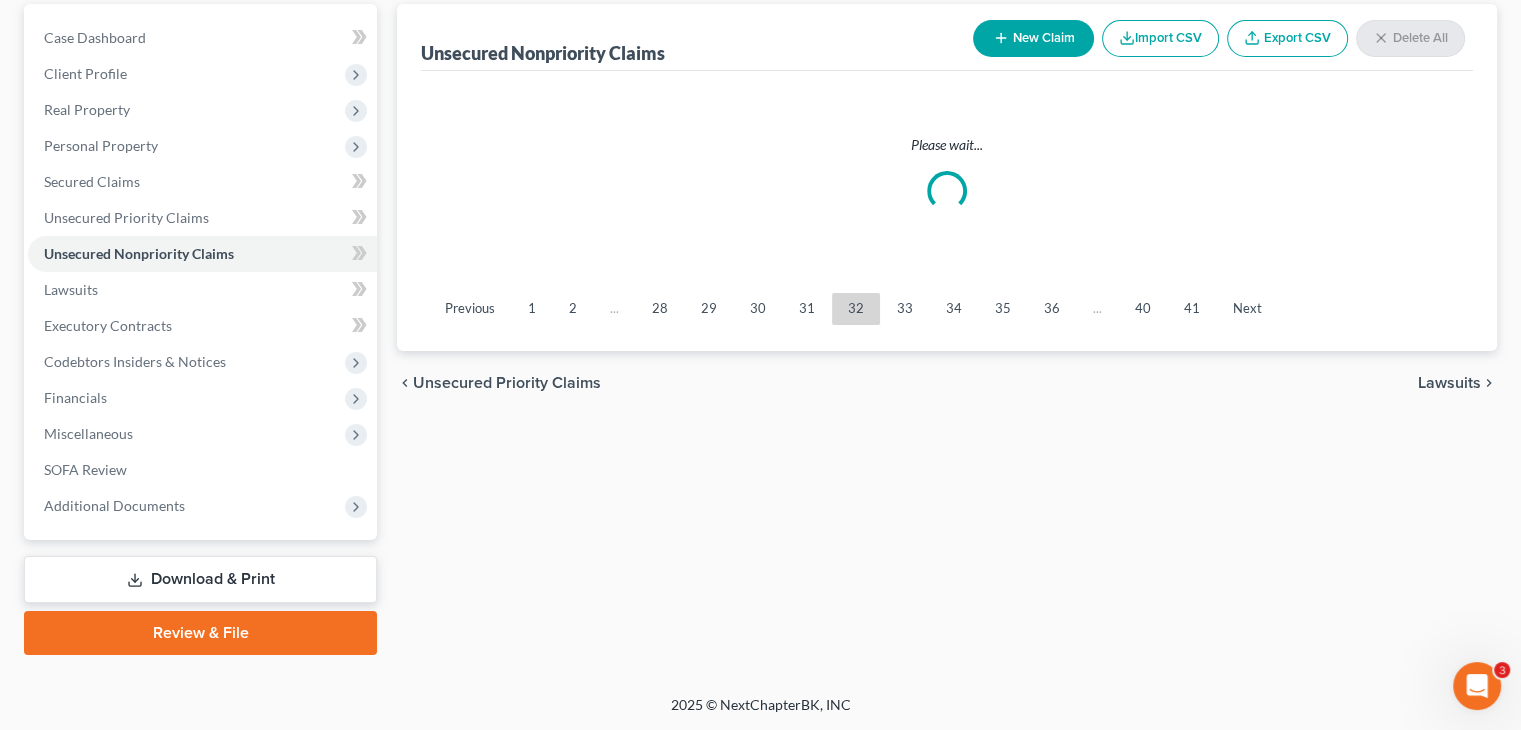 scroll, scrollTop: 1578, scrollLeft: 0, axis: vertical 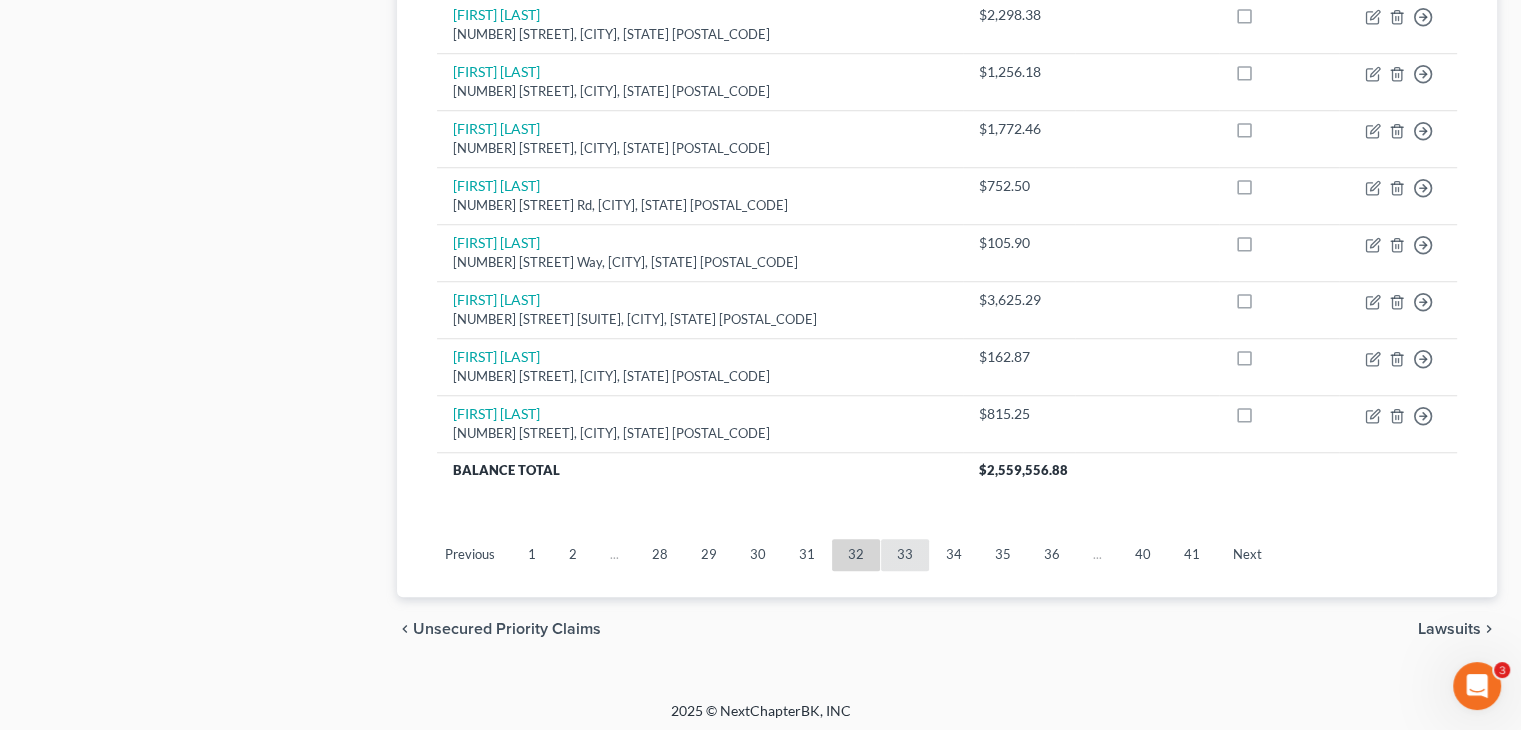 click on "33" at bounding box center (905, 555) 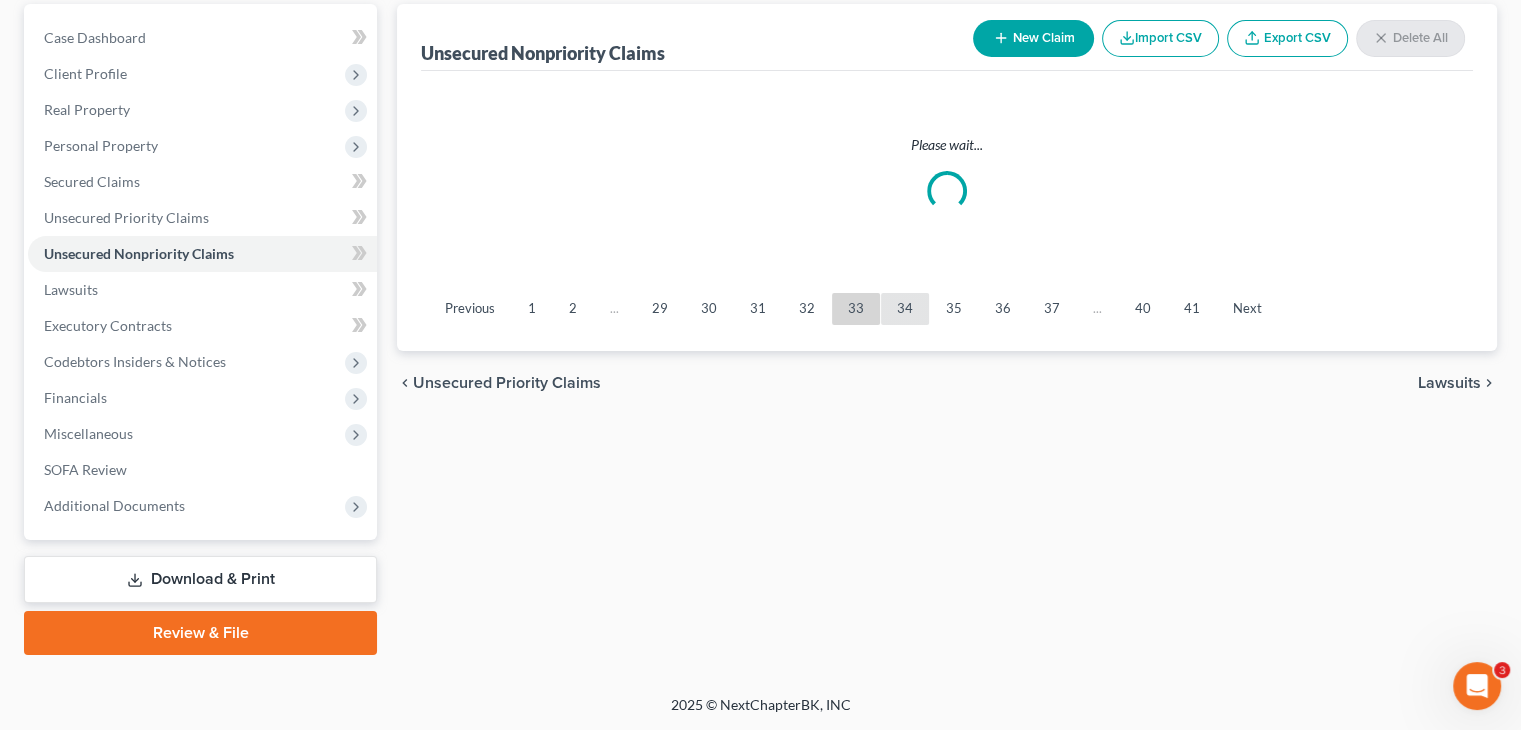 scroll, scrollTop: 1578, scrollLeft: 0, axis: vertical 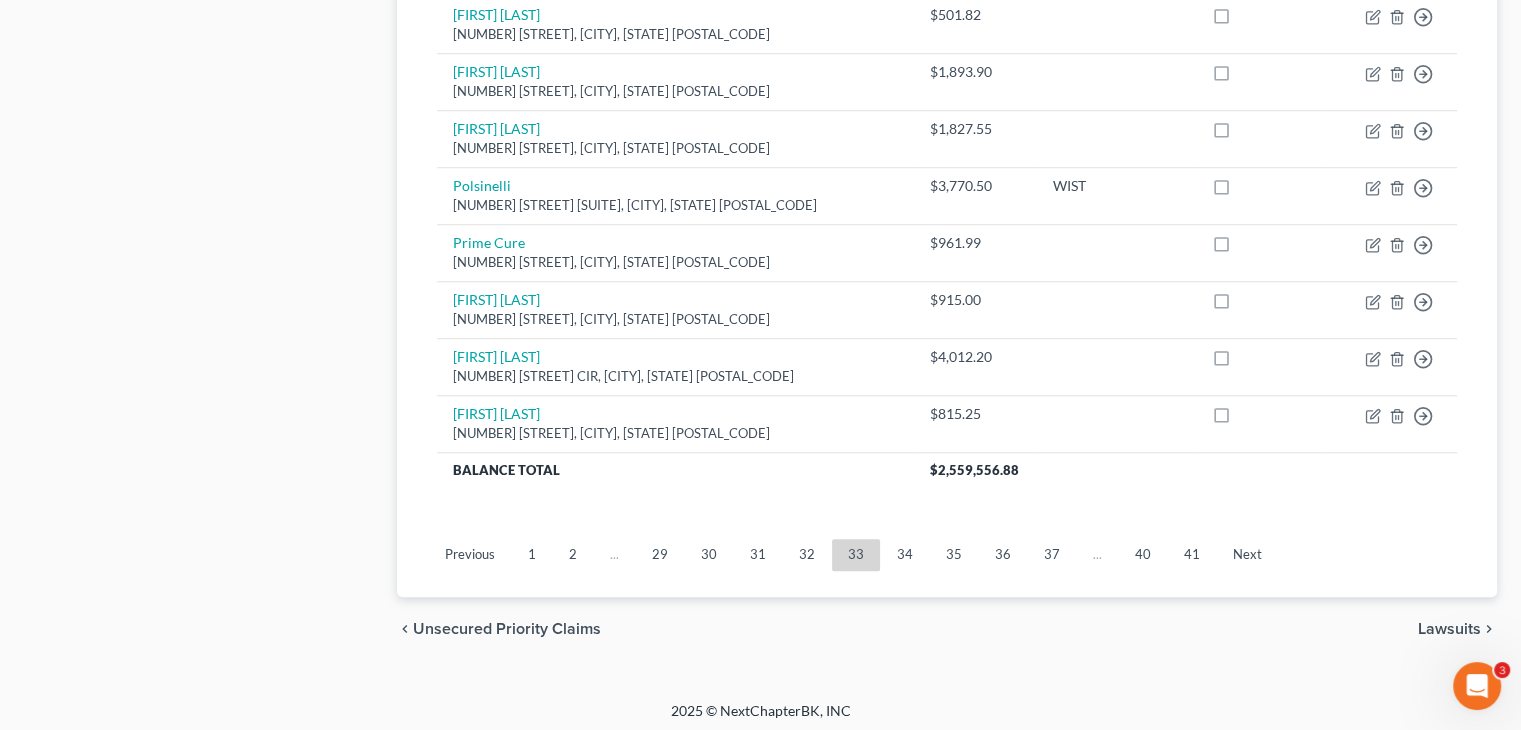 click on "34" at bounding box center [905, 555] 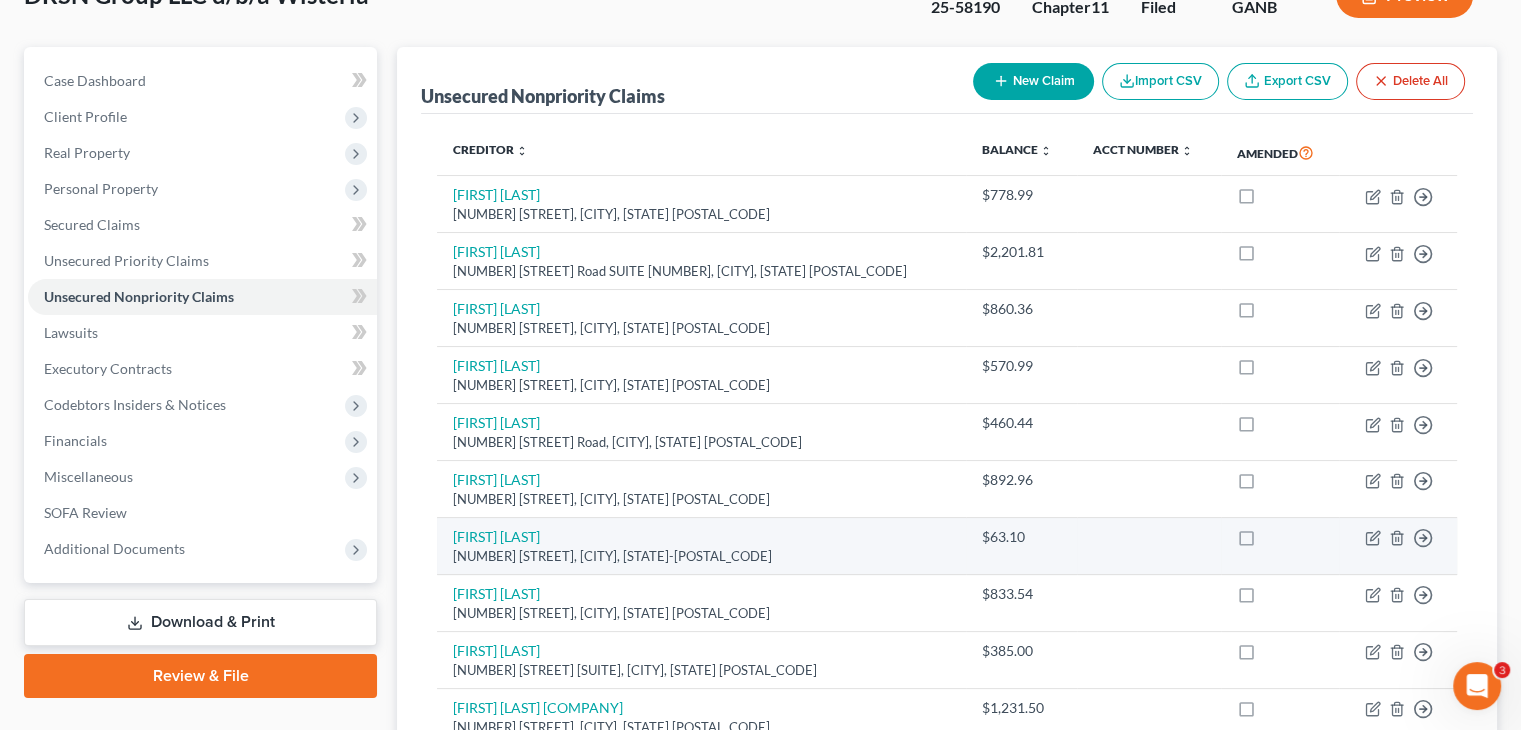 scroll, scrollTop: 0, scrollLeft: 0, axis: both 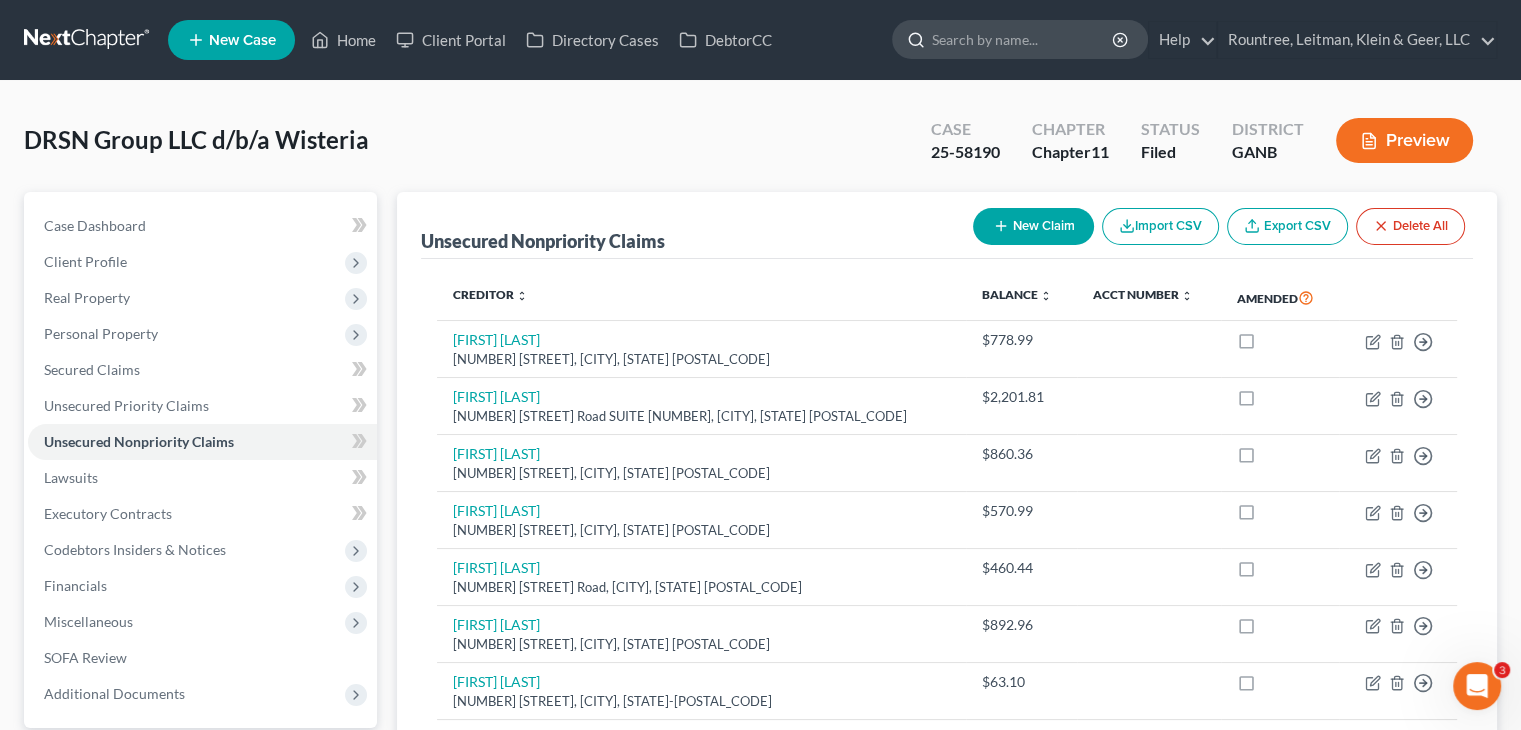 click at bounding box center (1023, 39) 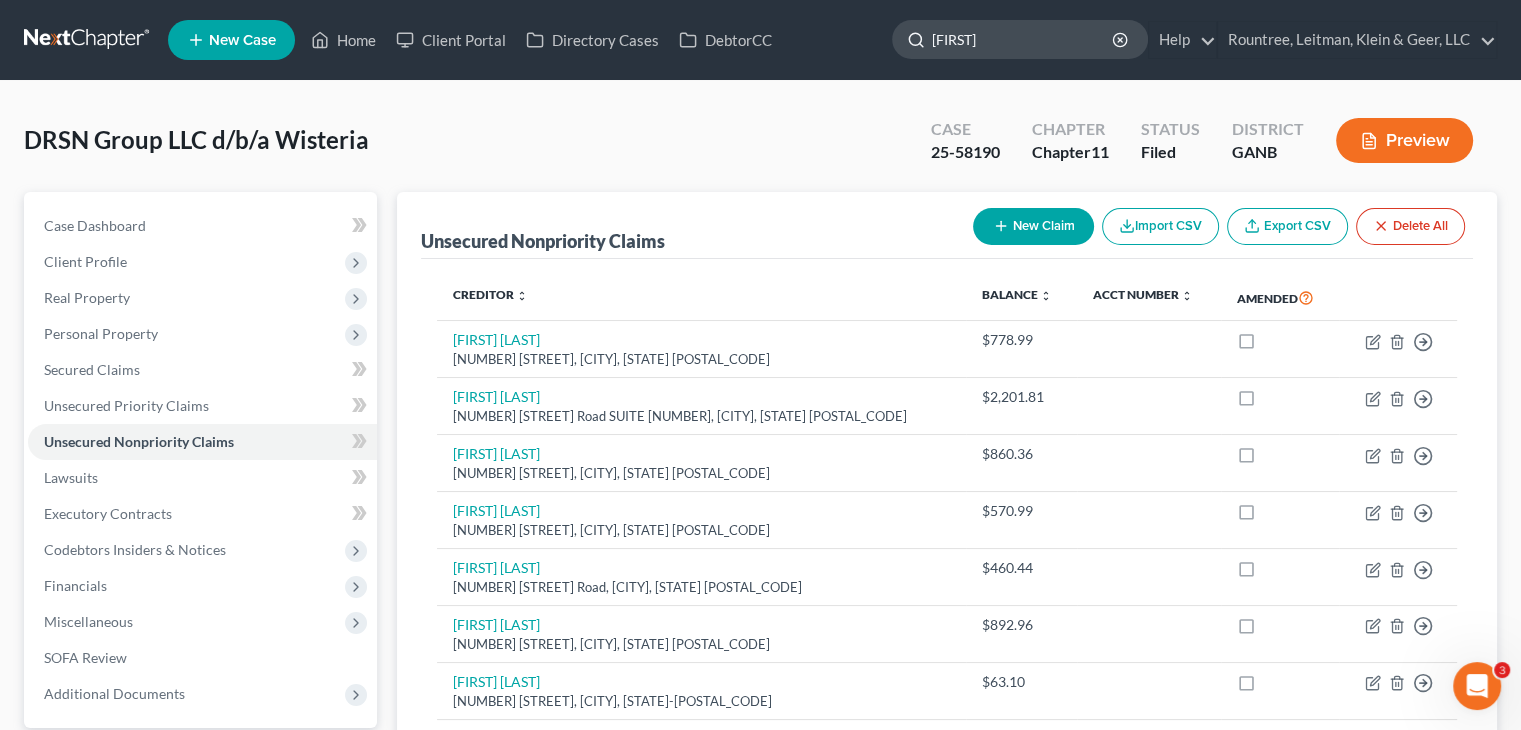 type on "[FIRST]" 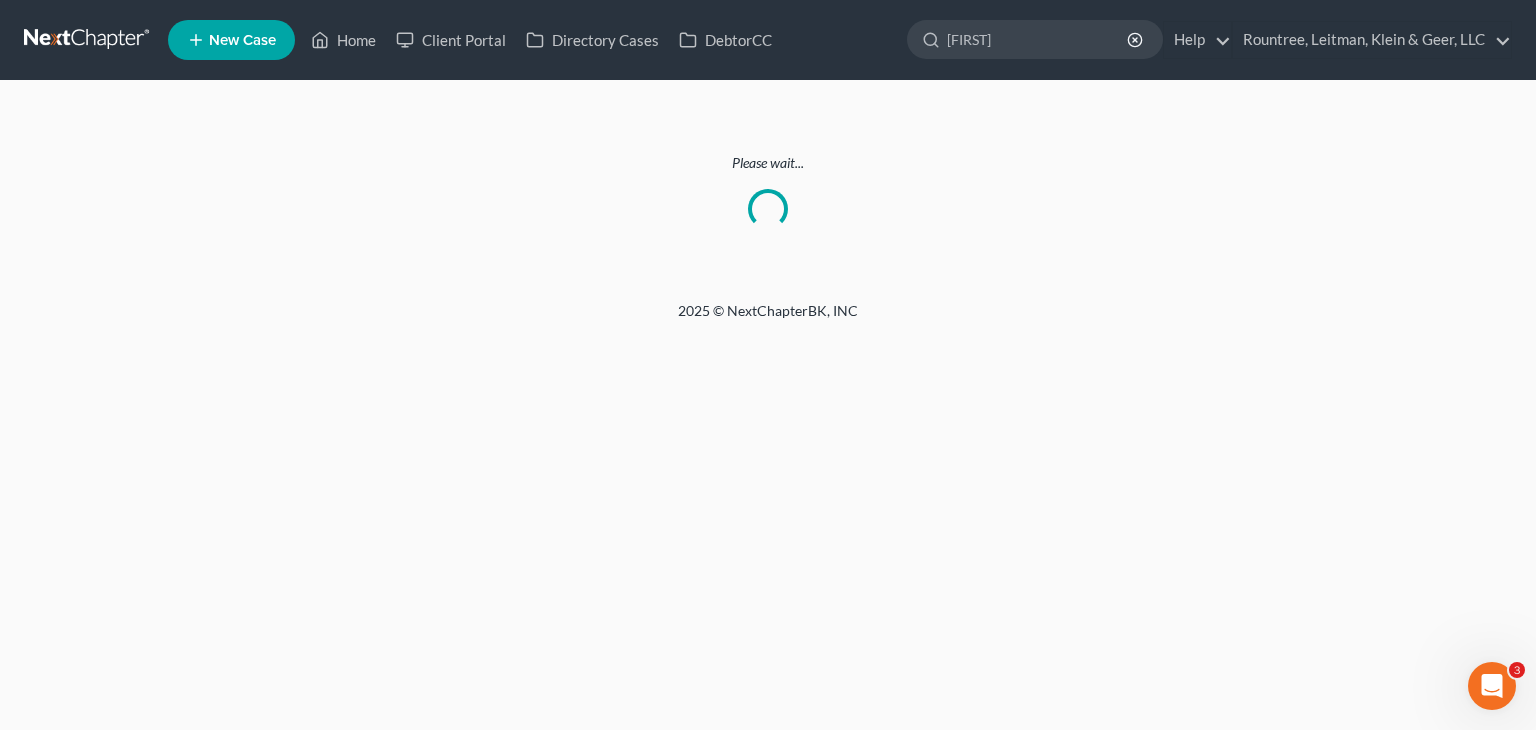 type 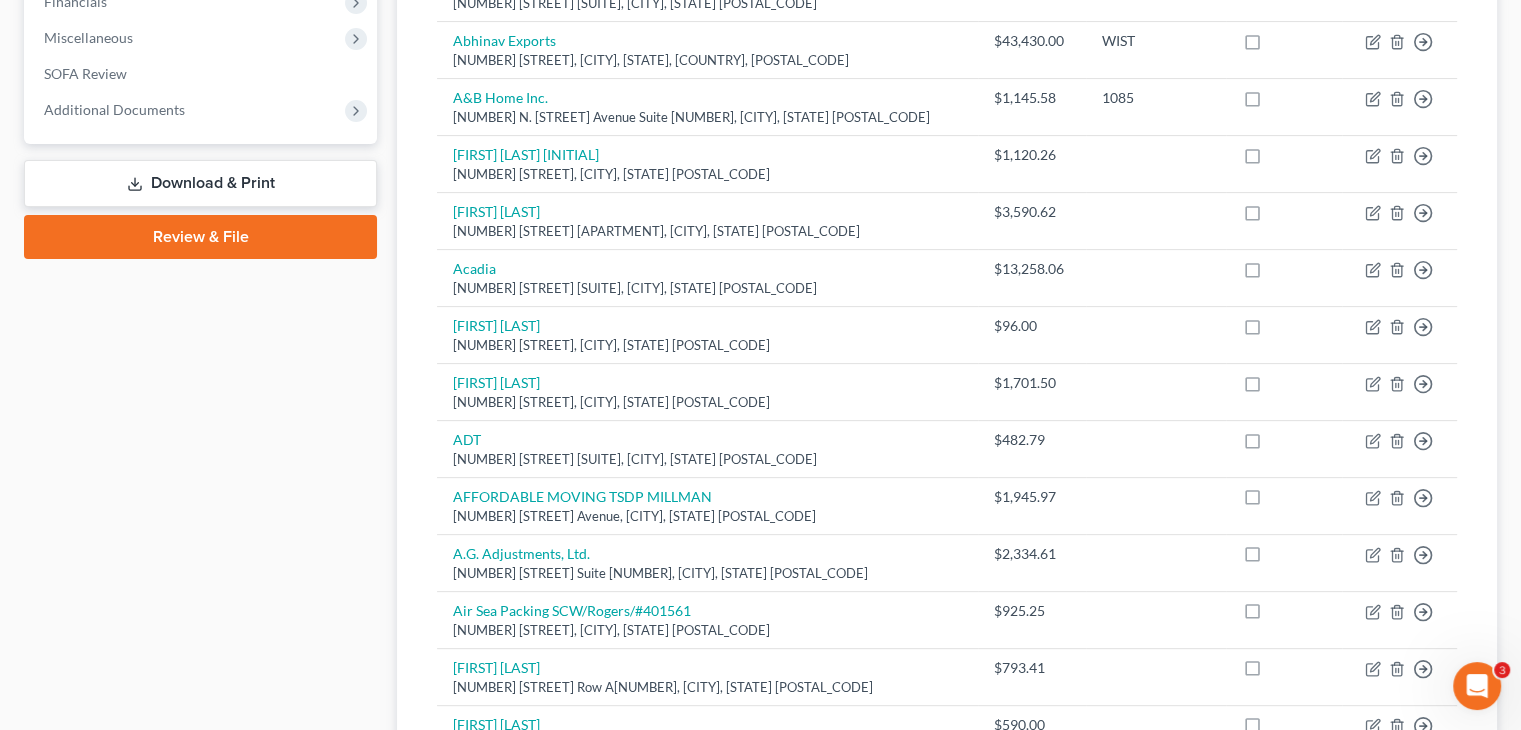 scroll, scrollTop: 100, scrollLeft: 0, axis: vertical 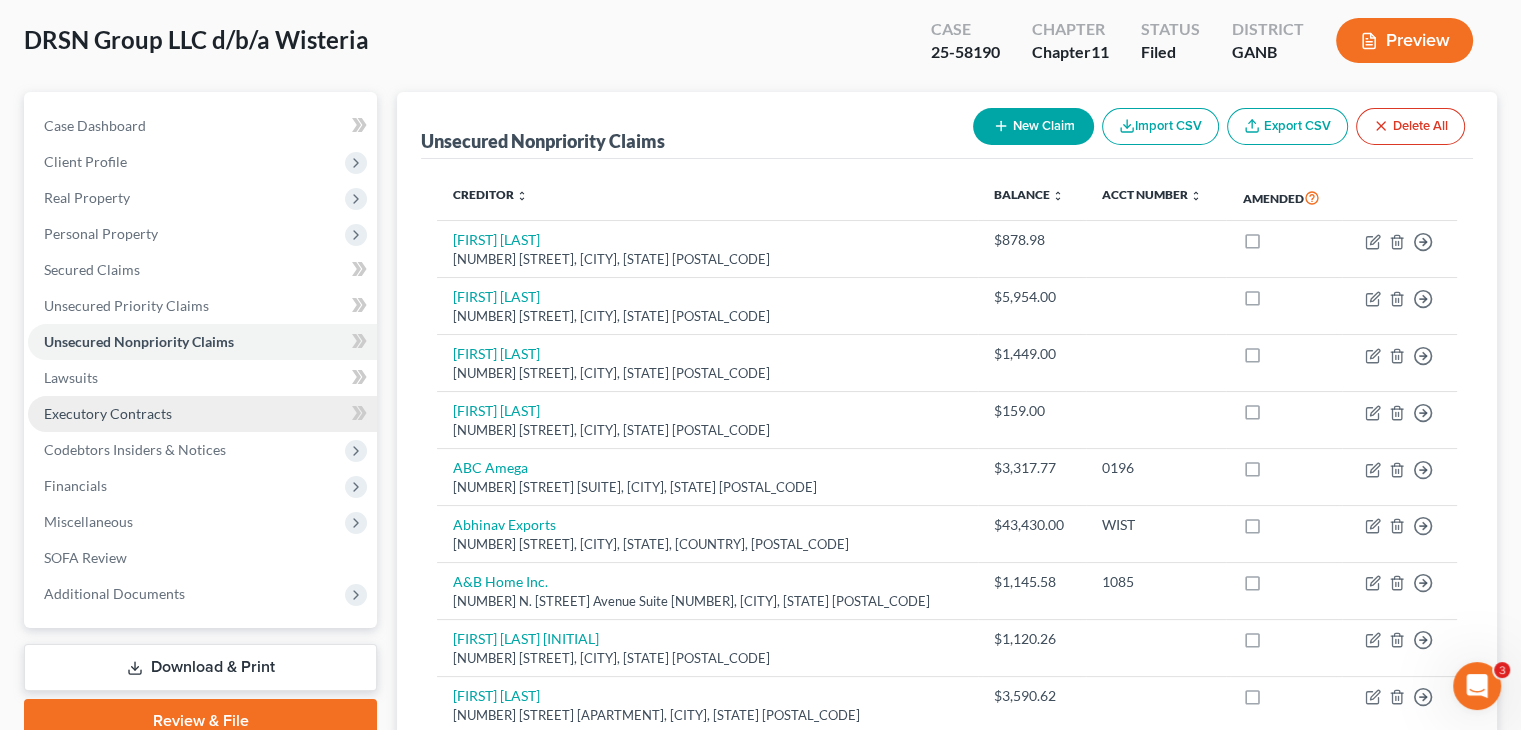 click on "Executory Contracts" at bounding box center (108, 413) 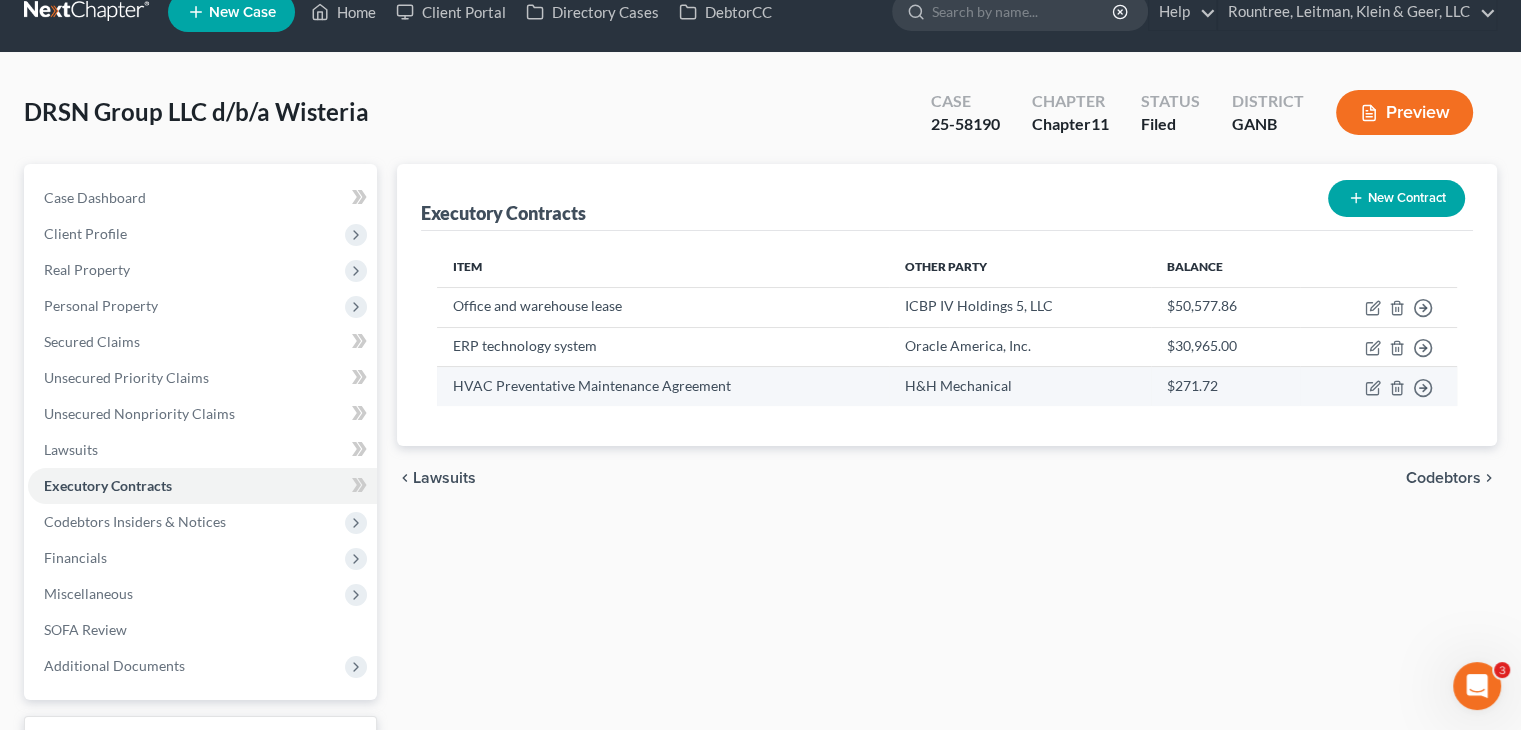 scroll, scrollTop: 0, scrollLeft: 0, axis: both 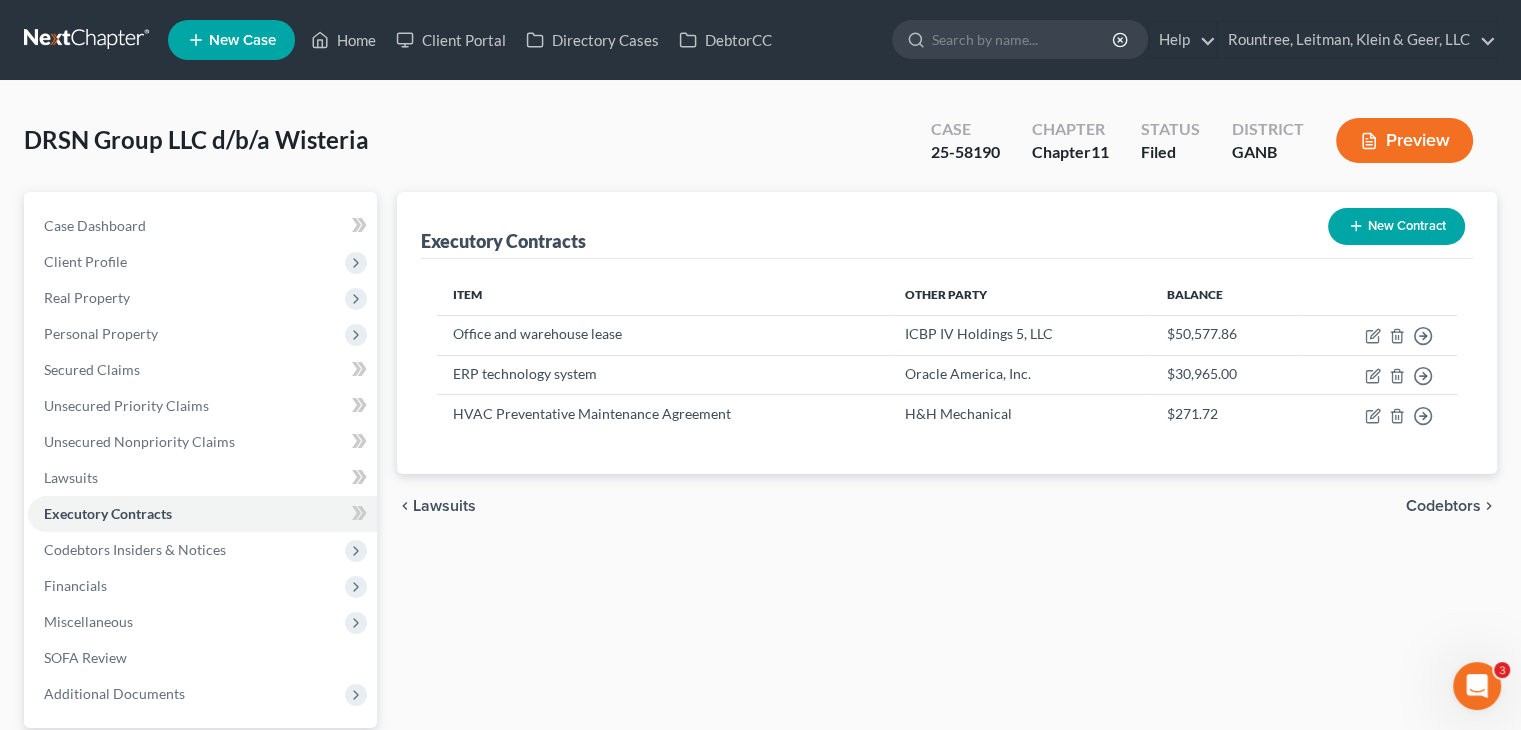 click on "New Contract" at bounding box center [1396, 226] 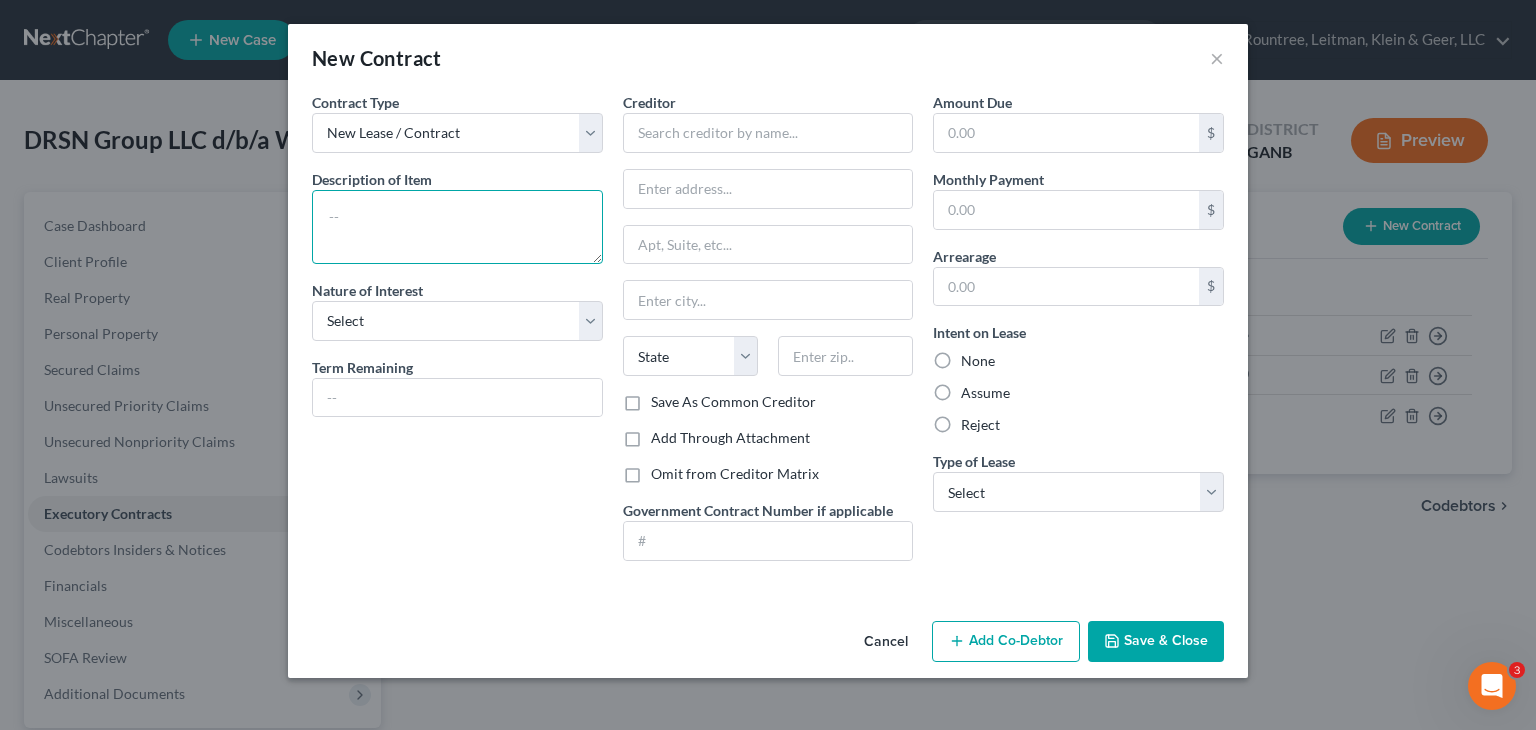 click at bounding box center [457, 227] 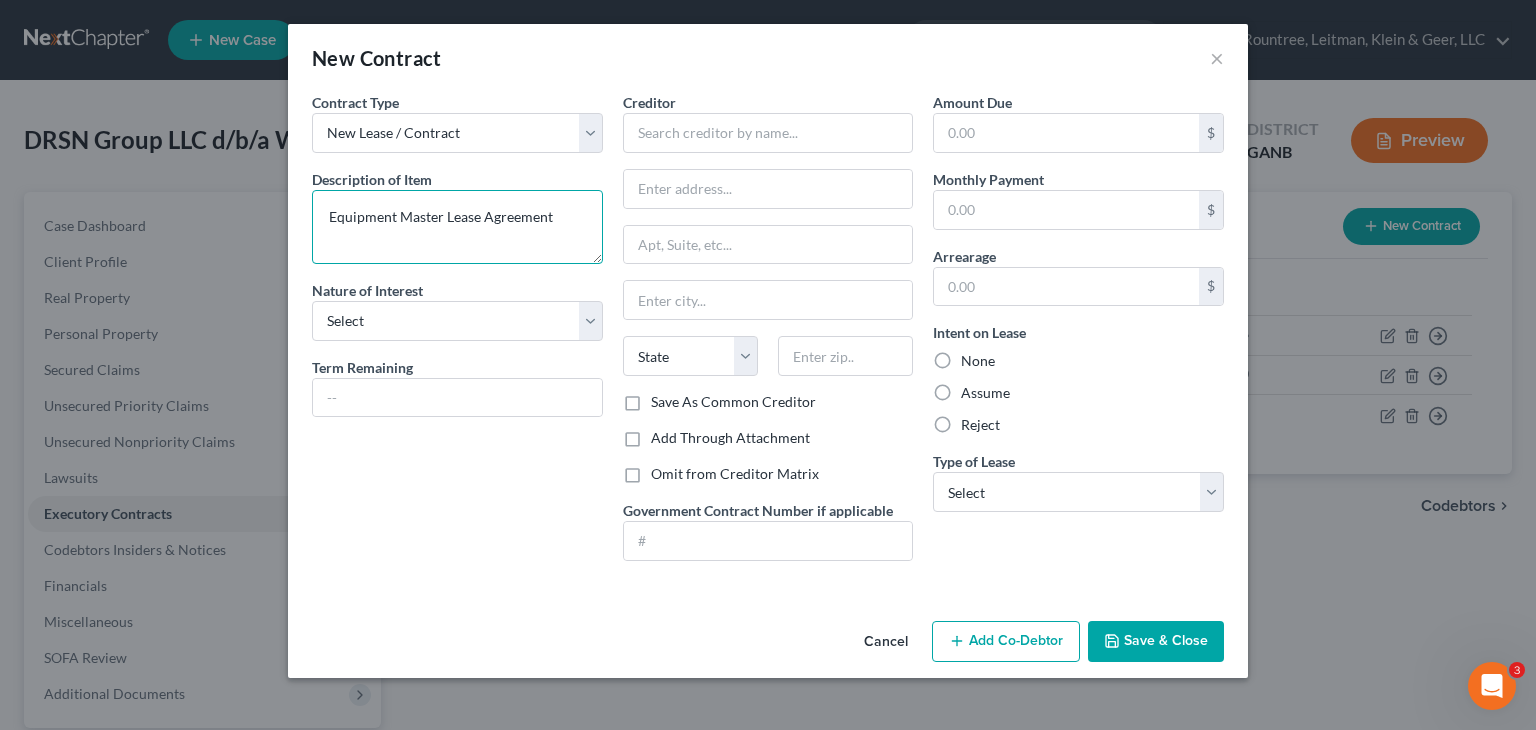 type on "Equipment Master Lease Agreement" 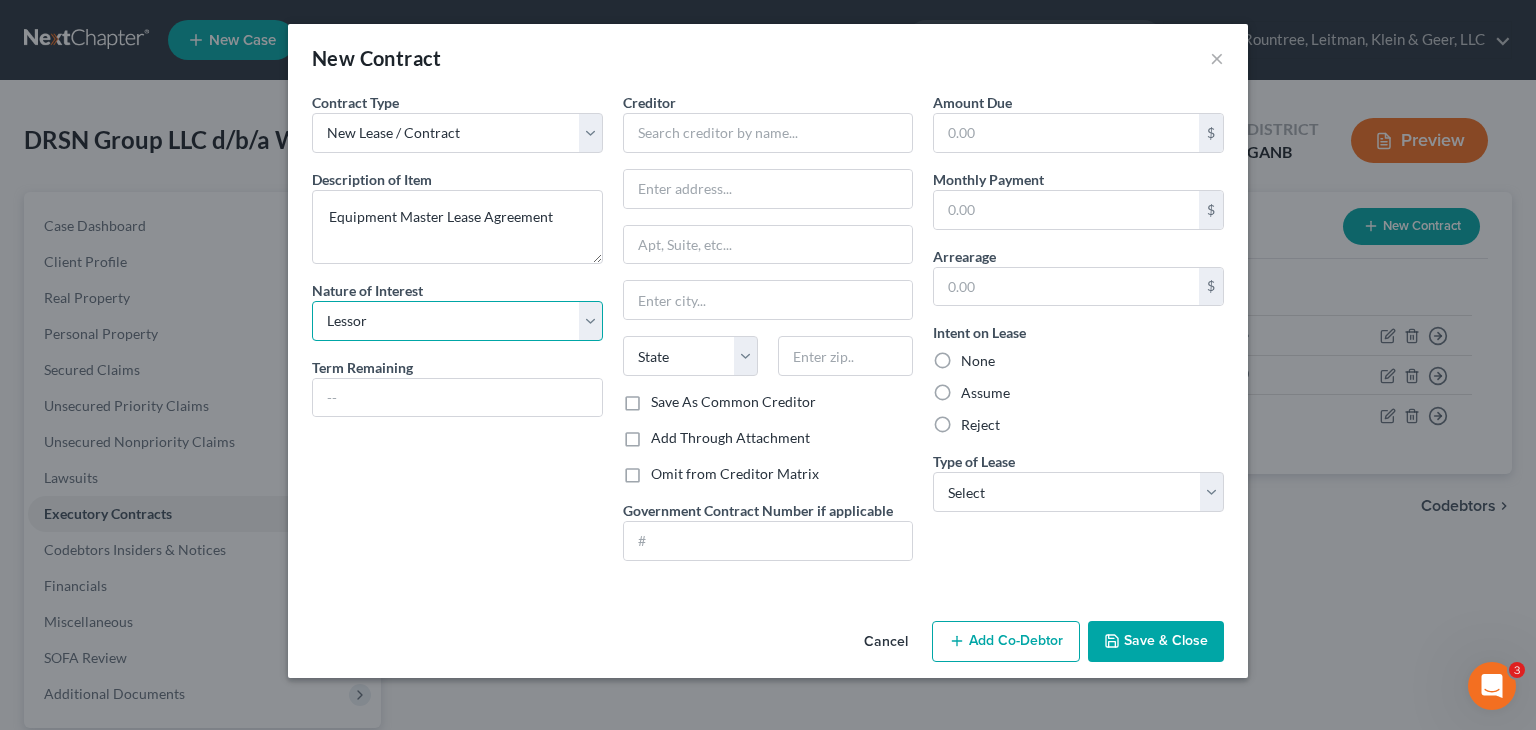 select on "3" 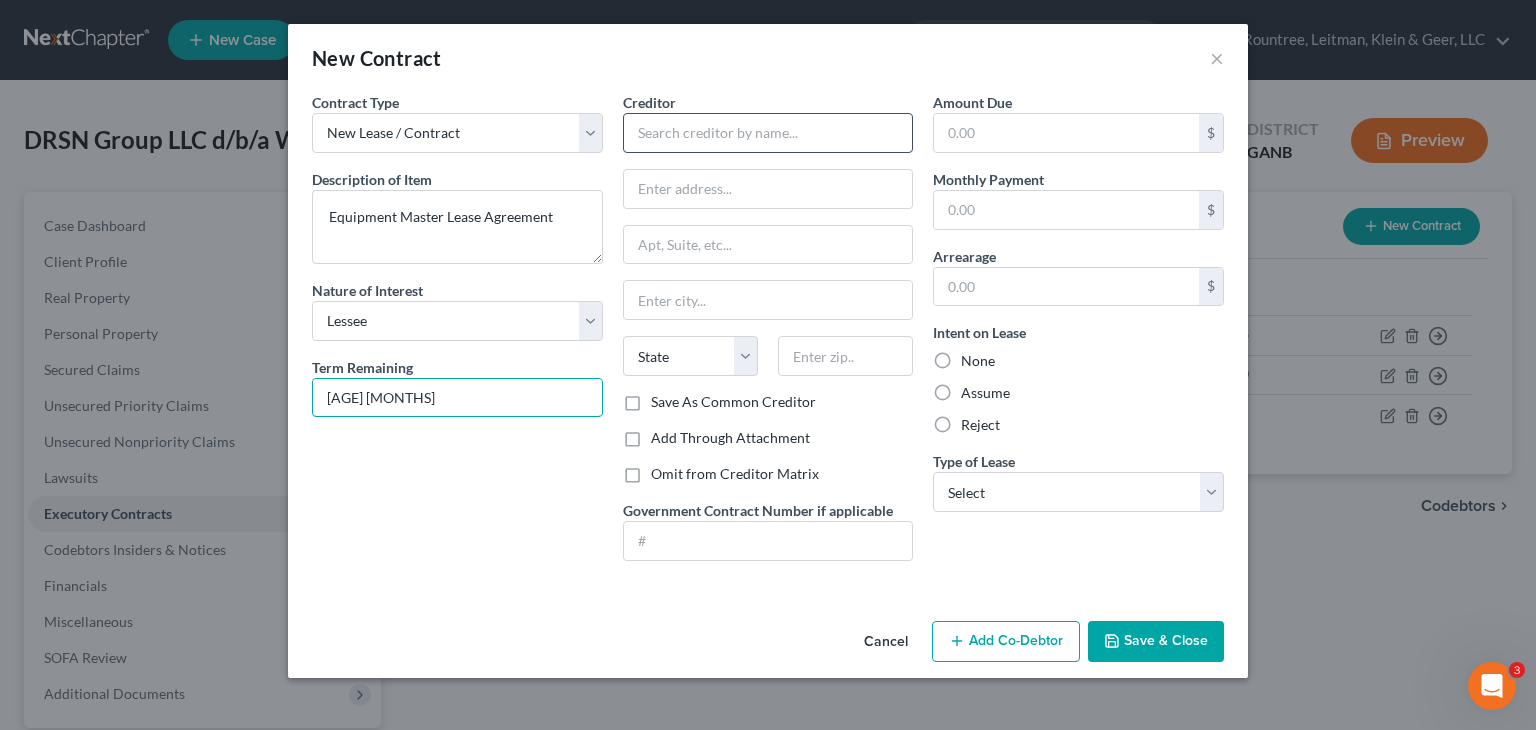 type on "[AGE] [MONTHS]" 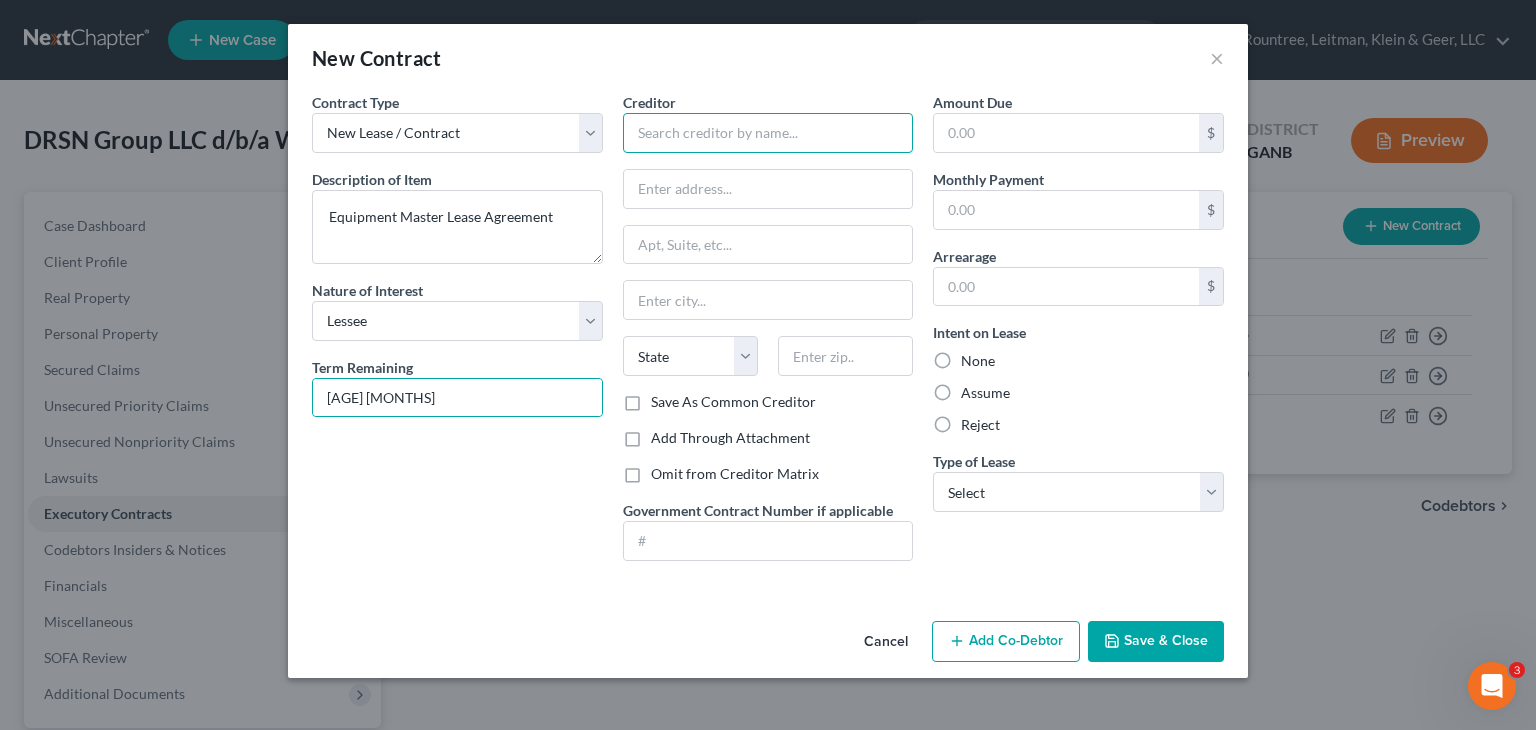 click at bounding box center (768, 133) 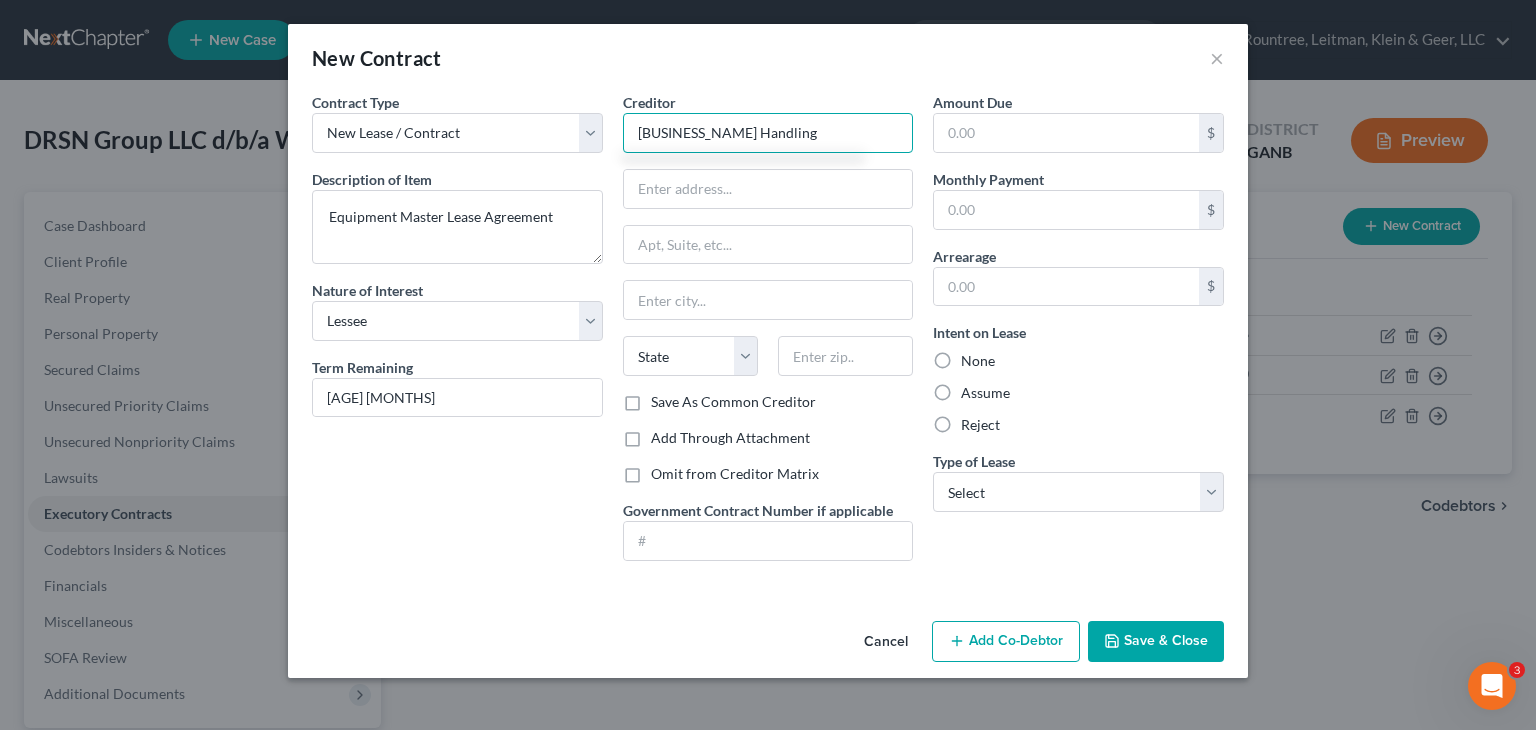 drag, startPoint x: 822, startPoint y: 125, endPoint x: 149, endPoint y: 104, distance: 673.3276 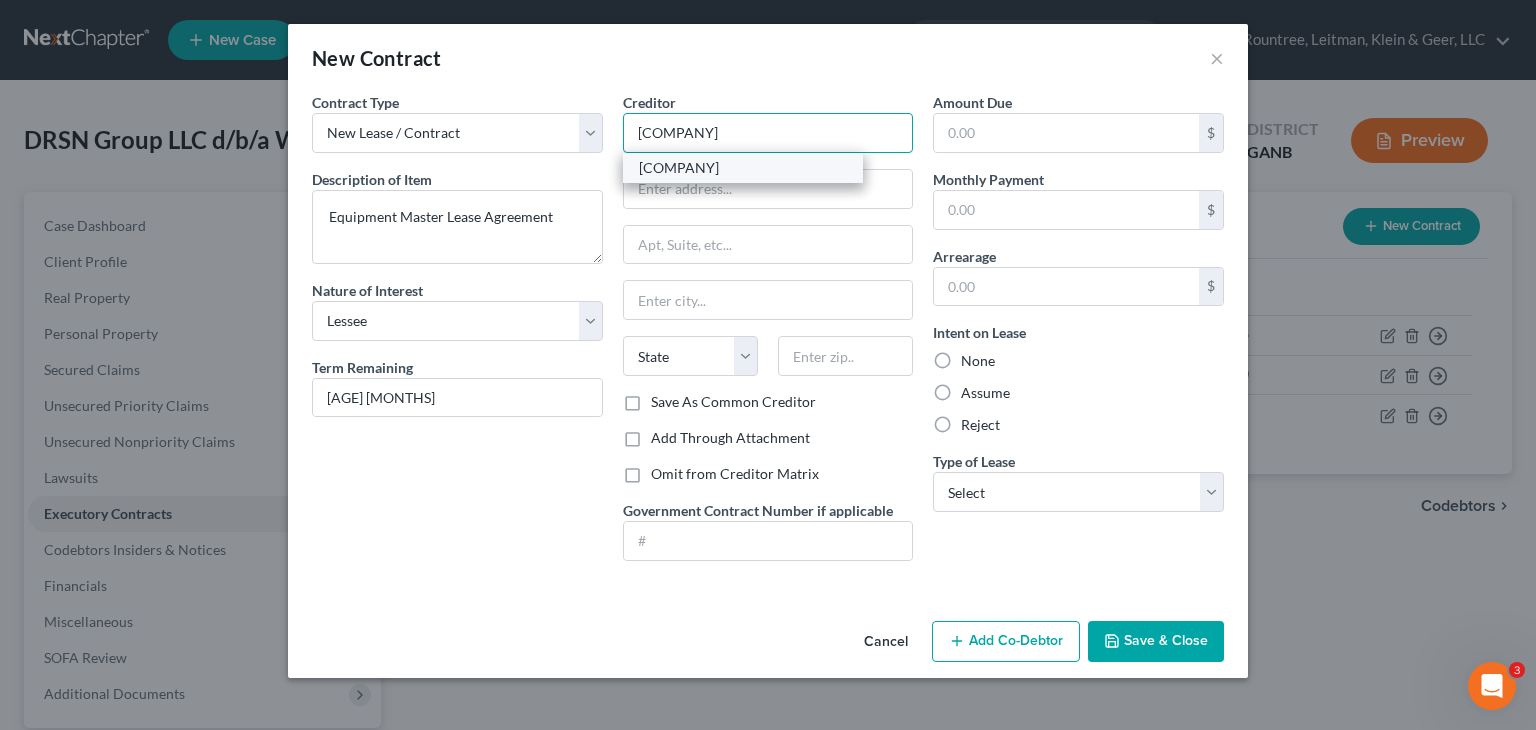 type on "[COMPANY]" 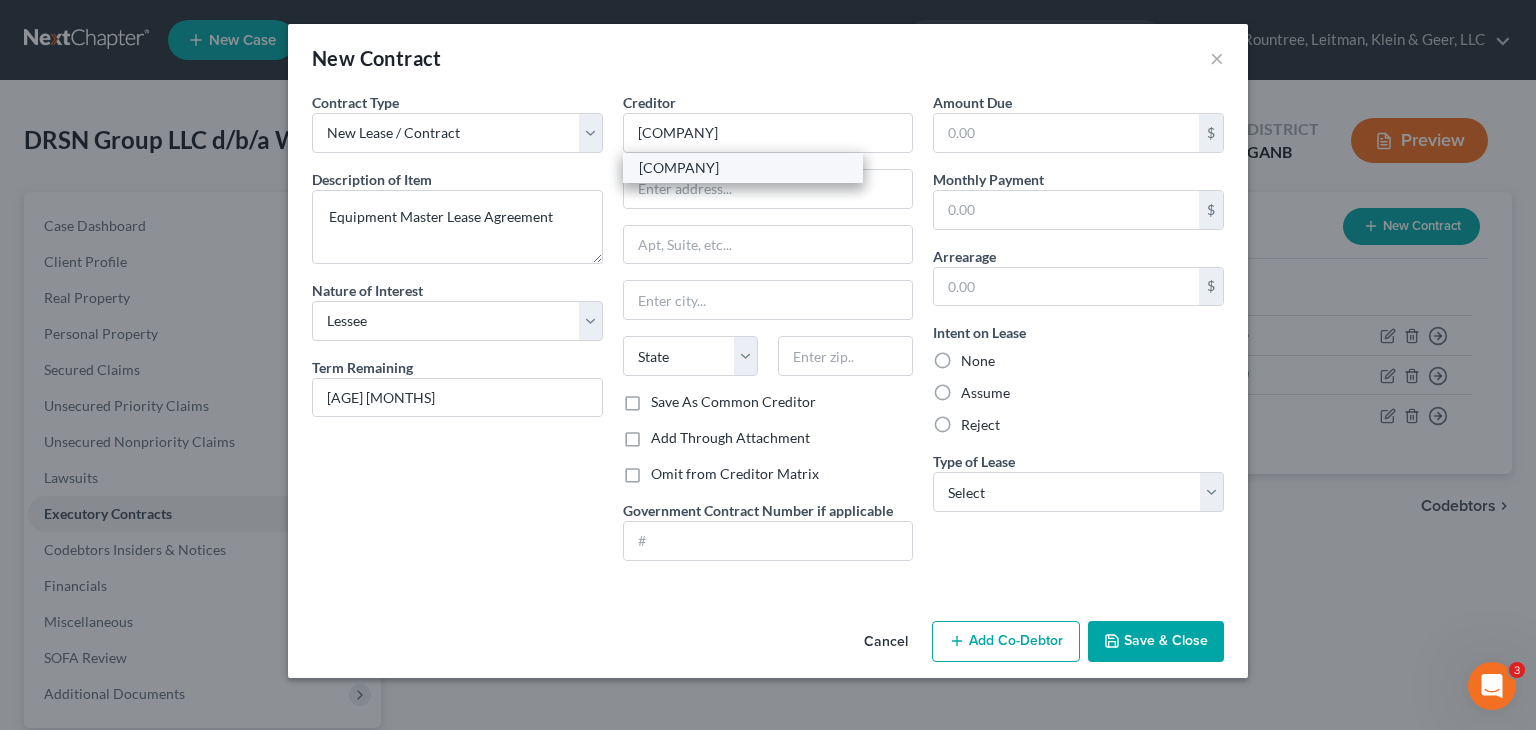 click on "[COMPANY]" at bounding box center (743, 168) 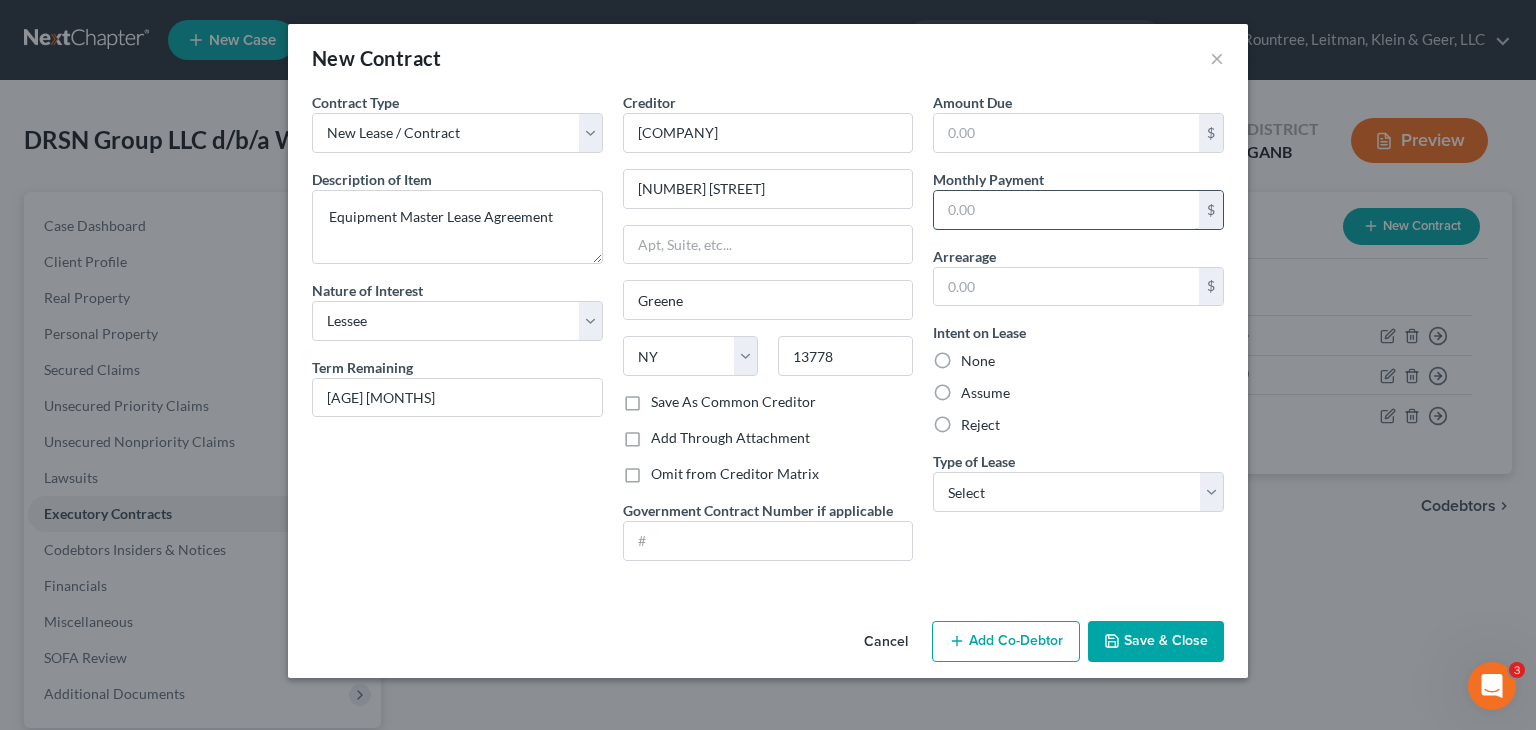 click at bounding box center (1066, 210) 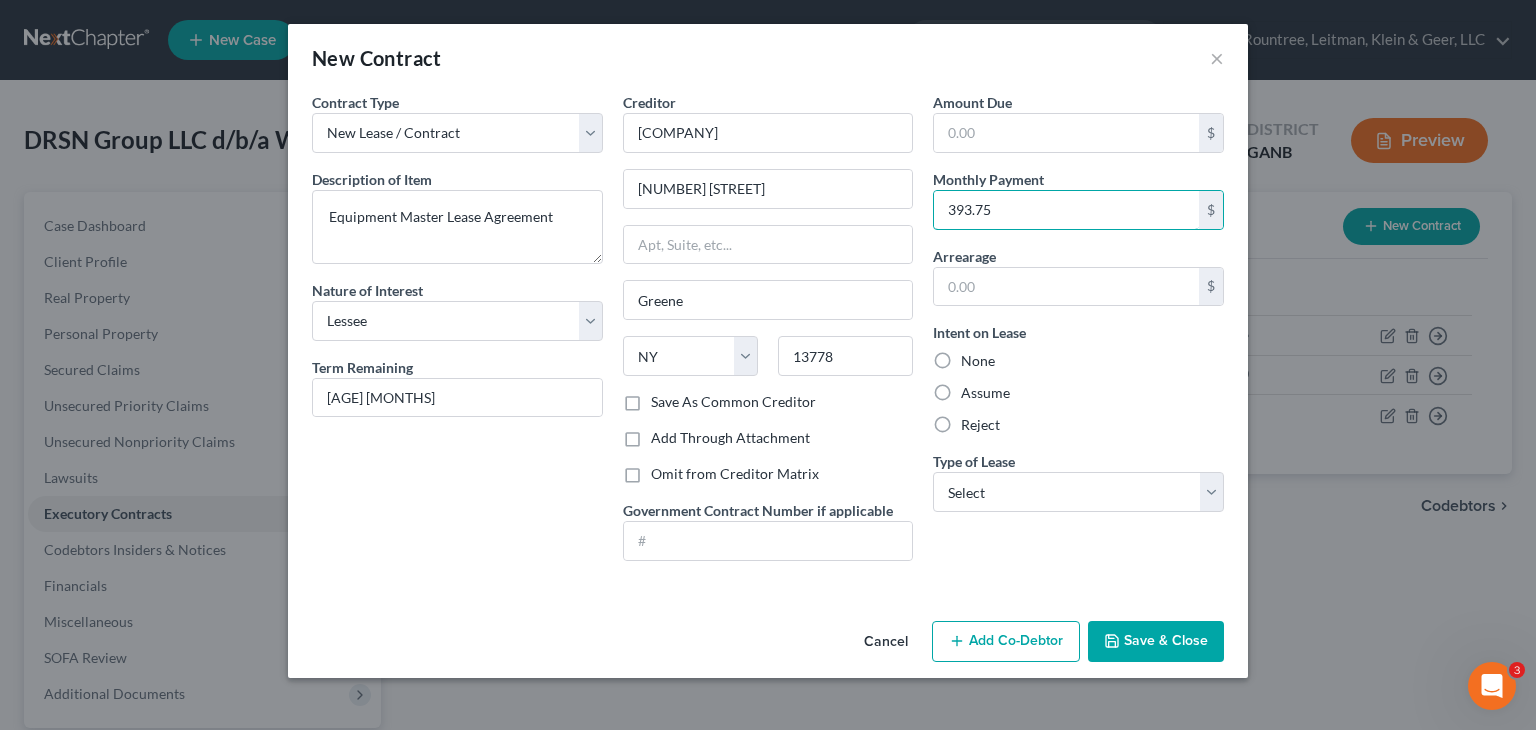 type on "393.75" 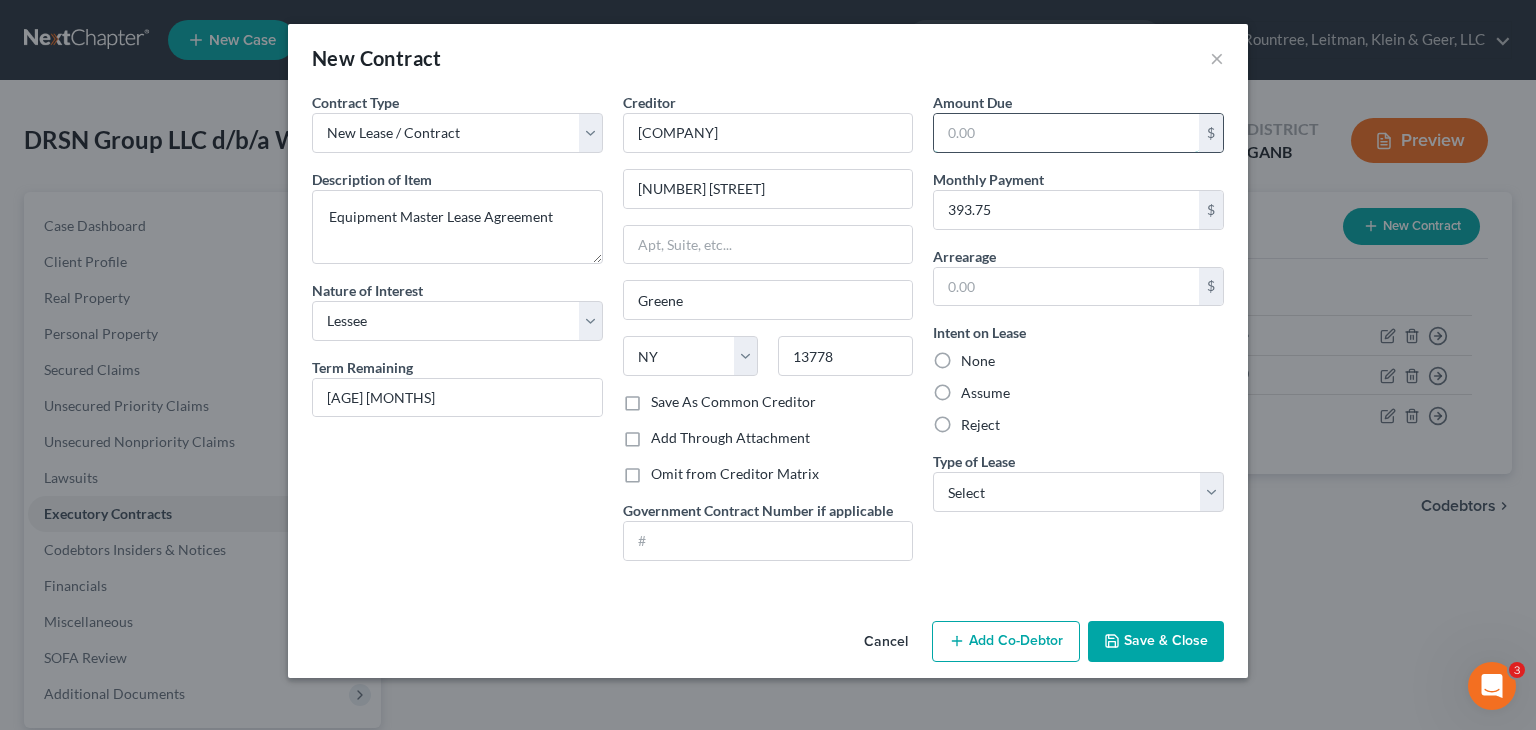 click at bounding box center [1066, 133] 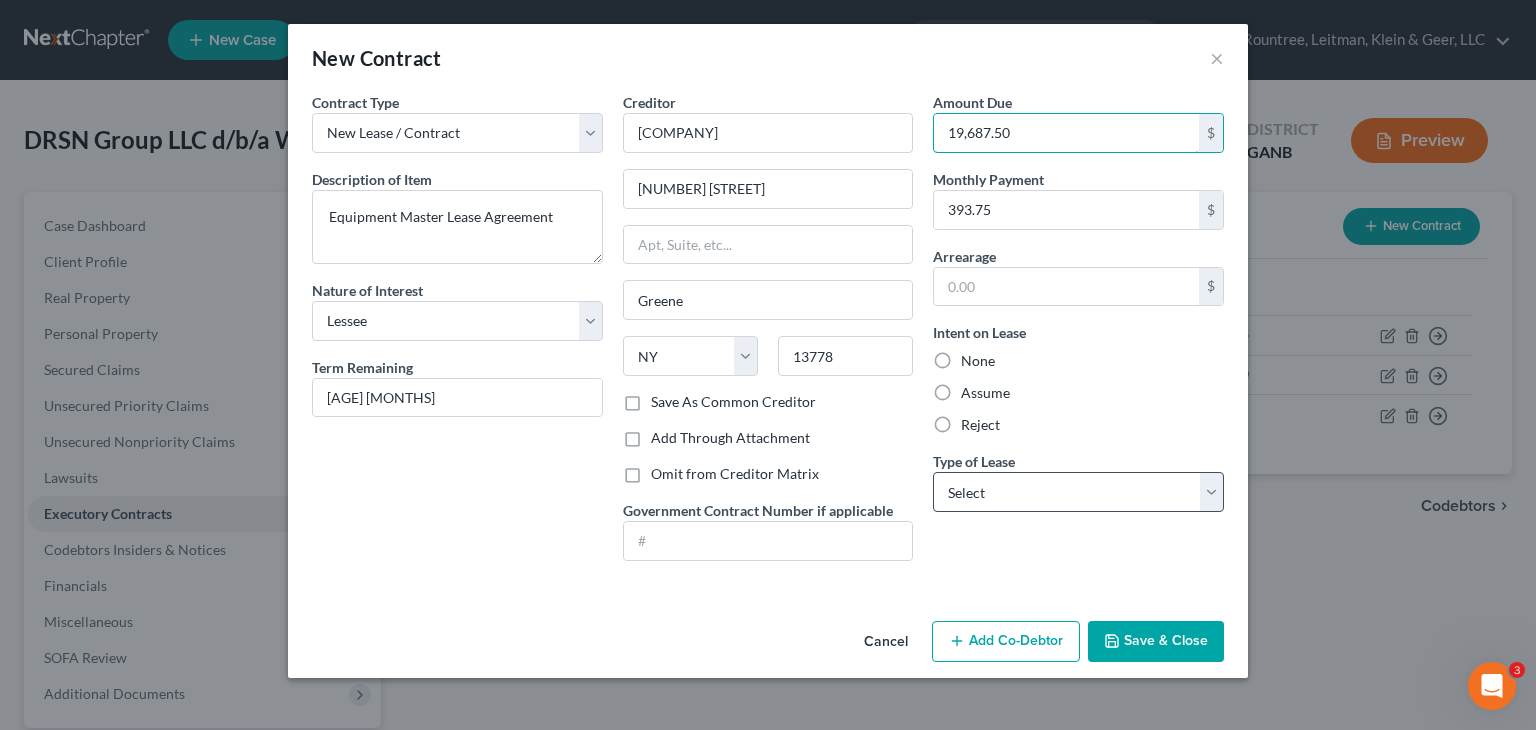 type on "19,687.50" 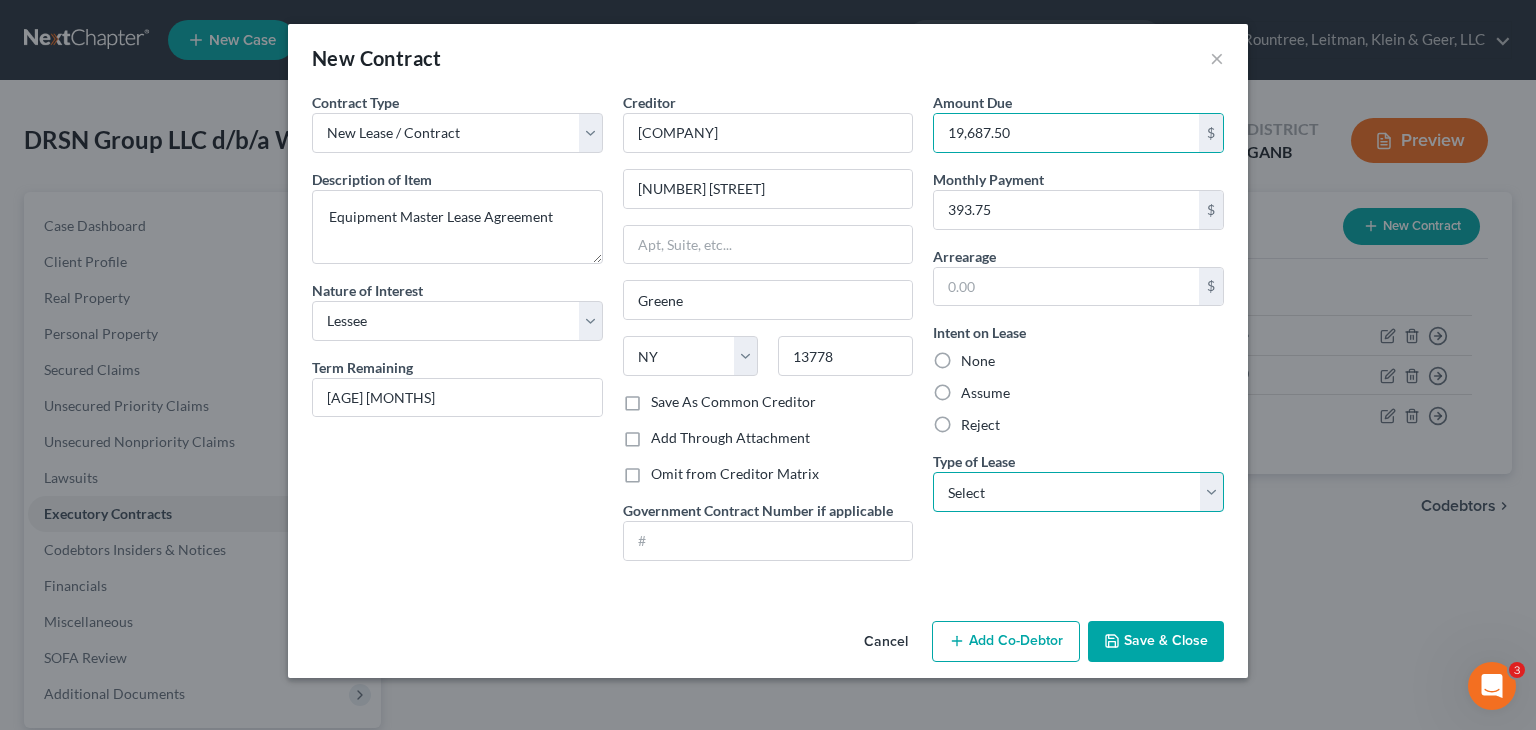 click on "Select Real Estate Car Other" at bounding box center (1078, 492) 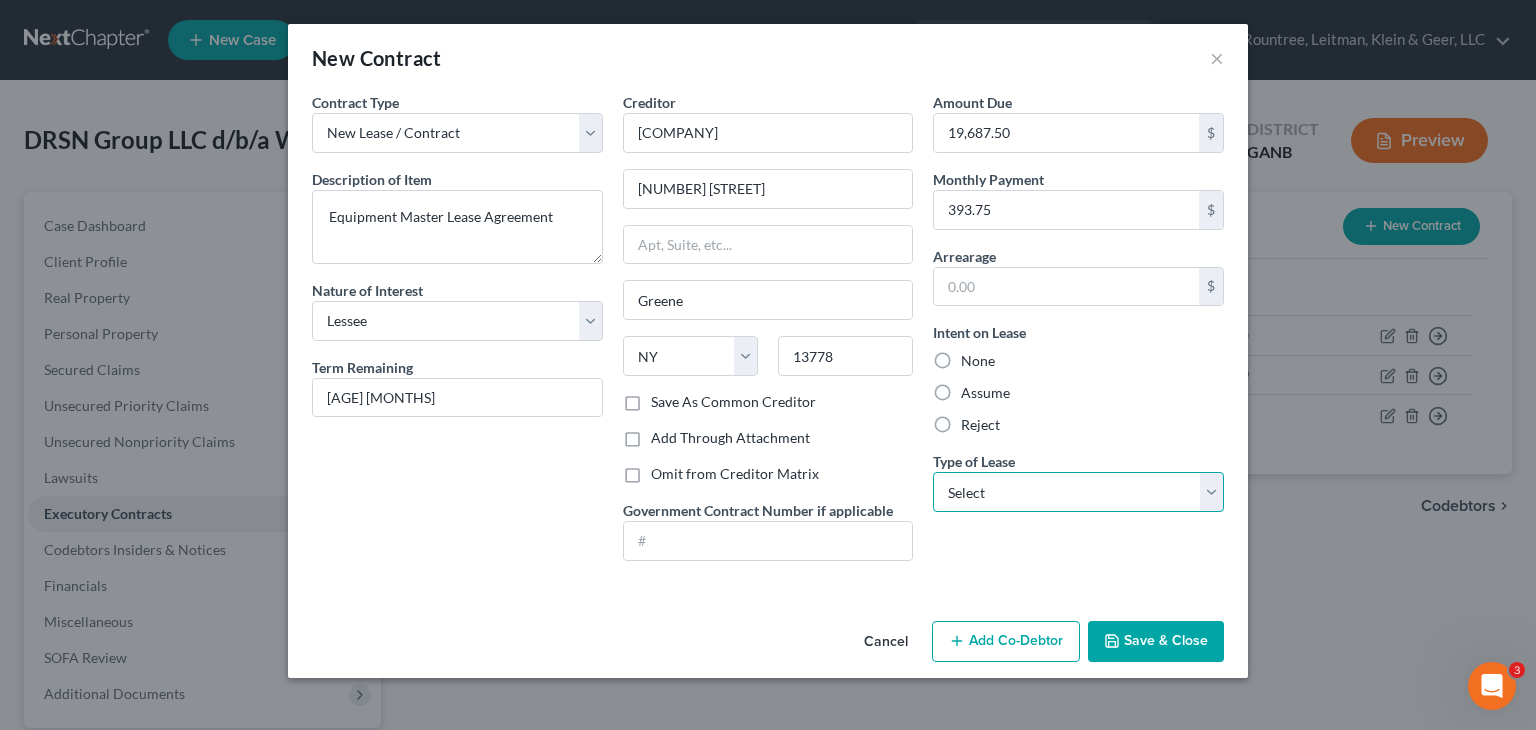 select on "2" 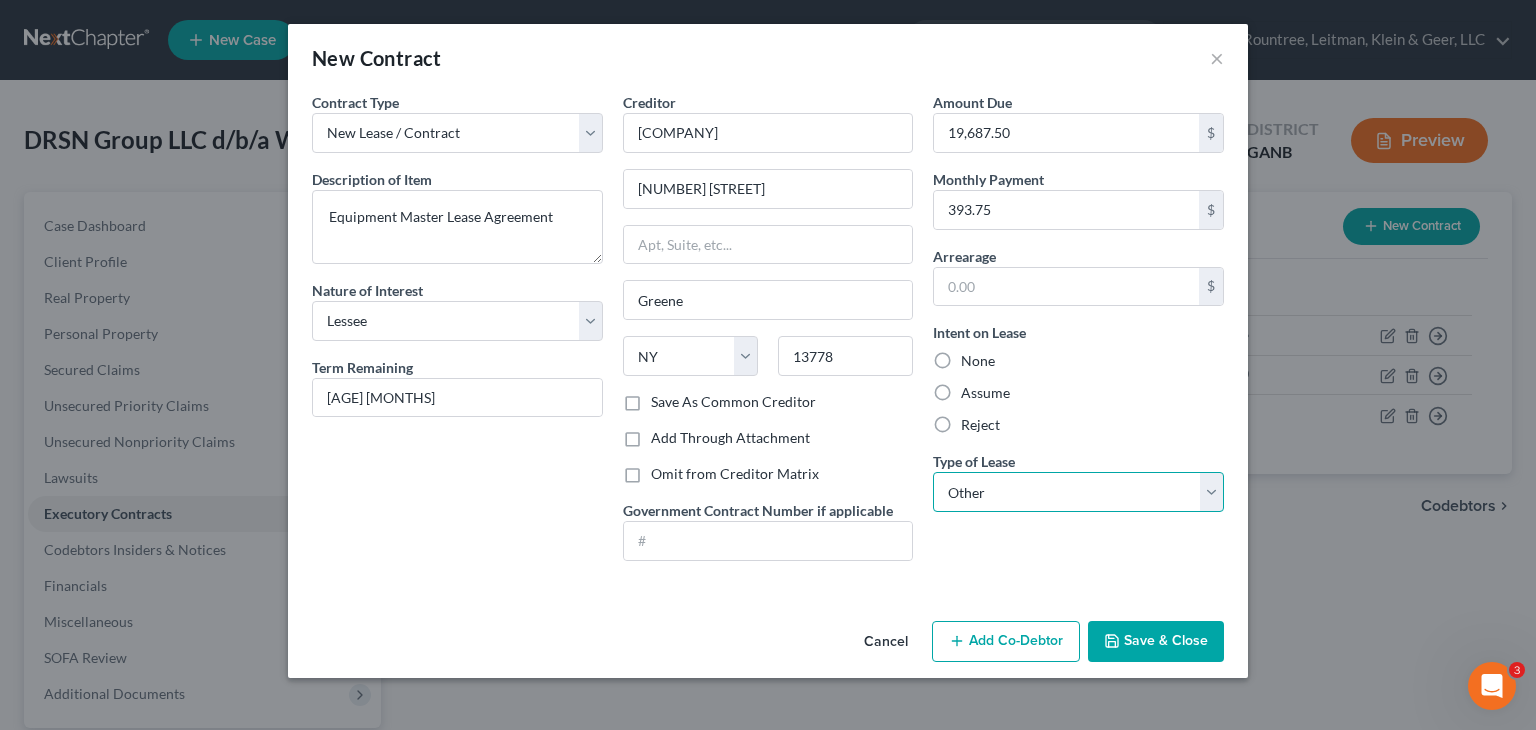click on "Select Real Estate Car Other" at bounding box center (1078, 492) 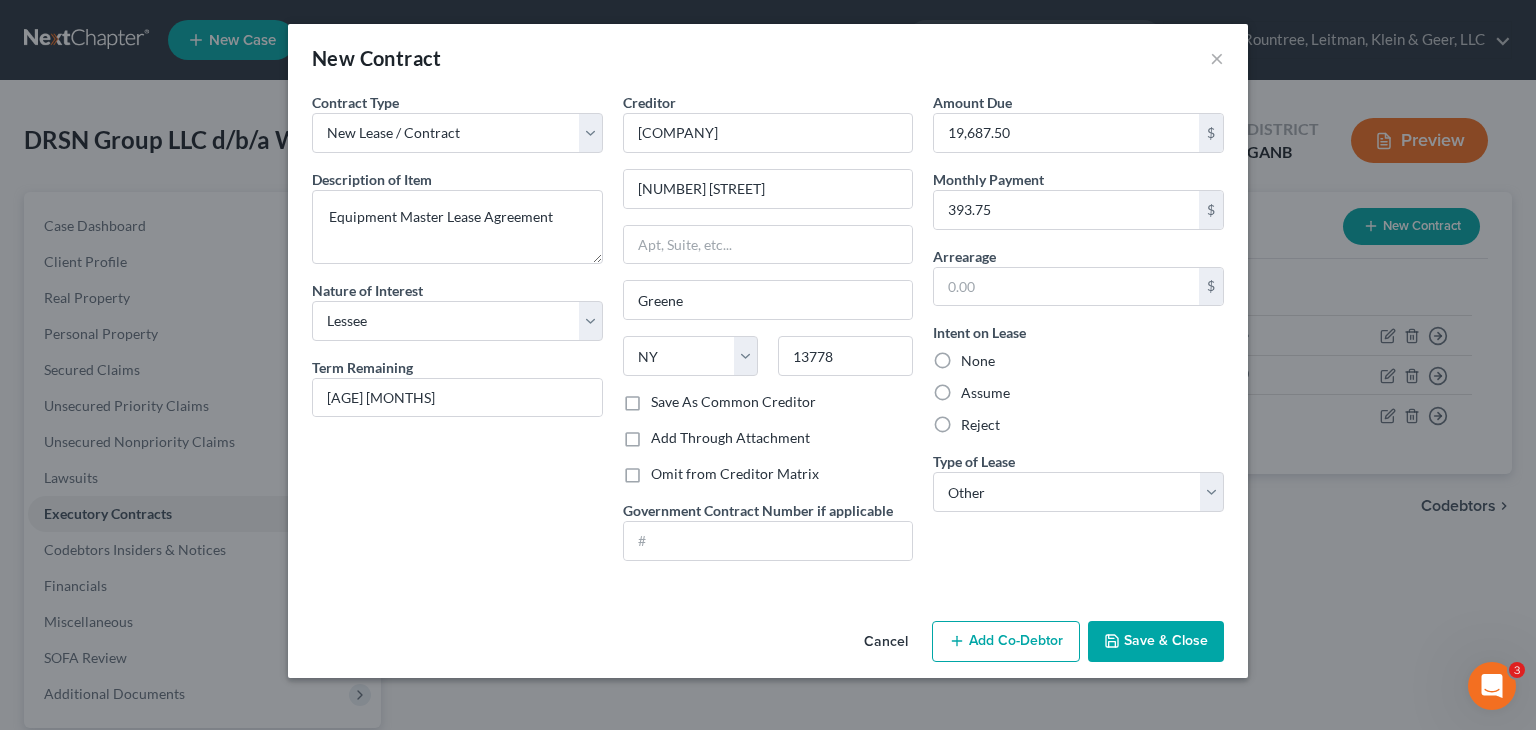 click on "Save & Close" at bounding box center [1156, 642] 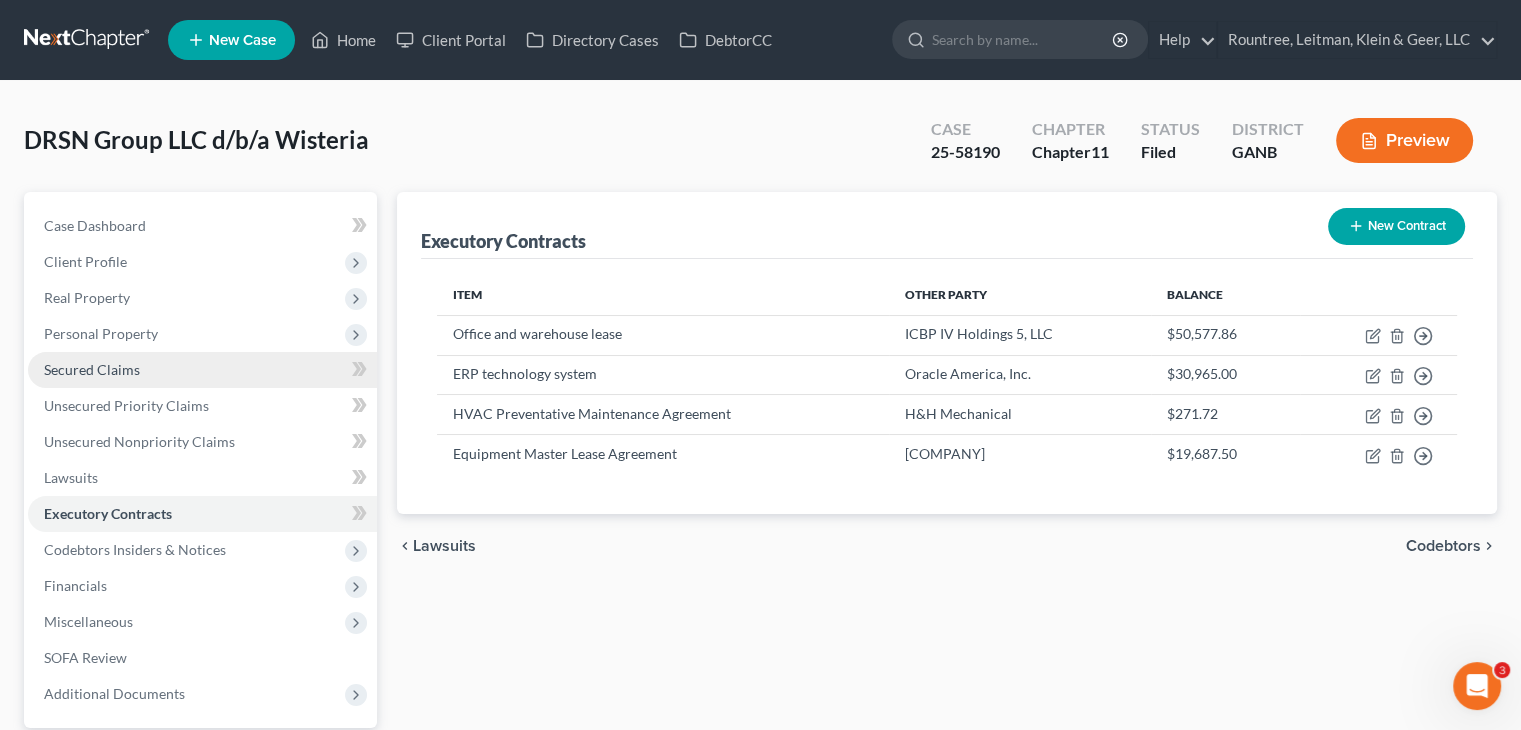 click on "Secured Claims" at bounding box center [92, 369] 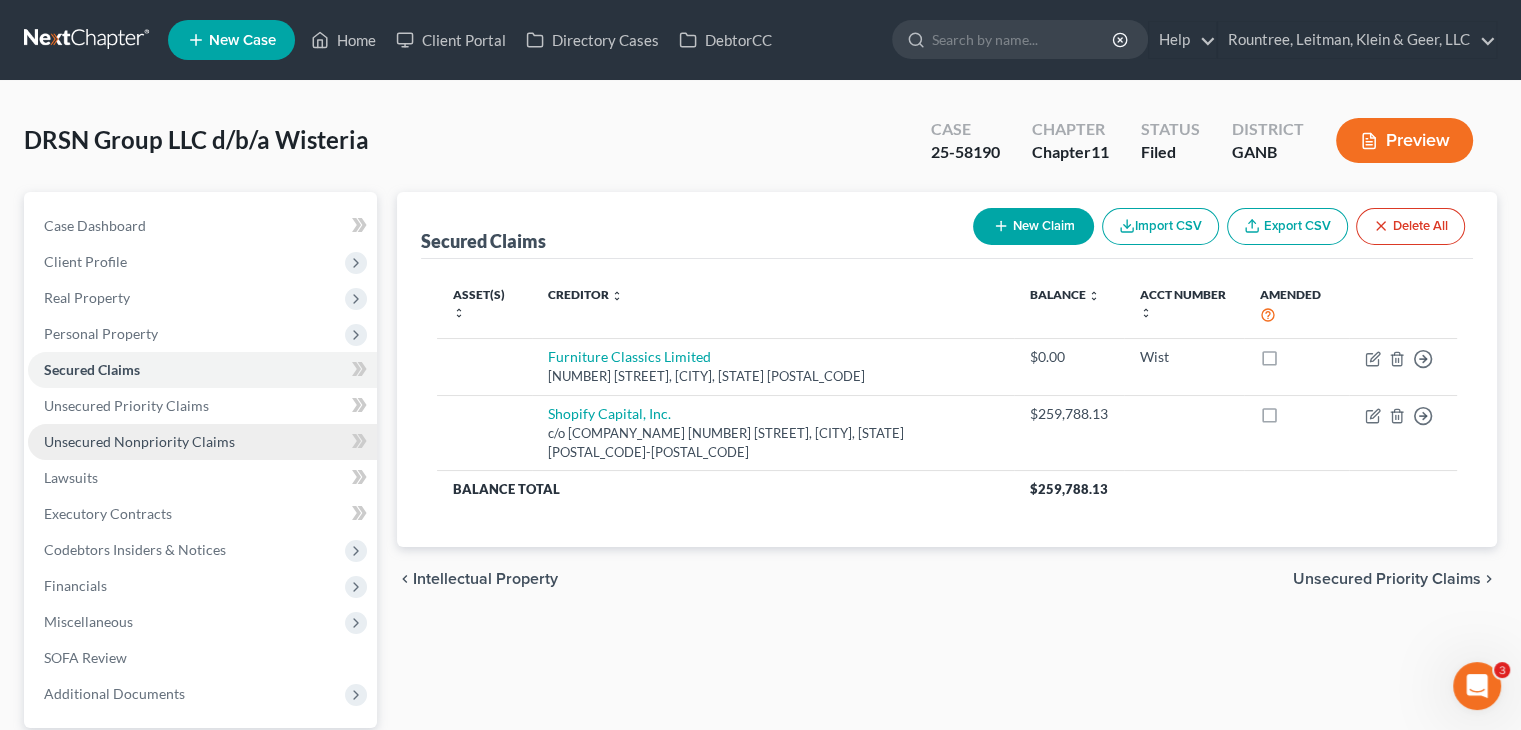 click on "Unsecured Nonpriority Claims" at bounding box center (139, 441) 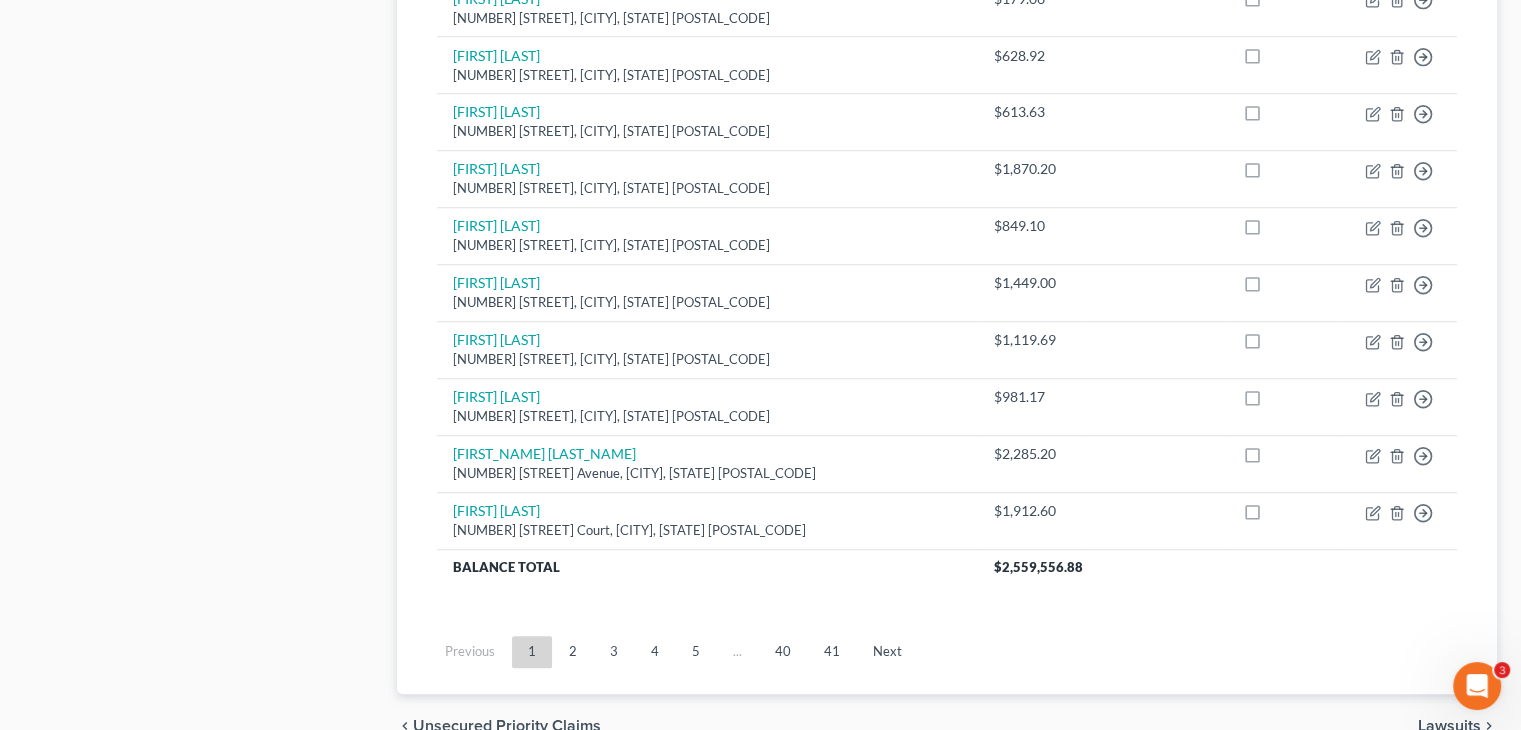 scroll, scrollTop: 1578, scrollLeft: 0, axis: vertical 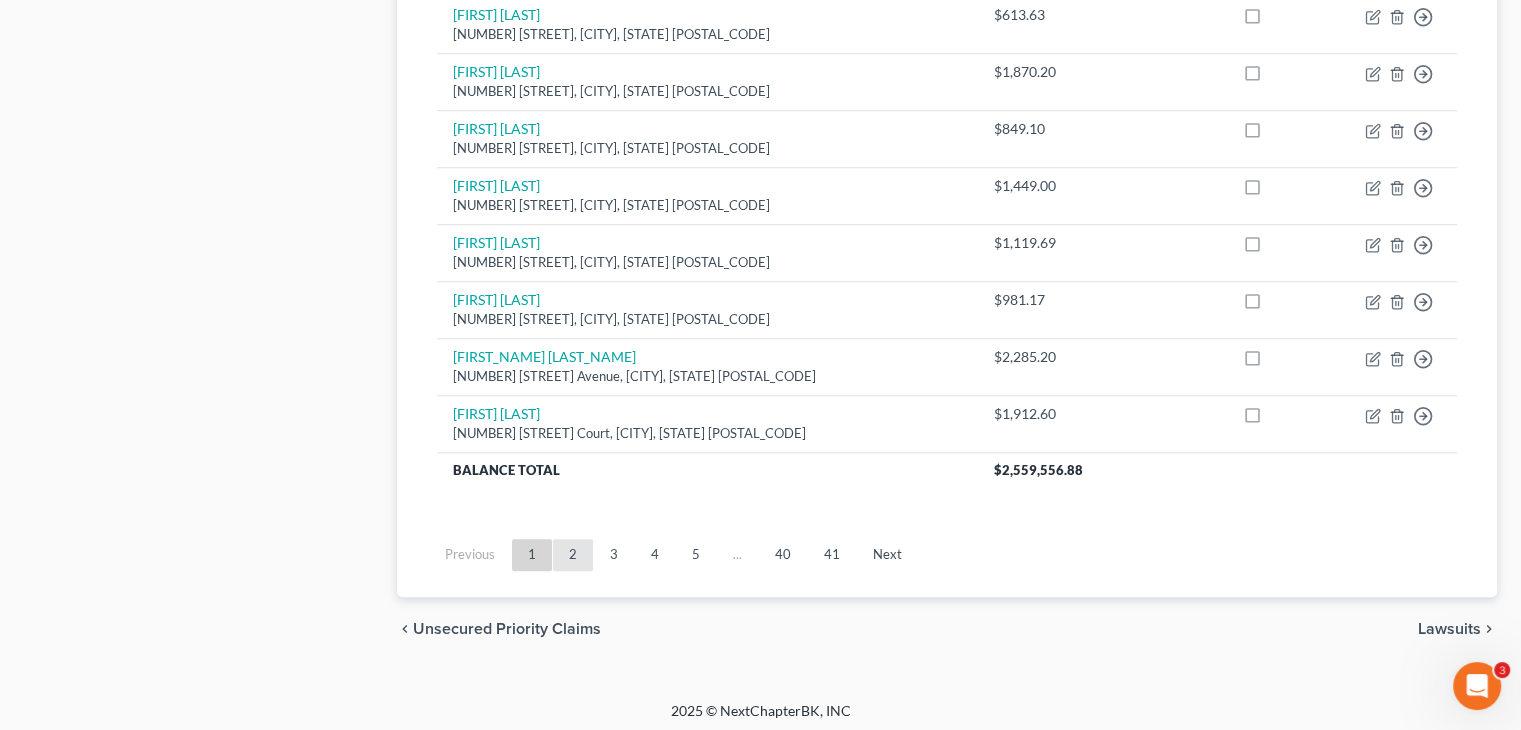 click on "2" at bounding box center (573, 555) 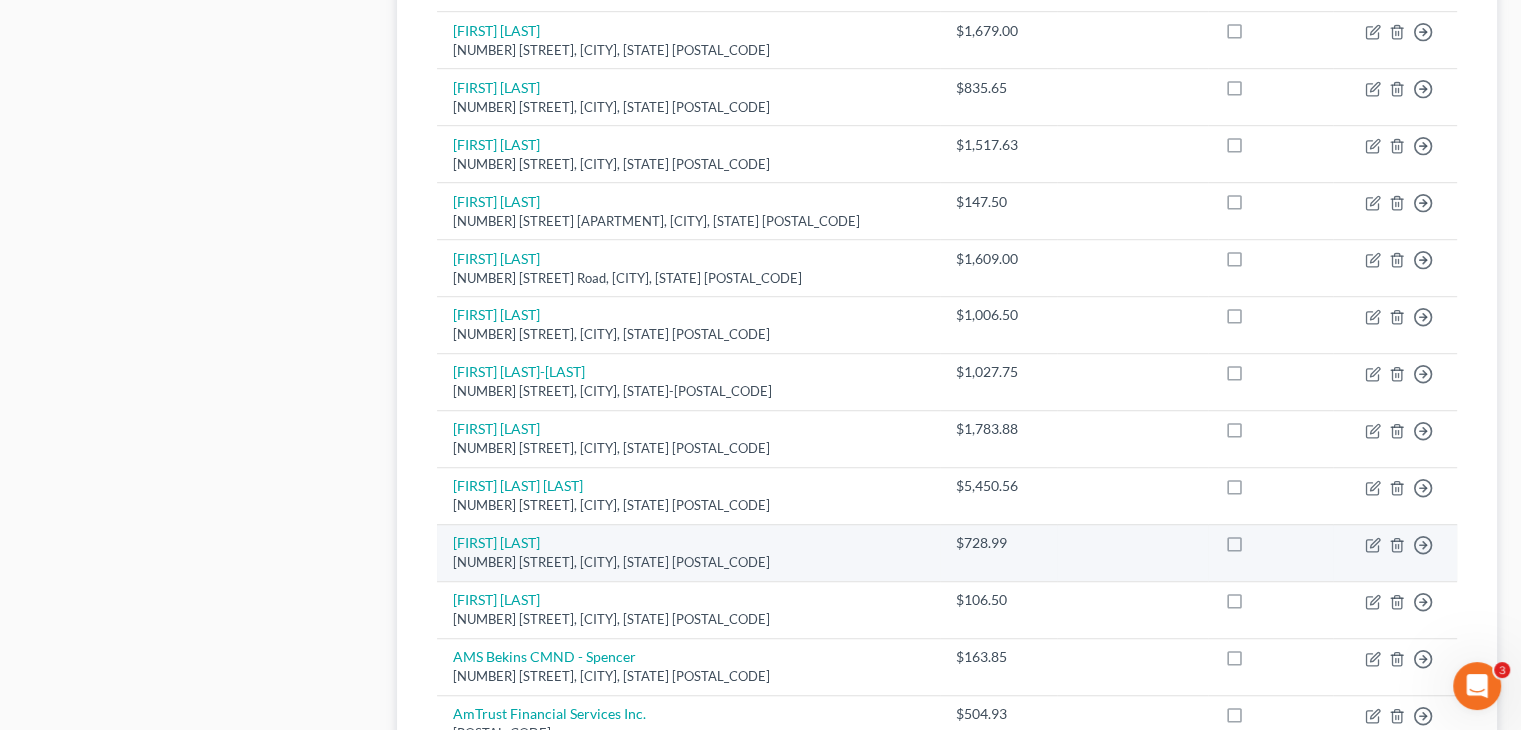 scroll, scrollTop: 1378, scrollLeft: 0, axis: vertical 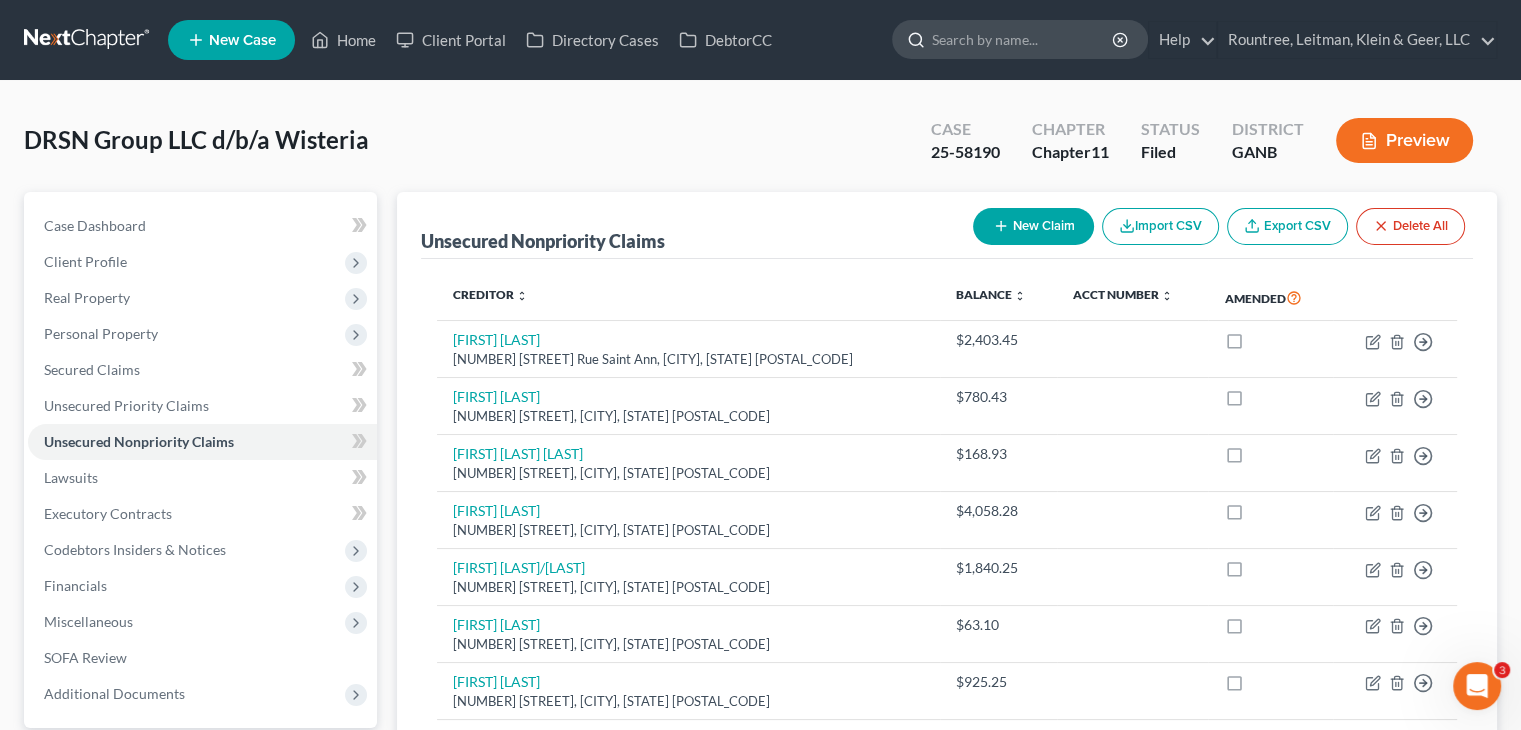 click at bounding box center [1023, 39] 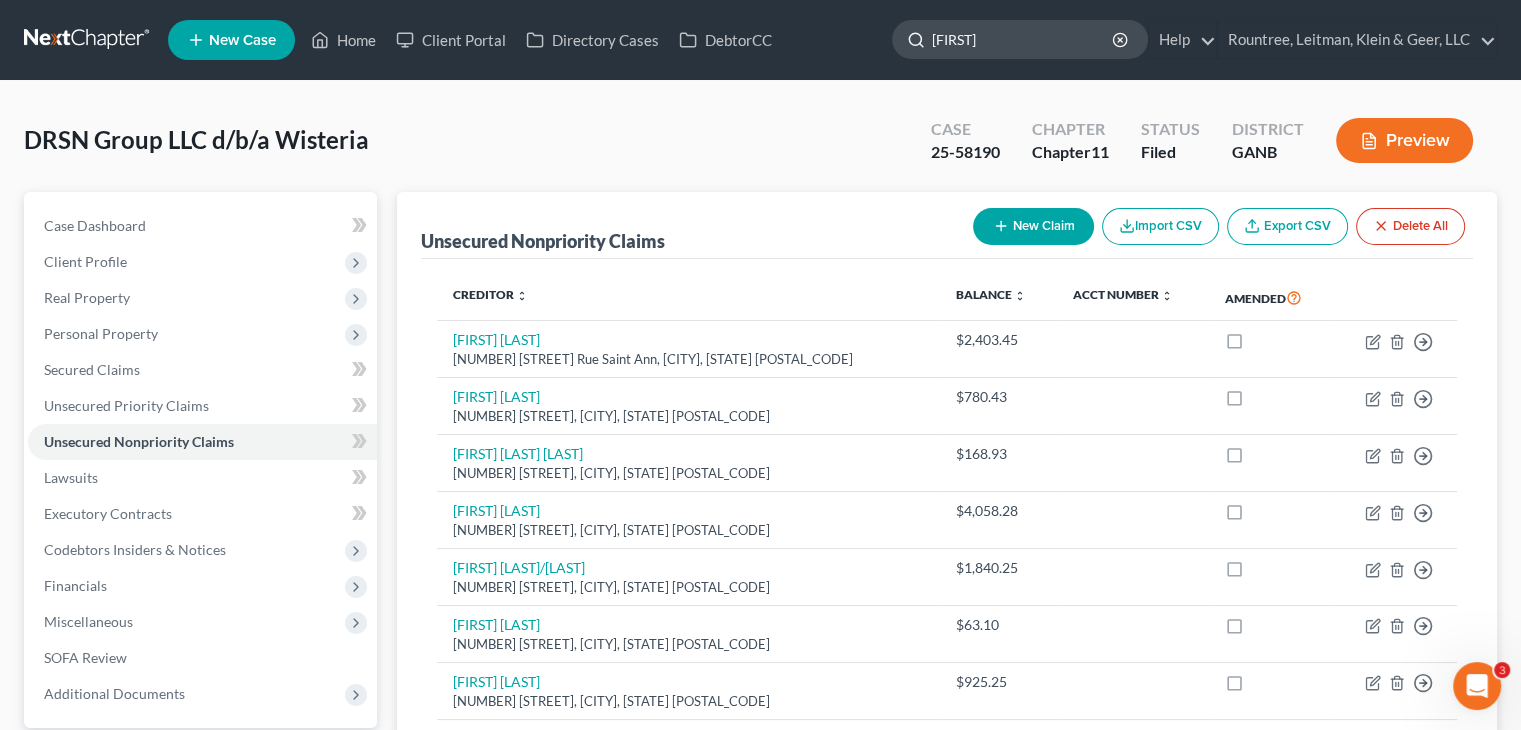 type on "[FIRST_NAME]" 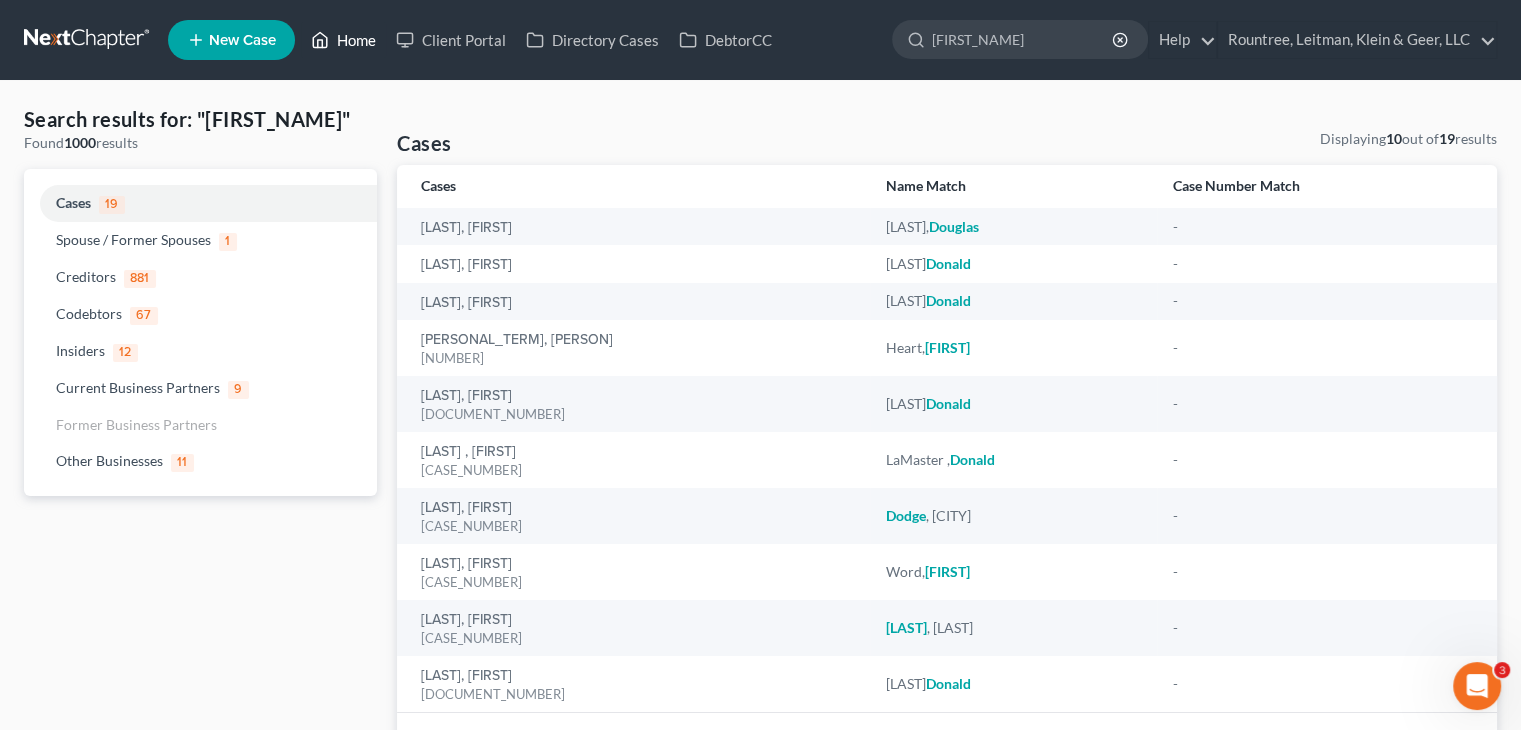 click on "Home" at bounding box center (343, 40) 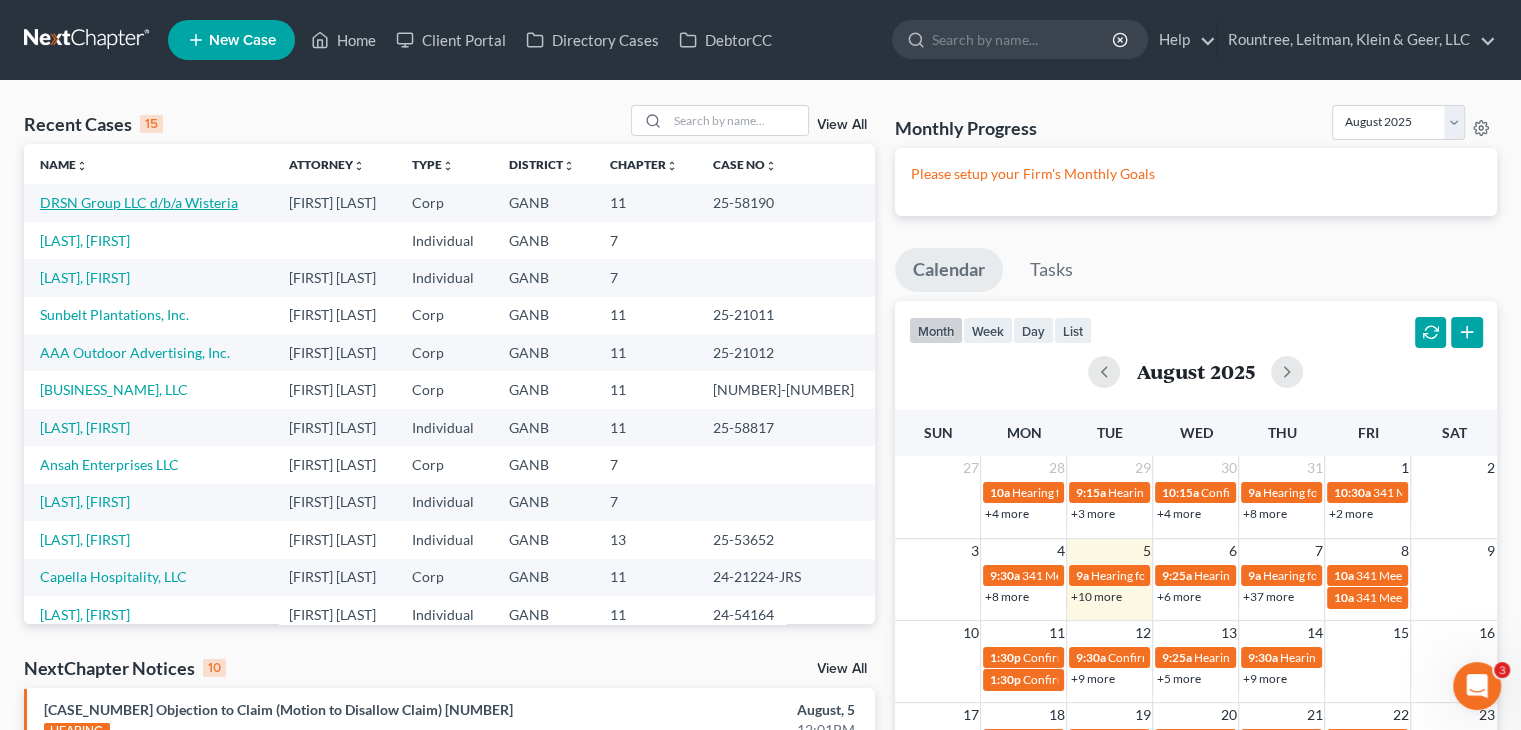 click on "DRSN Group LLC d/b/a Wisteria" at bounding box center [139, 202] 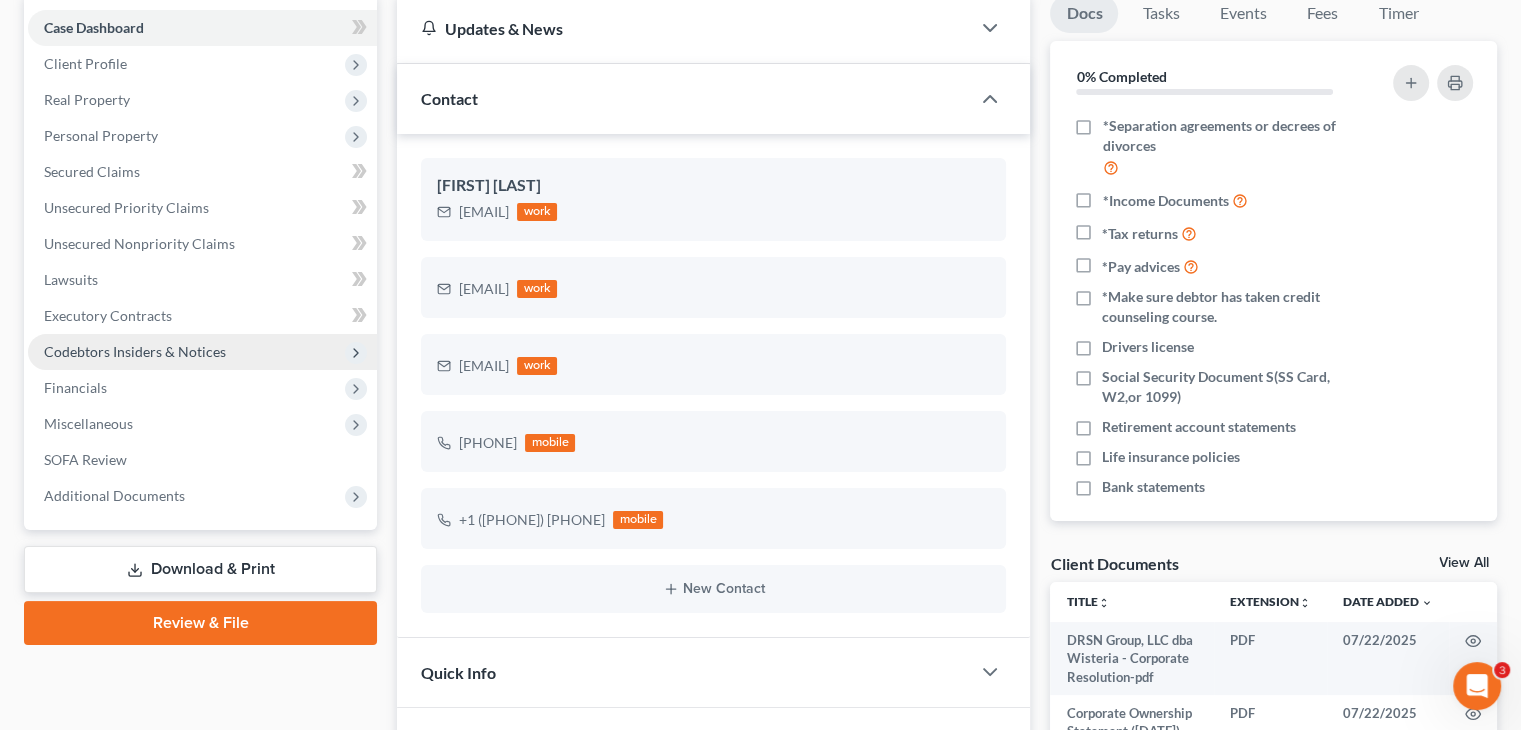 scroll, scrollTop: 0, scrollLeft: 0, axis: both 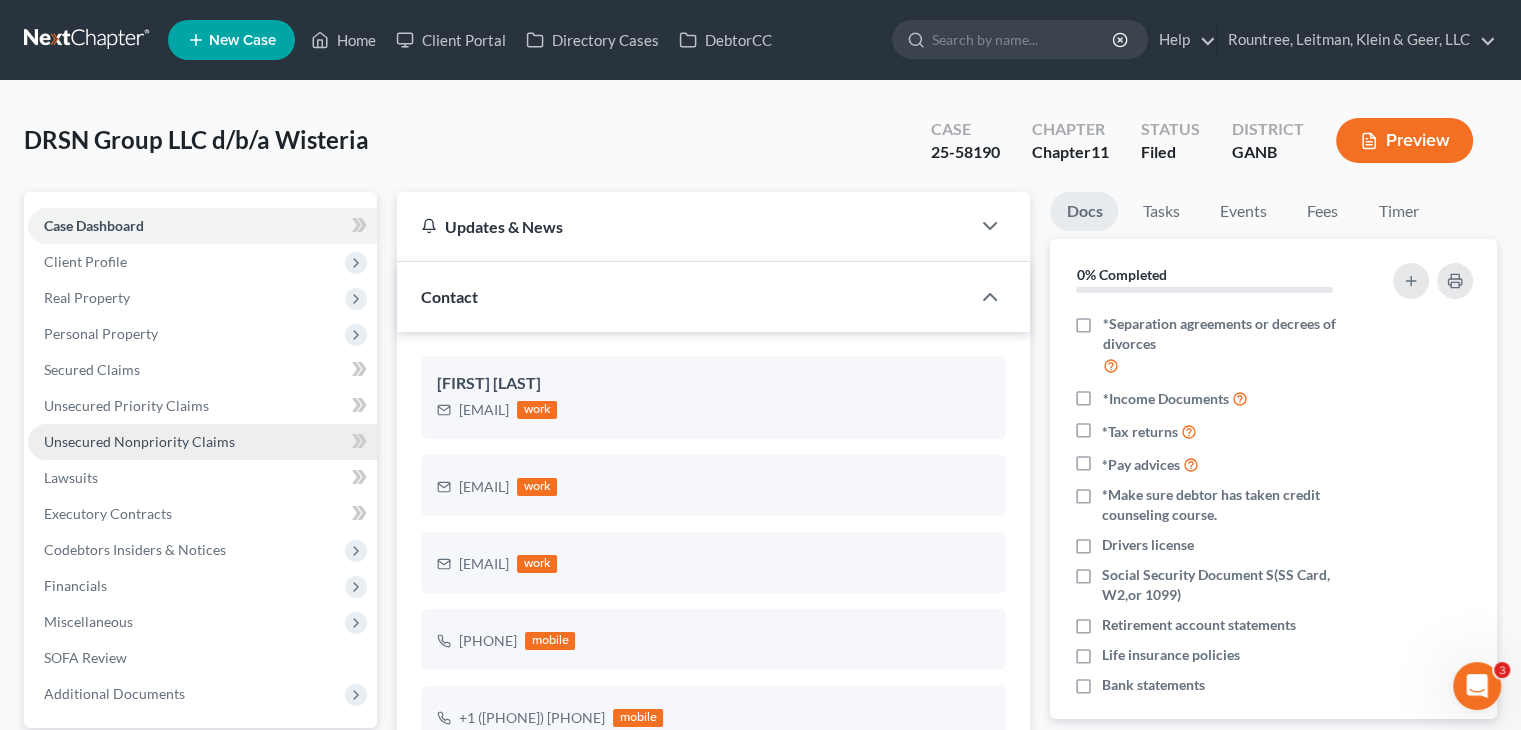 click on "Unsecured Nonpriority Claims" at bounding box center (139, 441) 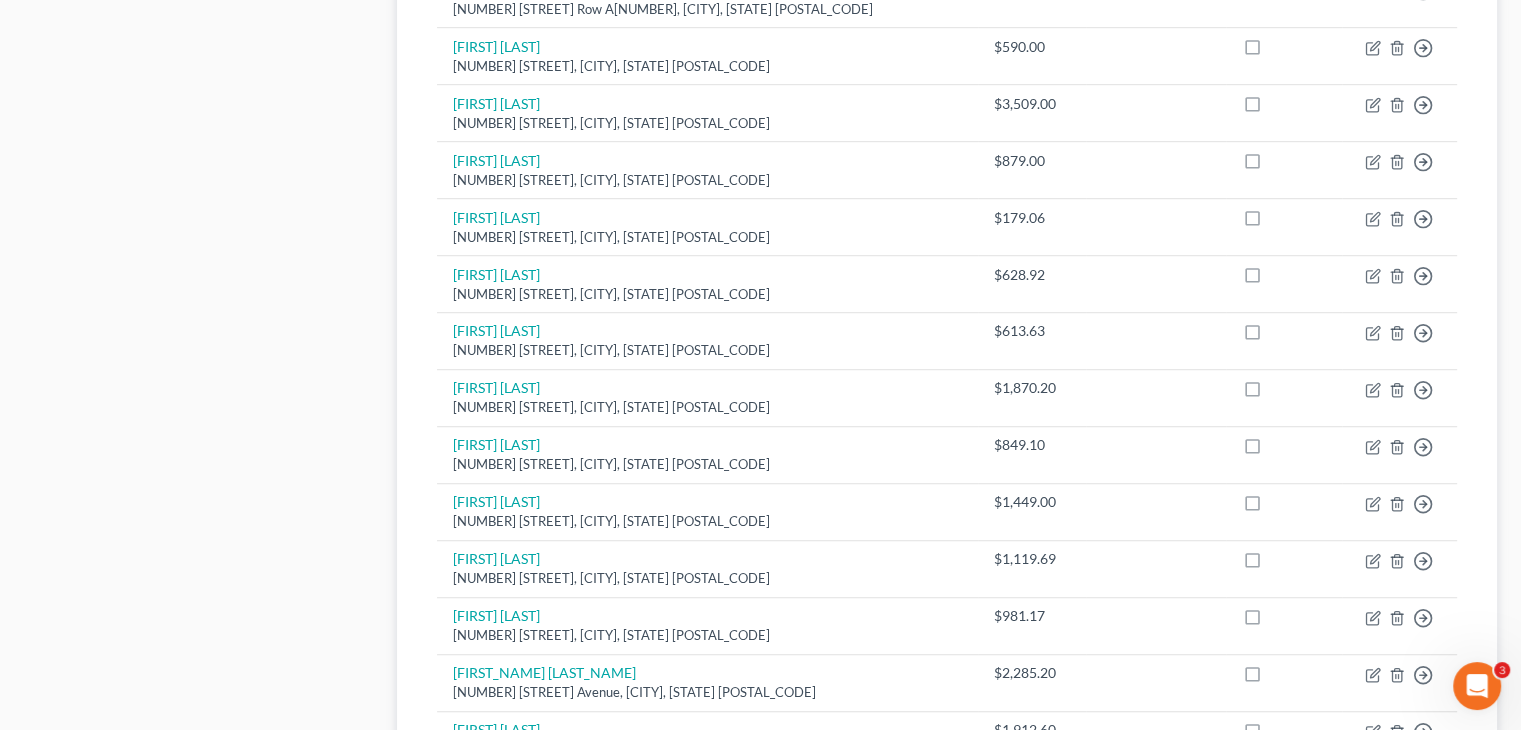 scroll, scrollTop: 1578, scrollLeft: 0, axis: vertical 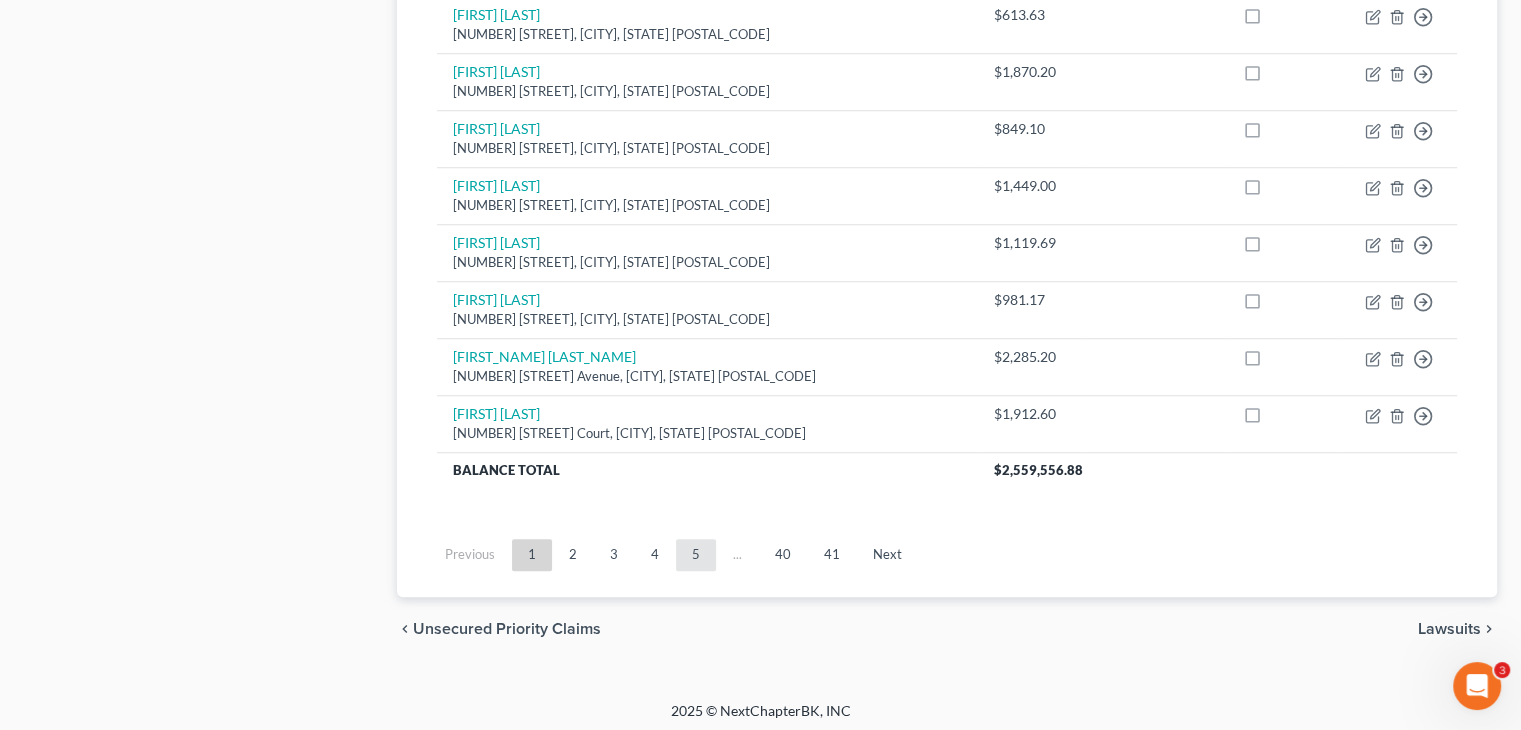 click on "5" at bounding box center (696, 555) 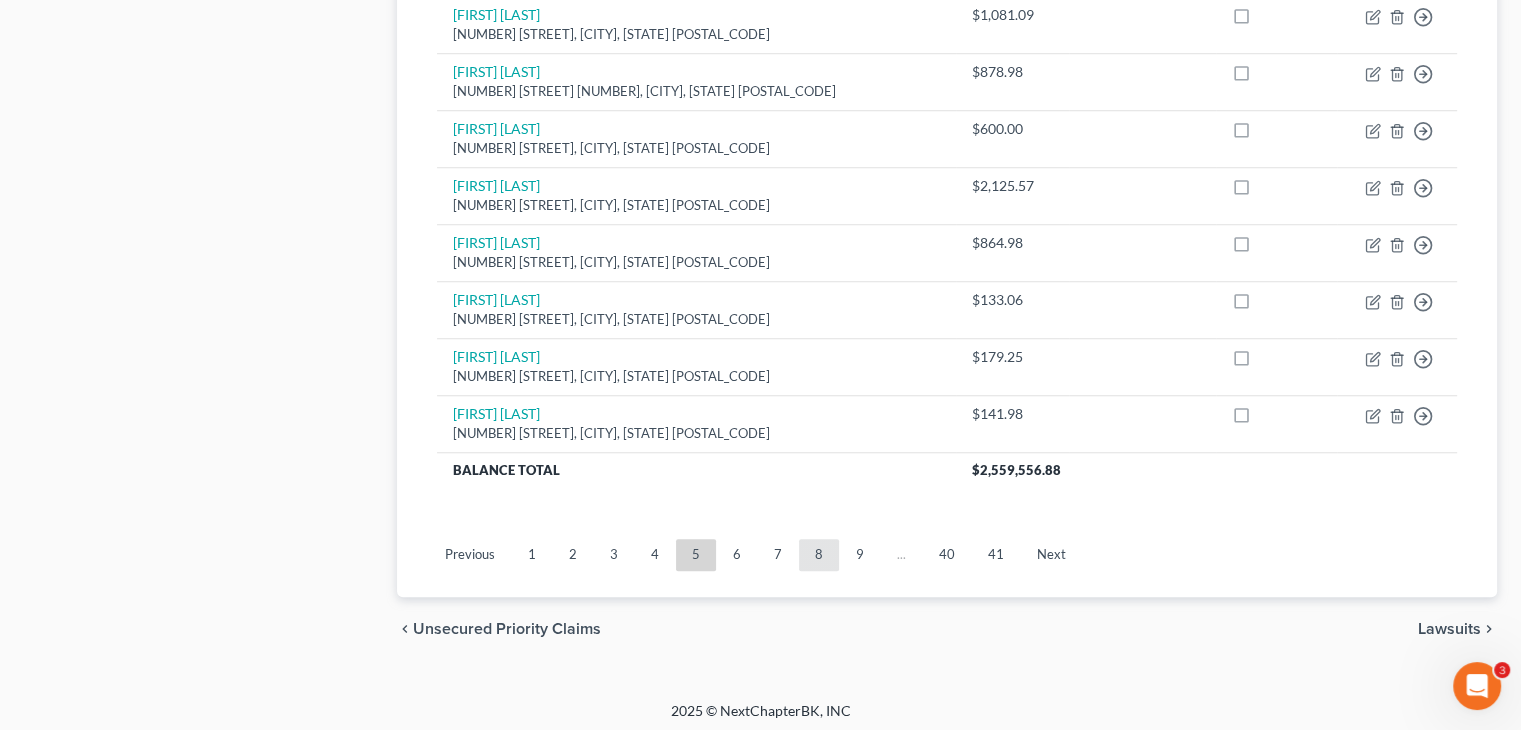 click on "8" at bounding box center [819, 555] 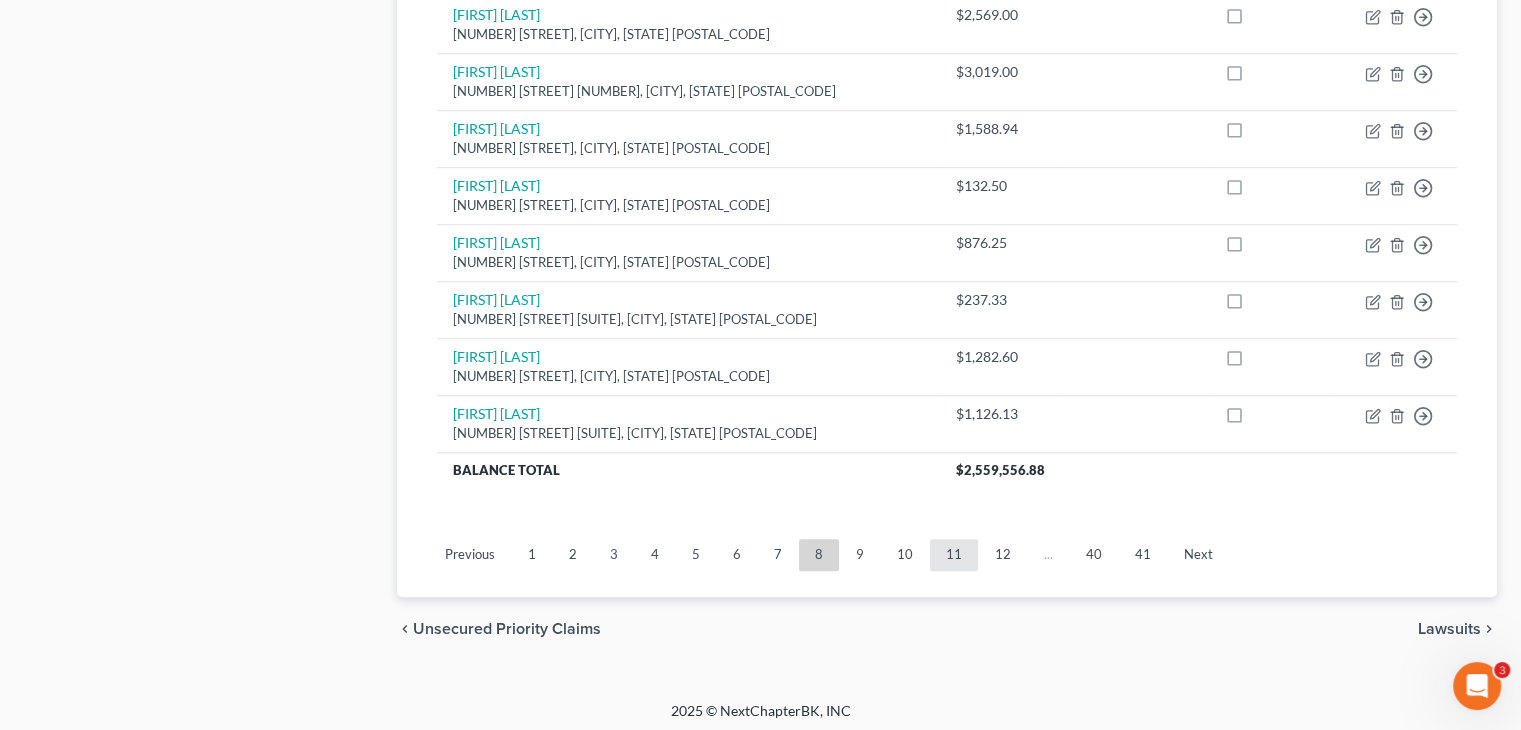 click on "11" at bounding box center (954, 555) 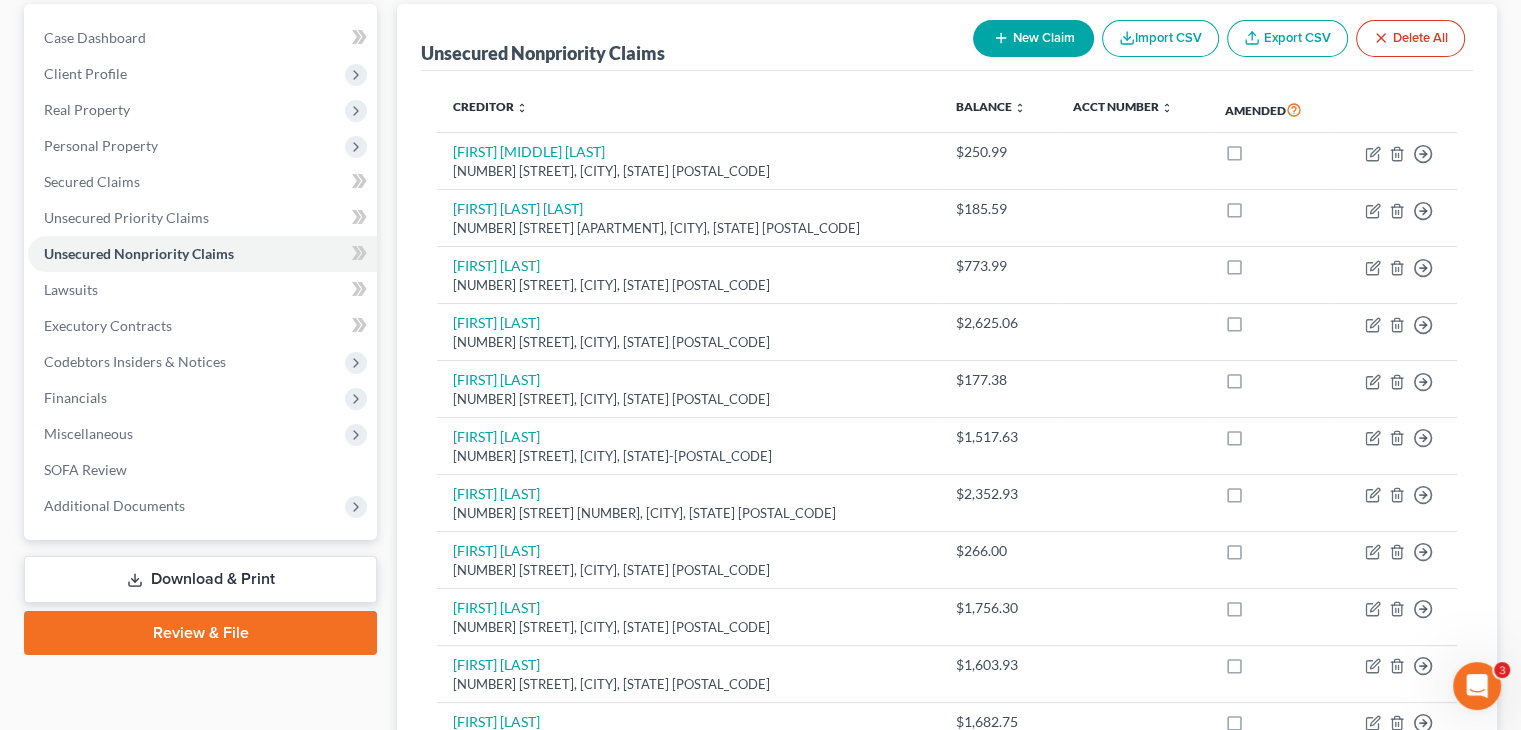 scroll, scrollTop: 1578, scrollLeft: 0, axis: vertical 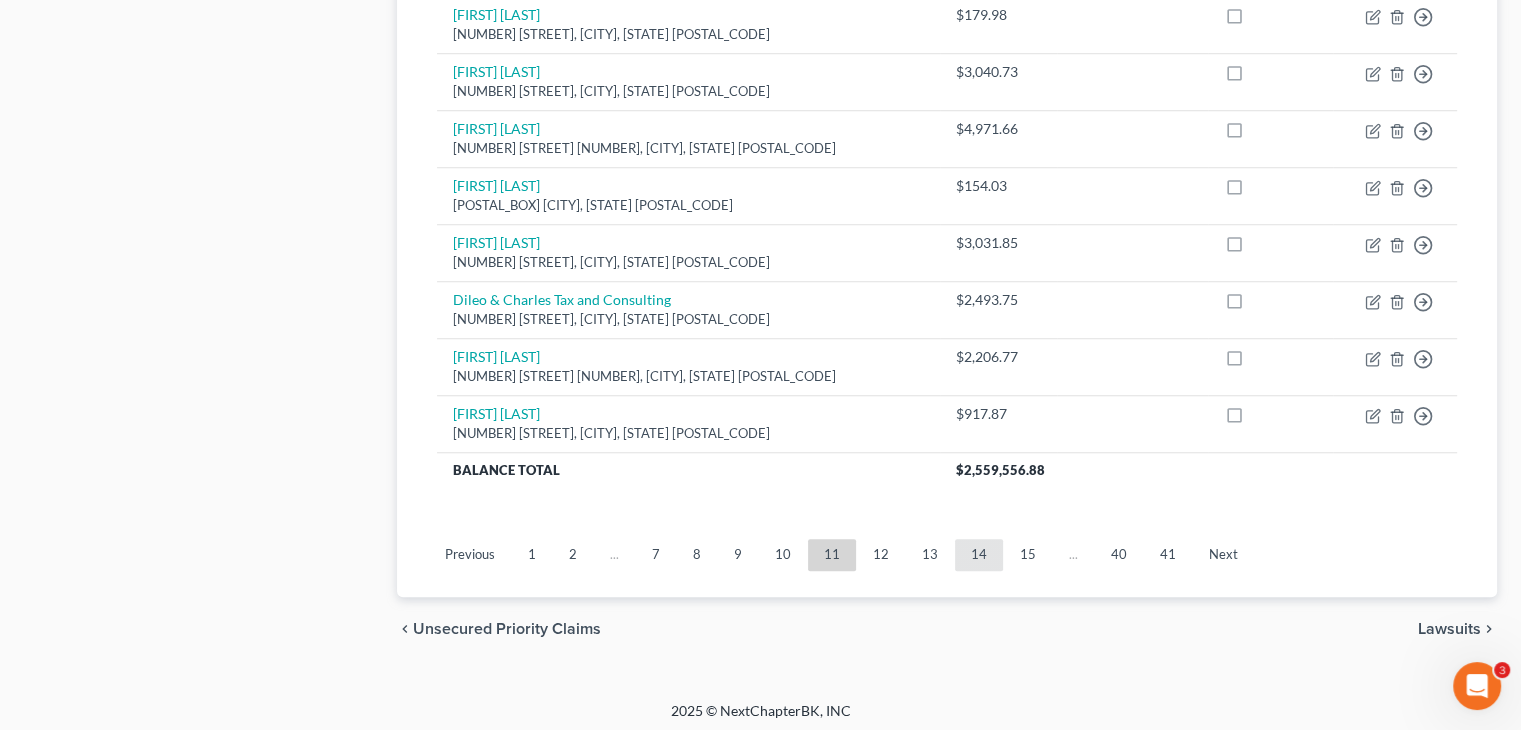 click on "14" at bounding box center (979, 555) 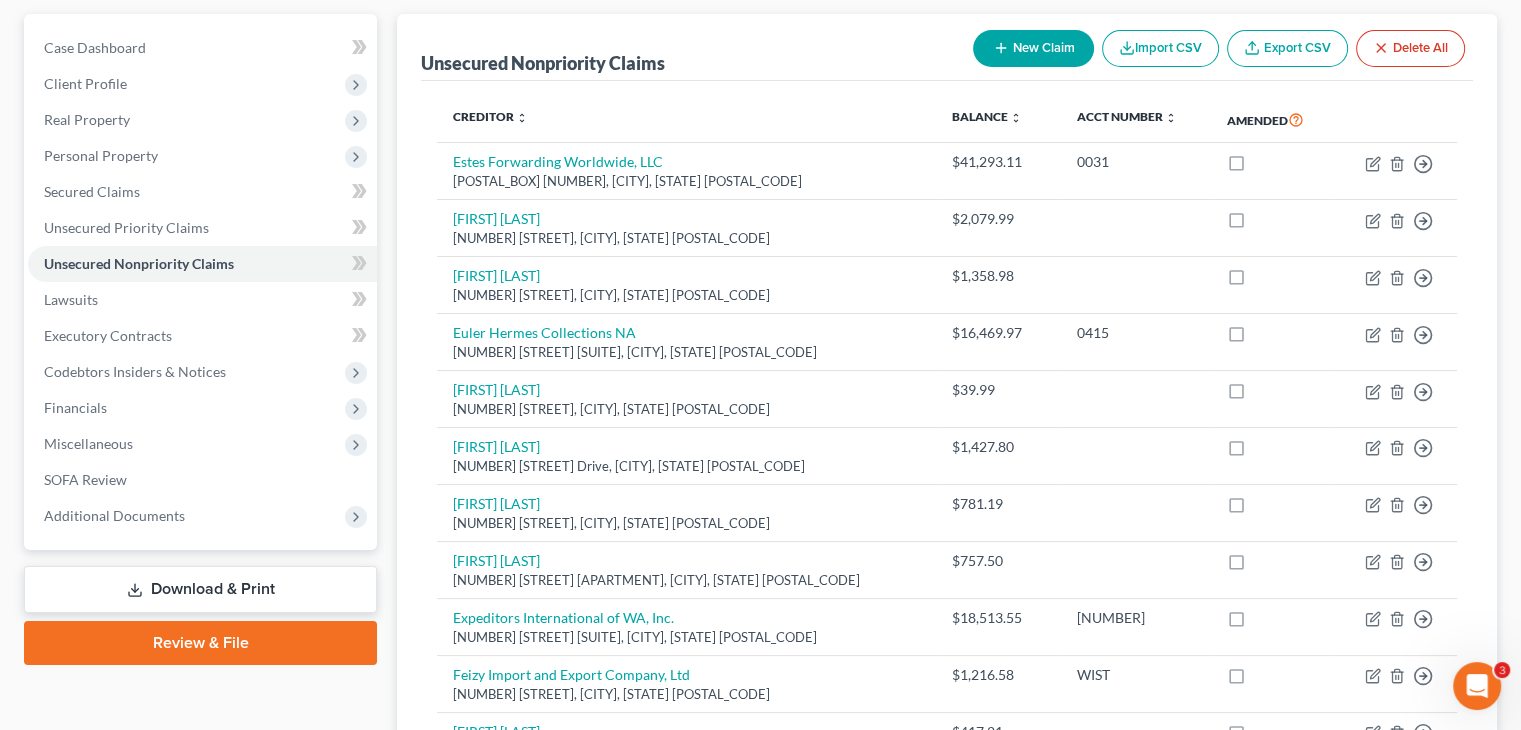scroll, scrollTop: 0, scrollLeft: 0, axis: both 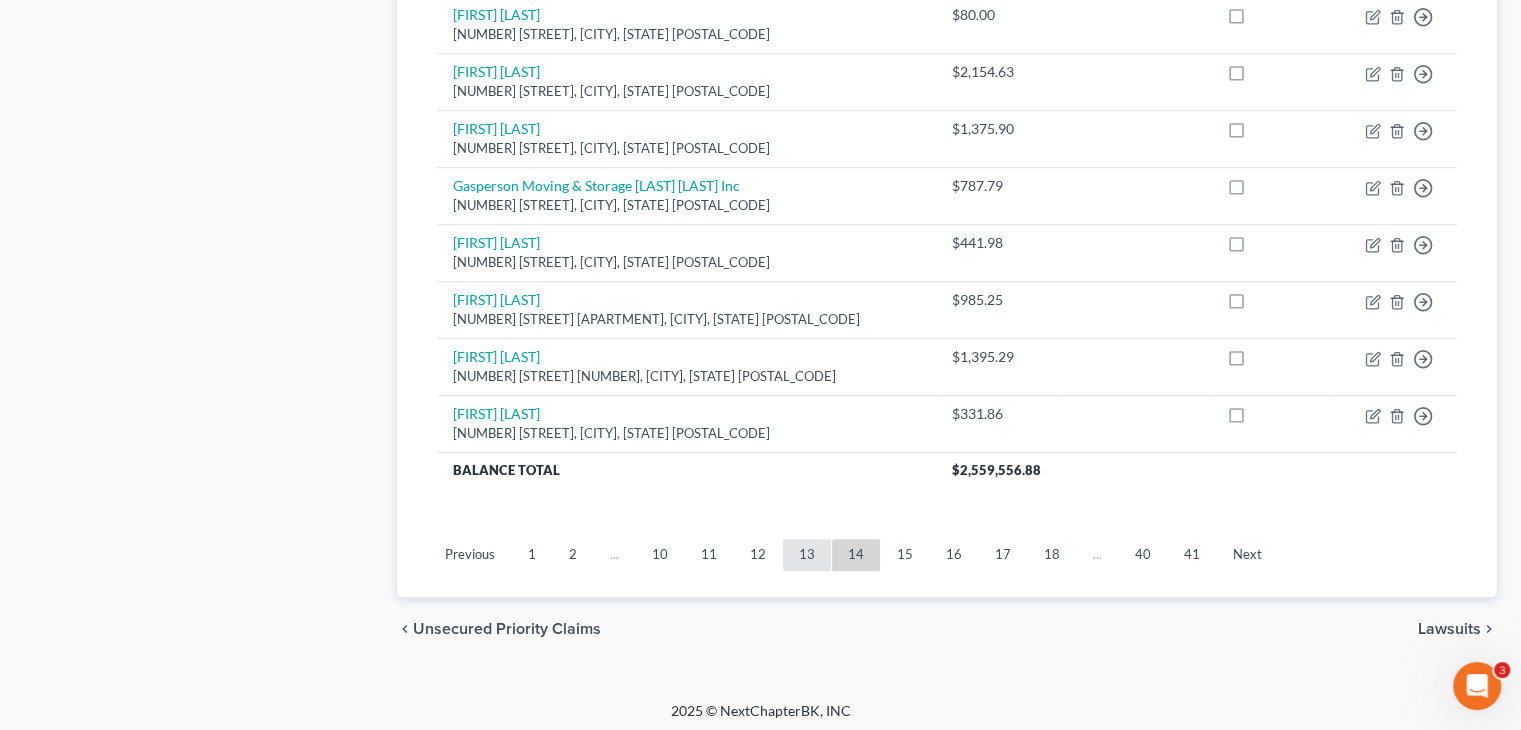 click on "13" at bounding box center (807, 555) 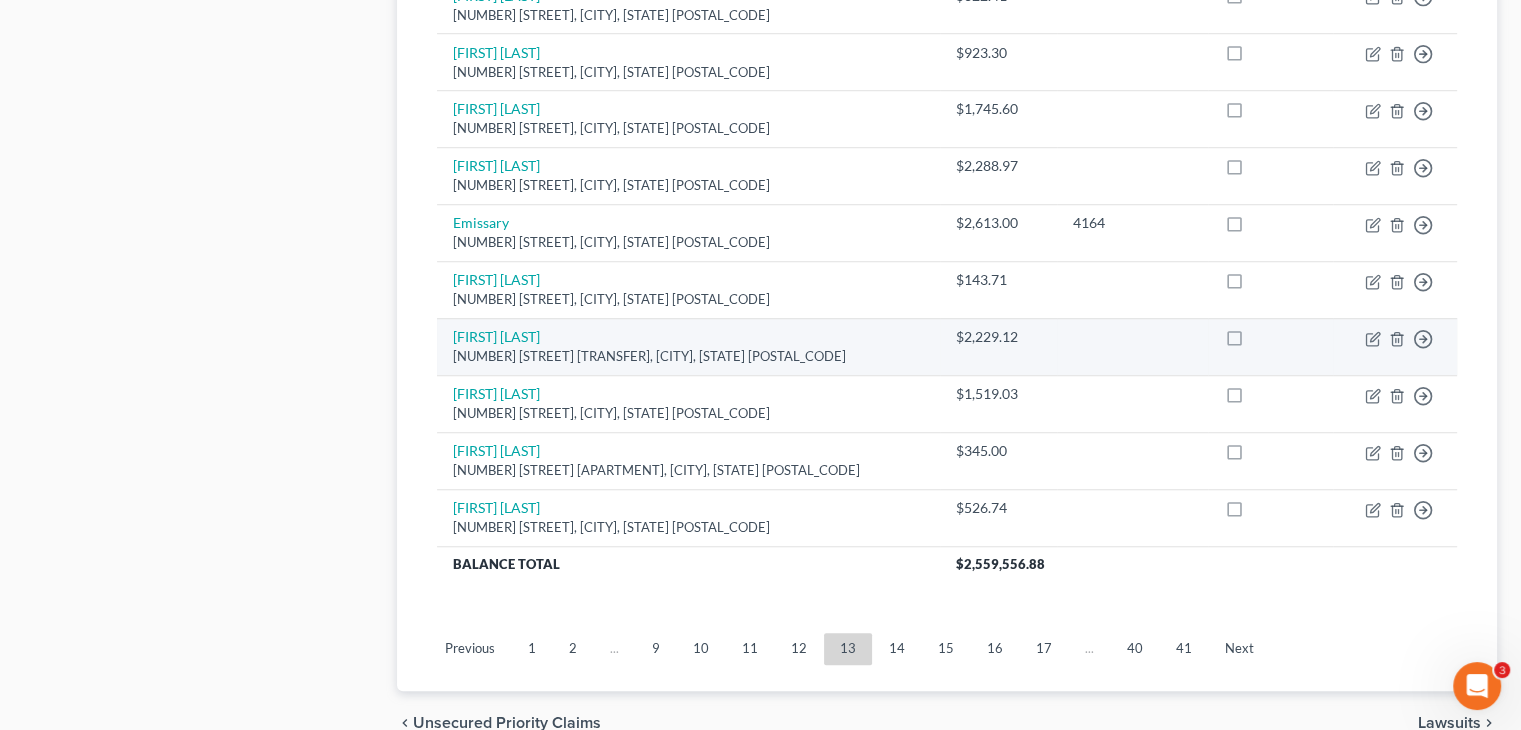 scroll, scrollTop: 1578, scrollLeft: 0, axis: vertical 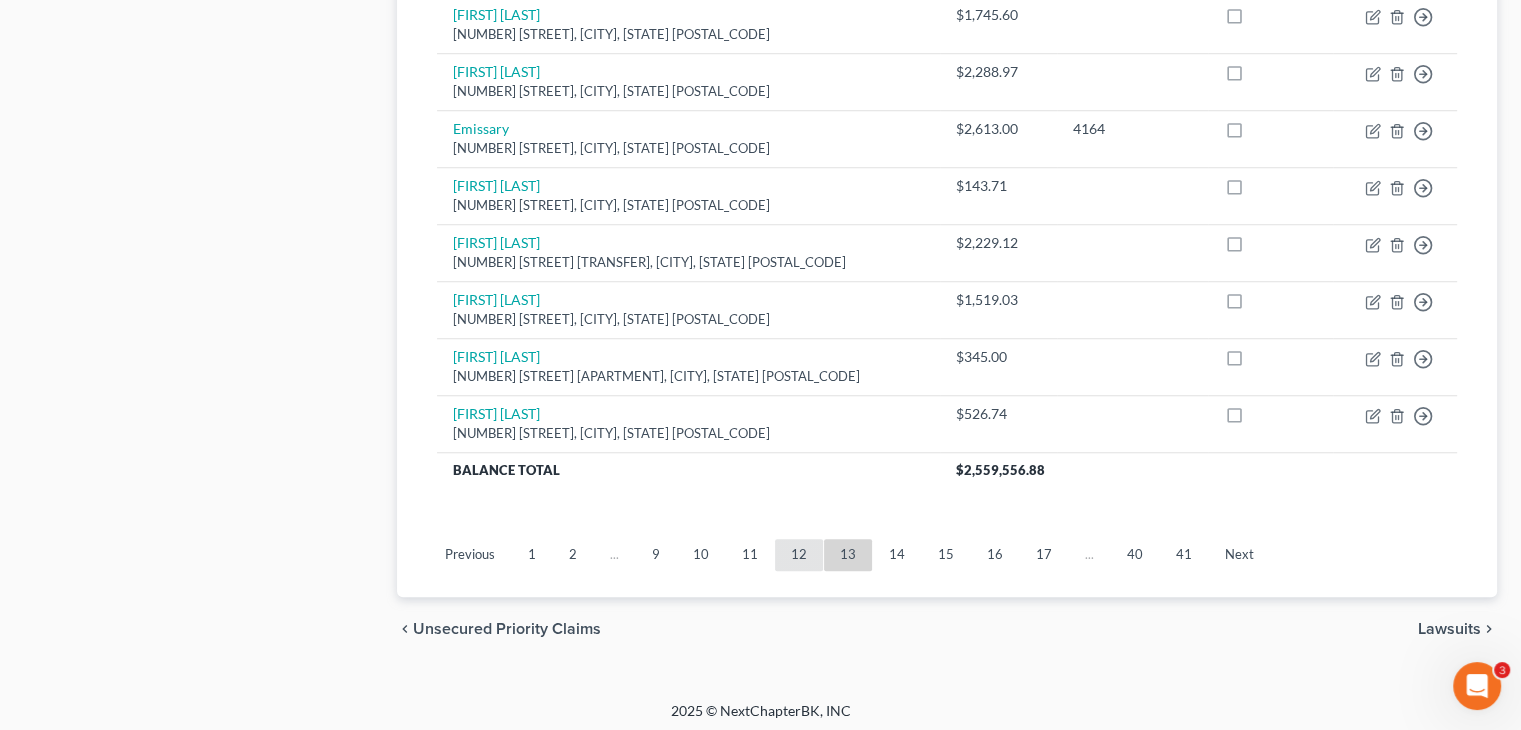click on "12" at bounding box center [799, 555] 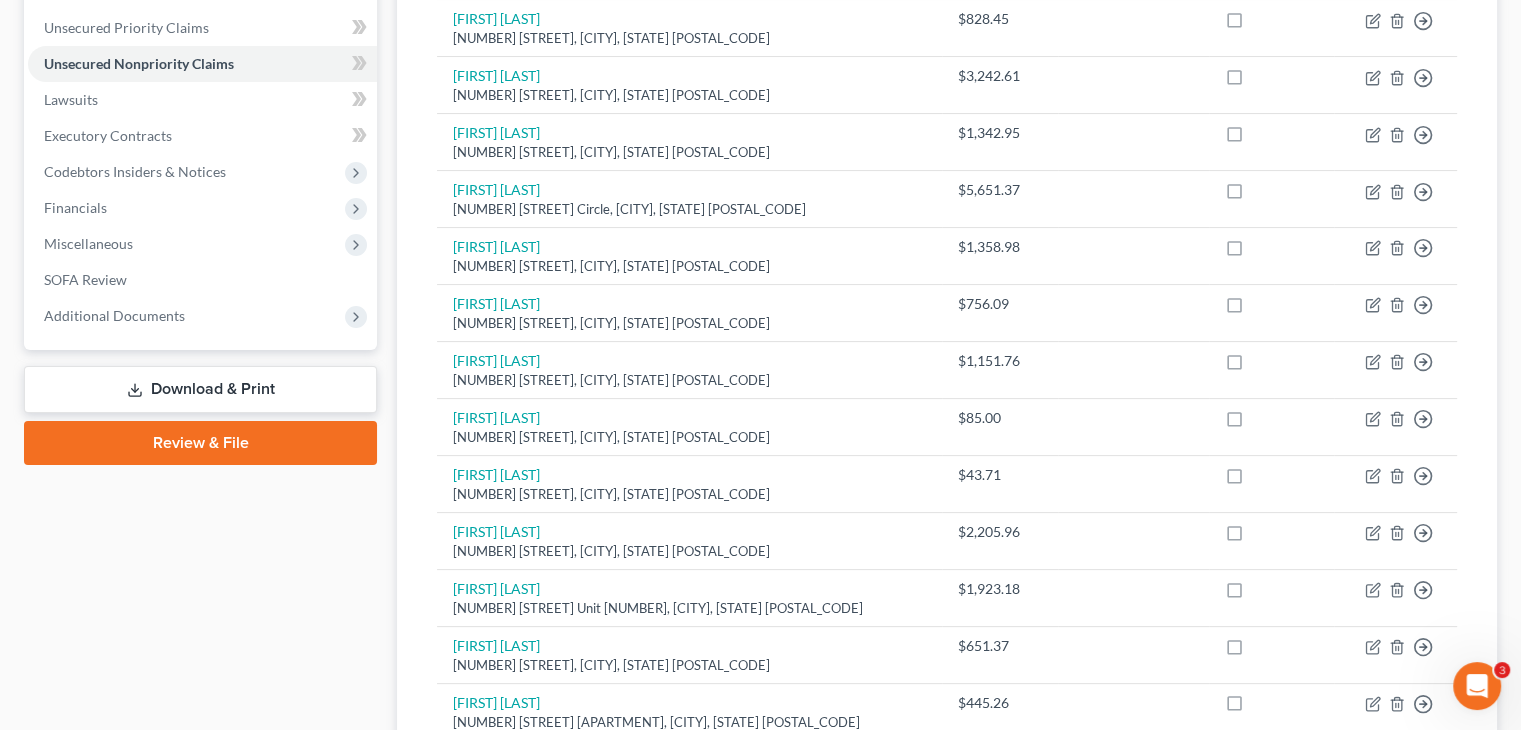 scroll, scrollTop: 278, scrollLeft: 0, axis: vertical 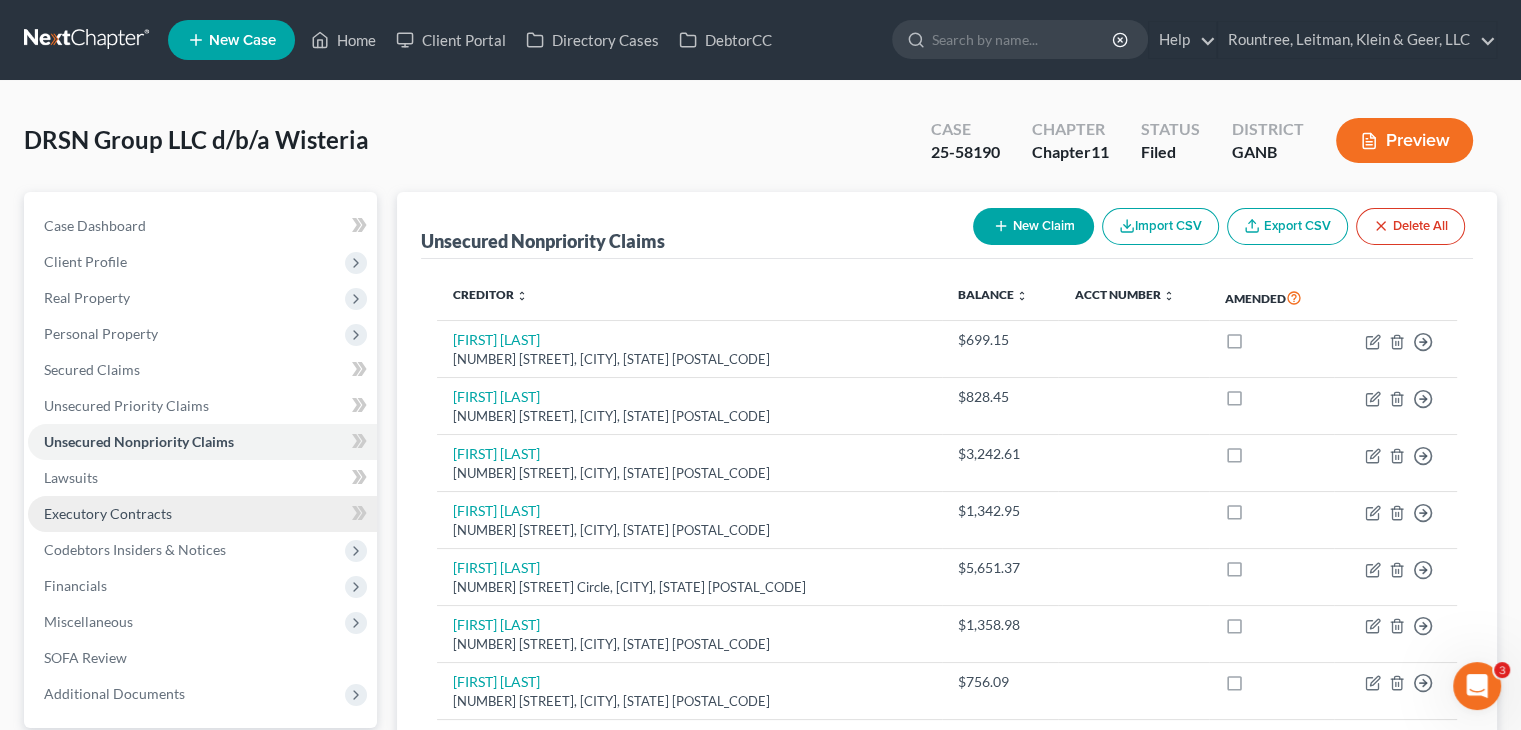 click on "Executory Contracts" at bounding box center (108, 513) 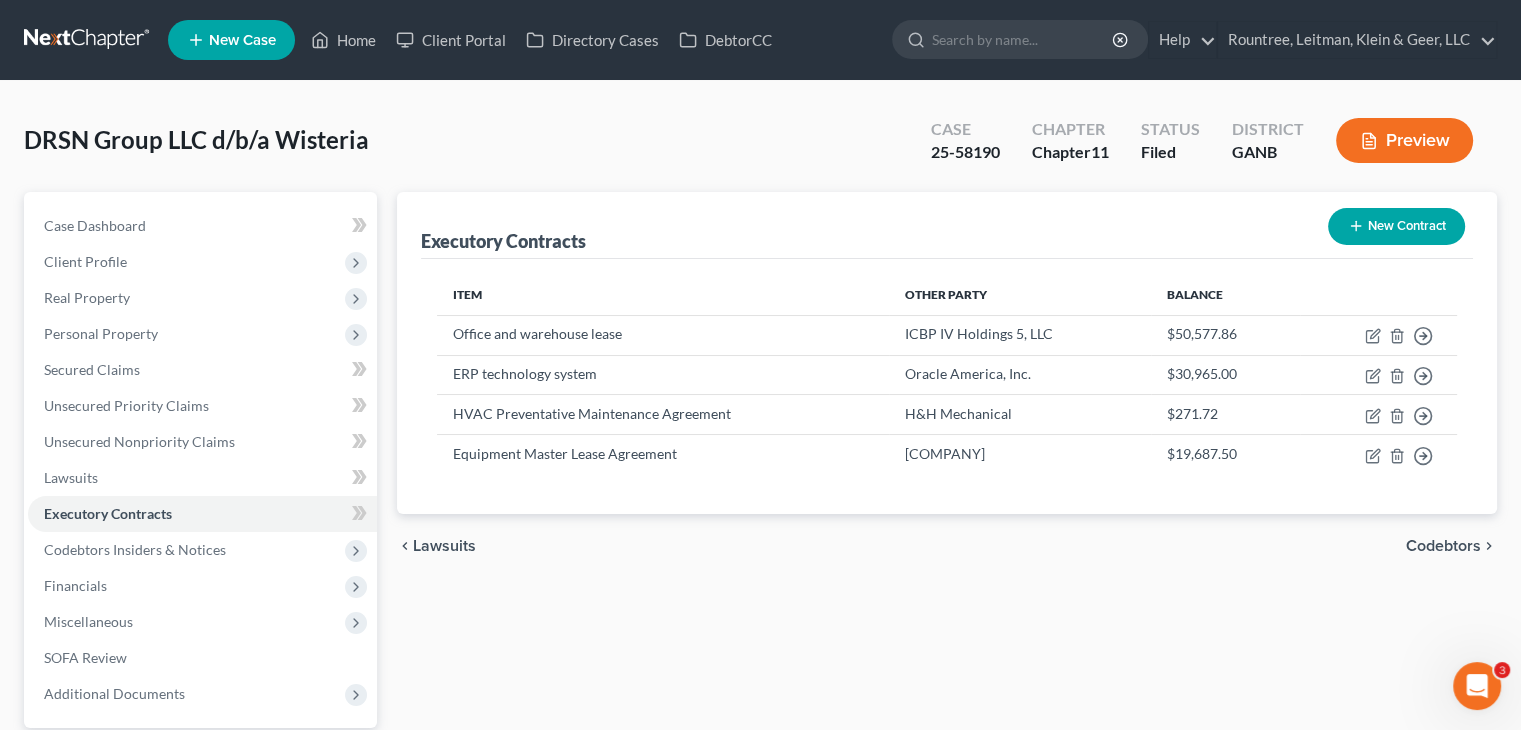 click on "New Contract" at bounding box center (1396, 226) 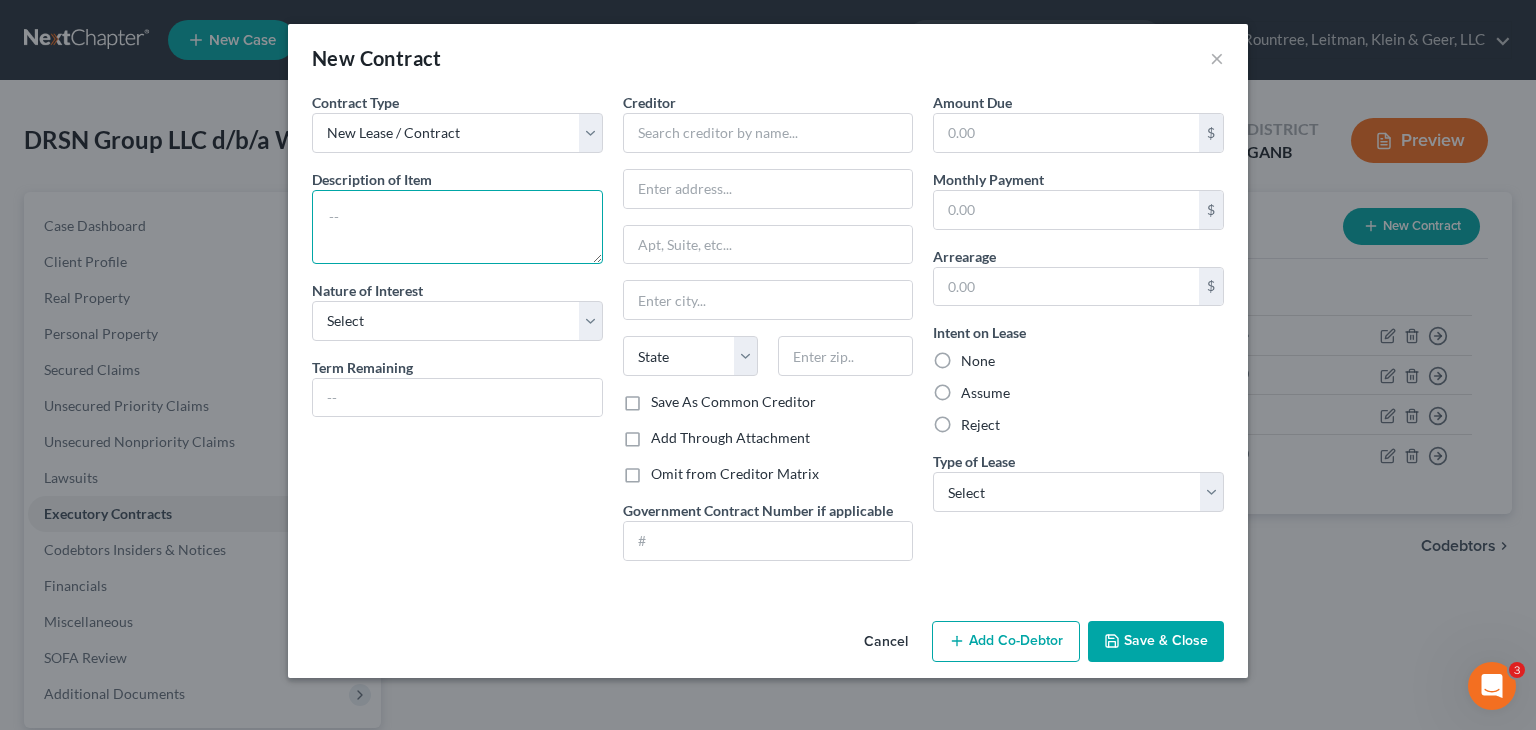 click at bounding box center (457, 227) 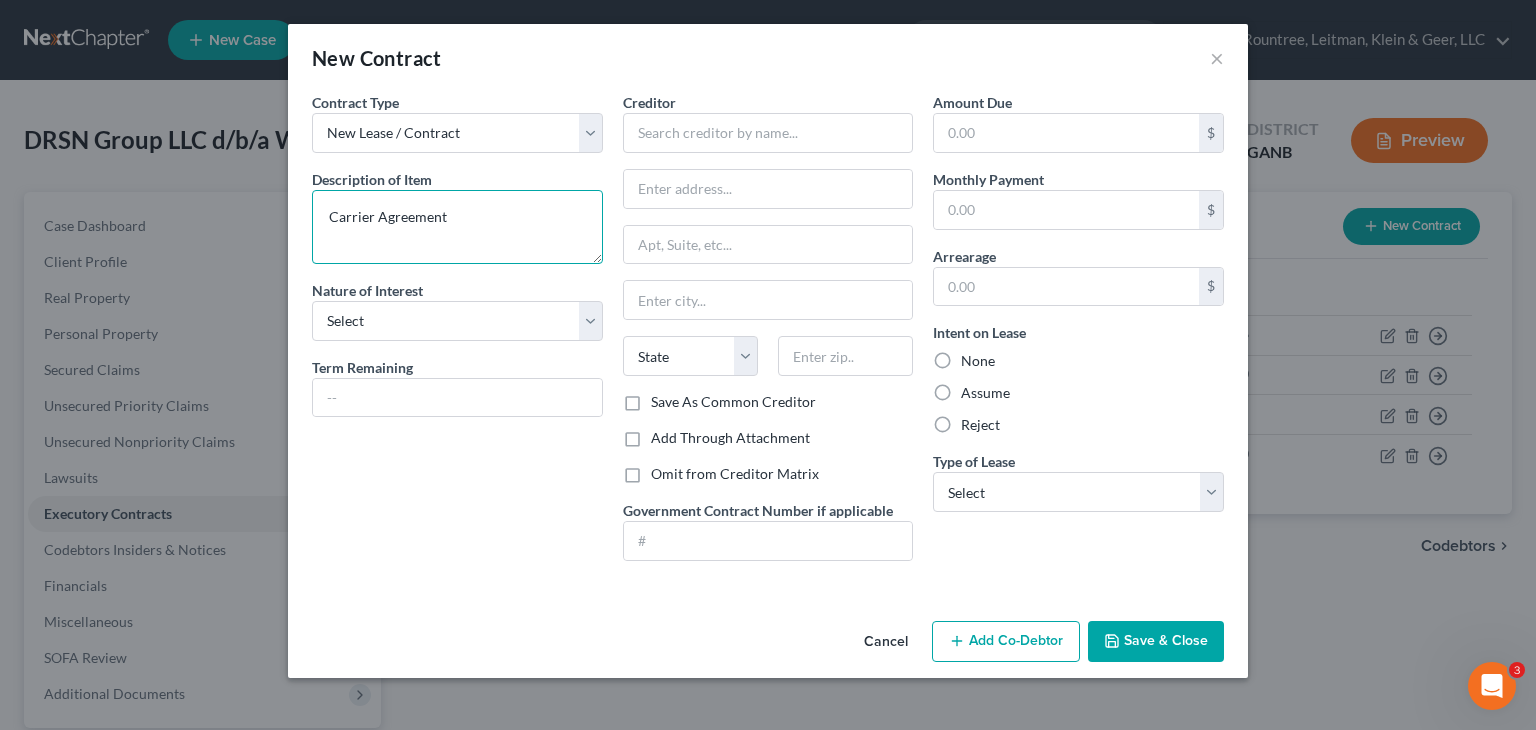 type on "Carrier Agreement" 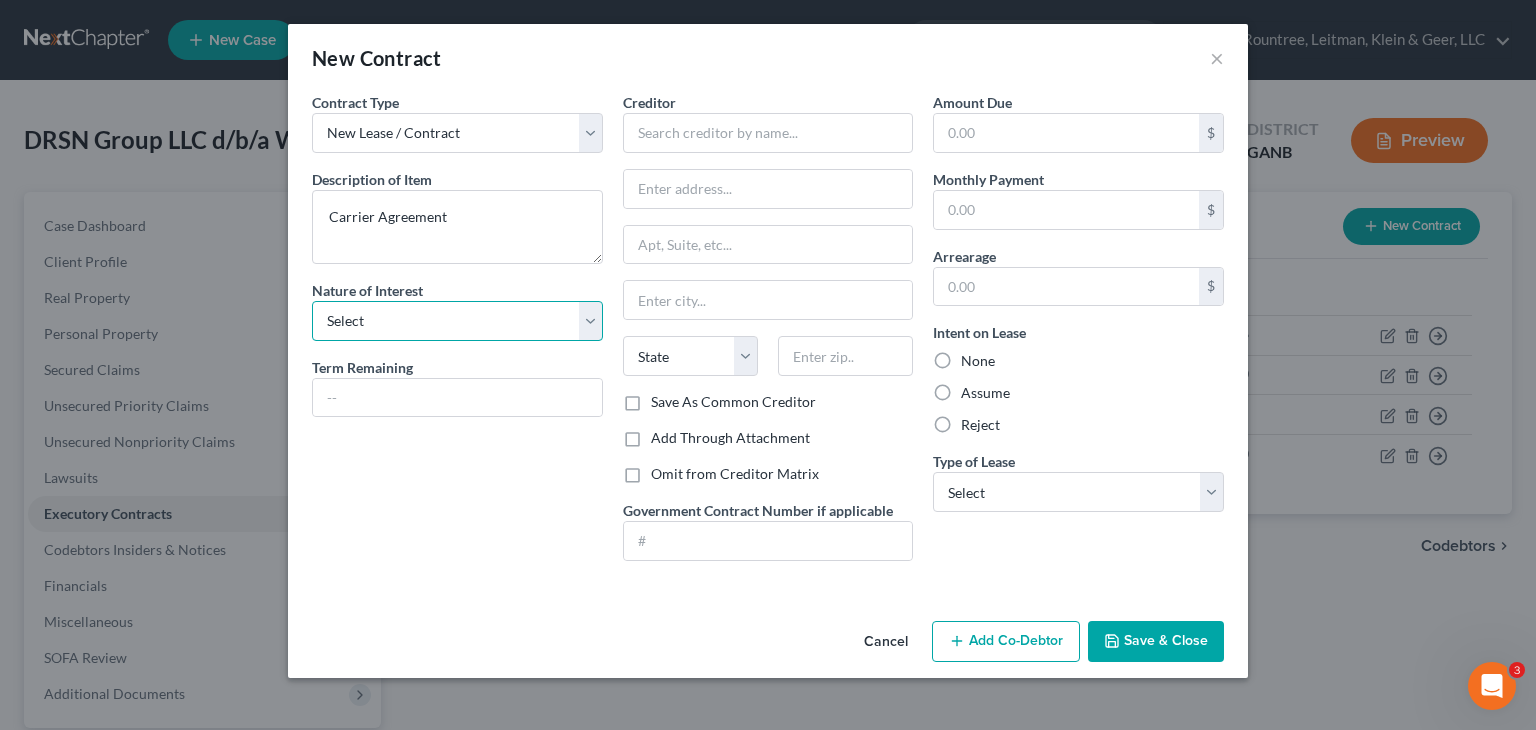 click on "Select Purchaser Agent Lessor Lessee" at bounding box center (457, 321) 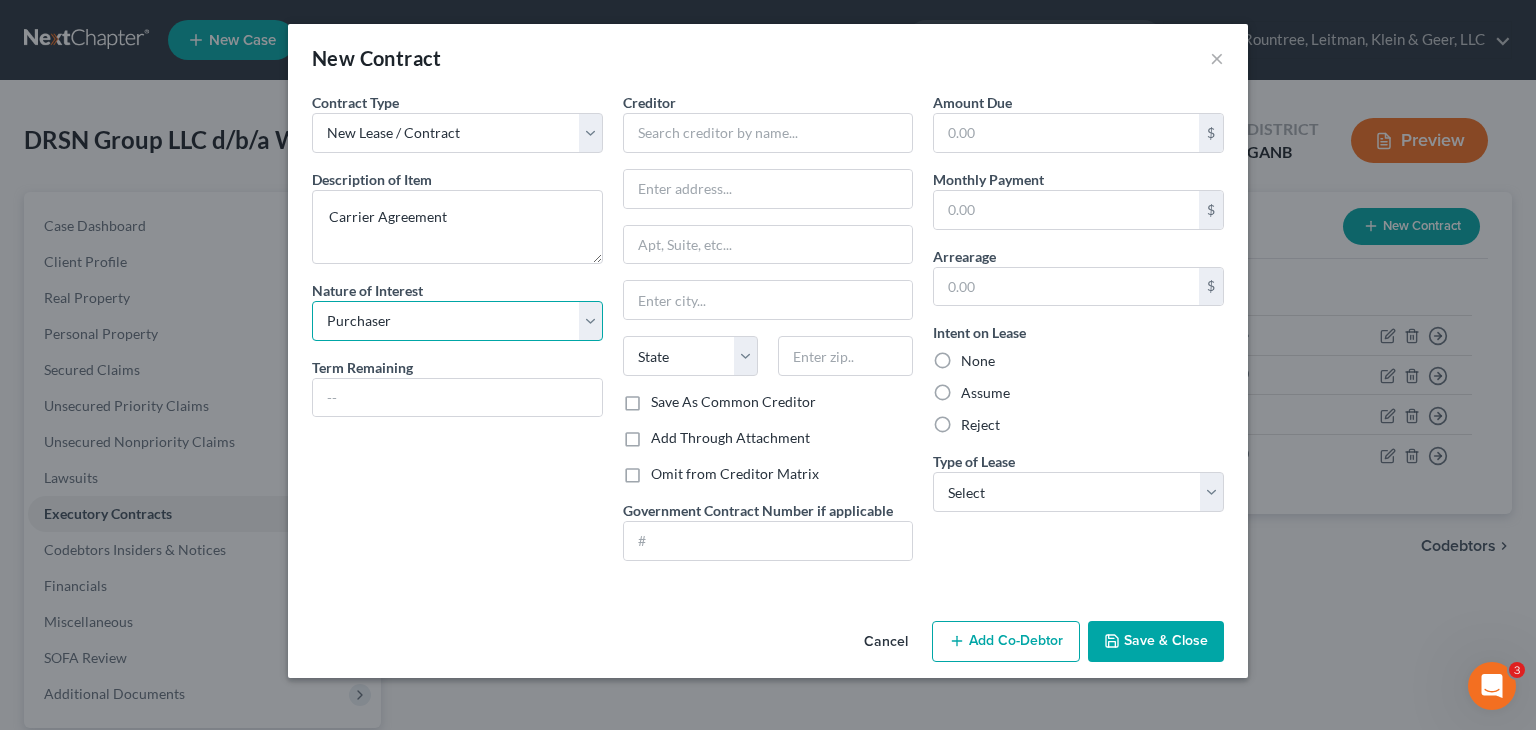 click on "Select Purchaser Agent Lessor Lessee" at bounding box center (457, 321) 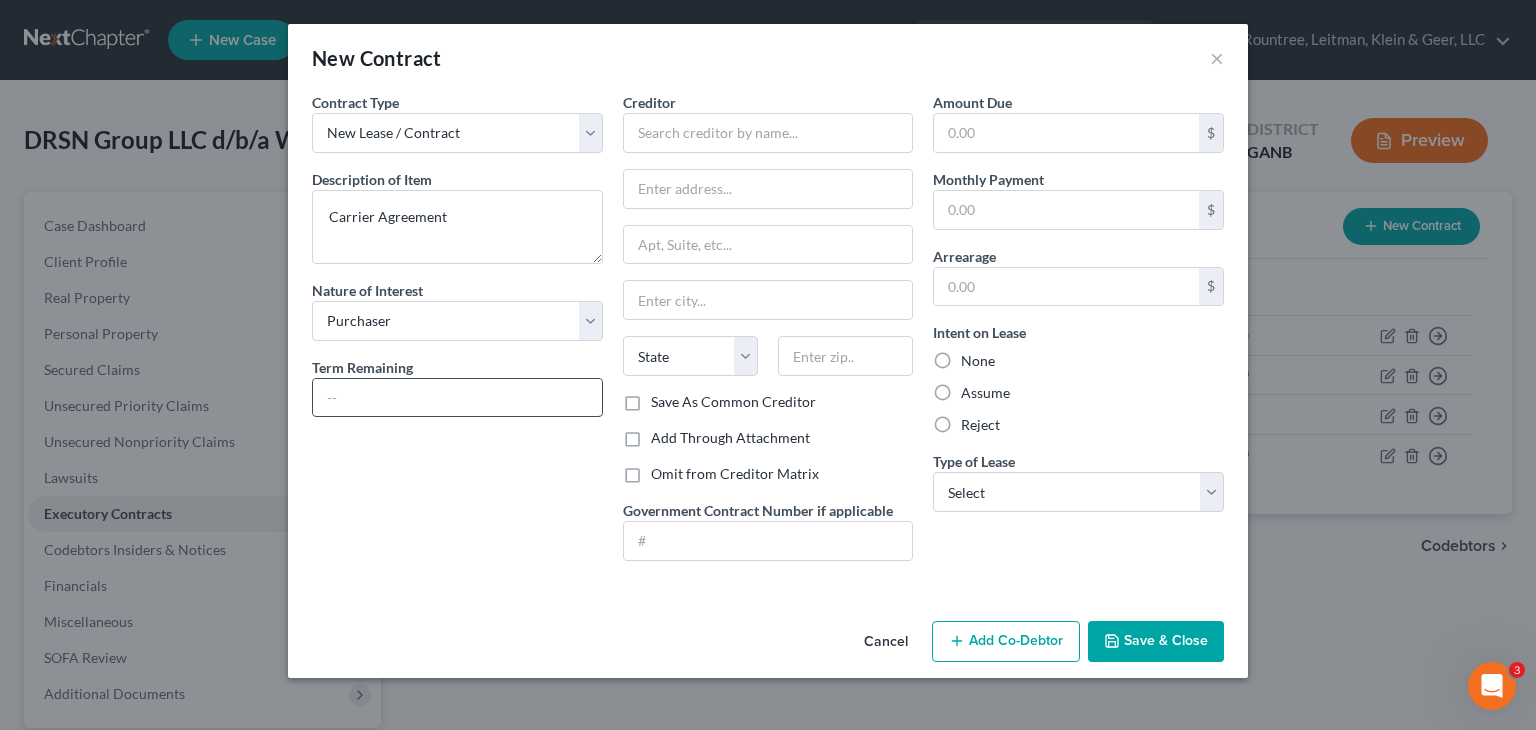 click at bounding box center (457, 398) 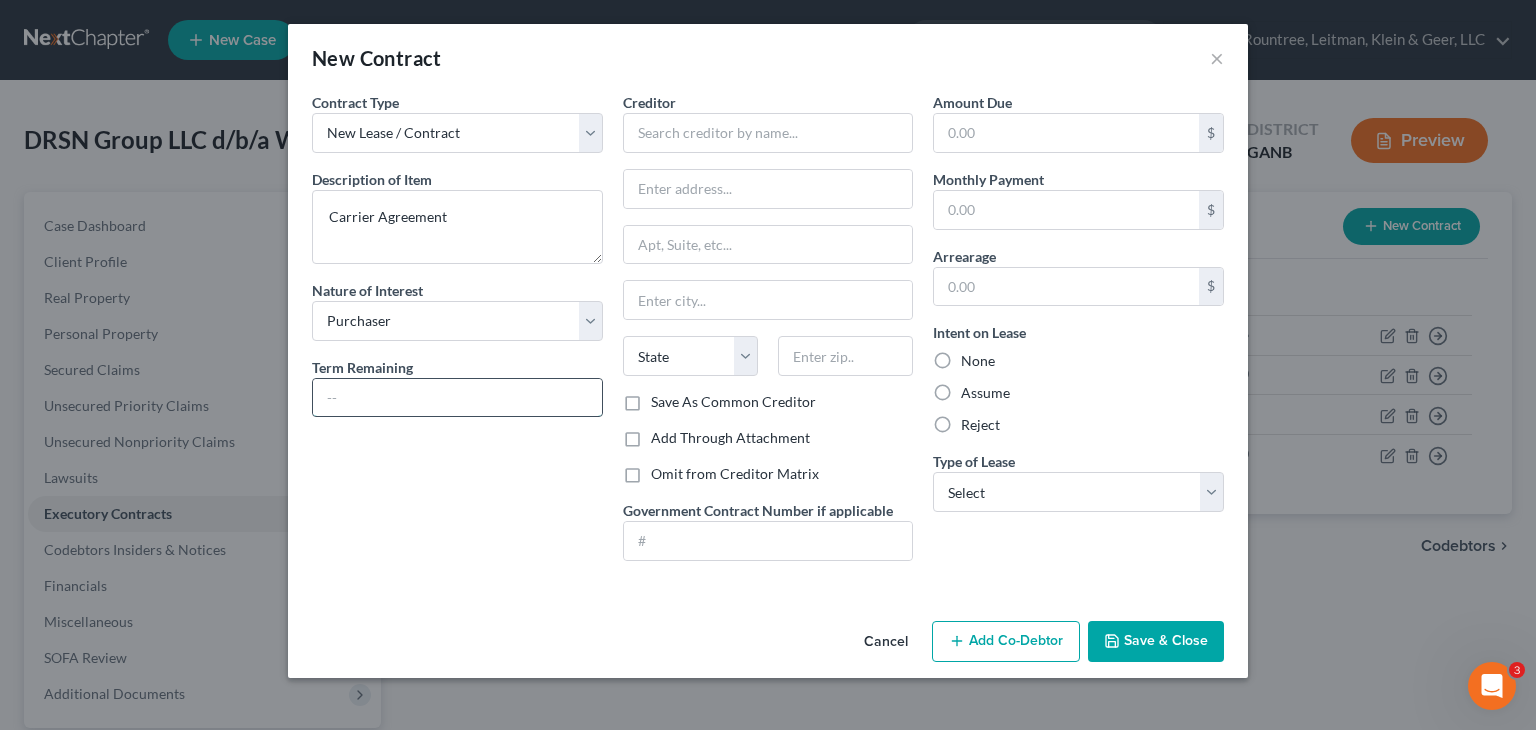 type on "Month to month" 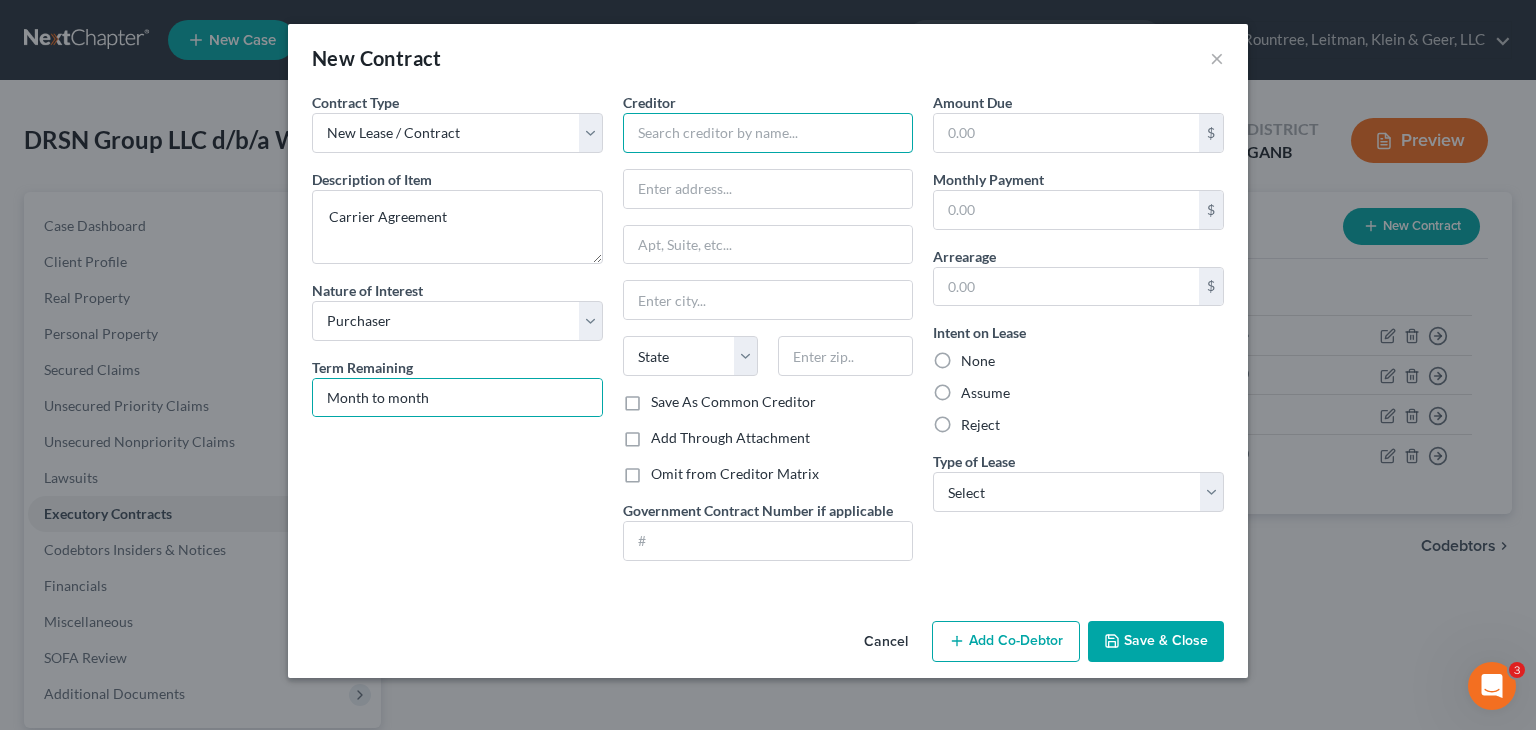 click at bounding box center [768, 133] 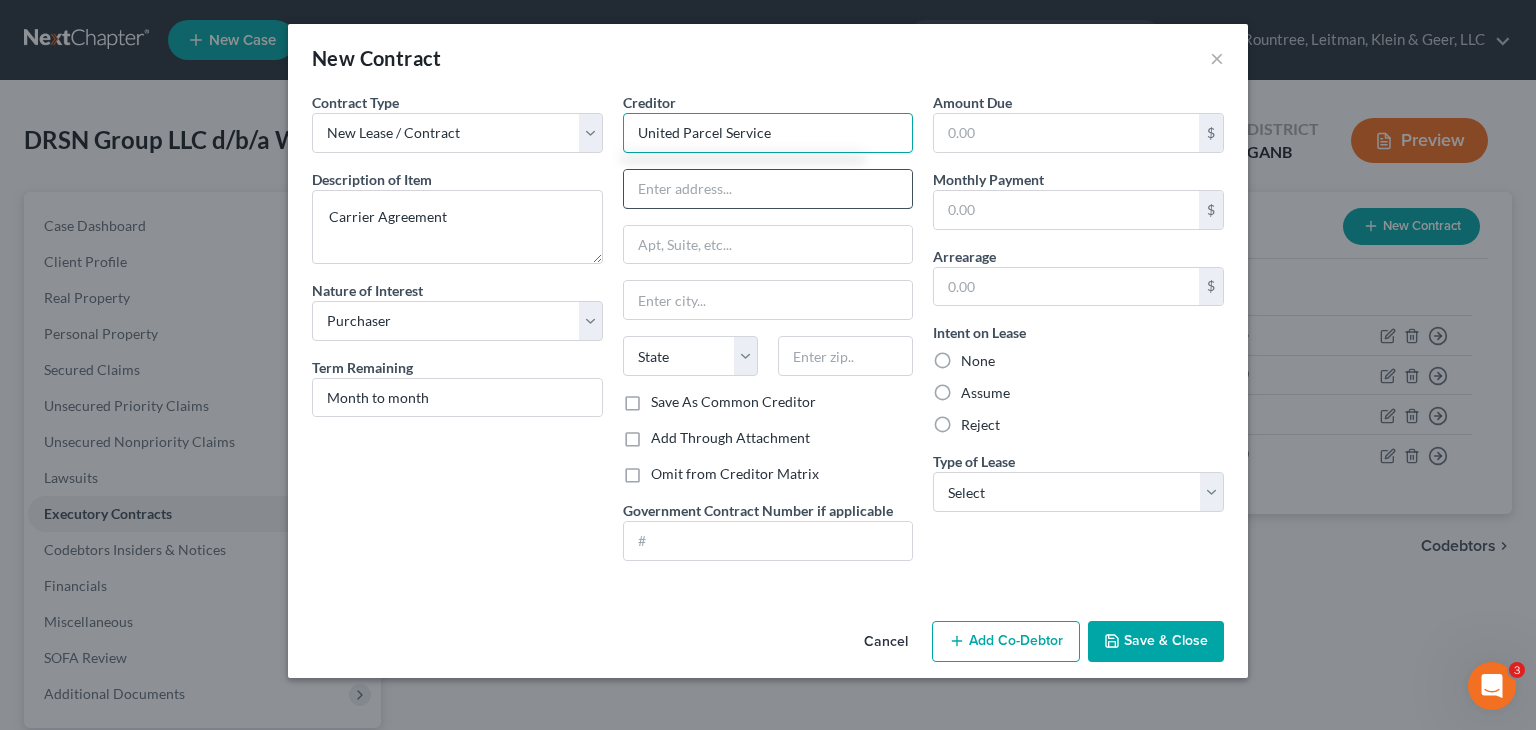 type on "United Parcel Service" 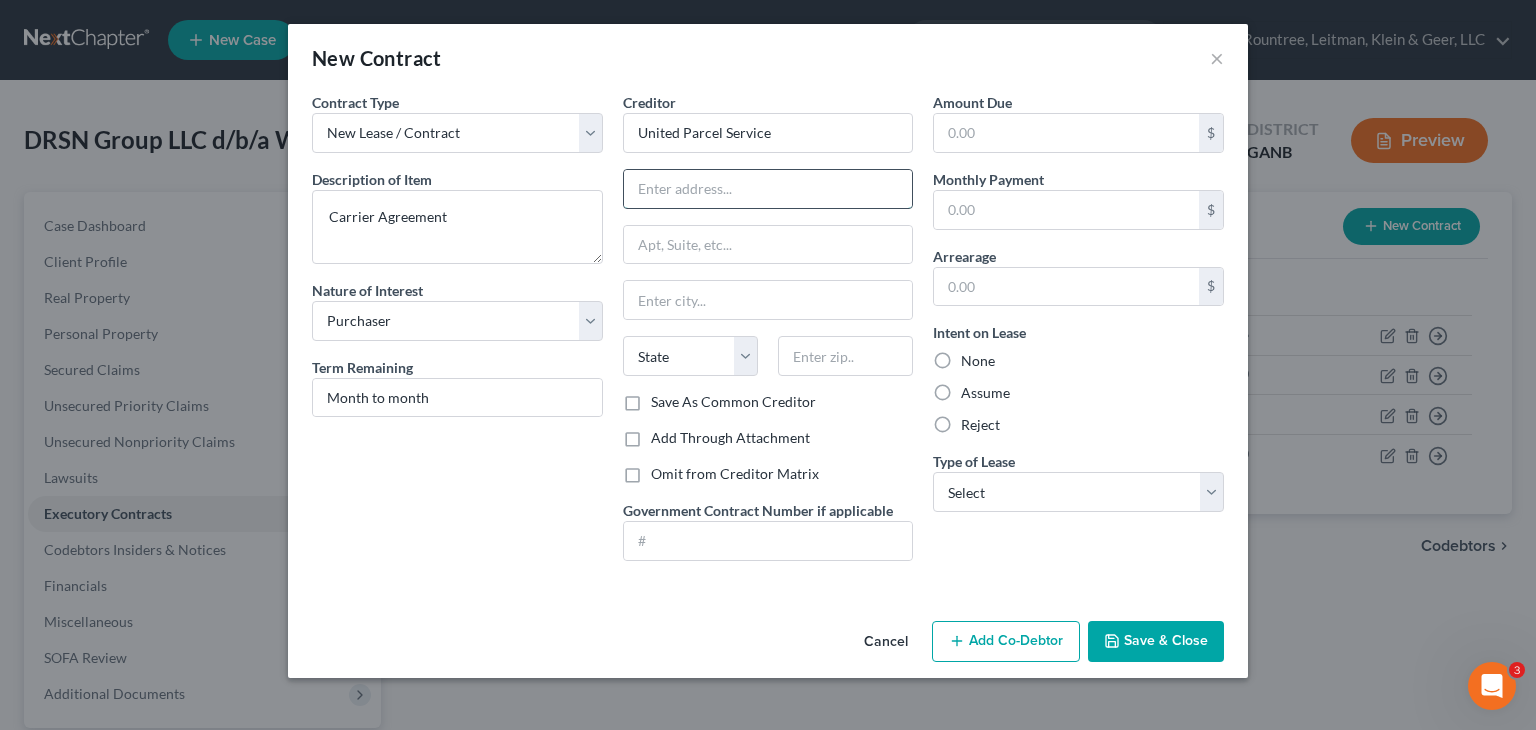 click at bounding box center [768, 189] 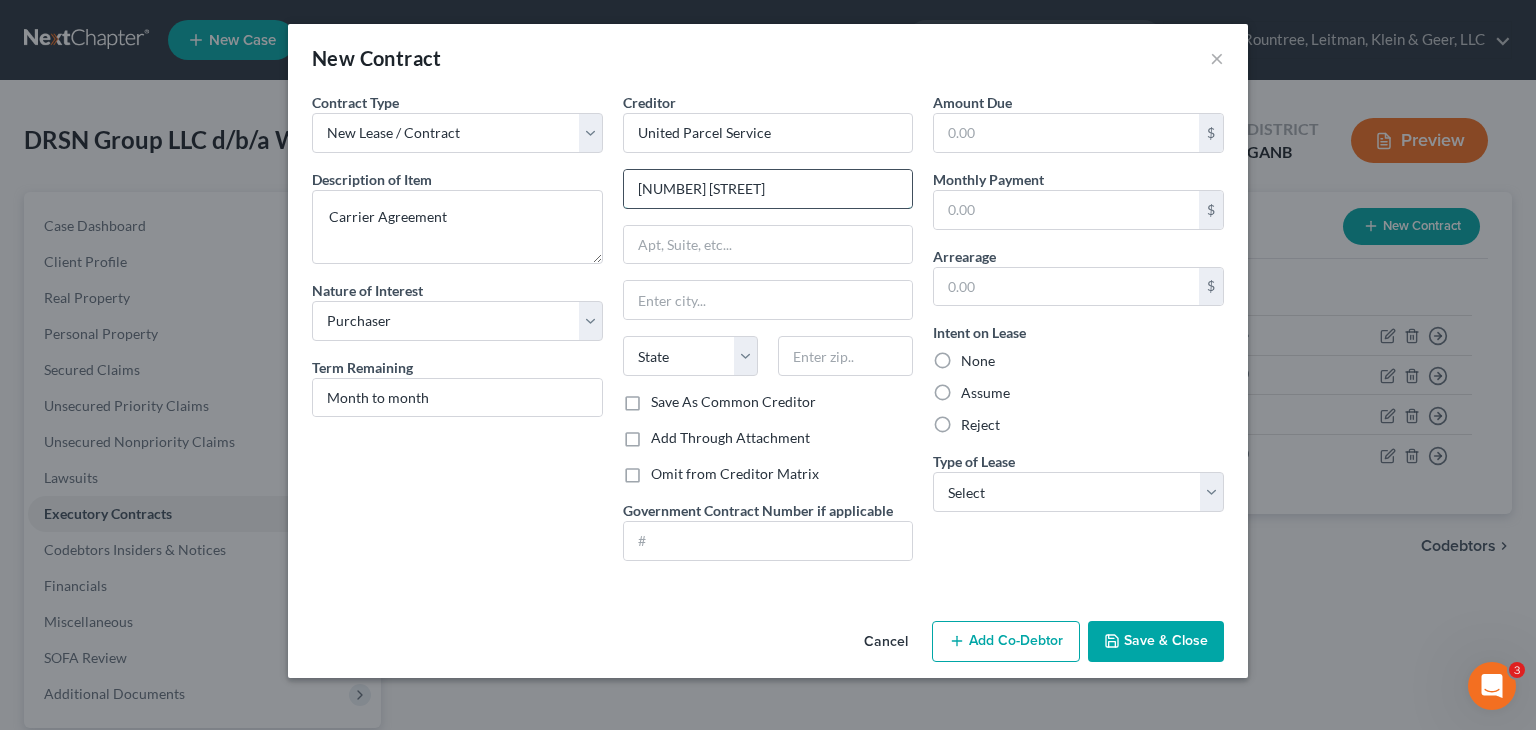 type on "[NUMBER] [STREET]" 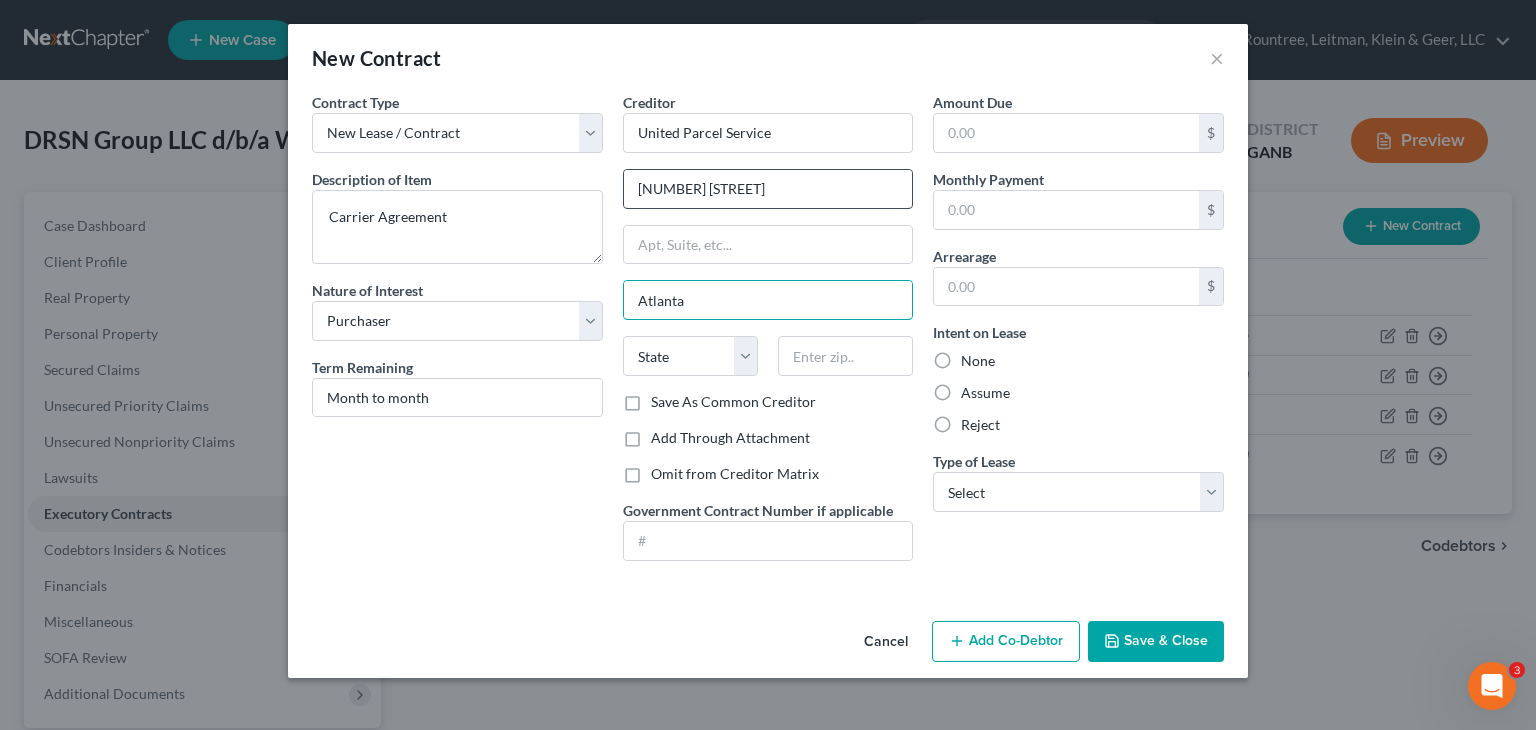 type on "Atlanta" 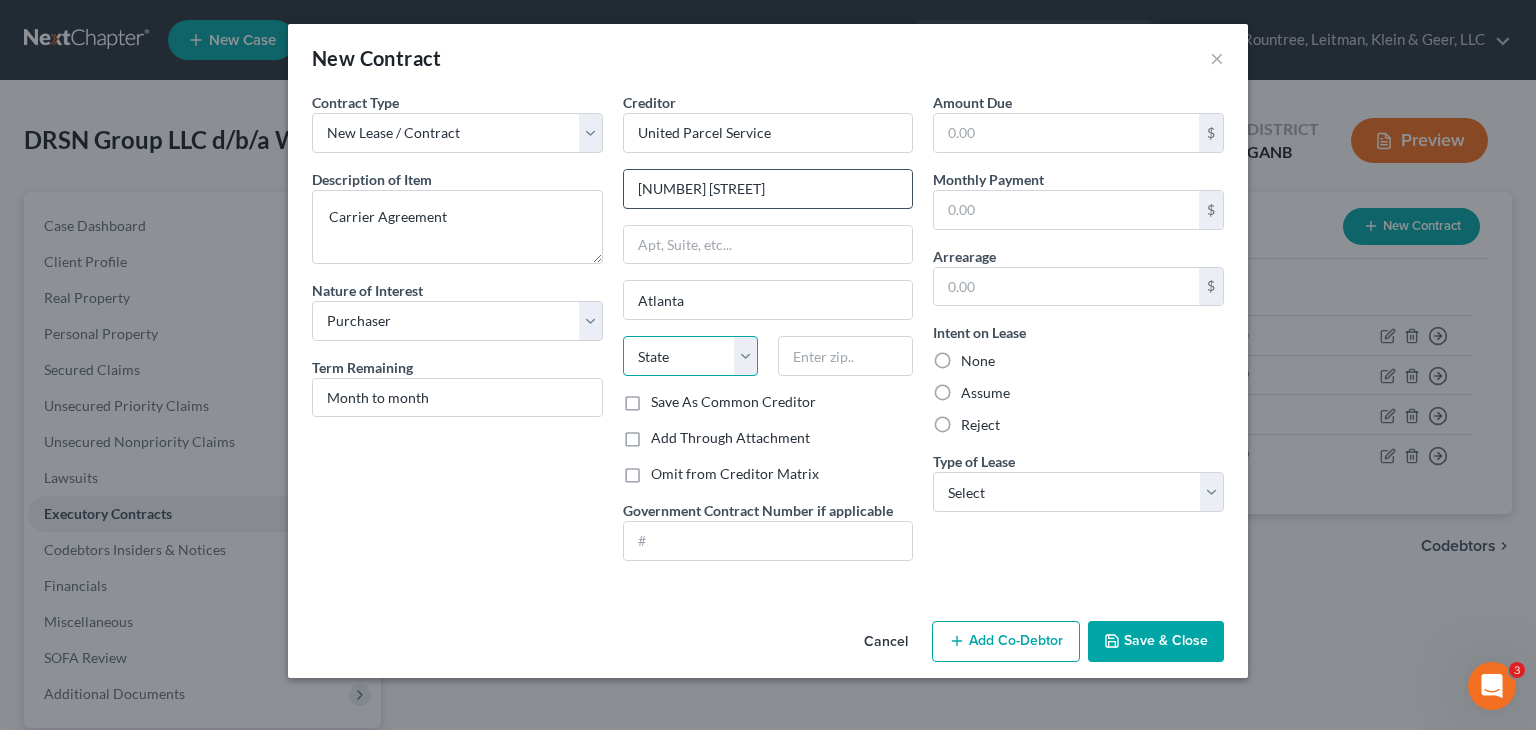select on "10" 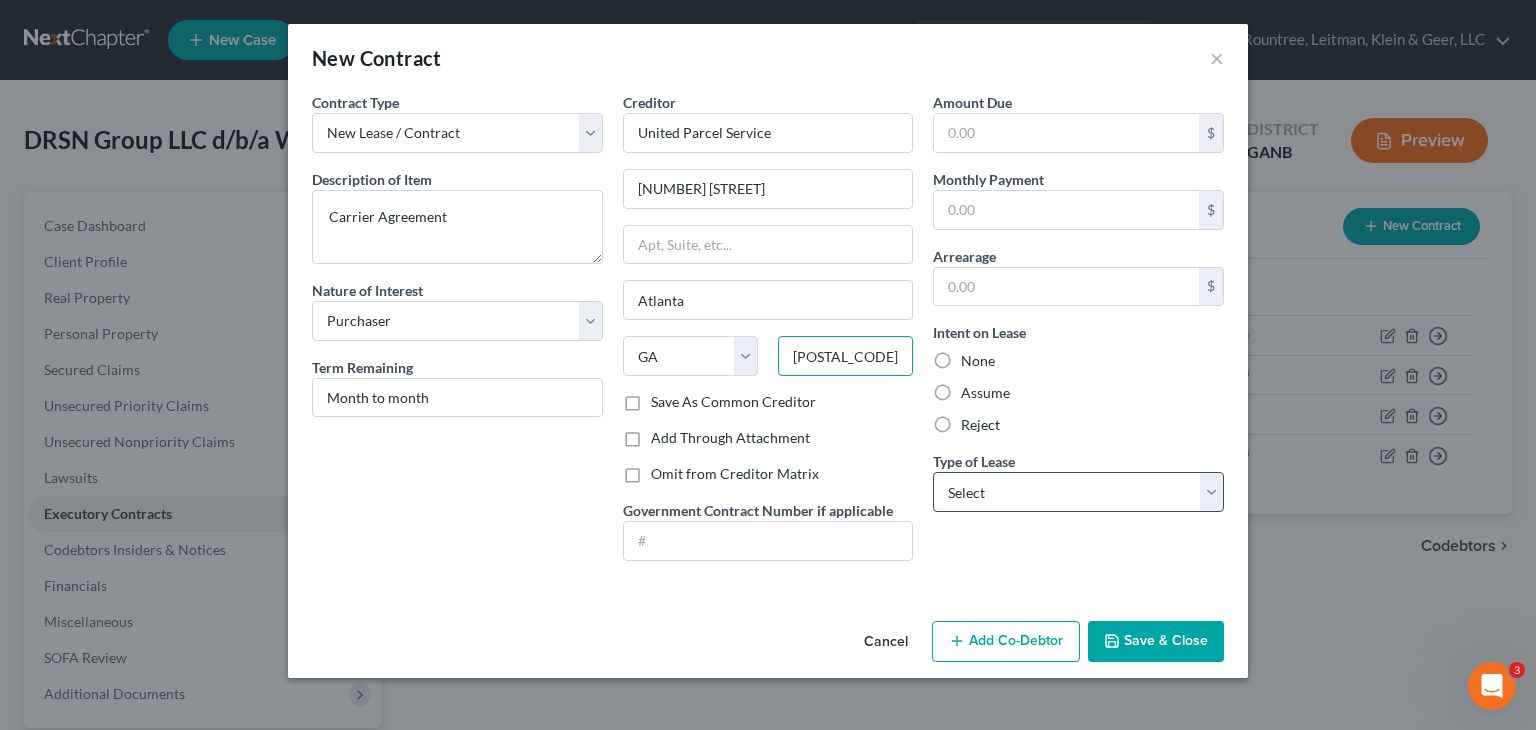 type on "[POSTAL_CODE]" 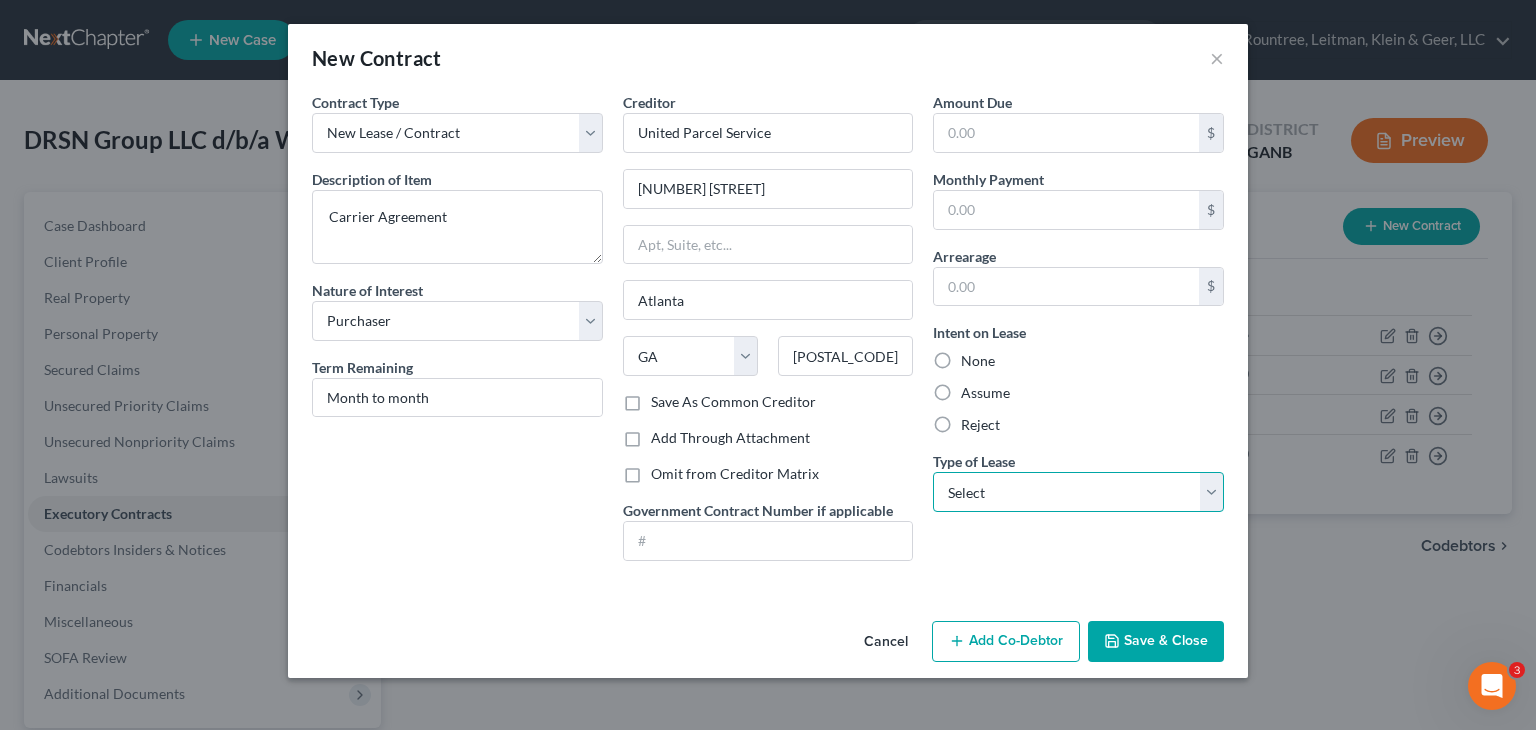 click on "Select Real Estate Car Other" at bounding box center [1078, 492] 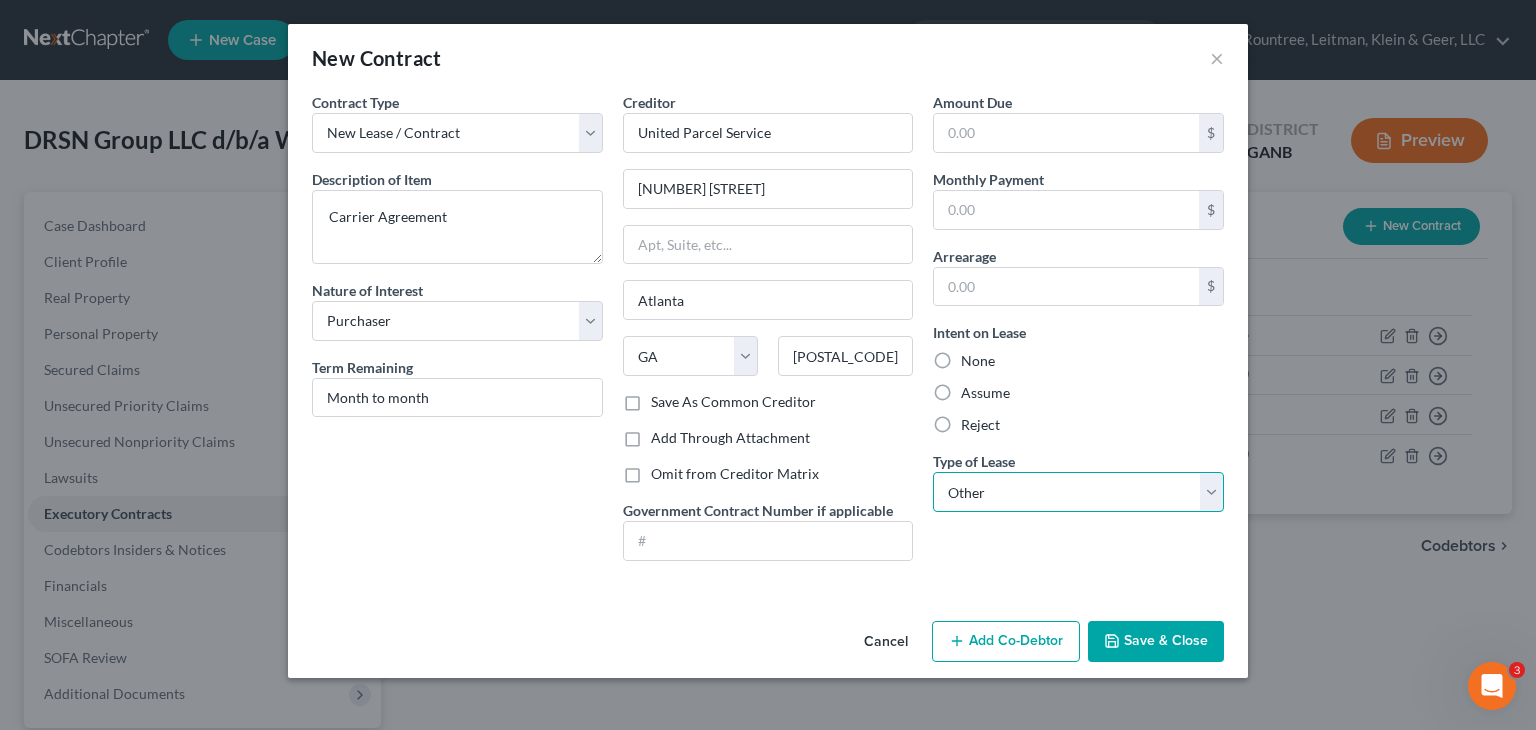 click on "Select Real Estate Car Other" at bounding box center (1078, 492) 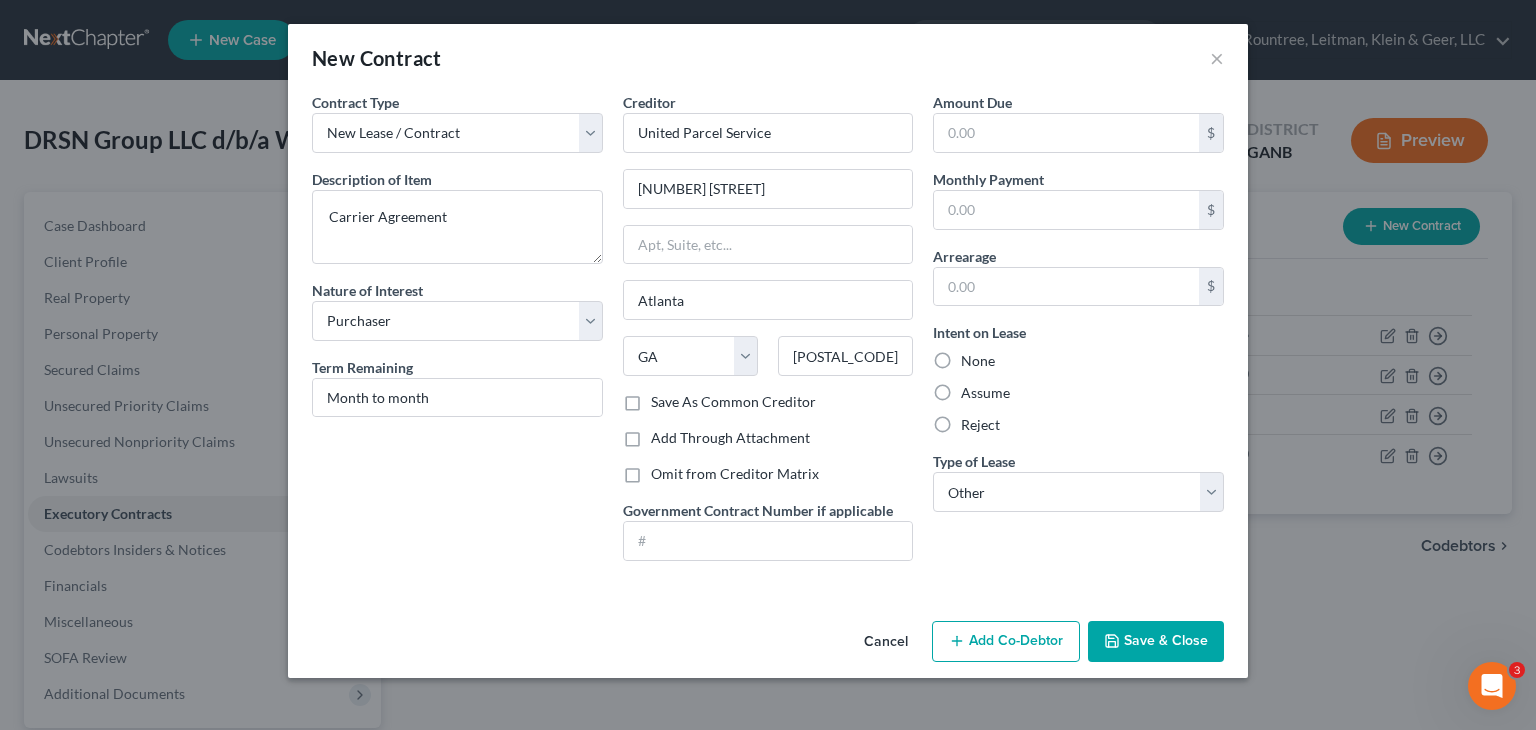 click on "Save & Close" at bounding box center (1156, 642) 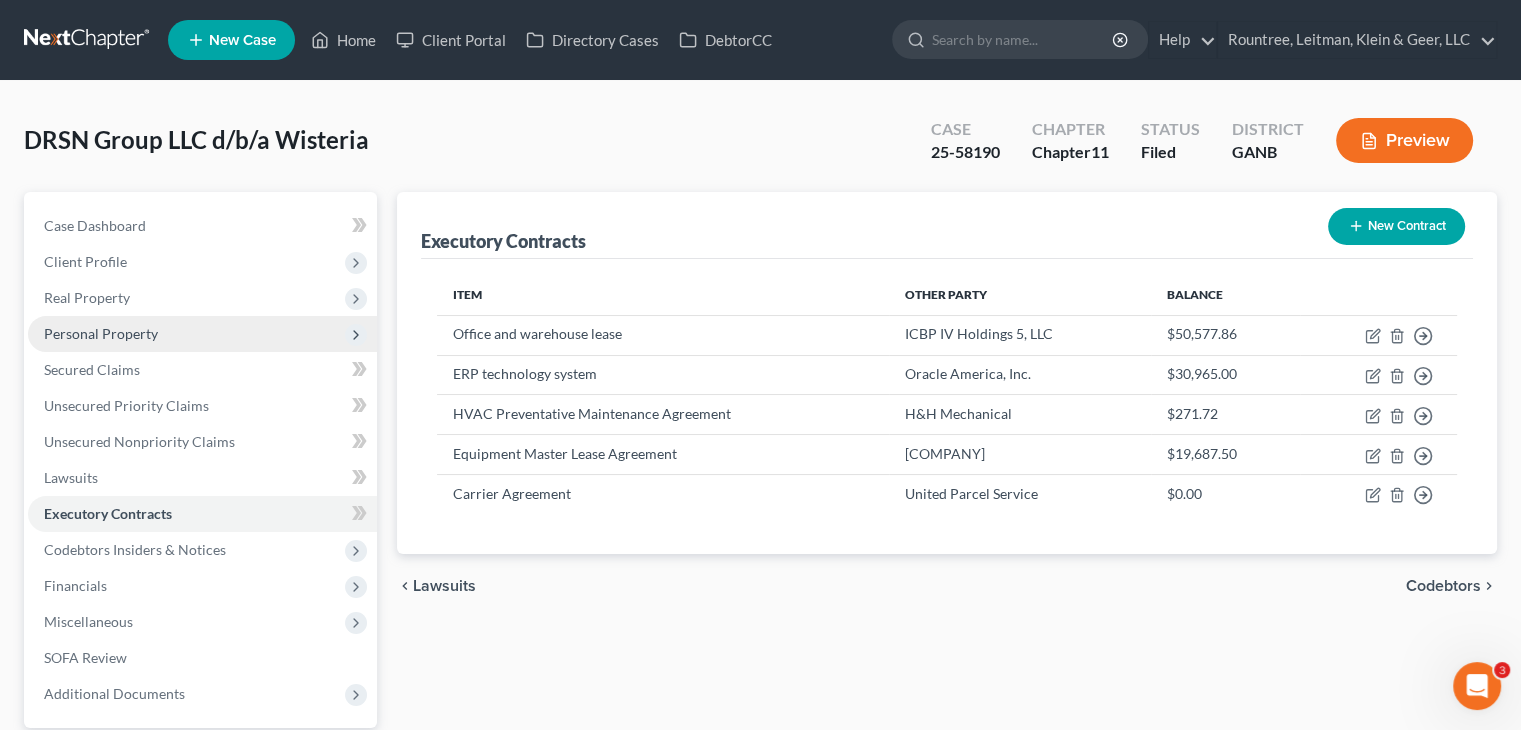 click on "Personal Property" at bounding box center (101, 333) 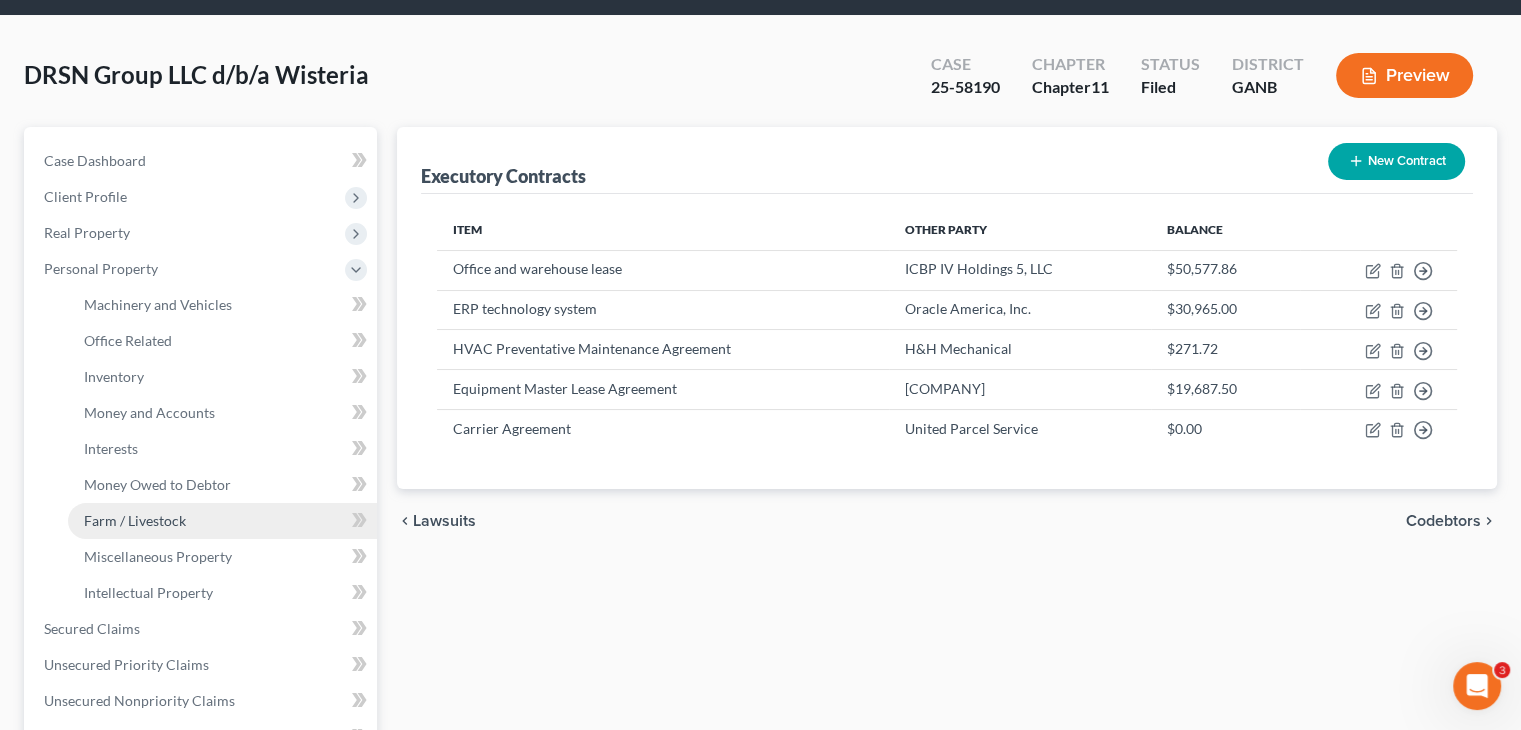 scroll, scrollTop: 100, scrollLeft: 0, axis: vertical 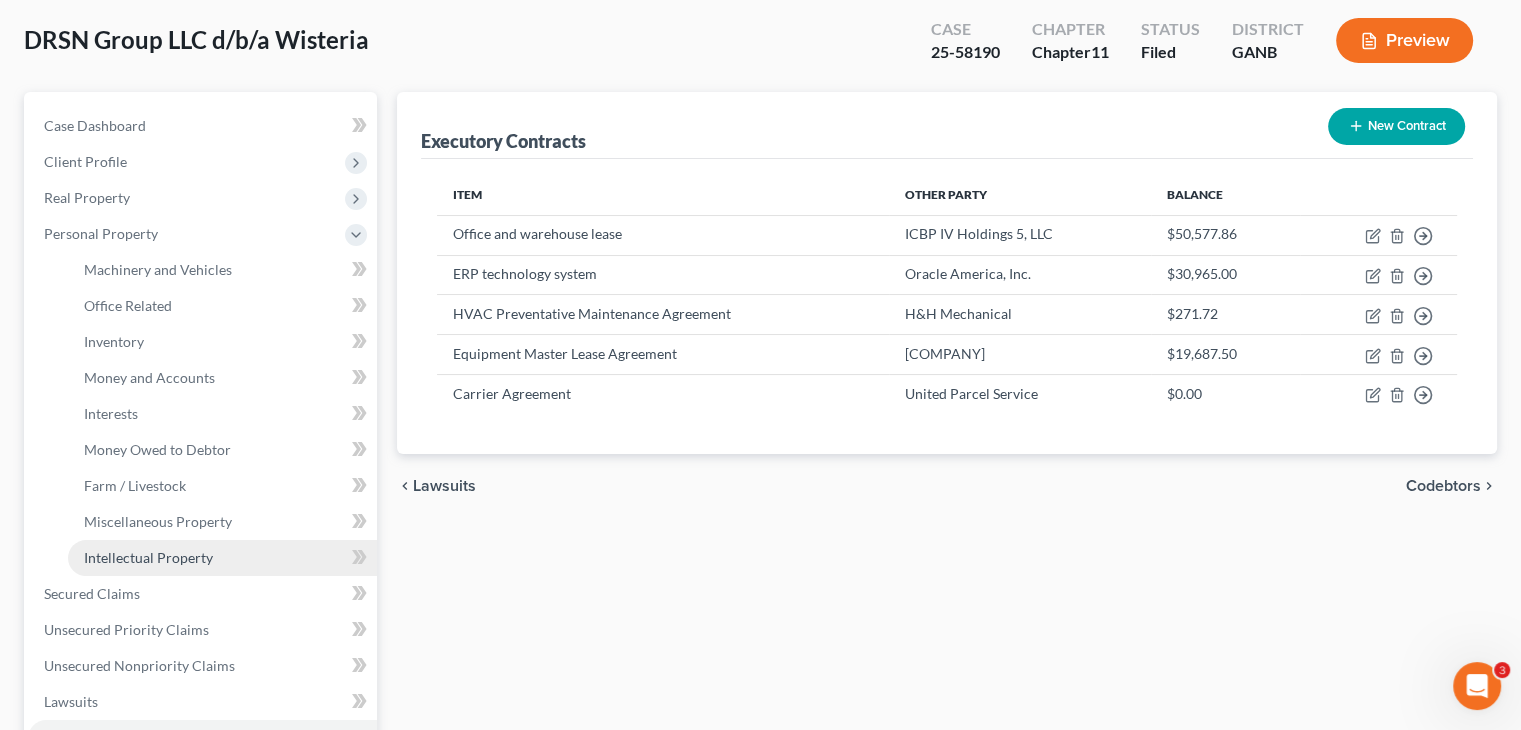 click on "Intellectual Property" at bounding box center [148, 557] 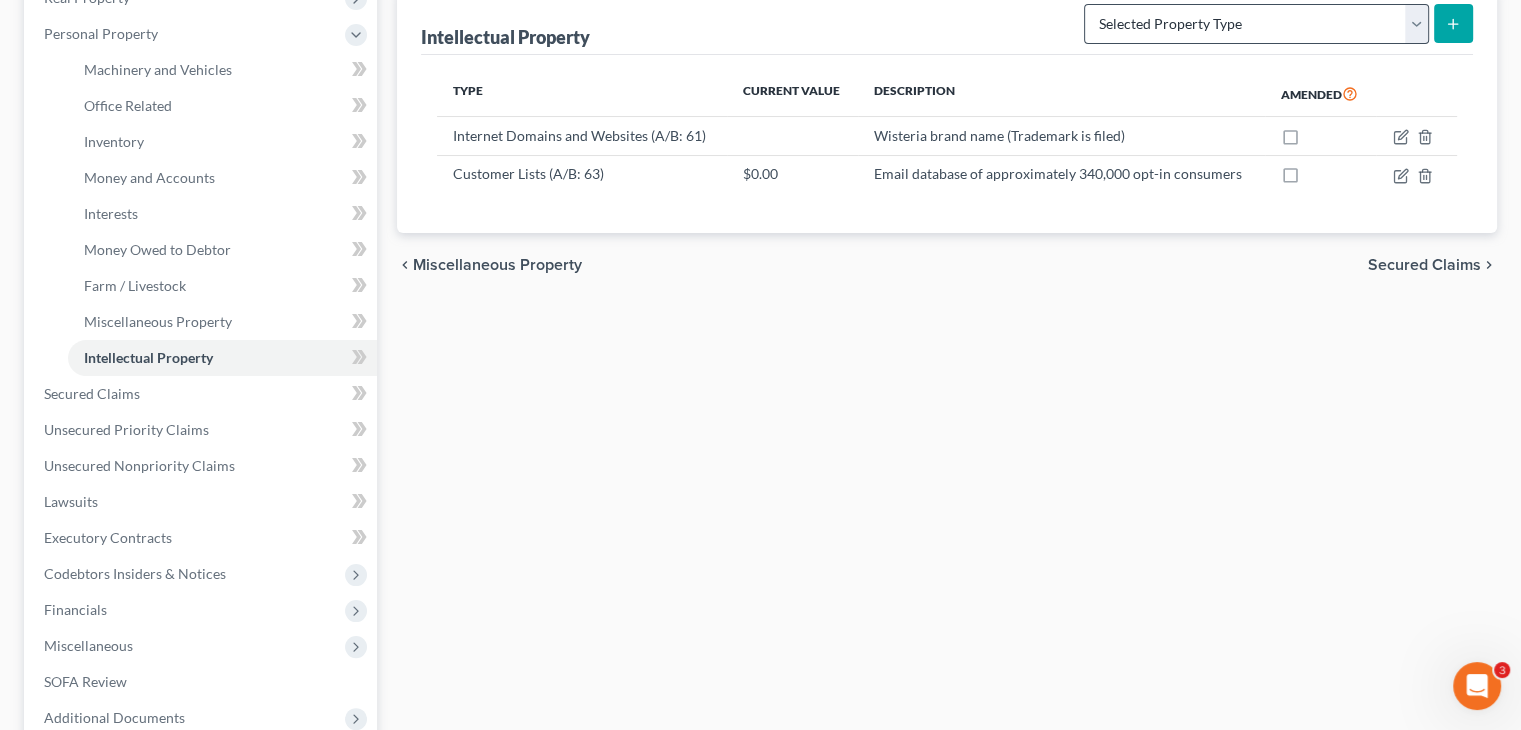 scroll, scrollTop: 100, scrollLeft: 0, axis: vertical 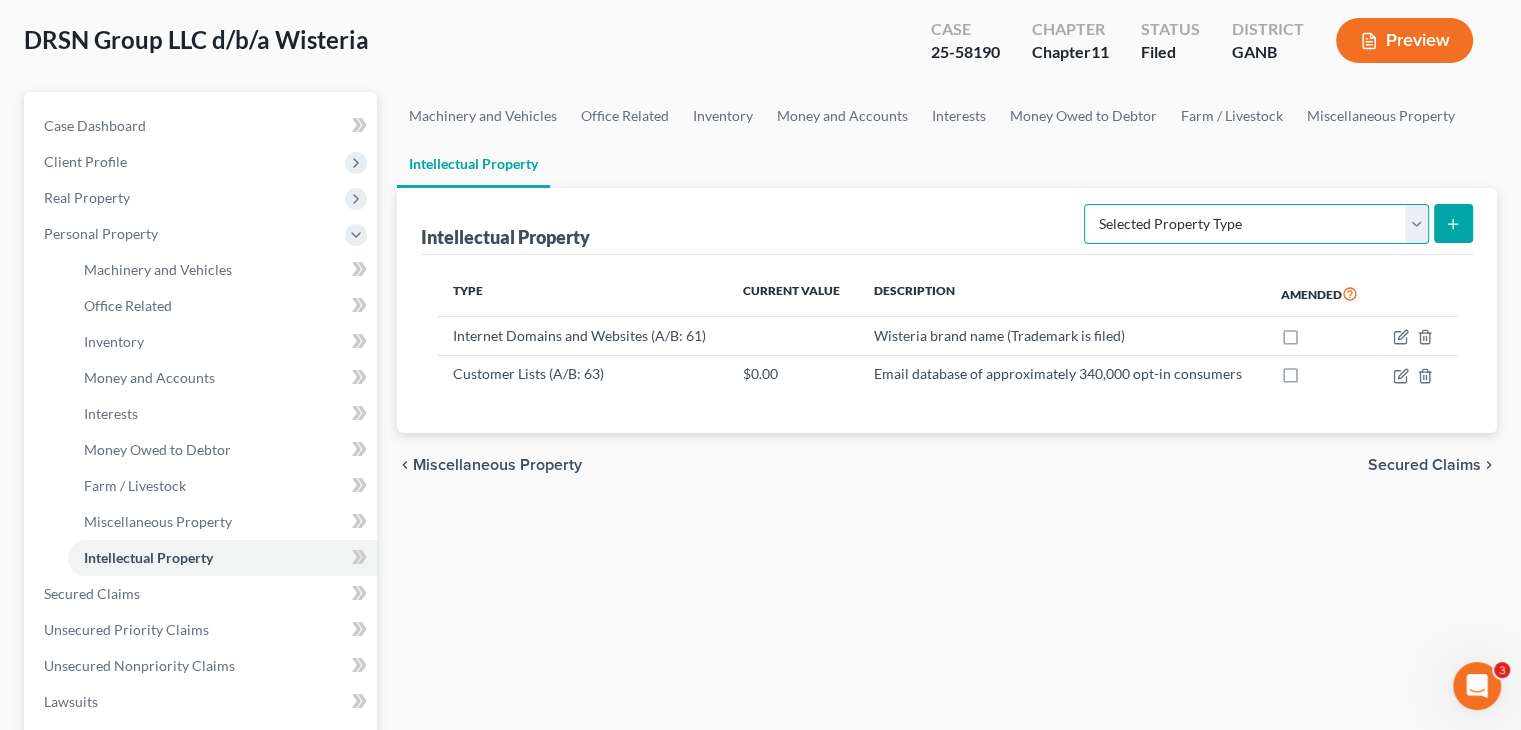 click on "[CATEGORY] [CATEGORY] [CATEGORY] [CATEGORY] [CATEGORY] [CATEGORY]" at bounding box center [1256, 224] 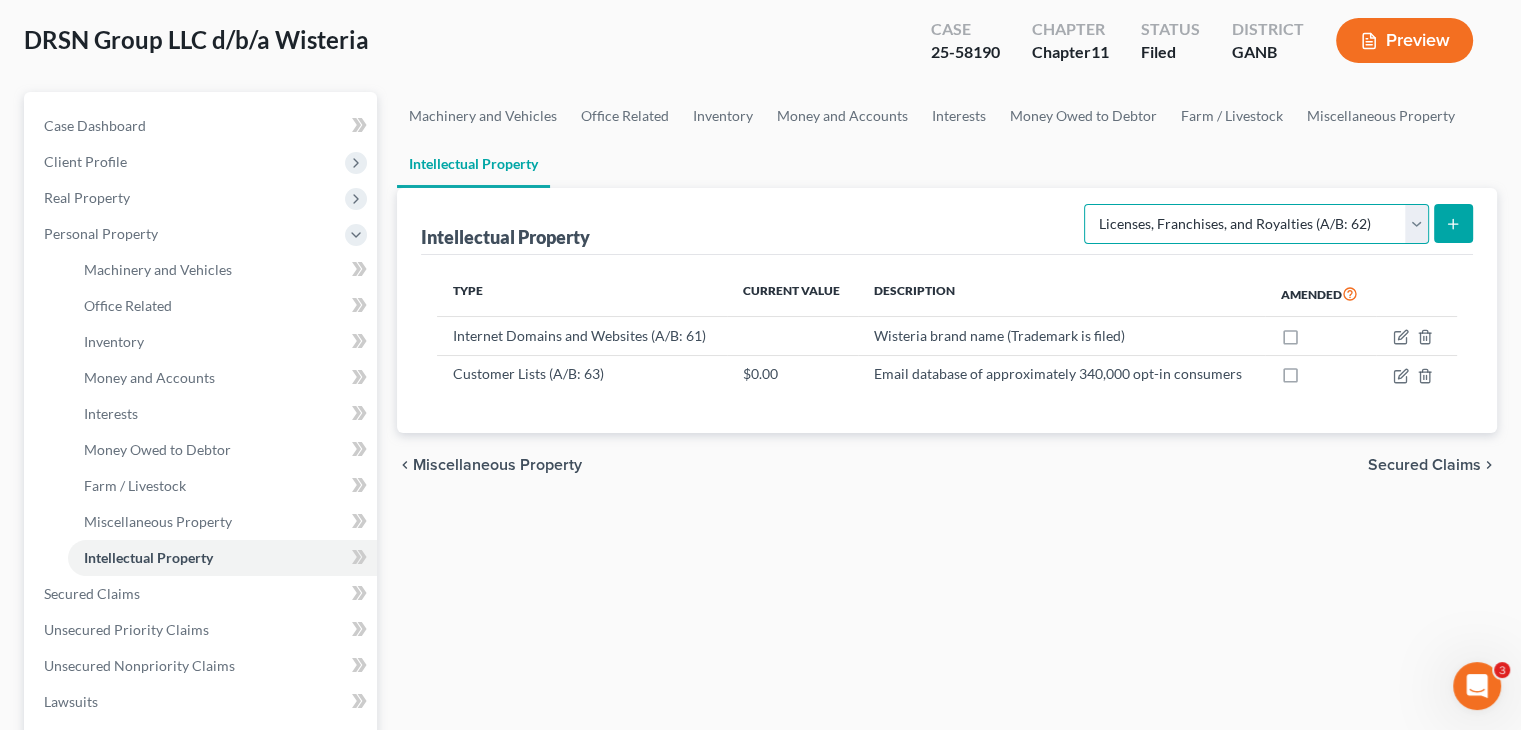 click on "[CATEGORY] [CATEGORY] [CATEGORY] [CATEGORY] [CATEGORY] [CATEGORY]" at bounding box center (1256, 224) 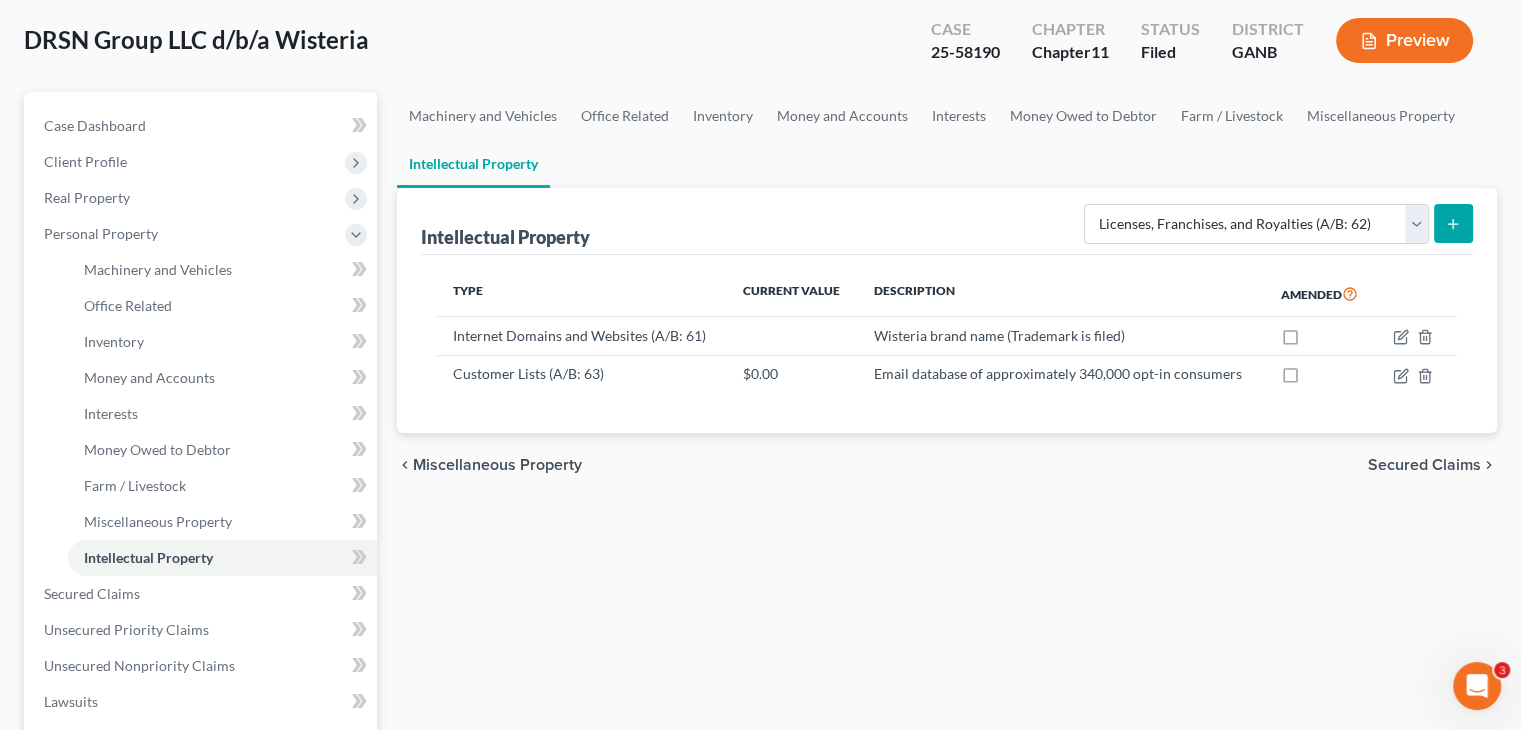click 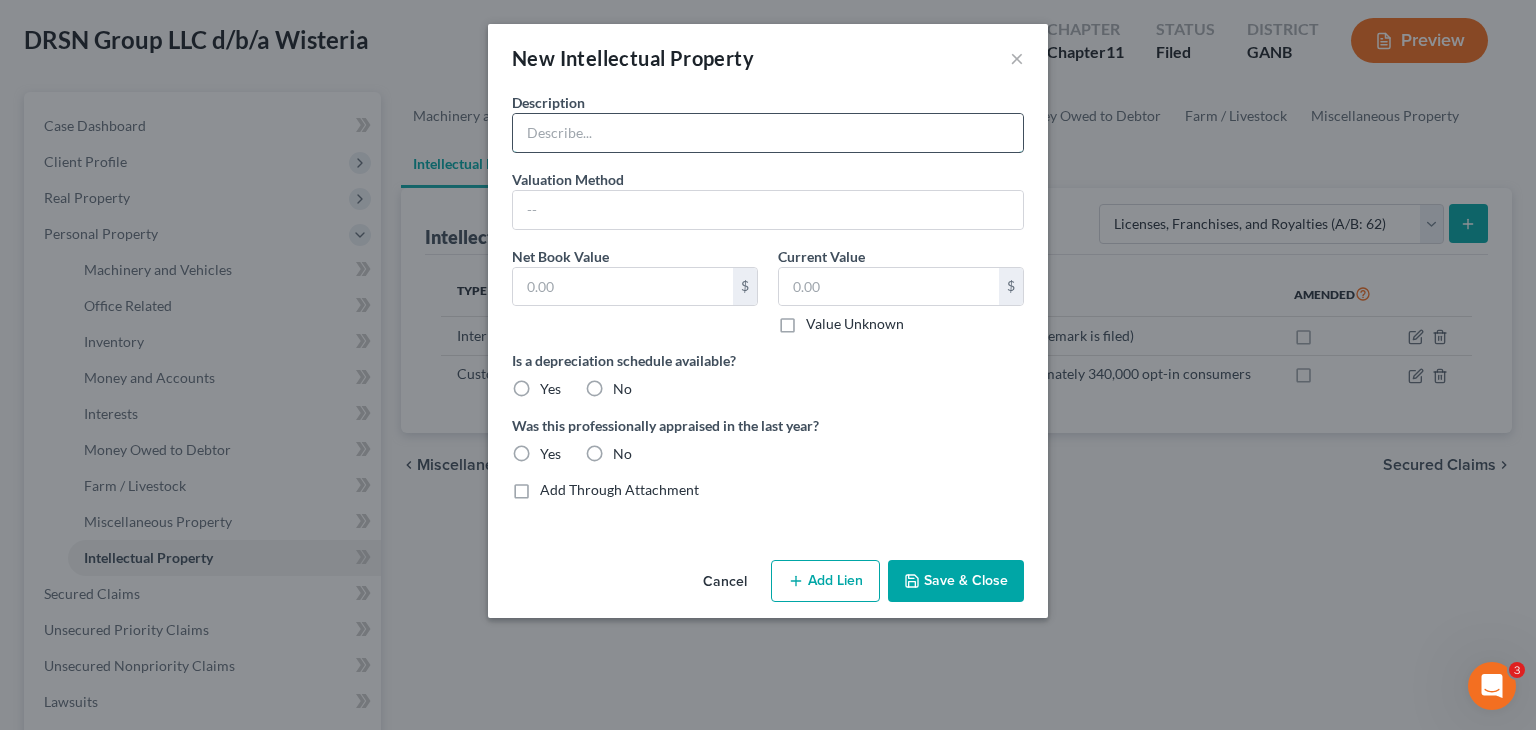 click at bounding box center [768, 133] 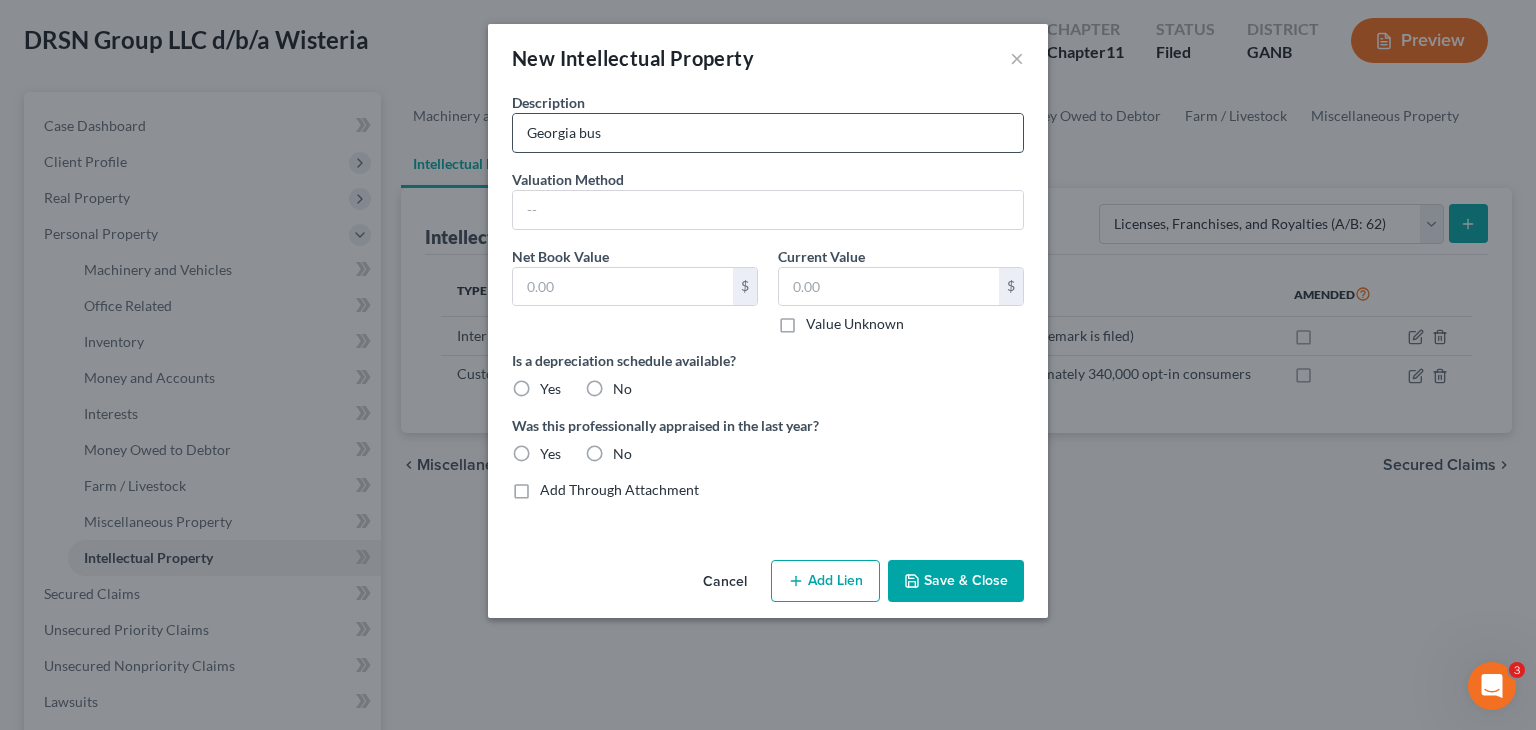 type on "Georgia Business License" 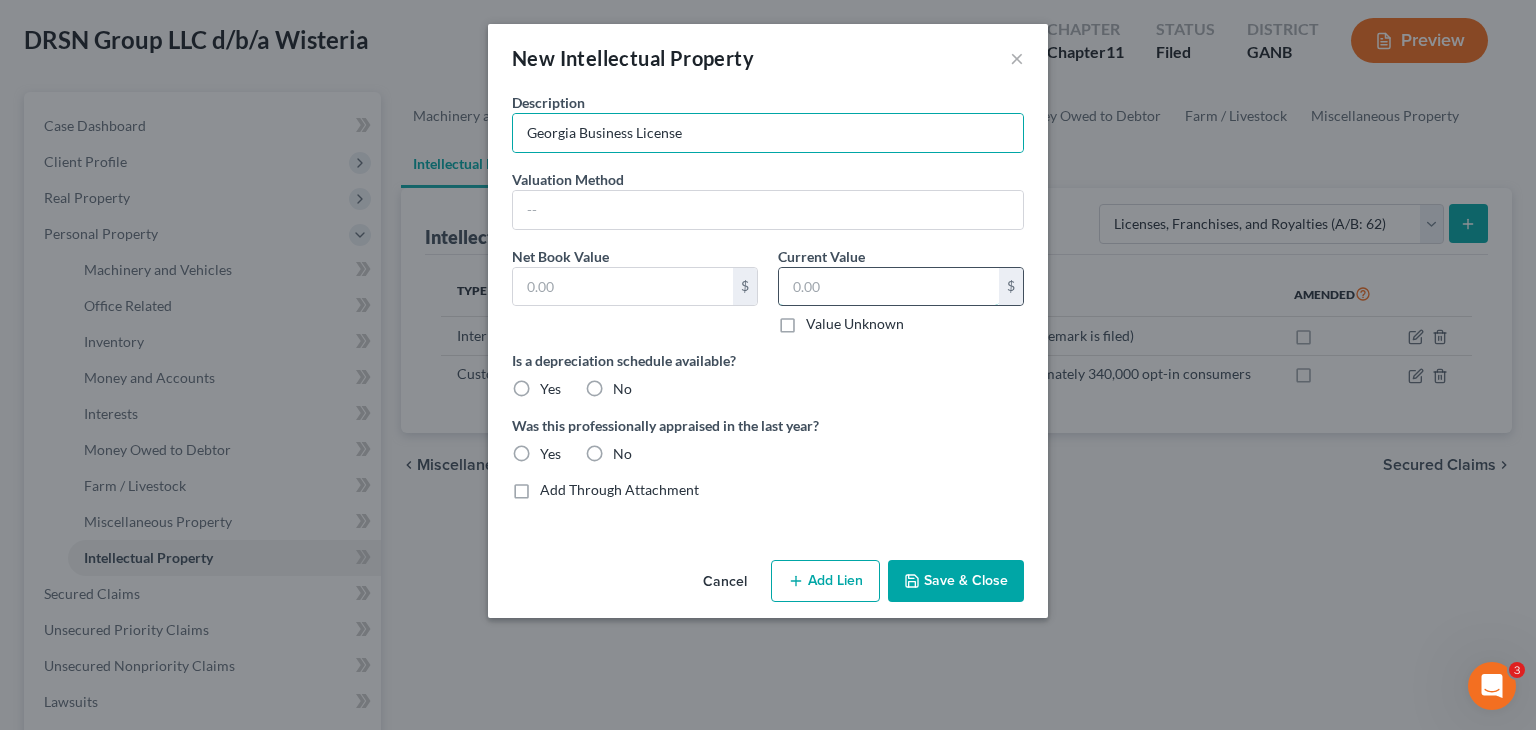 click at bounding box center (889, 287) 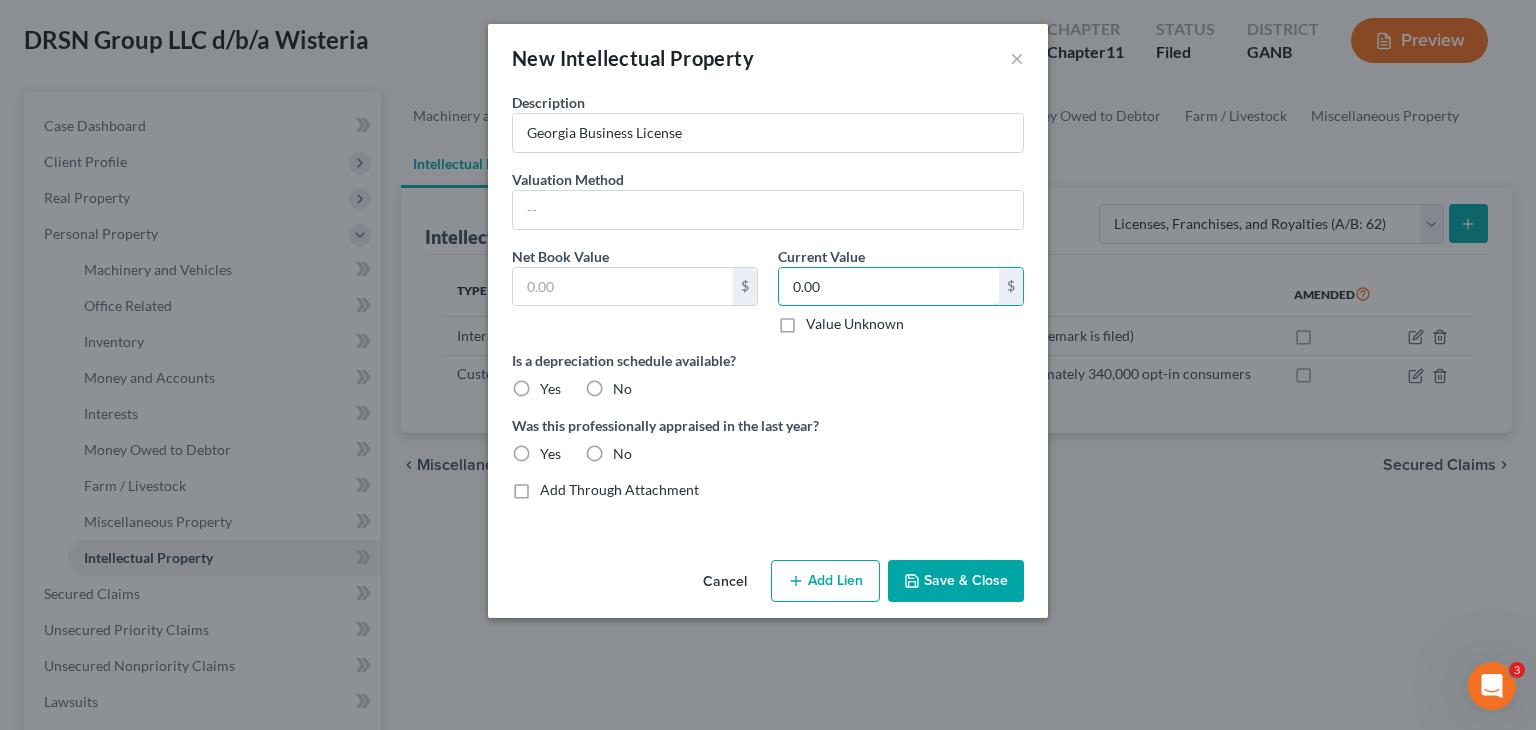 type on "0.00" 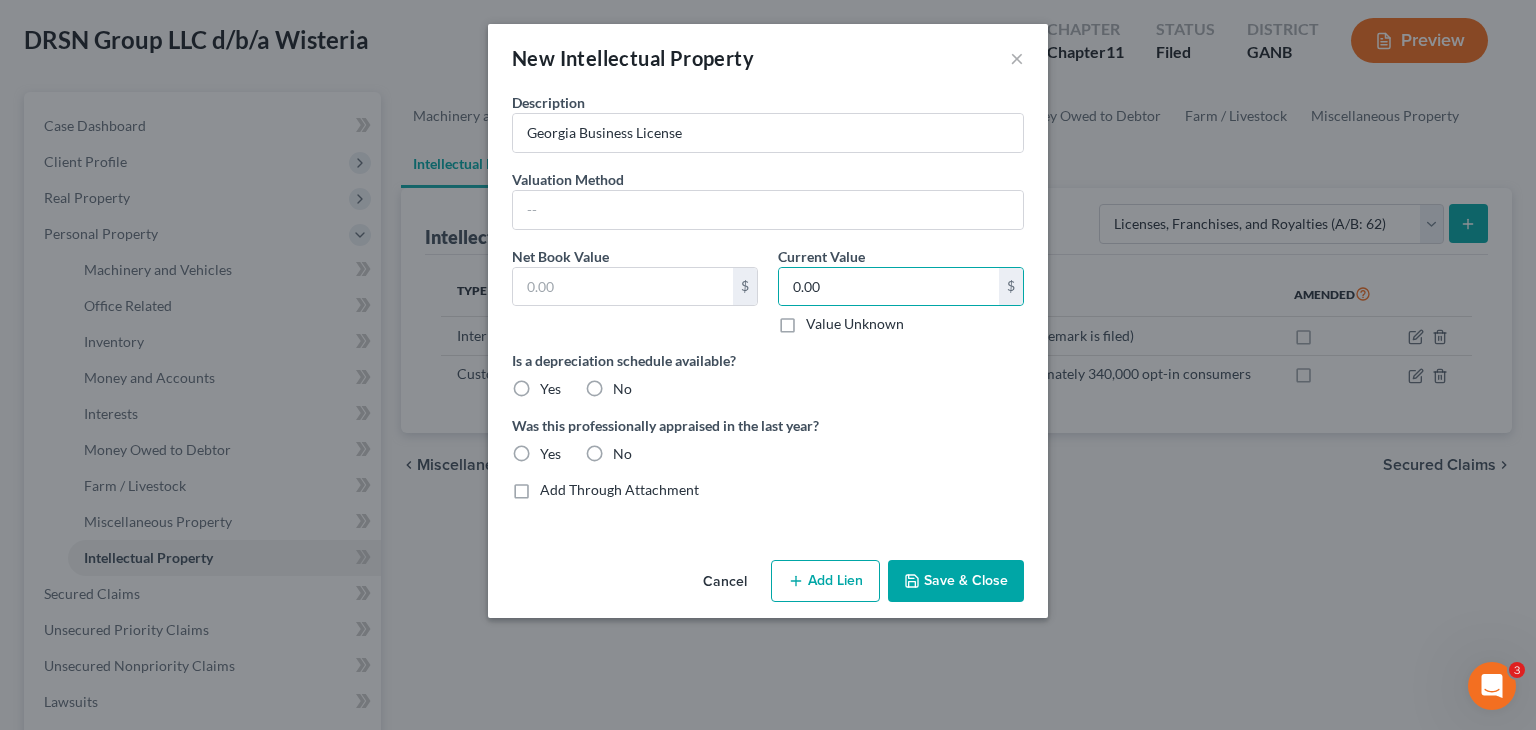 drag, startPoint x: 591, startPoint y: 385, endPoint x: 595, endPoint y: 409, distance: 24.33105 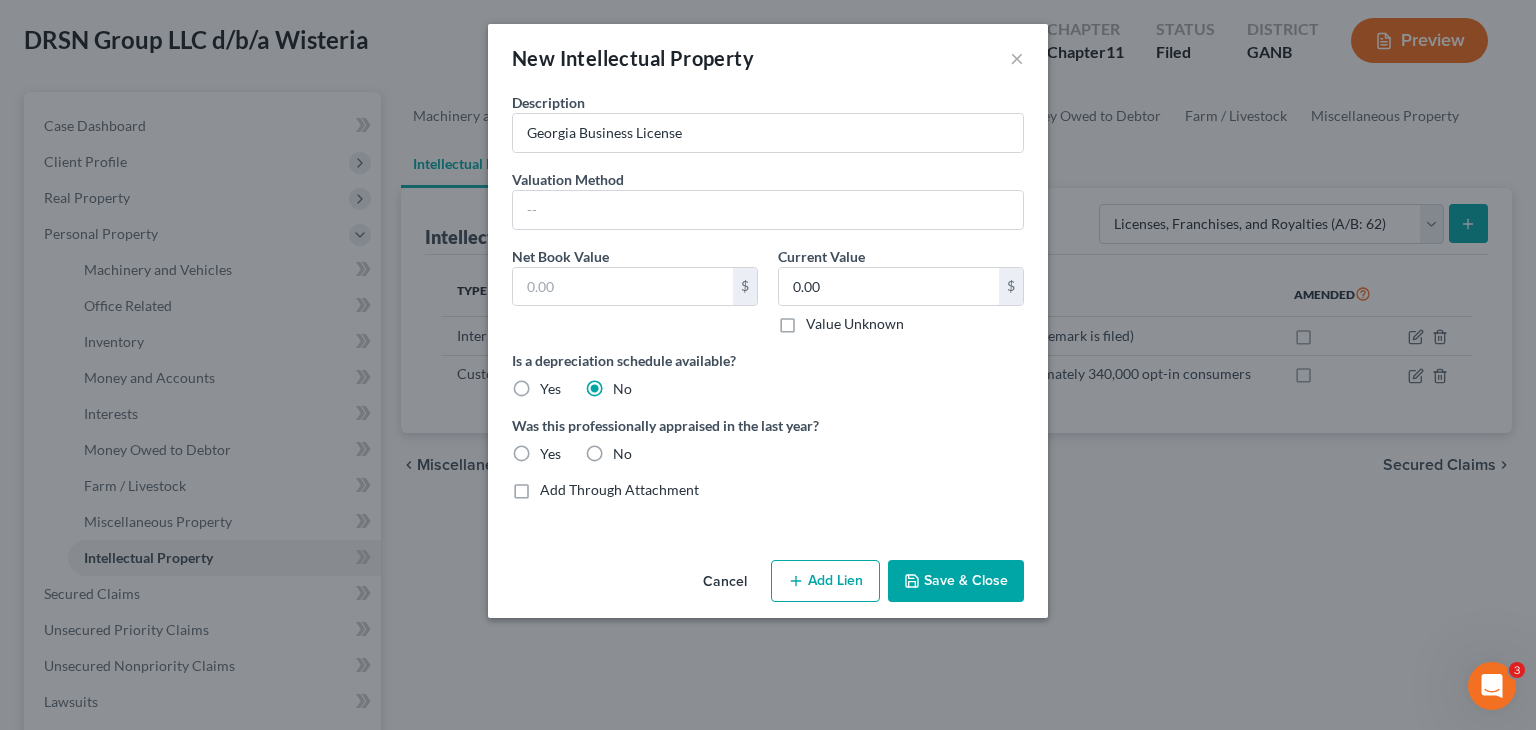 click on "No" at bounding box center [622, 454] 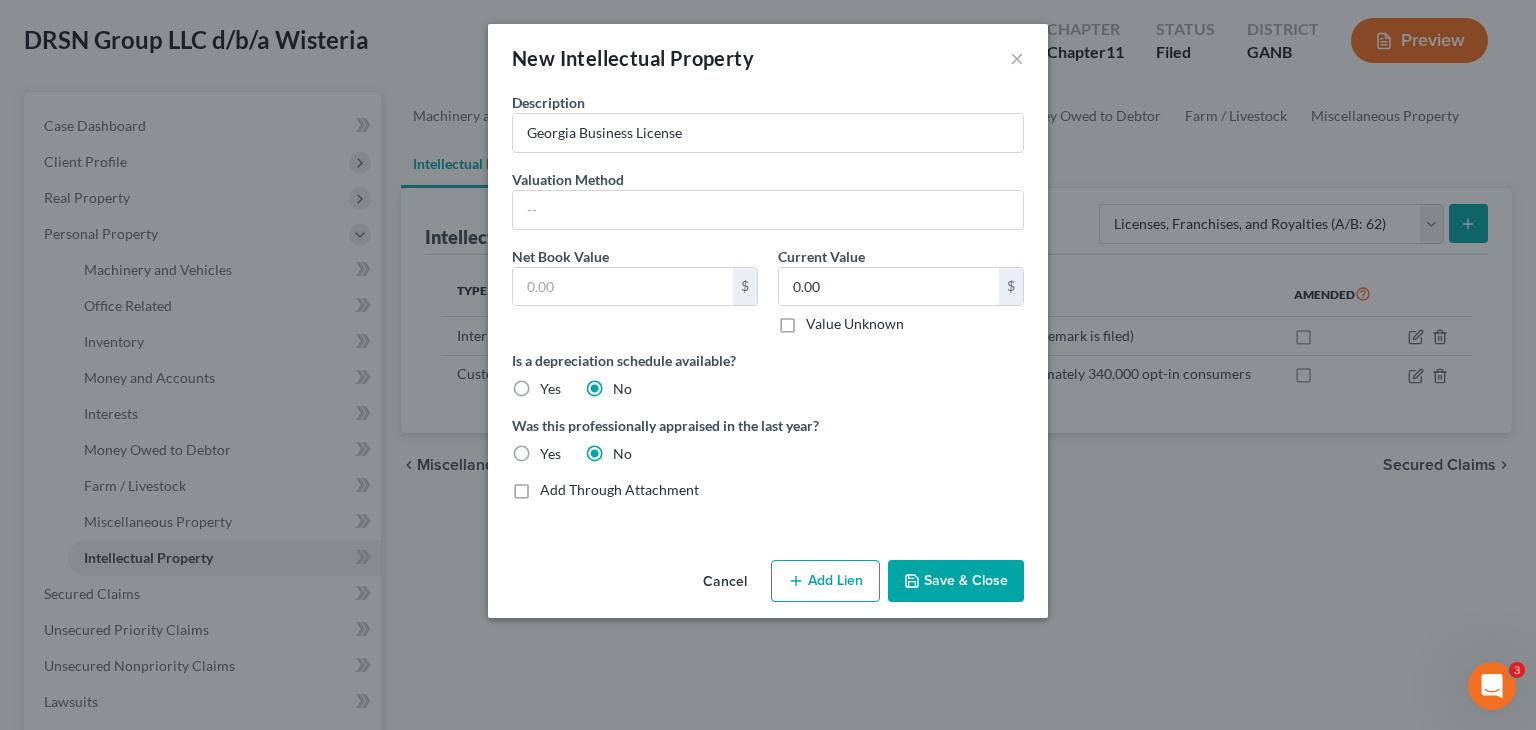 click on "Save & Close" at bounding box center [956, 581] 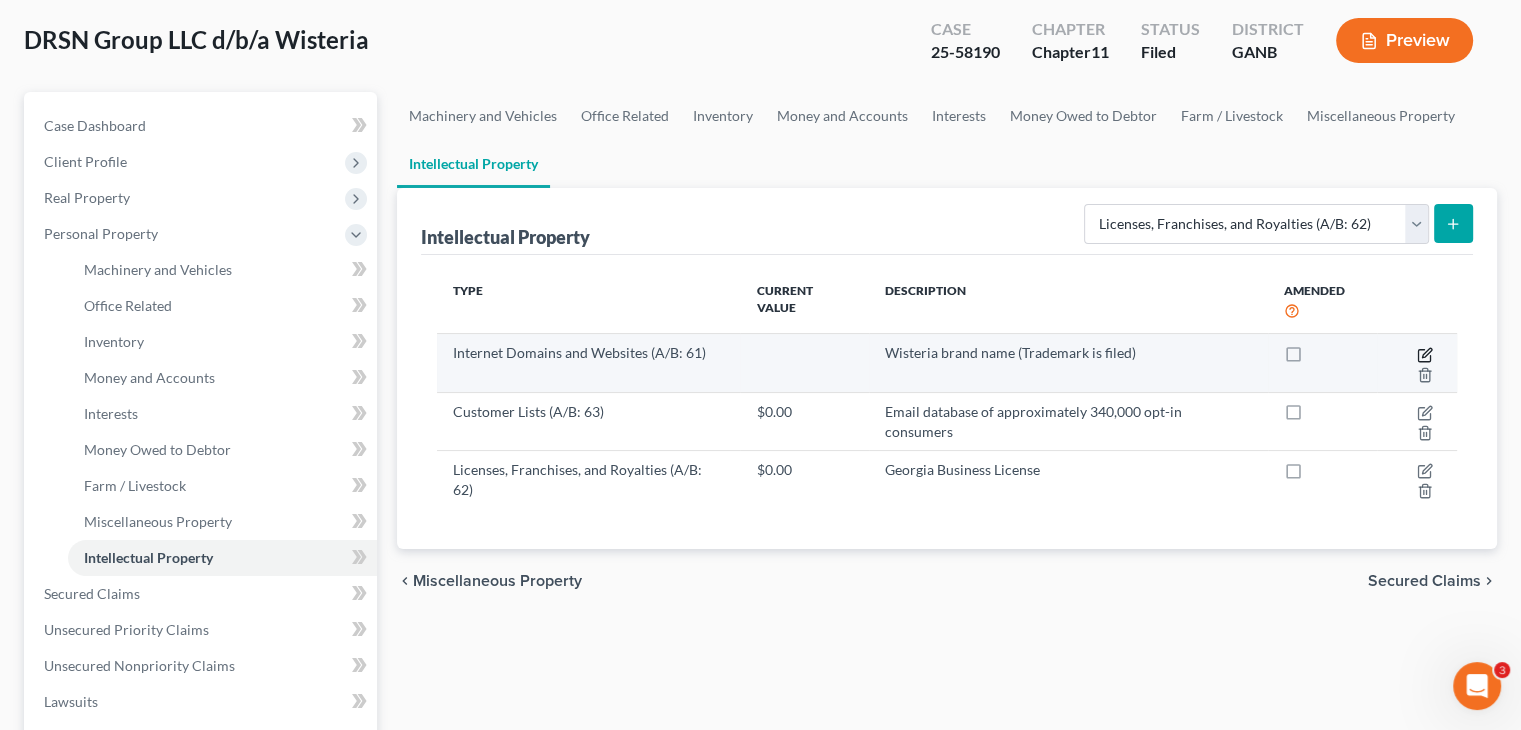 click 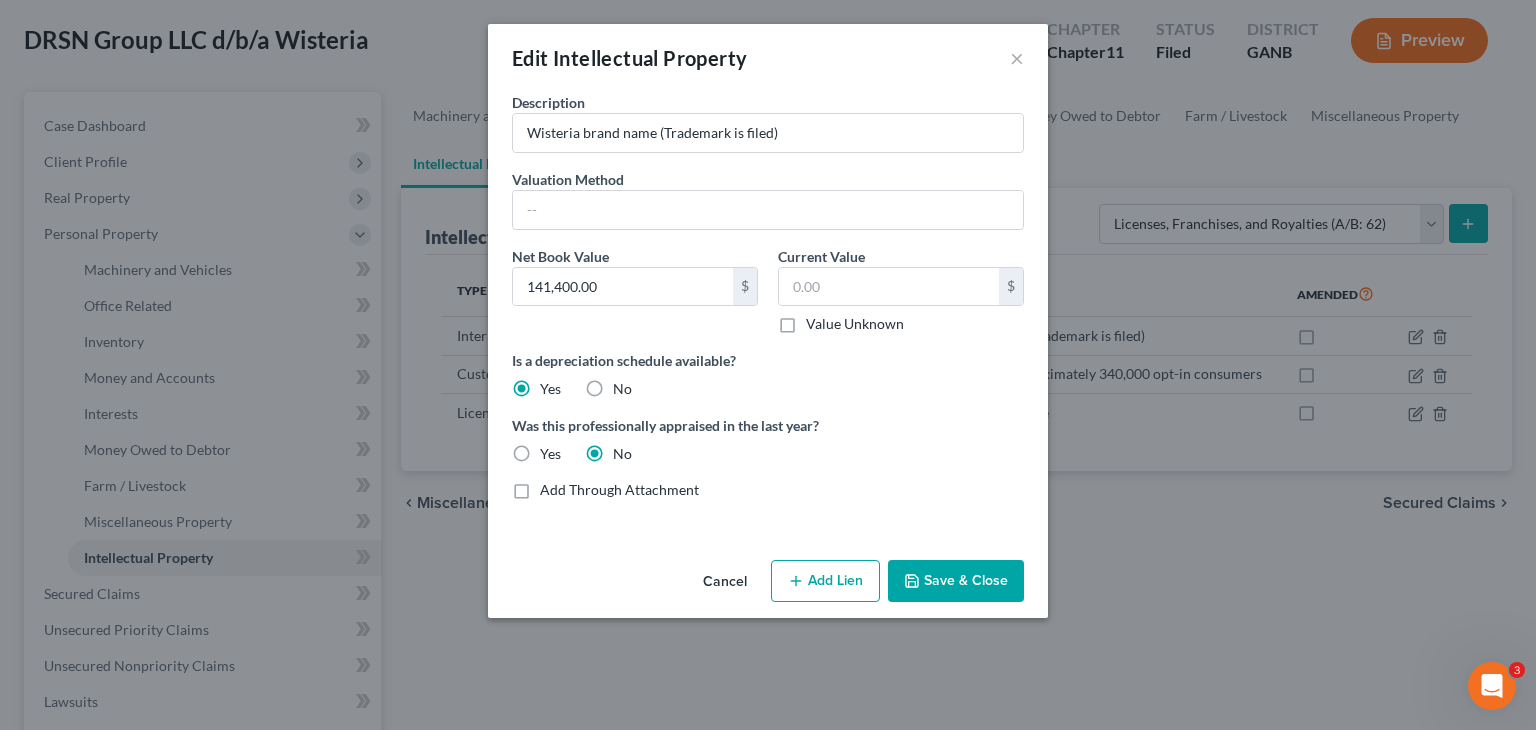 click on "Cancel" at bounding box center [725, 582] 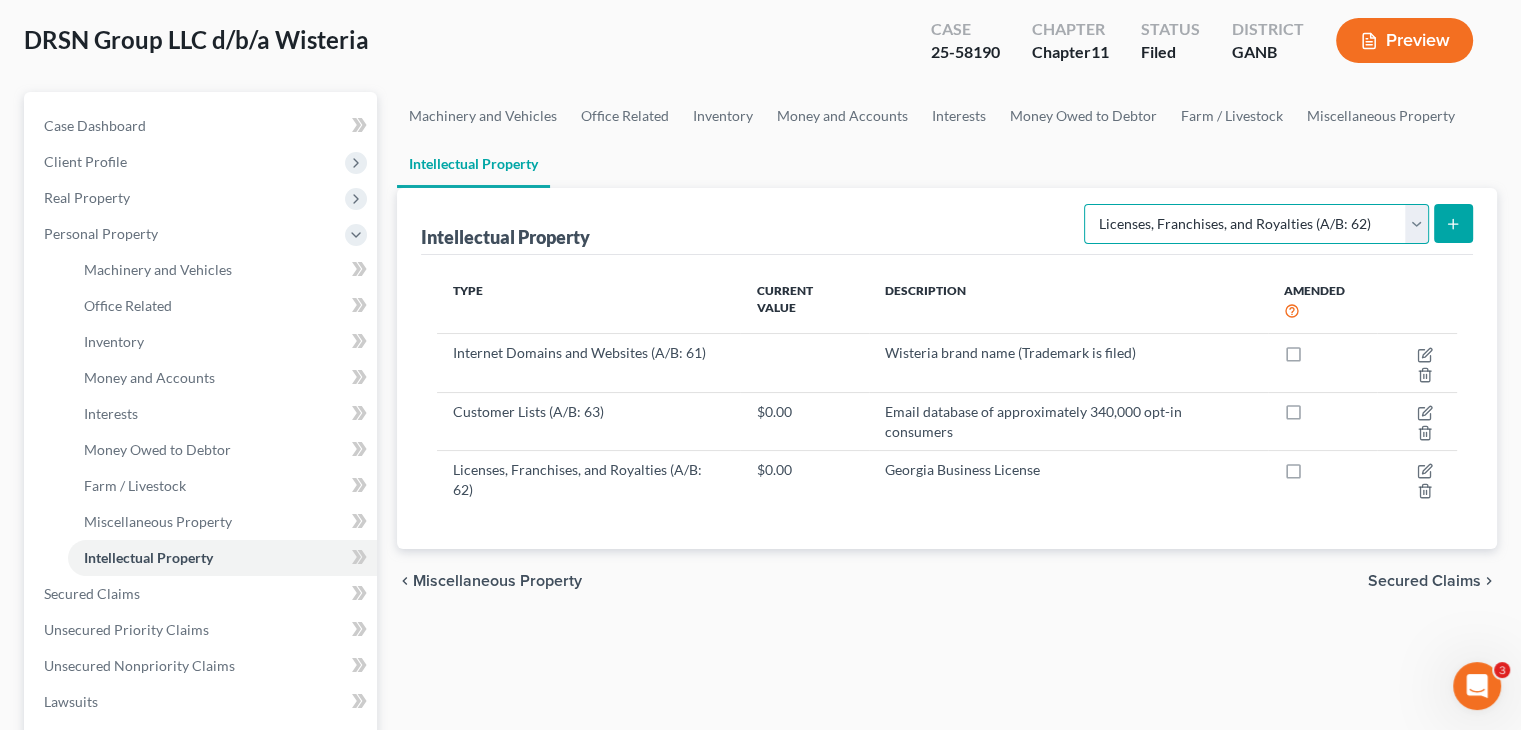 click on "[CATEGORY] [CATEGORY] [CATEGORY] [CATEGORY] [CATEGORY] [CATEGORY]" at bounding box center (1256, 224) 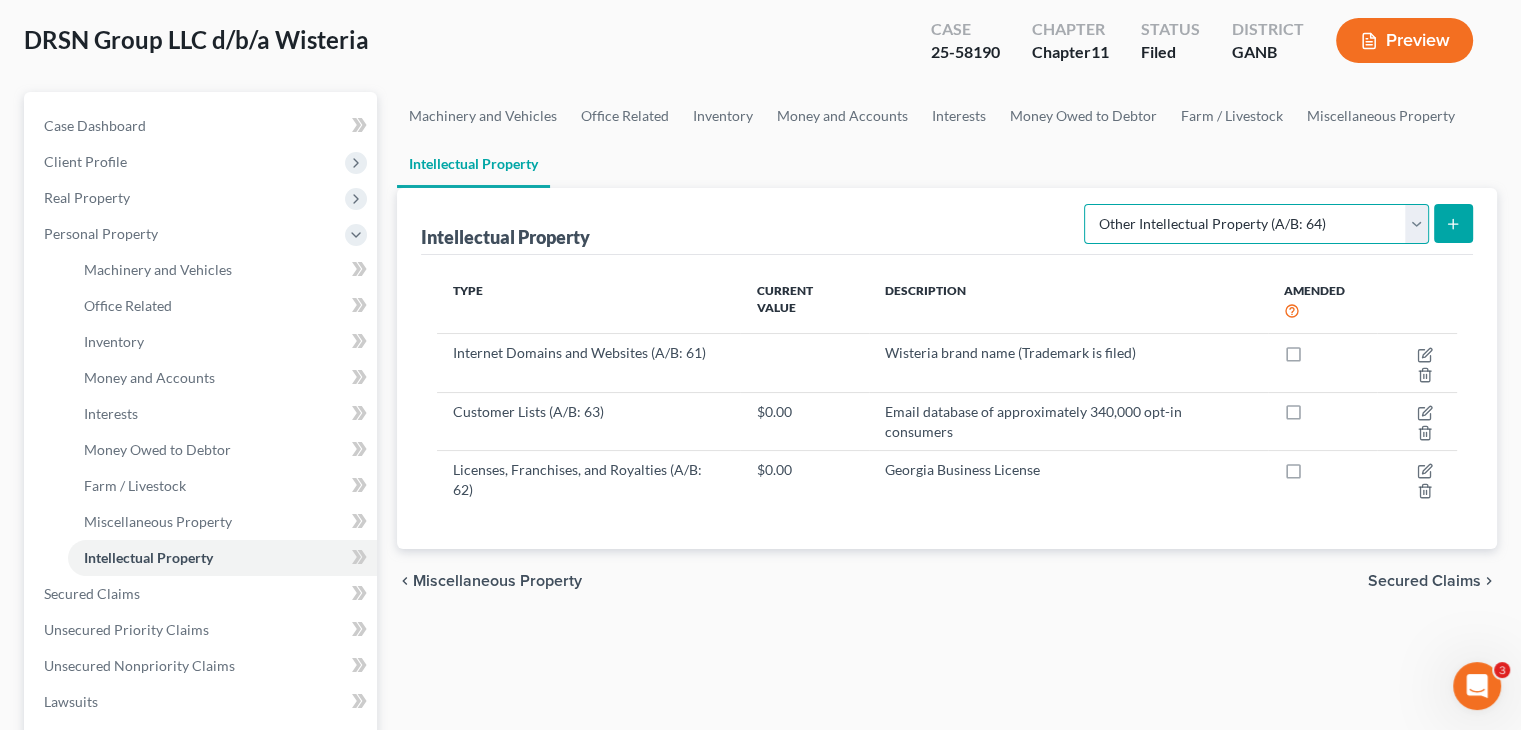click on "[CATEGORY] [CATEGORY] [CATEGORY] [CATEGORY] [CATEGORY] [CATEGORY]" at bounding box center [1256, 224] 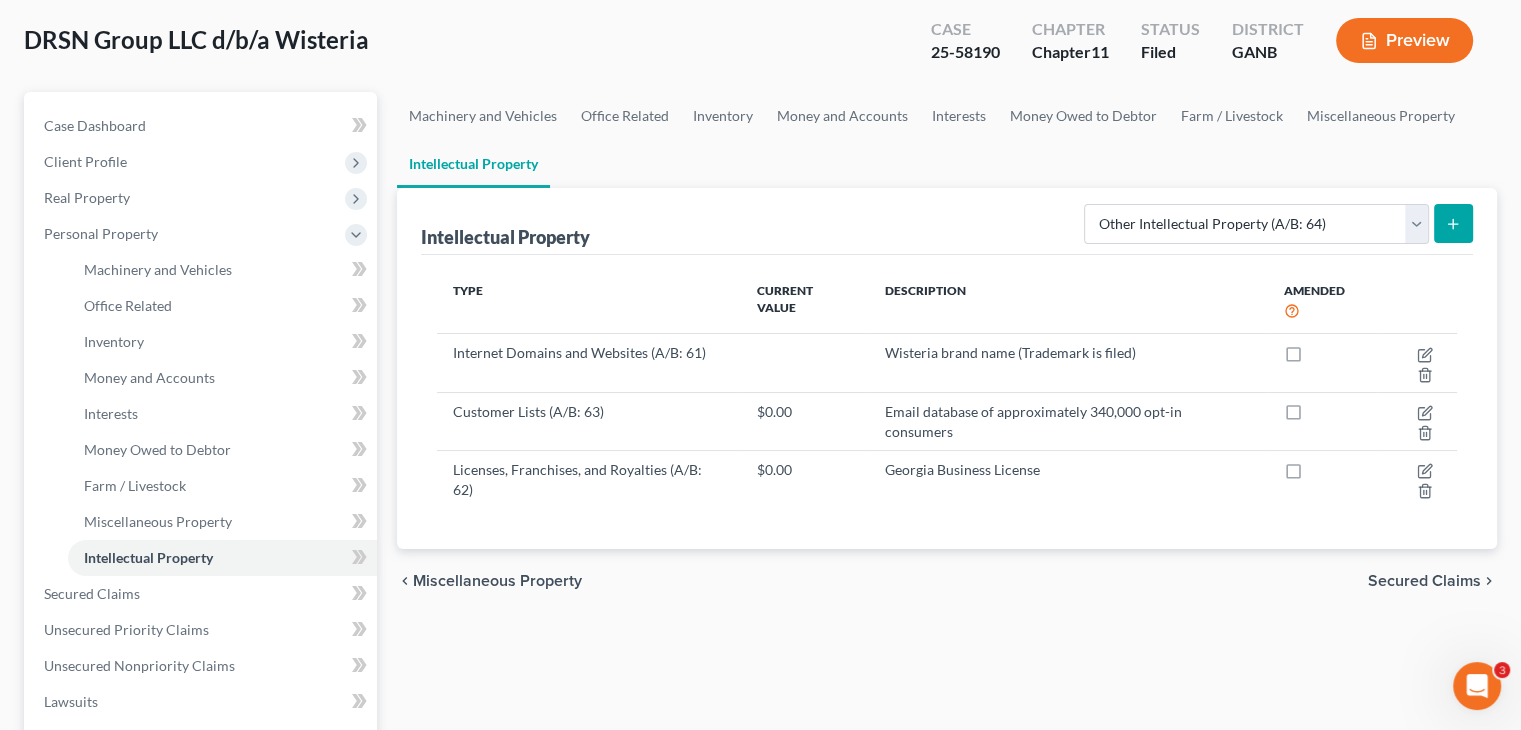 click 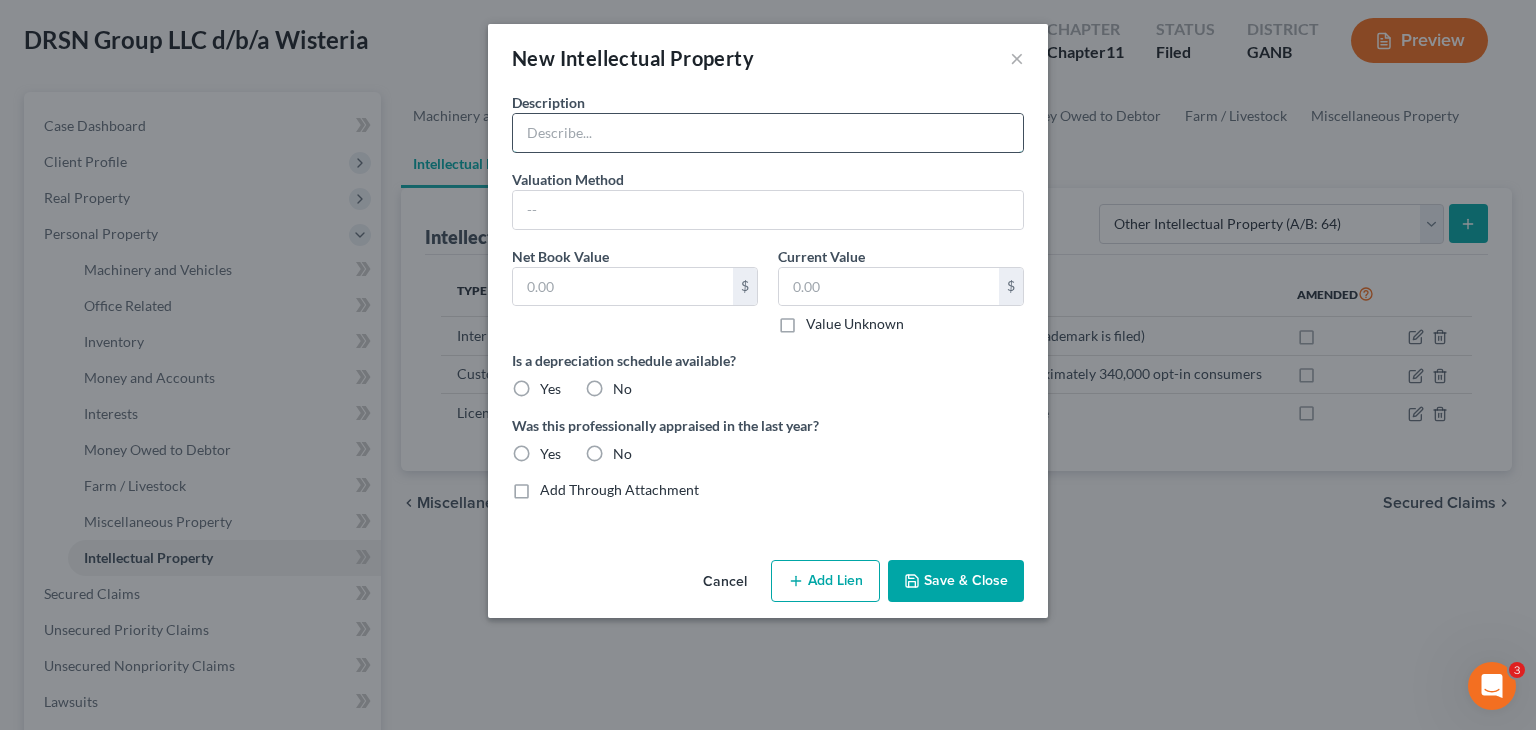 click at bounding box center (768, 133) 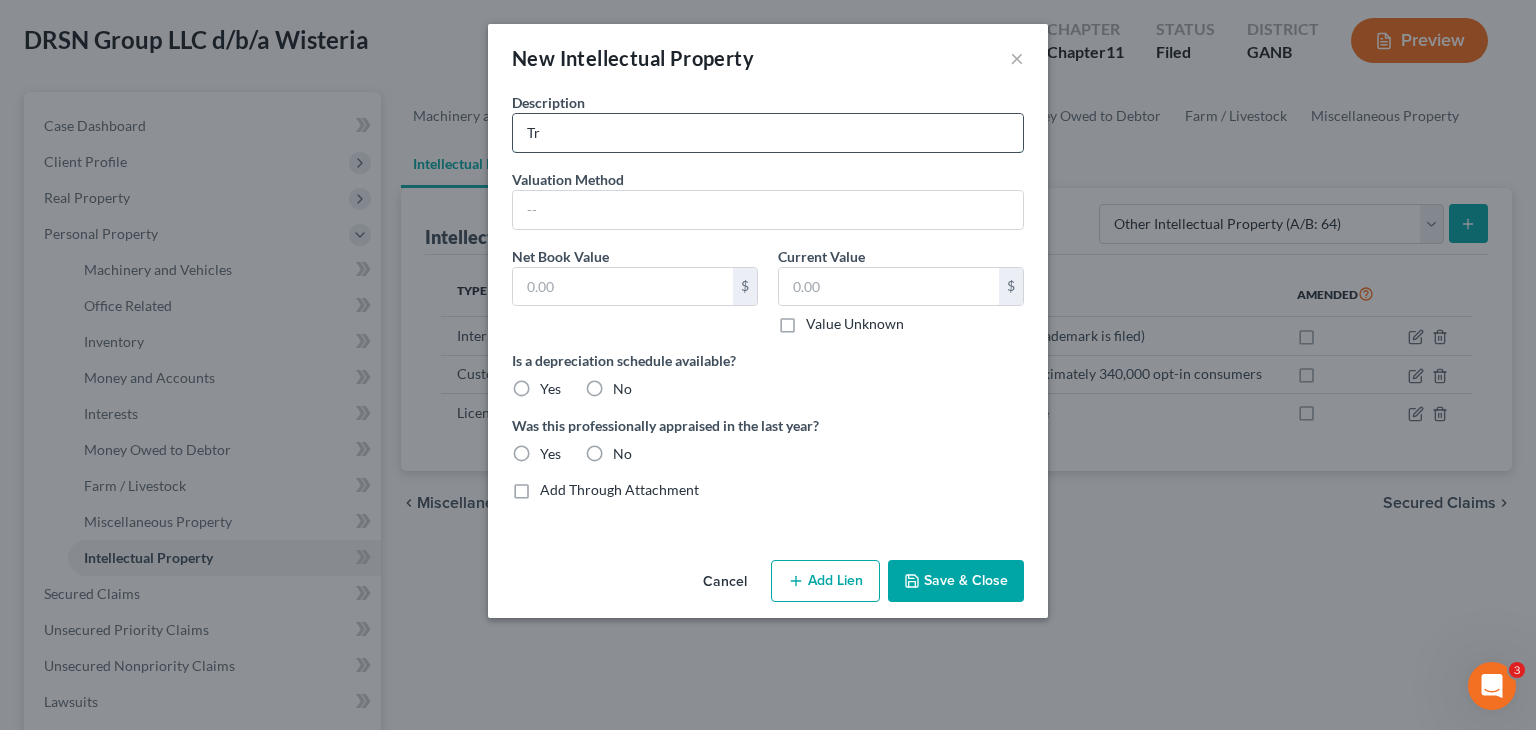 type on "T" 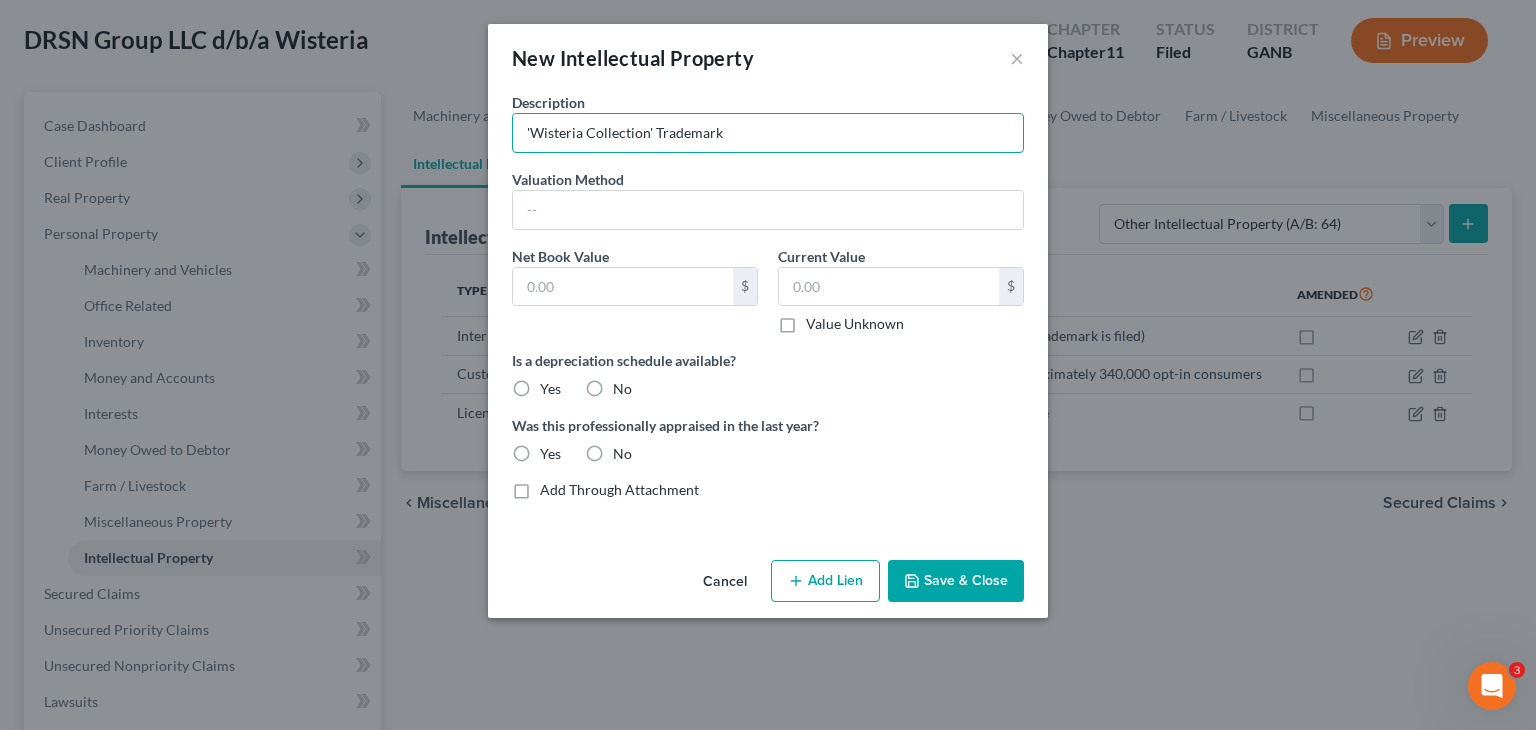 type on "'Wisteria Collection' Trademark" 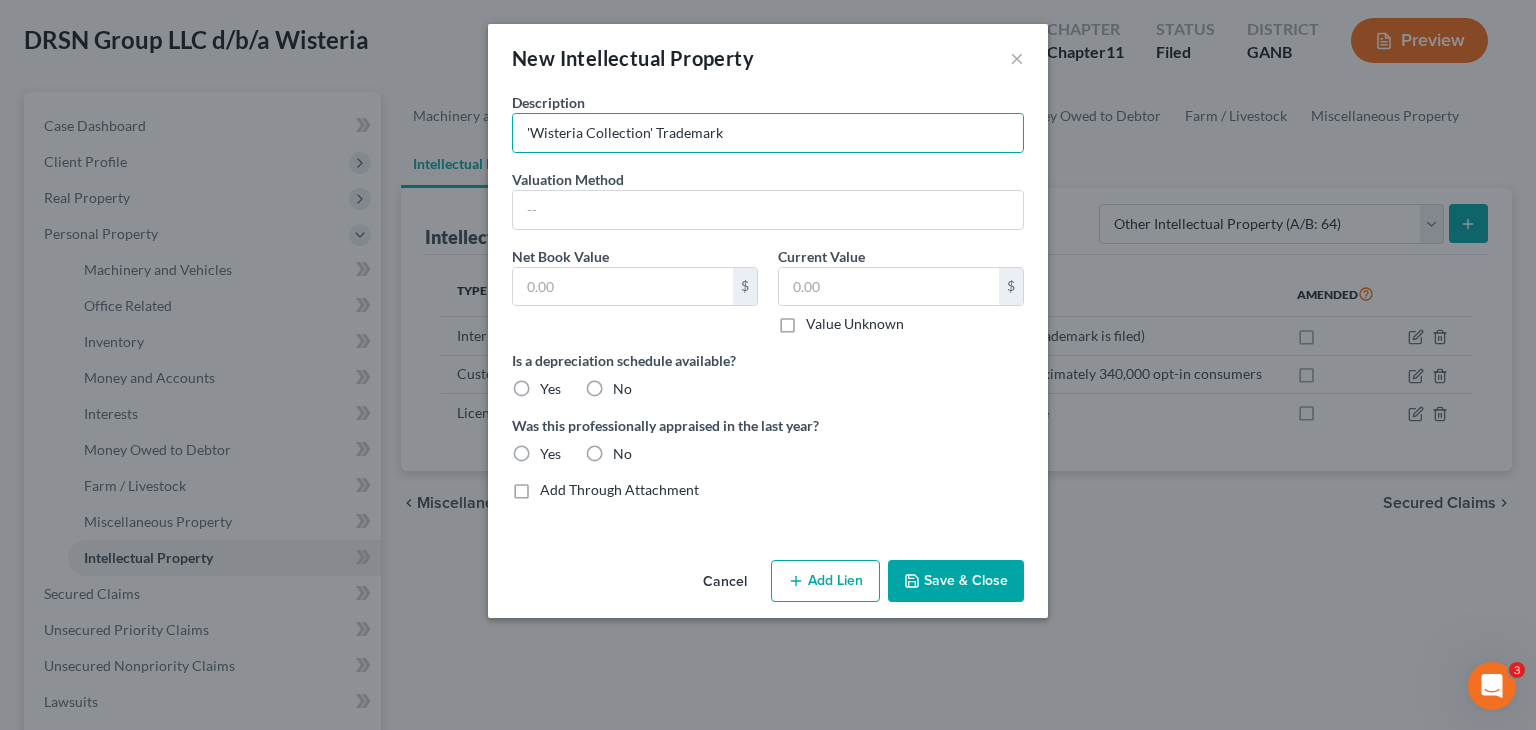 drag, startPoint x: 592, startPoint y: 389, endPoint x: 596, endPoint y: 437, distance: 48.166378 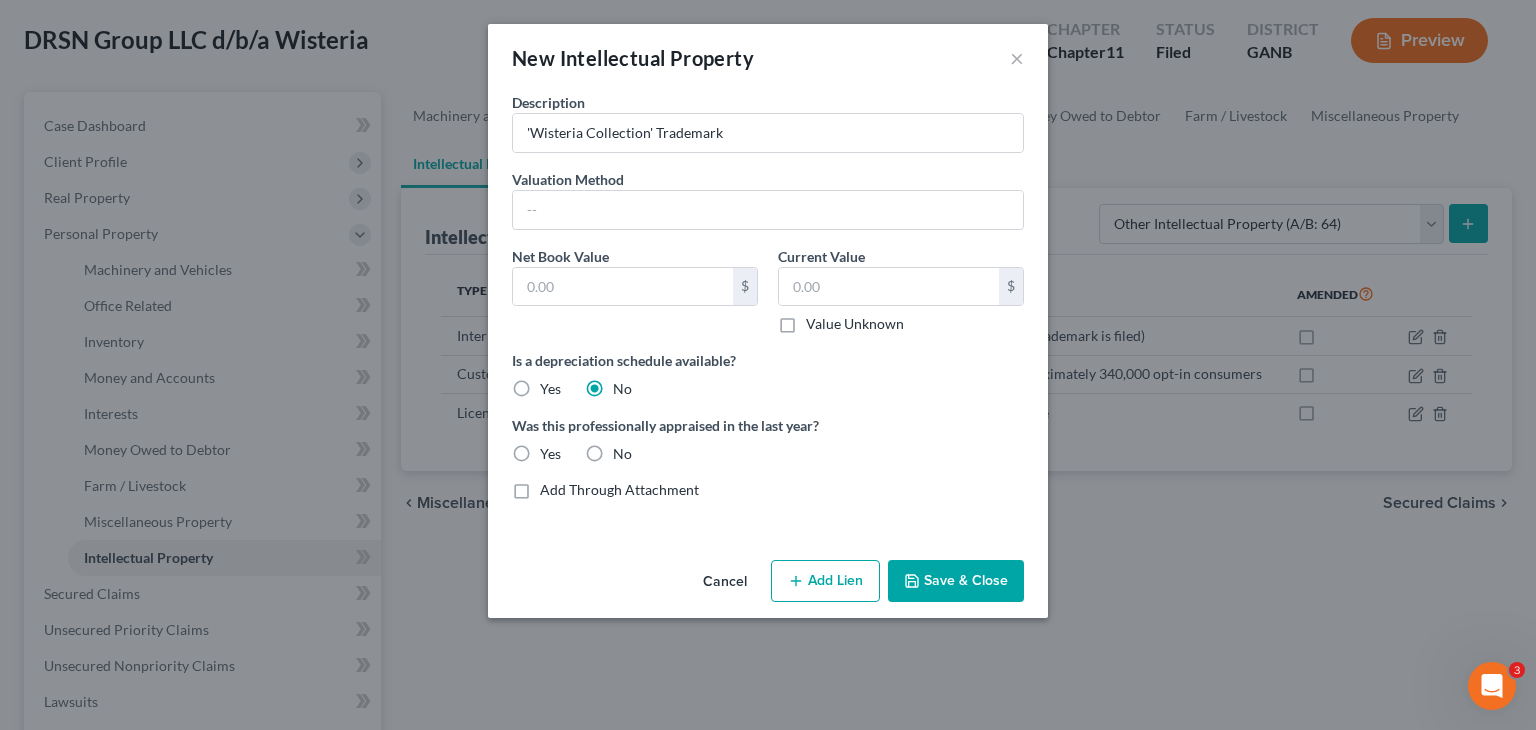 click on "No" at bounding box center [622, 454] 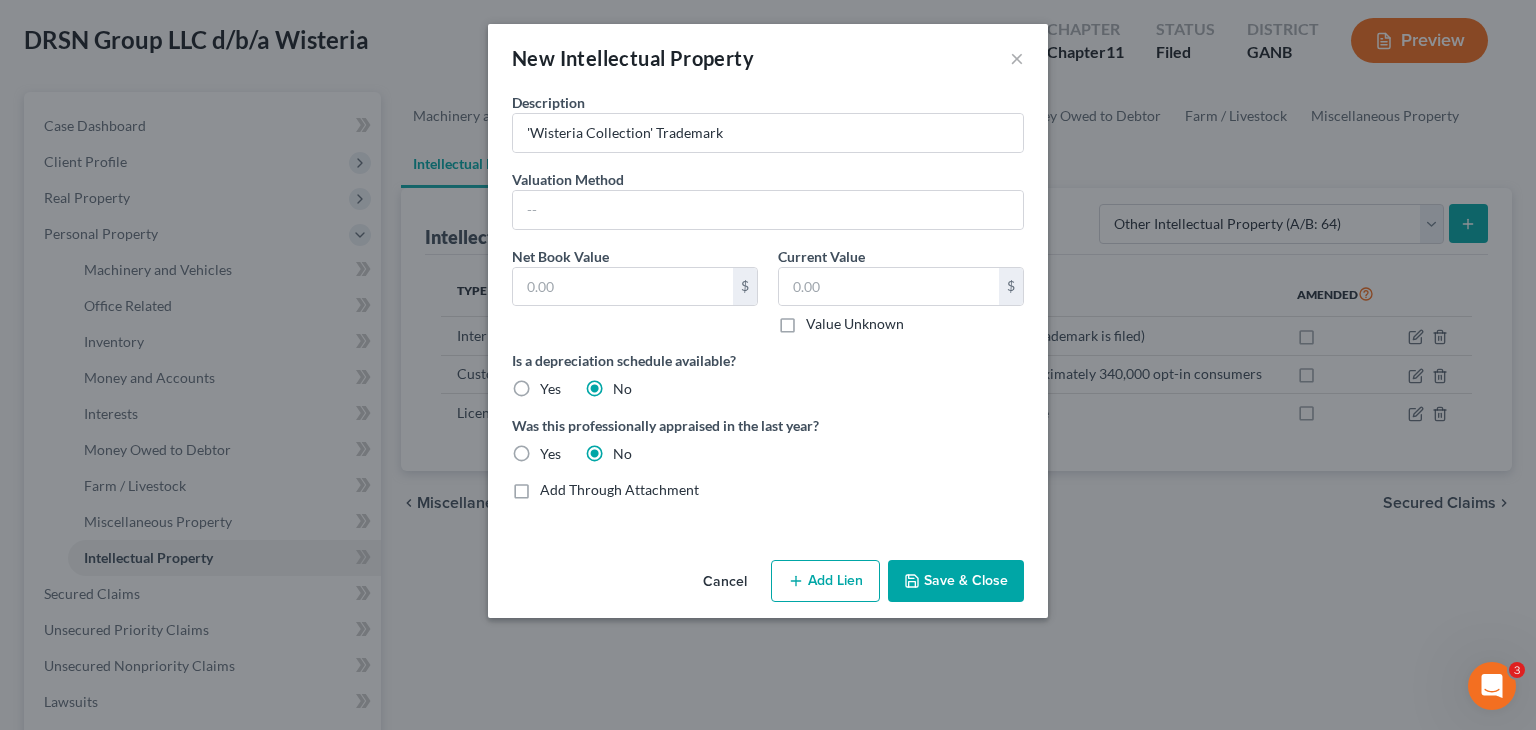 click on "Save & Close" at bounding box center (956, 581) 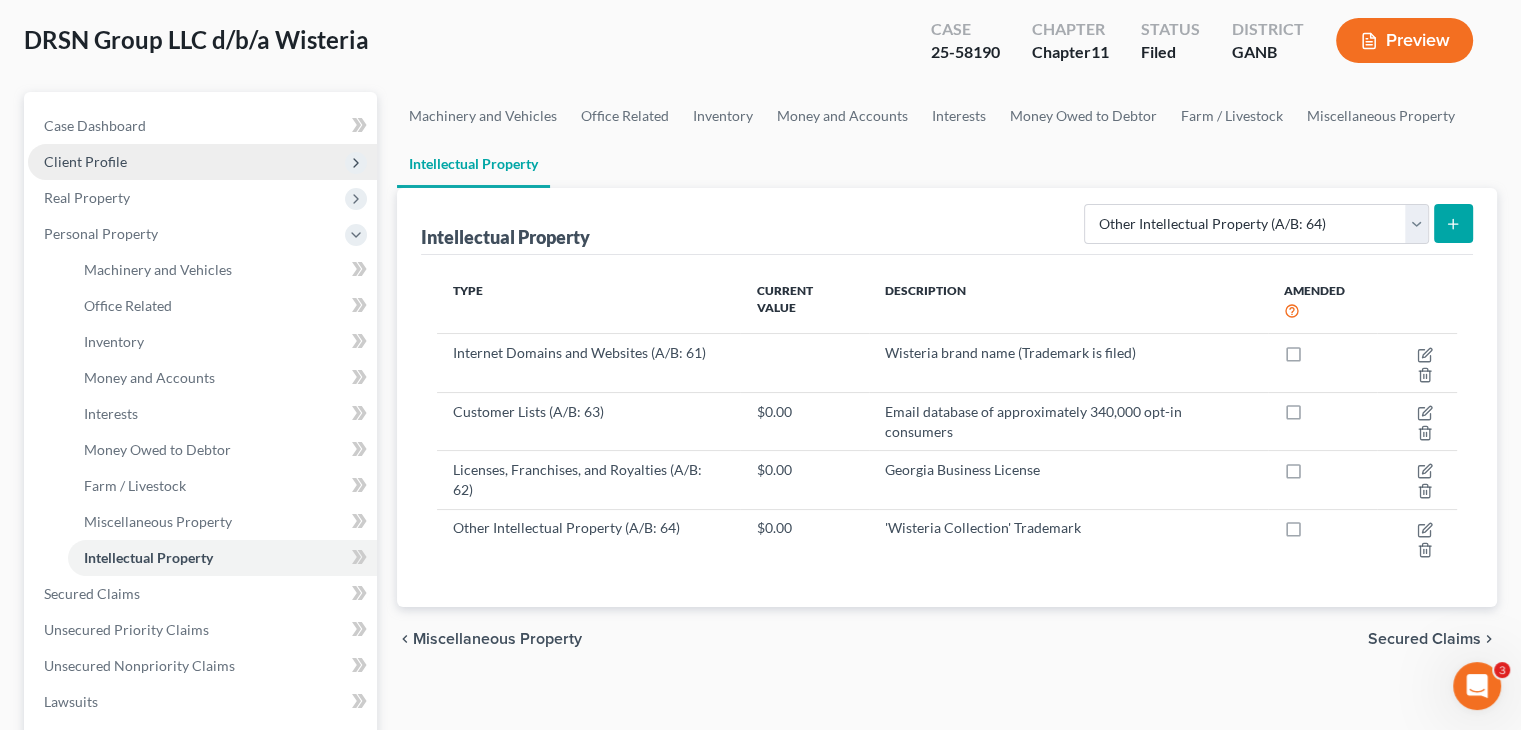 click on "Client Profile" at bounding box center [85, 161] 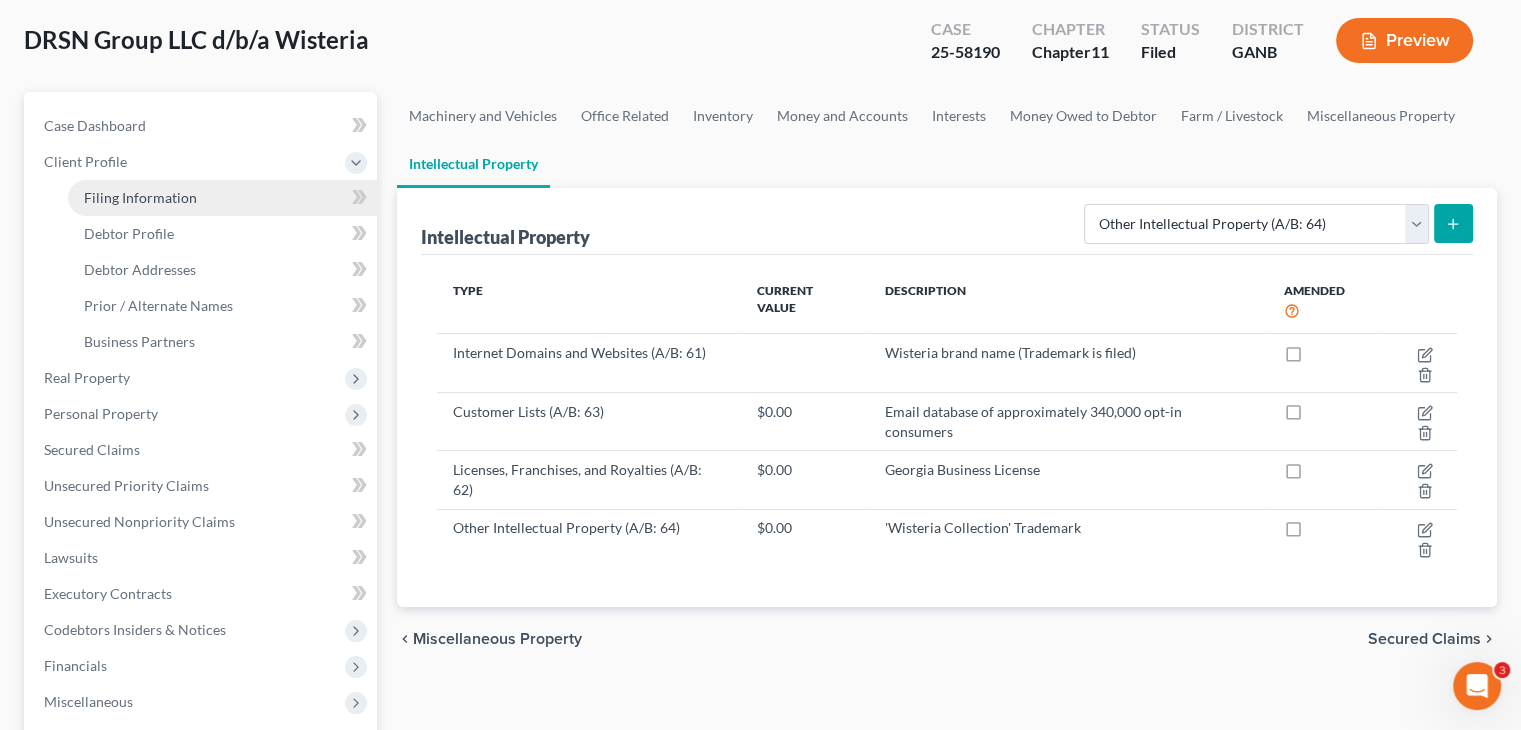 click on "Filing Information" at bounding box center [222, 198] 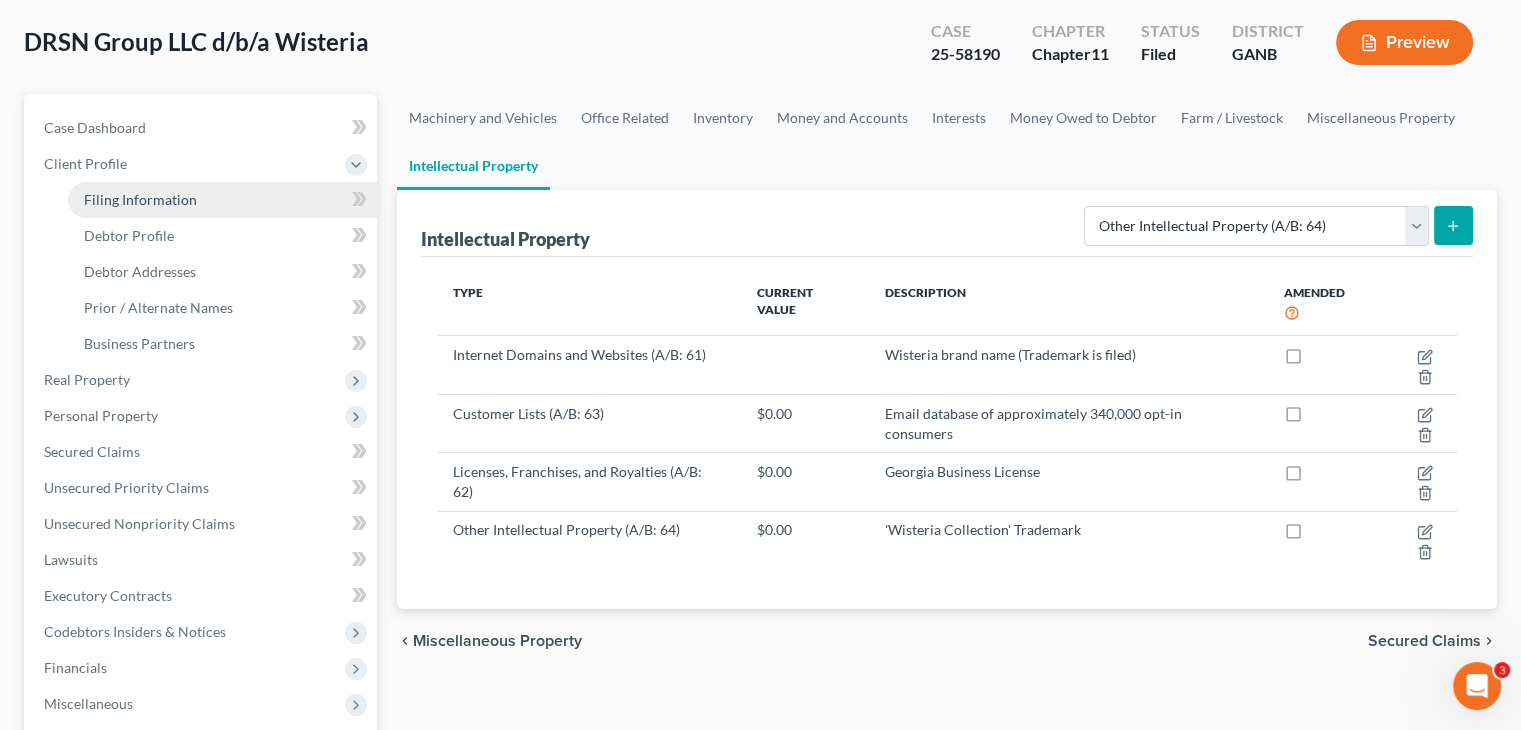 select on "3" 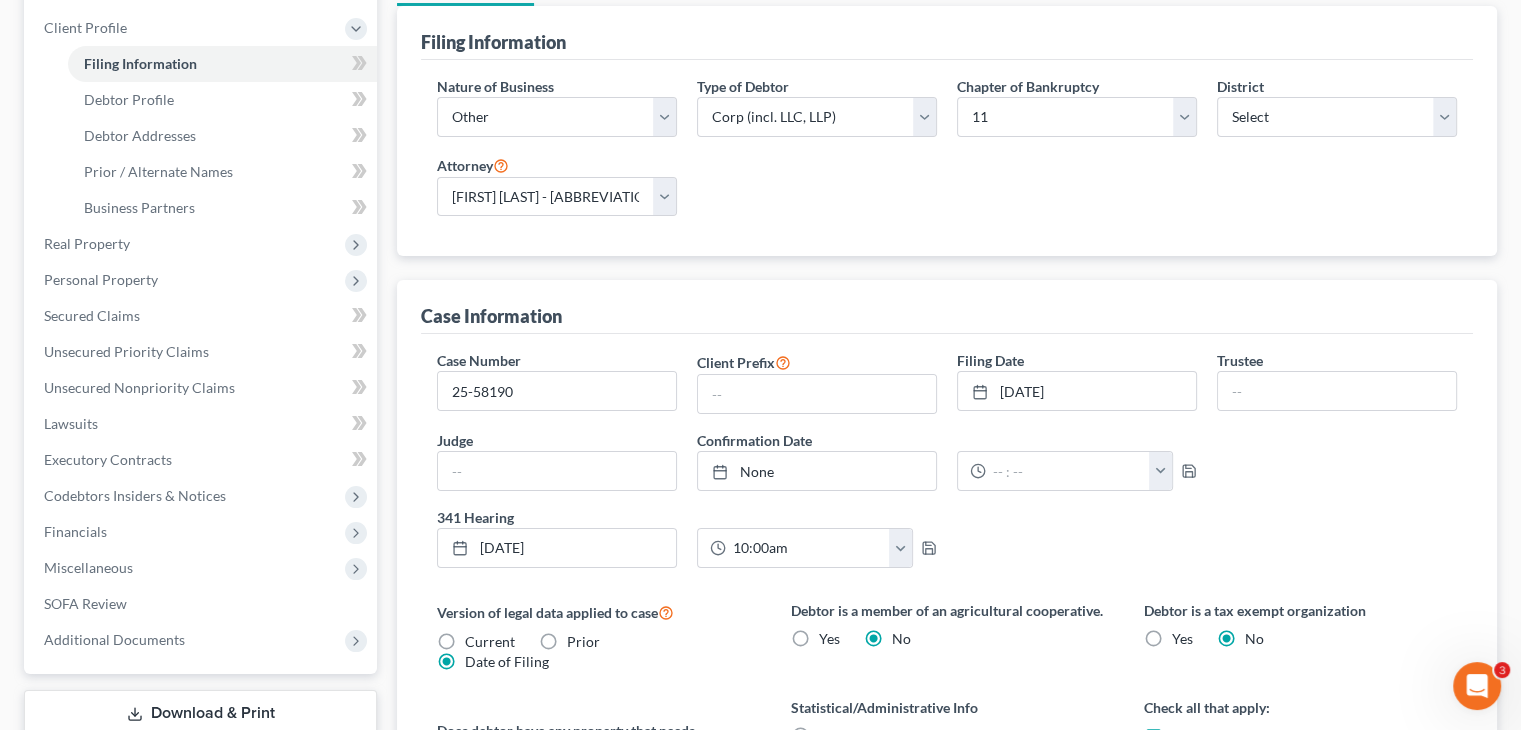 scroll, scrollTop: 200, scrollLeft: 0, axis: vertical 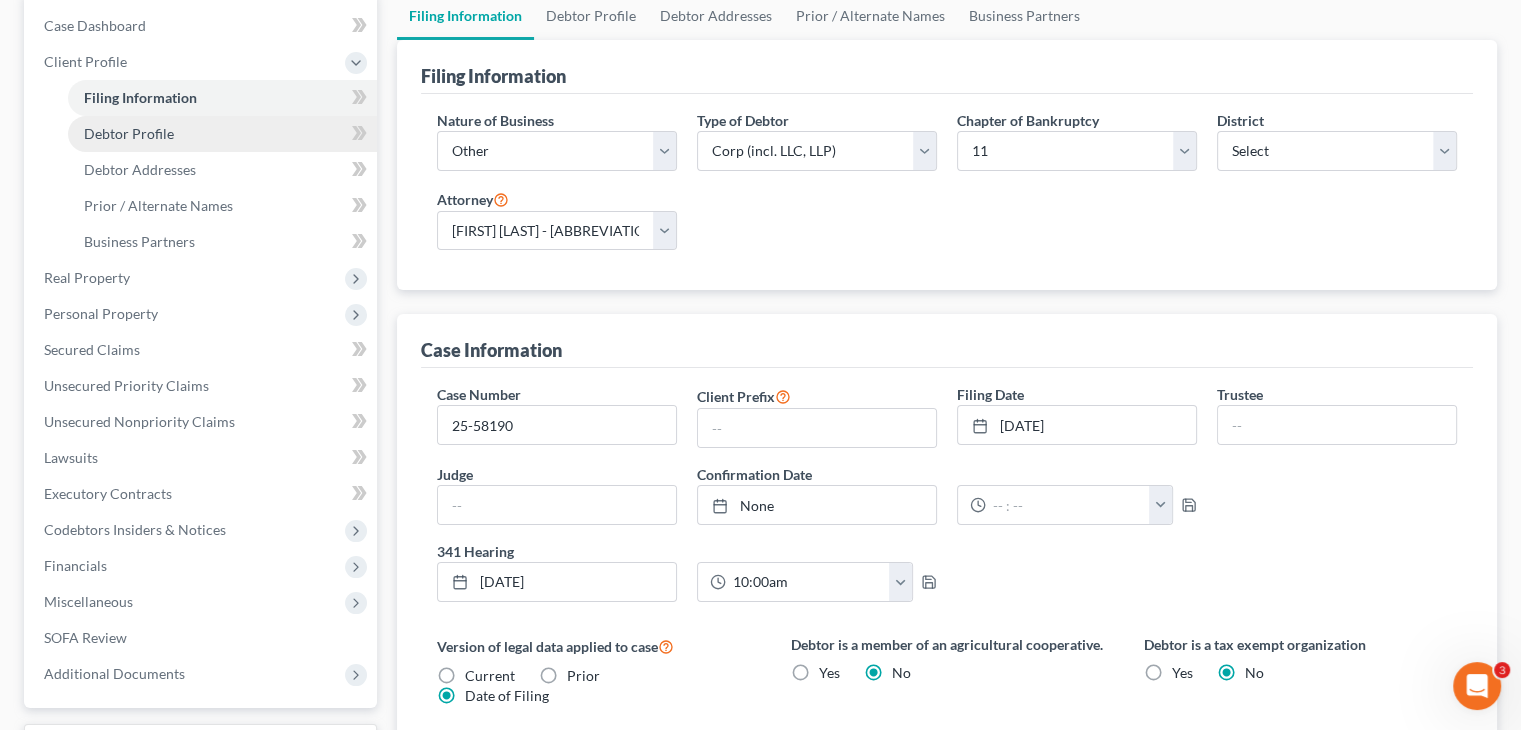click on "Debtor Profile" at bounding box center [129, 133] 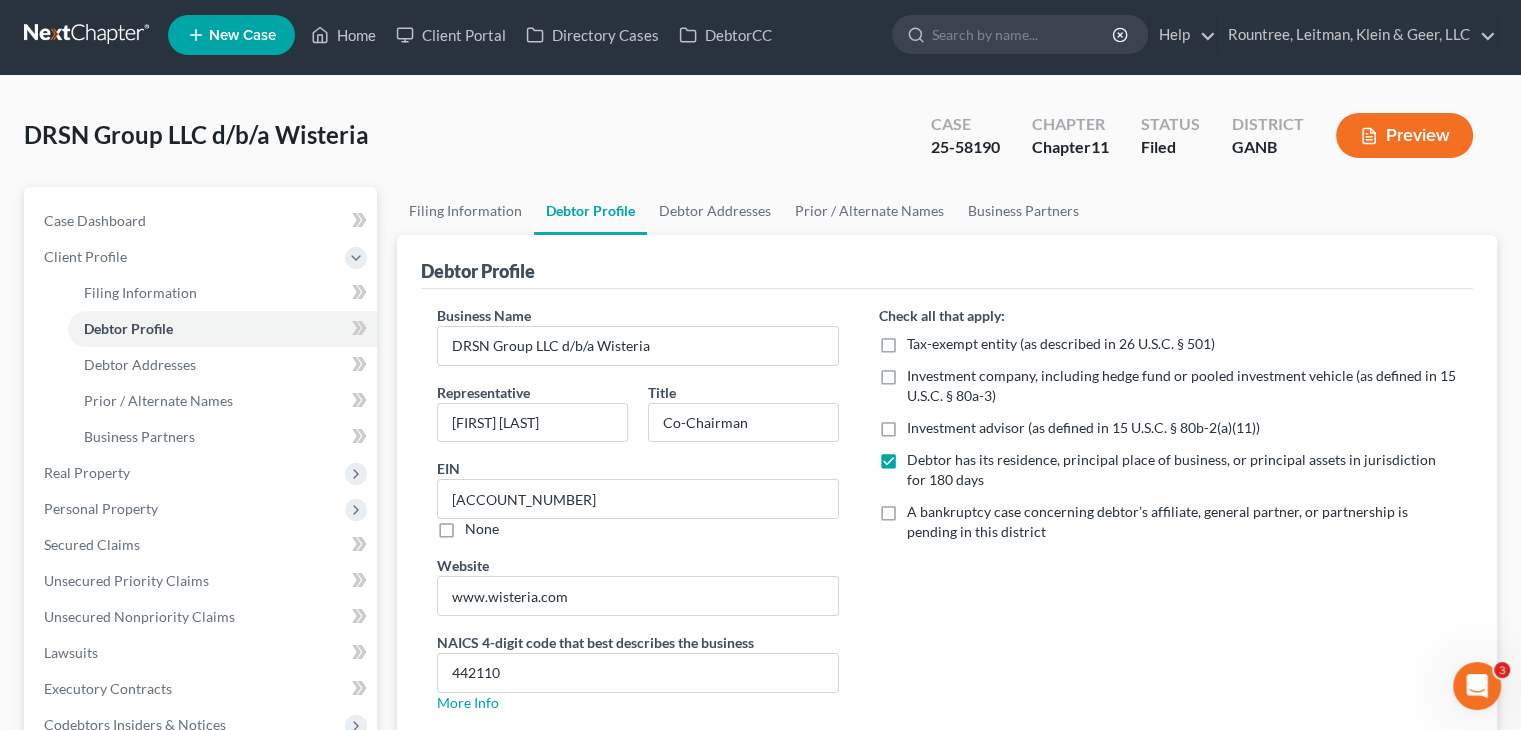 scroll, scrollTop: 0, scrollLeft: 0, axis: both 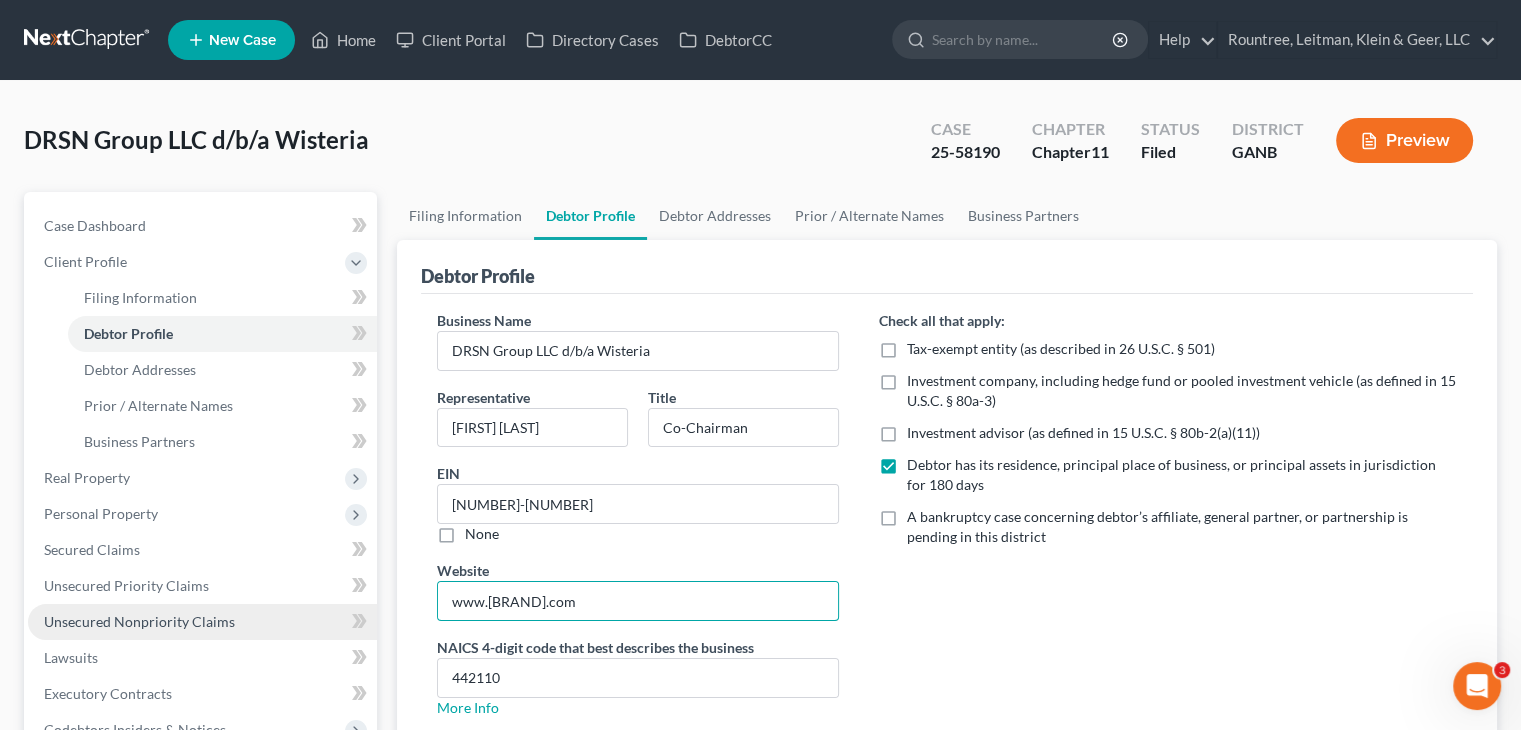 drag, startPoint x: 637, startPoint y: 602, endPoint x: 350, endPoint y: 605, distance: 287.0157 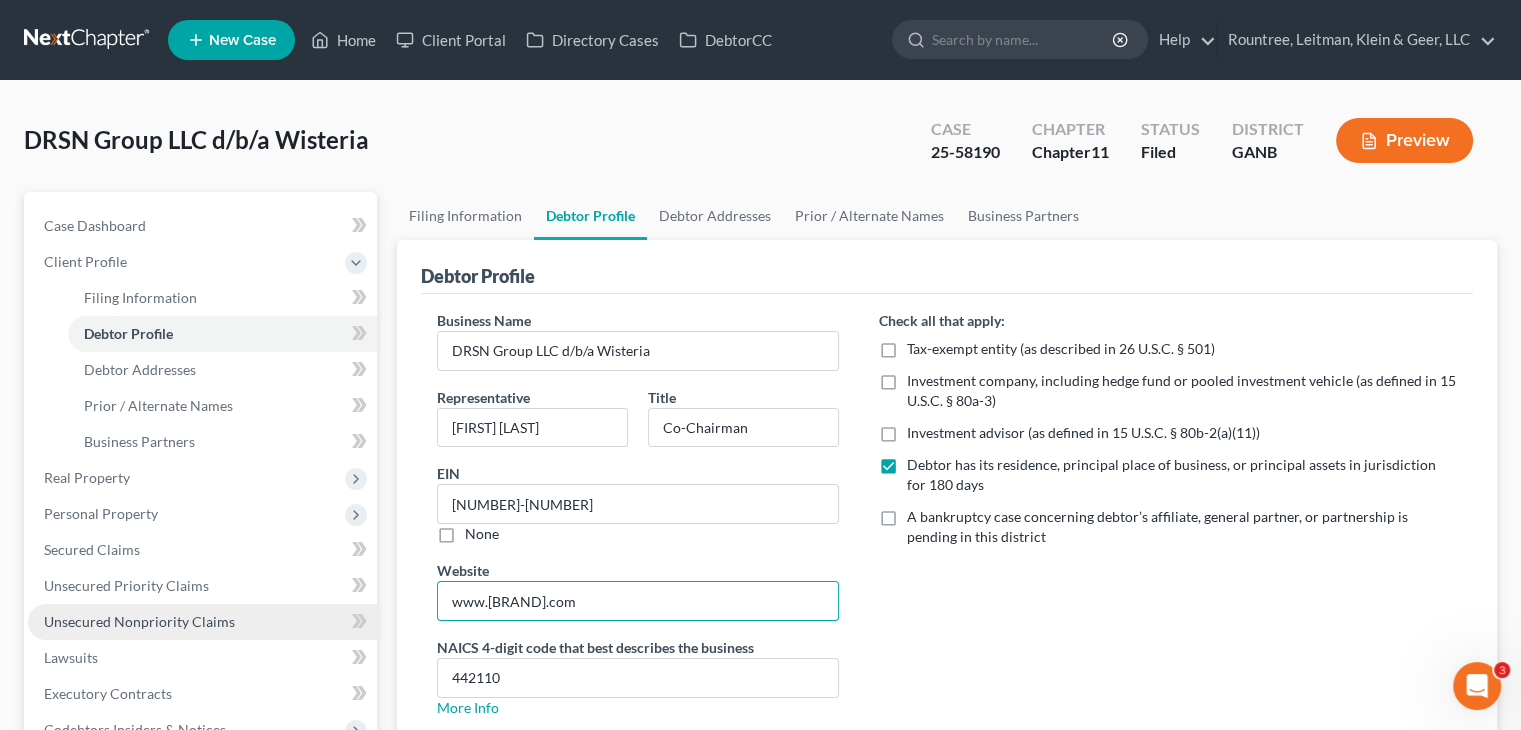 click on "Petition Navigation
Case Dashboard
Payments
Invoices
Payments
Payments
Credit Report
Client Profile" at bounding box center [760, 607] 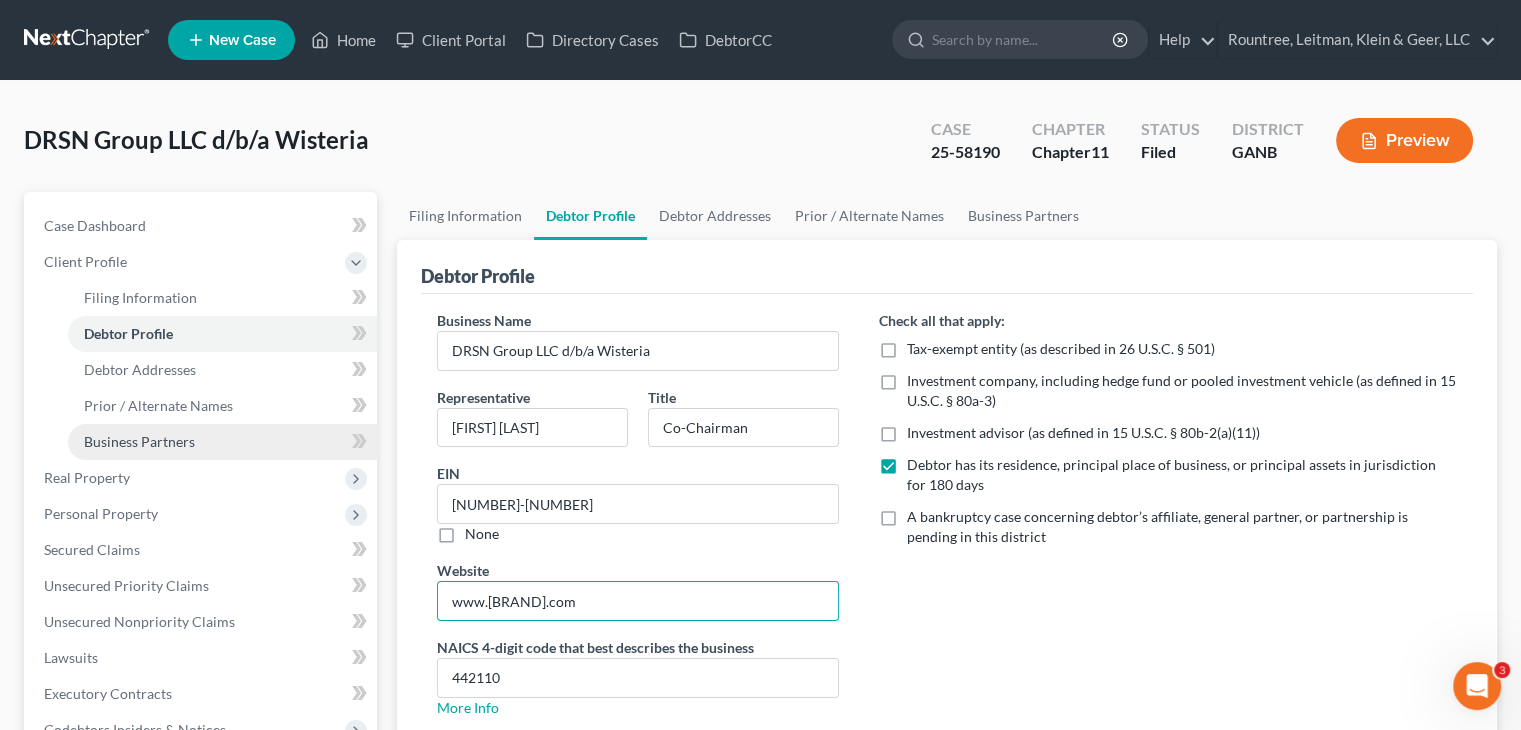 scroll, scrollTop: 368, scrollLeft: 0, axis: vertical 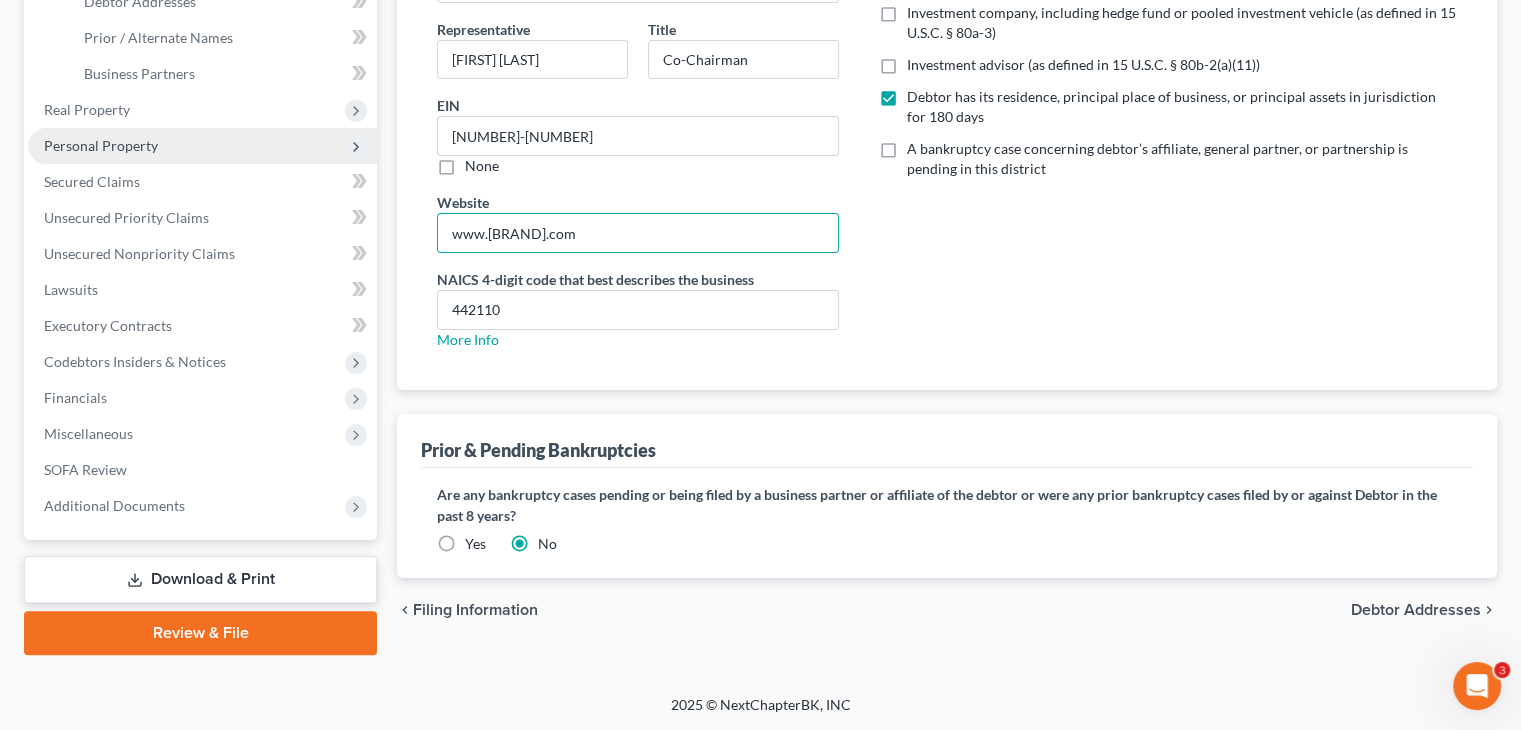 click on "Personal Property" at bounding box center [101, 145] 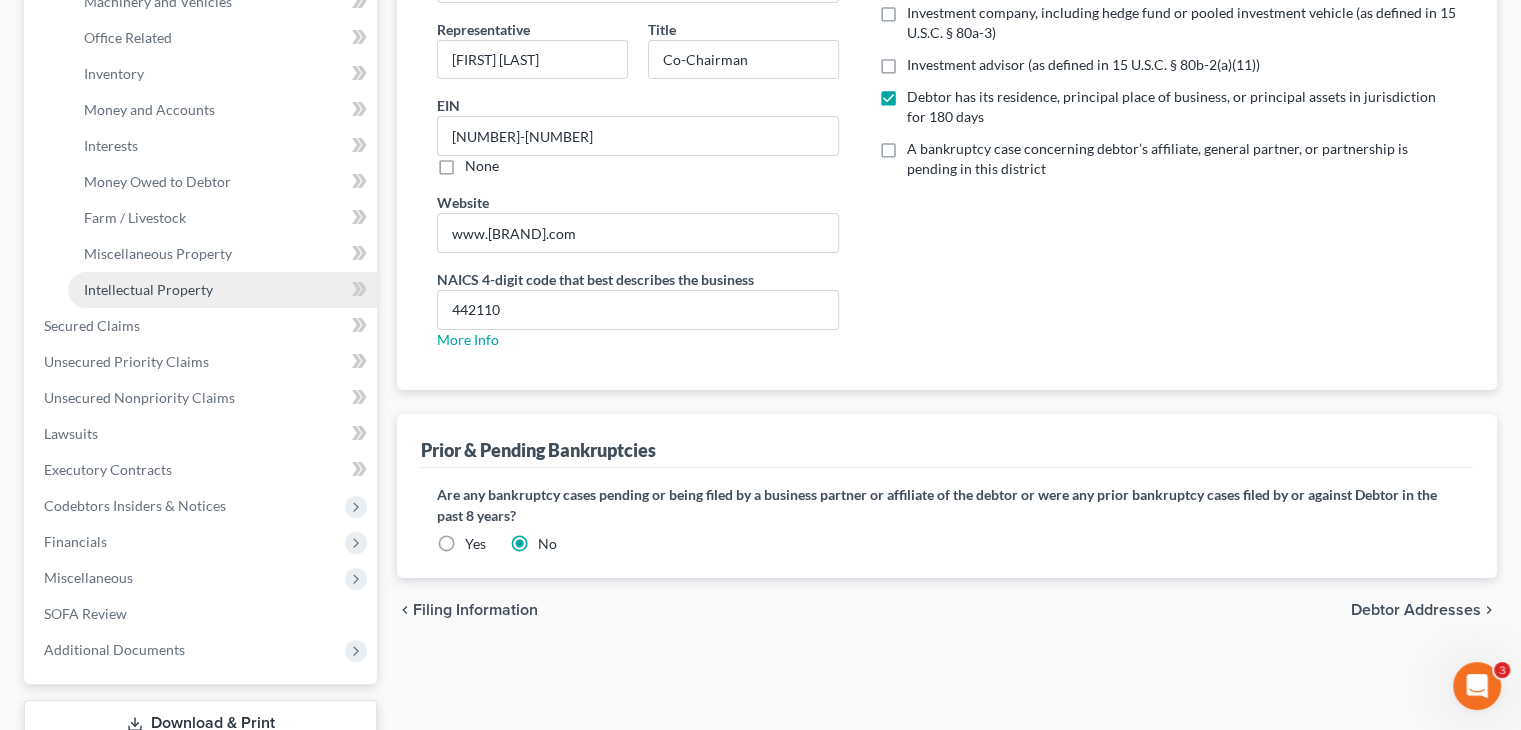 click on "Intellectual Property" at bounding box center (148, 289) 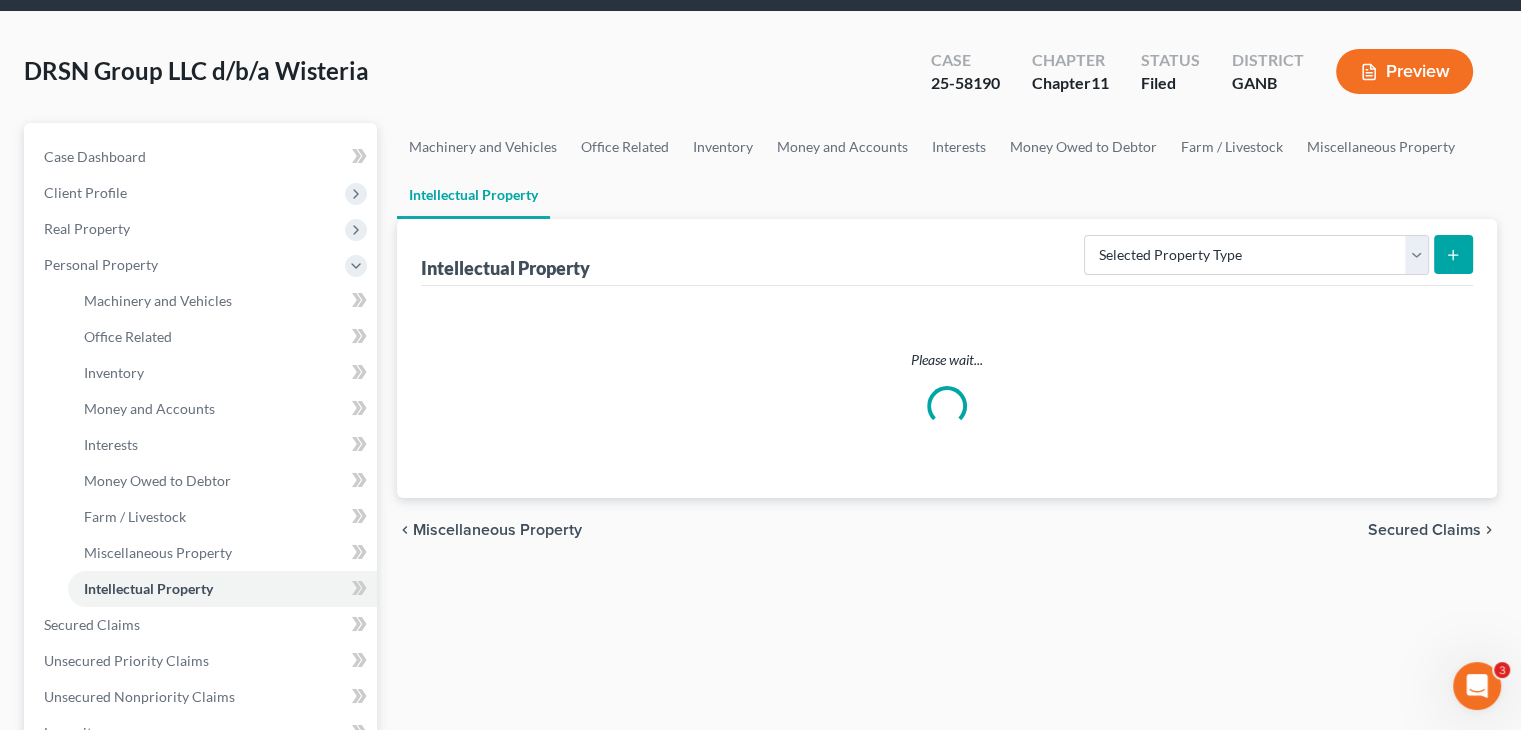 scroll, scrollTop: 0, scrollLeft: 0, axis: both 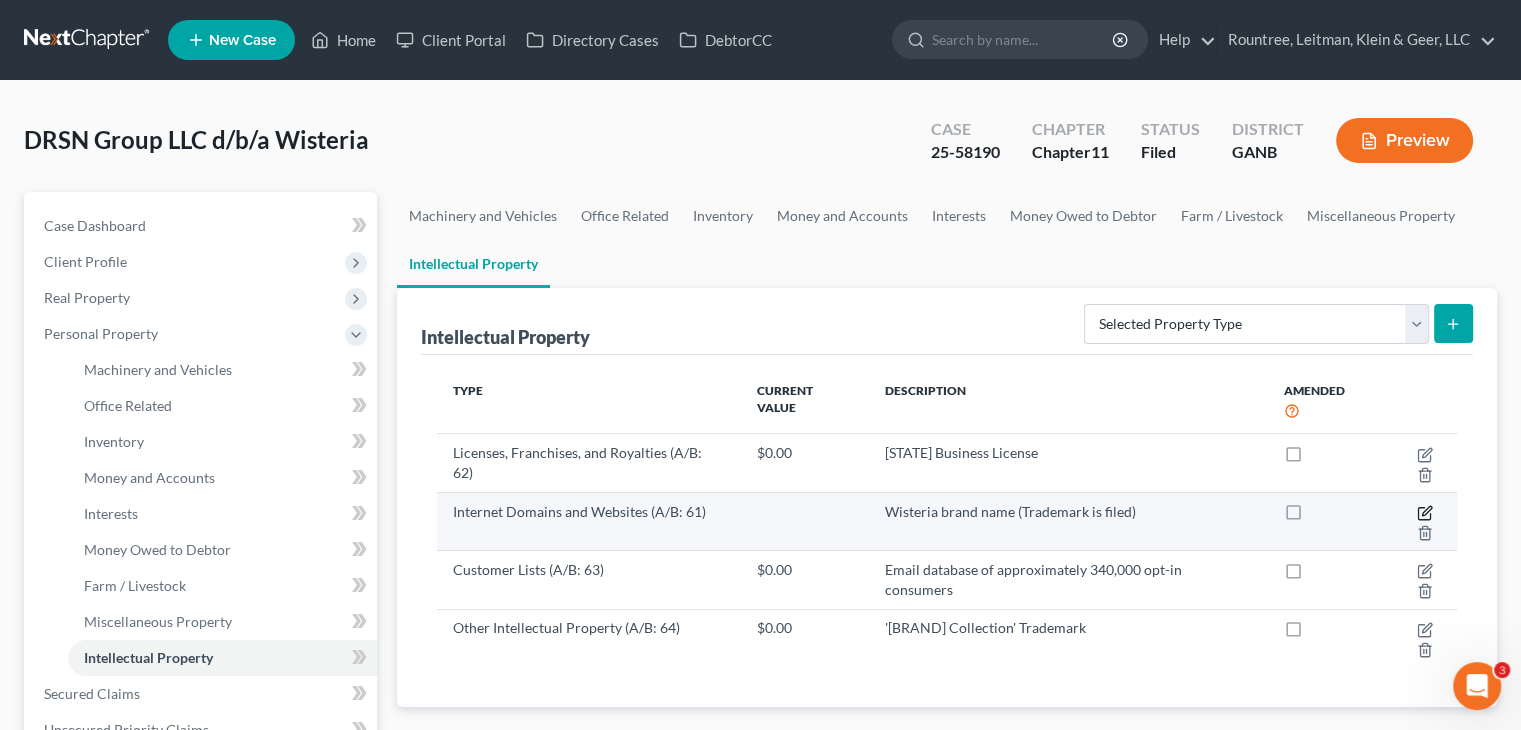 click 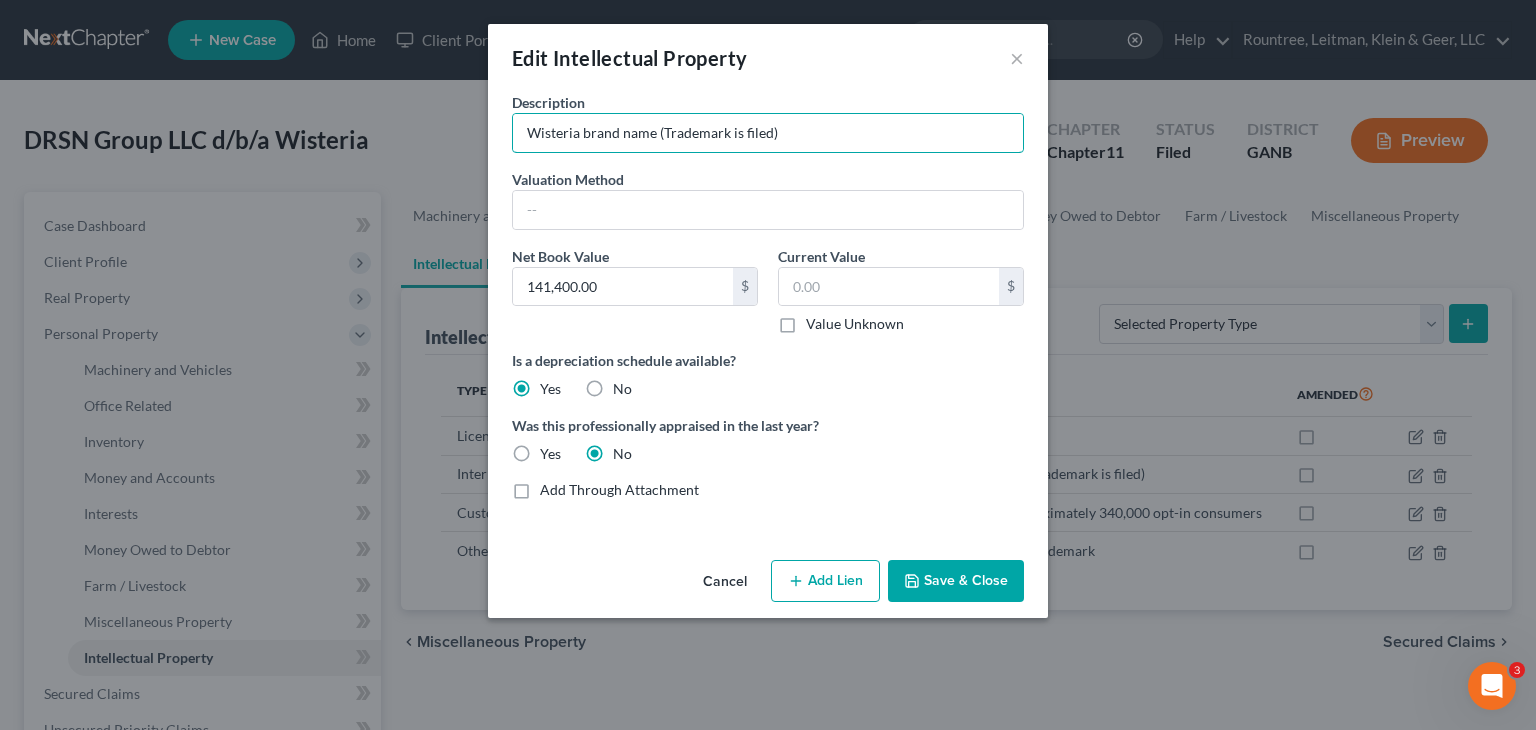 drag, startPoint x: 864, startPoint y: 134, endPoint x: 223, endPoint y: 155, distance: 641.3439 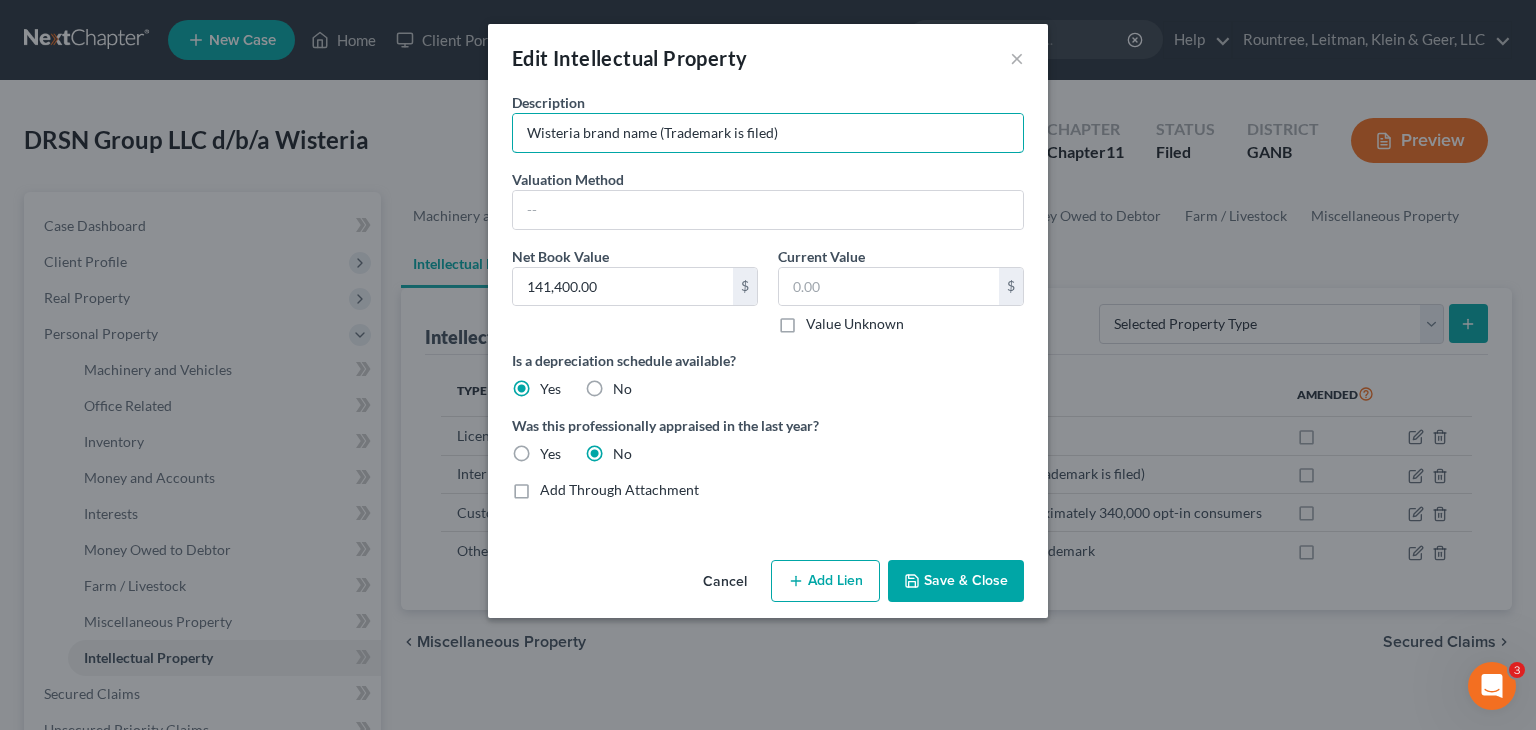 click on "Edit Intellectual Property × Description Wisteria brand name (Trademark is filed) Valuation Method Net Book Value 141,400.00 $ Current Value
$
Value Unknown
Balance Undetermined
$
Value Unknown
Is a depreciation schedule available? Yes No Was this professionally appraised in the last year? Yes No
Add Through Attachment
Cancel Add Lien Add Lease Add Exemption Save & Close" at bounding box center [768, 365] 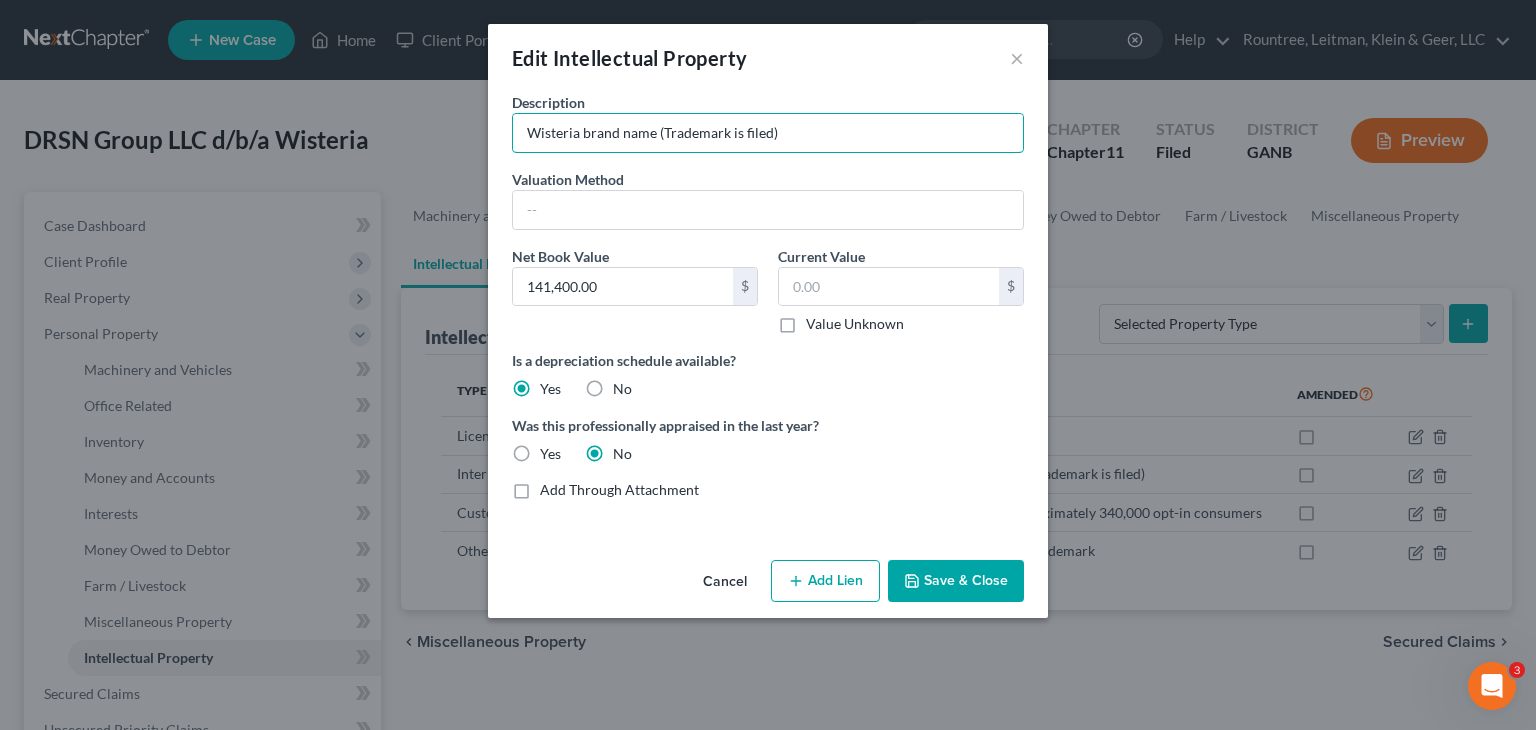 paste on "www.wisteria.com" 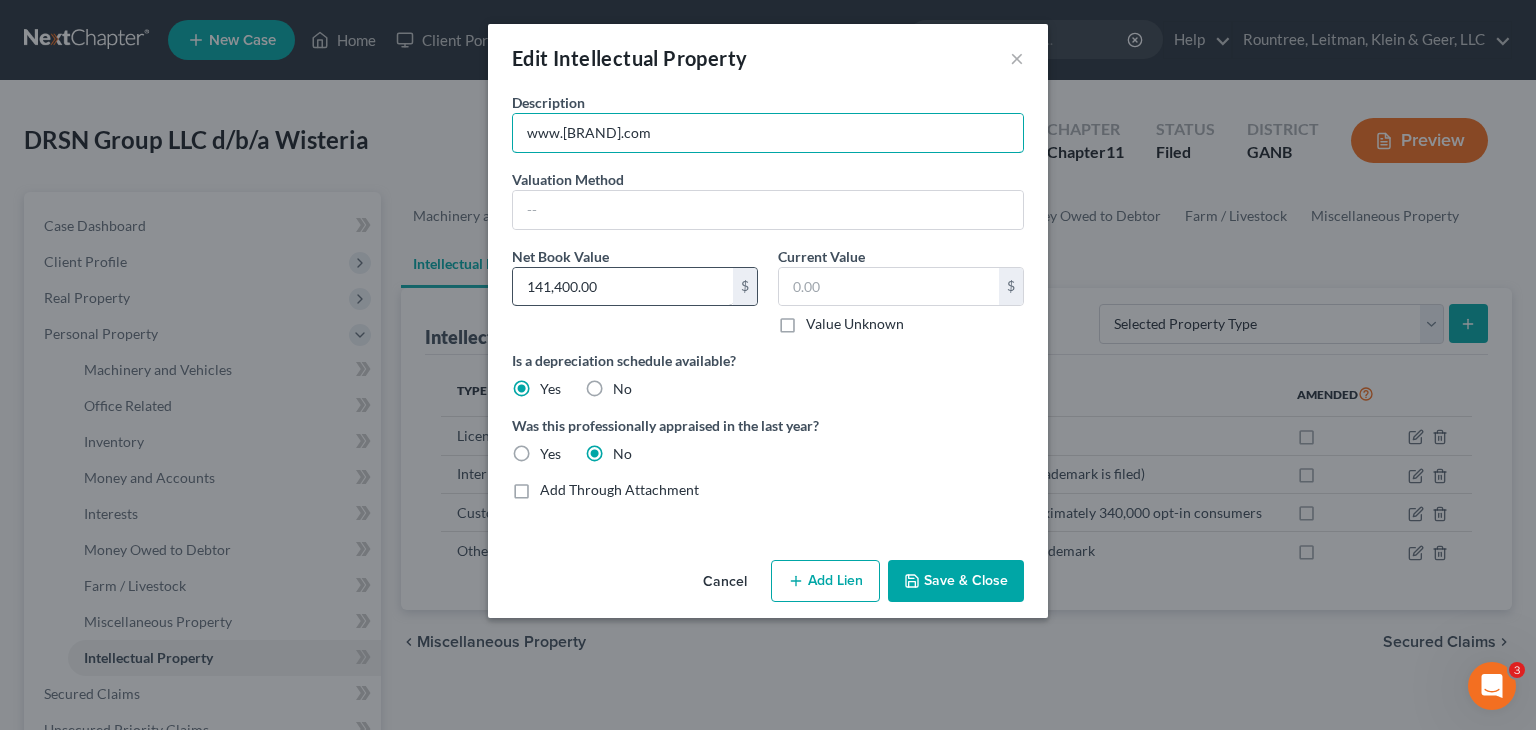 type on "www.wisteria.com" 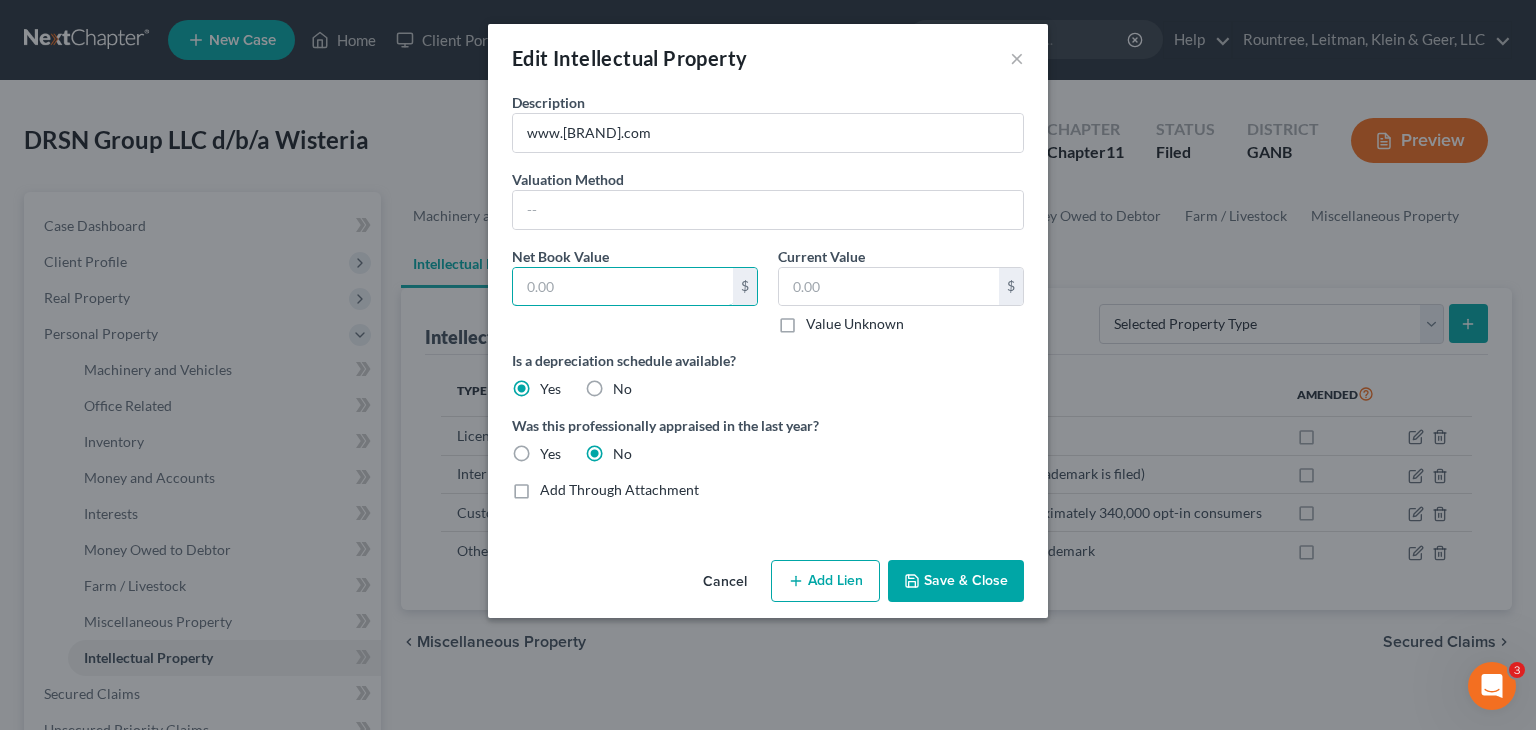 type 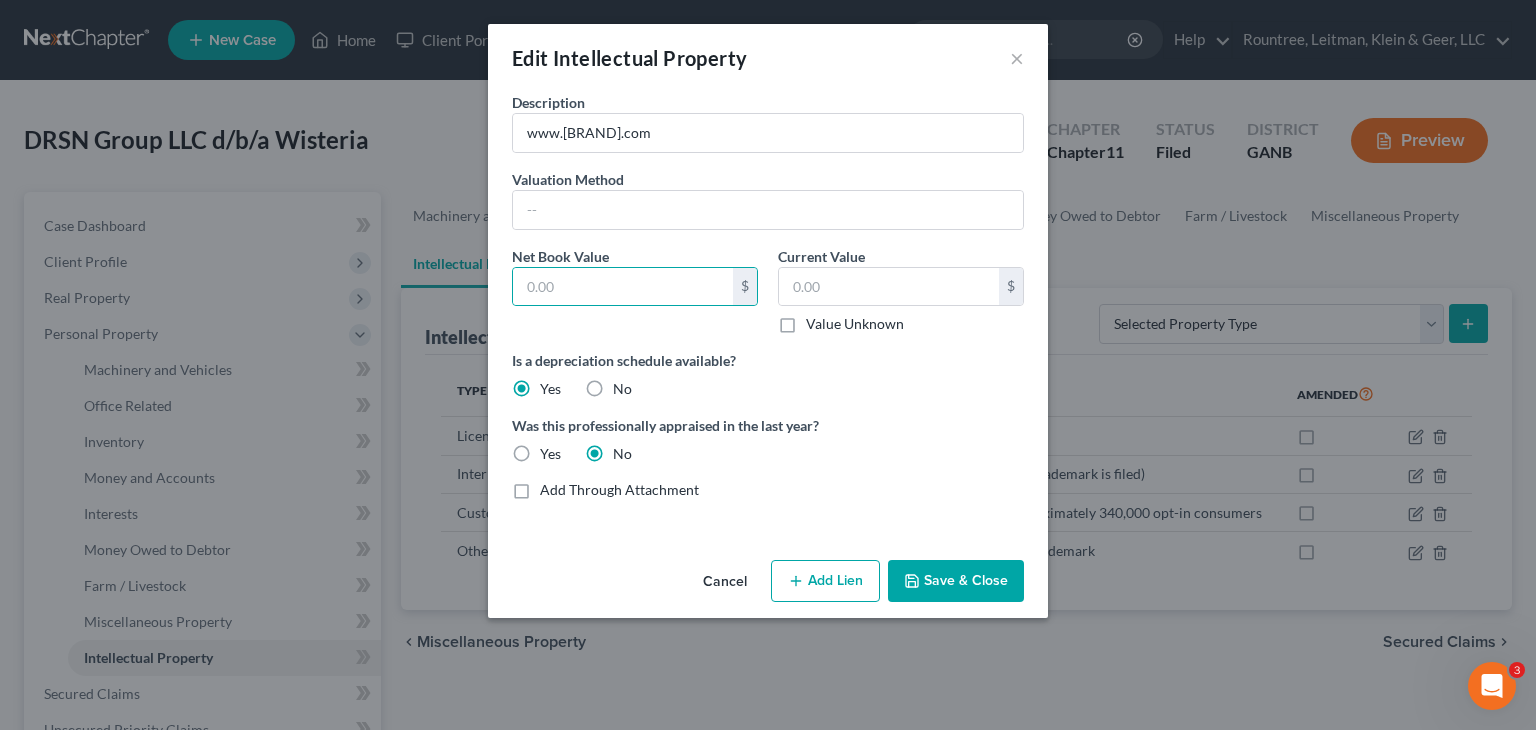click on "Save & Close" at bounding box center (956, 581) 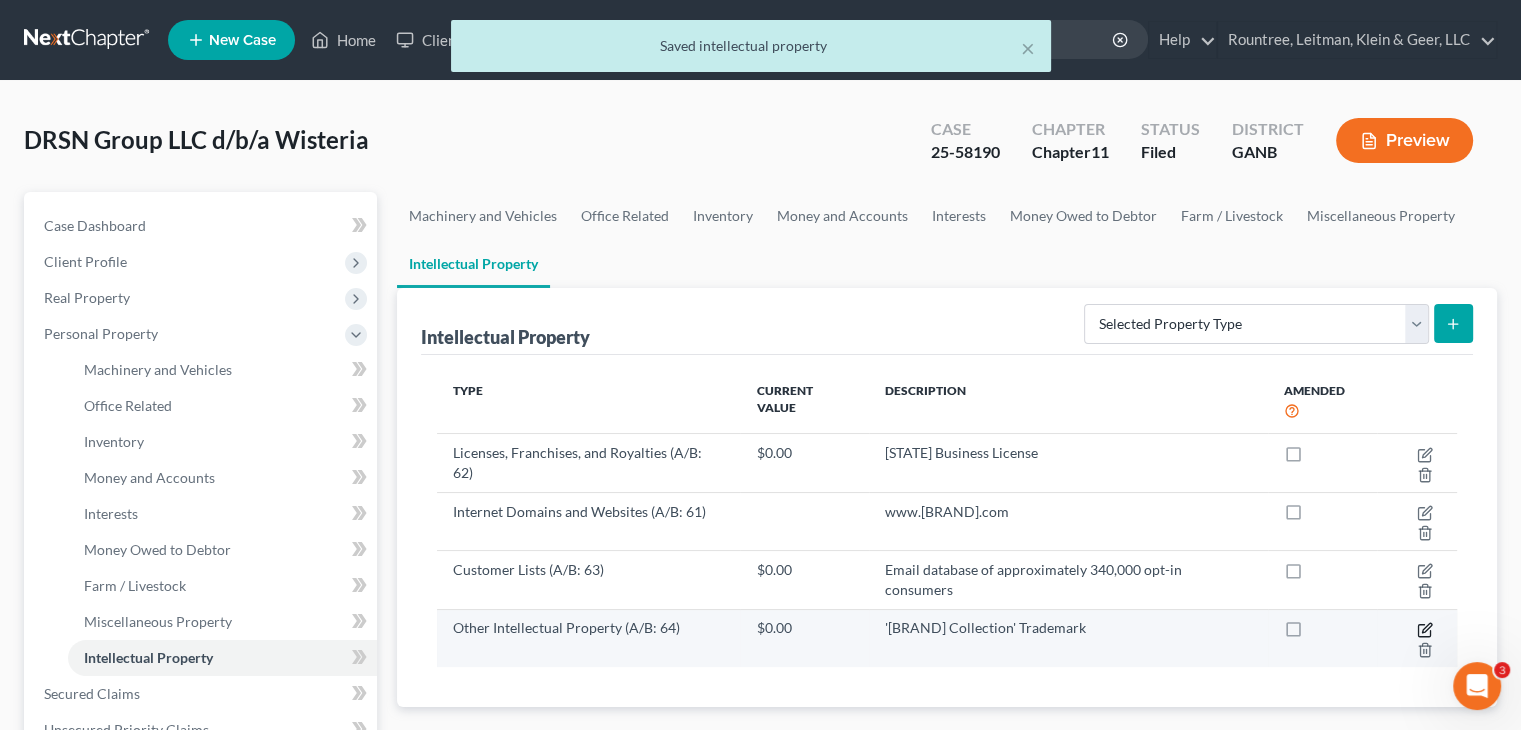 click 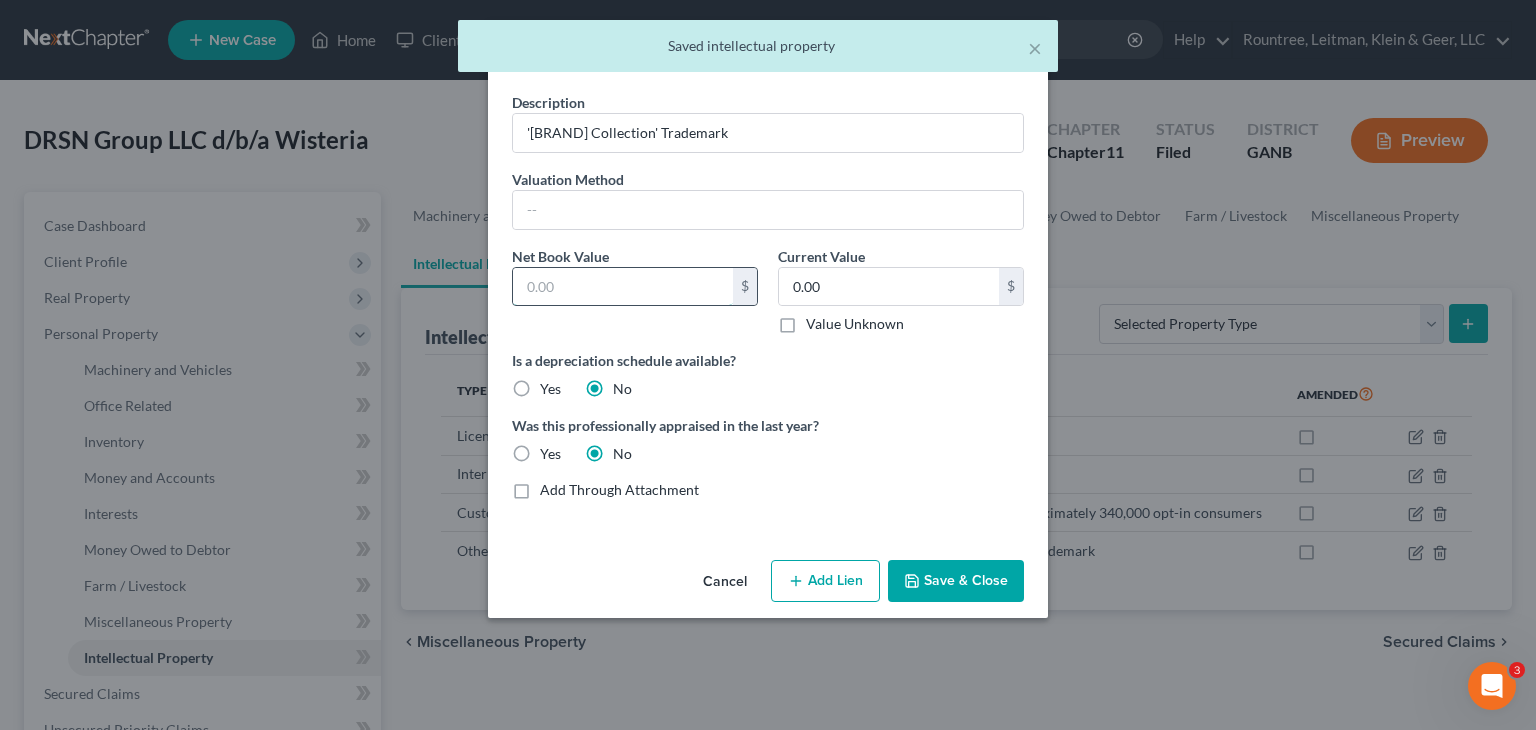 click at bounding box center (623, 287) 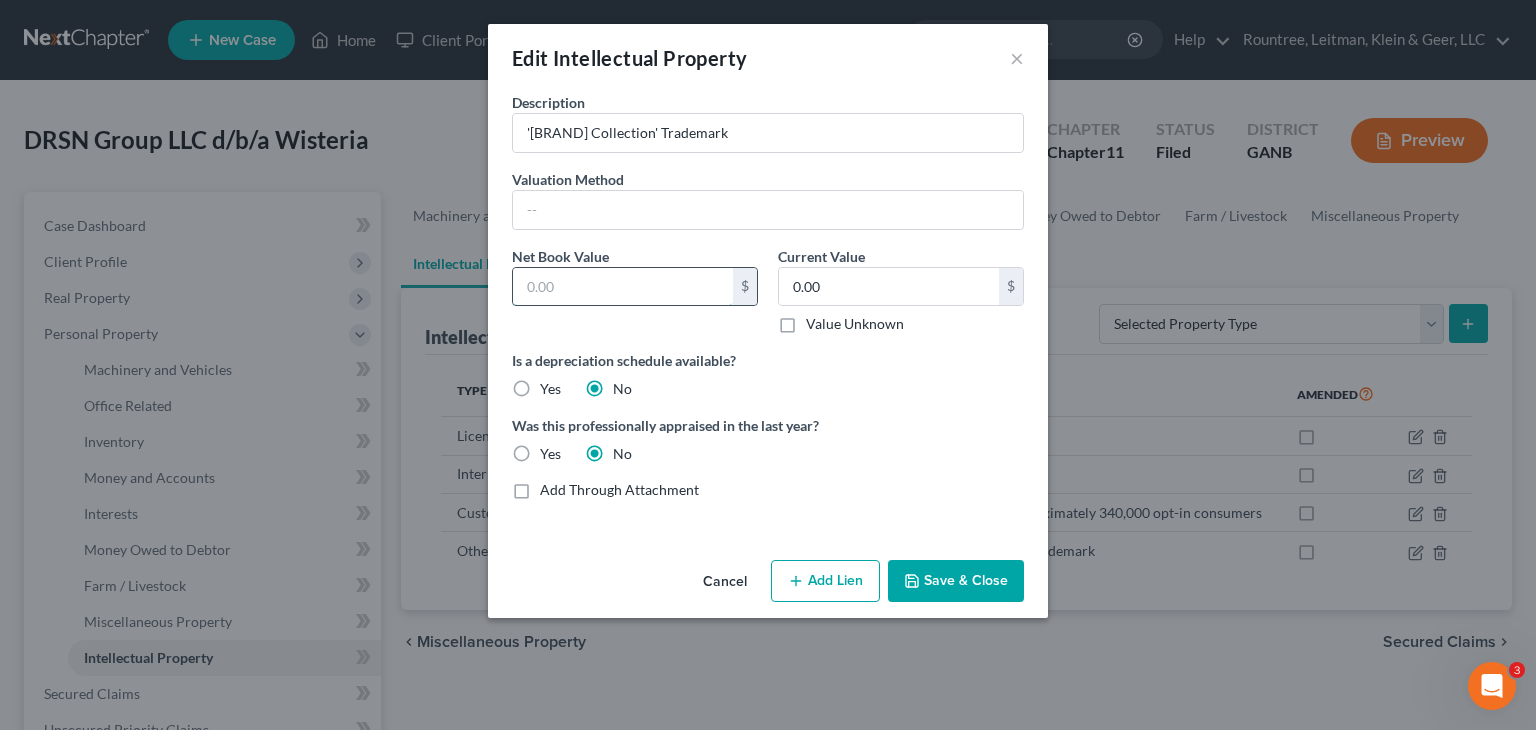 paste on "141,400.00" 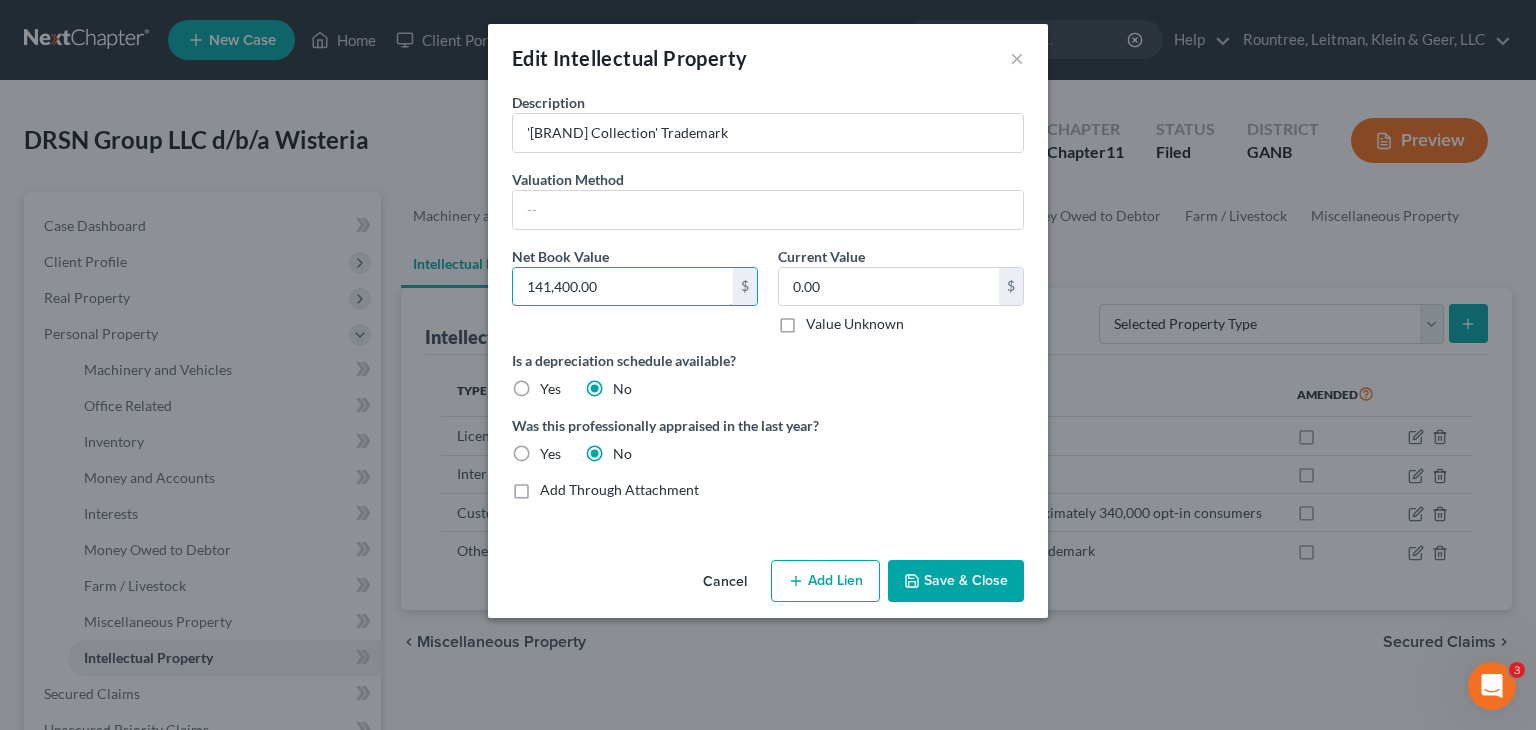 type on "141,400.00" 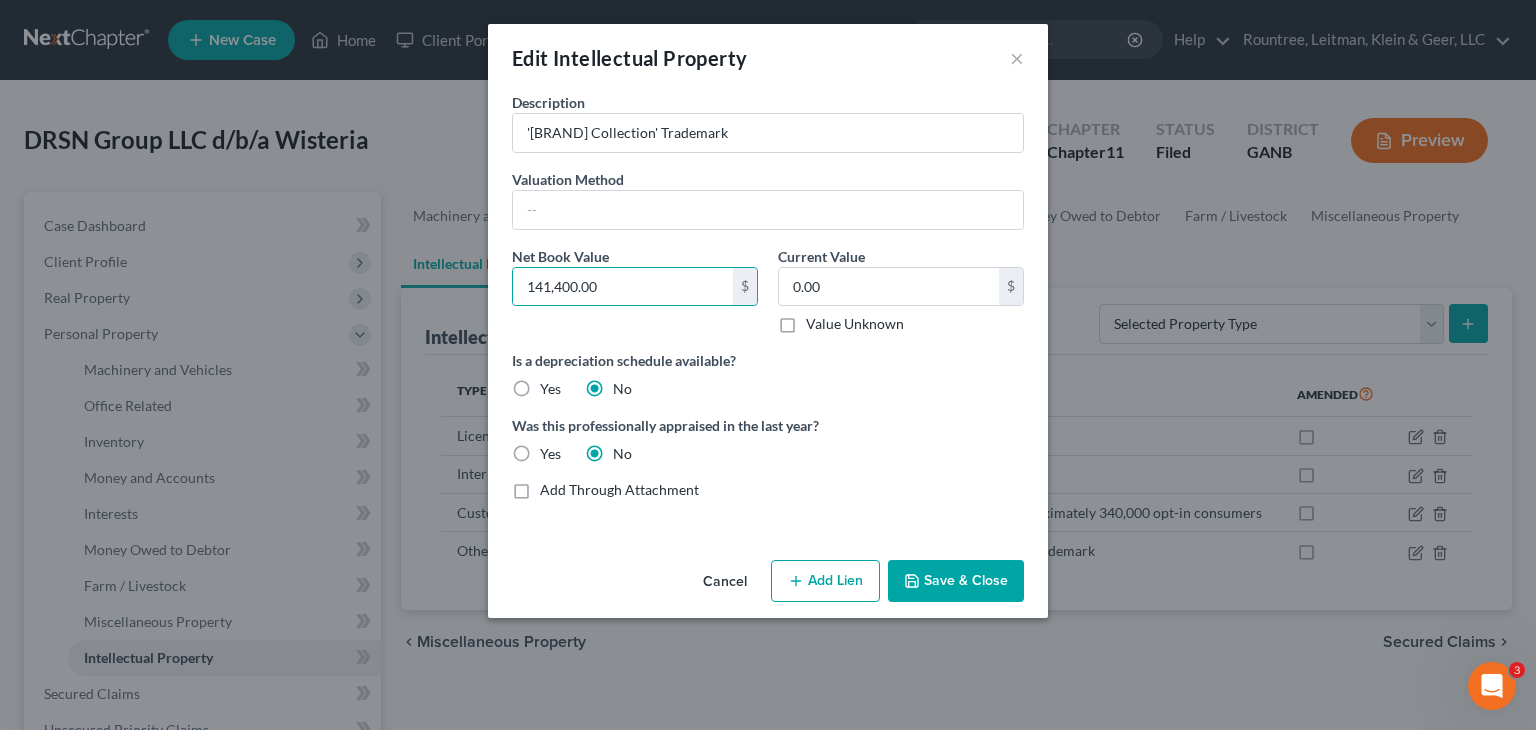 click on "Yes" at bounding box center [550, 389] 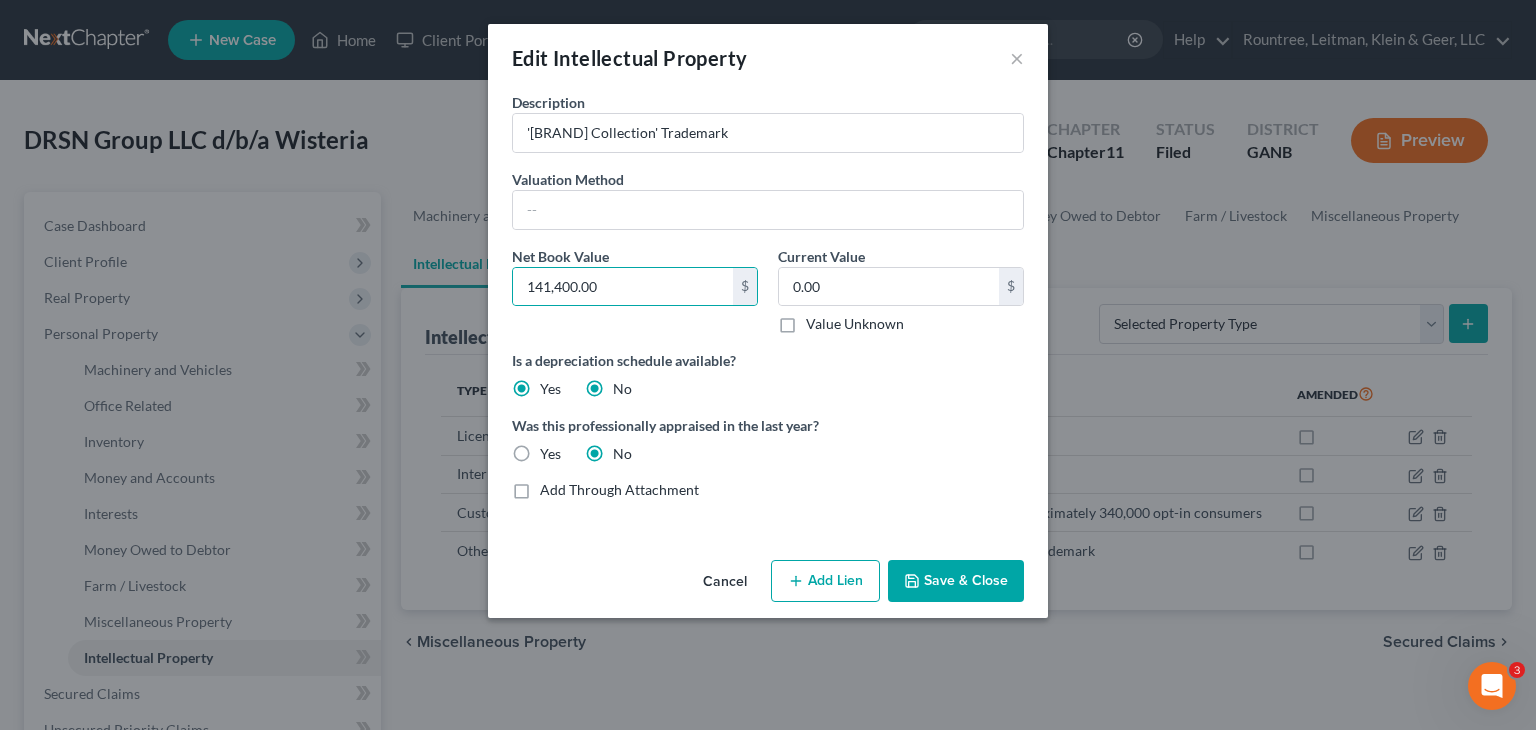 radio on "false" 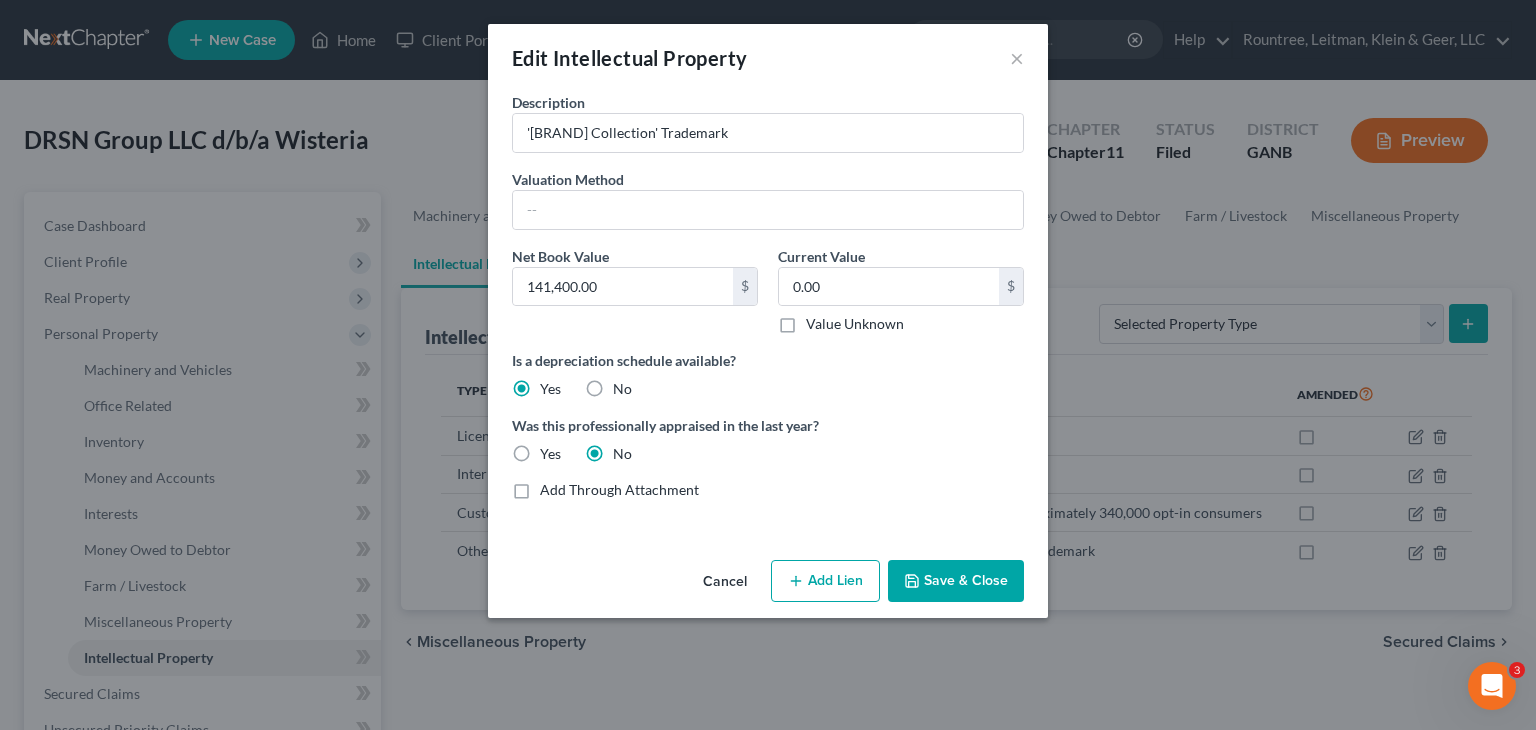 click on "Save & Close" at bounding box center (956, 581) 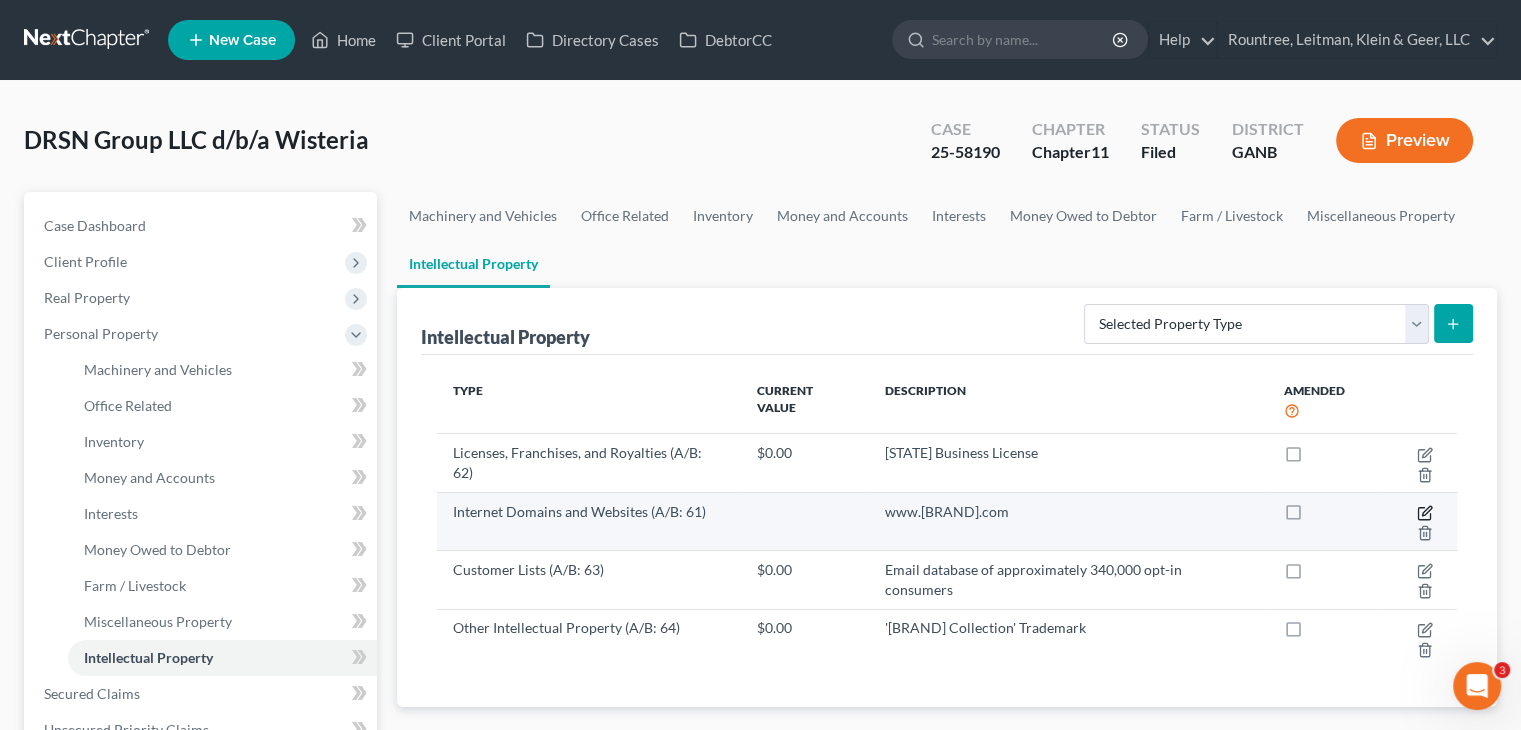 click 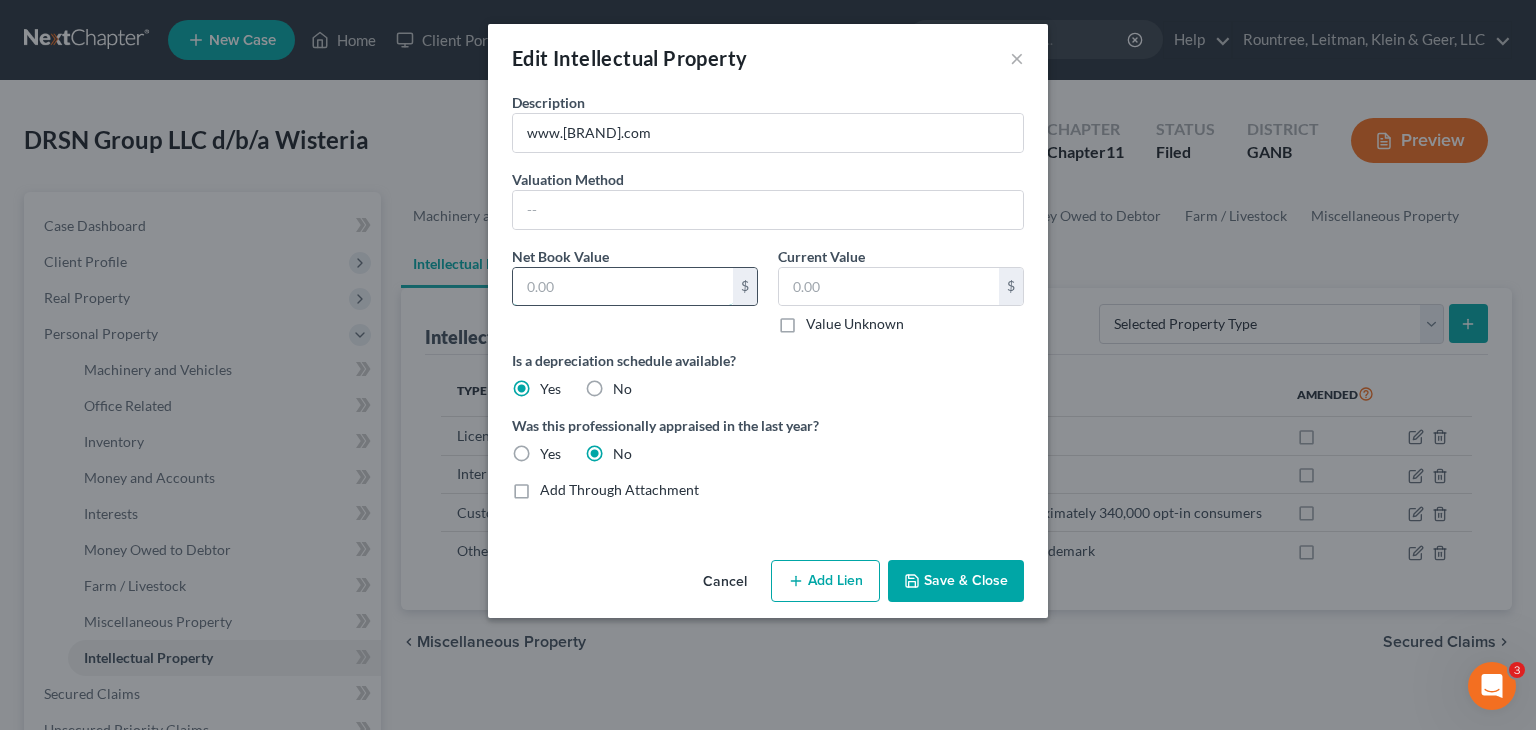 click at bounding box center [623, 287] 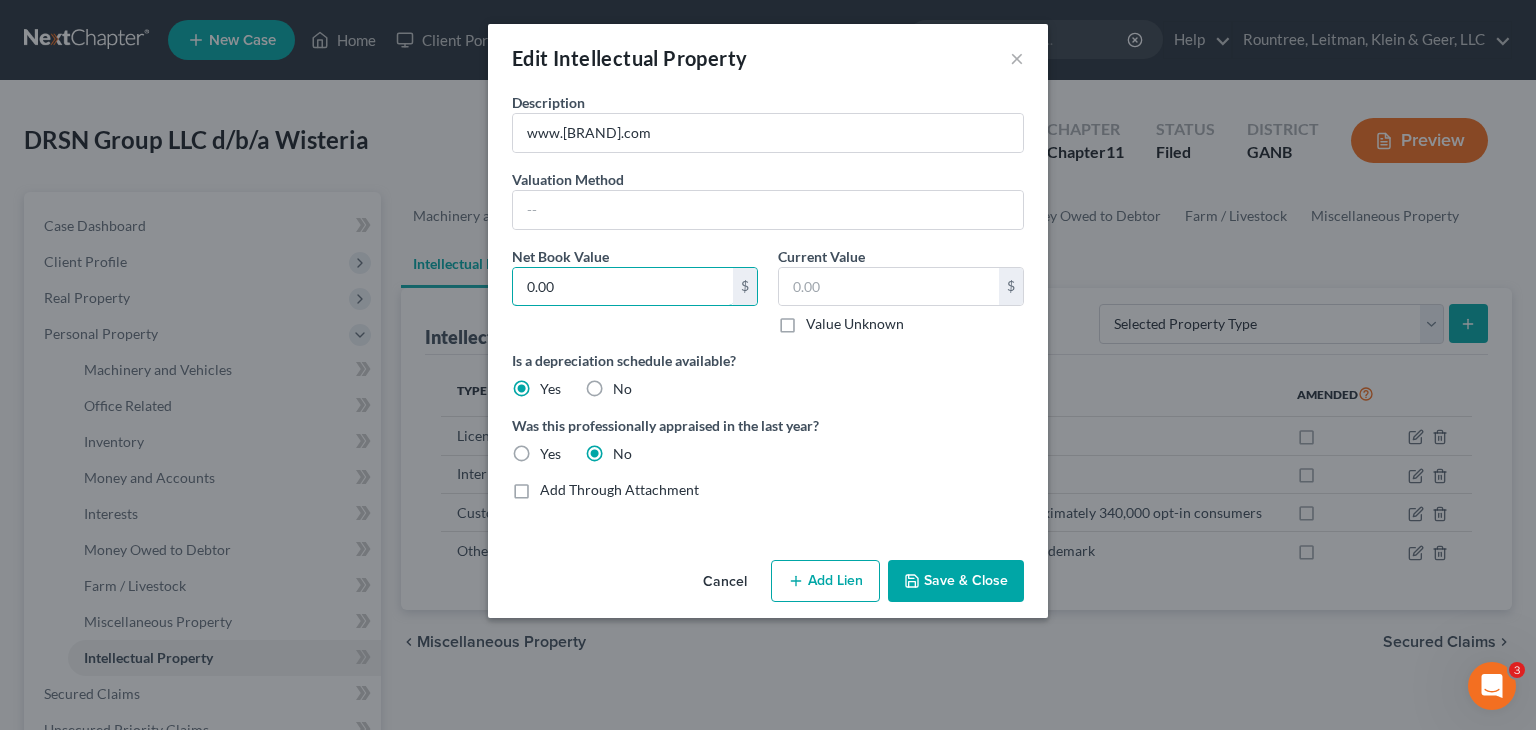 type on "0.00" 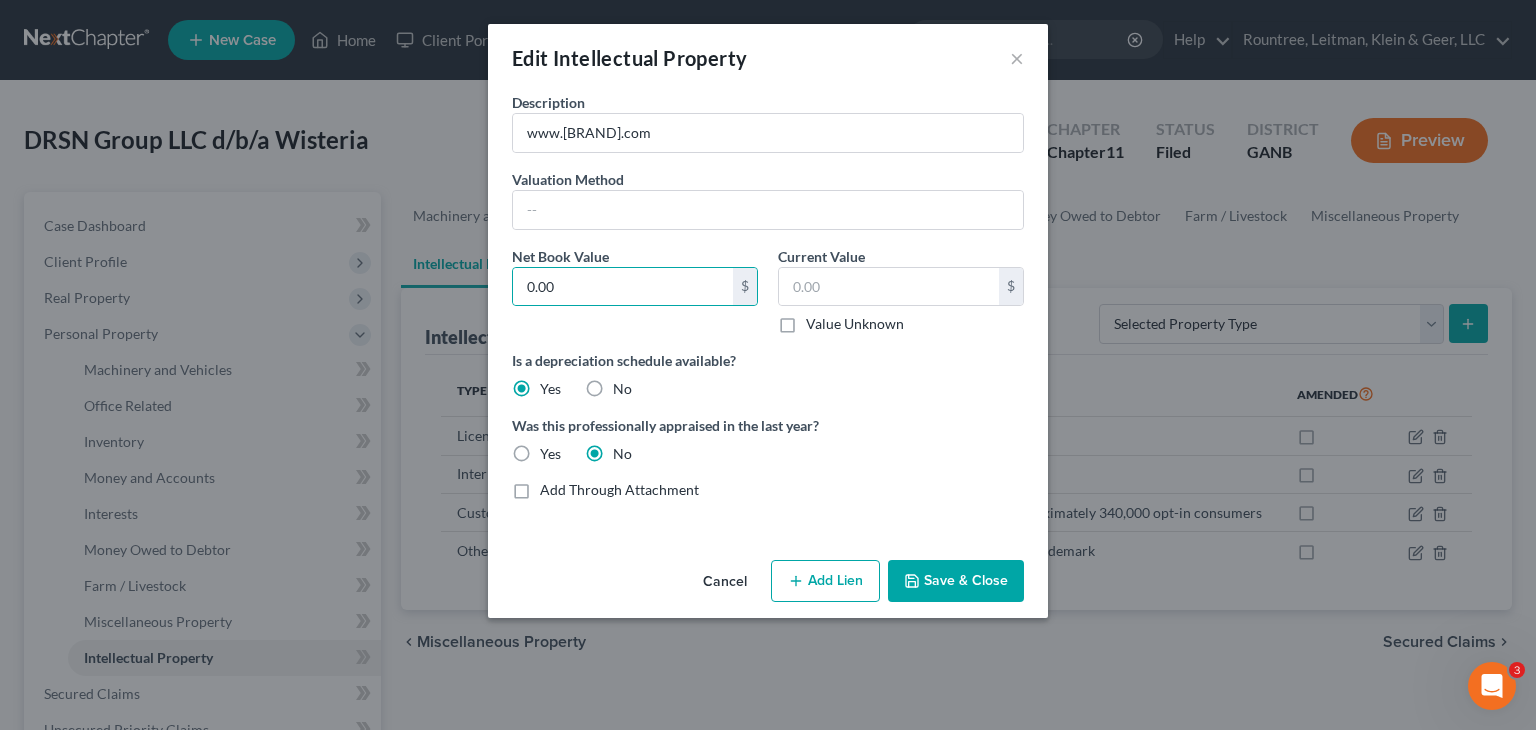 click on "Save & Close" at bounding box center (956, 581) 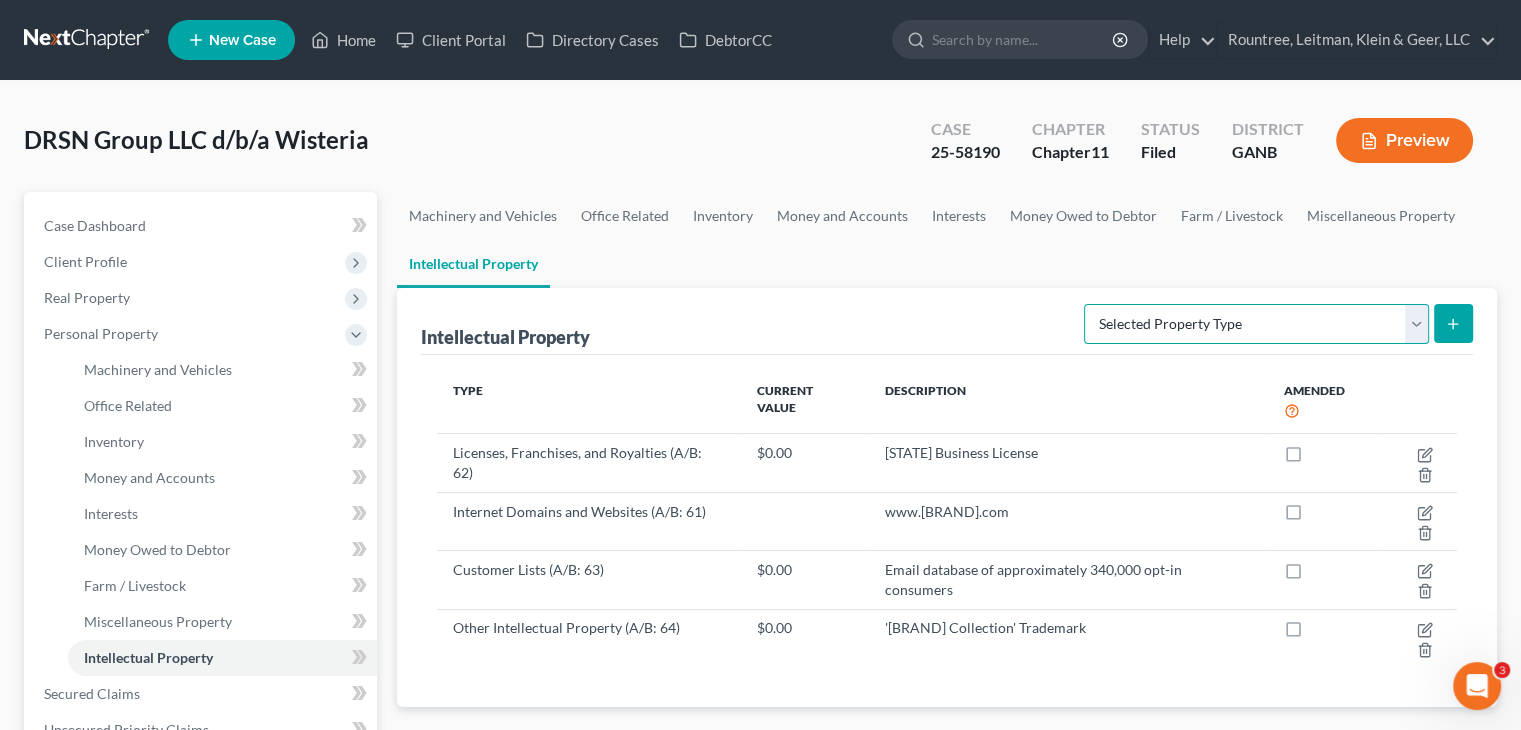 click on "[CATEGORY] [CATEGORY] [CATEGORY] [CATEGORY] [CATEGORY] [CATEGORY]" at bounding box center (1256, 324) 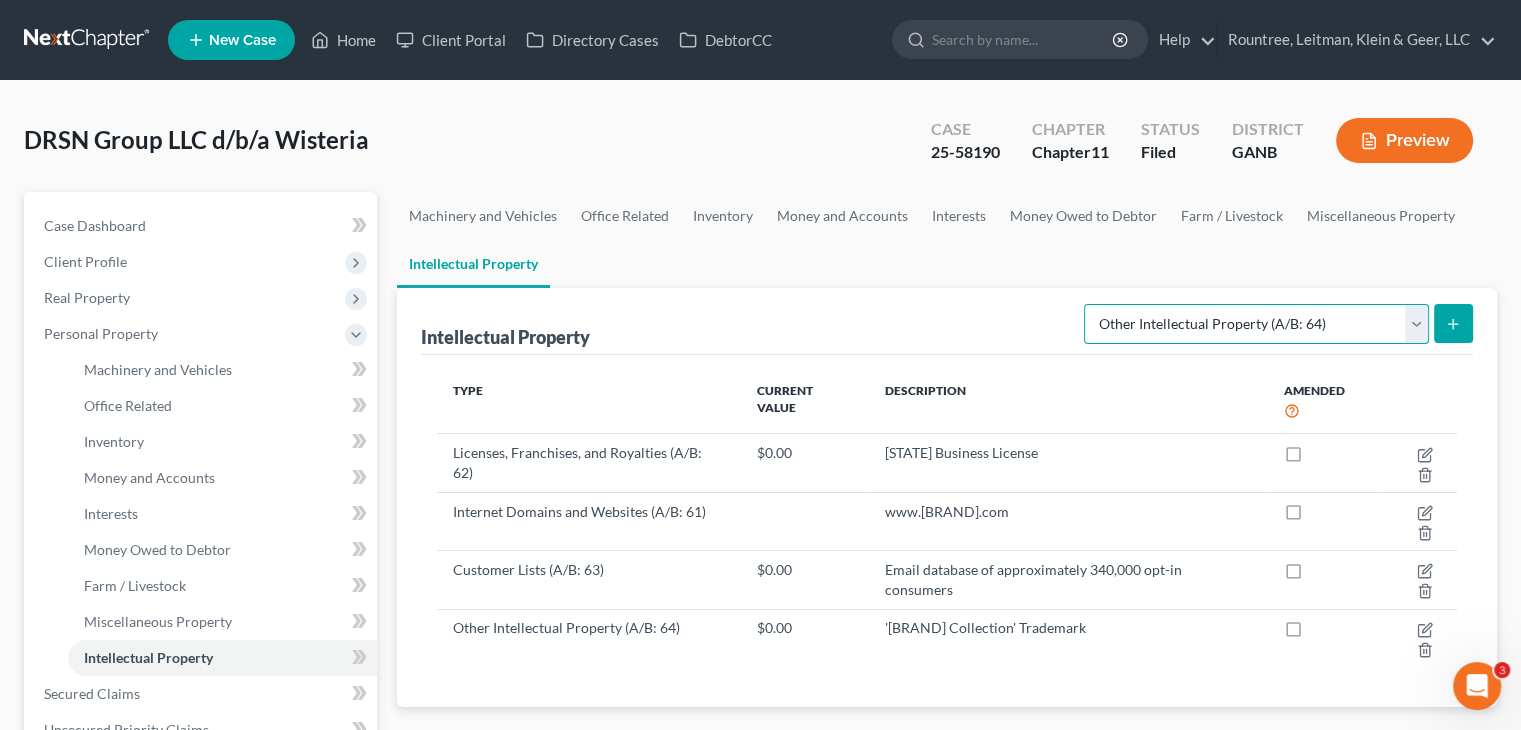 click on "[CATEGORY] [CATEGORY] [CATEGORY] [CATEGORY] [CATEGORY] [CATEGORY]" at bounding box center (1256, 324) 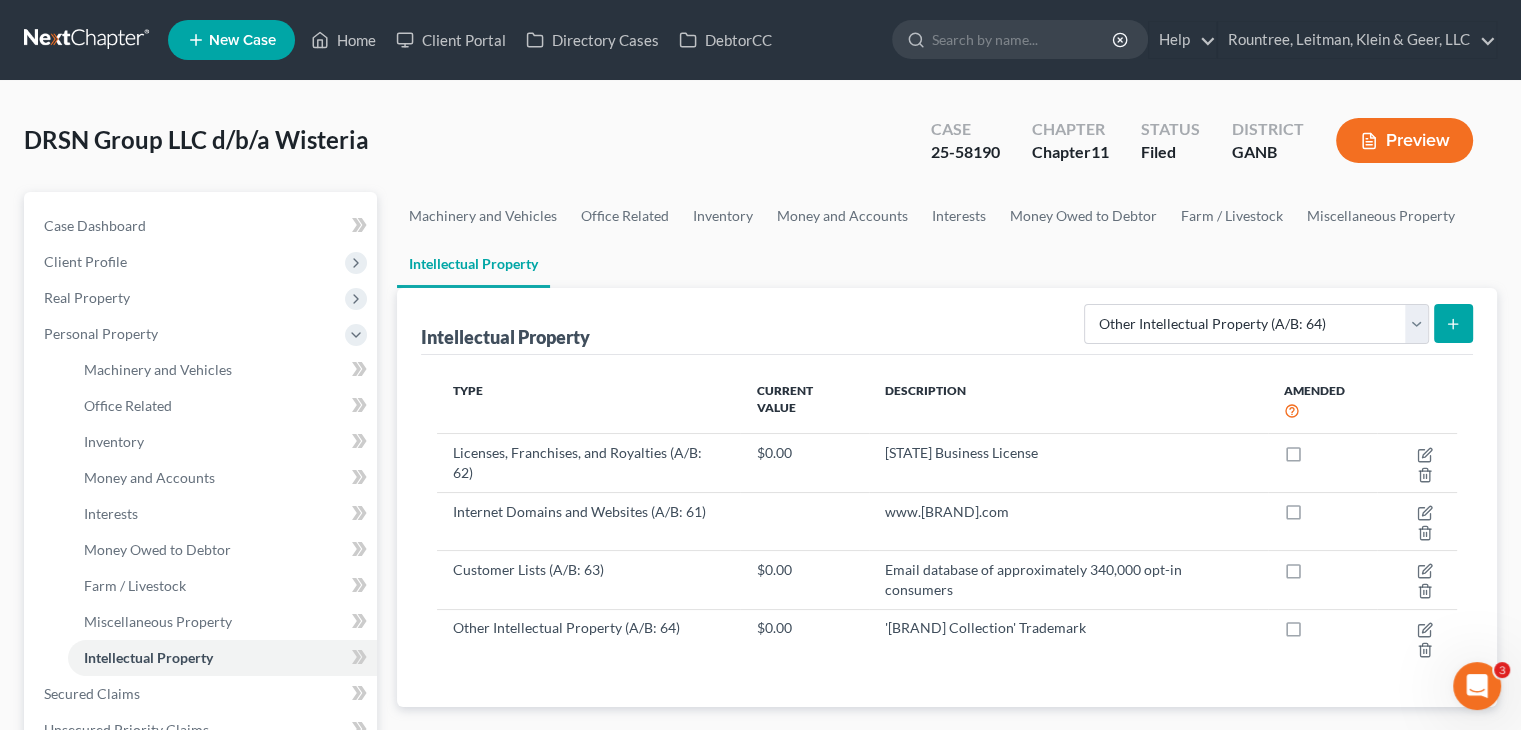click 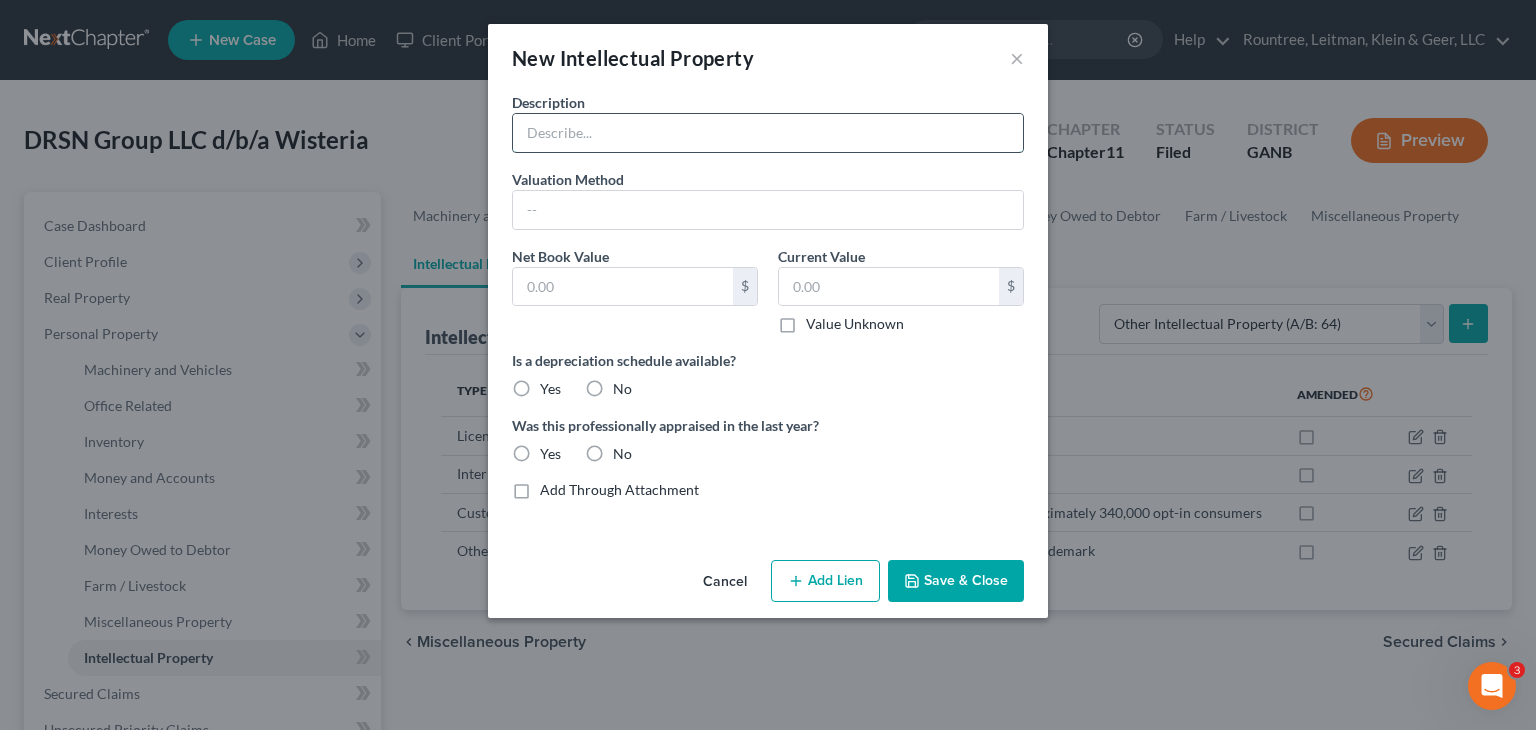 click at bounding box center [768, 133] 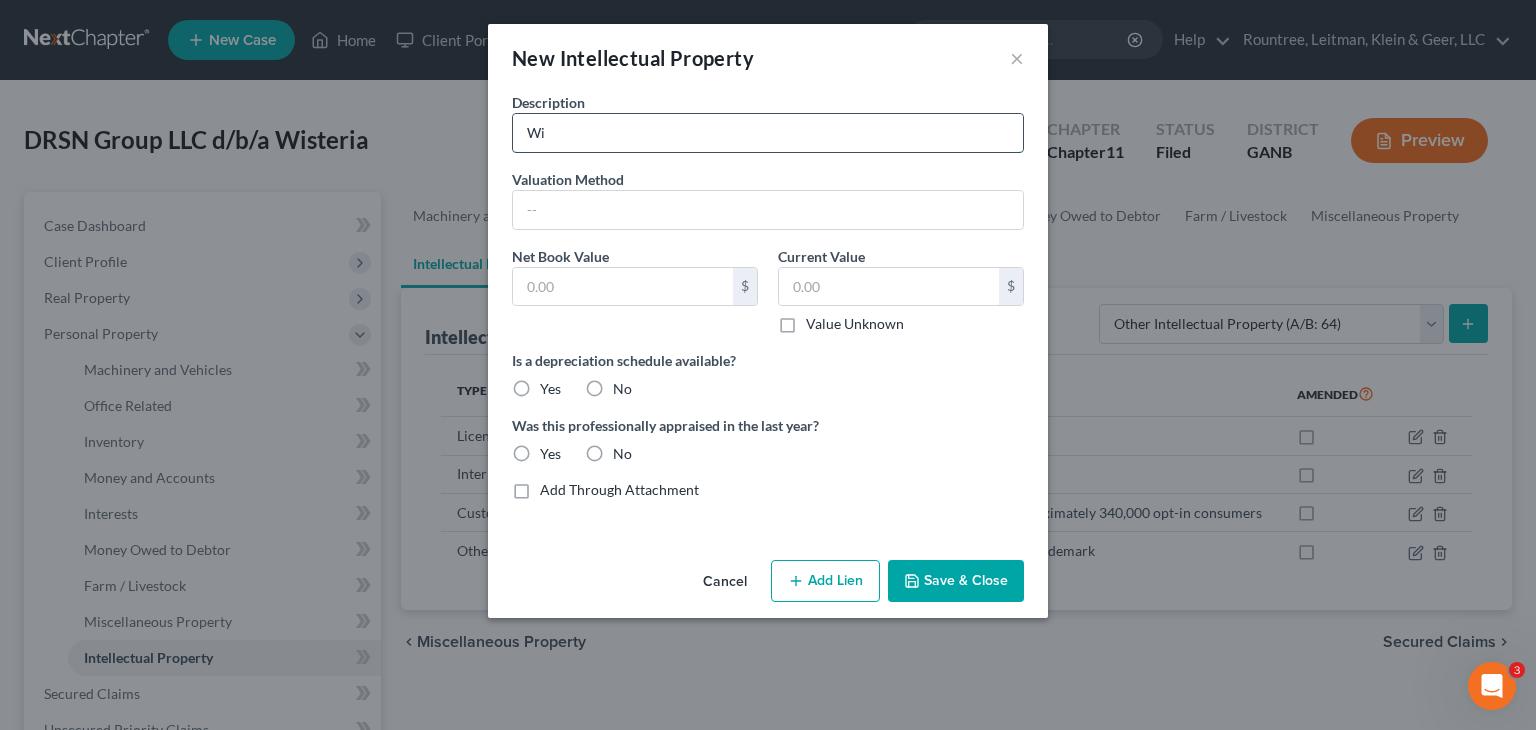 type on "W" 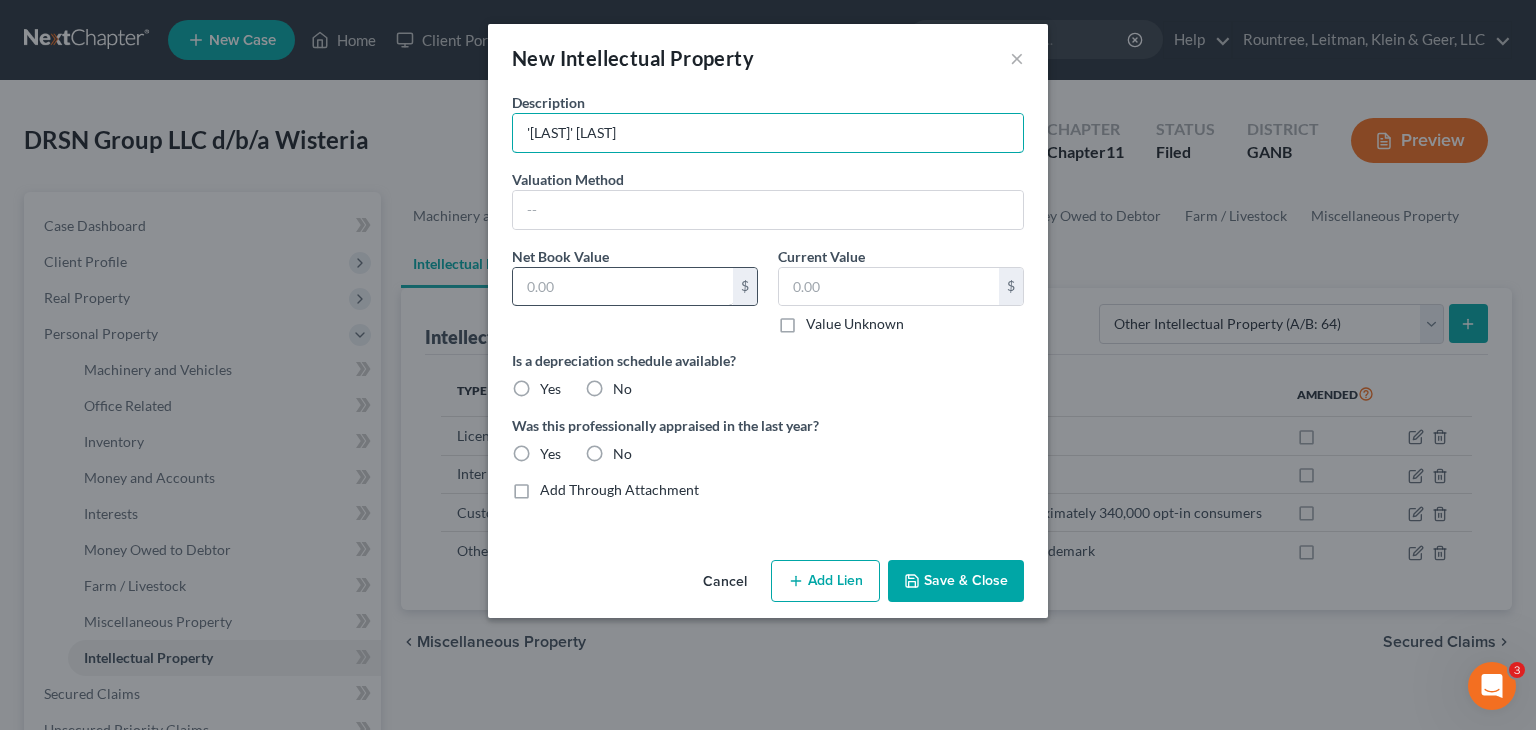 type on "'Wisteria' Service Mark" 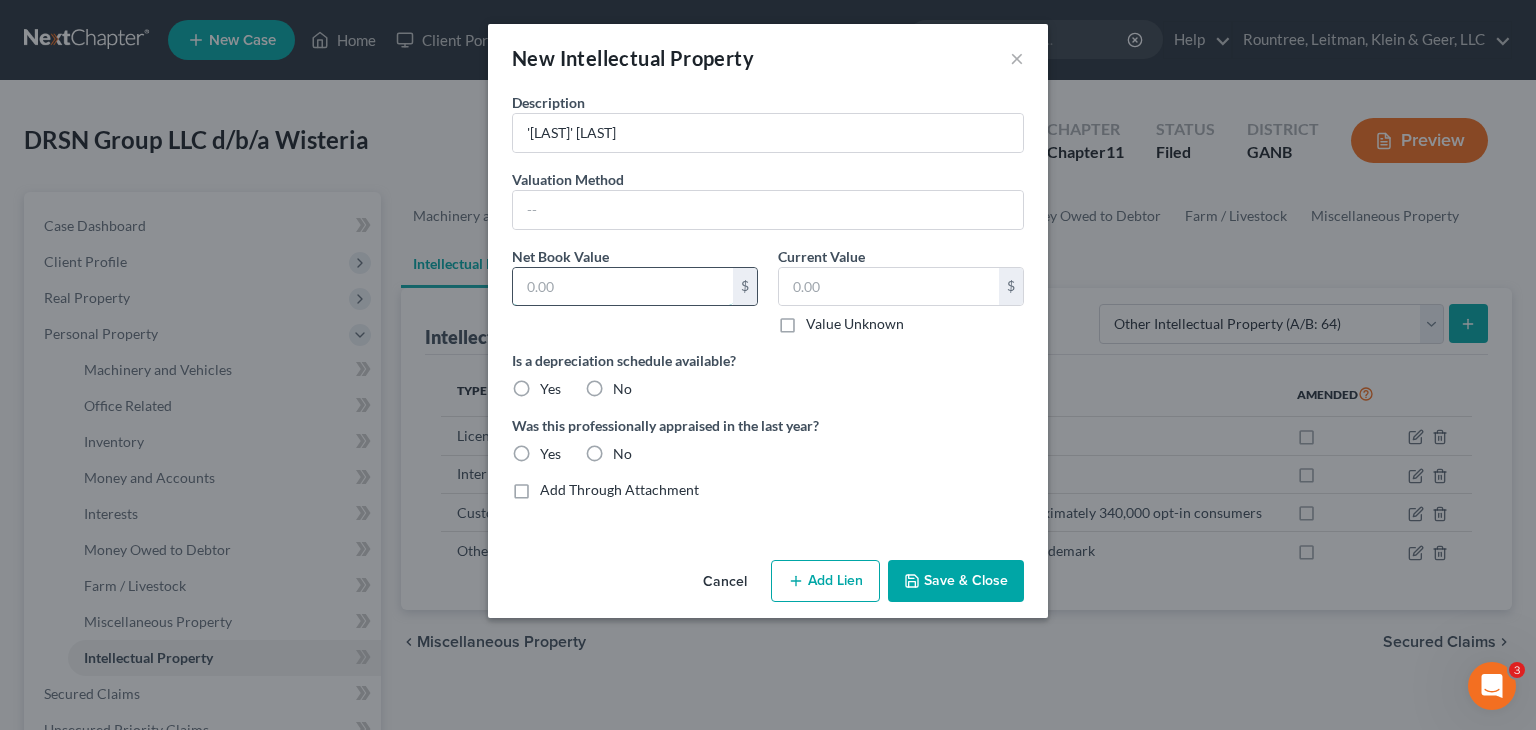 click at bounding box center [623, 287] 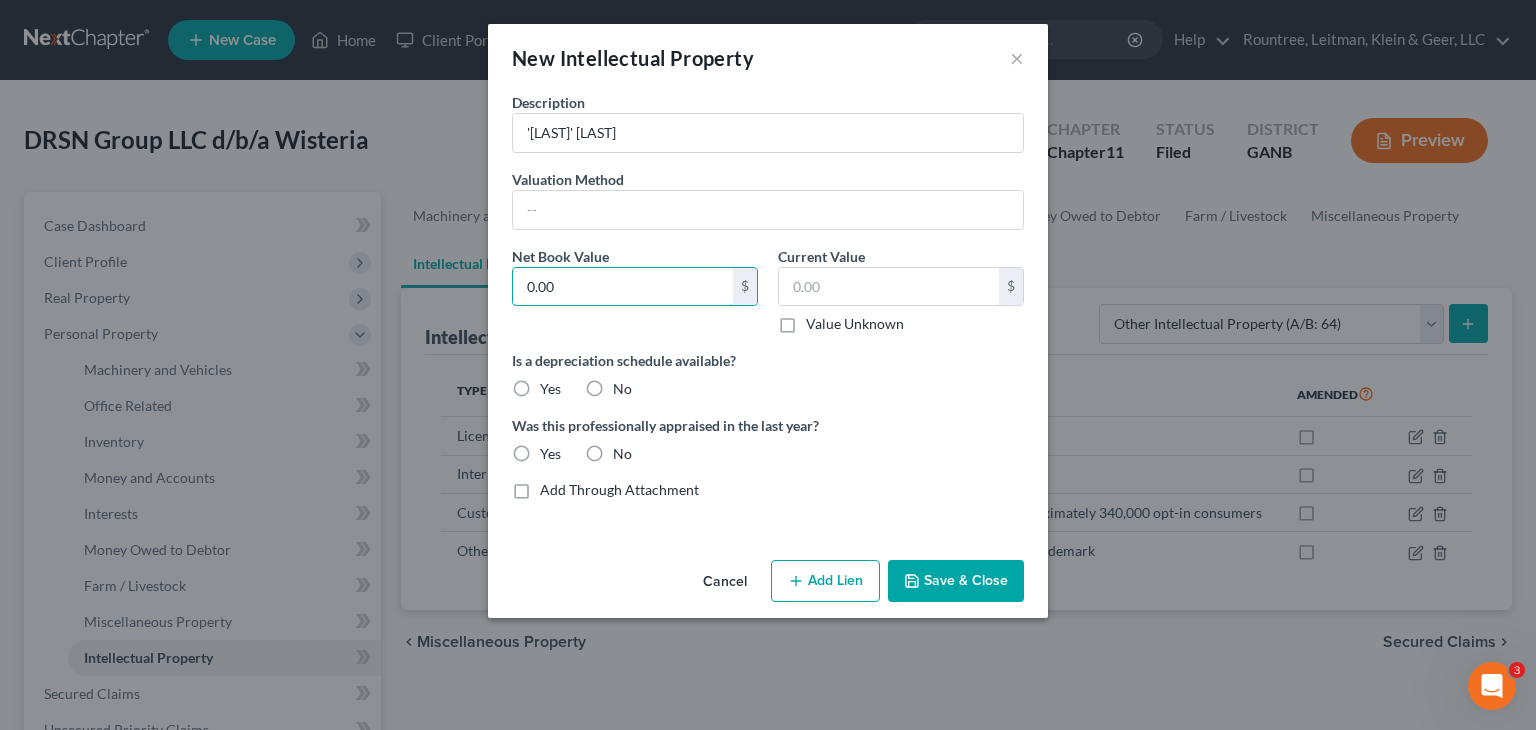 type on "0.00" 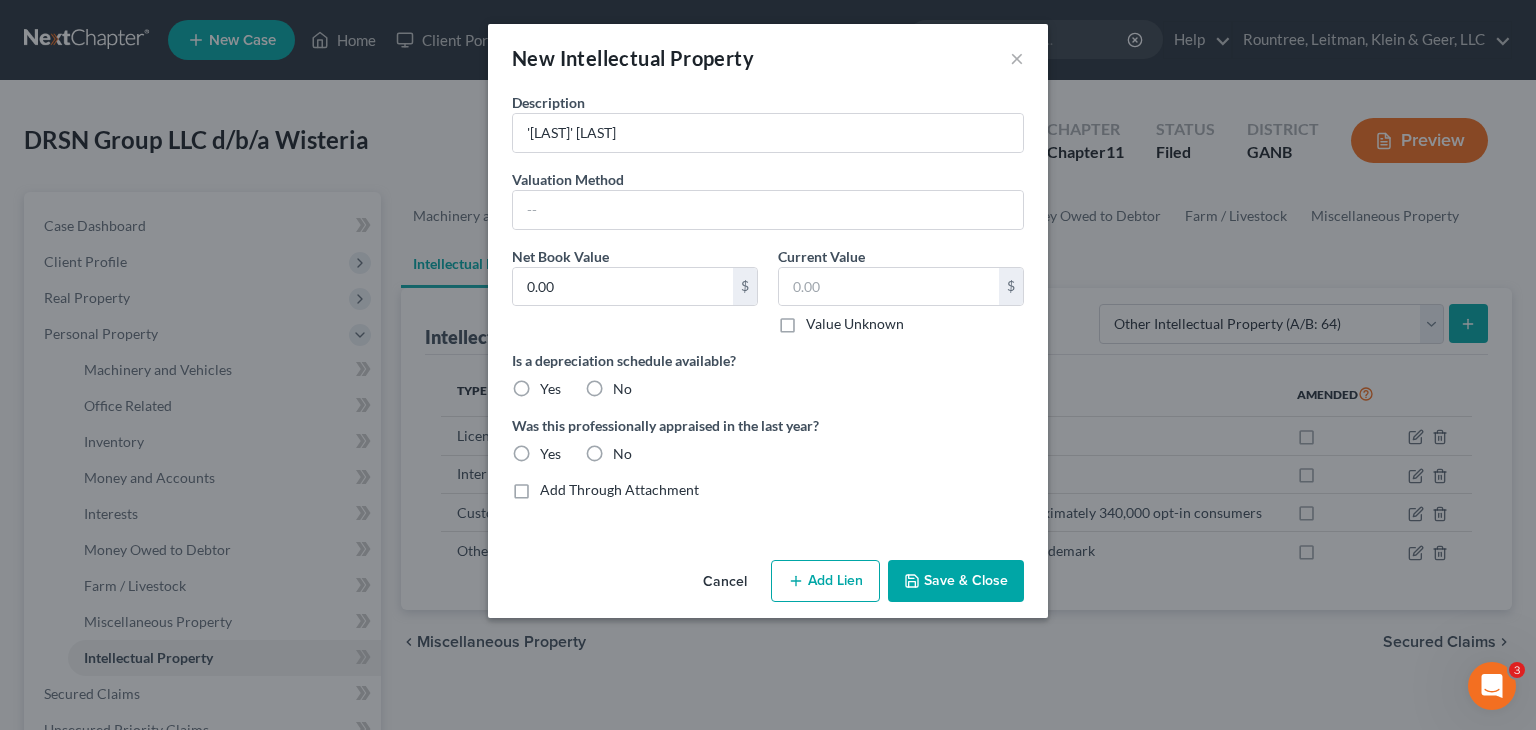 click on "Yes" at bounding box center (550, 389) 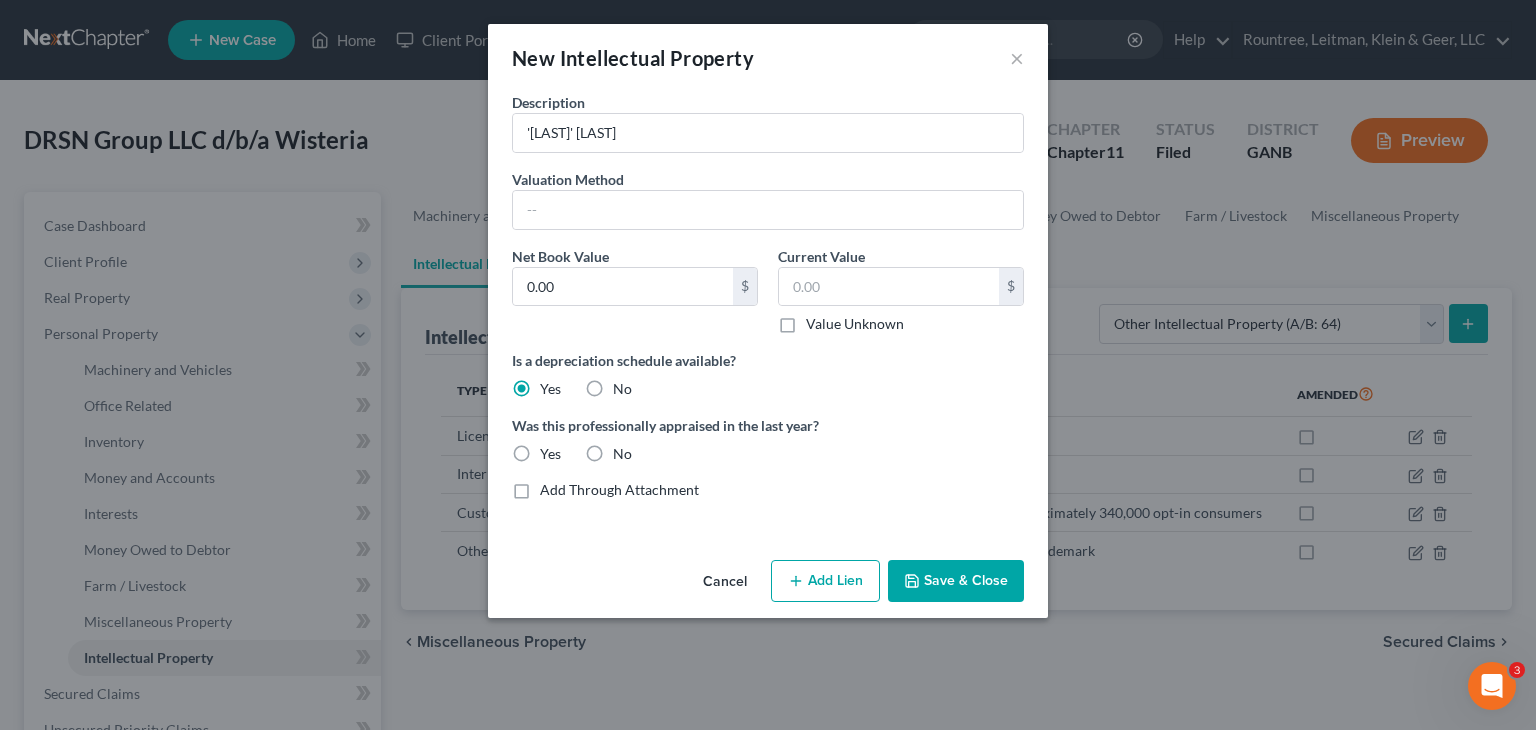 click on "No" at bounding box center (622, 454) 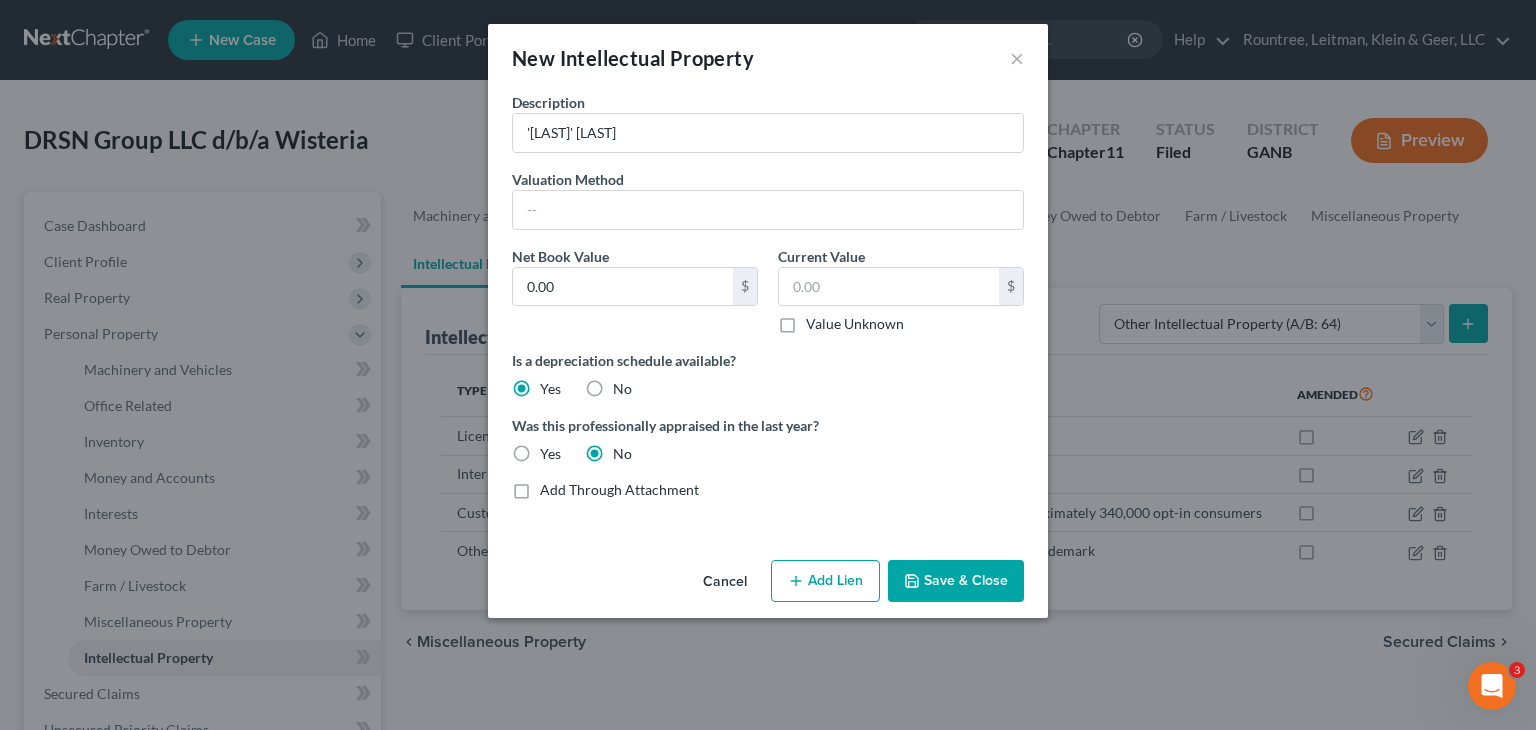 click on "Save & Close" at bounding box center [956, 581] 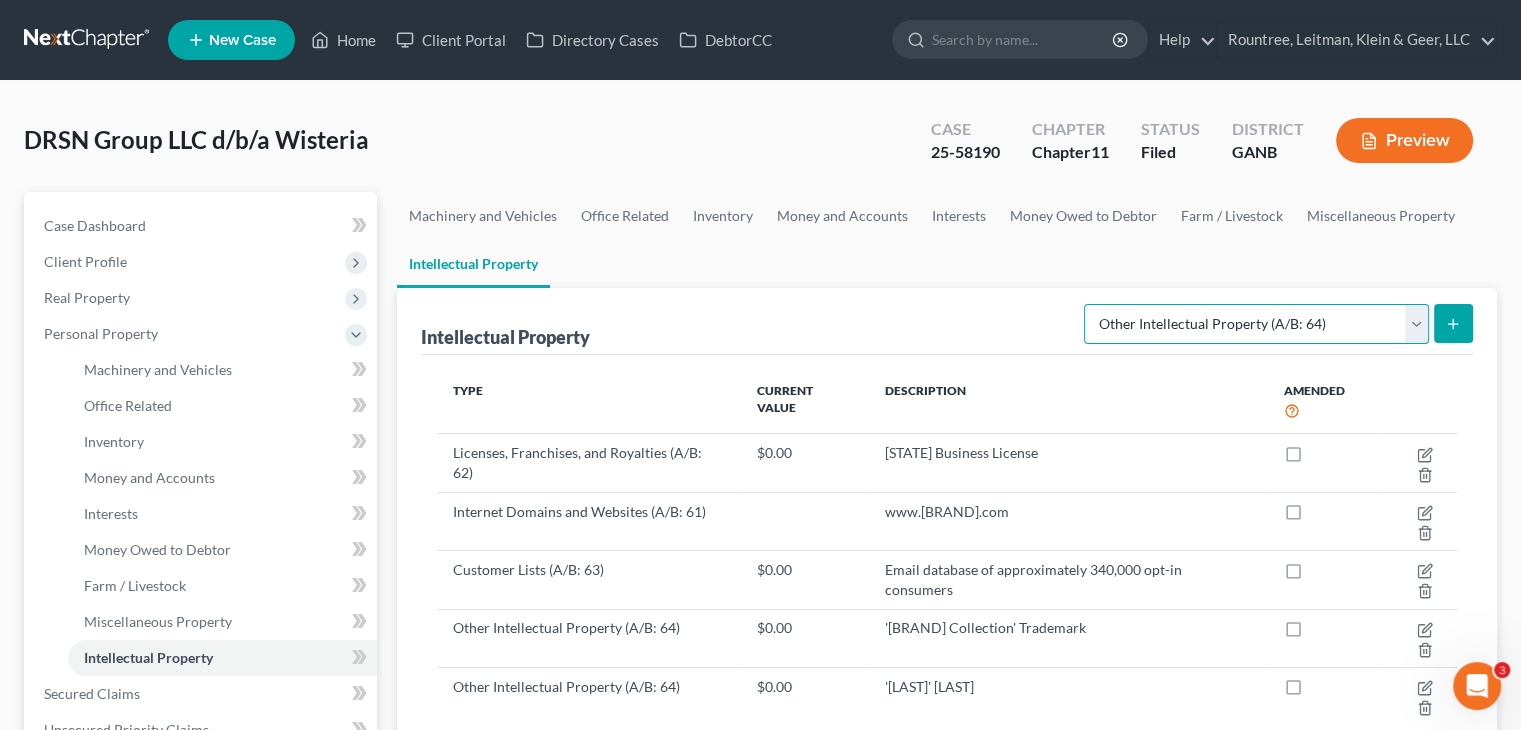 click on "[CATEGORY] [CATEGORY] [CATEGORY] [CATEGORY] [CATEGORY] [CATEGORY]" at bounding box center (1256, 324) 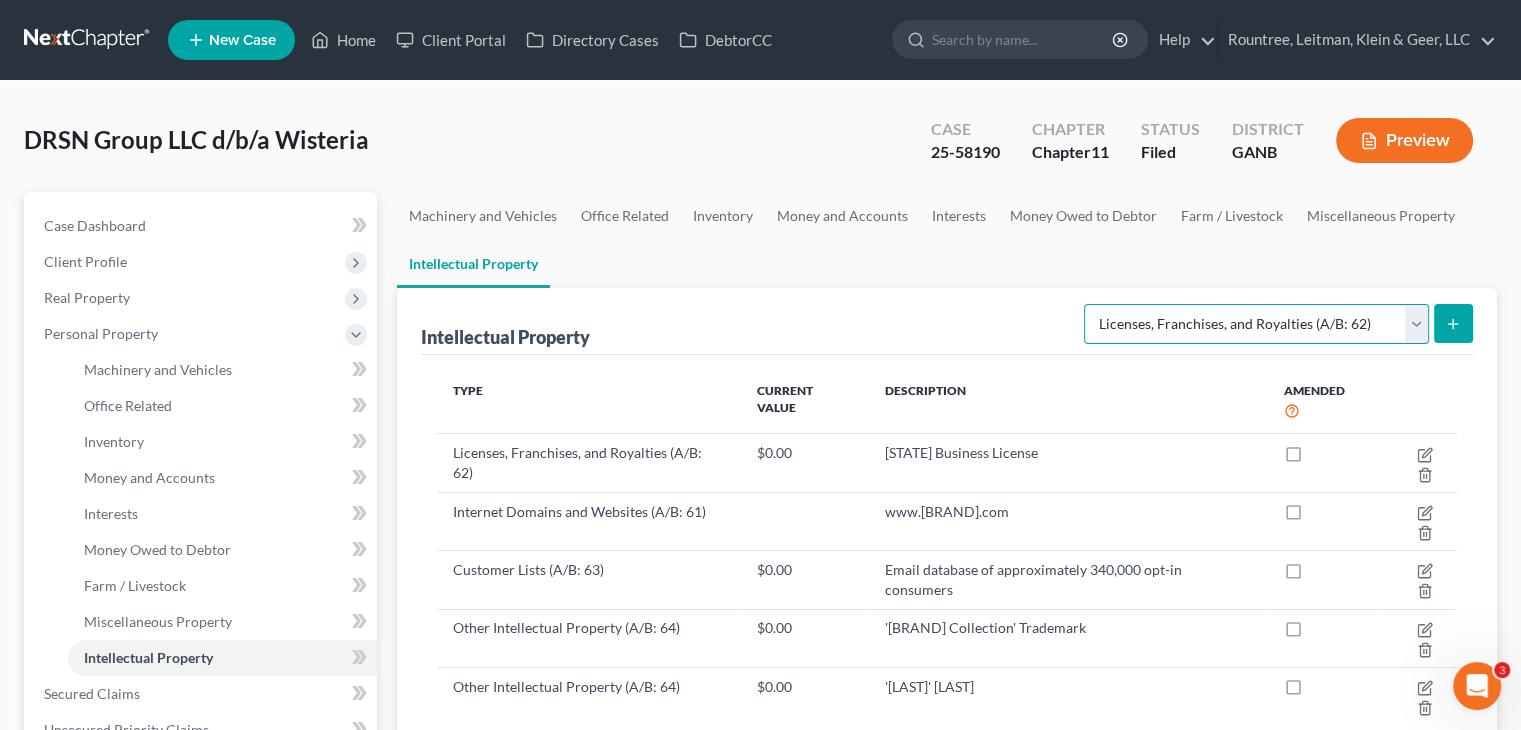 click on "[CATEGORY] [CATEGORY] [CATEGORY] [CATEGORY] [CATEGORY] [CATEGORY]" at bounding box center (1256, 324) 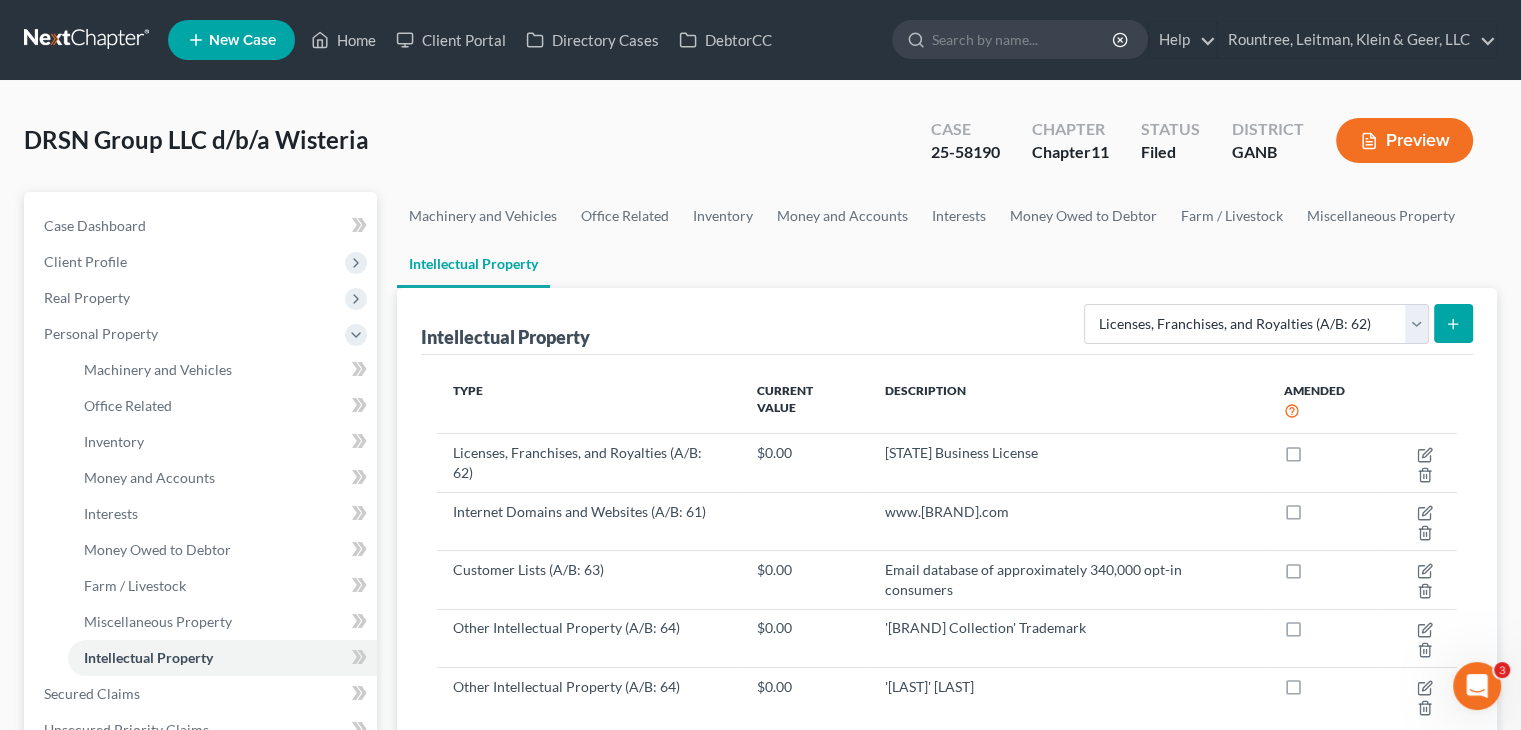 click 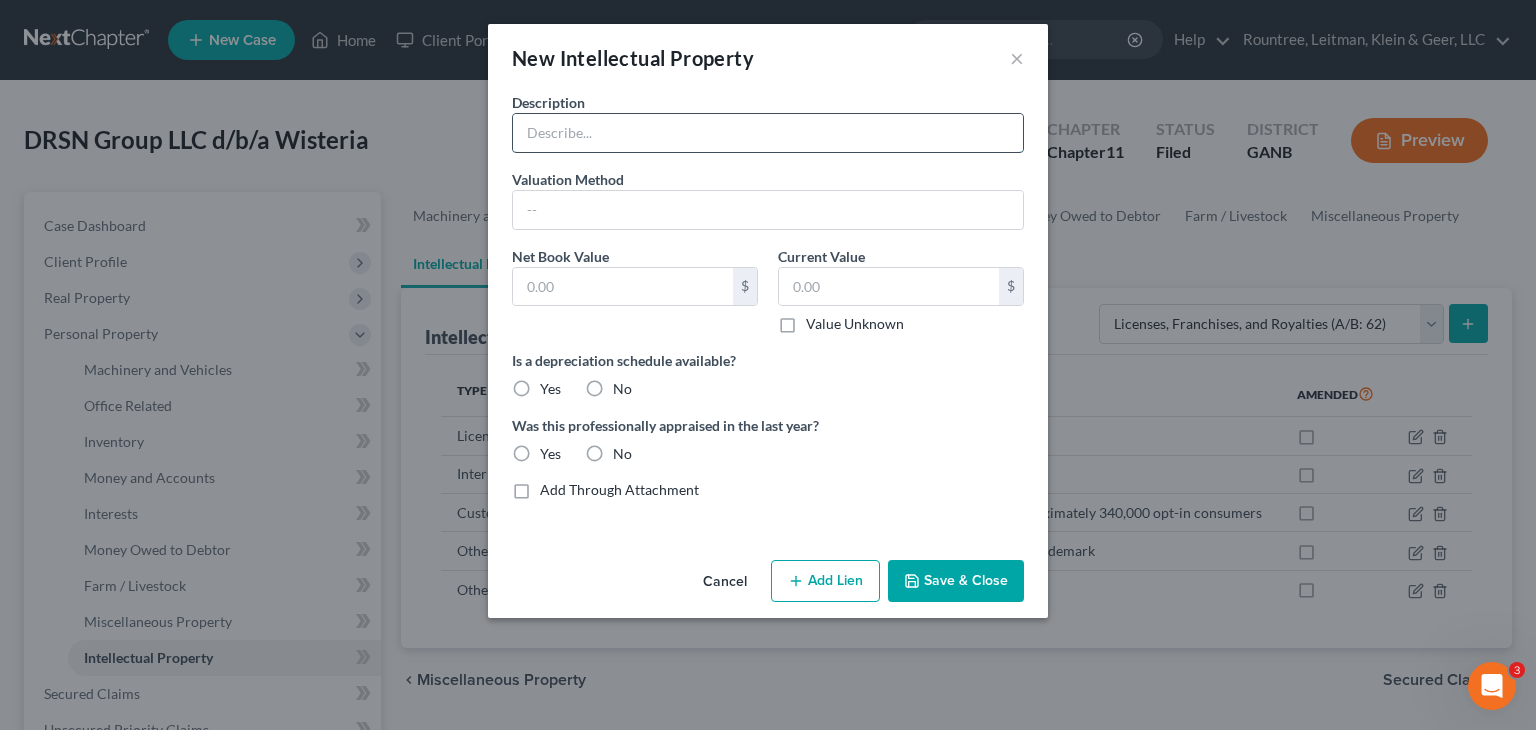 click at bounding box center [768, 133] 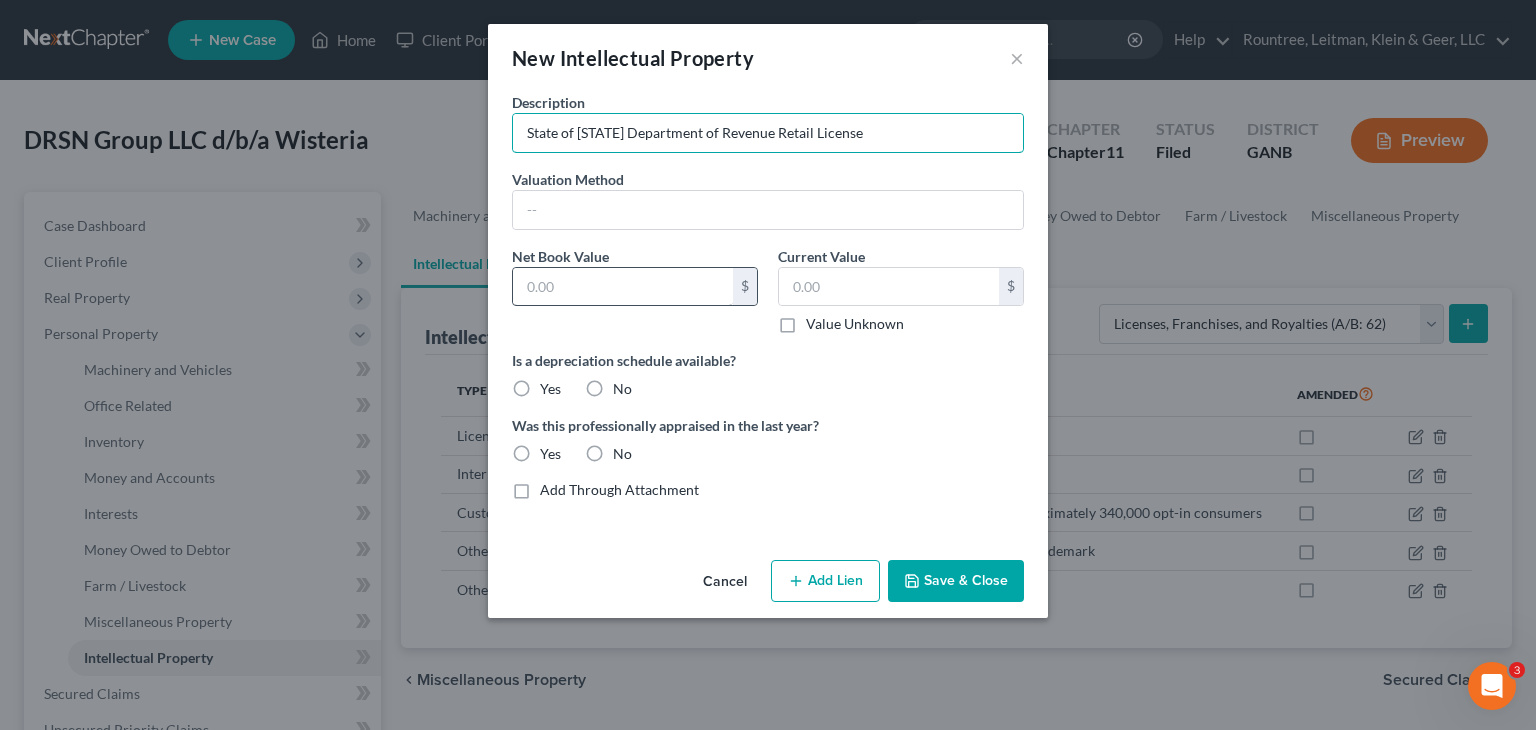 type on "State of South Carolina Department of Revenue Retail License" 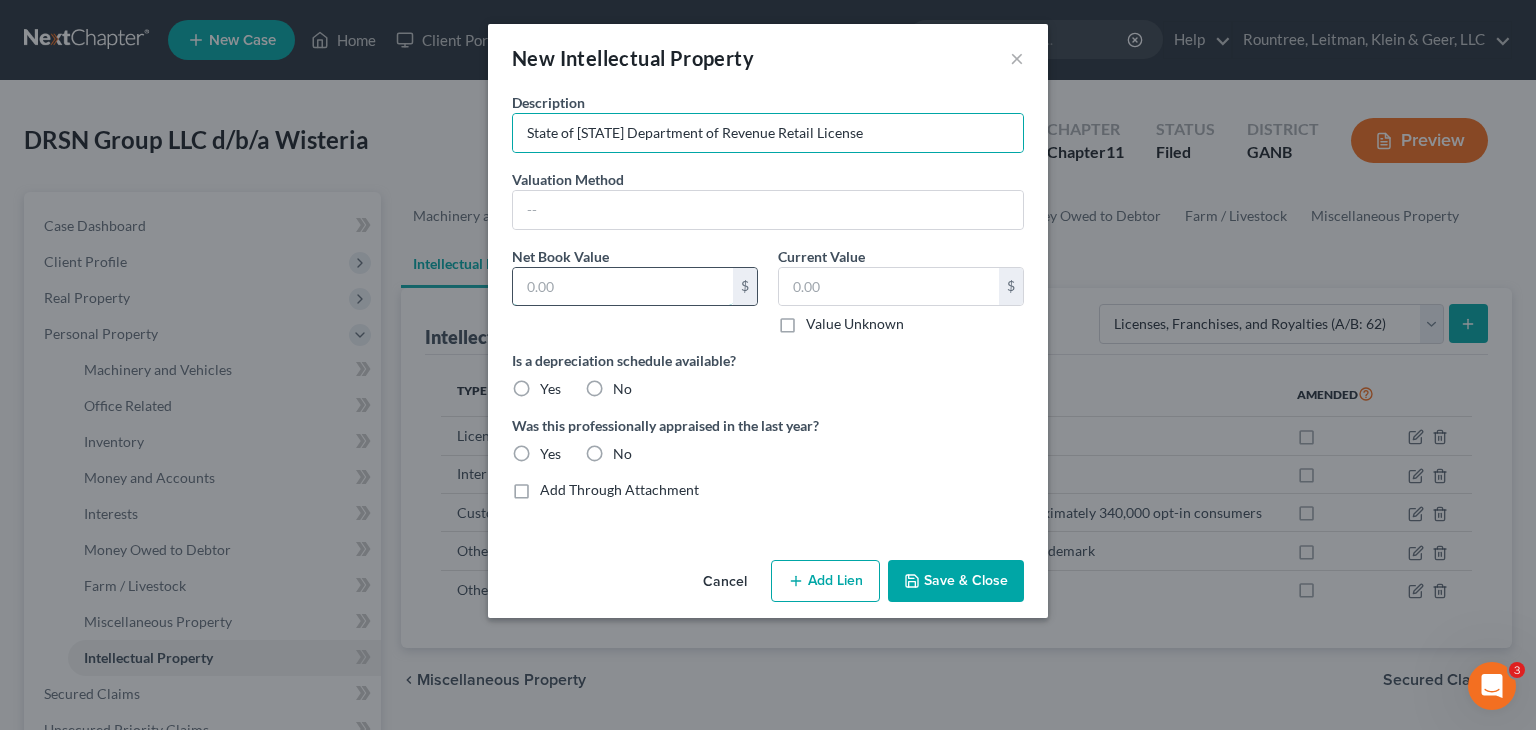 click at bounding box center [623, 287] 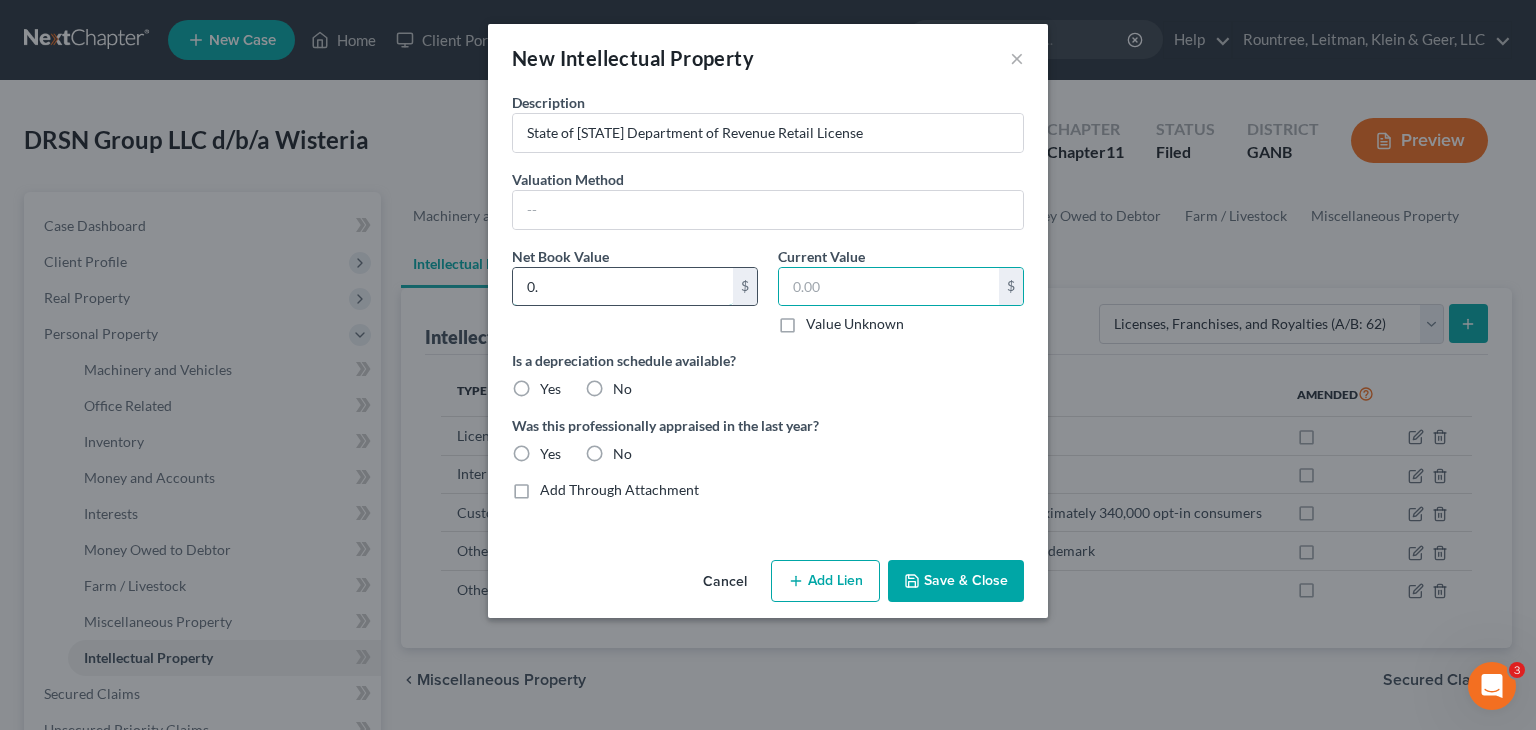 click on "0." at bounding box center (623, 287) 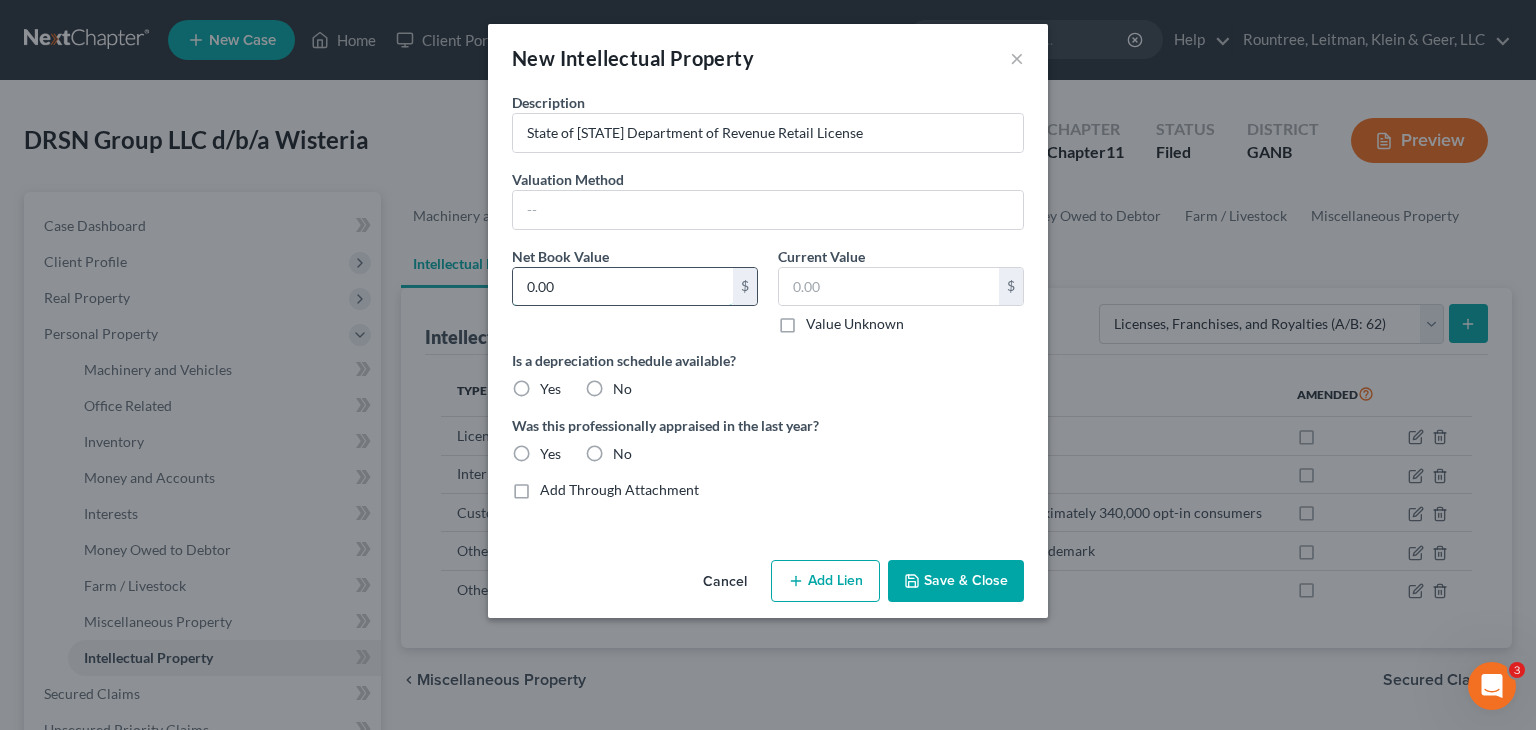 type on "0.00" 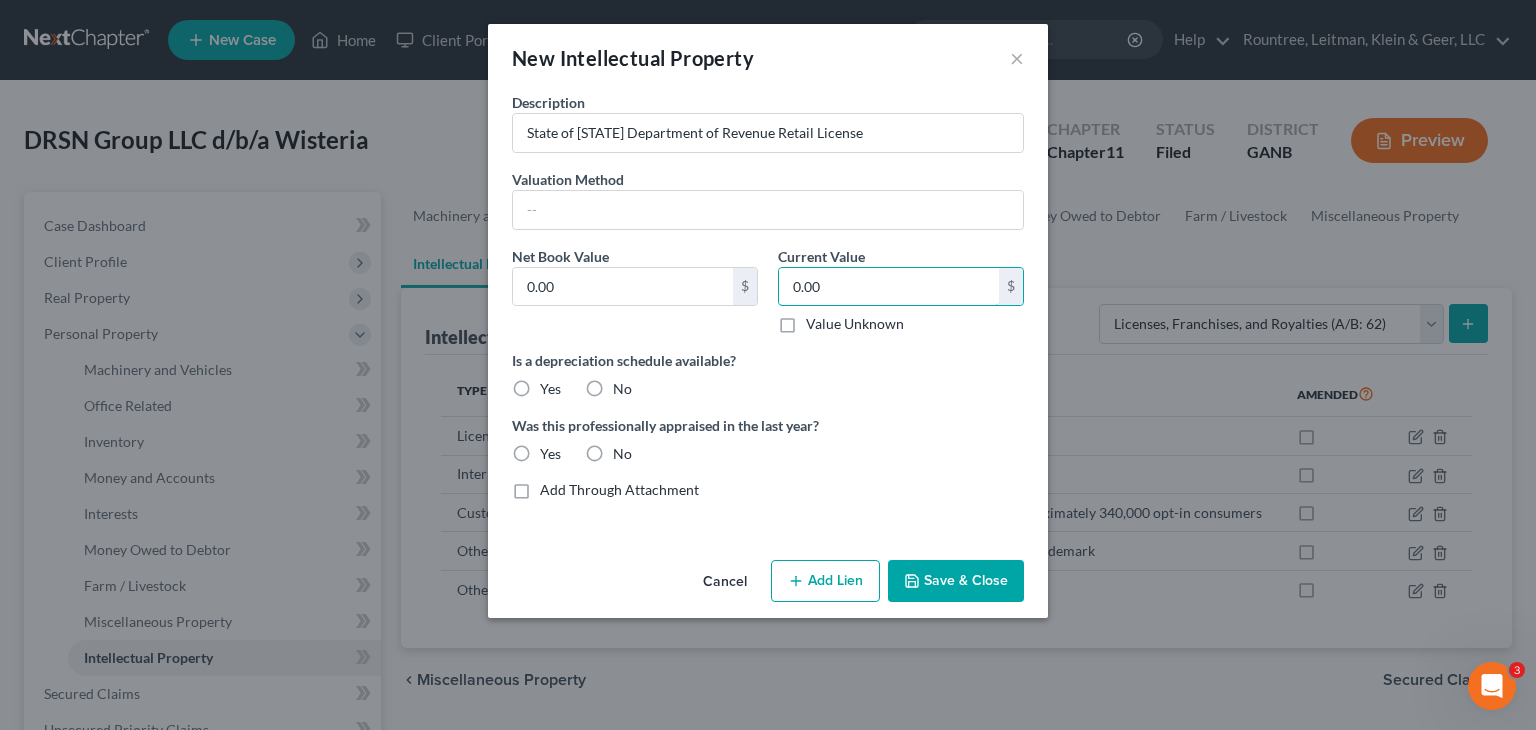 type on "0.00" 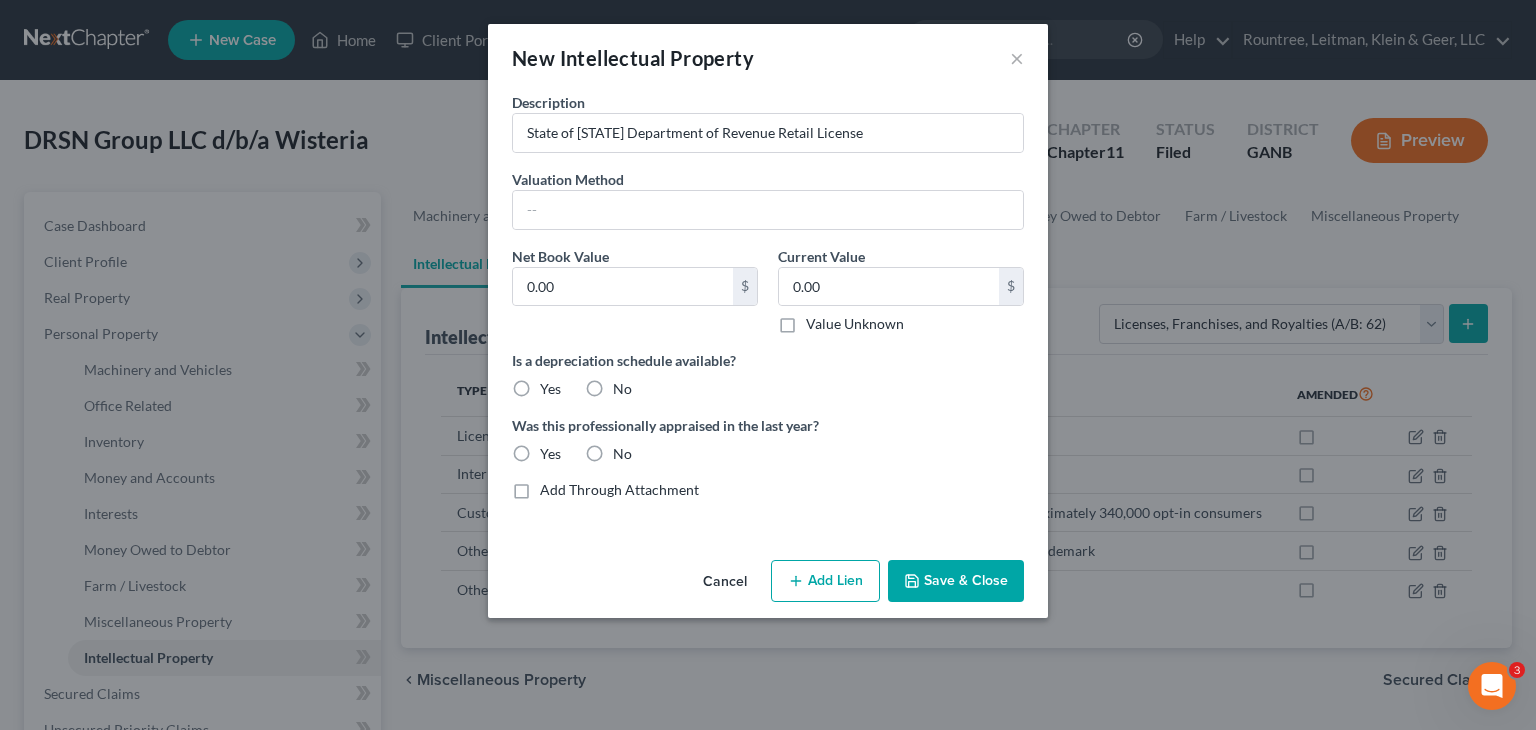 click on "Yes" at bounding box center [550, 389] 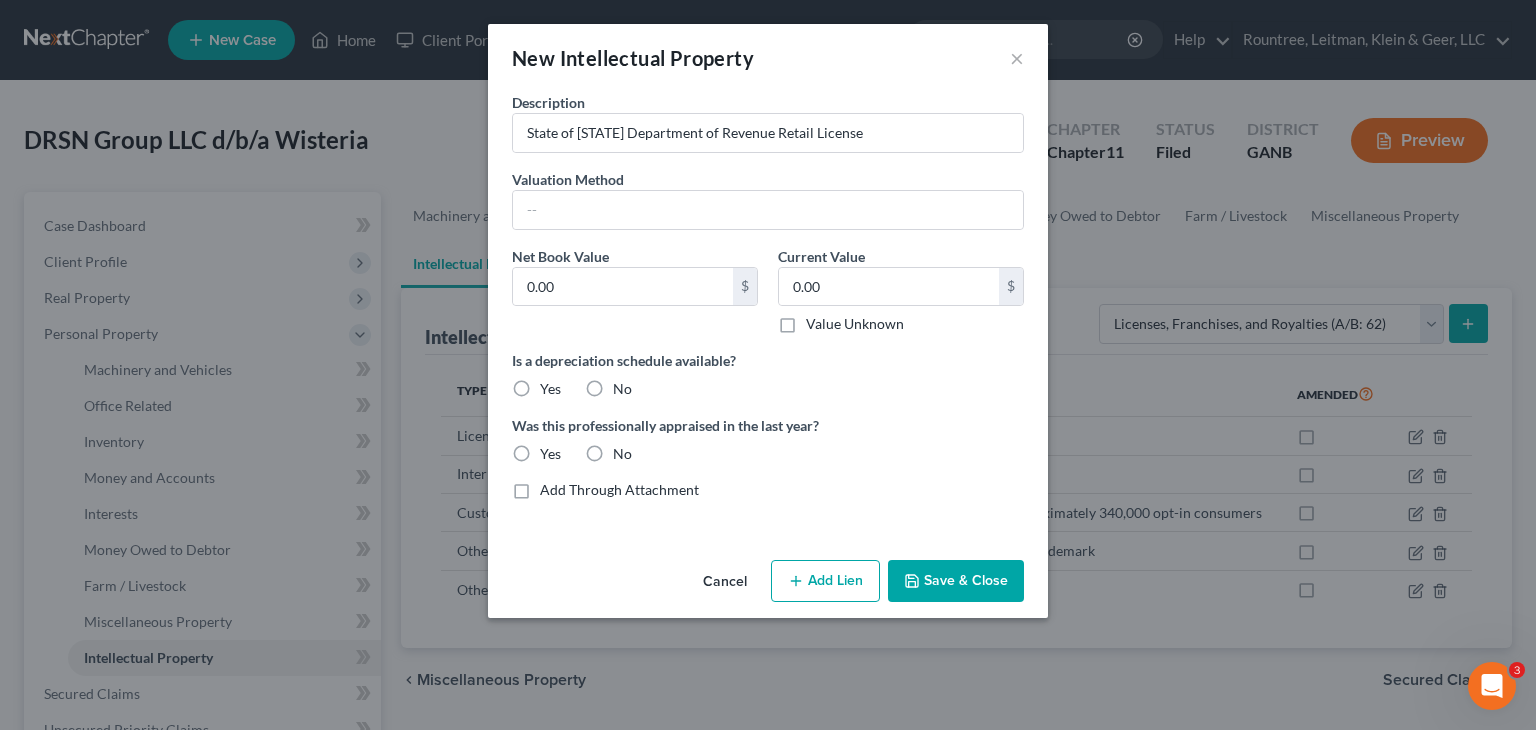 click on "Yes" at bounding box center (554, 385) 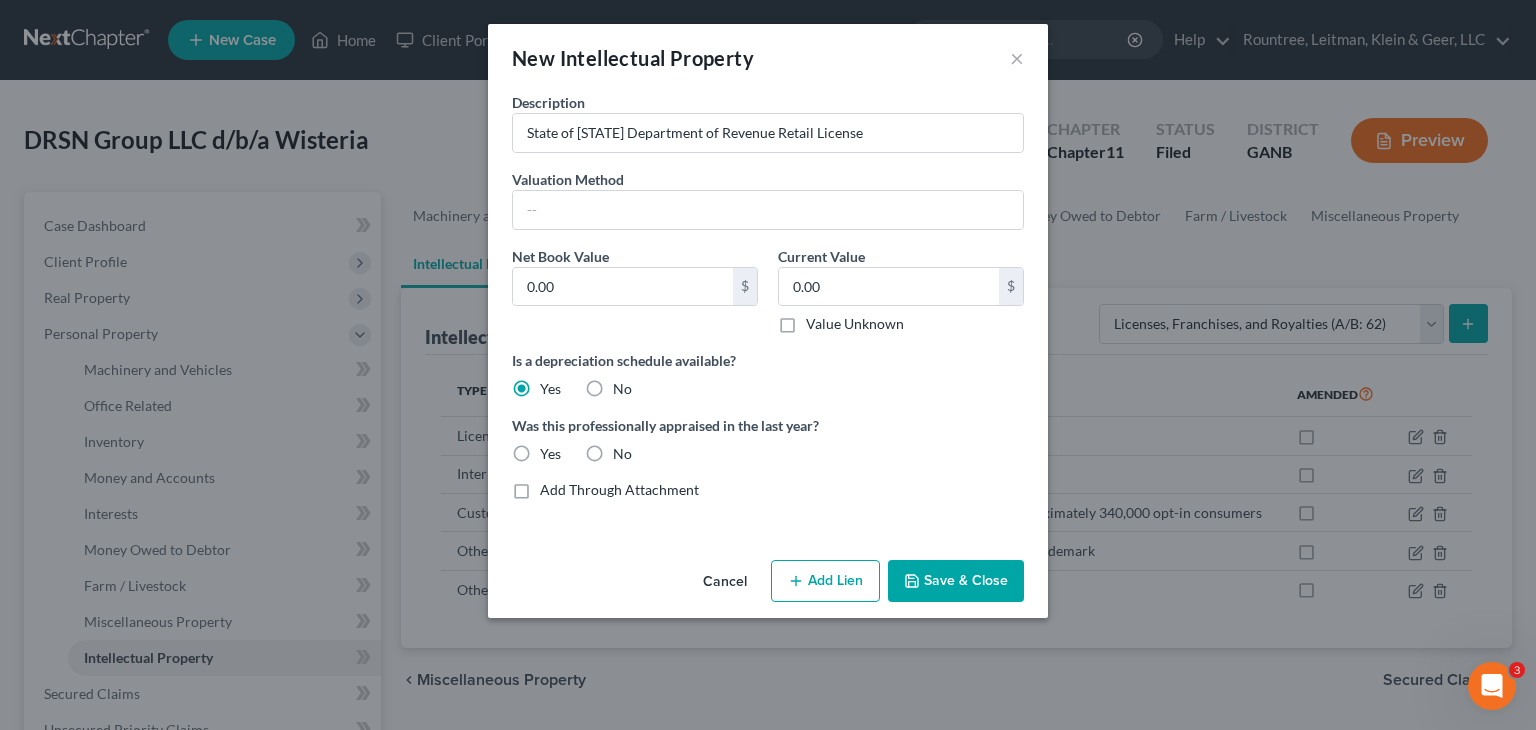 click on "No" at bounding box center (622, 454) 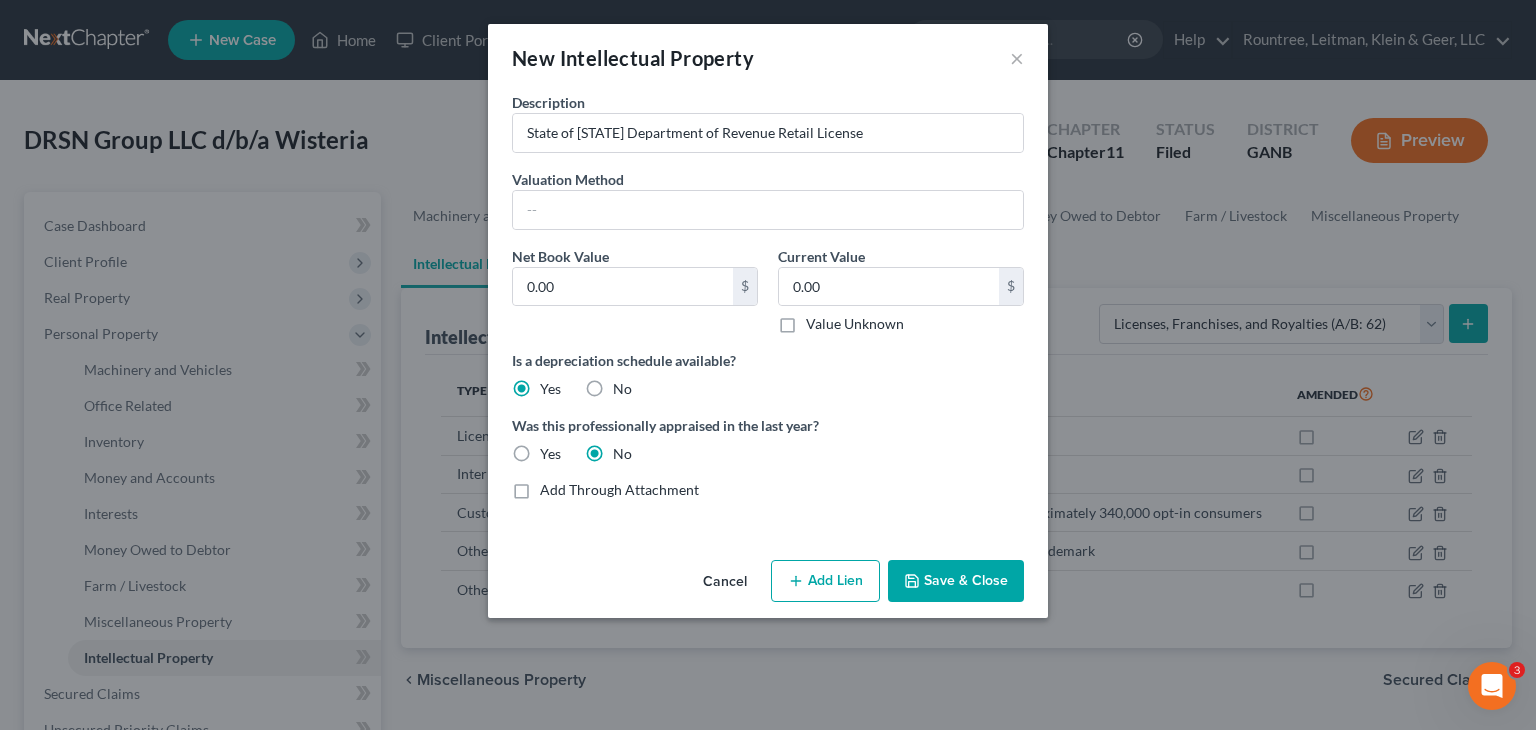 click on "No" at bounding box center (622, 454) 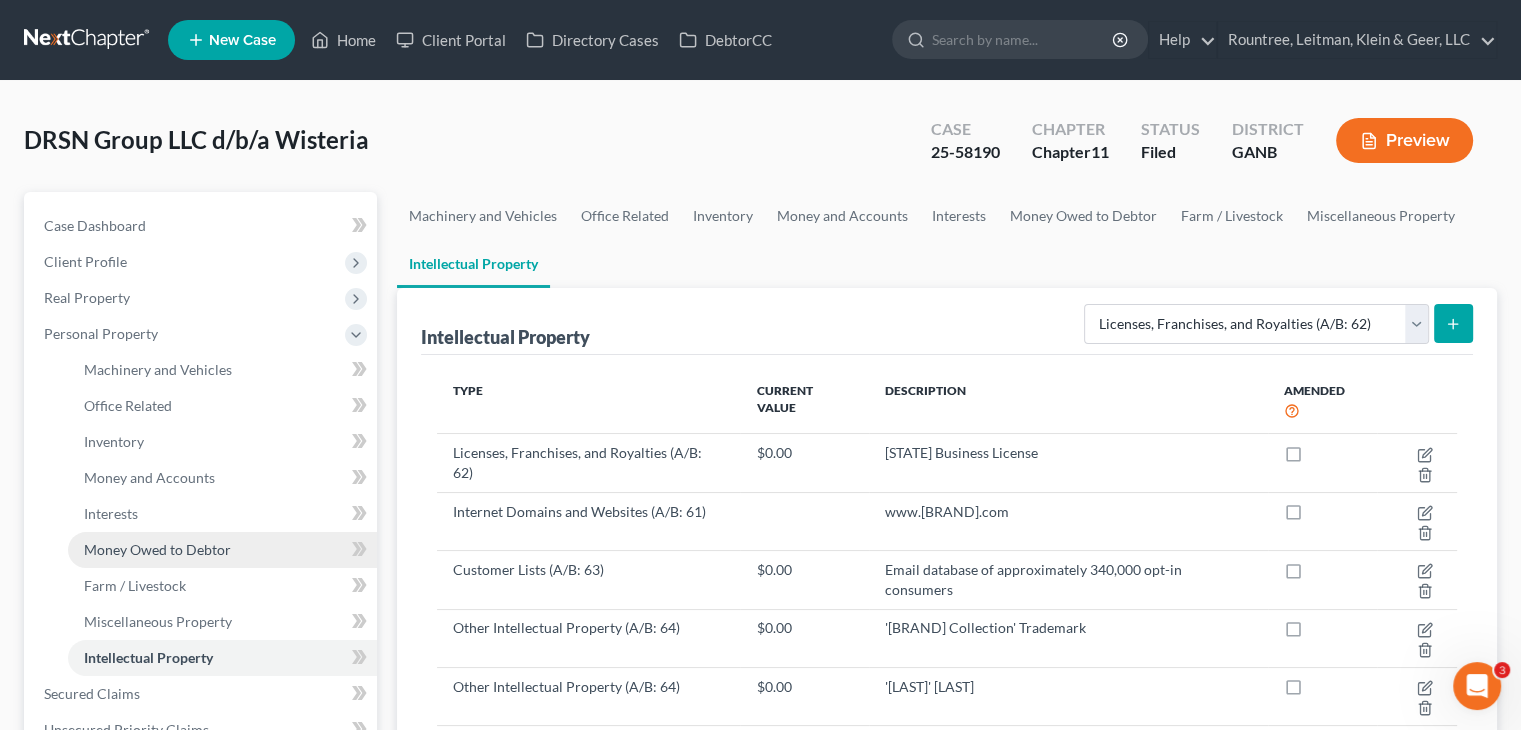 click on "Money Owed to Debtor" at bounding box center (157, 549) 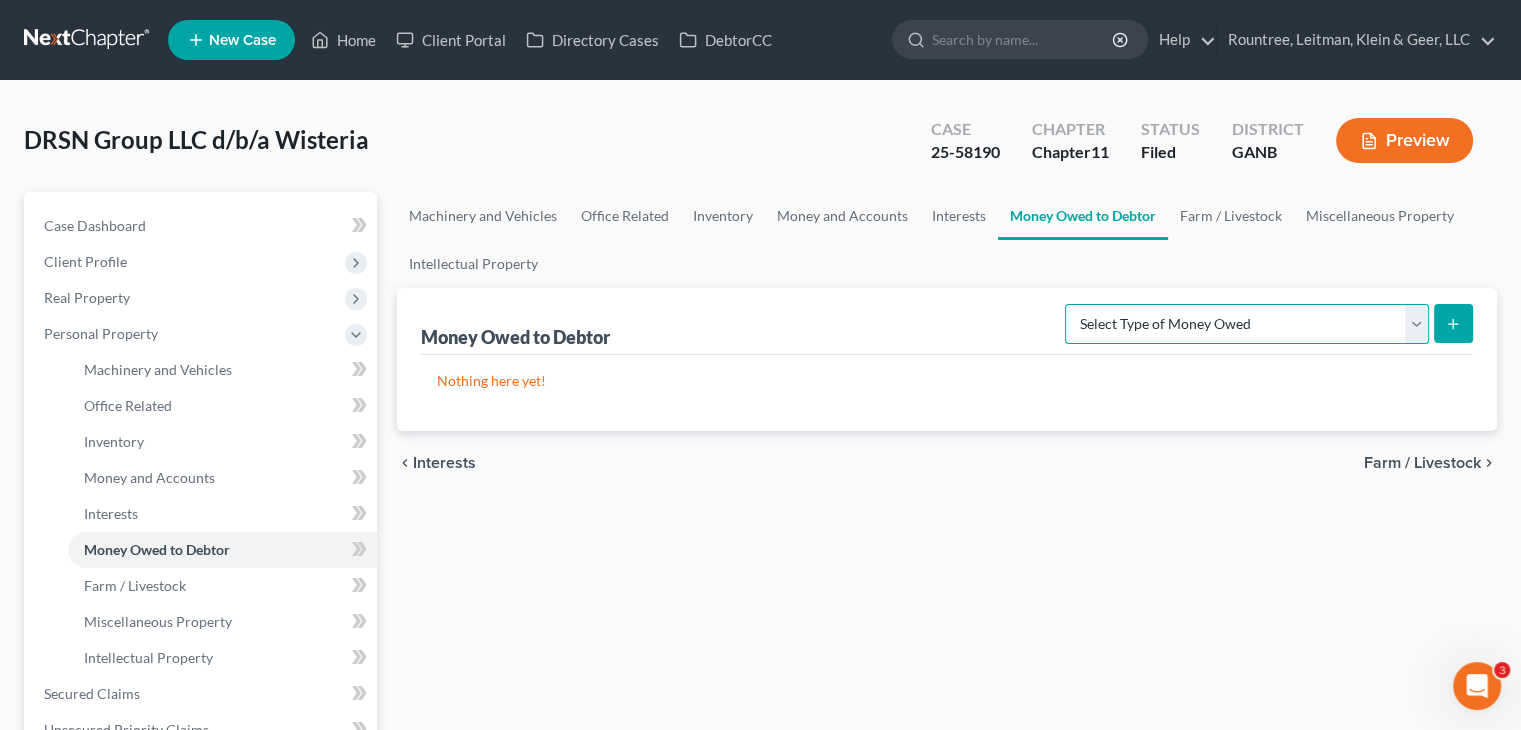 click on "Select Type of Money Owed Accounts Receivable (A/B: 11) Causes of Action Against Third Parties (A/B: 74) Equitable or Future Interests (A/B: 76) Expected Tax Refund and Unused NOLs (A/B: 72) Notes Receivable (A/B: 71) Other Contingent & Unliquidated Claims (A/B: 75) Trusts (A/B: 76)" at bounding box center (1226, 324) 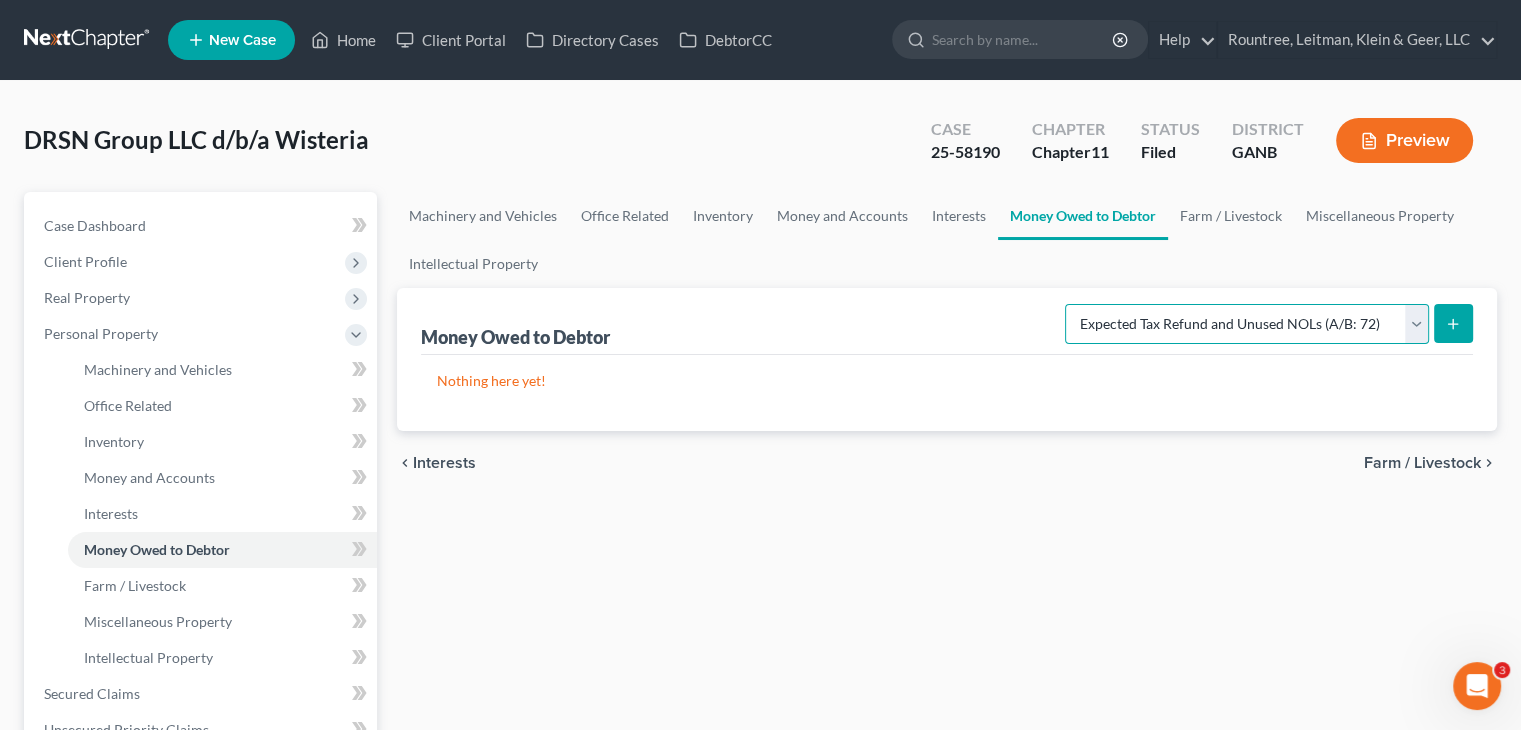 click on "Select Type of Money Owed Accounts Receivable (A/B: 11) Causes of Action Against Third Parties (A/B: 74) Equitable or Future Interests (A/B: 76) Expected Tax Refund and Unused NOLs (A/B: 72) Notes Receivable (A/B: 71) Other Contingent & Unliquidated Claims (A/B: 75) Trusts (A/B: 76)" at bounding box center (1226, 324) 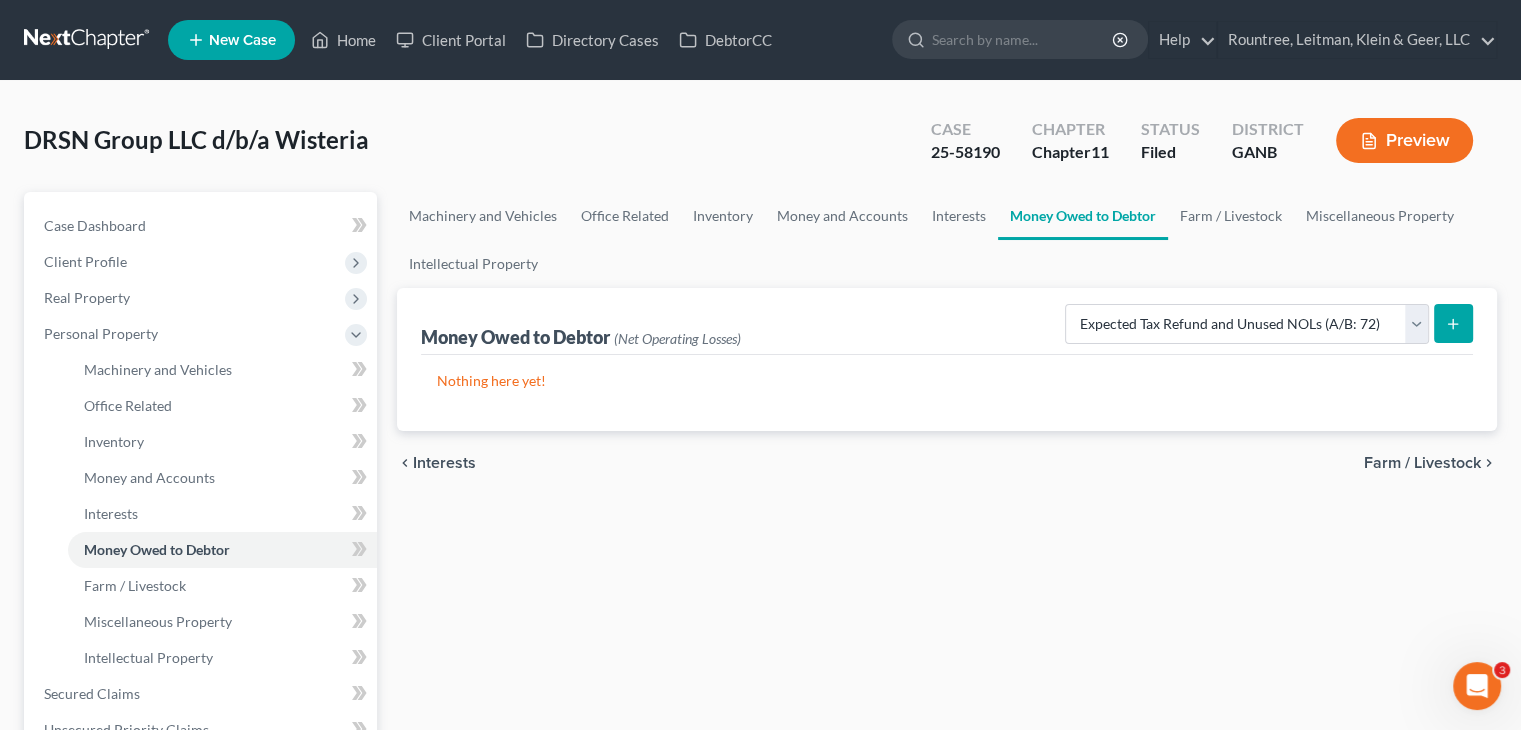 click 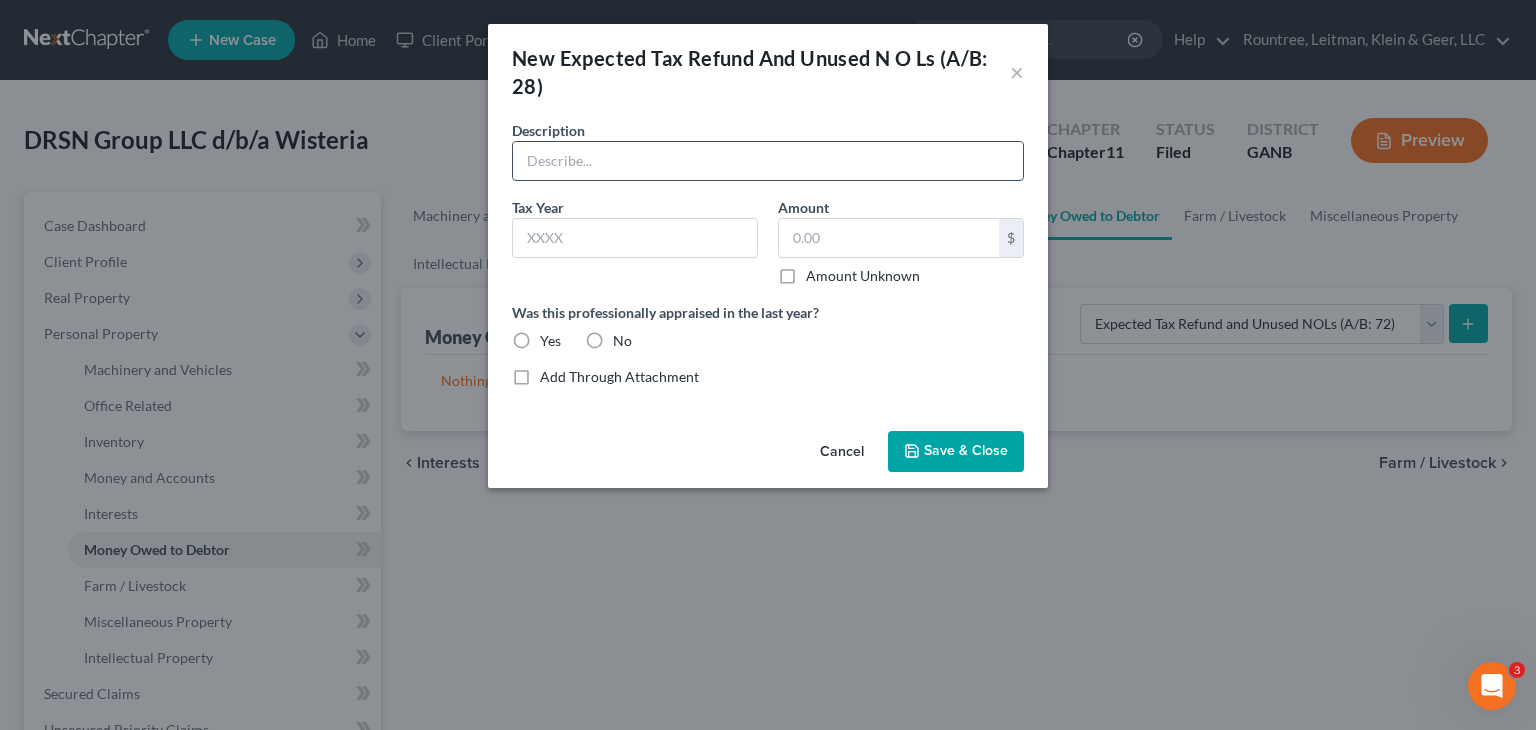 click at bounding box center (768, 161) 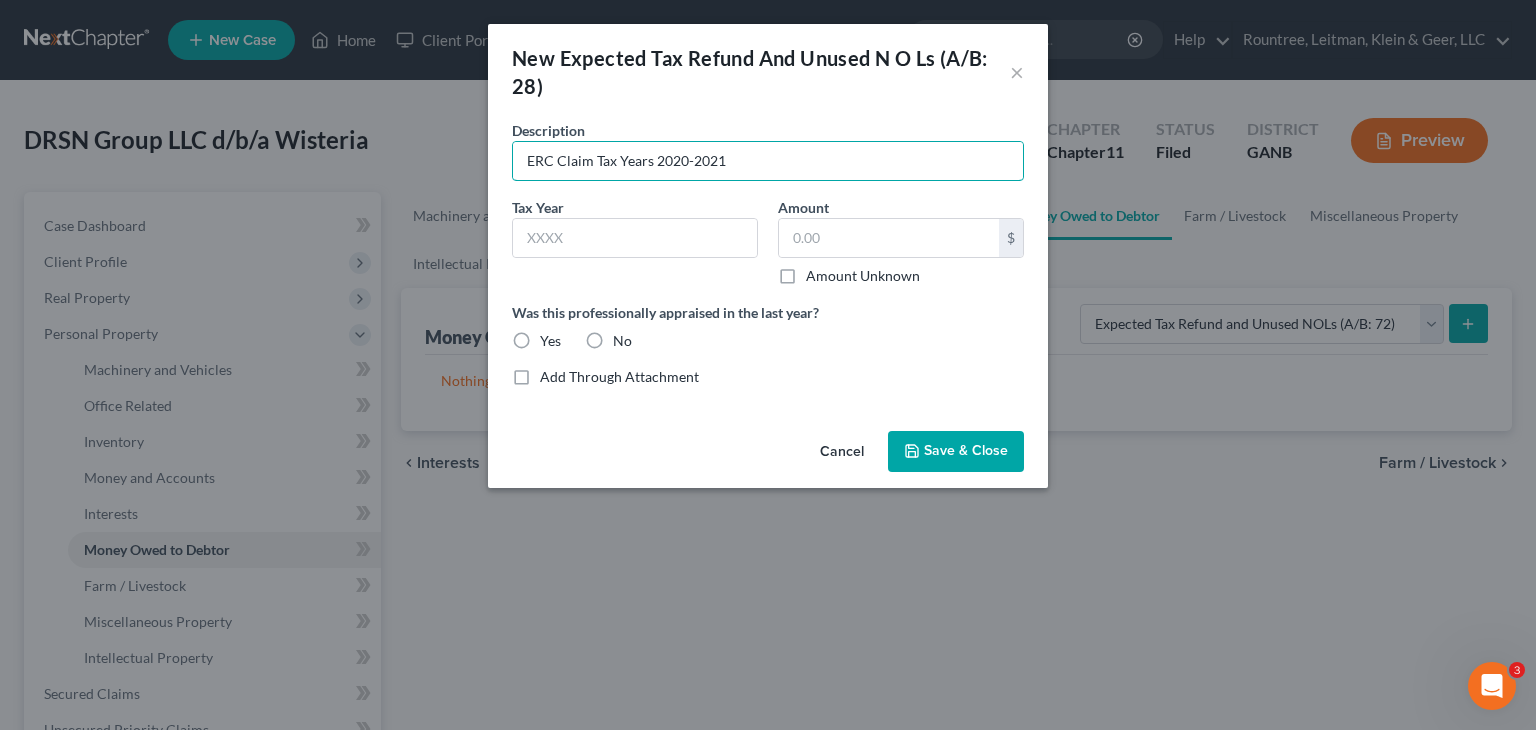 type on "ERC Claim Tax Years 2020-2021" 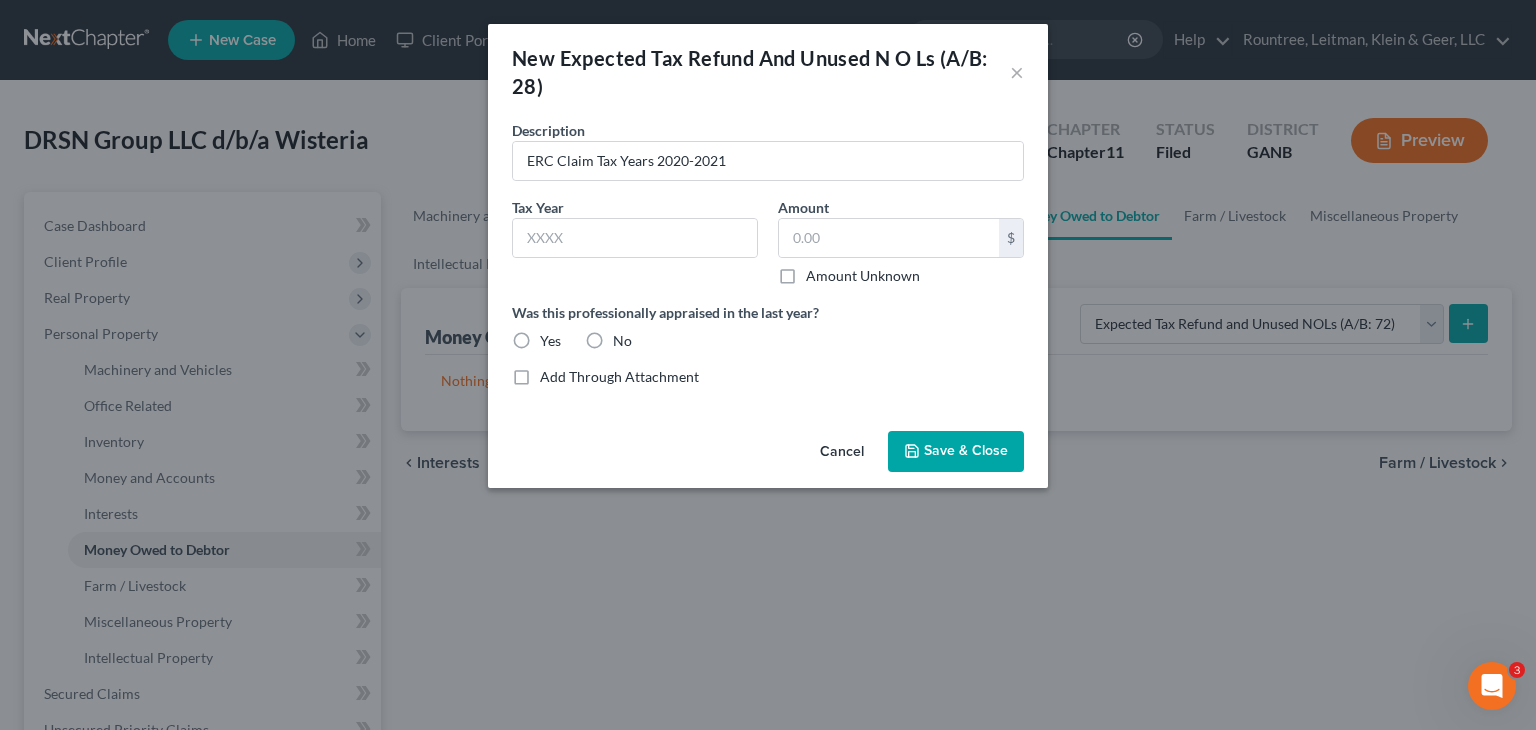 click on "No" at bounding box center (622, 341) 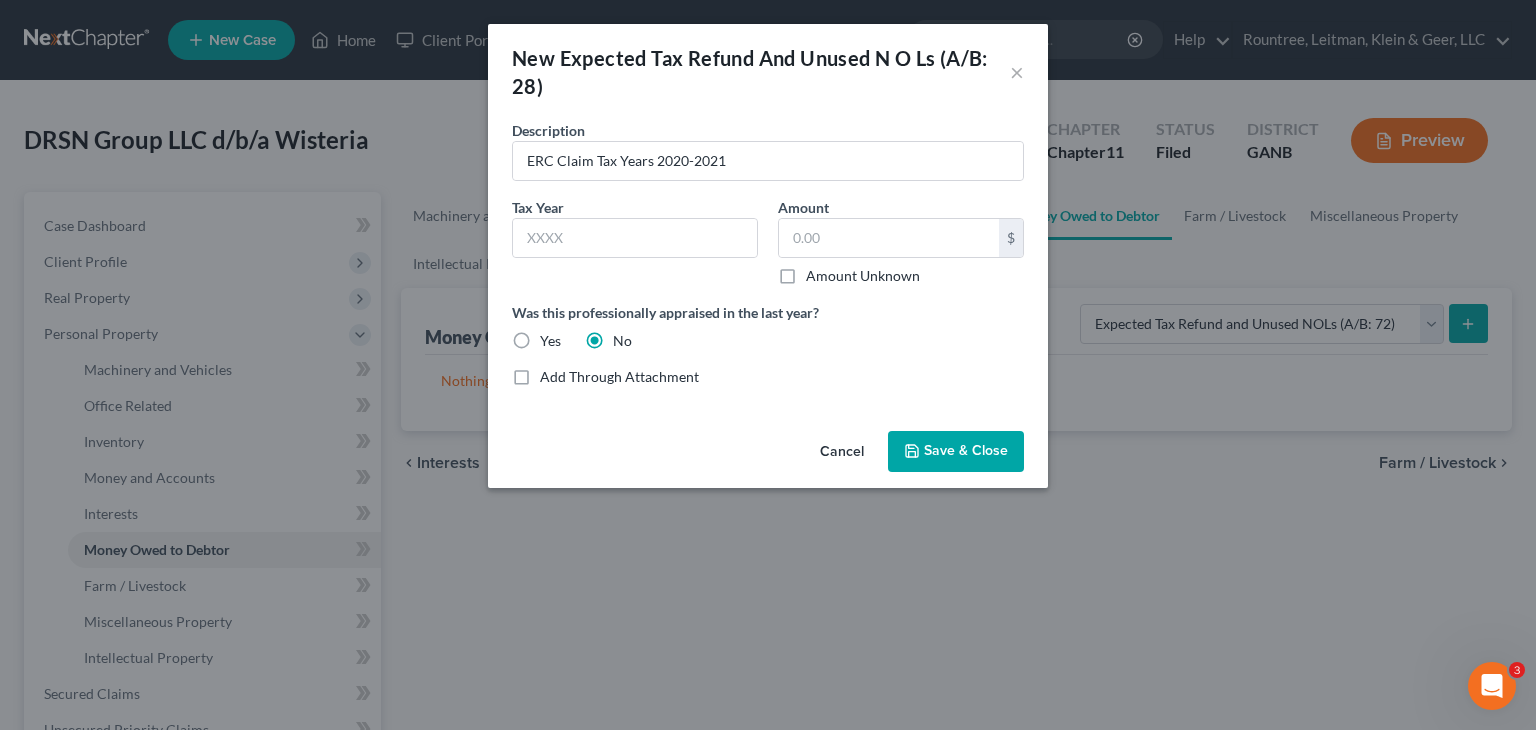 click on "Save & Close" at bounding box center [966, 451] 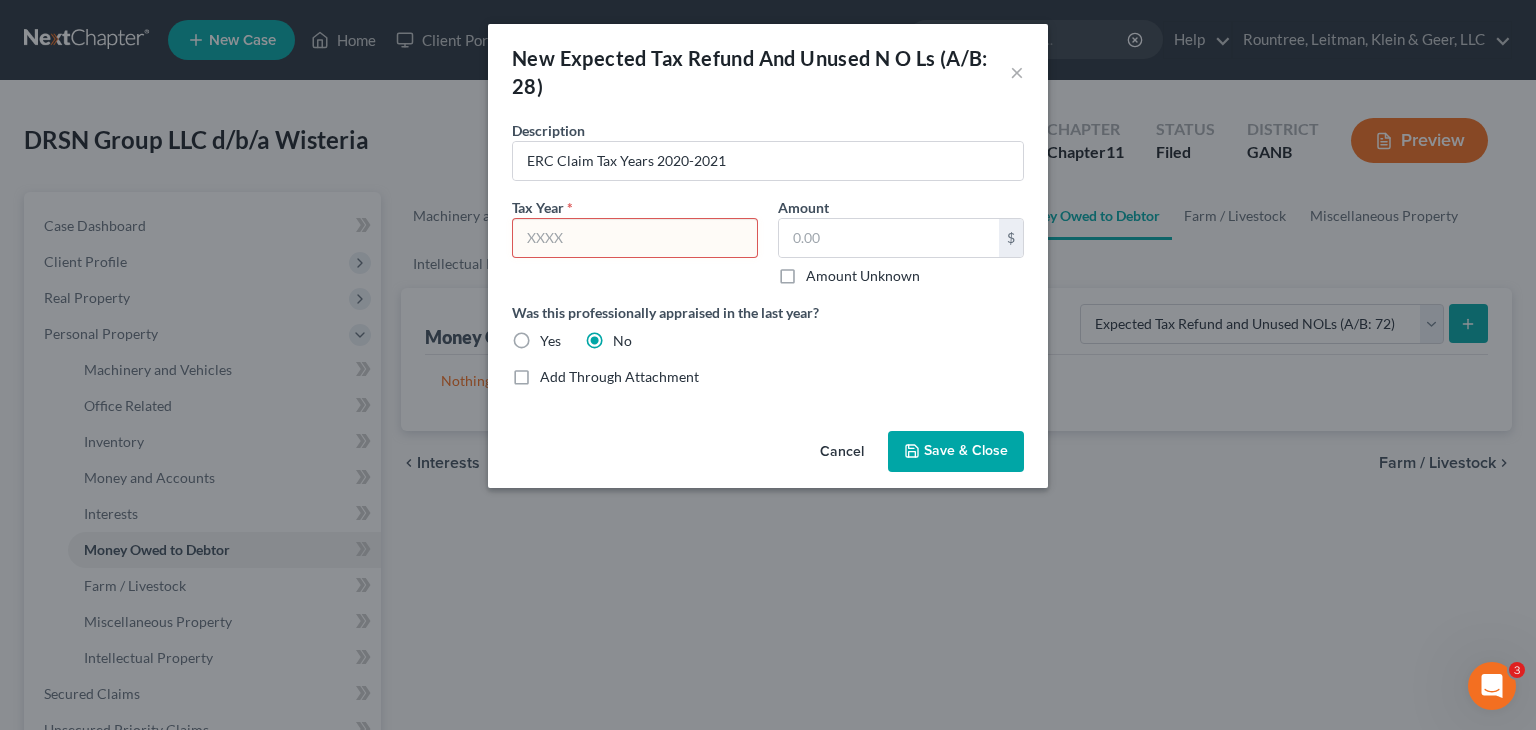 click at bounding box center [635, 238] 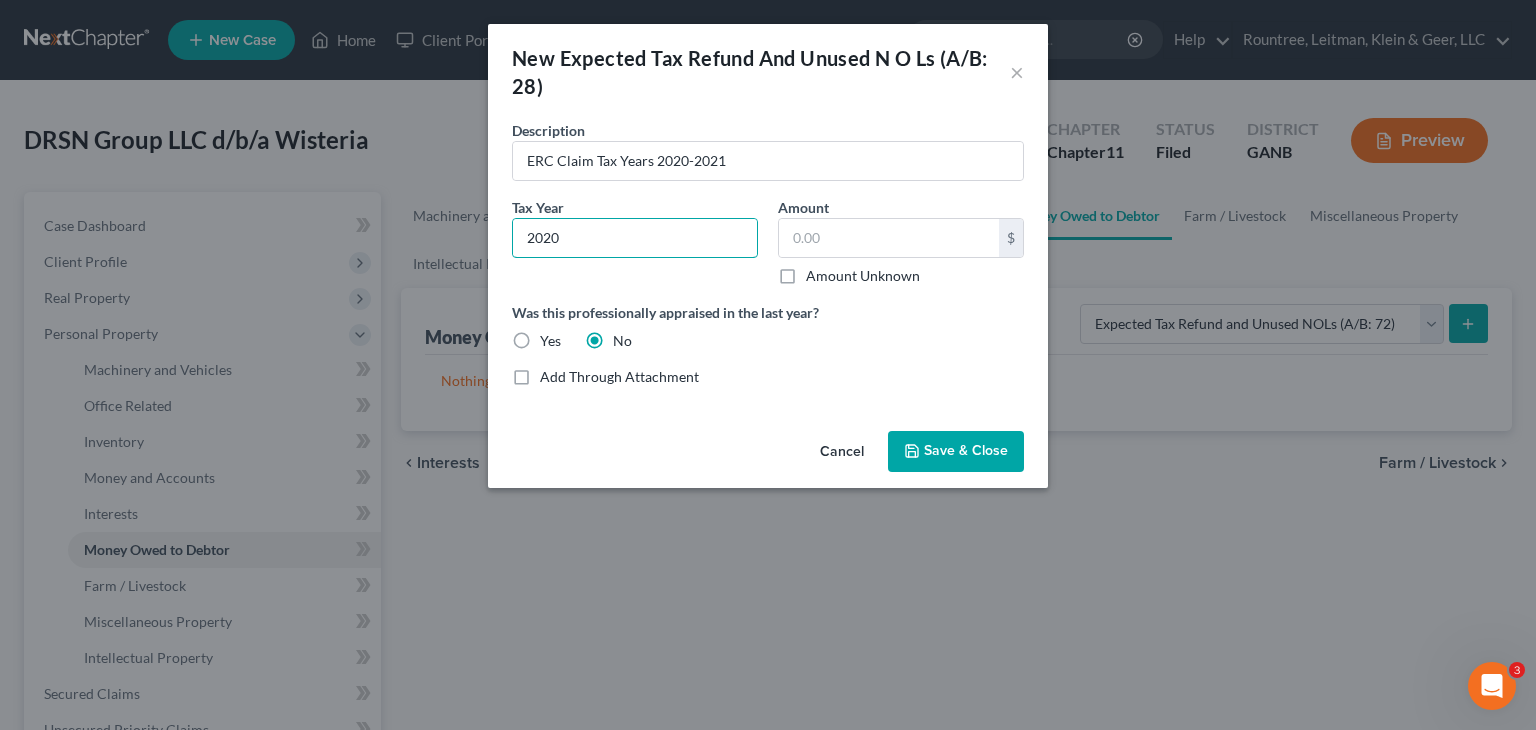 type on "2020" 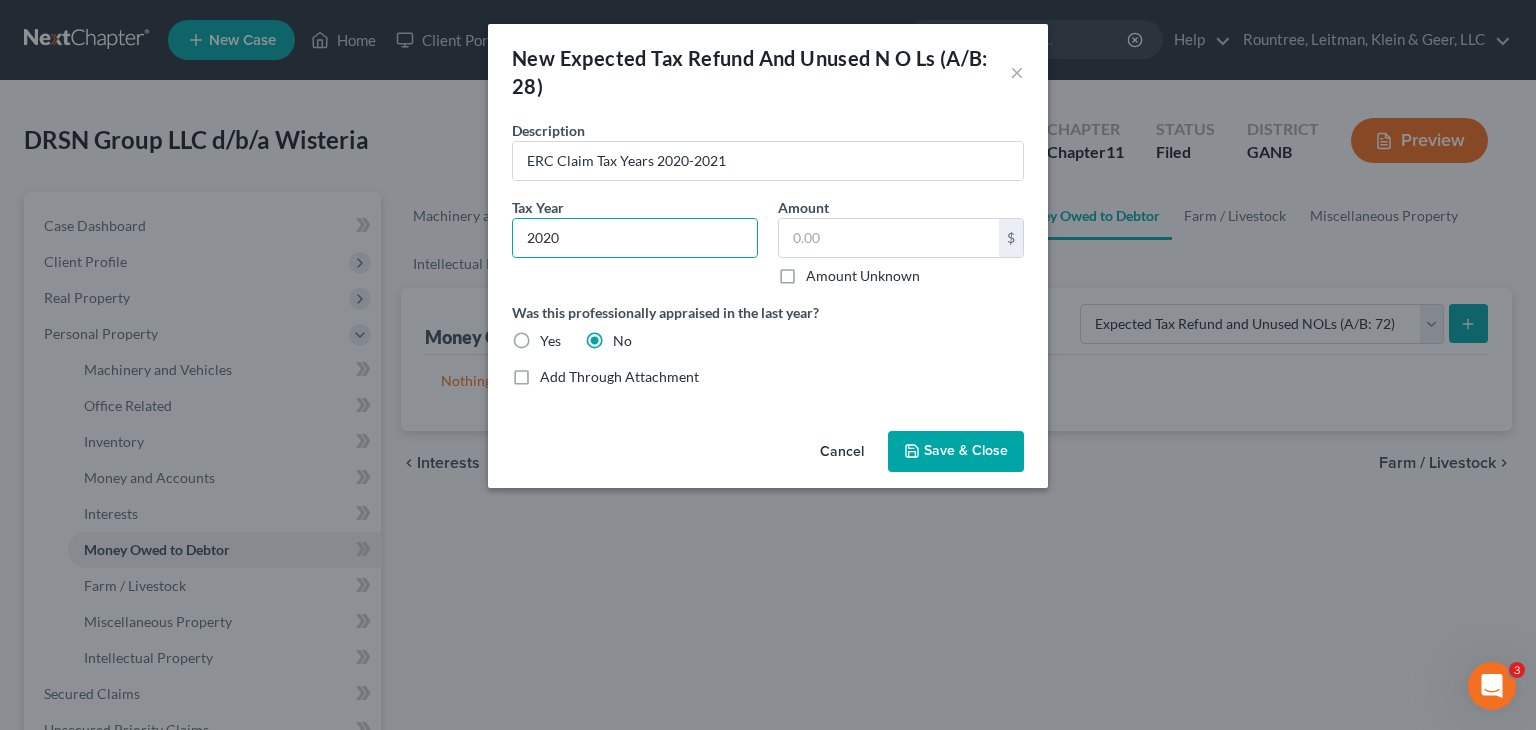 click on "Save & Close" at bounding box center (966, 451) 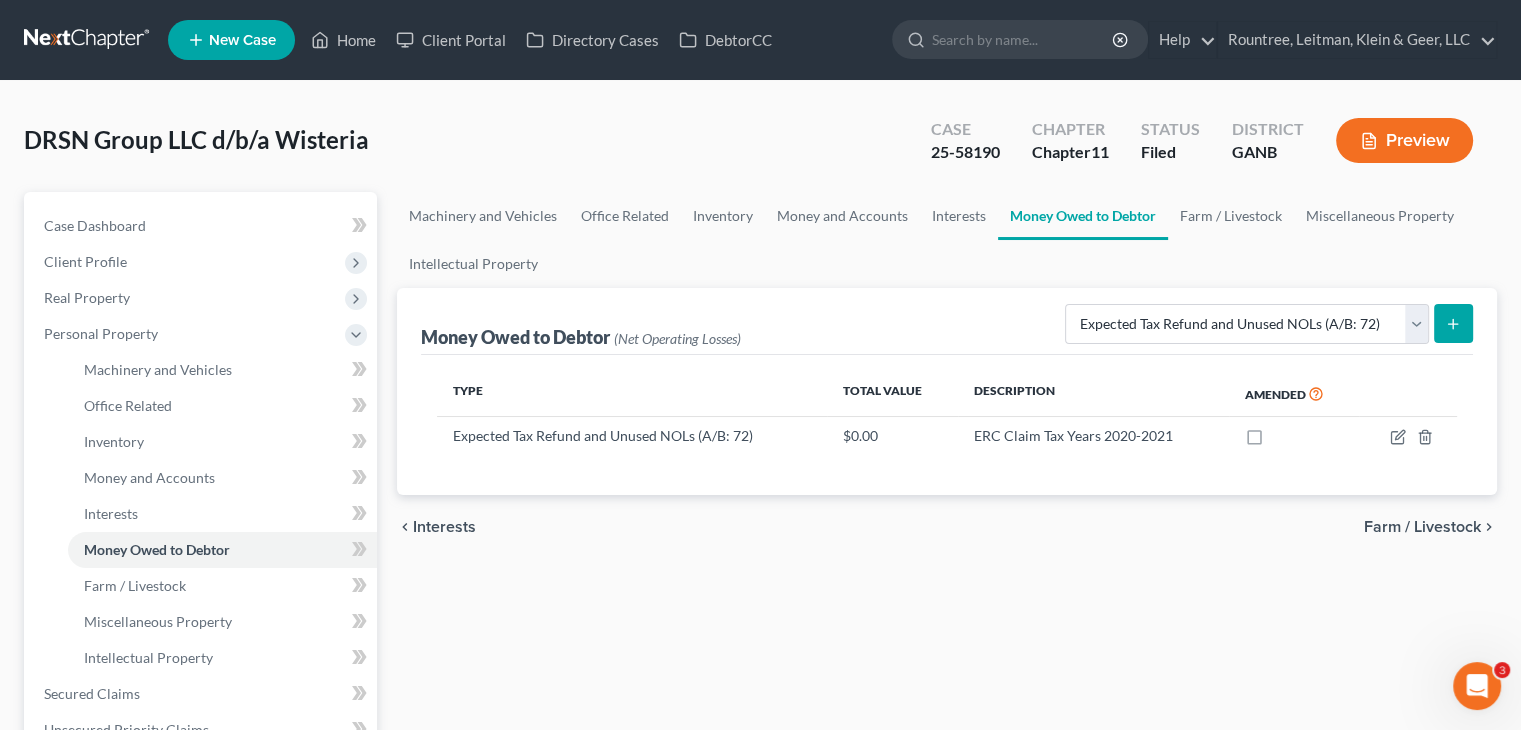 click at bounding box center [1453, 323] 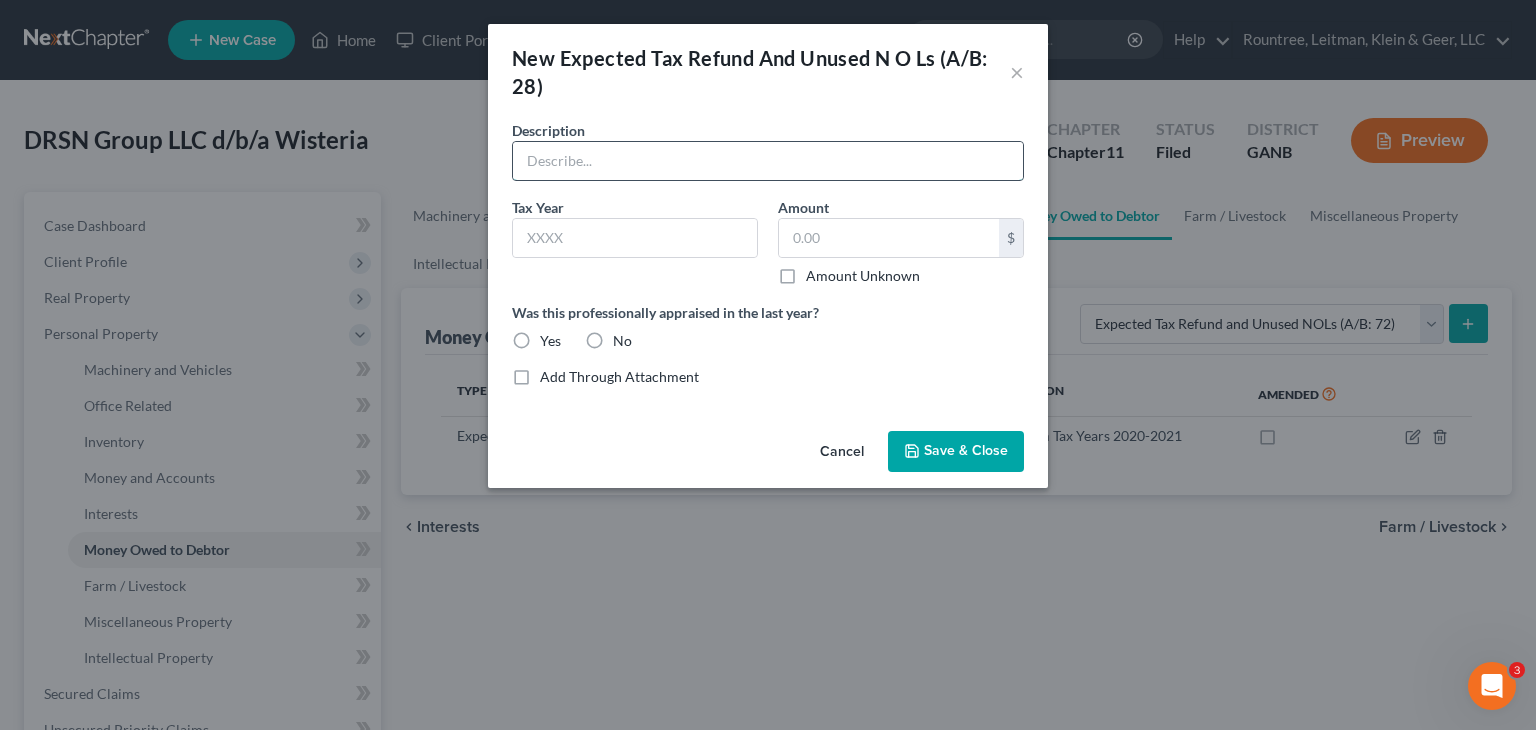click at bounding box center [768, 161] 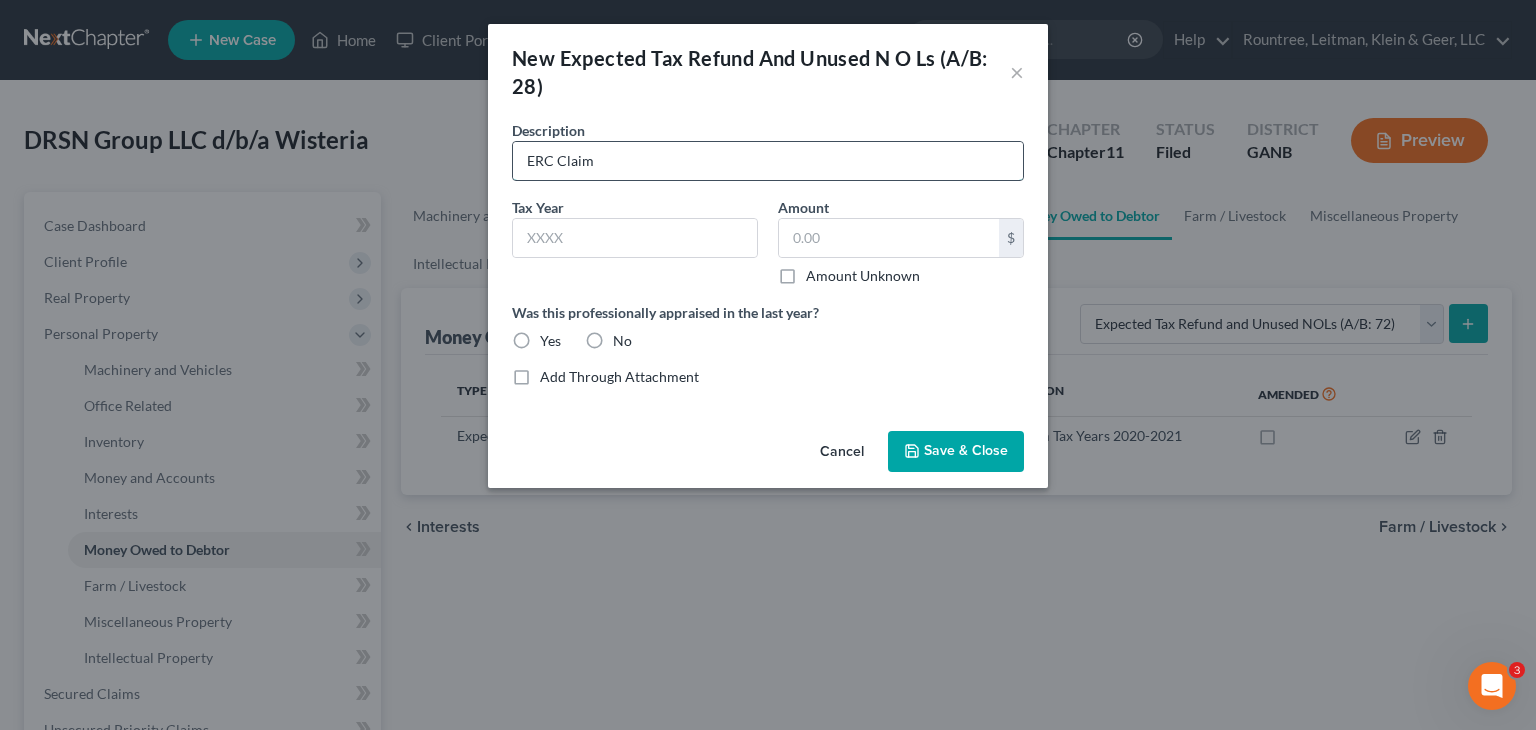 type on "ERC Claim" 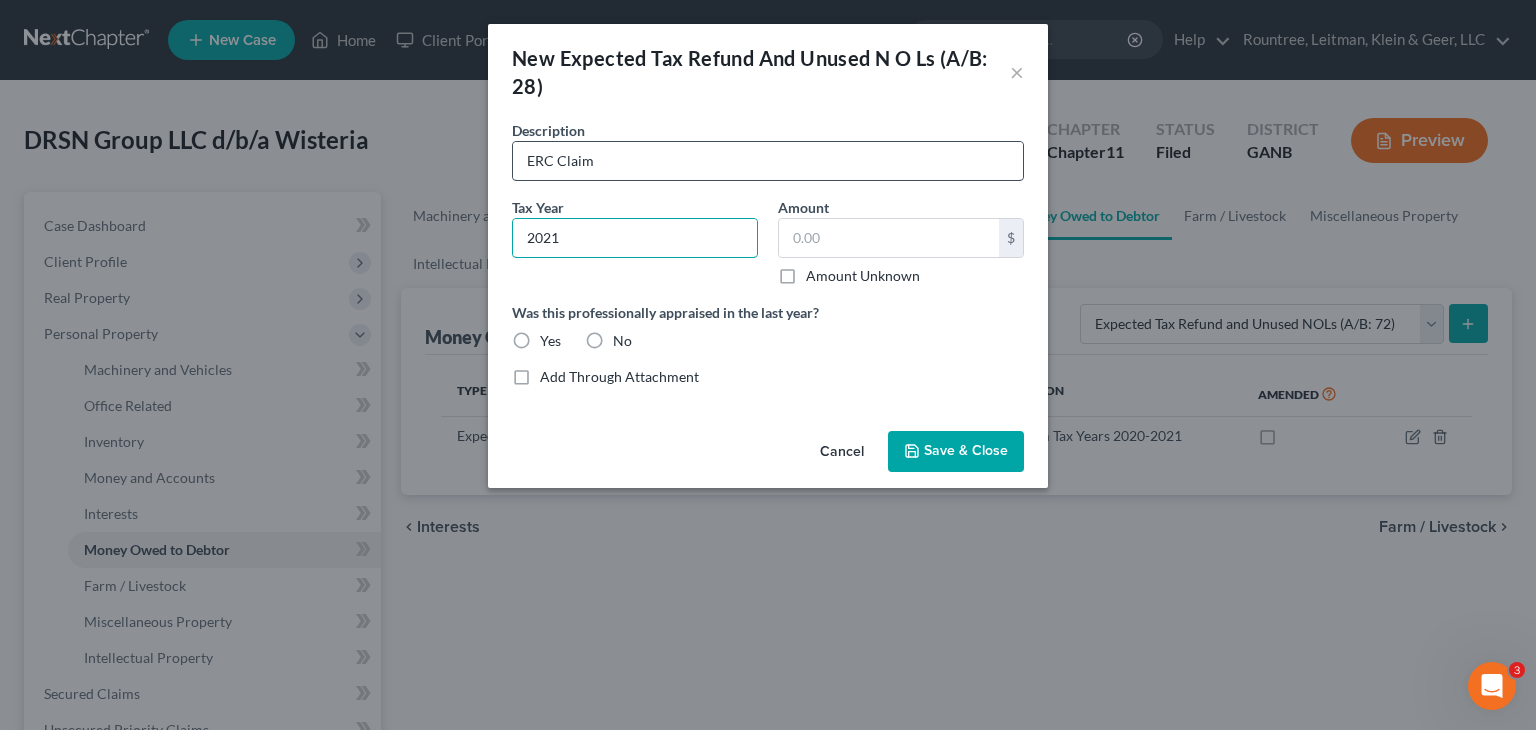 type on "2021" 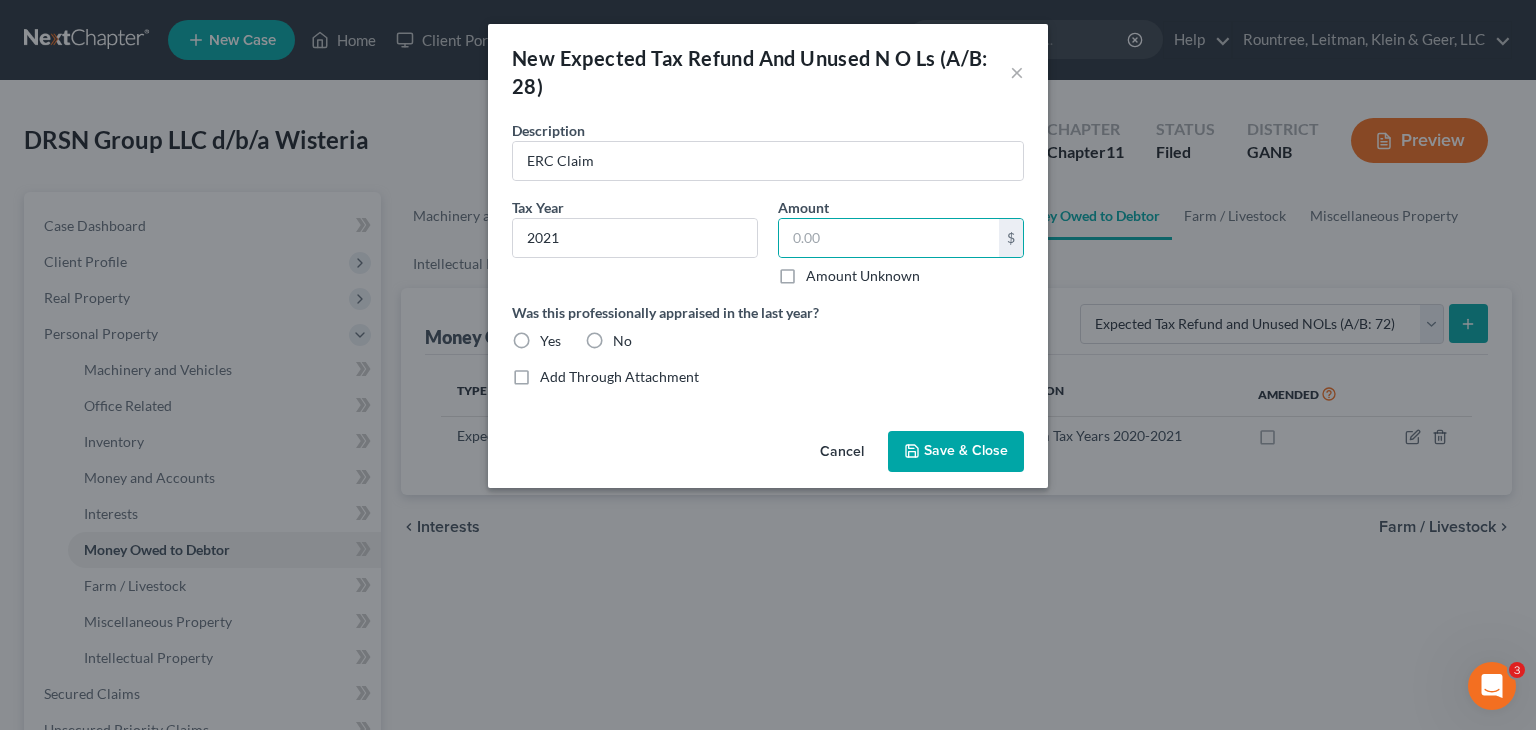click on "Save & Close" at bounding box center [966, 451] 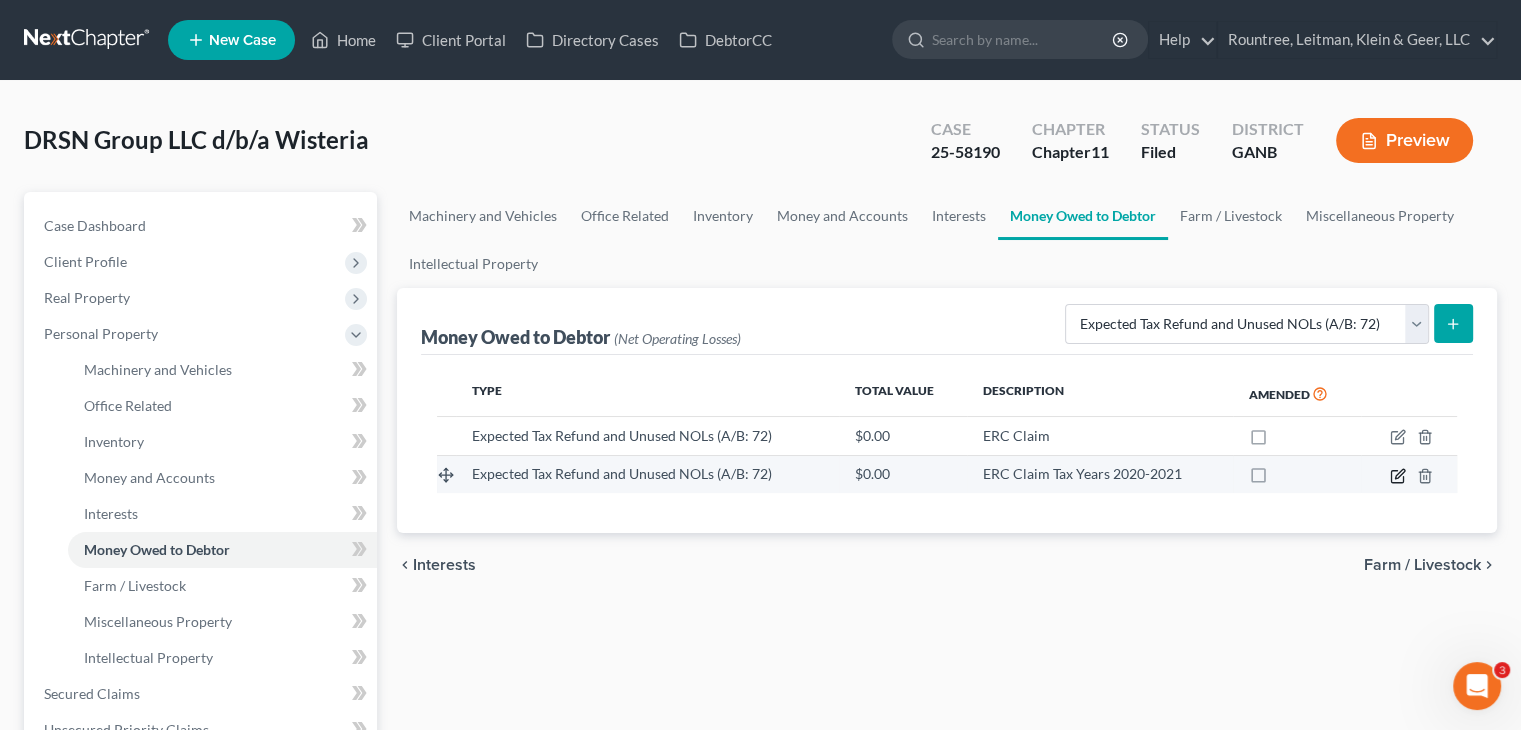 click 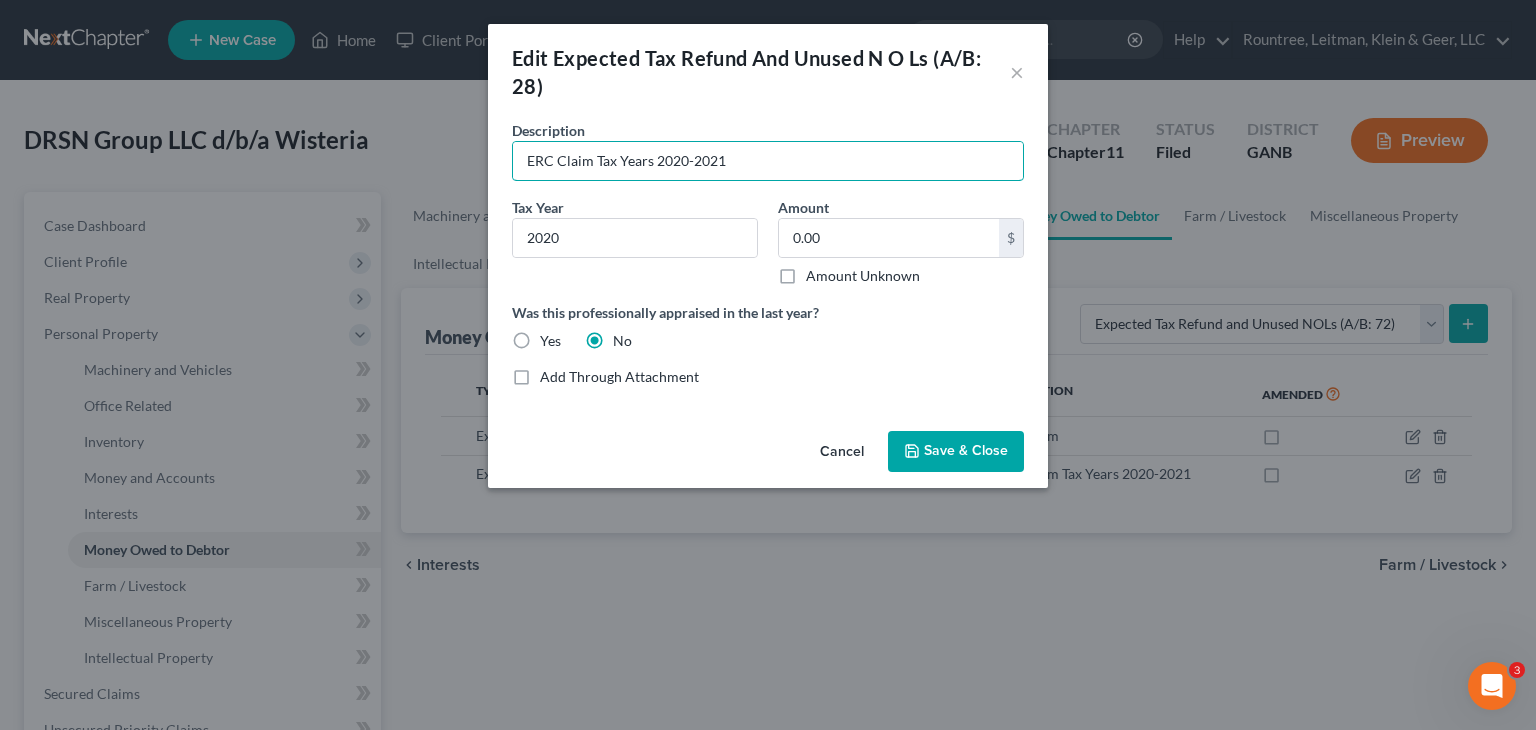 drag, startPoint x: 590, startPoint y: 158, endPoint x: 1070, endPoint y: 155, distance: 480.00937 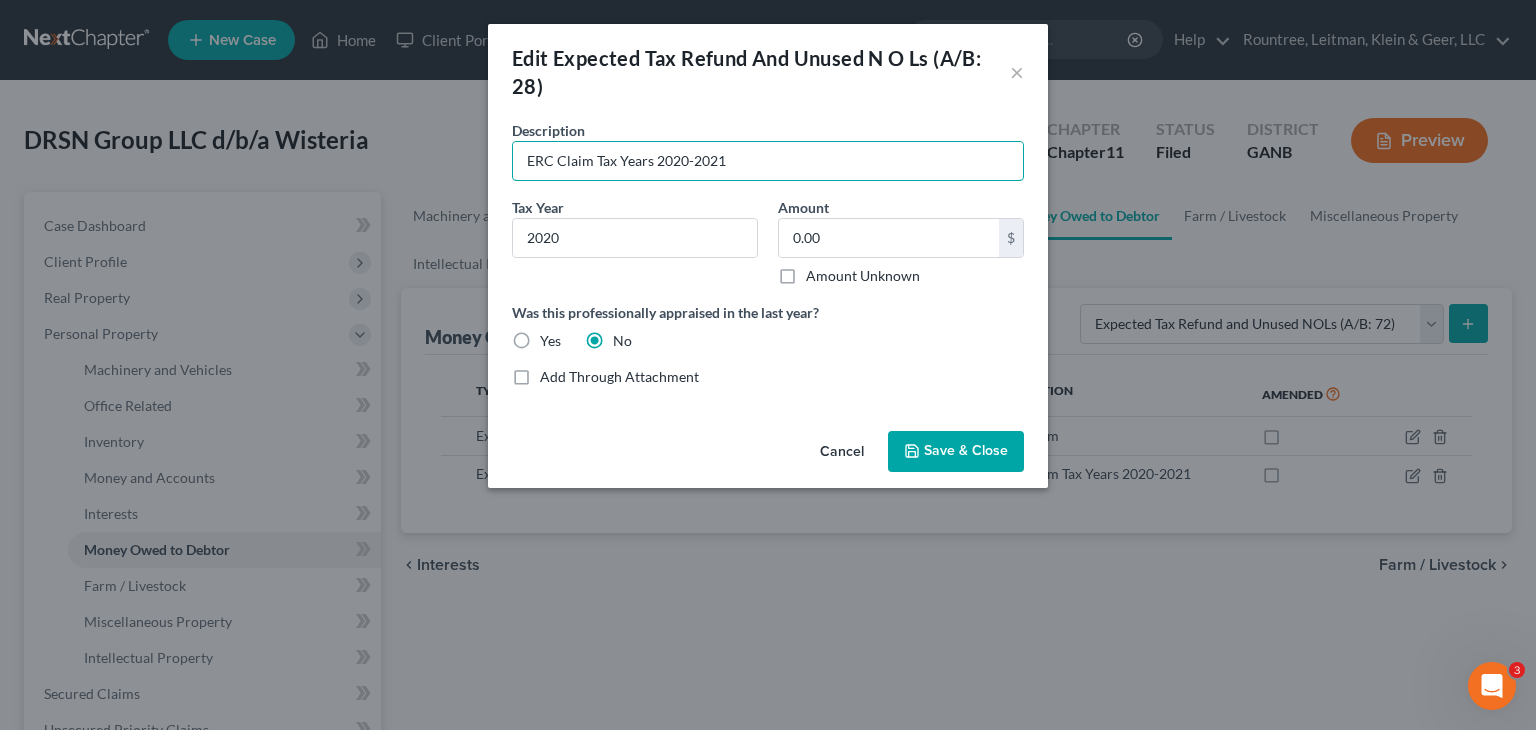 click on "Edit     Expected Tax Refund And Unused N  O  Ls (A/B: 28) ×
Description
*
ERC Claim Tax Years 2020-2021
Tax Year
*
2020 Amount
0.00 $
Amount Unknown
Balance Undetermined
0.00 $
Amount Unknown
Was this professionally appraised in the last year? Yes No
Add Through Attachment
Cancel Save & Close" at bounding box center [768, 365] 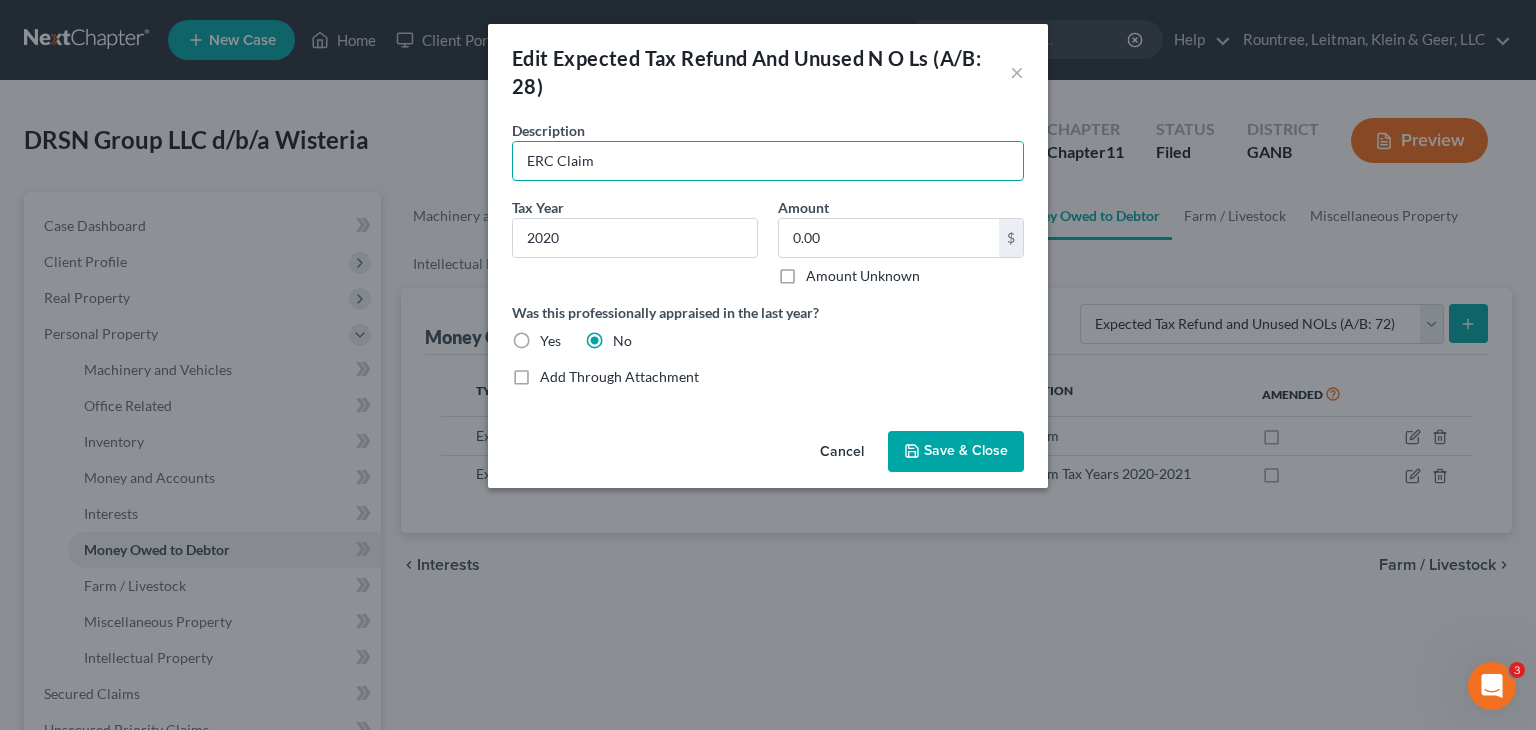 type on "ERC Claim" 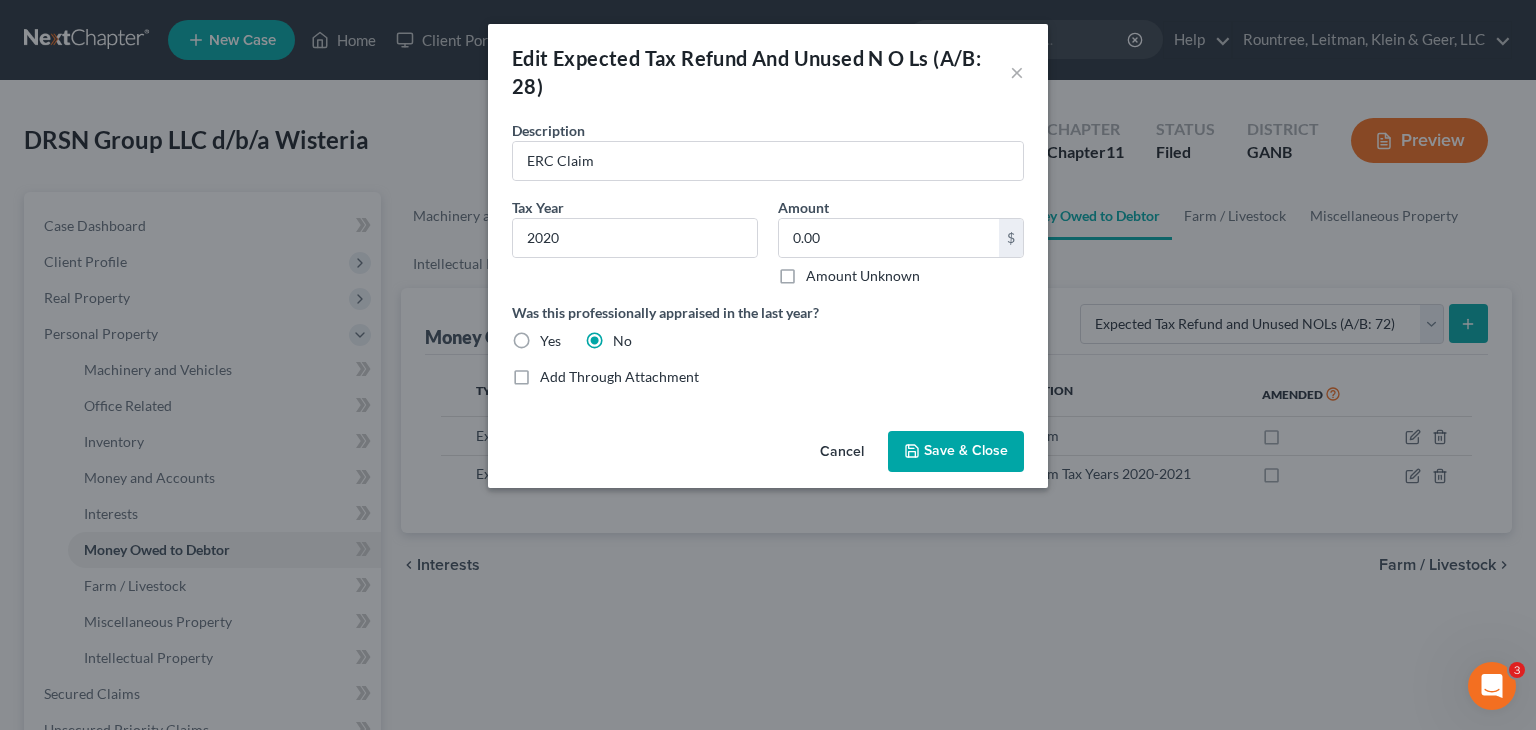 click on "Save & Close" at bounding box center (956, 452) 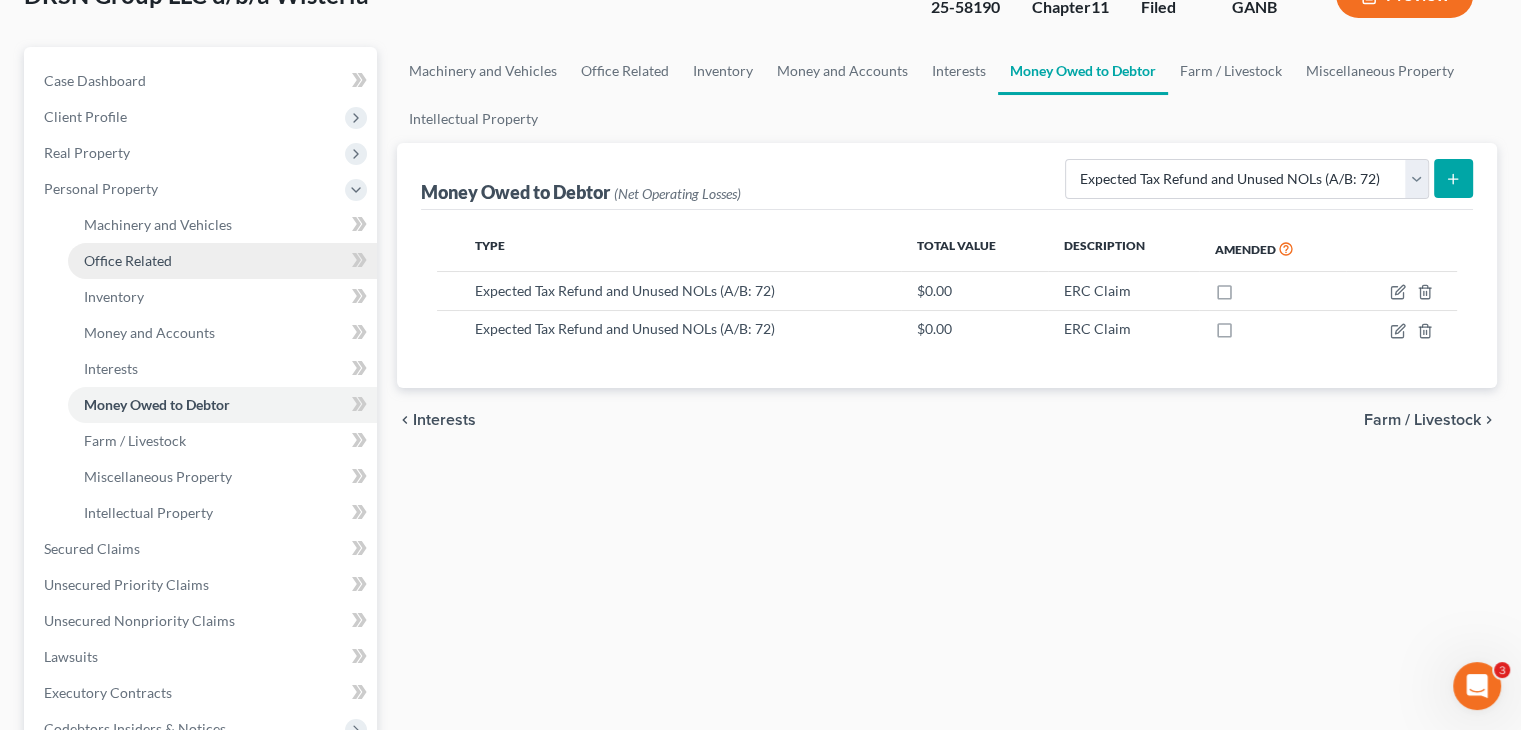 scroll, scrollTop: 400, scrollLeft: 0, axis: vertical 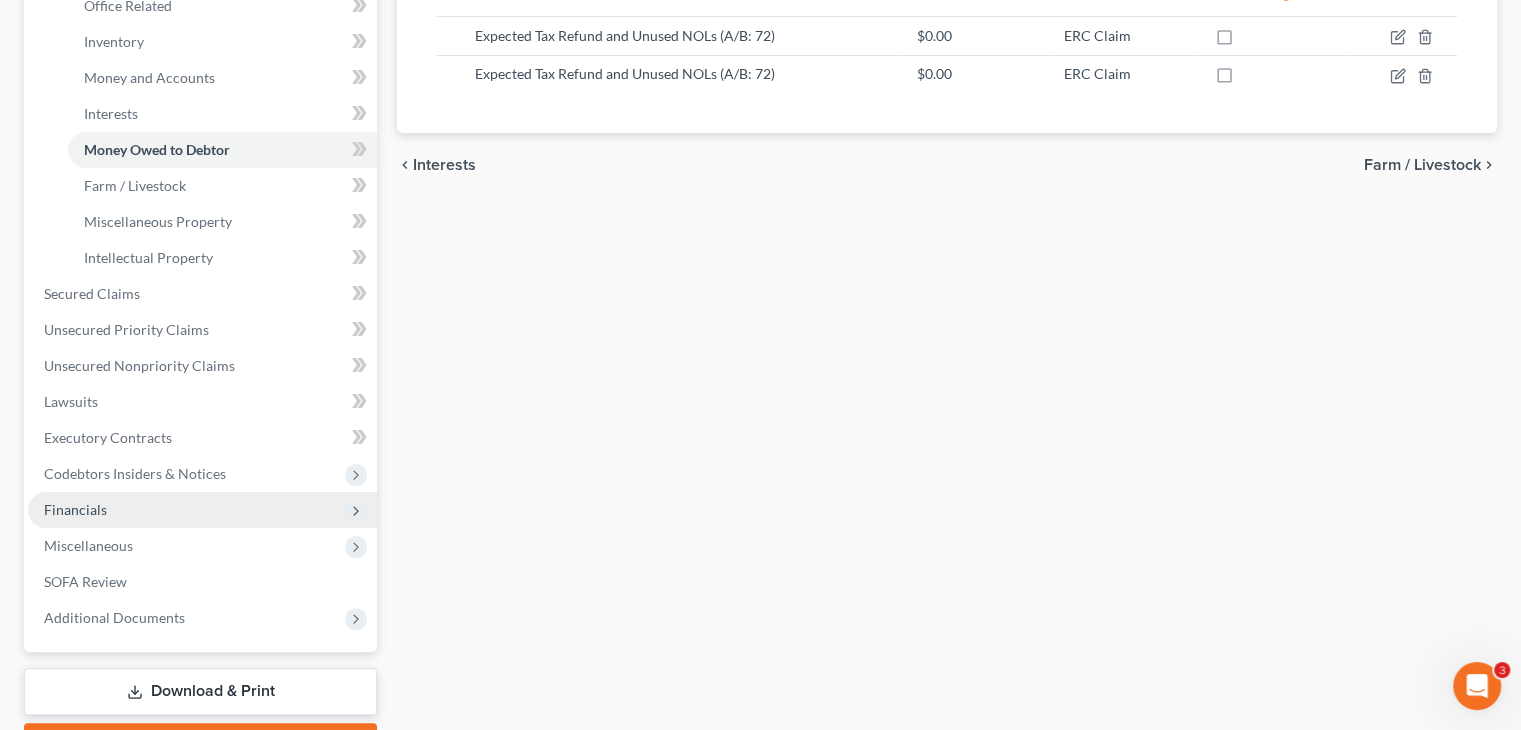 click on "Financials" at bounding box center (75, 509) 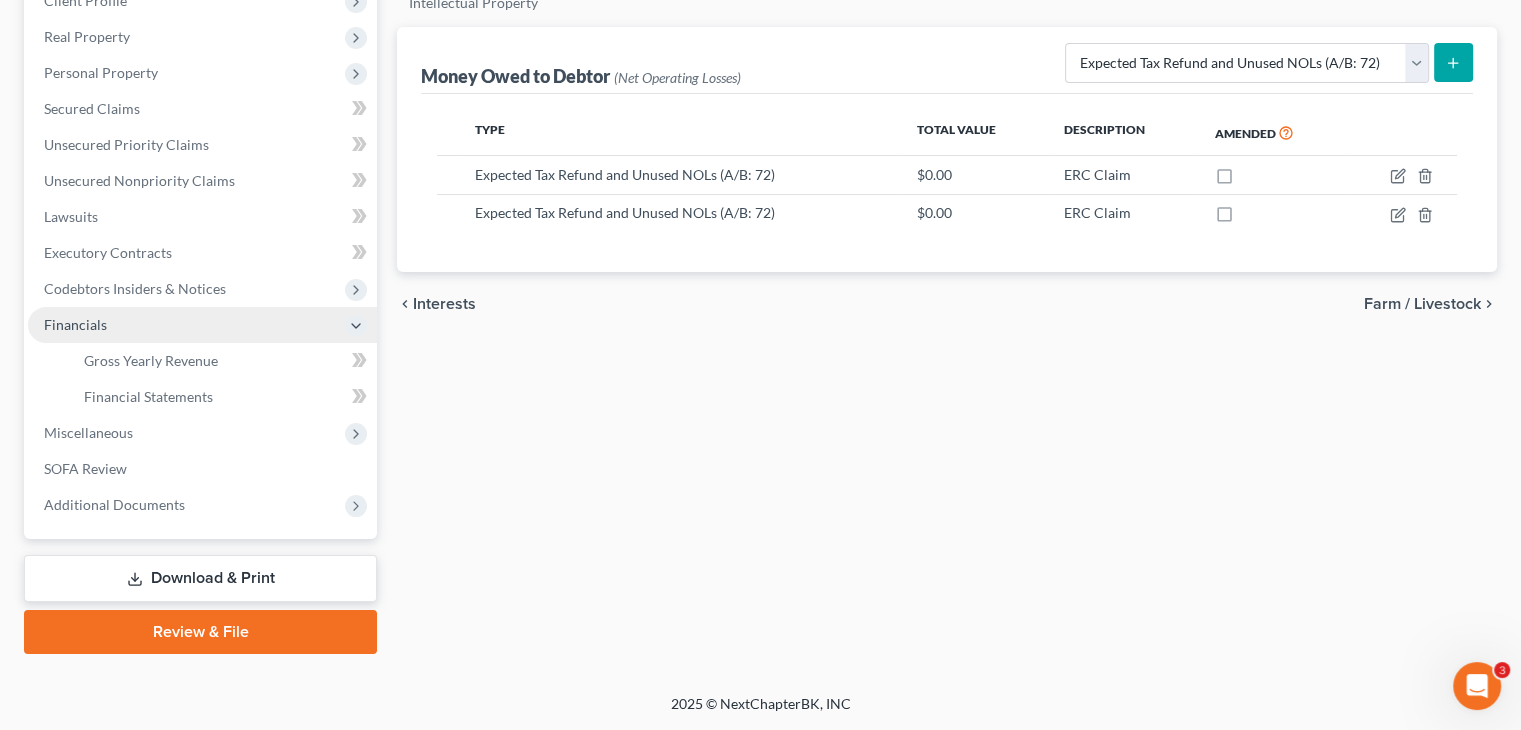 scroll, scrollTop: 260, scrollLeft: 0, axis: vertical 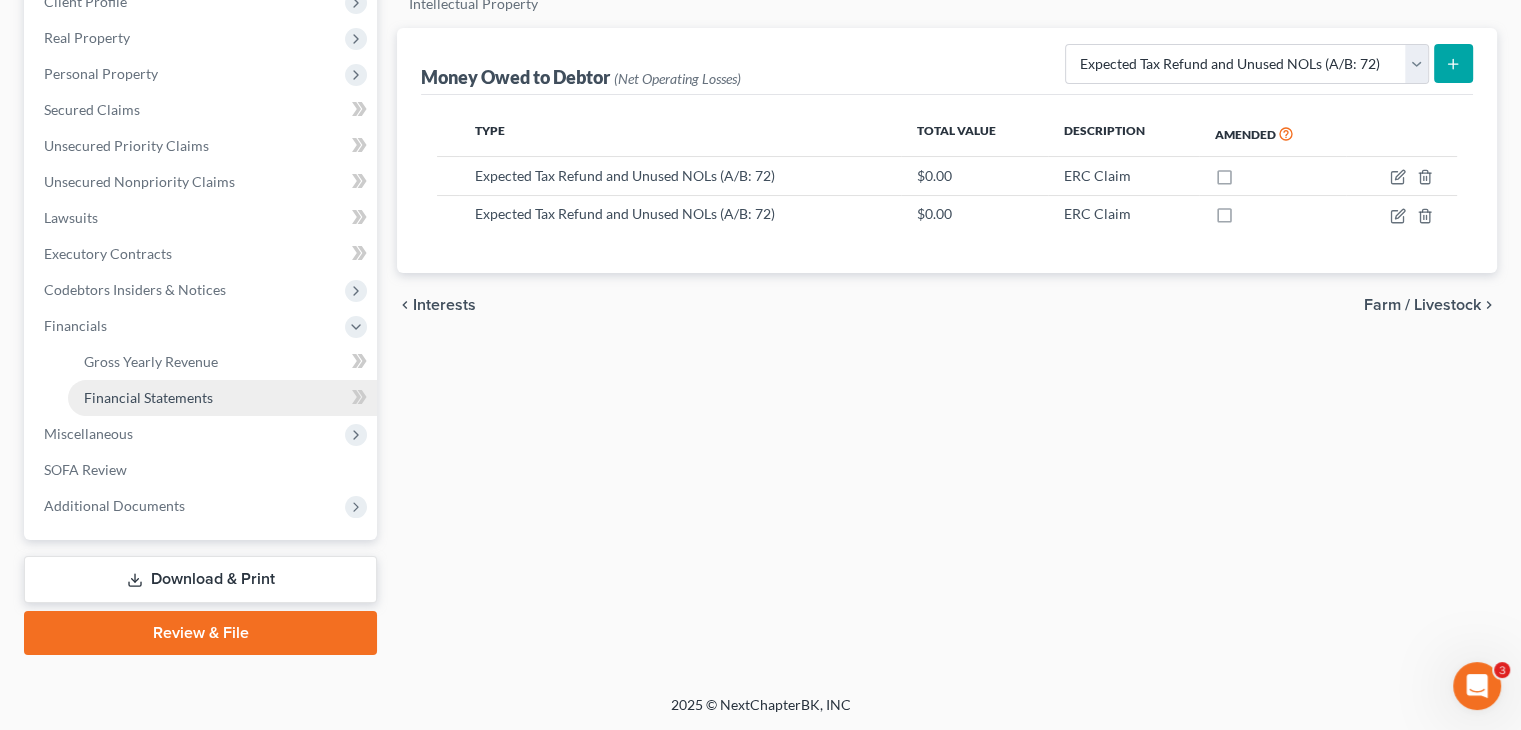 click on "Financial Statements" at bounding box center [148, 397] 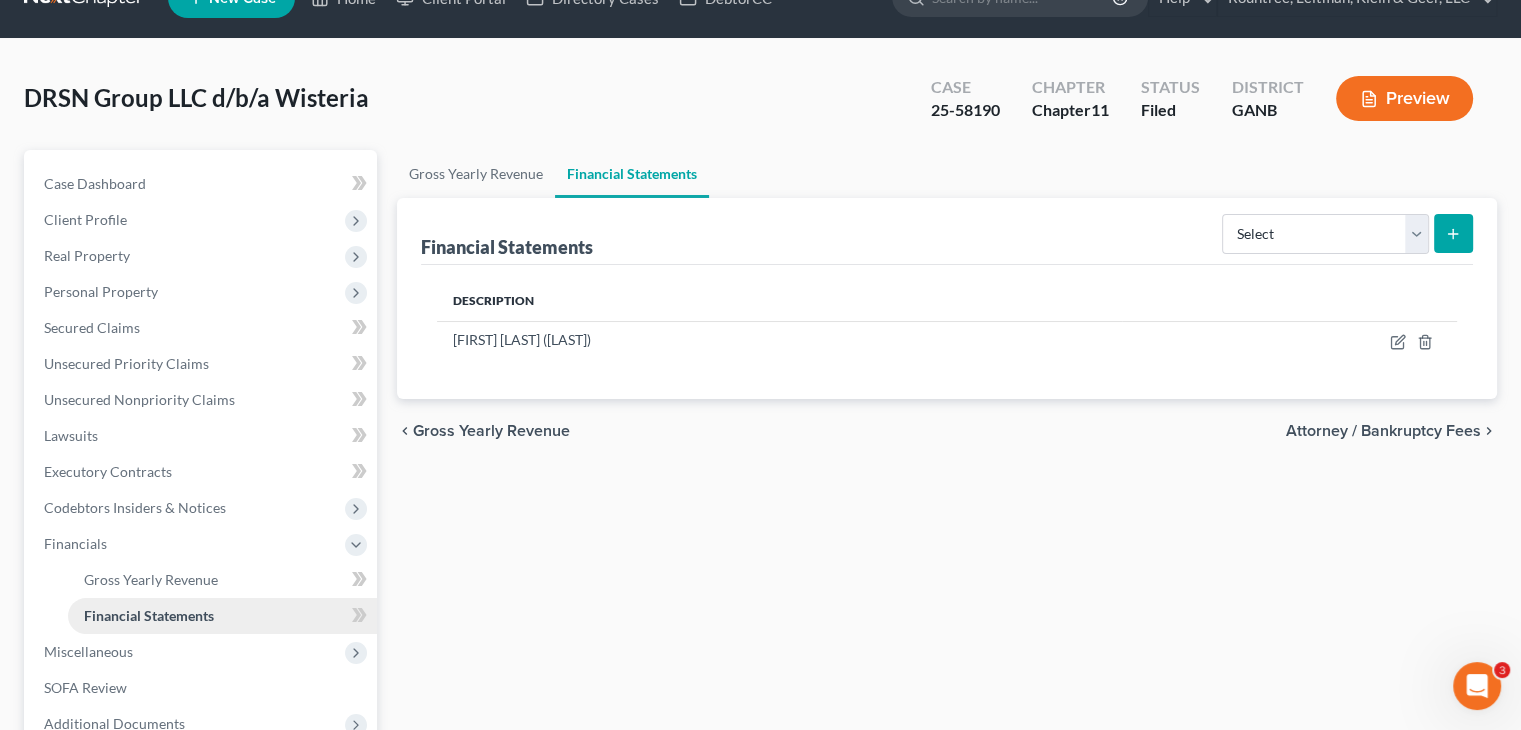 scroll, scrollTop: 0, scrollLeft: 0, axis: both 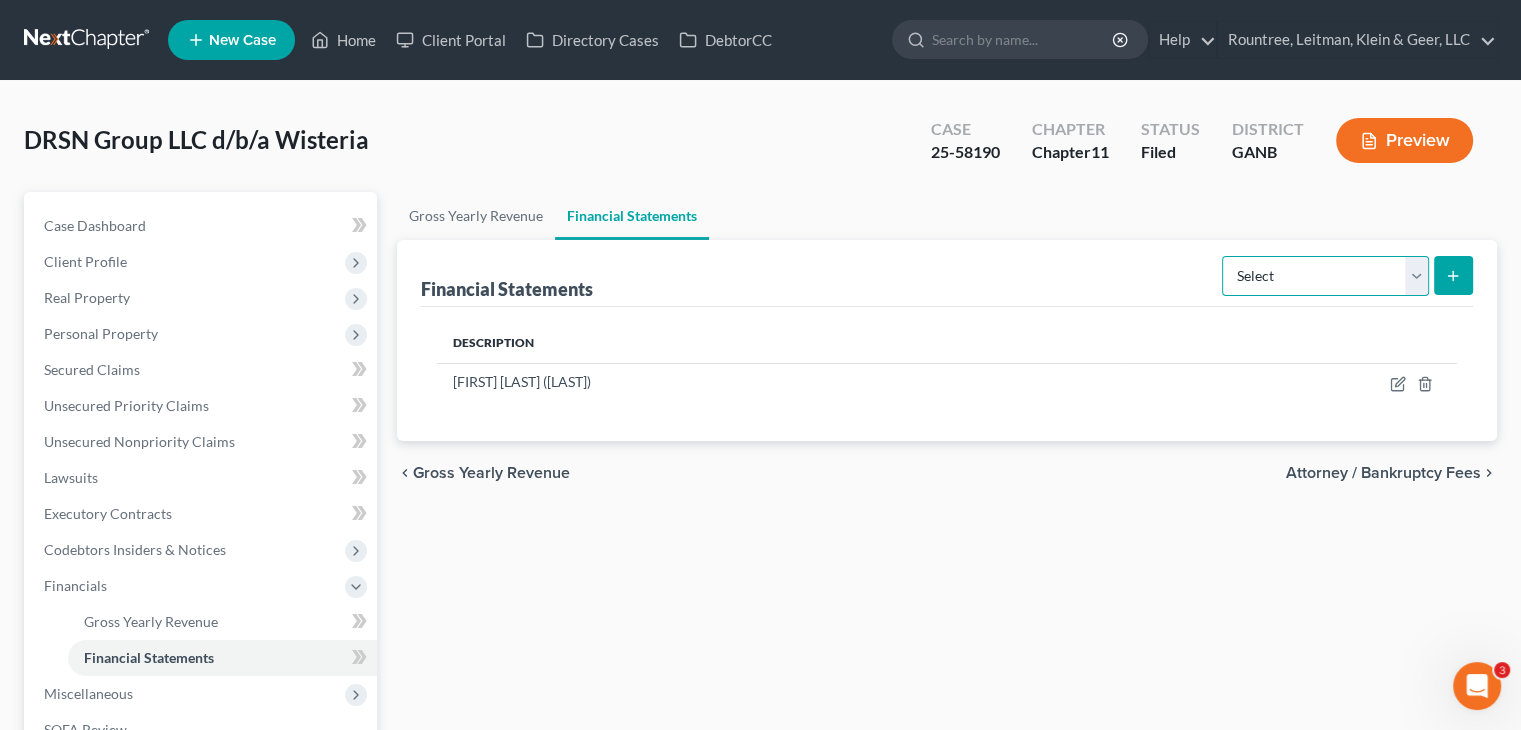 click on "Select Auditor Bookkeeper Creditor Pension Contribution Records Keeper Tax Consolidation Group" at bounding box center [1325, 276] 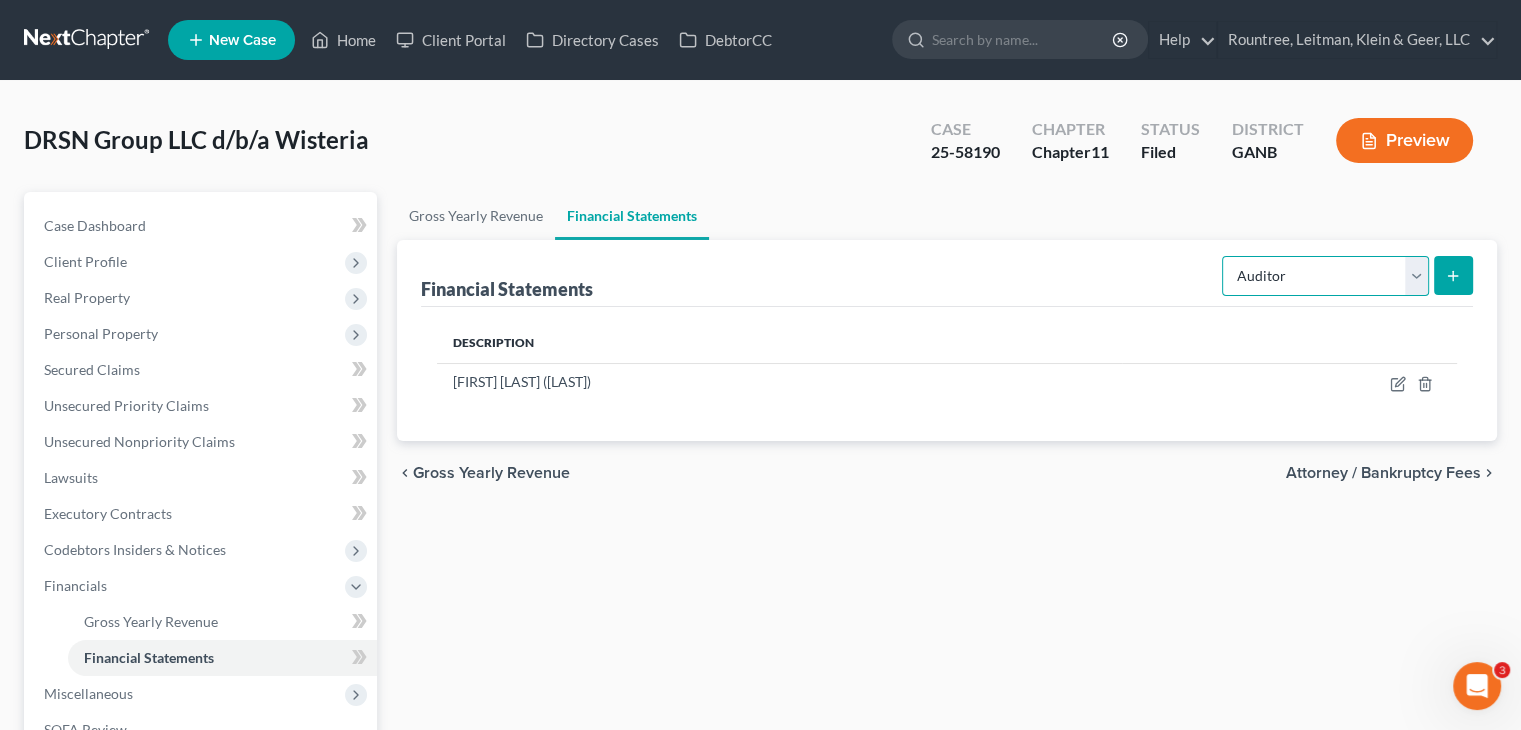 click on "Select Auditor Bookkeeper Creditor Pension Contribution Records Keeper Tax Consolidation Group" at bounding box center (1325, 276) 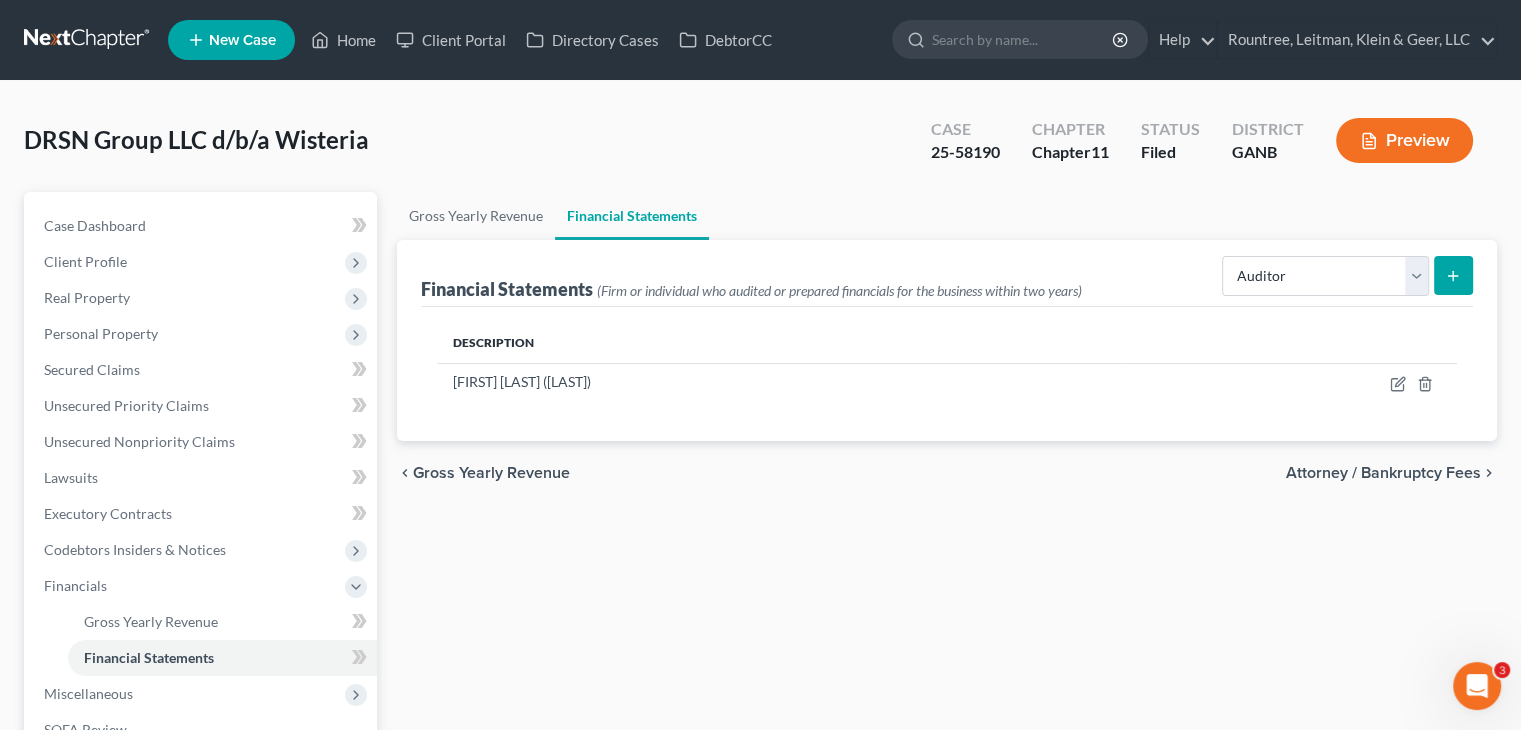 click 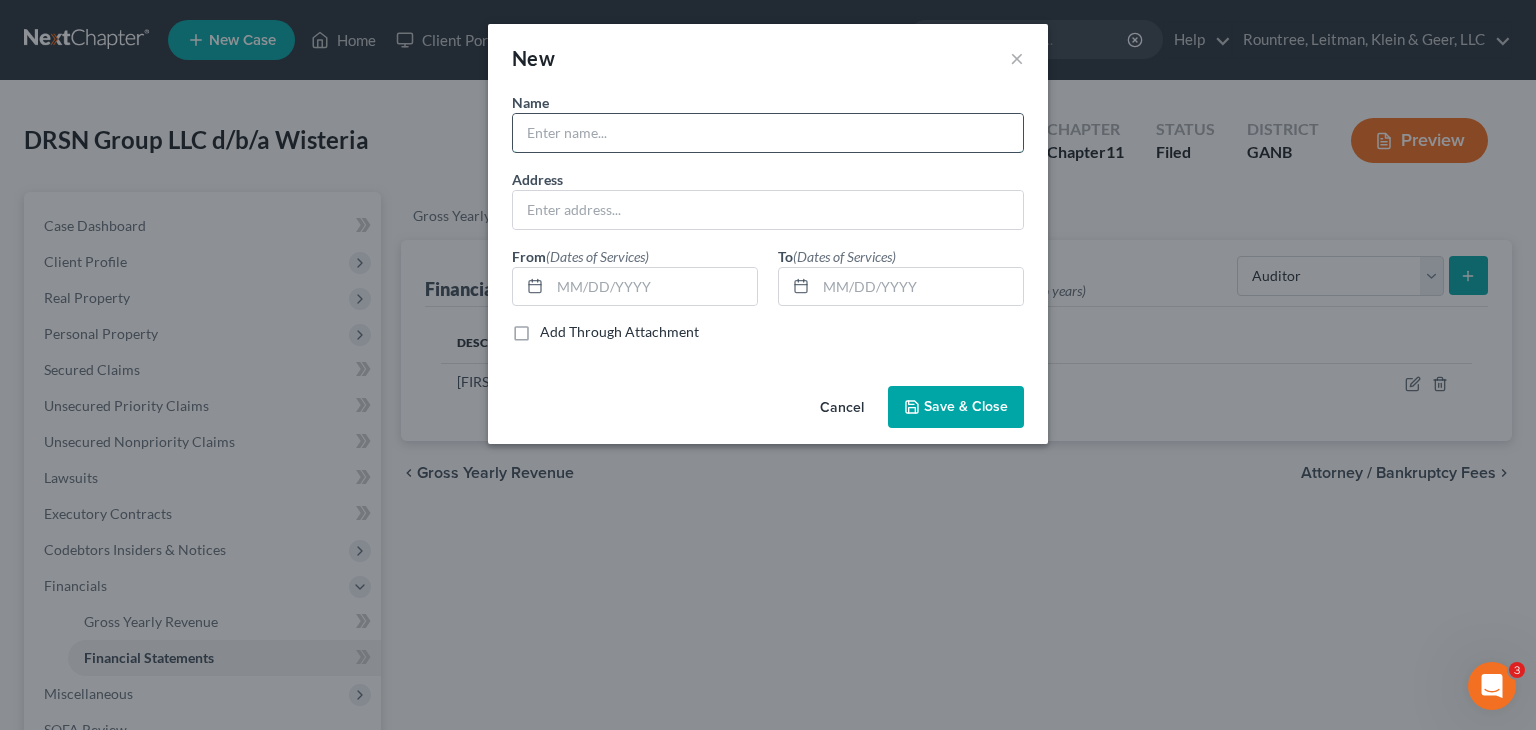 click at bounding box center (768, 133) 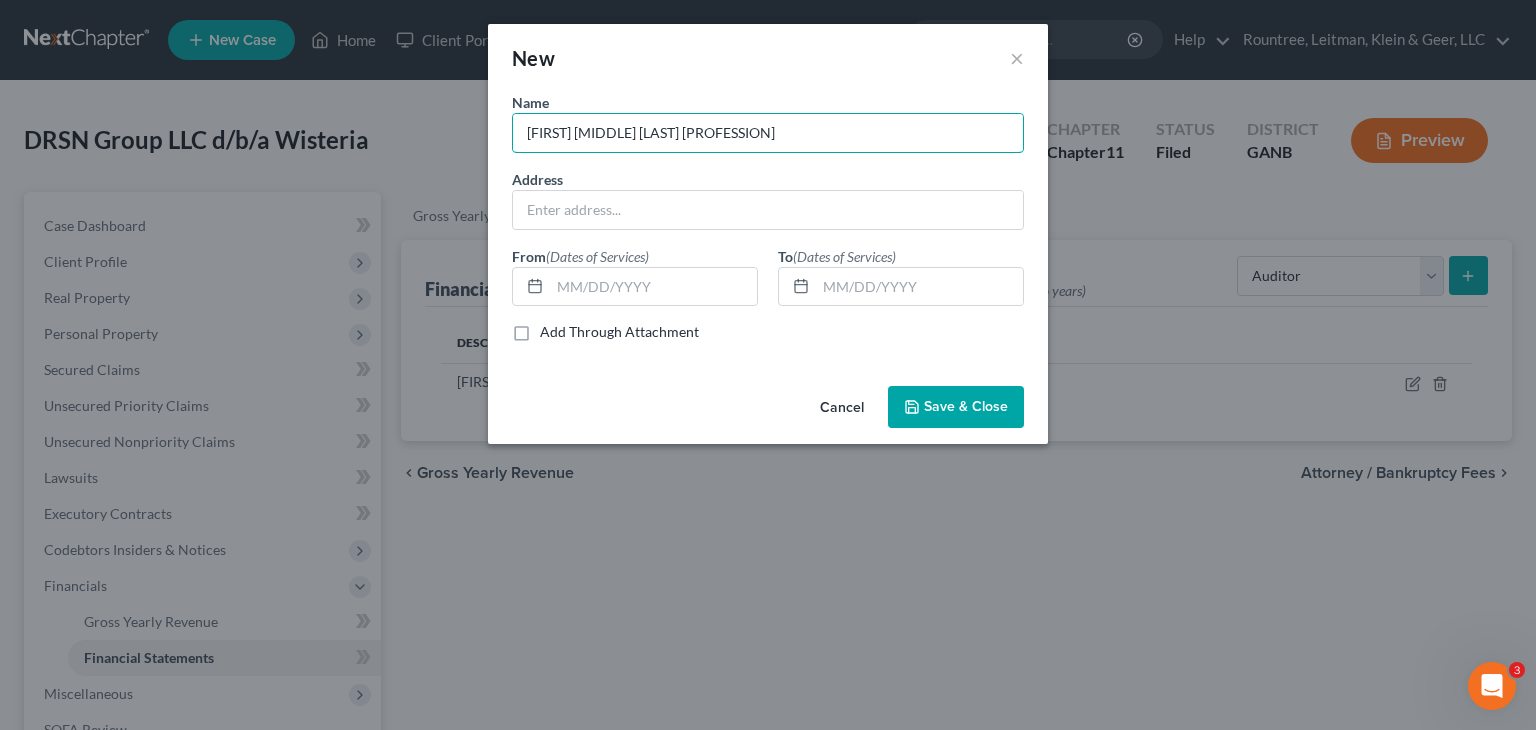 paste on "[NUMBER] [STREET] [SUITE], [CITY], [STATE] [POSTAL_CODE]" 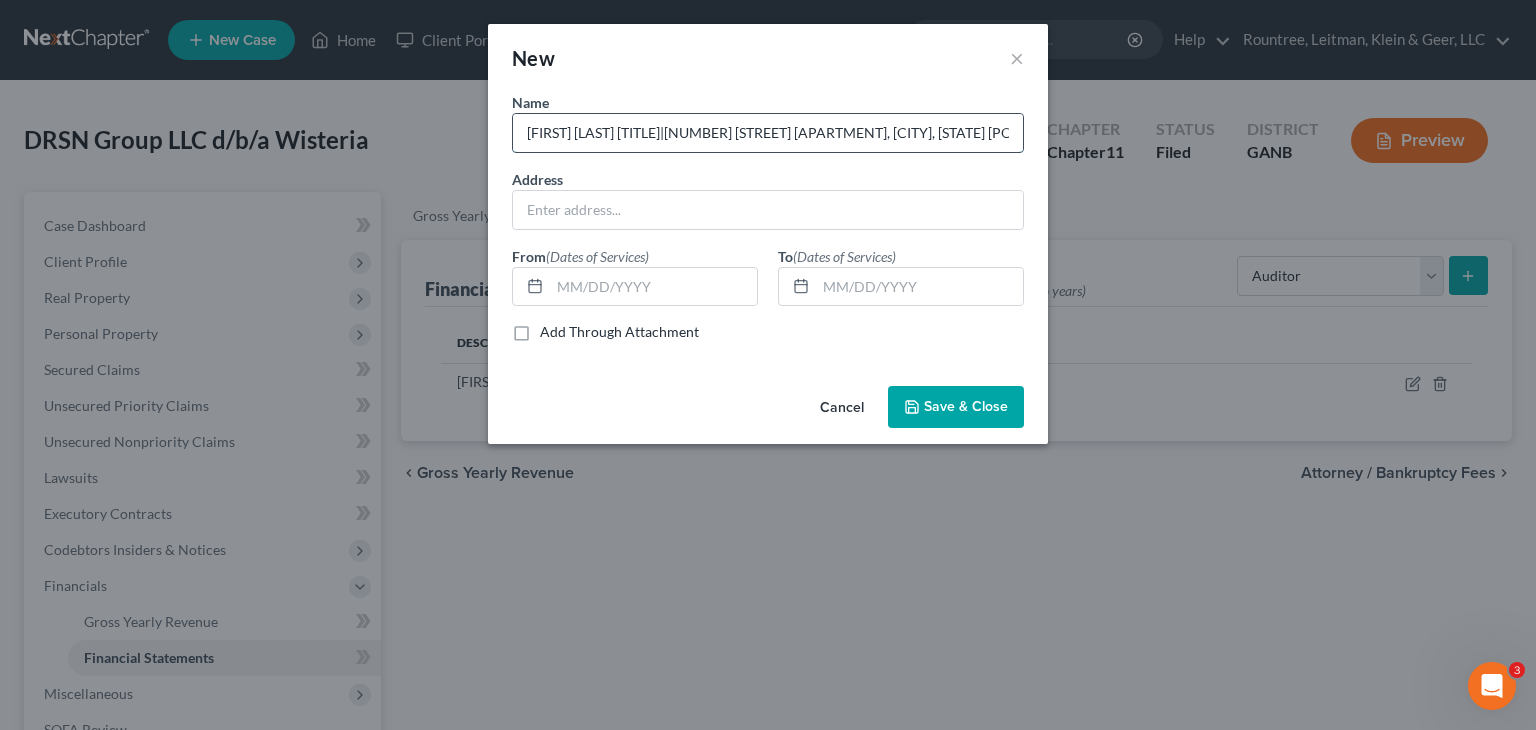 click on "[FIRST] [MIDDLE] [LAST] [PROFESSION]|[NUMBER] [STREET] [SUITE], [CITY], [STATE] [POSTAL_CODE]" at bounding box center [768, 133] 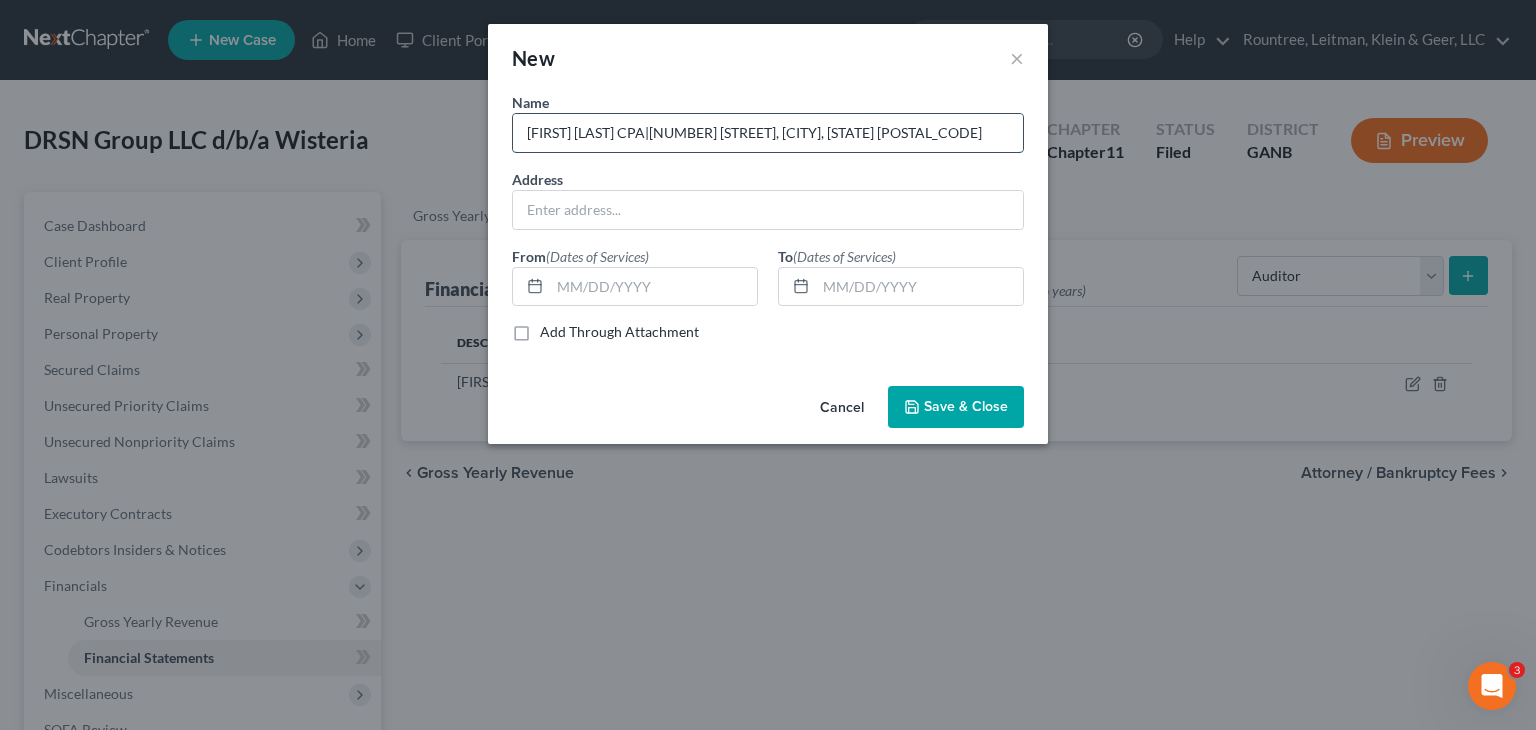 click on "[FIRST] [MIDDLE] [LAST] [PROFESSION]|[NUMBER] [STREET] [SUITE], [CITY], [STATE] [POSTAL_CODE]" at bounding box center (768, 133) 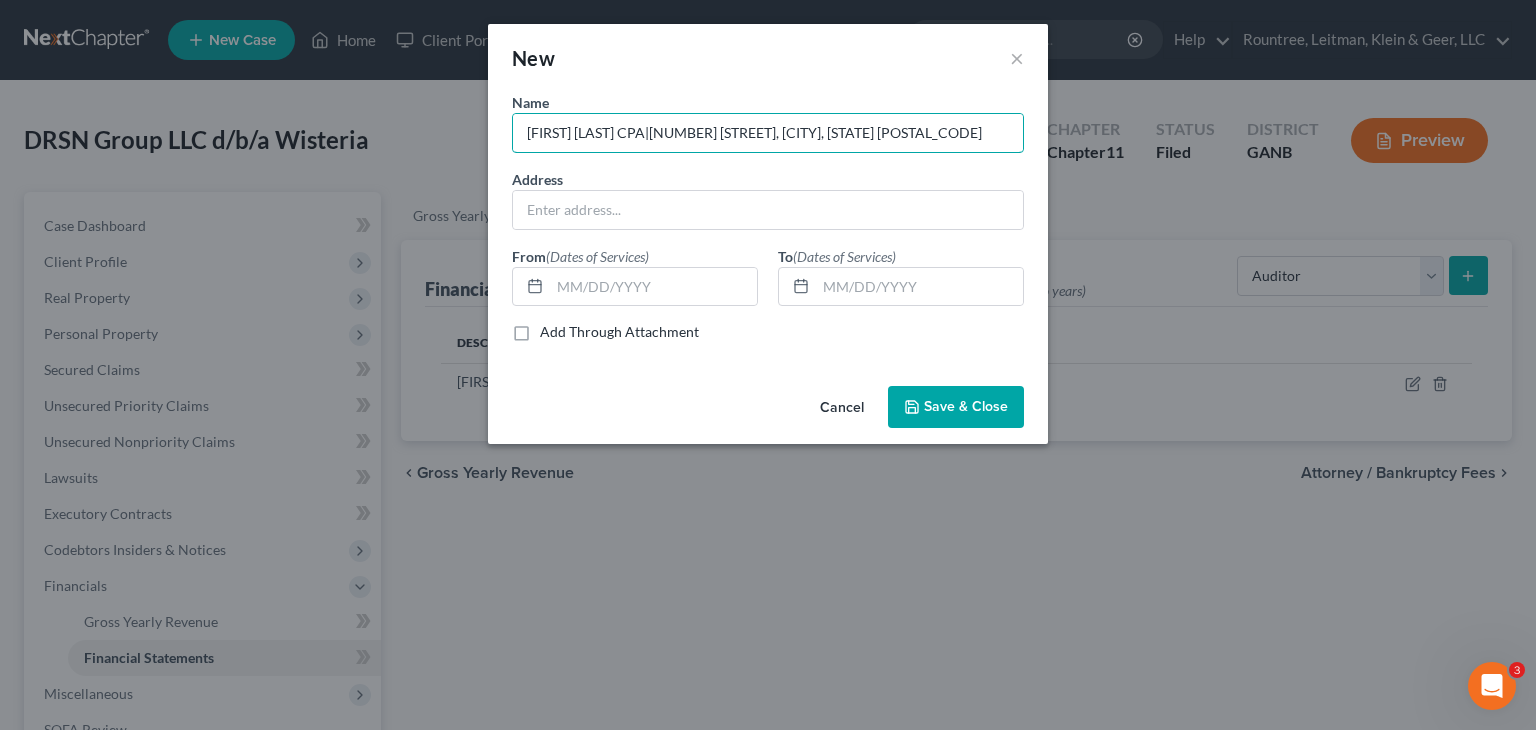 drag, startPoint x: 676, startPoint y: 135, endPoint x: 1180, endPoint y: 146, distance: 504.12003 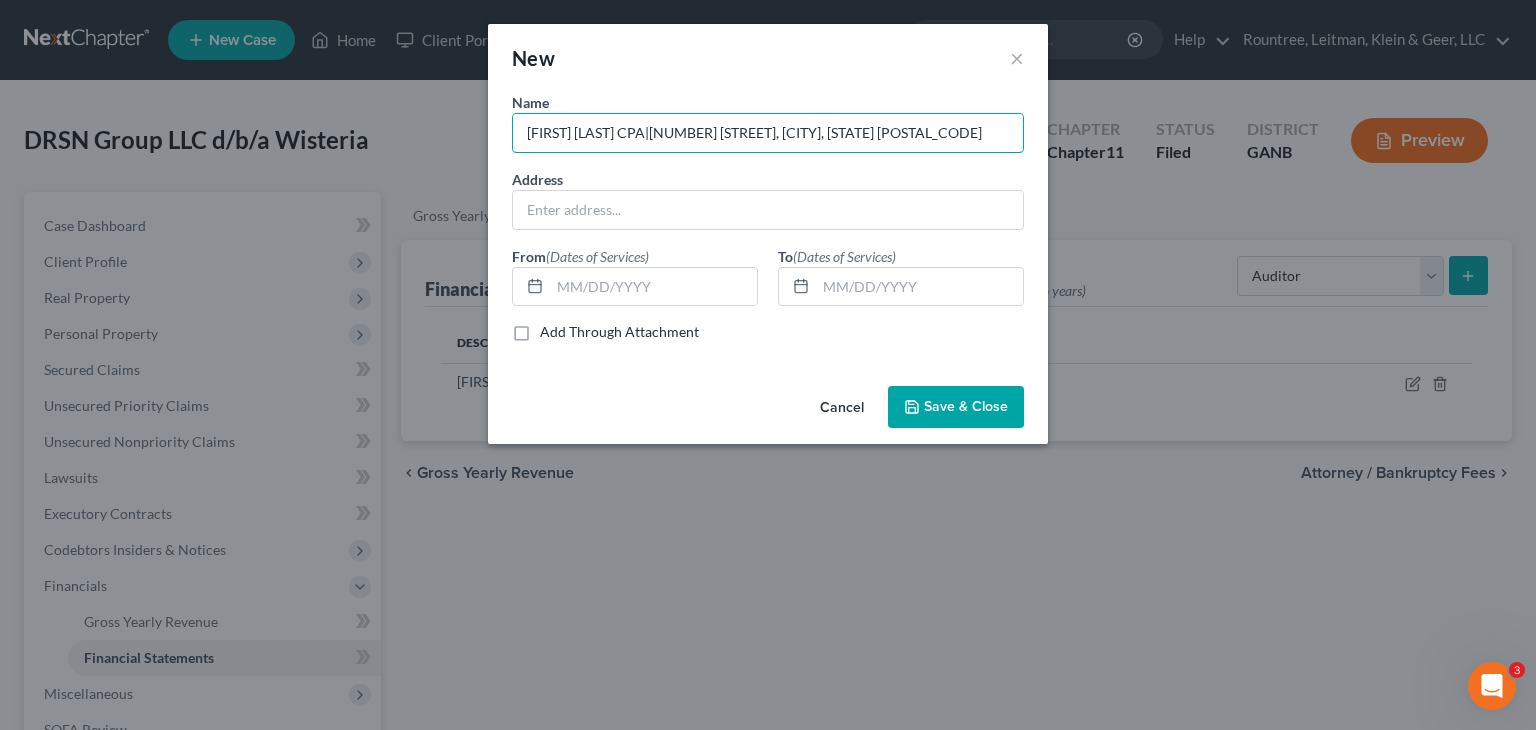 click on "New   ×
Name
*
[FIRST] [MIDDLE] [LAST] [PROFESSION]|[NUMBER] [STREET] [SUITE], [CITY], [STATE] [POSTAL_CODE] Address From  (Dates of Services)         To  (Dates of Services)
Add Through Attachment
Cancel Save & Close" at bounding box center (768, 365) 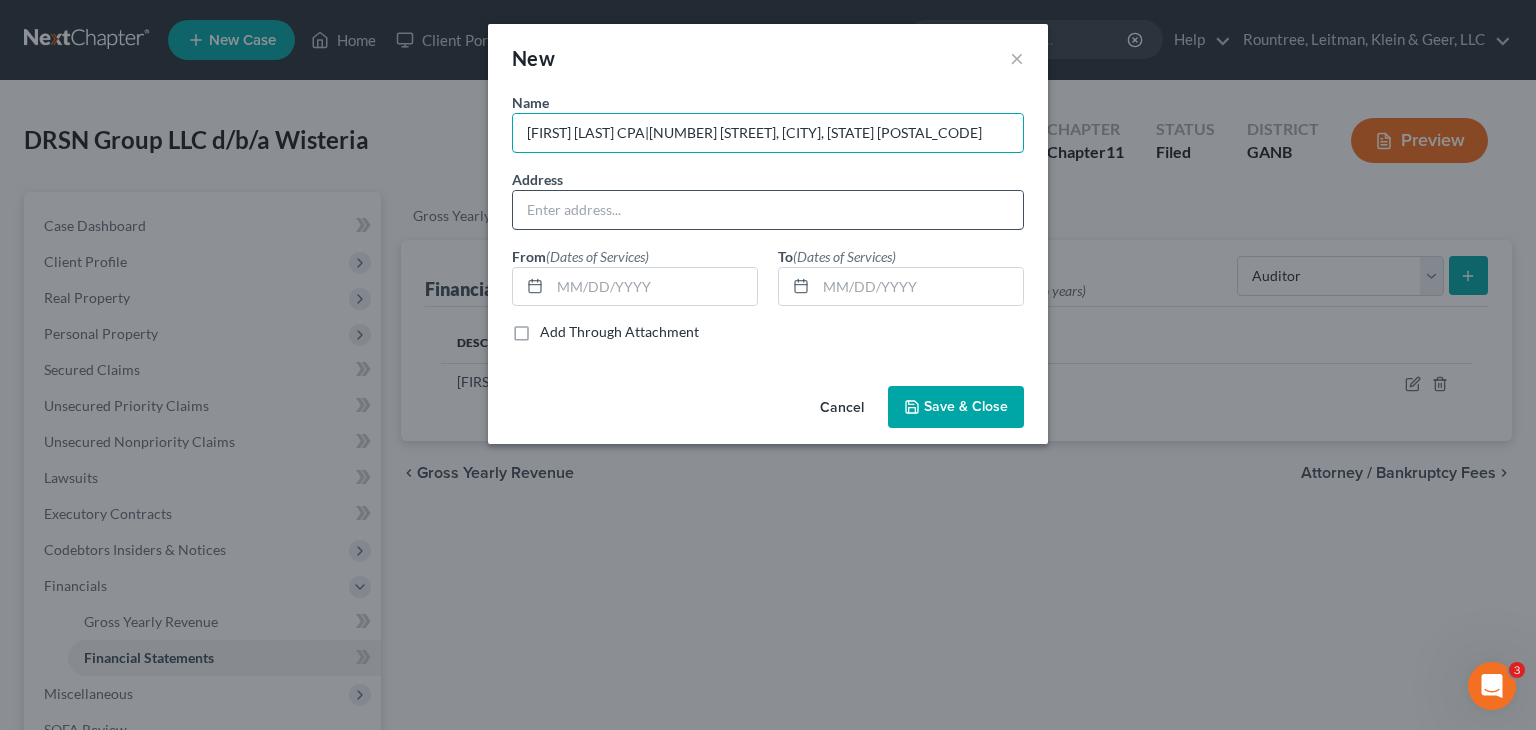 type on "[FIRST] [MIDDLE] [LAST] [PROFESSION]|[NUMBER] [STREET] [SUITE], [CITY], [STATE] [POSTAL_CODE]" 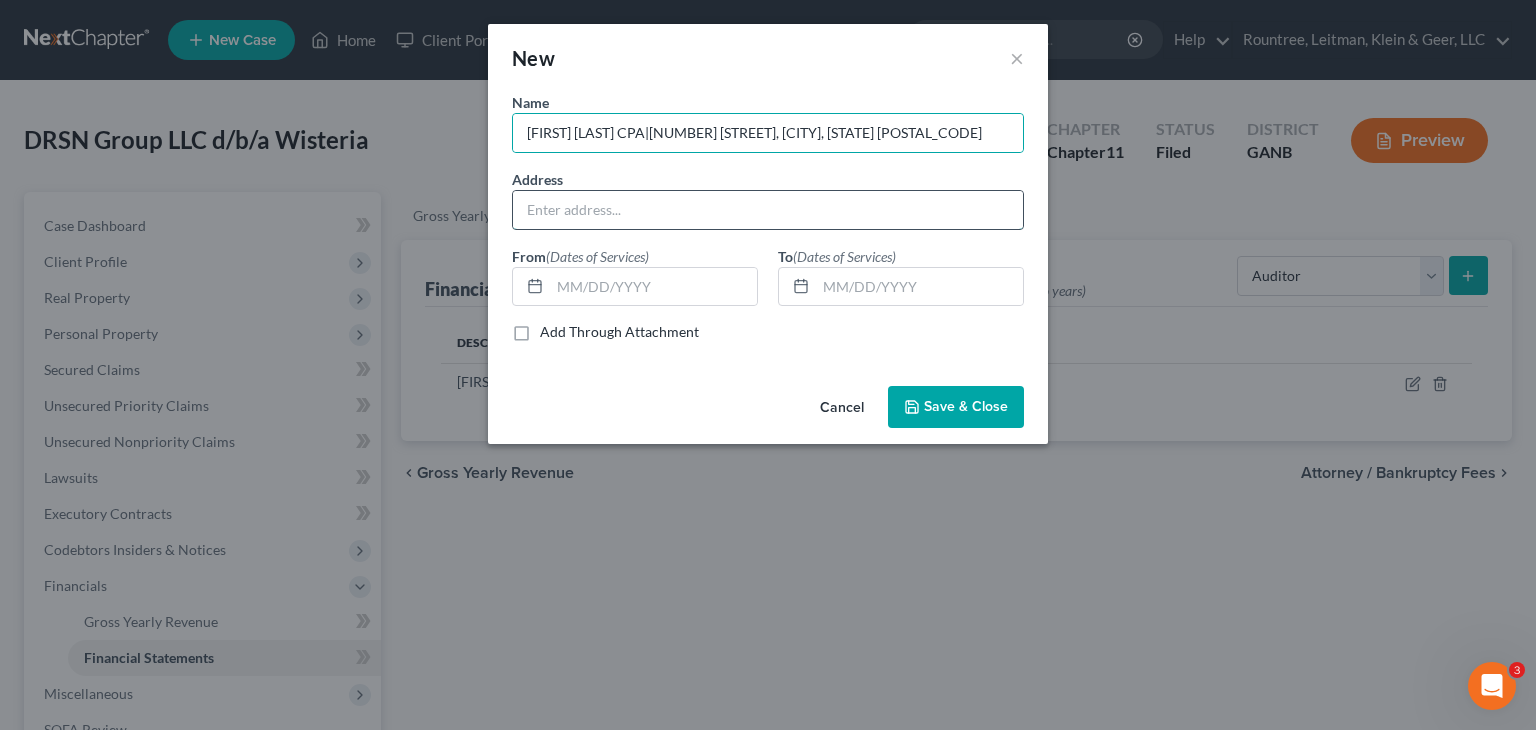 click at bounding box center (768, 210) 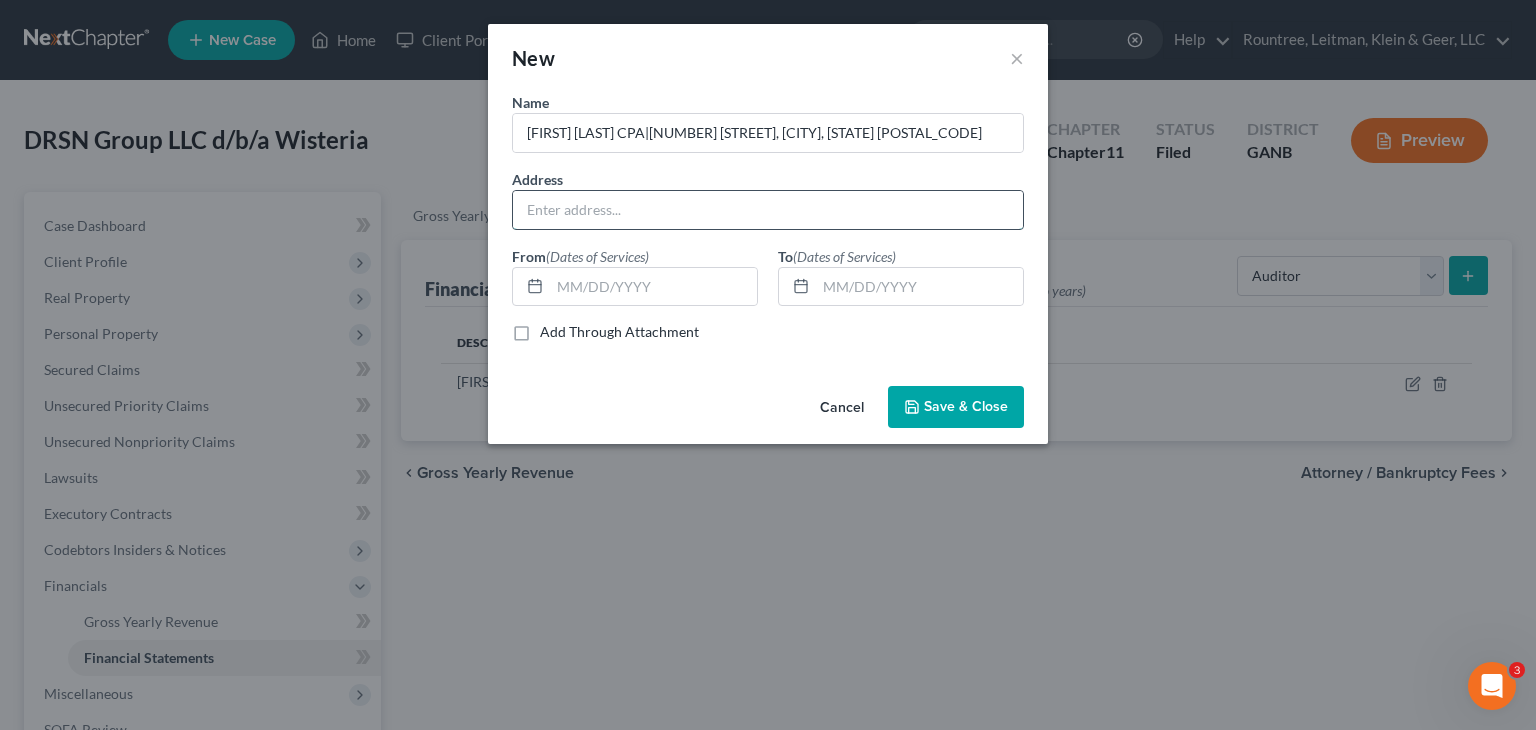paste on "[NUMBER] [STREET] [SUITE], [CITY], [STATE] [POSTAL_CODE]" 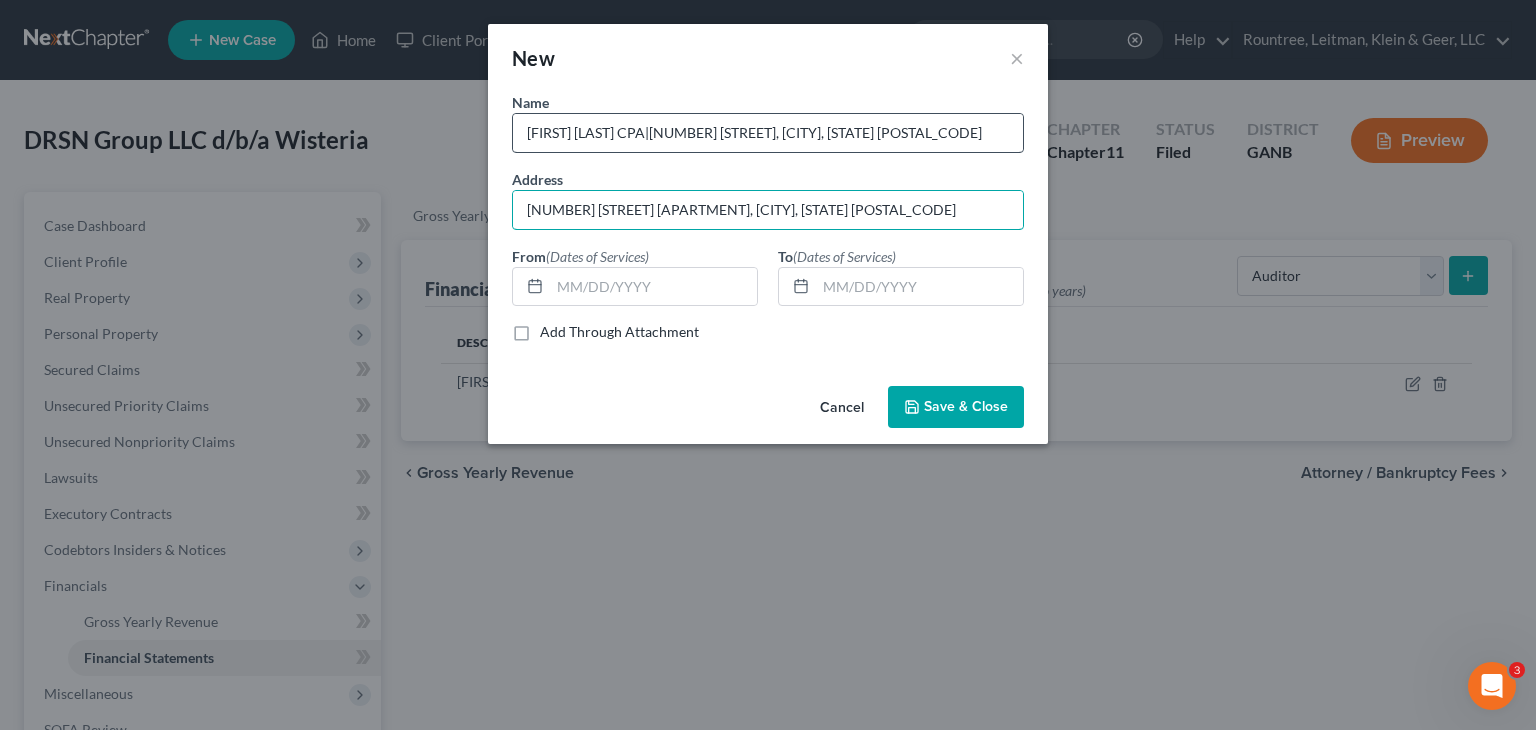 type on "[NUMBER] [STREET] [SUITE], [CITY], [STATE] [POSTAL_CODE]" 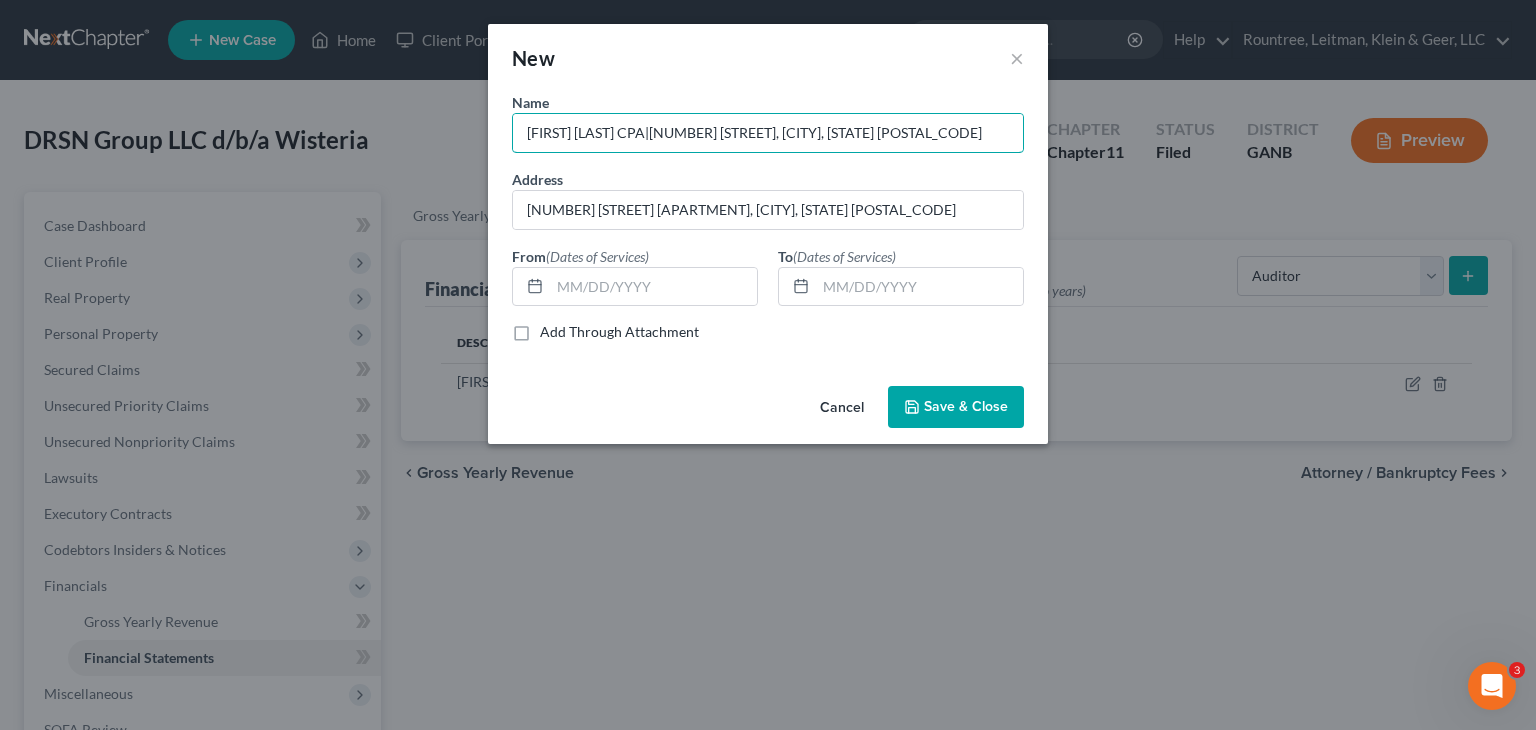 drag, startPoint x: 676, startPoint y: 132, endPoint x: 1460, endPoint y: 143, distance: 784.07715 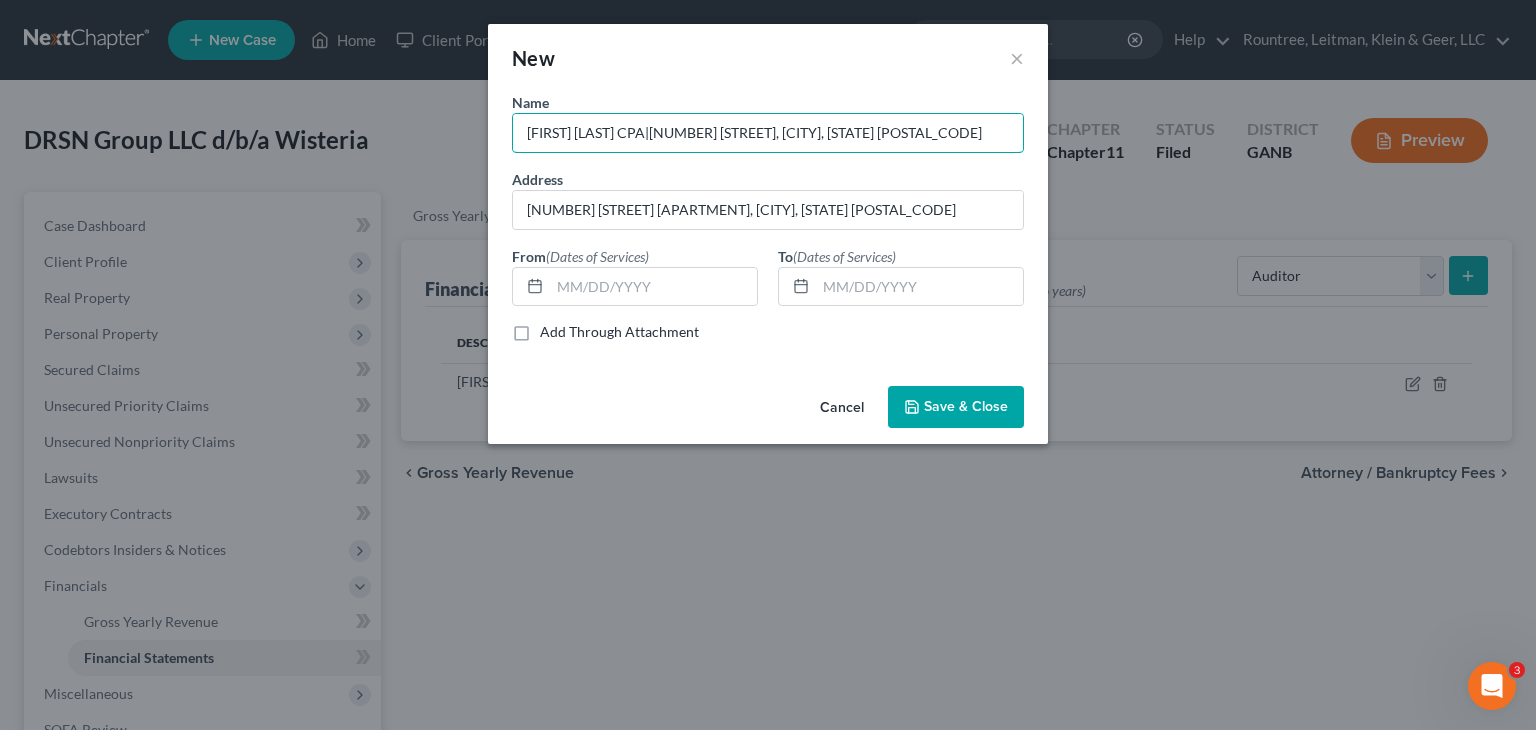 click on "[FIRST] [LAST] [TITLE]|[LAST] & [LAST] [TITLE]|[NUMBER] [STREET] [APARTMENT], [CITY], [STATE] [POSTAL_CODE] [LOCATION] [NUMBER] [STREET] [APARTMENT], [CITY], [STATE] [POSTAL_CODE] [LOCATION] [DATE] [LOCATION] [DATE] [LOCATION]" at bounding box center [768, 365] 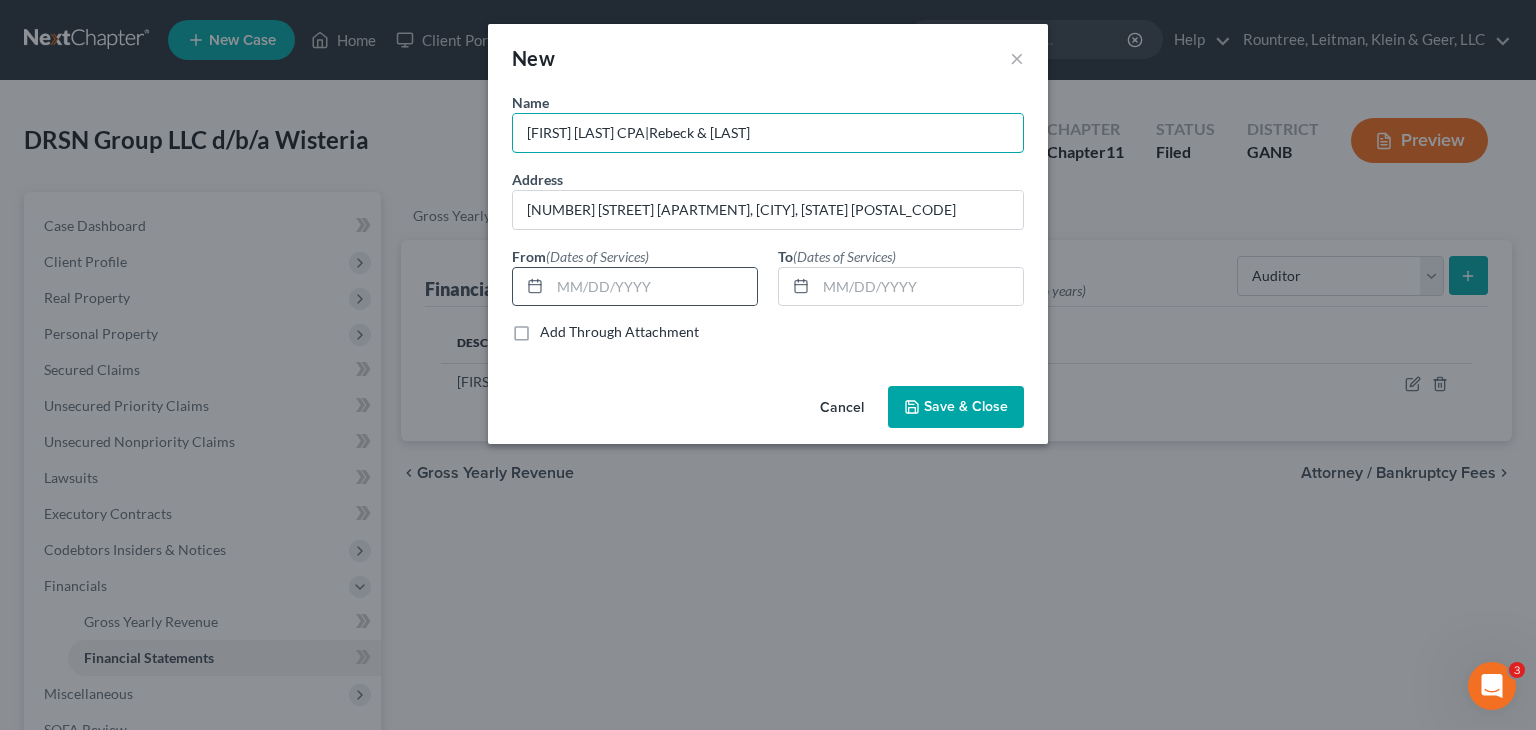 type on "[FIRST] [LAST] [TITLE]|[LAST] & [LAST]" 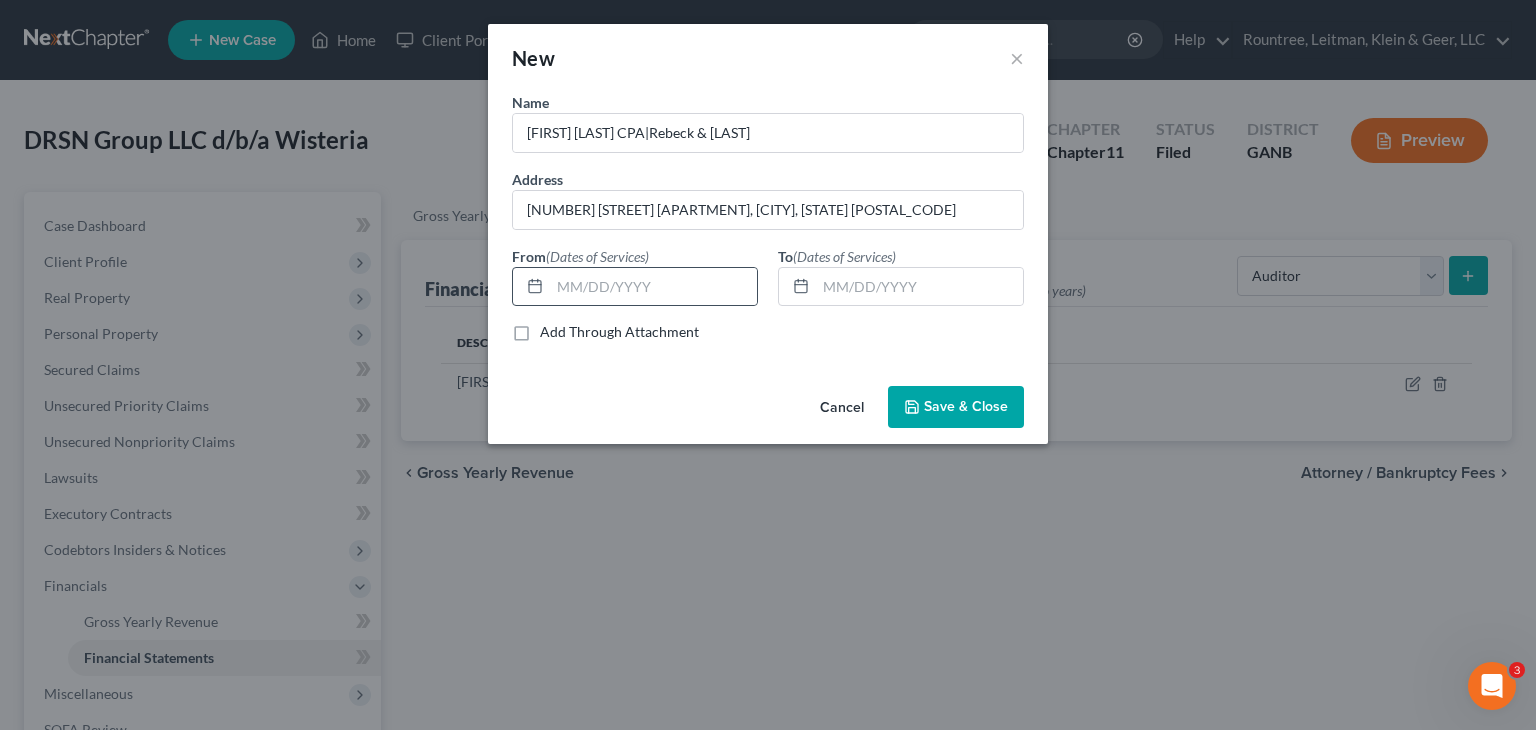 click 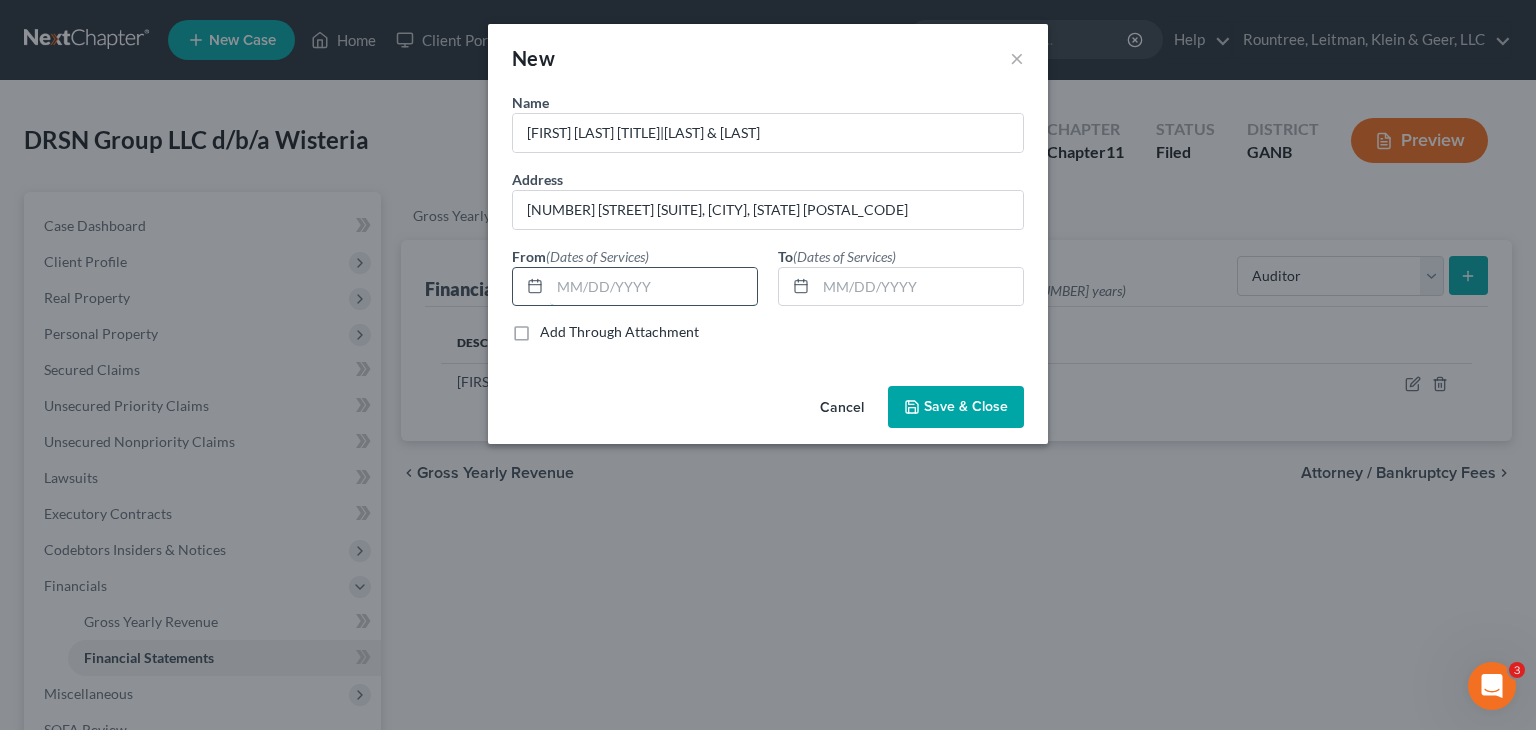 click at bounding box center (653, 287) 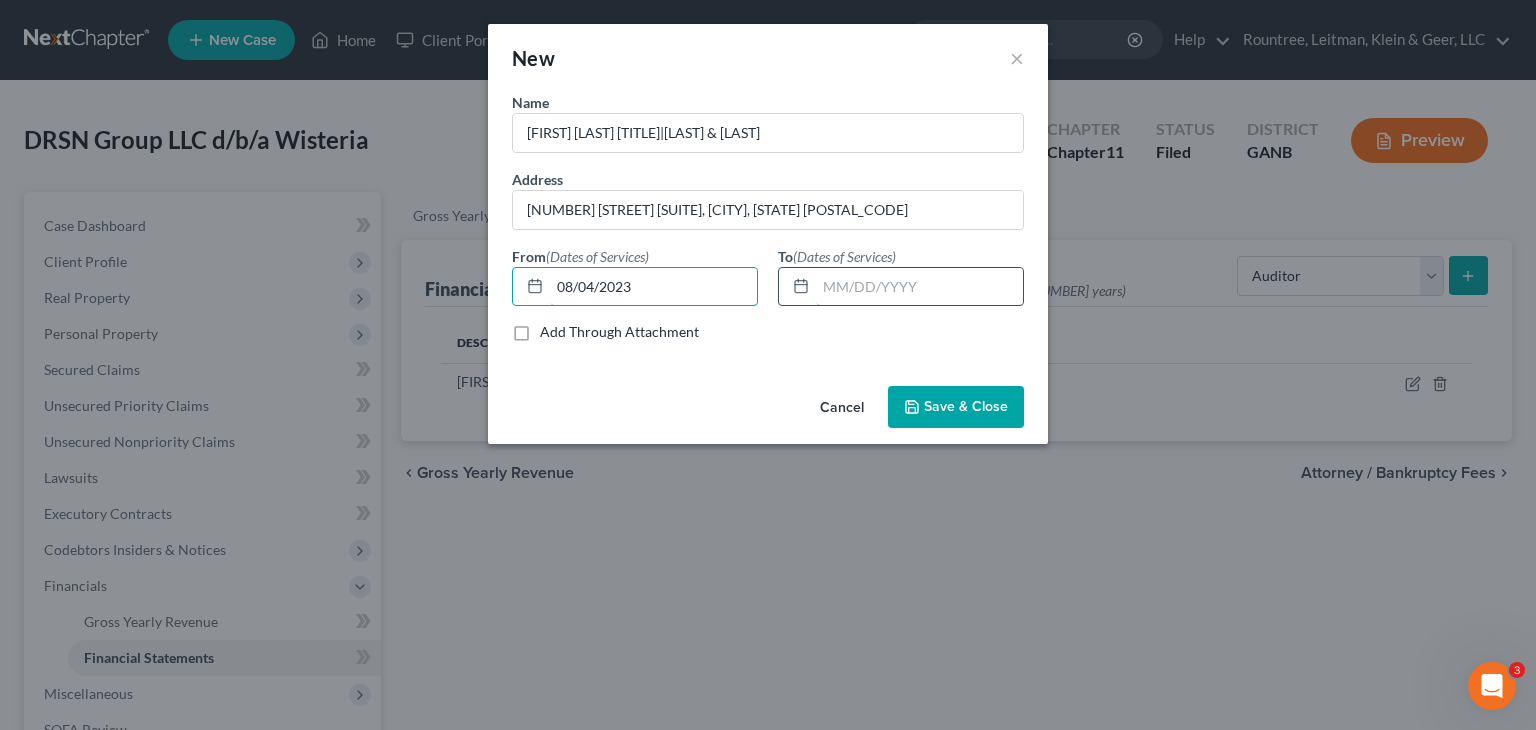 type on "08/04/2023" 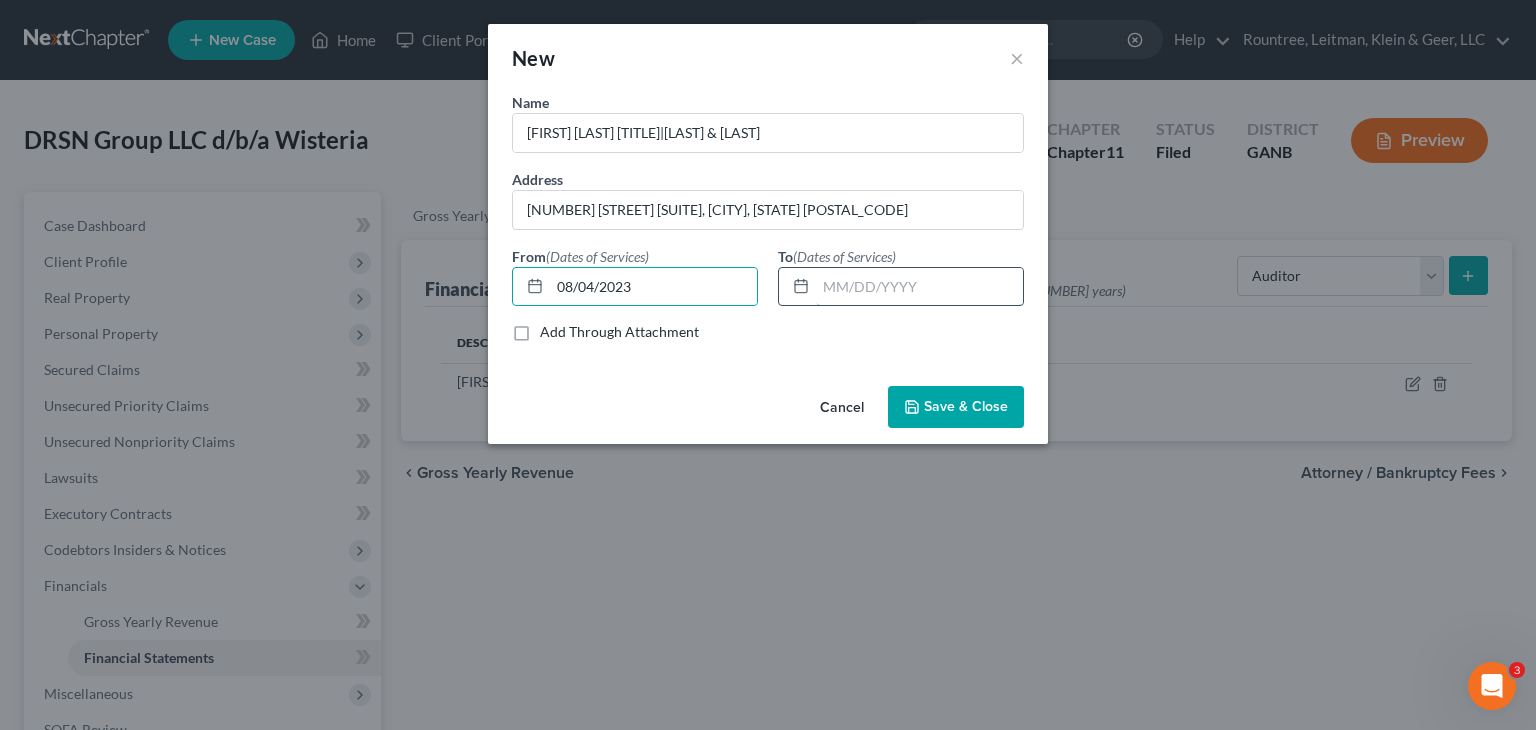 click at bounding box center [919, 287] 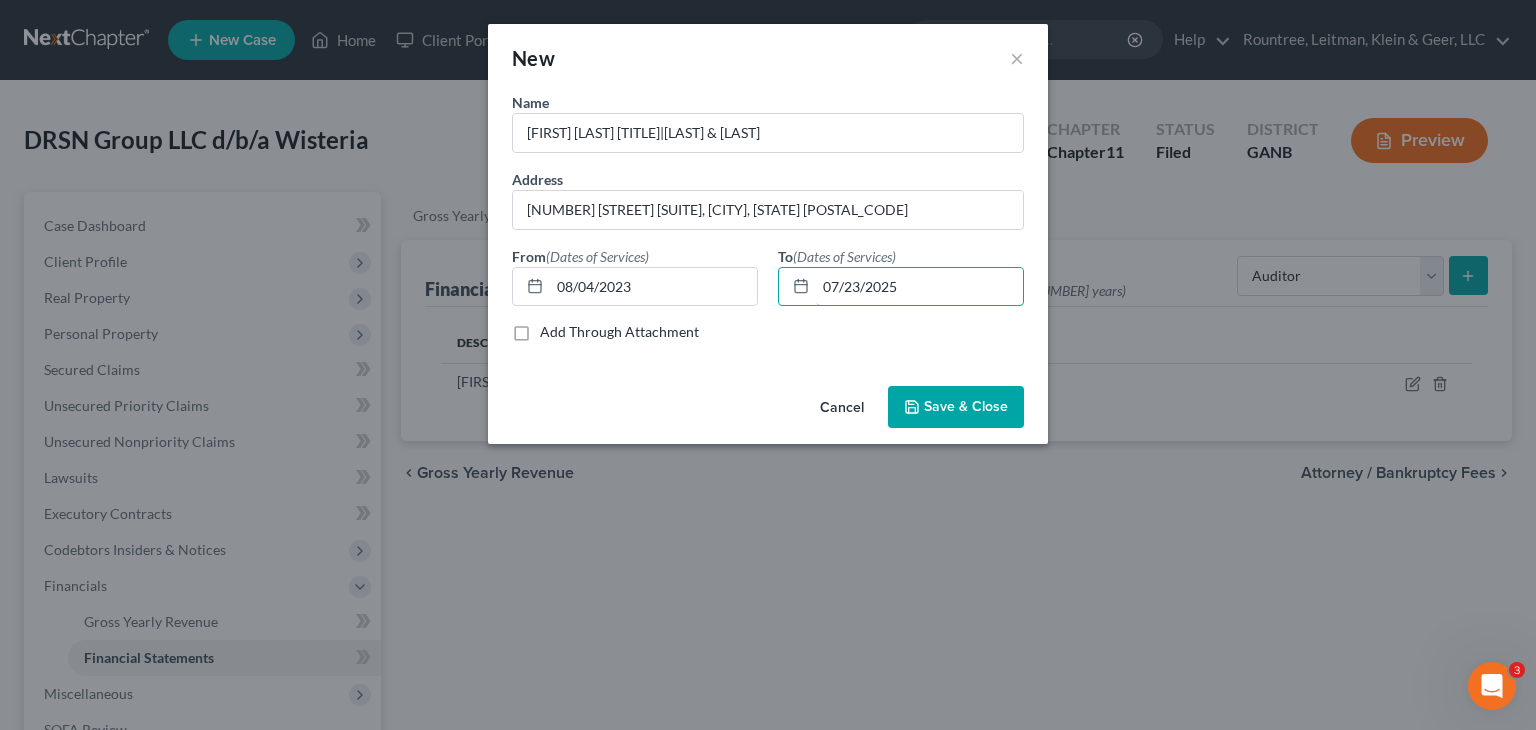 type on "07/23/2025" 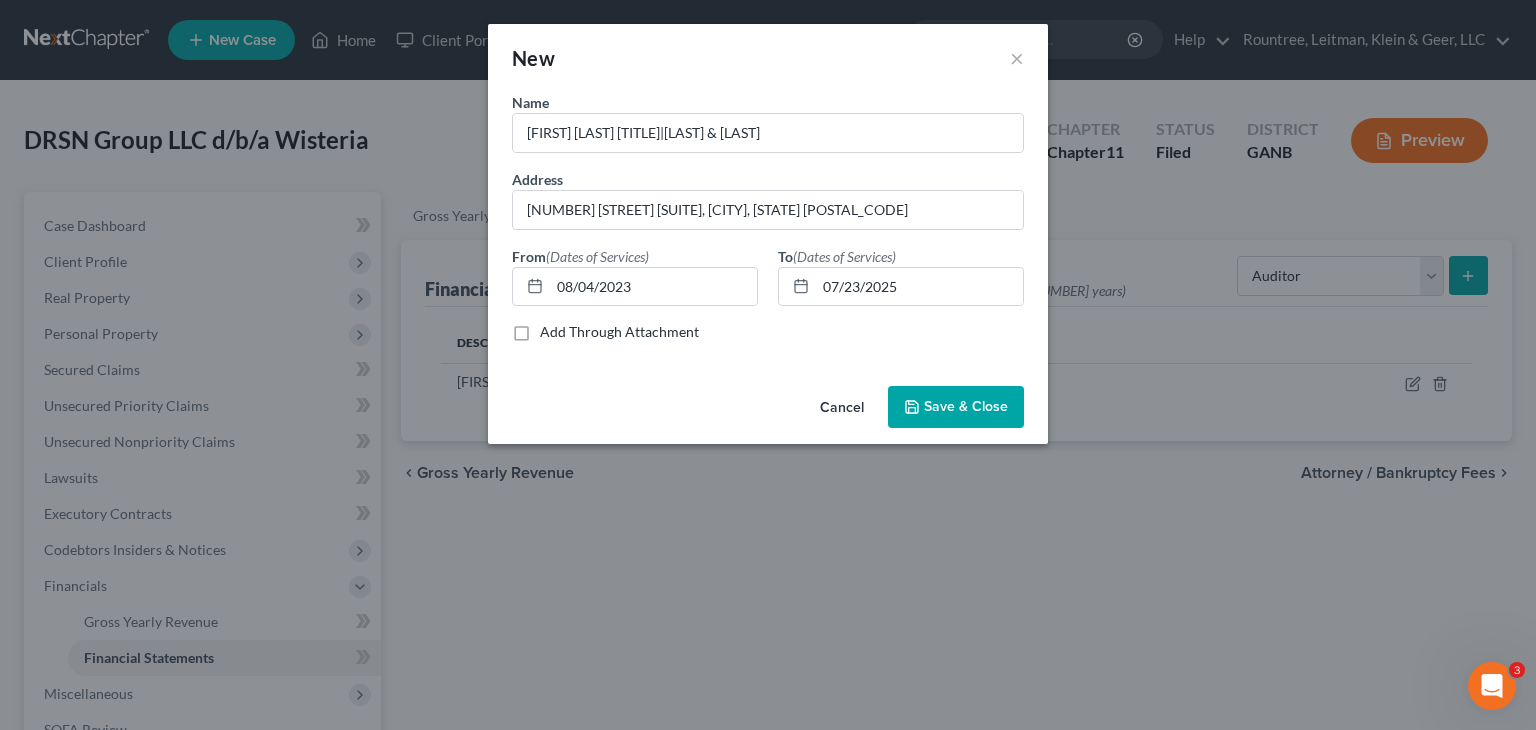 click on "Save & Close" at bounding box center (966, 406) 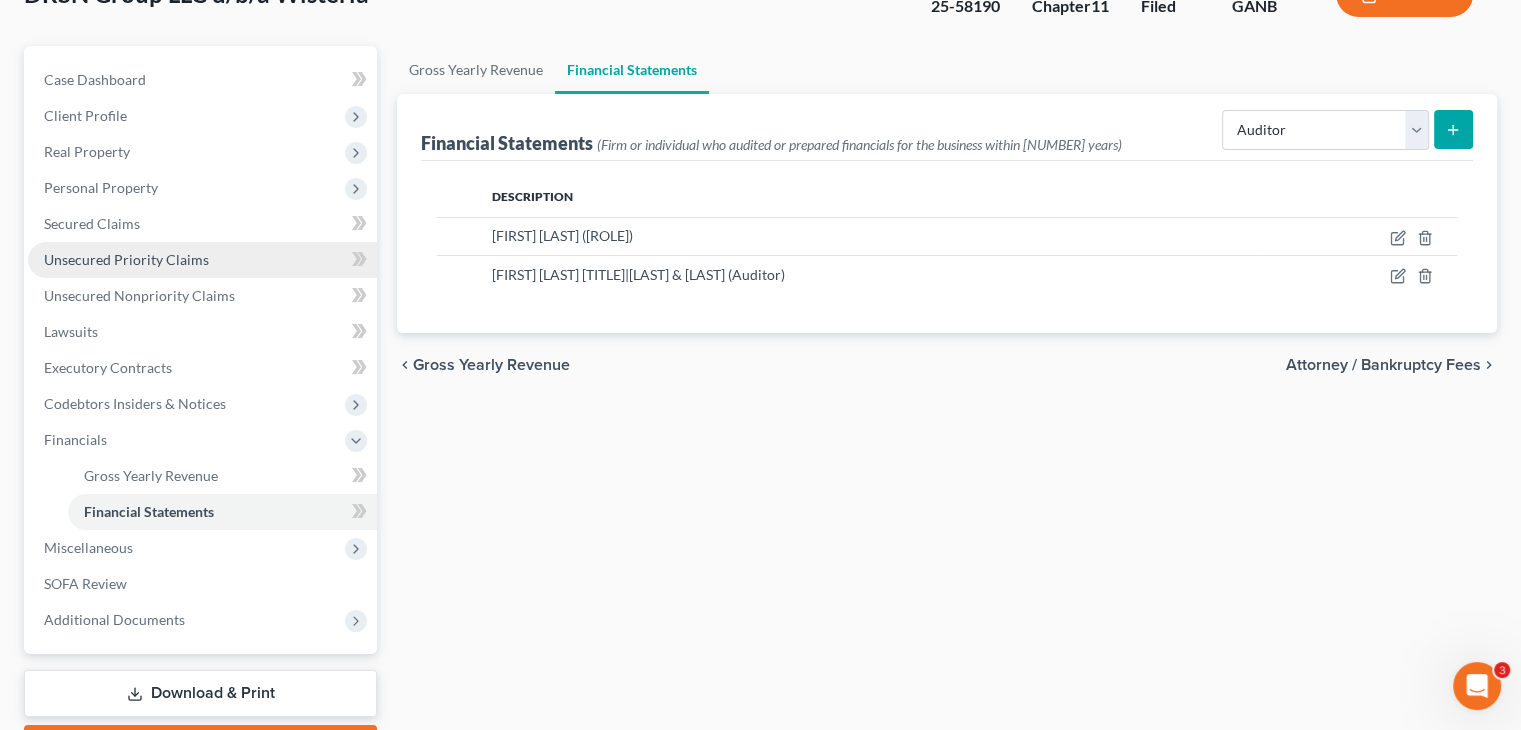 scroll, scrollTop: 260, scrollLeft: 0, axis: vertical 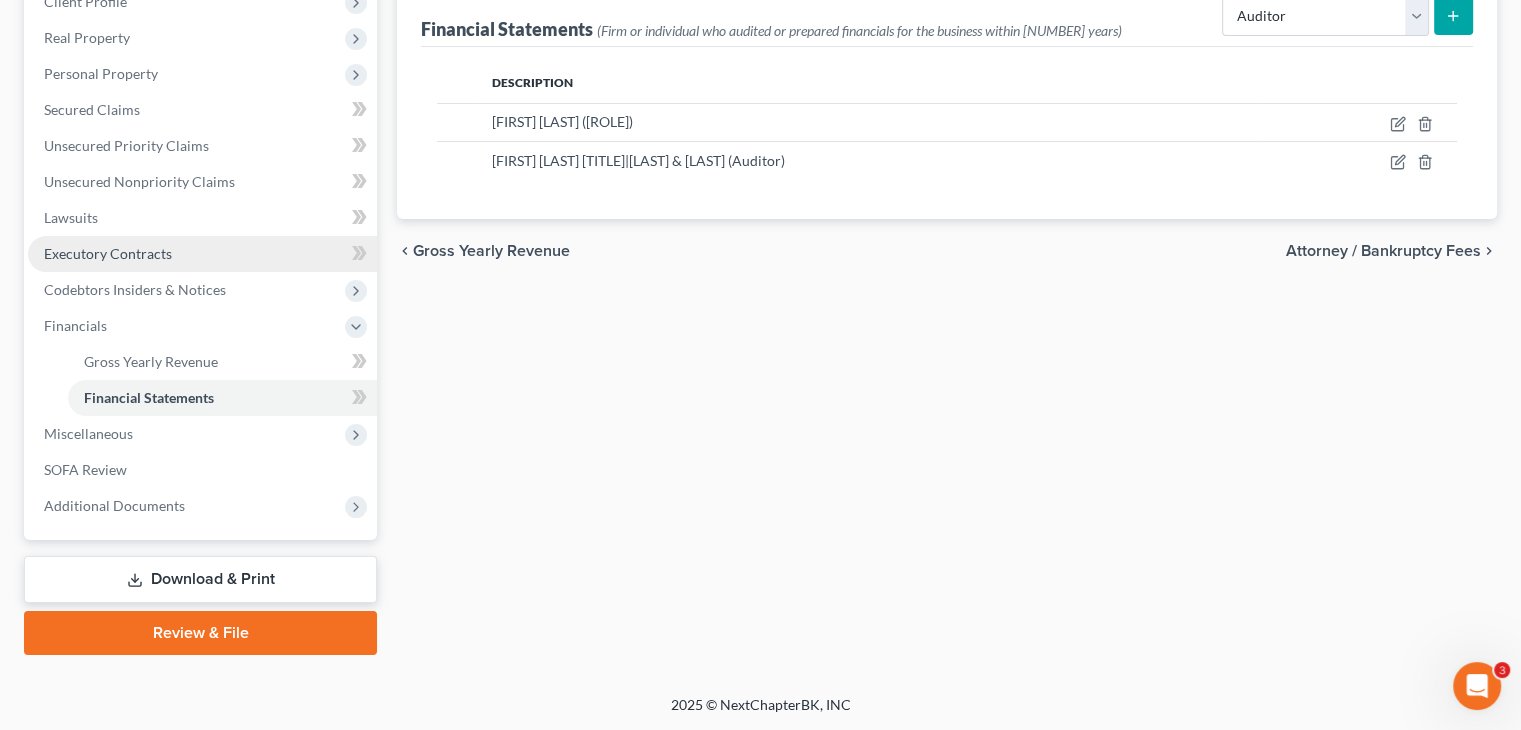 drag, startPoint x: 92, startPoint y: 253, endPoint x: 110, endPoint y: 253, distance: 18 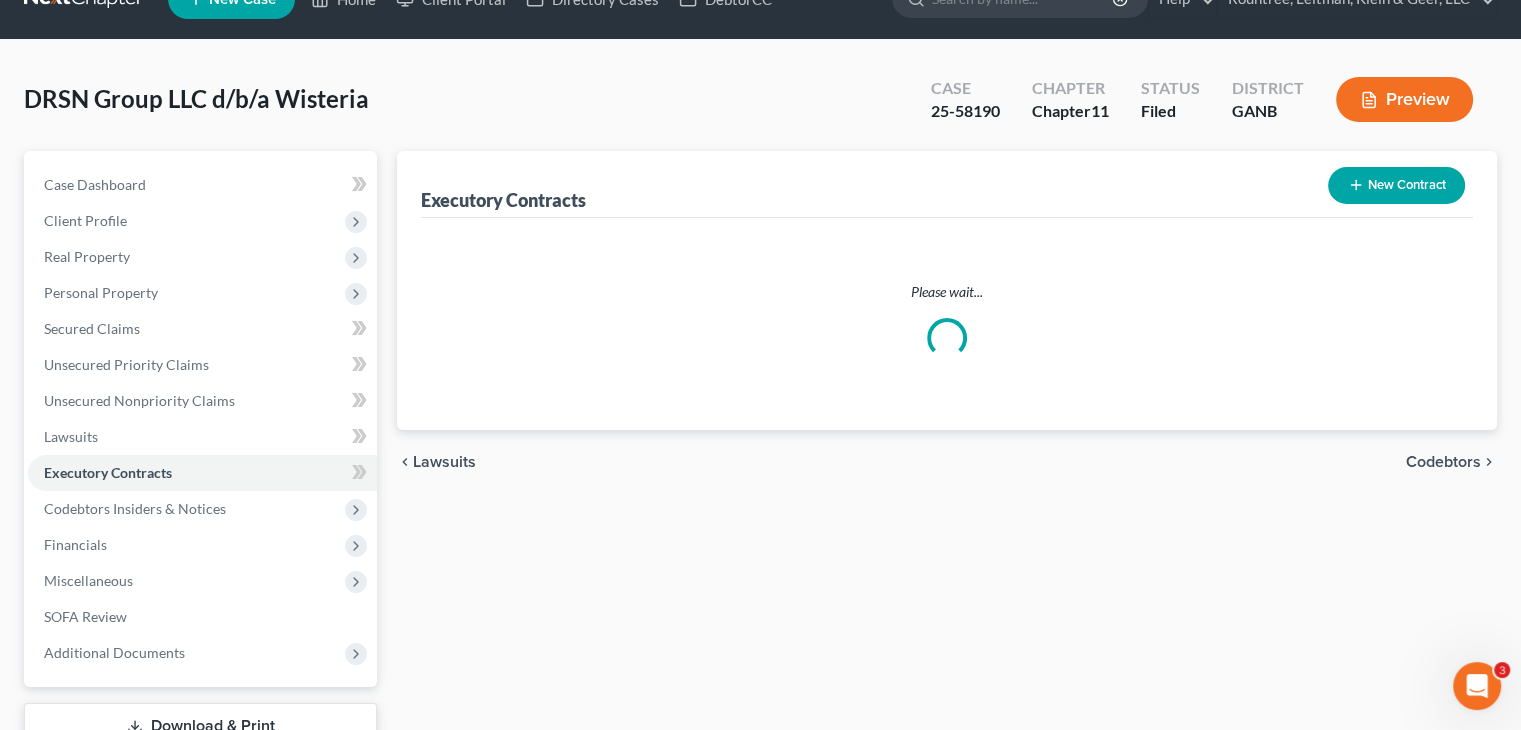 scroll, scrollTop: 0, scrollLeft: 0, axis: both 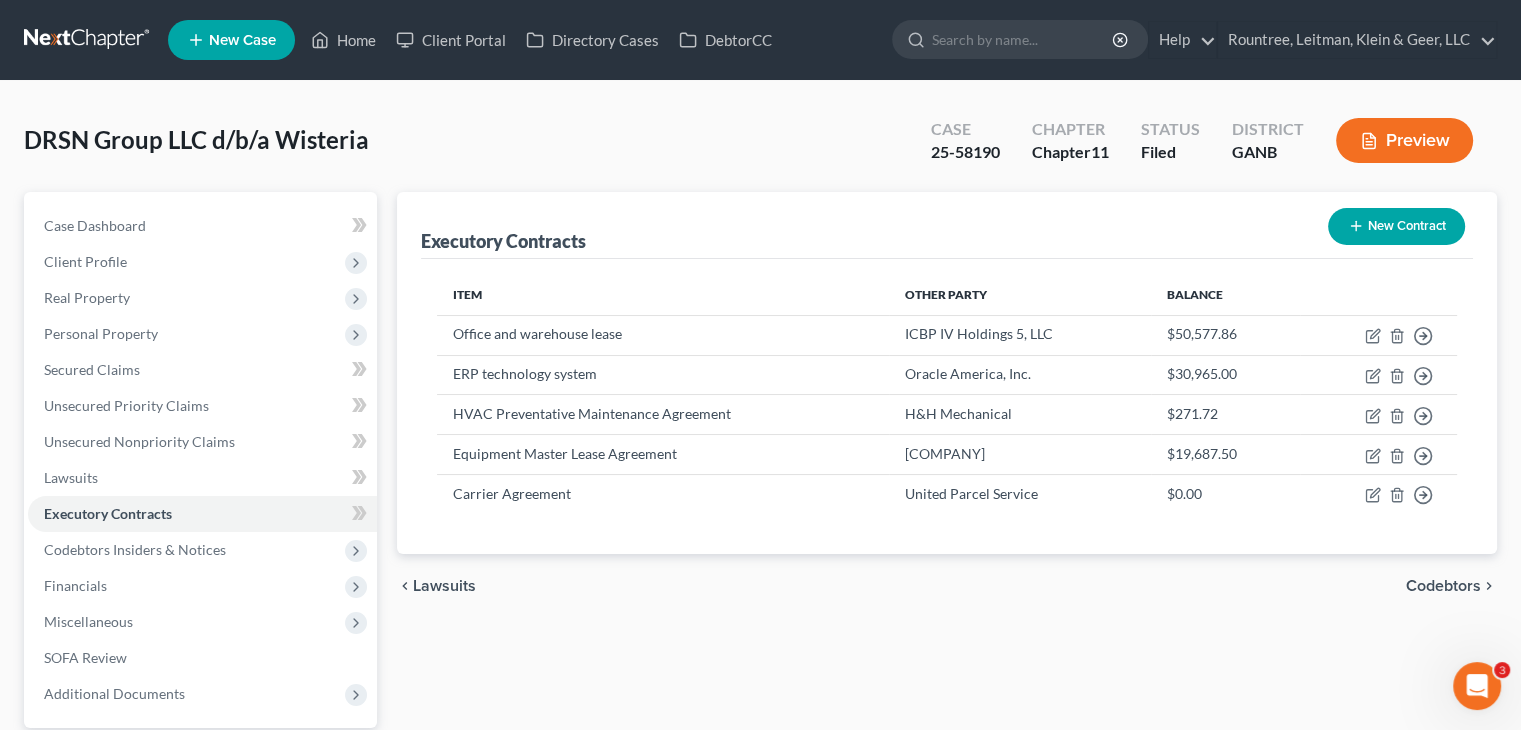 click on "New Contract" at bounding box center (1396, 226) 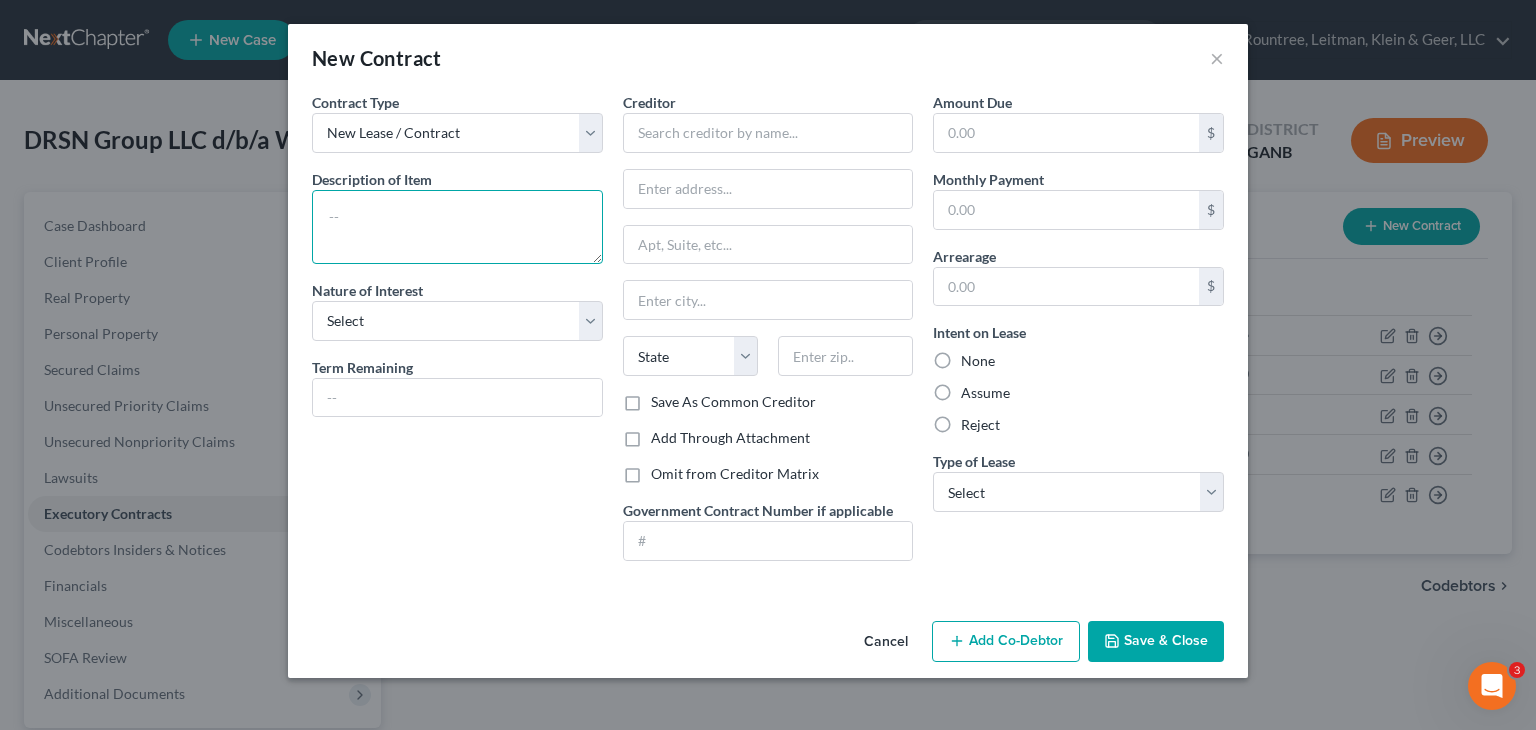 click at bounding box center (457, 227) 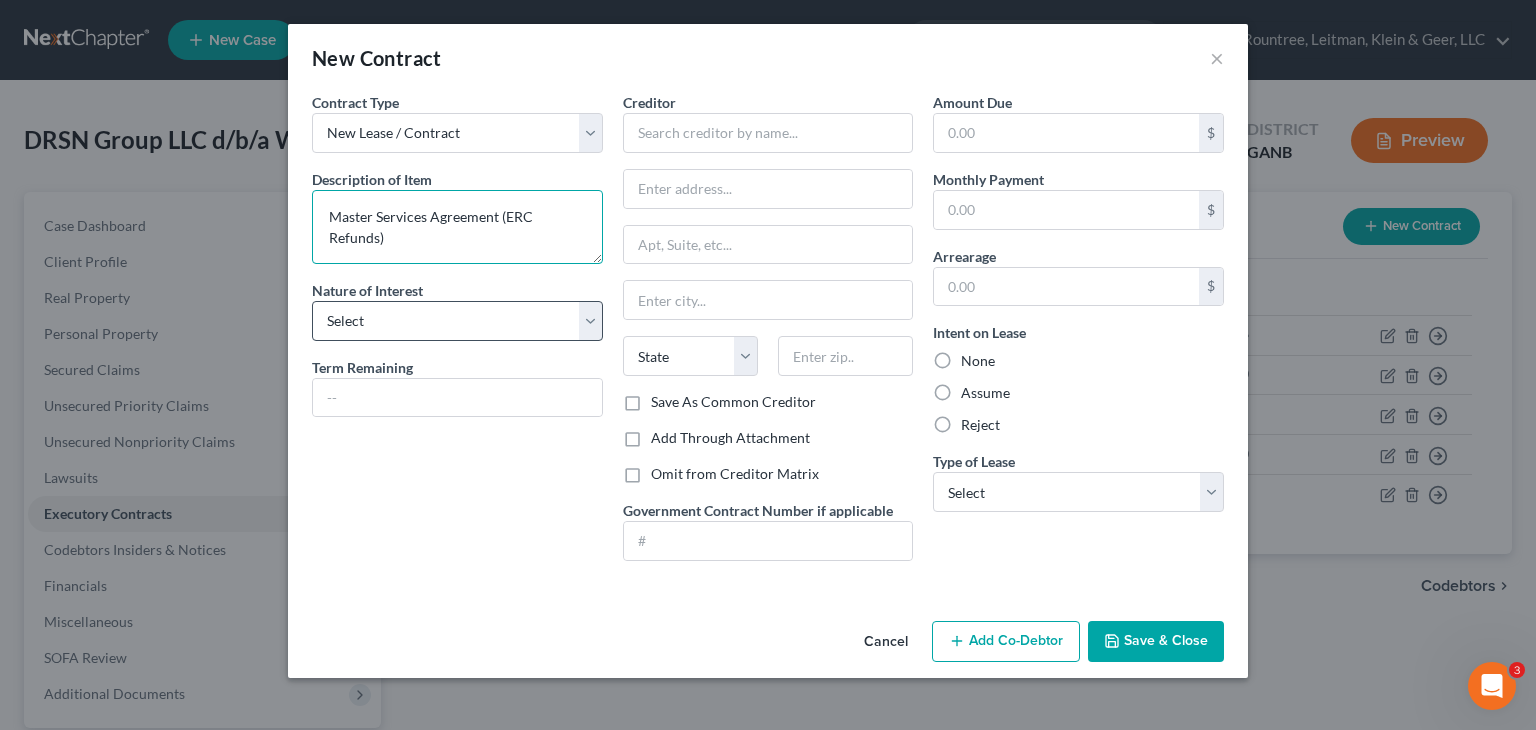 type on "Master Services Agreement (ERC Refunds)" 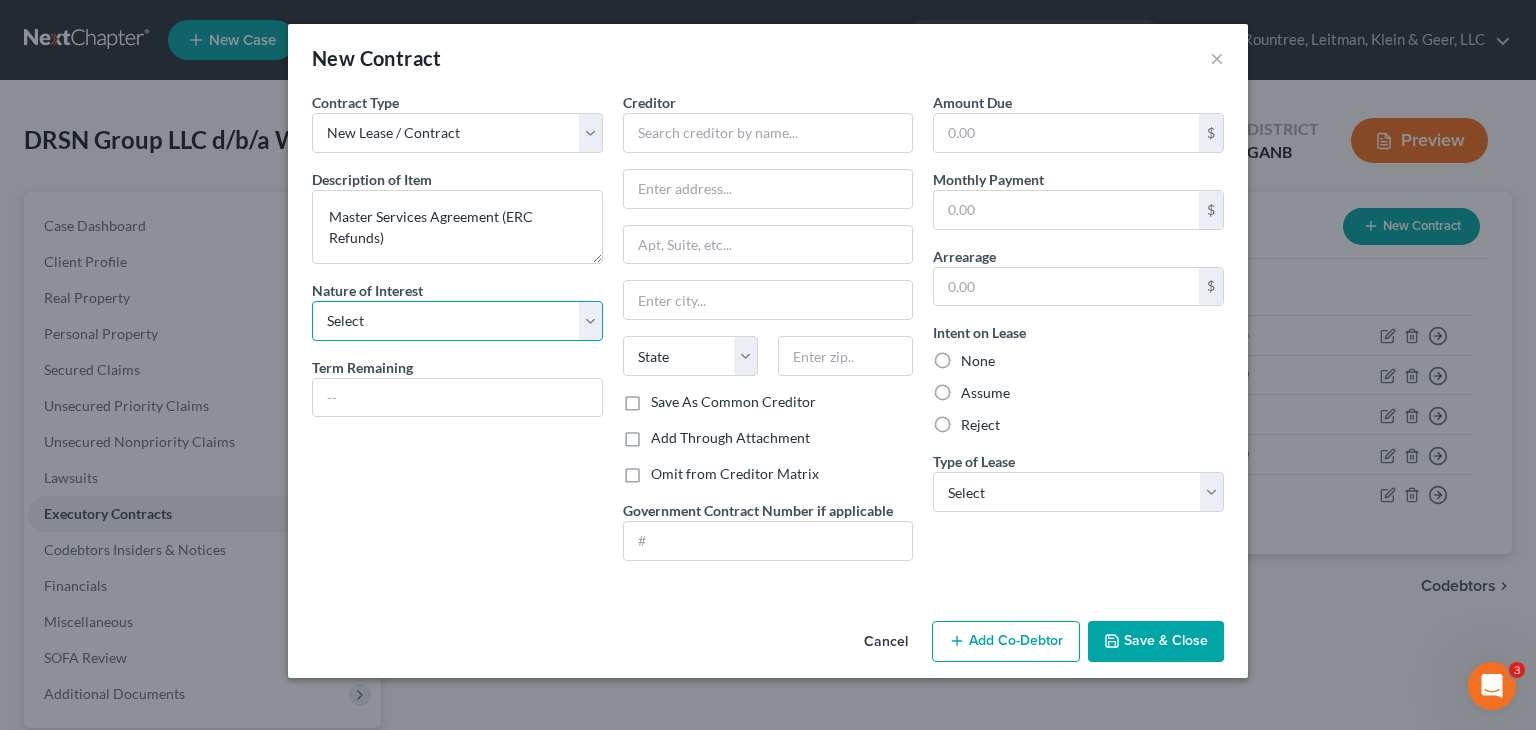 click on "Select Purchaser Agent Lessor Lessee" at bounding box center (457, 321) 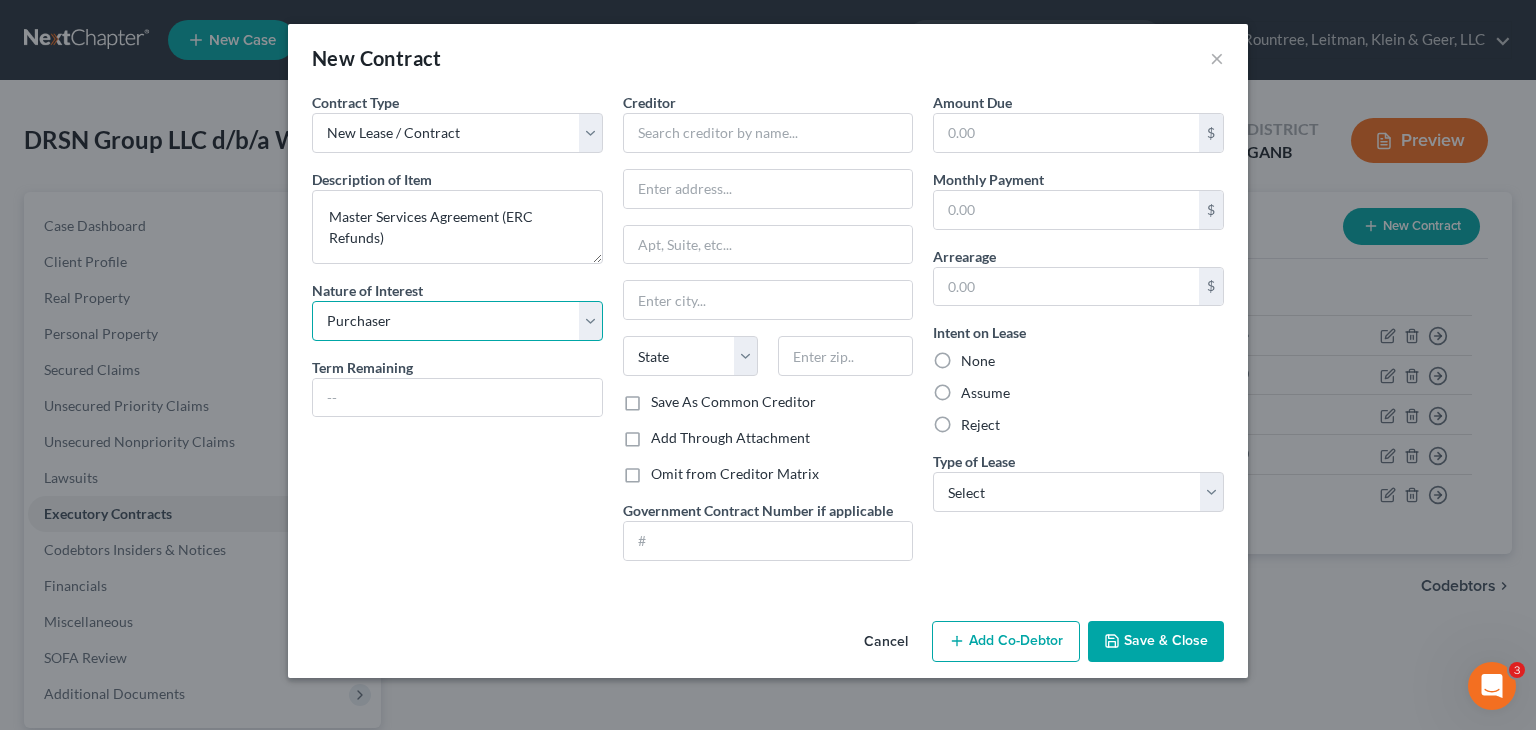 click on "Select Purchaser Agent Lessor Lessee" at bounding box center [457, 321] 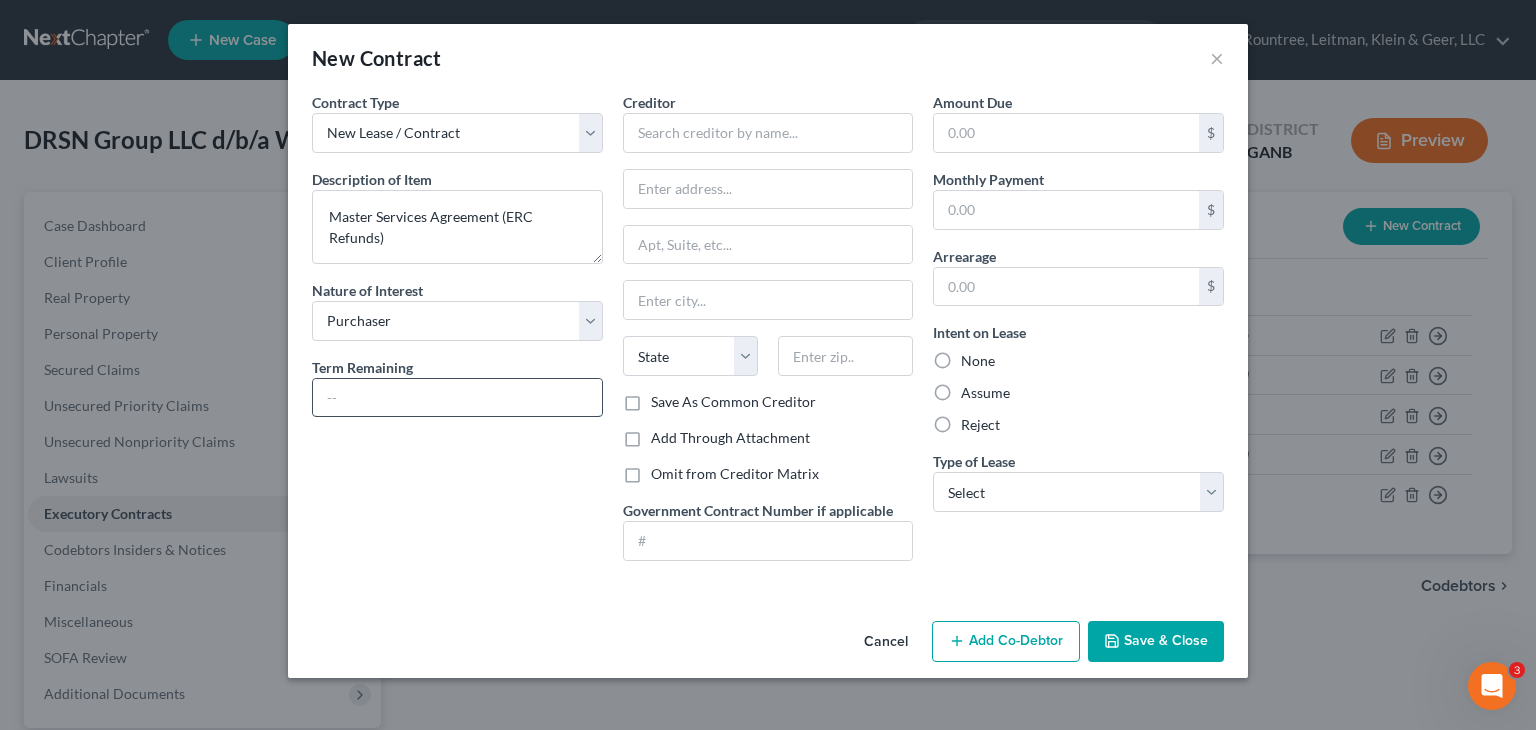 click at bounding box center [457, 398] 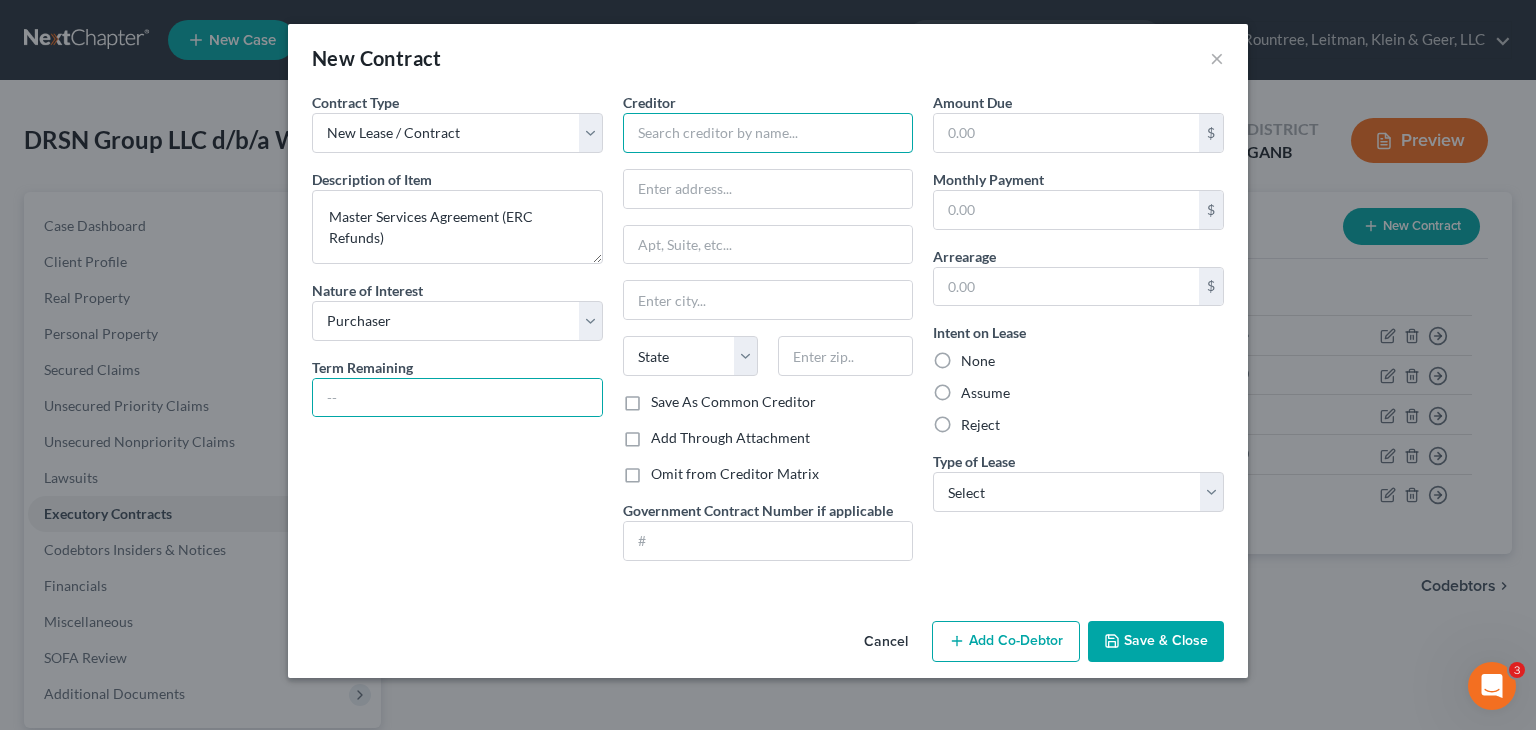 click at bounding box center (768, 133) 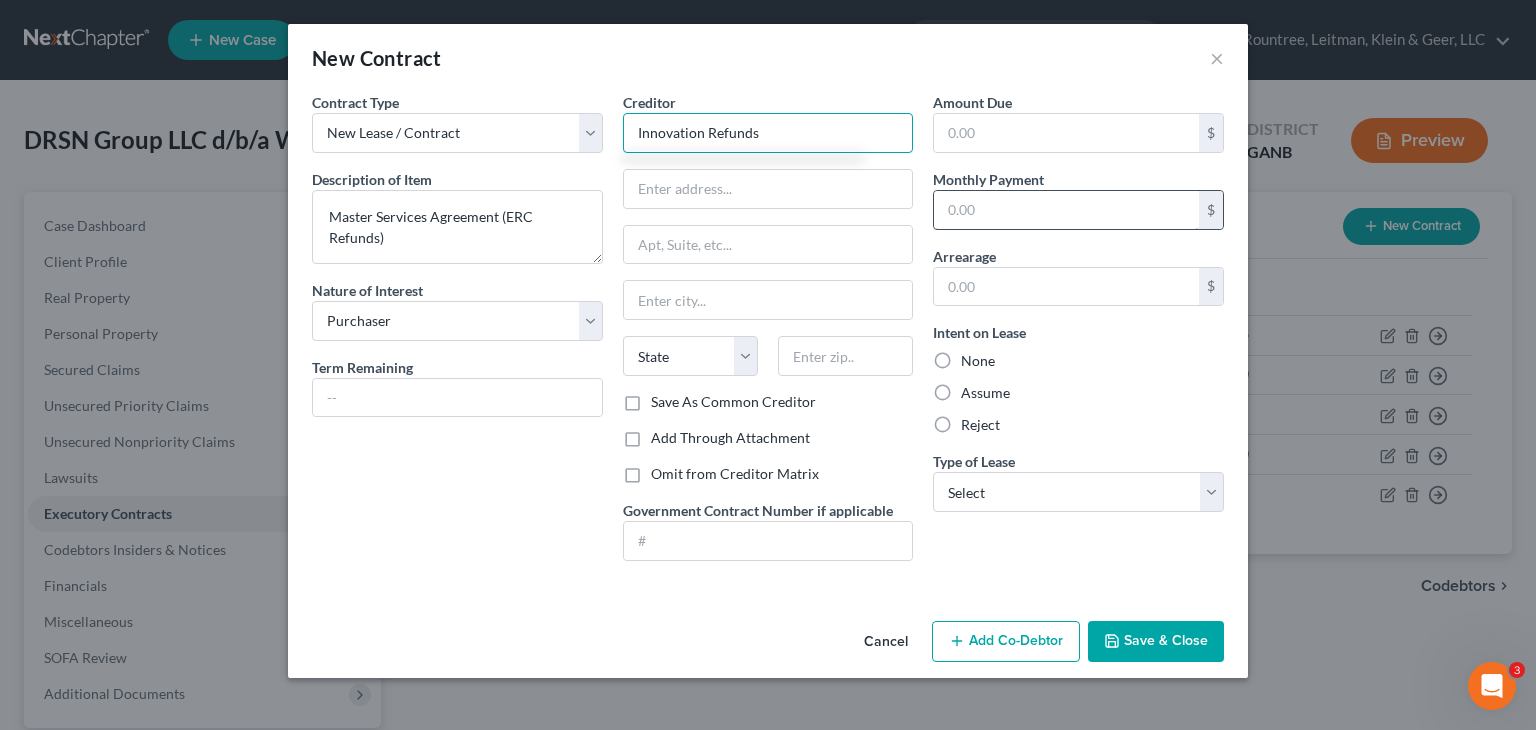 type on "Innovation Refunds" 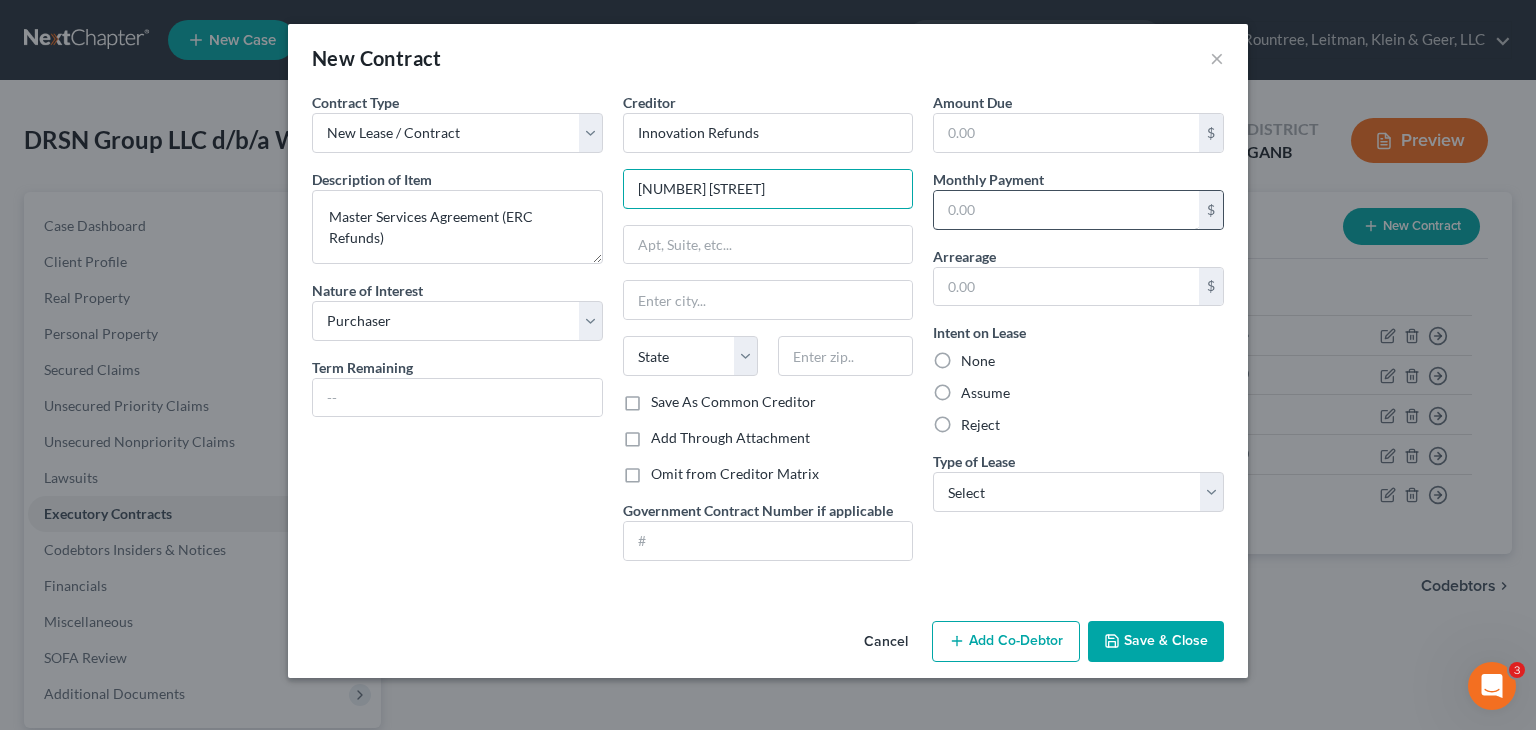 type on "[NUMBER] [STREET]" 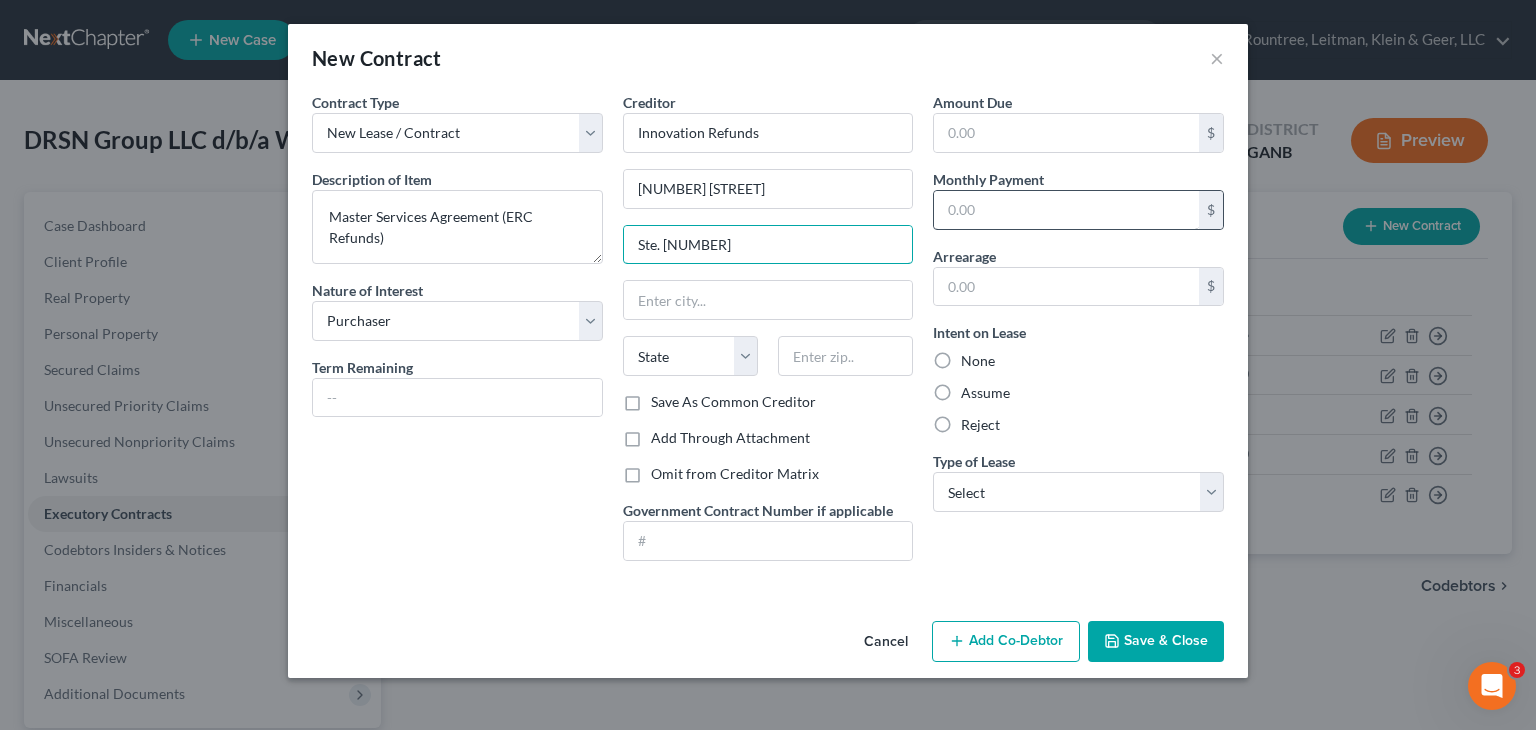 type on "Ste. [NUMBER]" 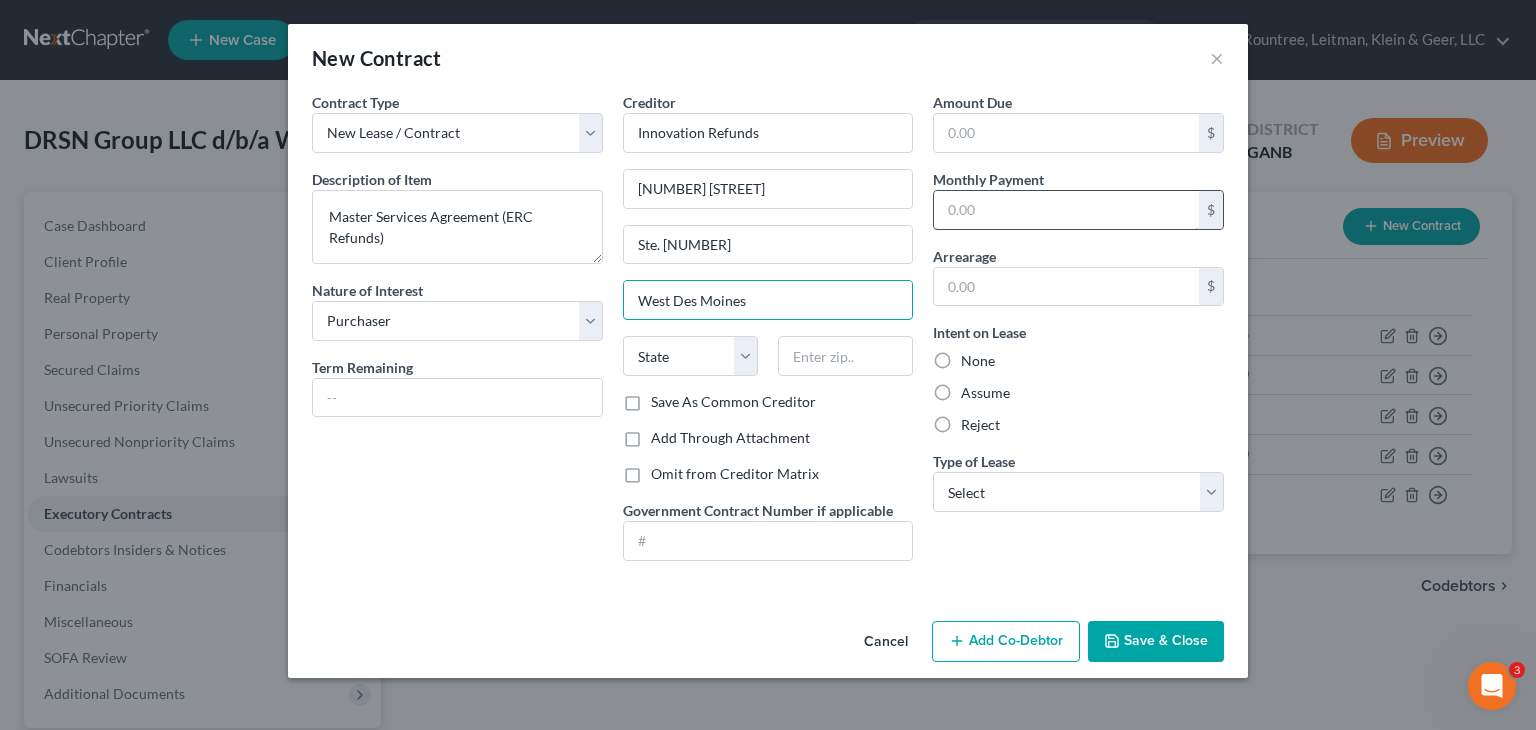 type on "West Des Moines" 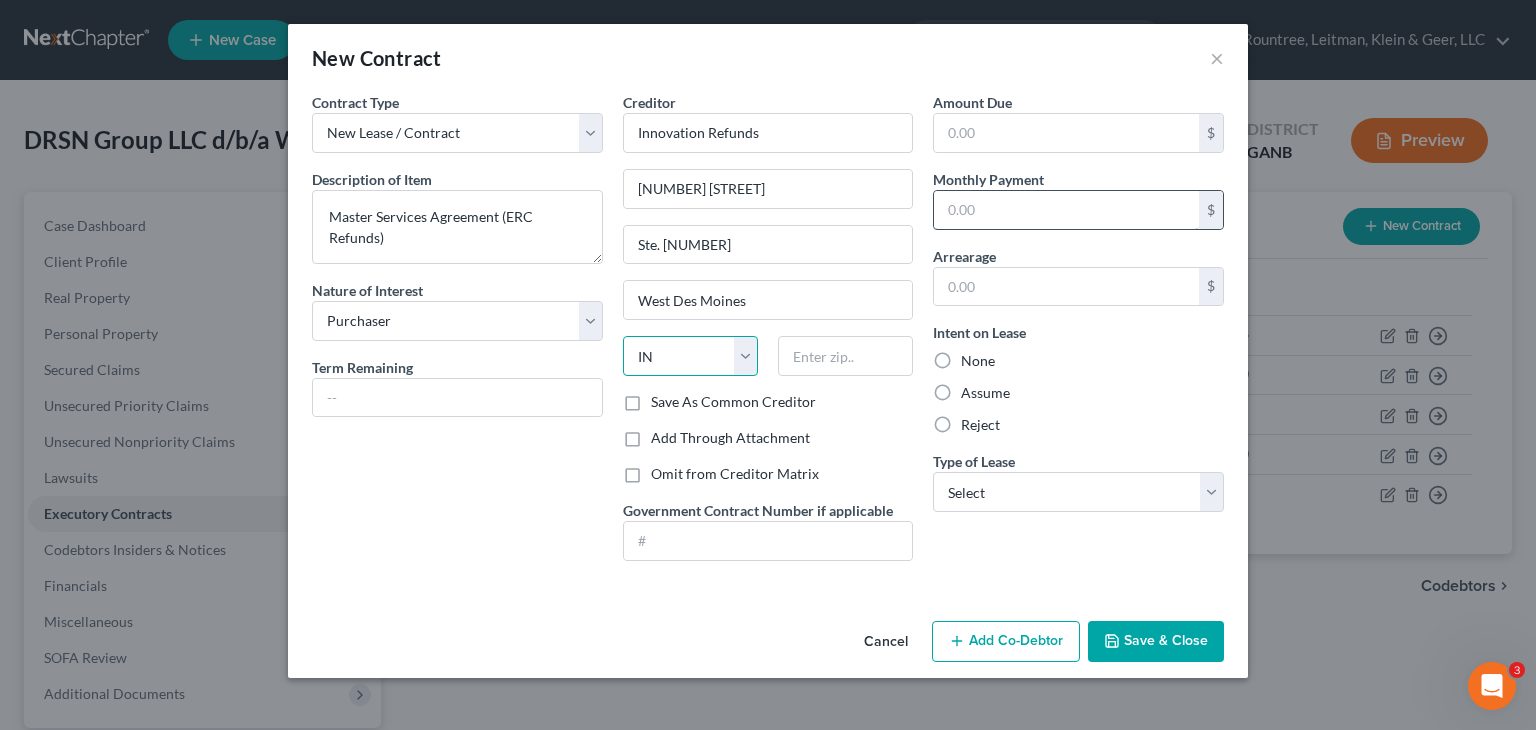 select on "16" 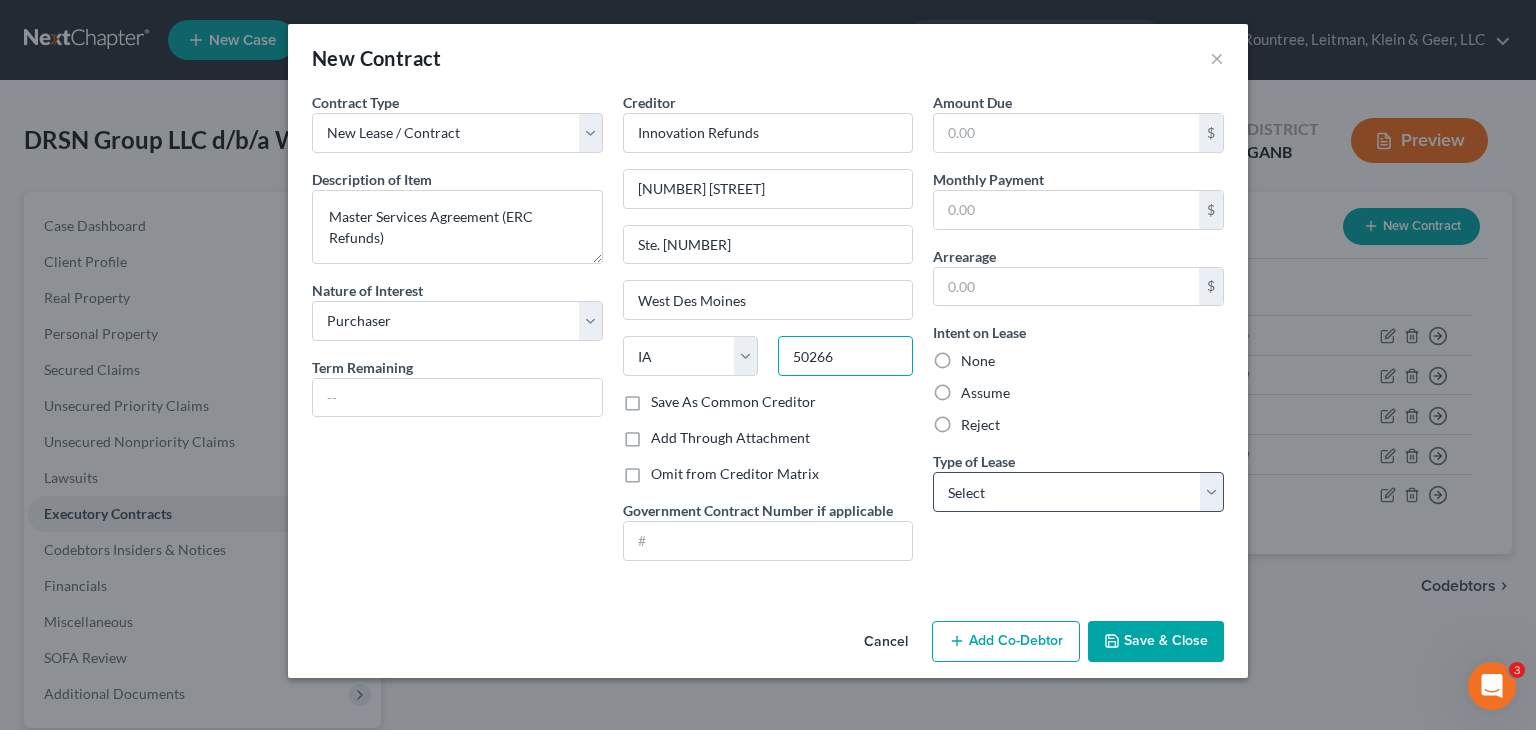type on "50266" 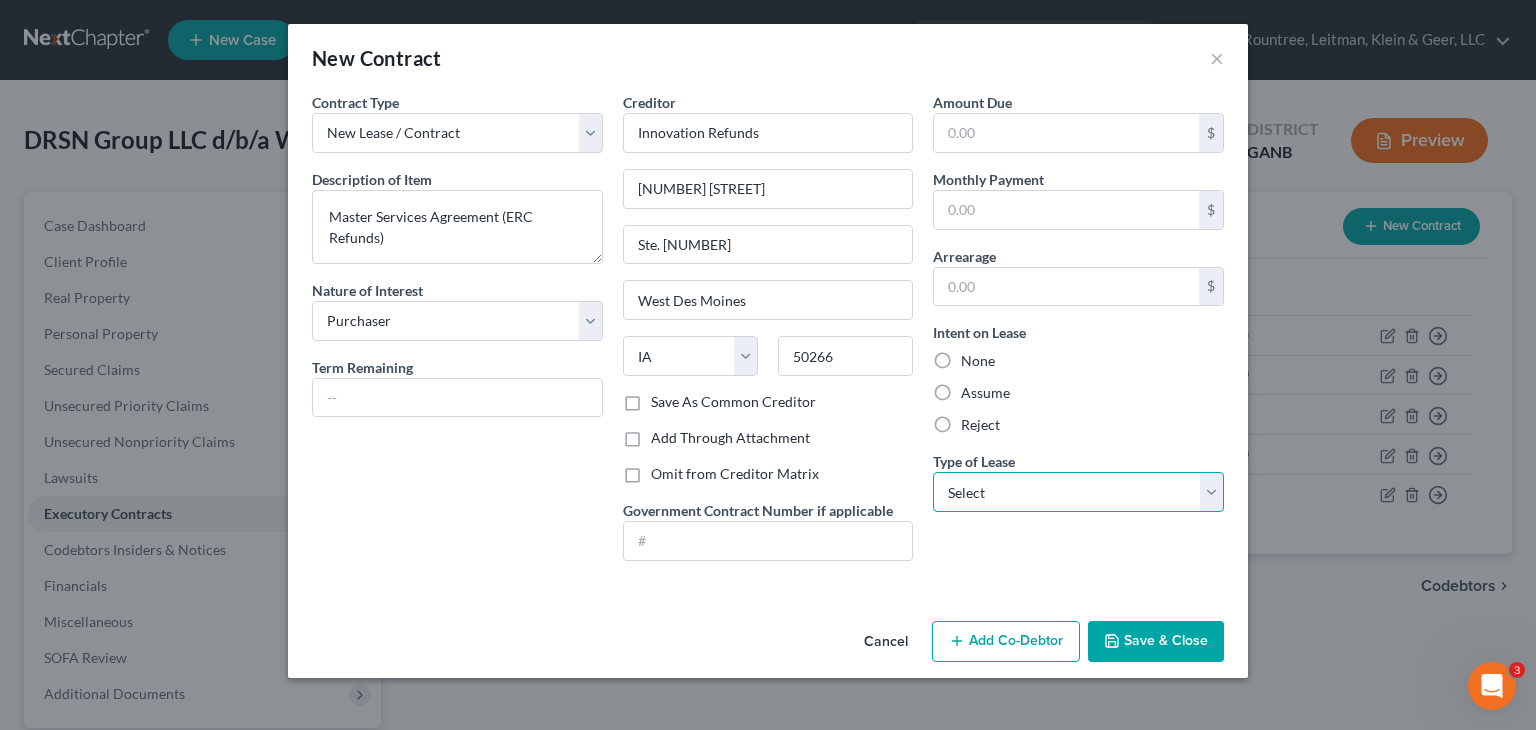 click on "Select Real Estate Car Other" at bounding box center (1078, 492) 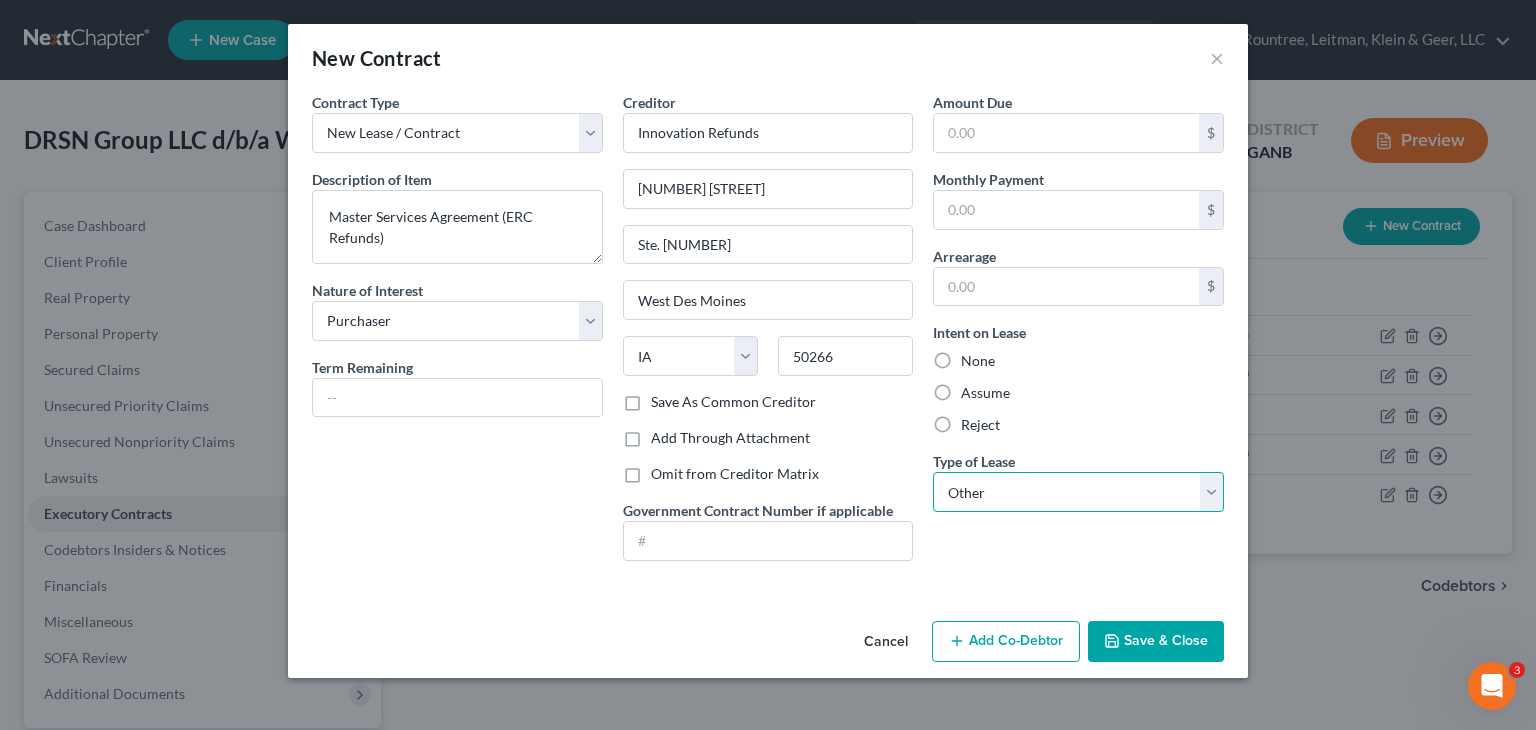 click on "Select Real Estate Car Other" at bounding box center (1078, 492) 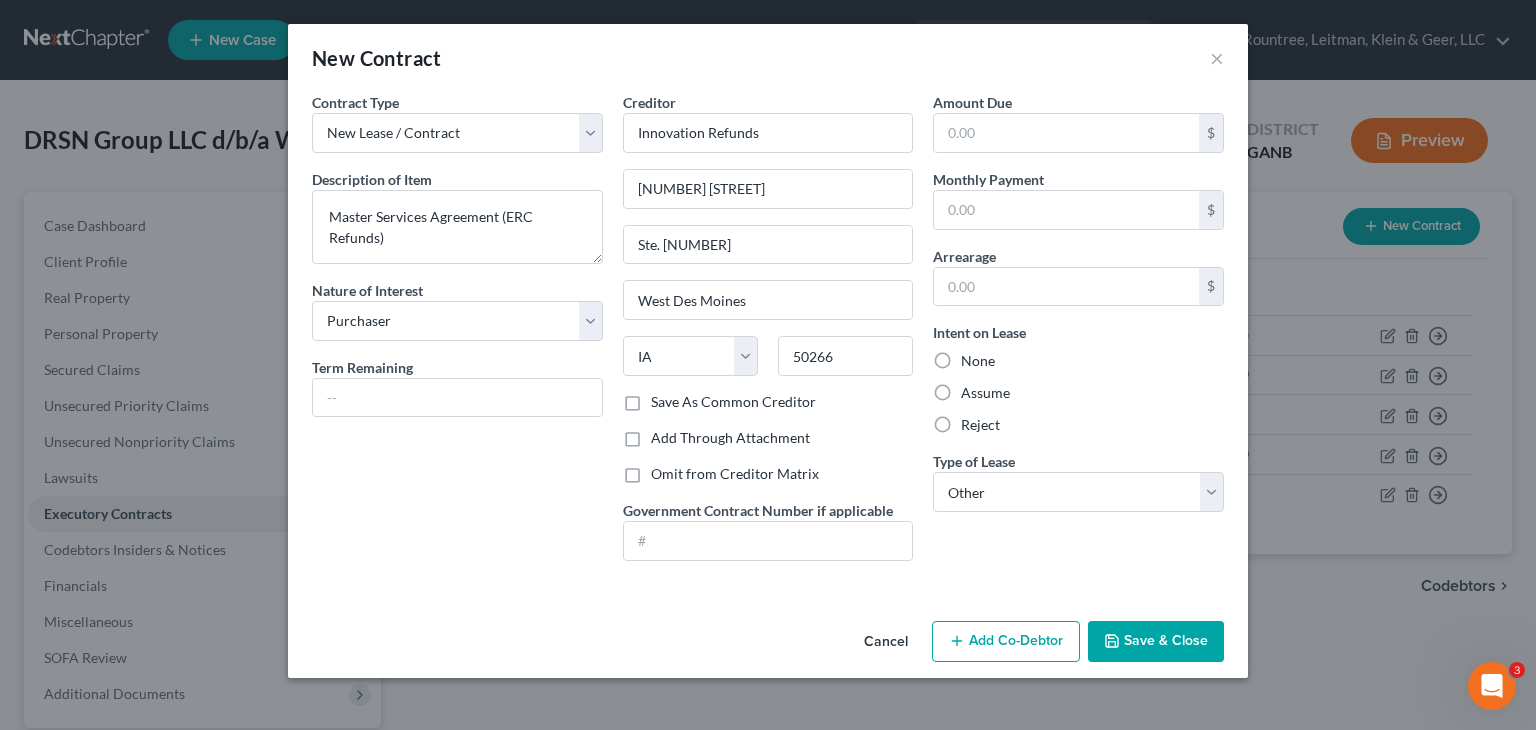 click on "Save & Close" at bounding box center (1156, 642) 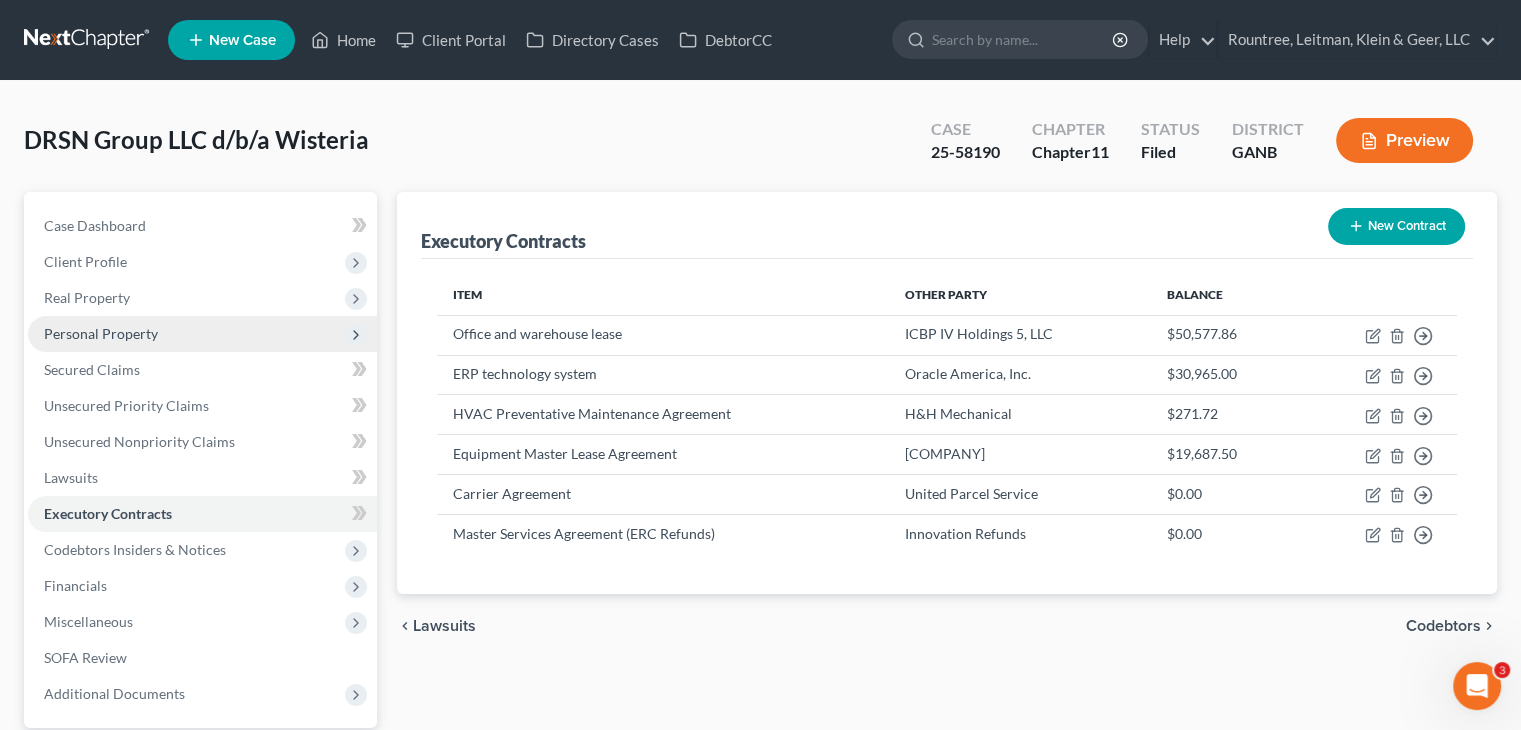click on "Personal Property" at bounding box center [101, 333] 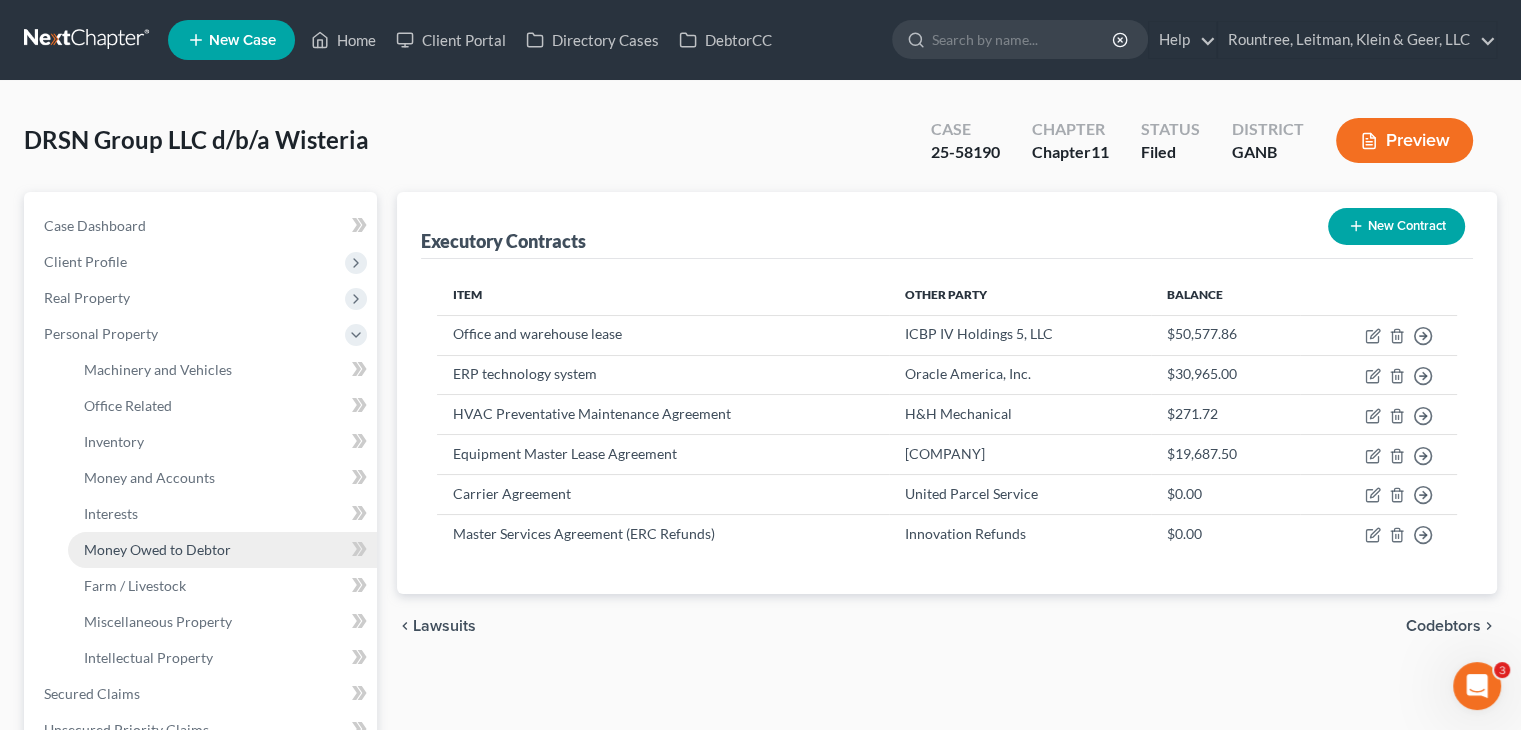 click on "Money Owed to Debtor" at bounding box center (157, 549) 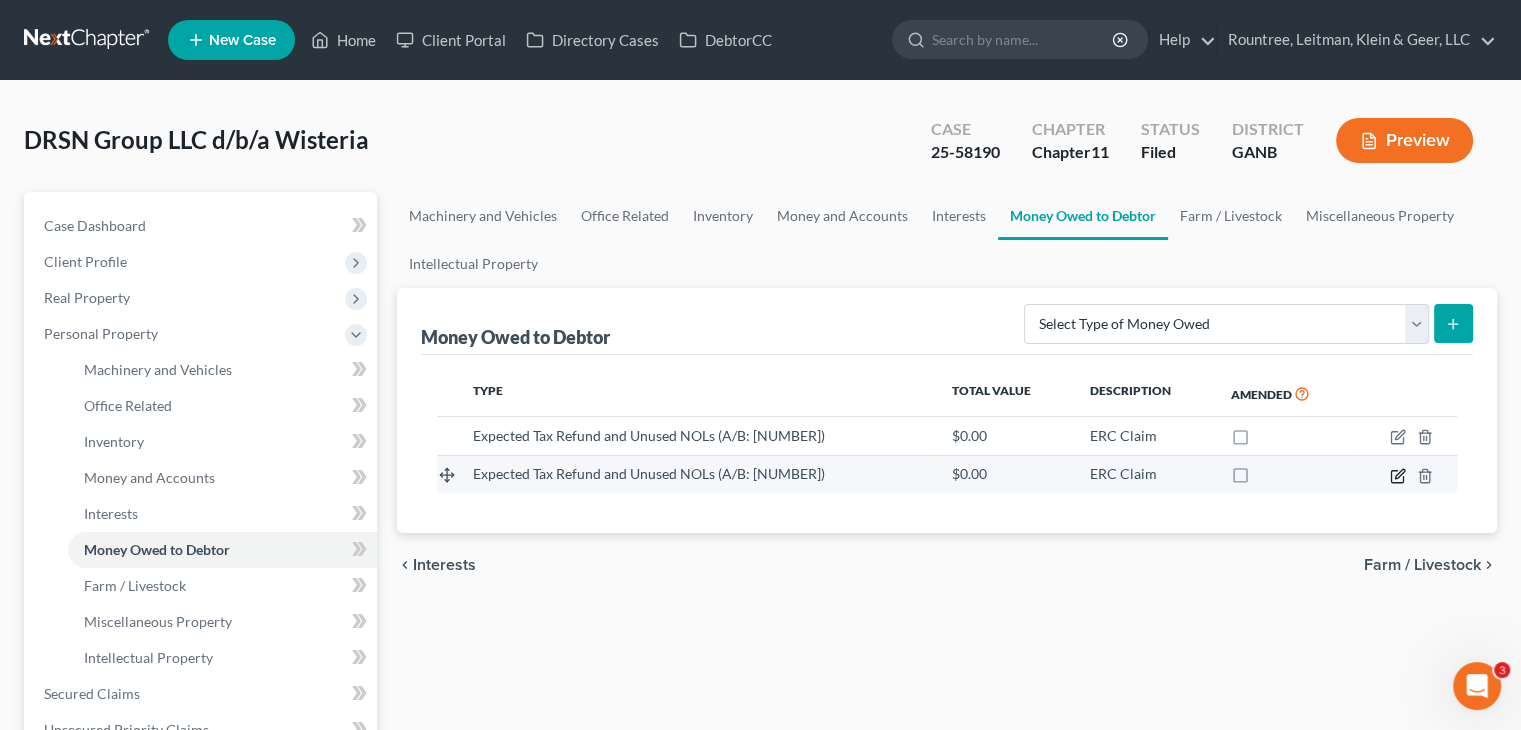 click 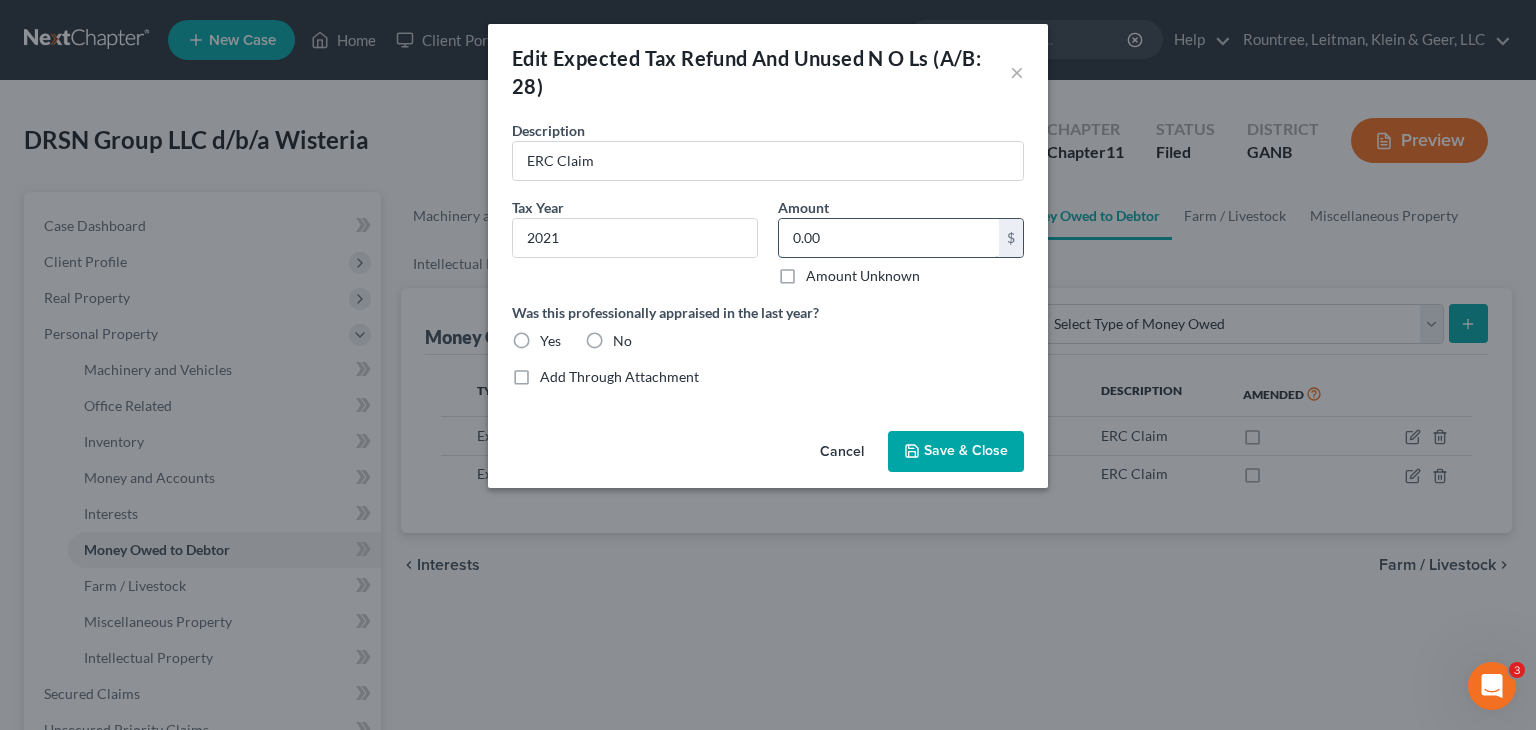 click on "0.00" at bounding box center (889, 238) 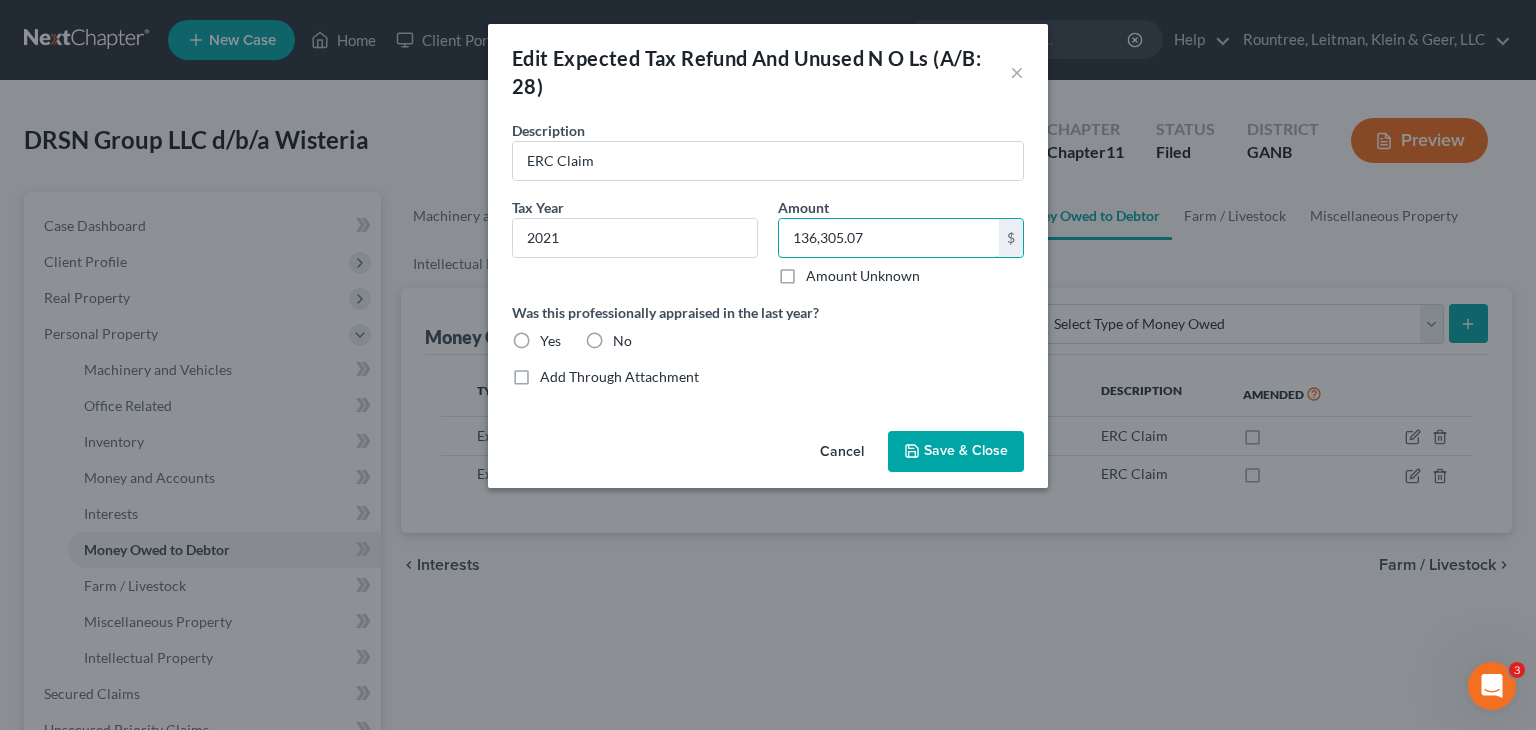 type on "136,305.07" 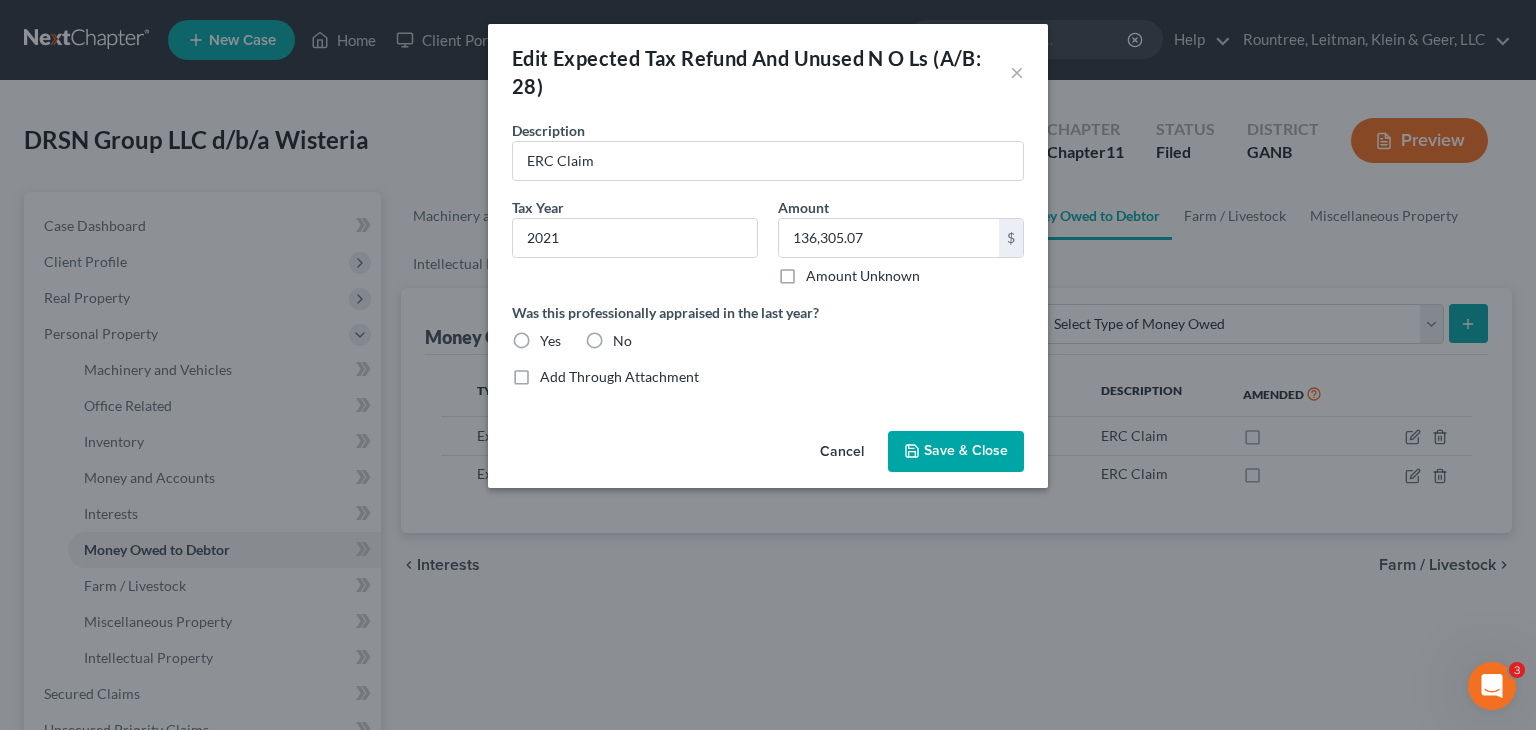click on "No" at bounding box center [622, 341] 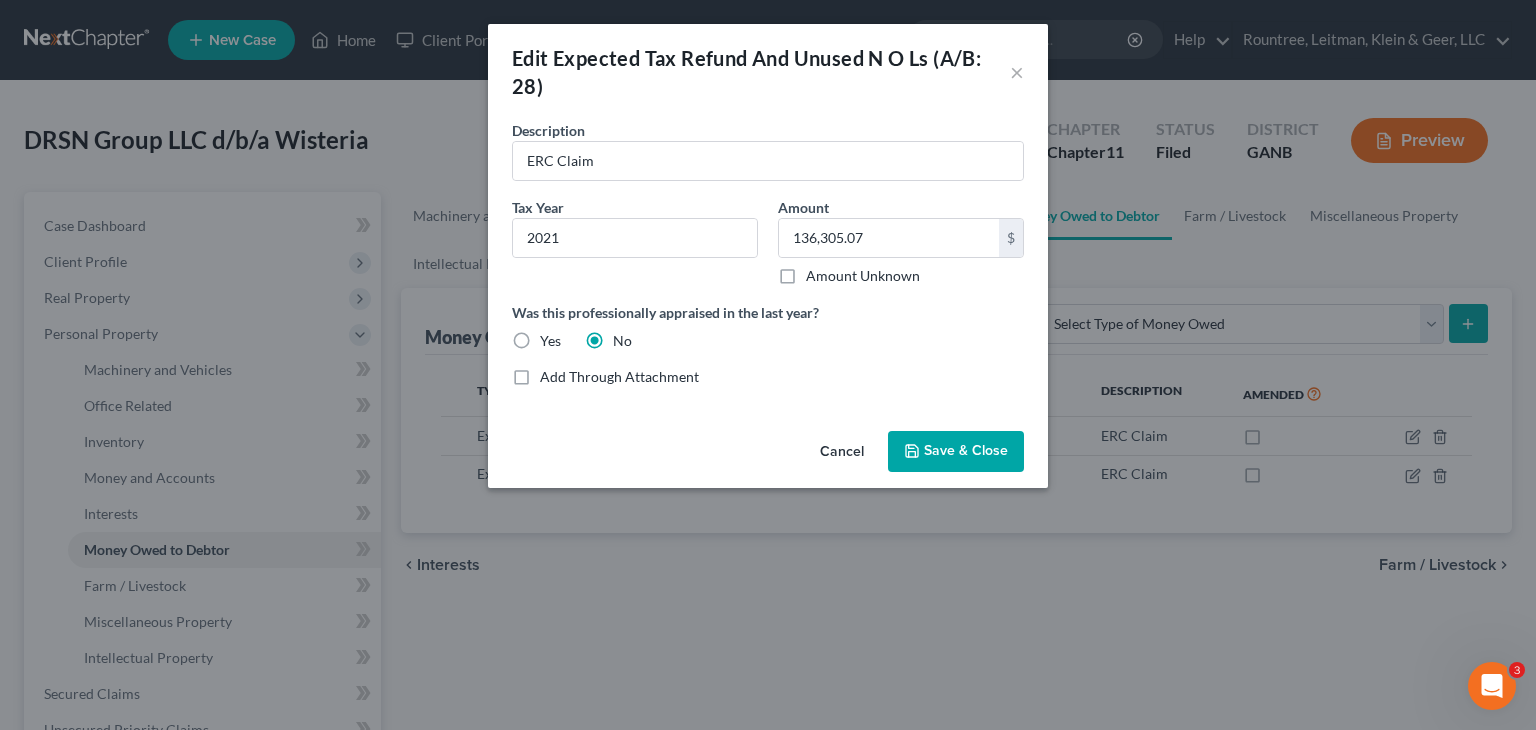 click on "Save & Close" at bounding box center (966, 451) 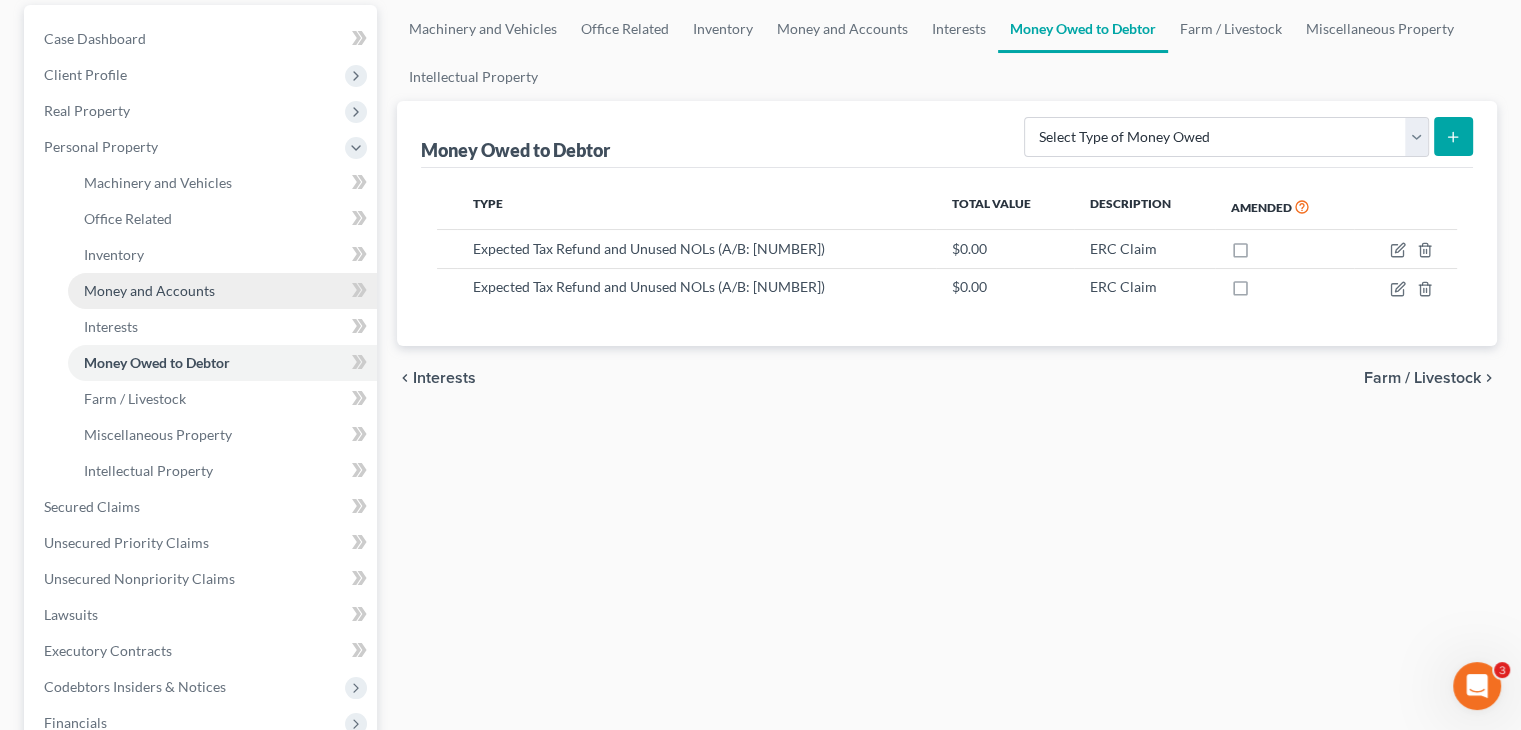 scroll, scrollTop: 512, scrollLeft: 0, axis: vertical 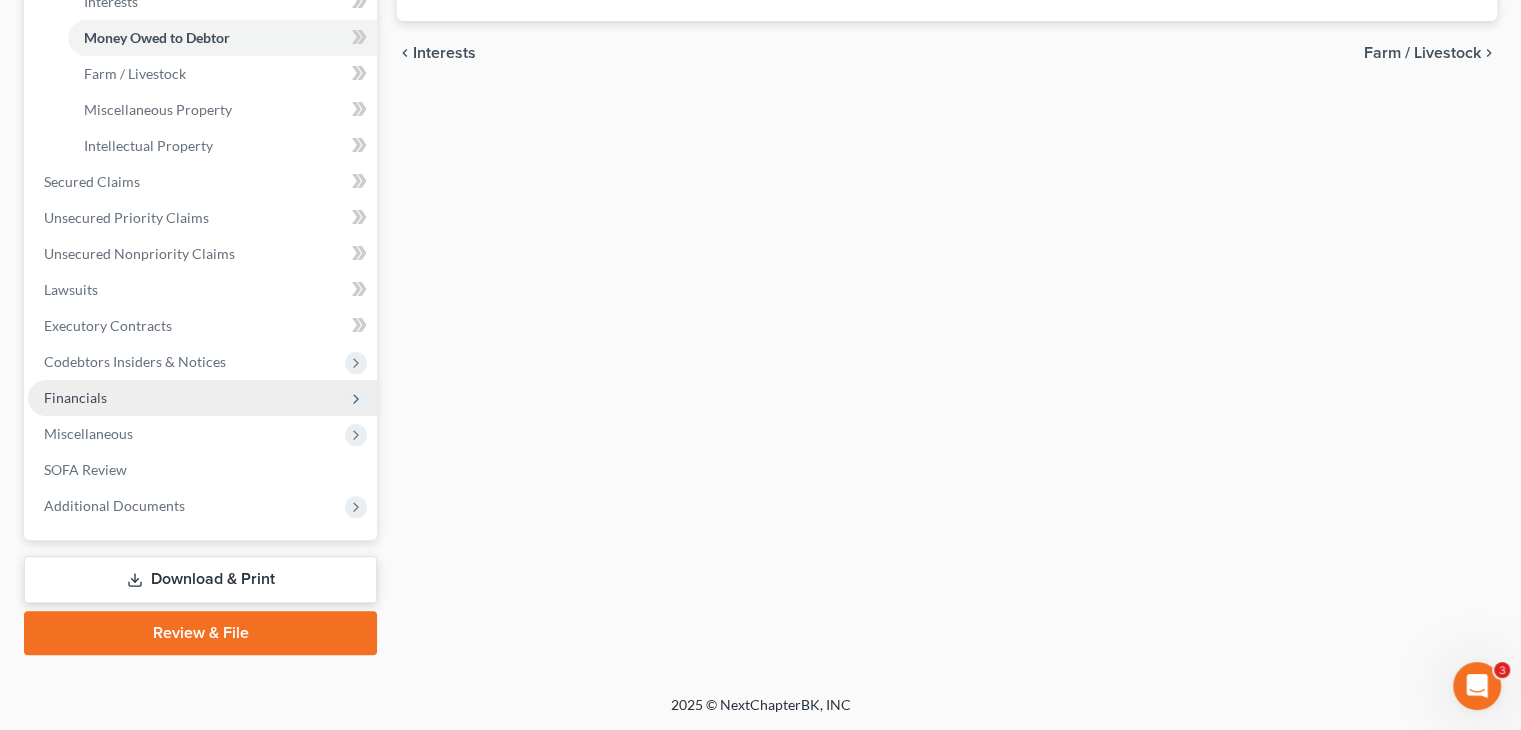 click on "Financials" at bounding box center (75, 397) 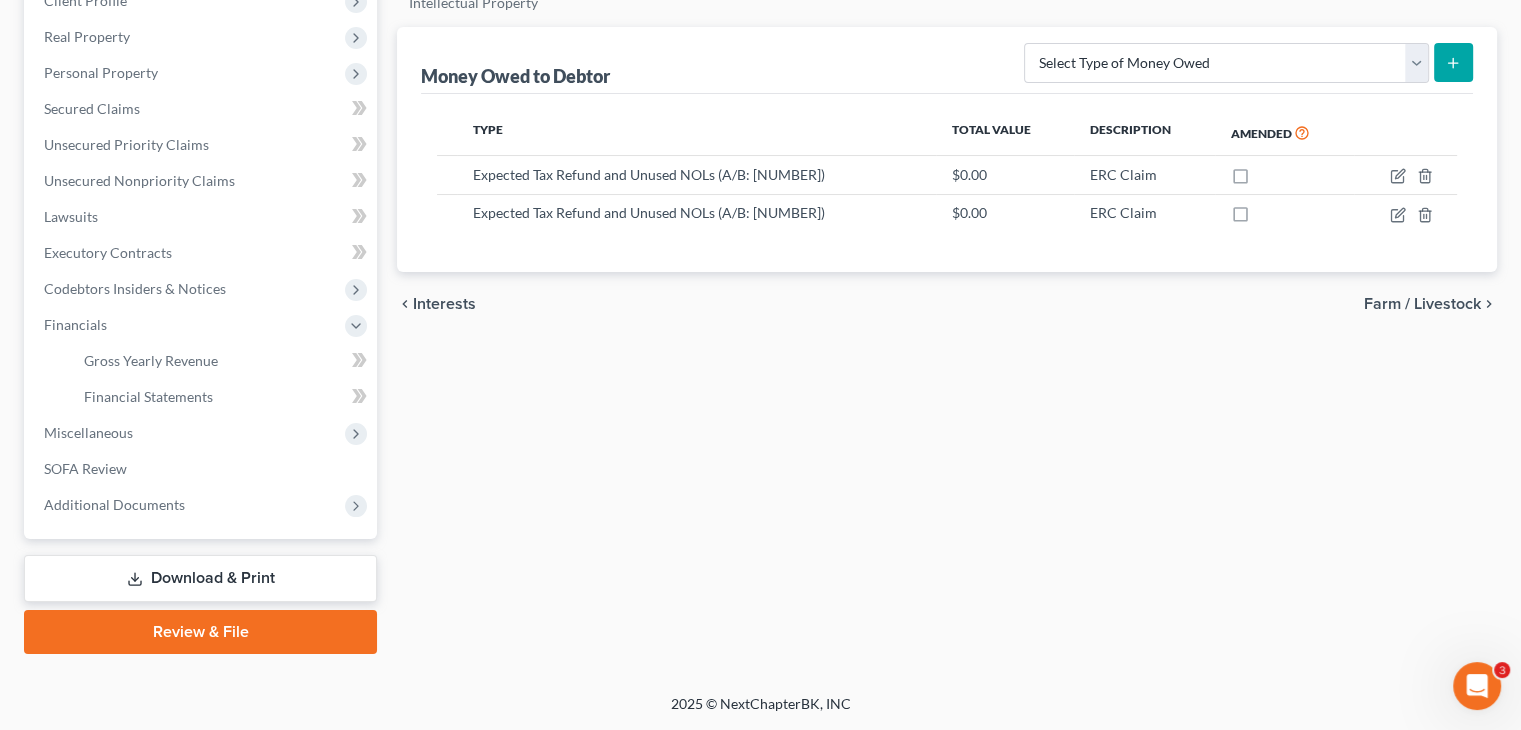 scroll, scrollTop: 260, scrollLeft: 0, axis: vertical 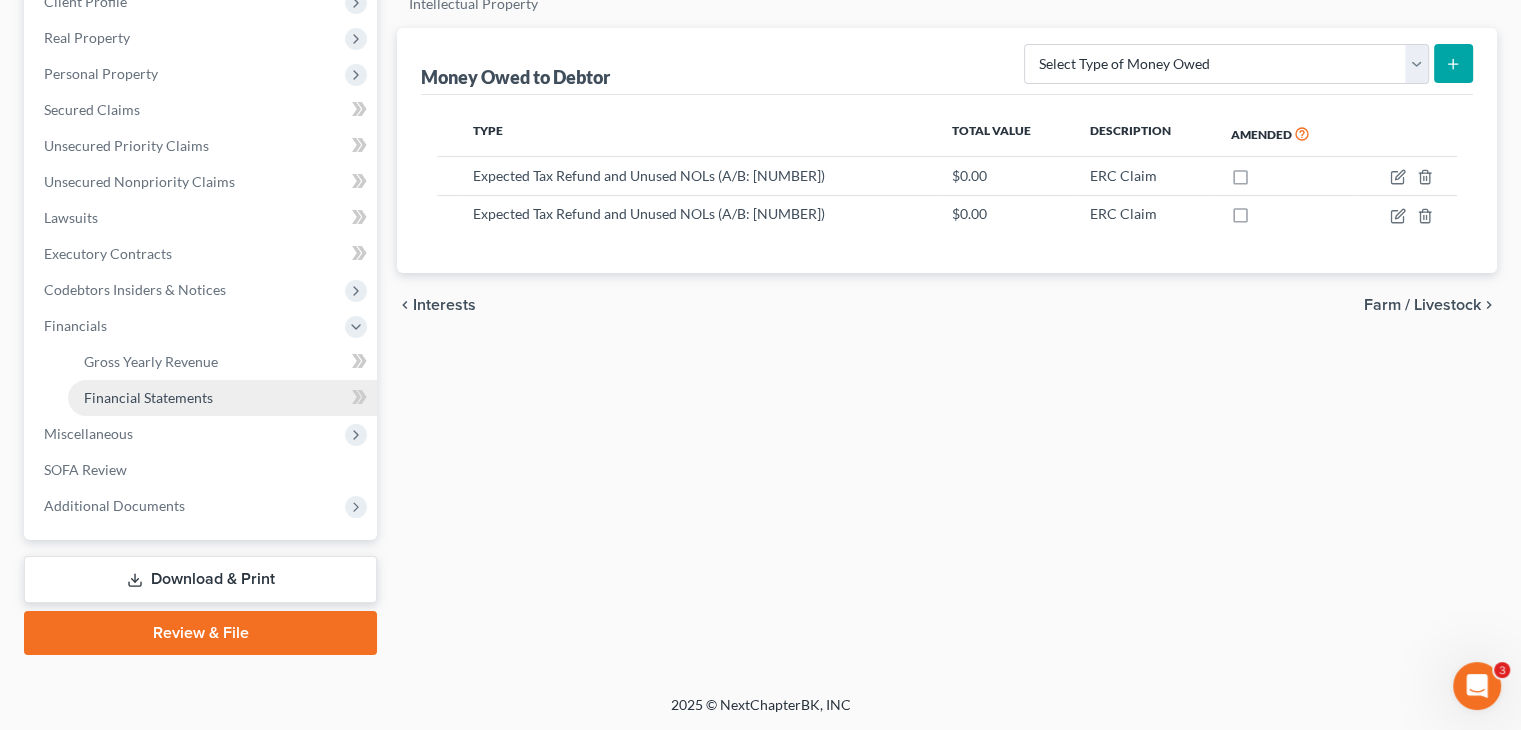 click on "Financial Statements" at bounding box center (148, 397) 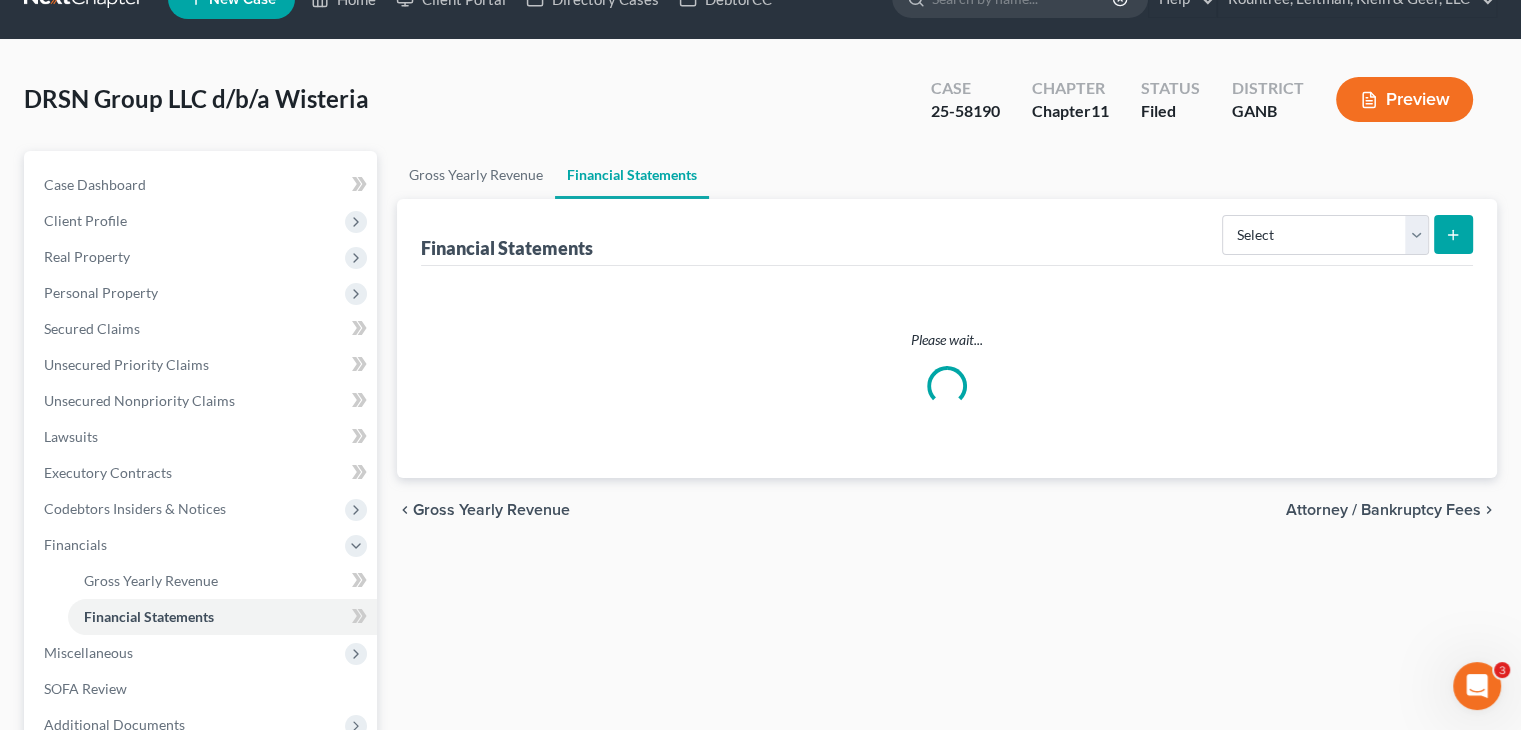 scroll, scrollTop: 0, scrollLeft: 0, axis: both 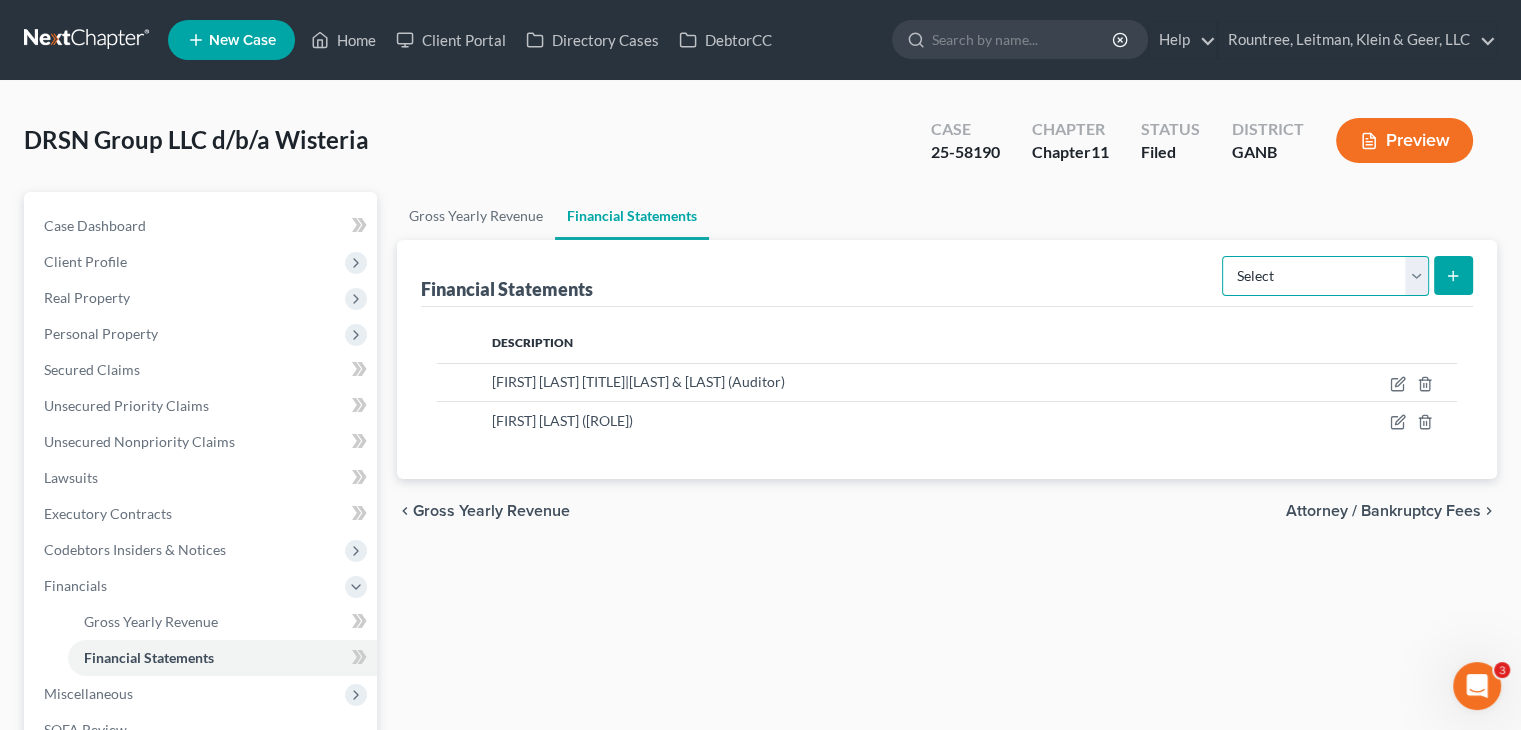 click on "Select Auditor Bookkeeper Creditor Pension Contribution Records Keeper Tax Consolidation Group" at bounding box center [1325, 276] 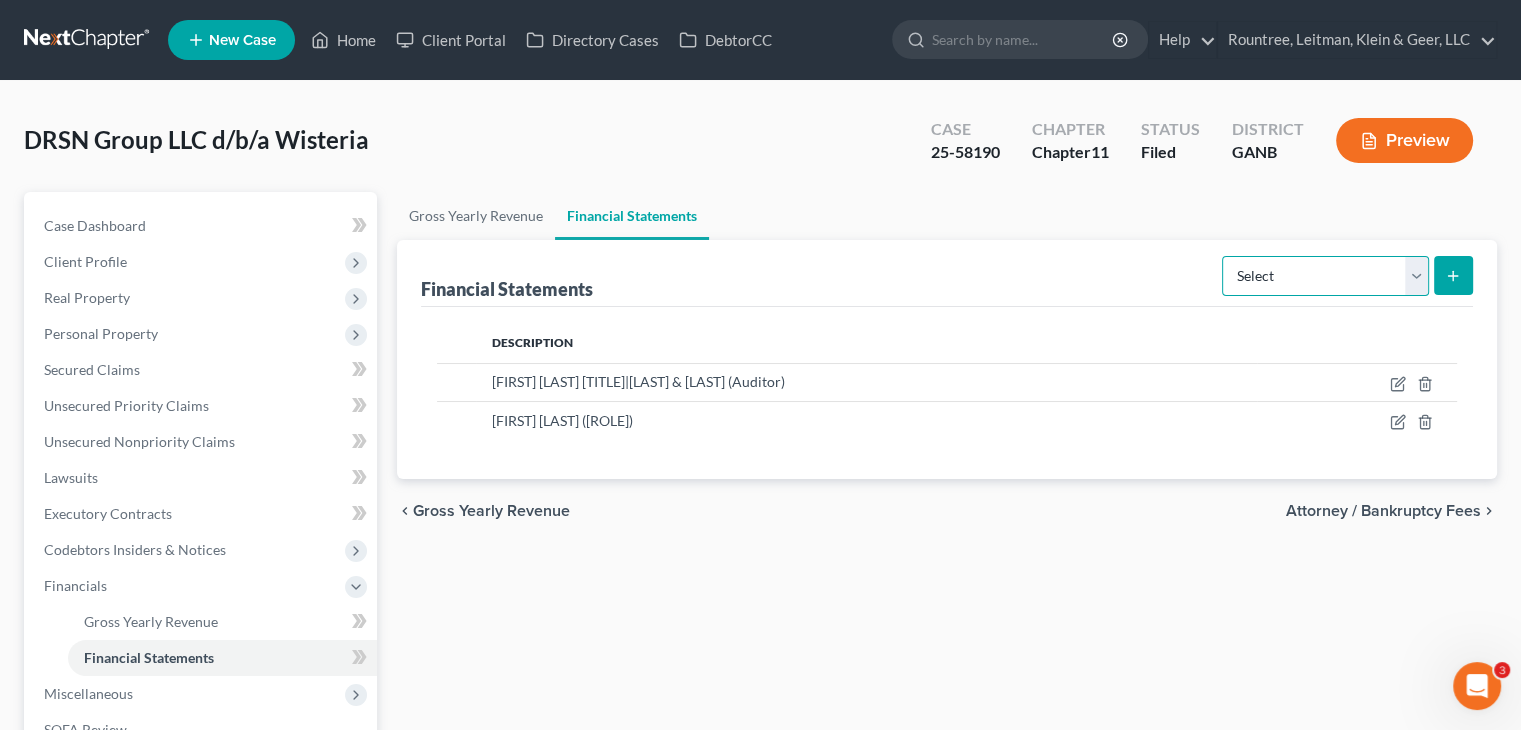 select on "auditor" 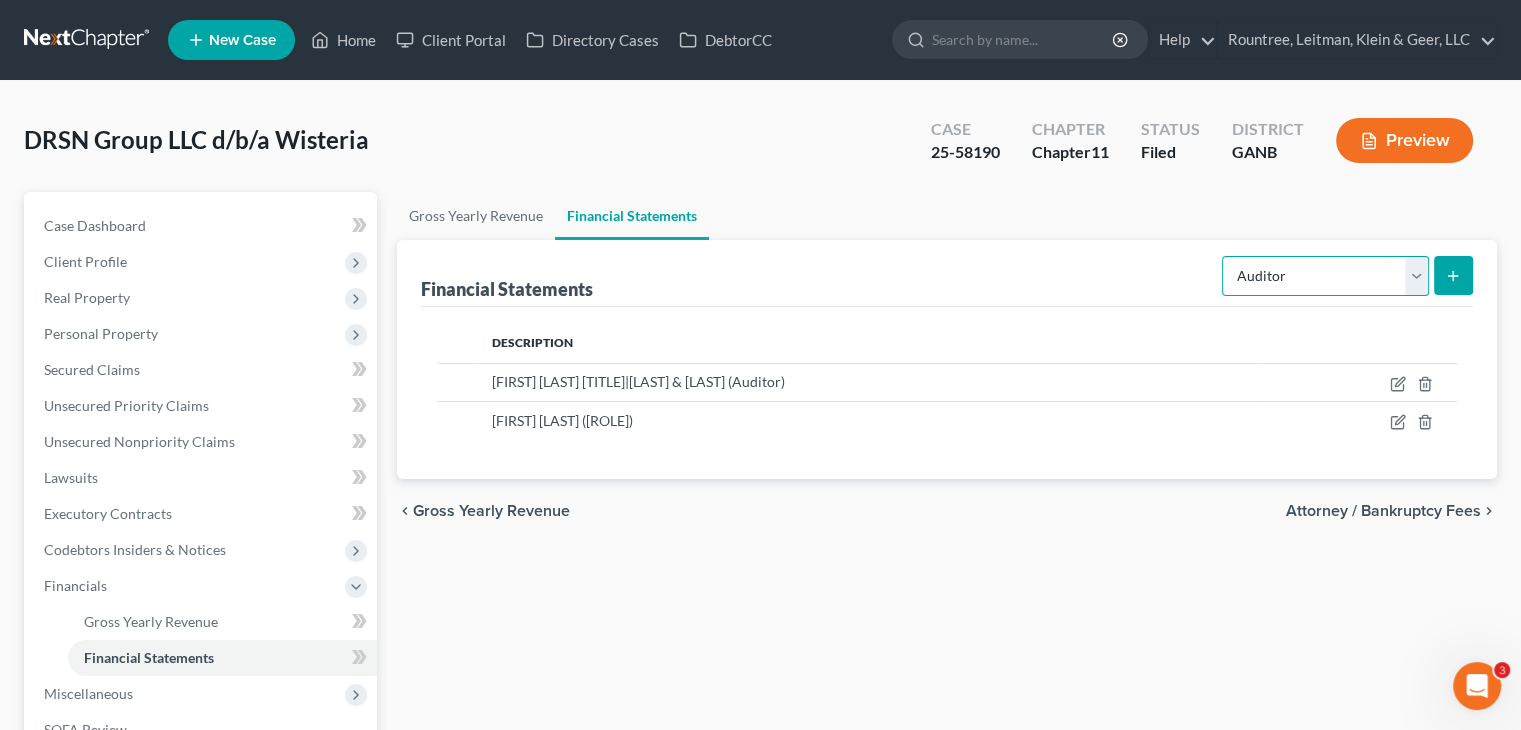 click on "Select Auditor Bookkeeper Creditor Pension Contribution Records Keeper Tax Consolidation Group" at bounding box center (1325, 276) 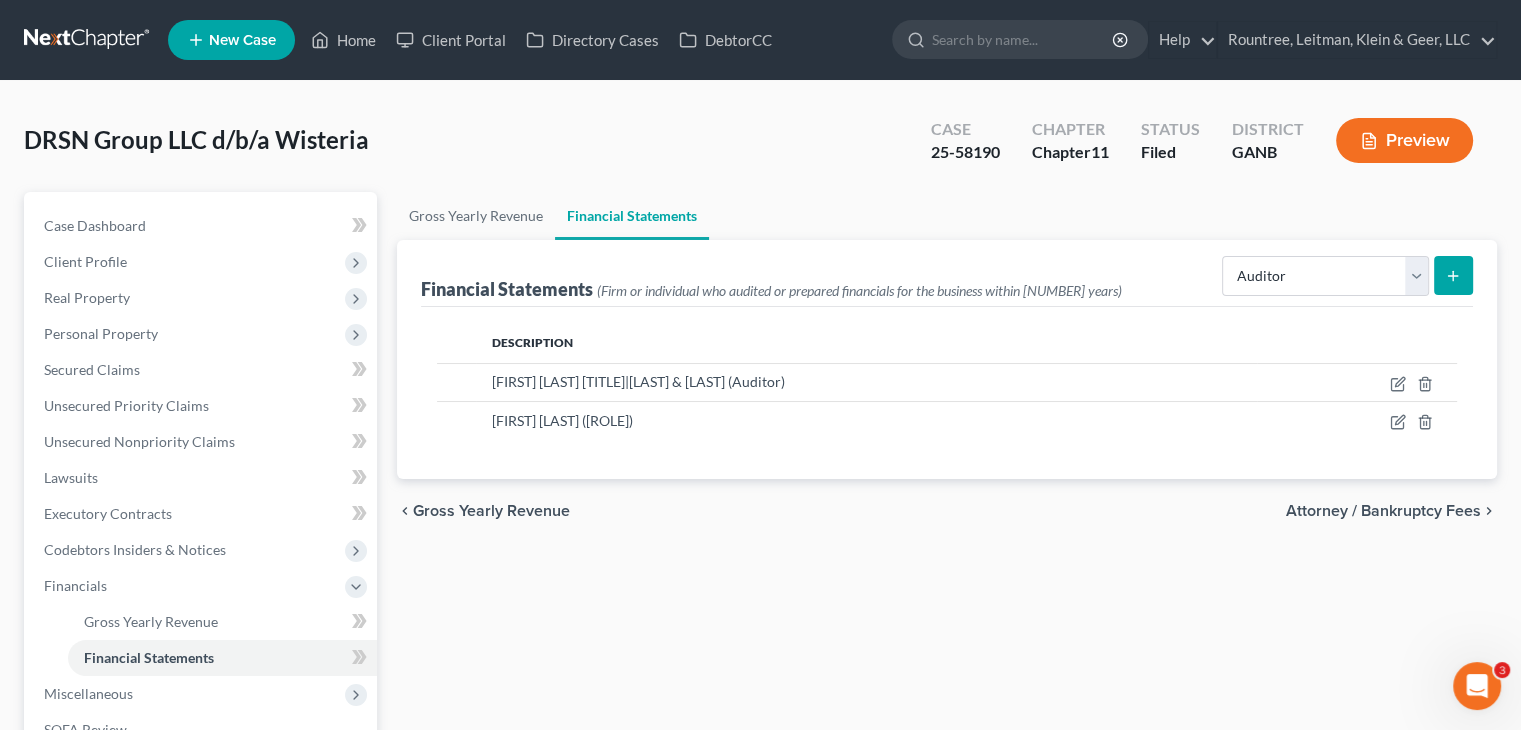 click 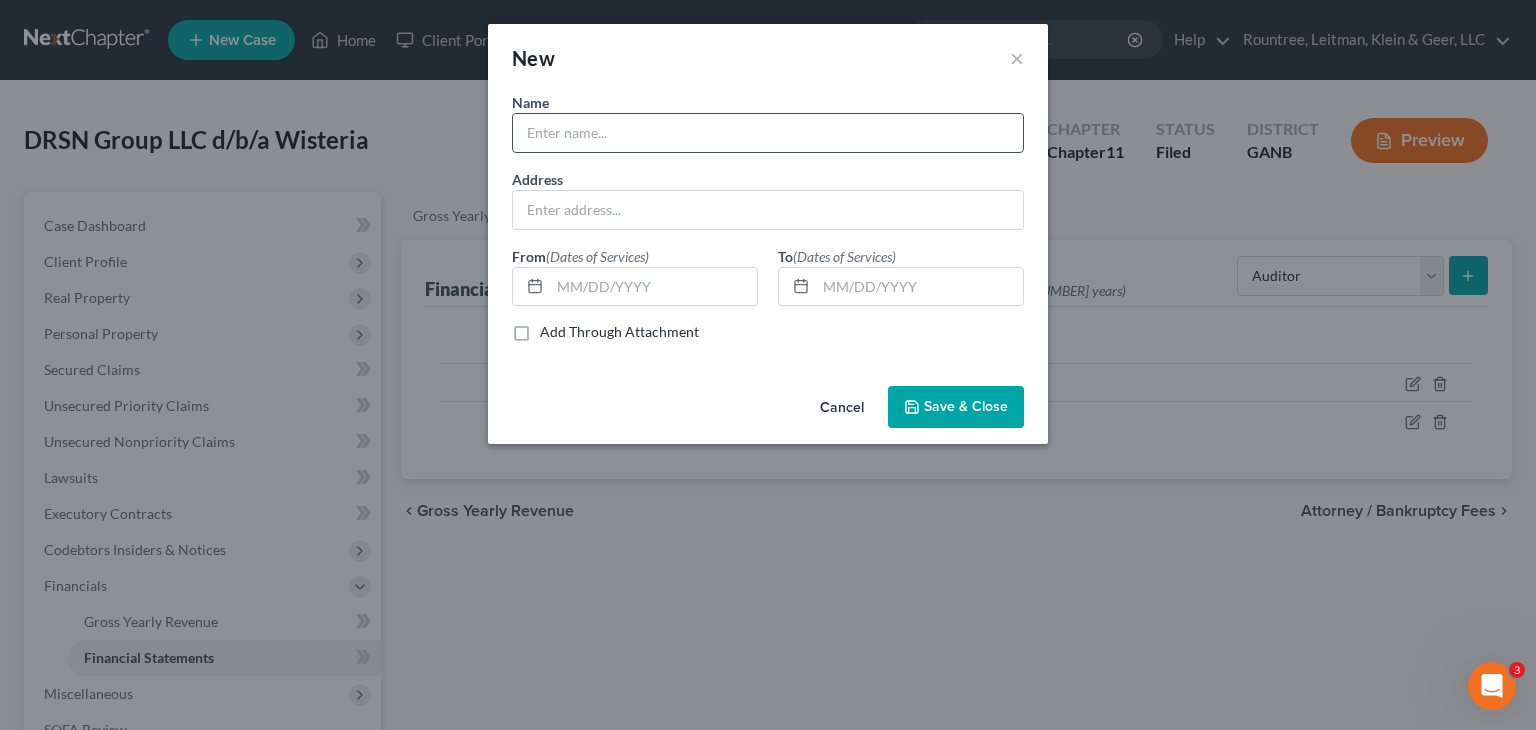 click at bounding box center (768, 133) 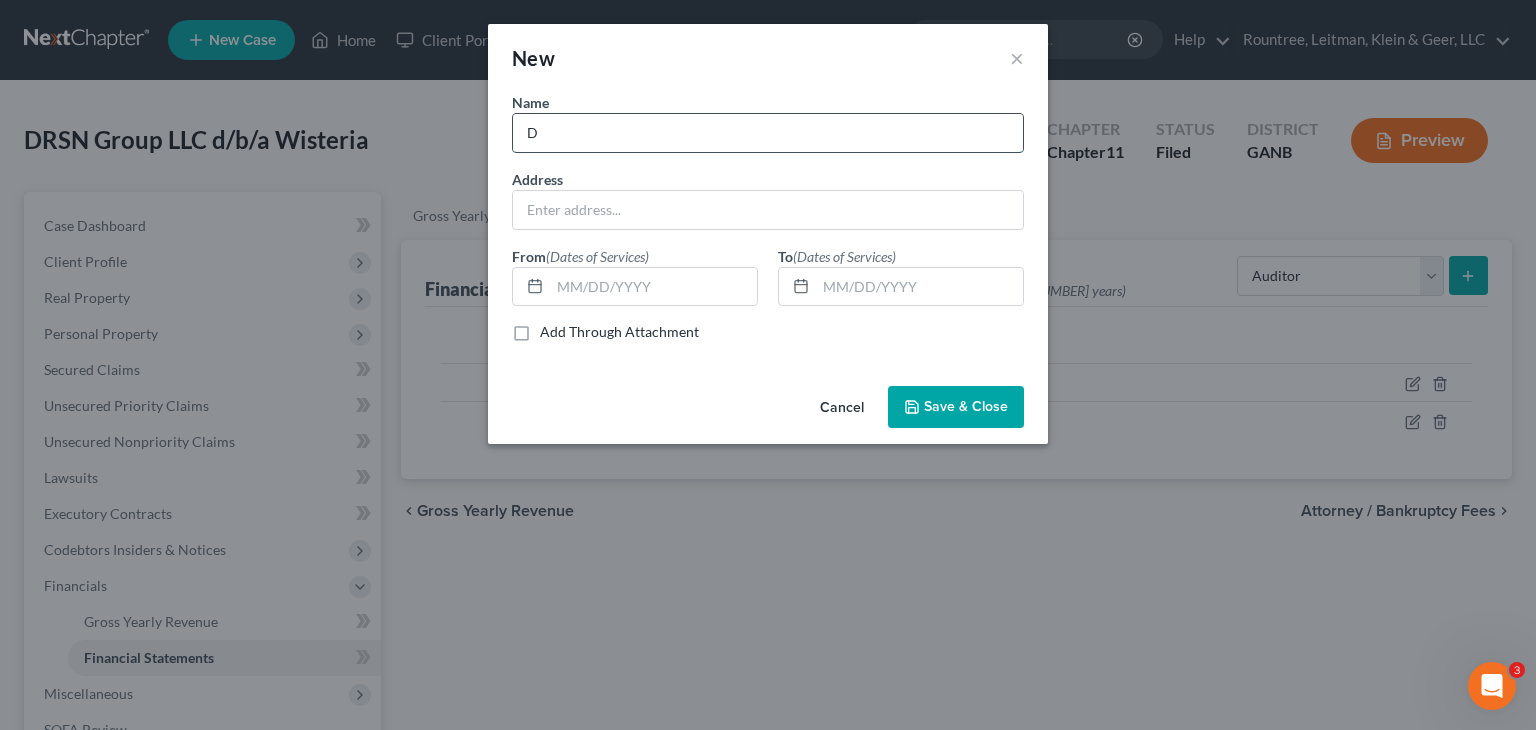 click on "D" at bounding box center [768, 133] 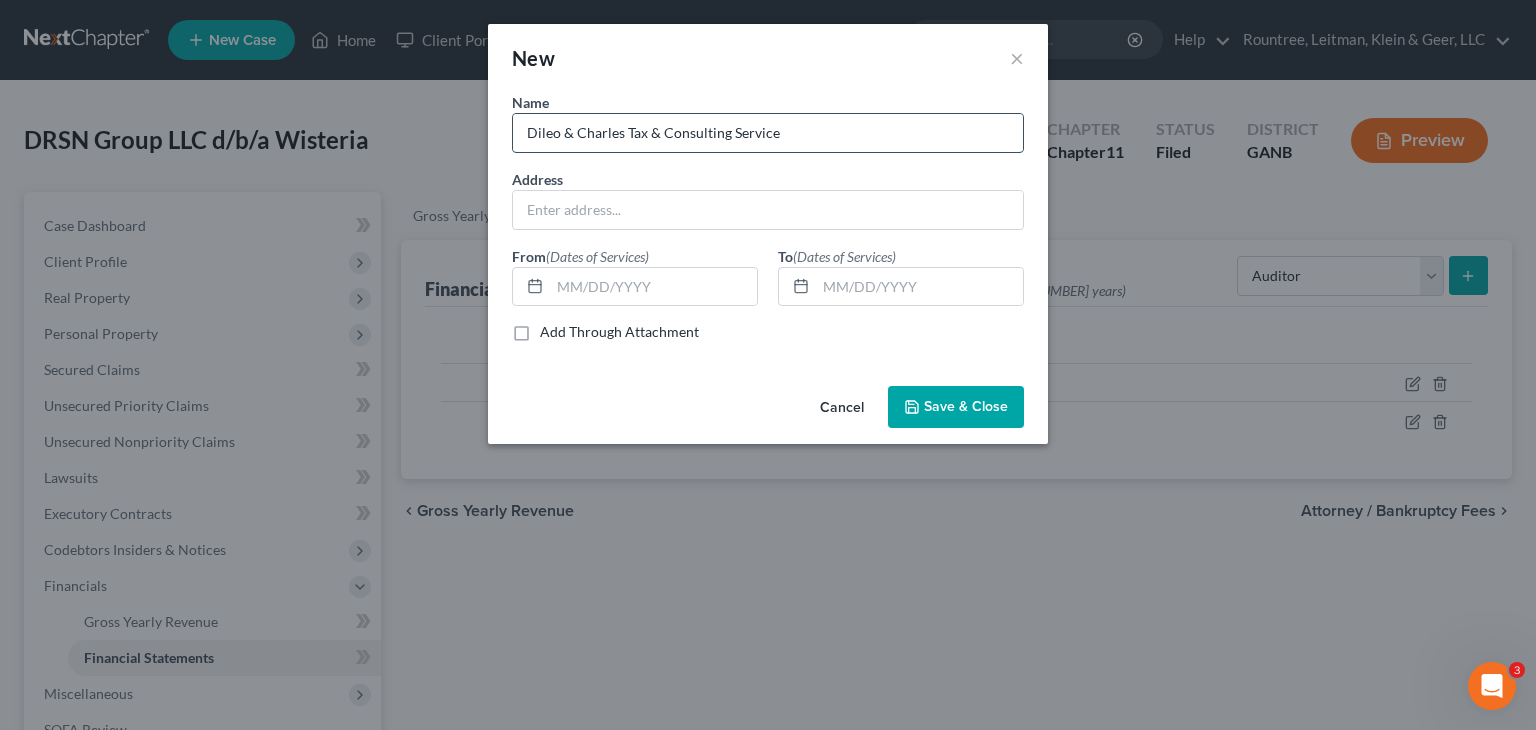 type on "Dileo & Charles Tax & Consulting Service" 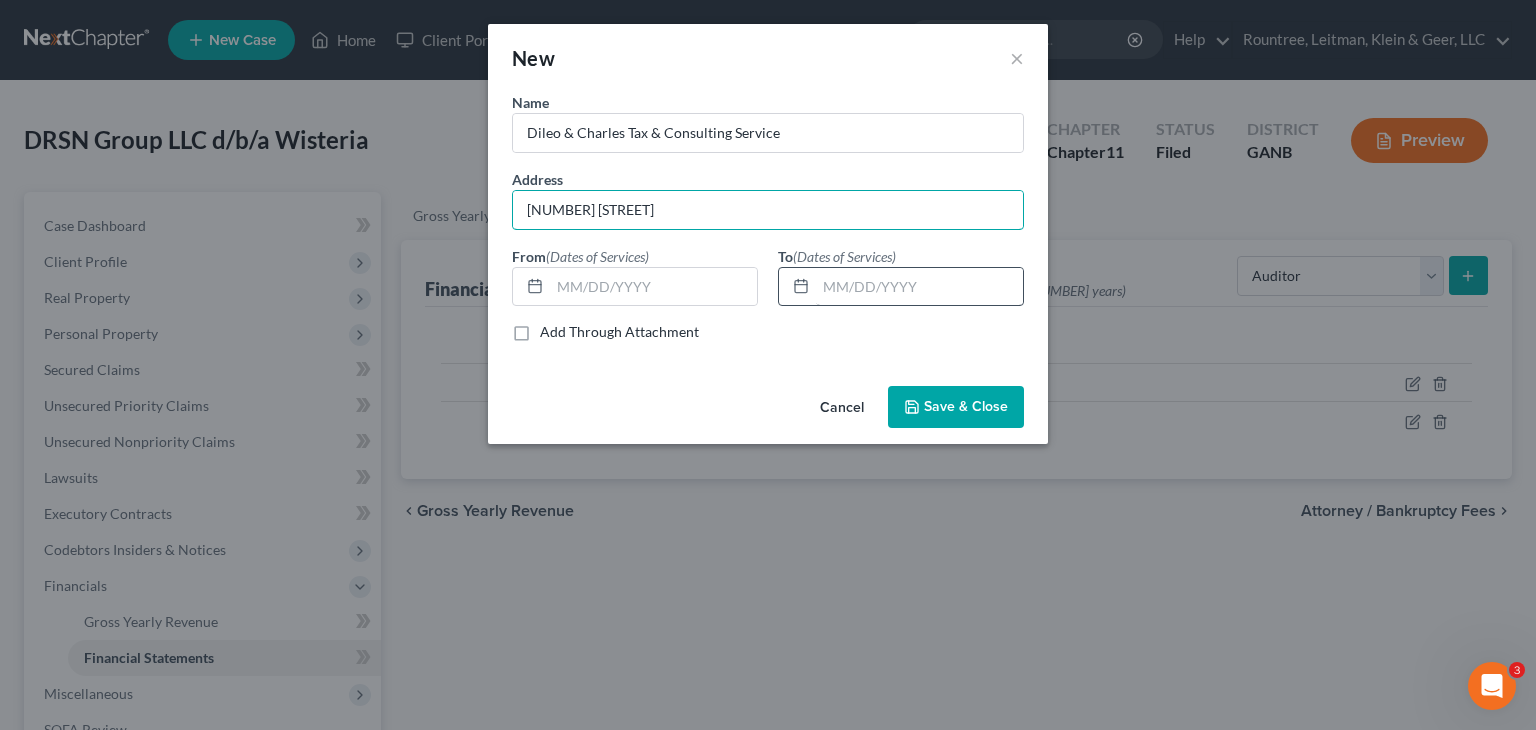 type on "[NUMBER] [STREET]" 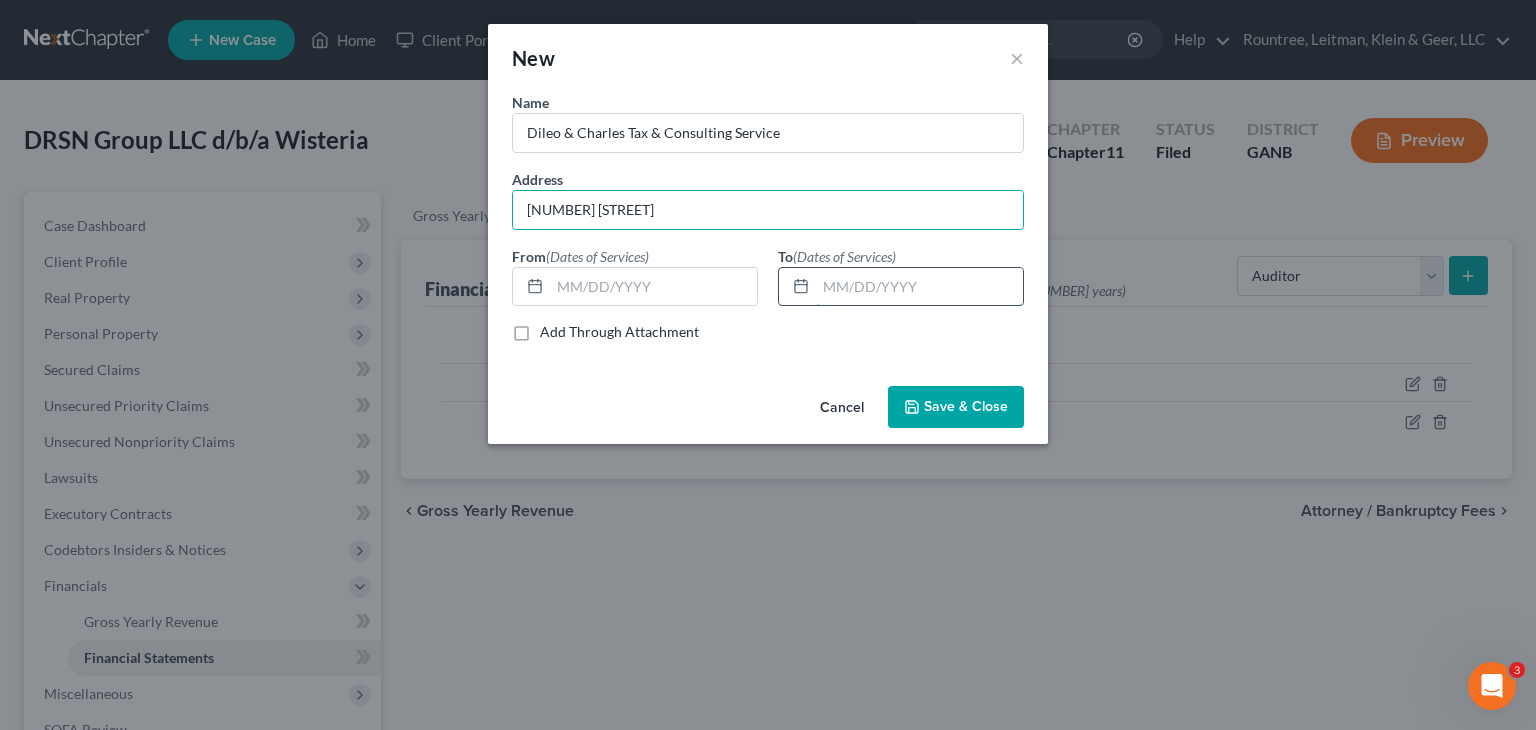 click at bounding box center [919, 287] 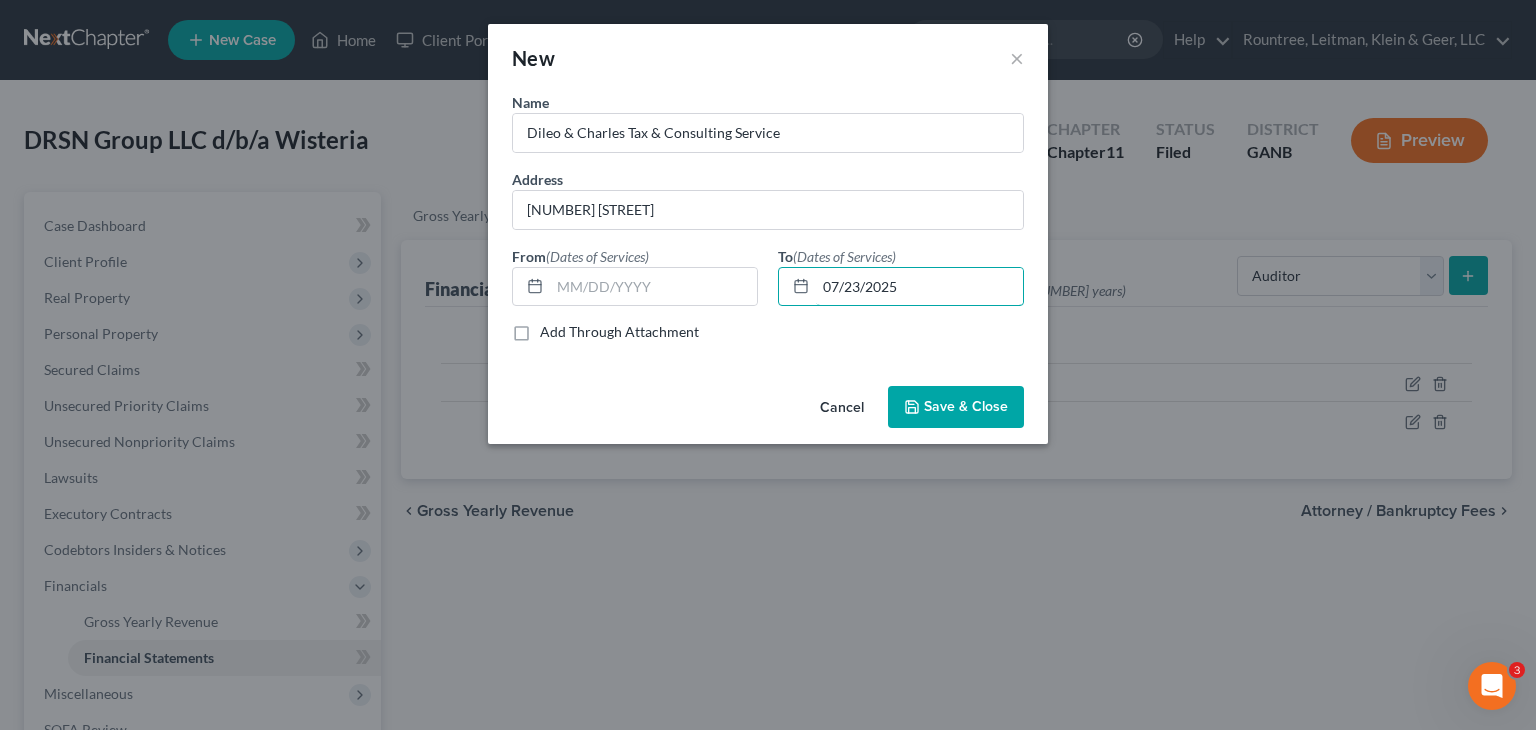 type on "07/23/2025" 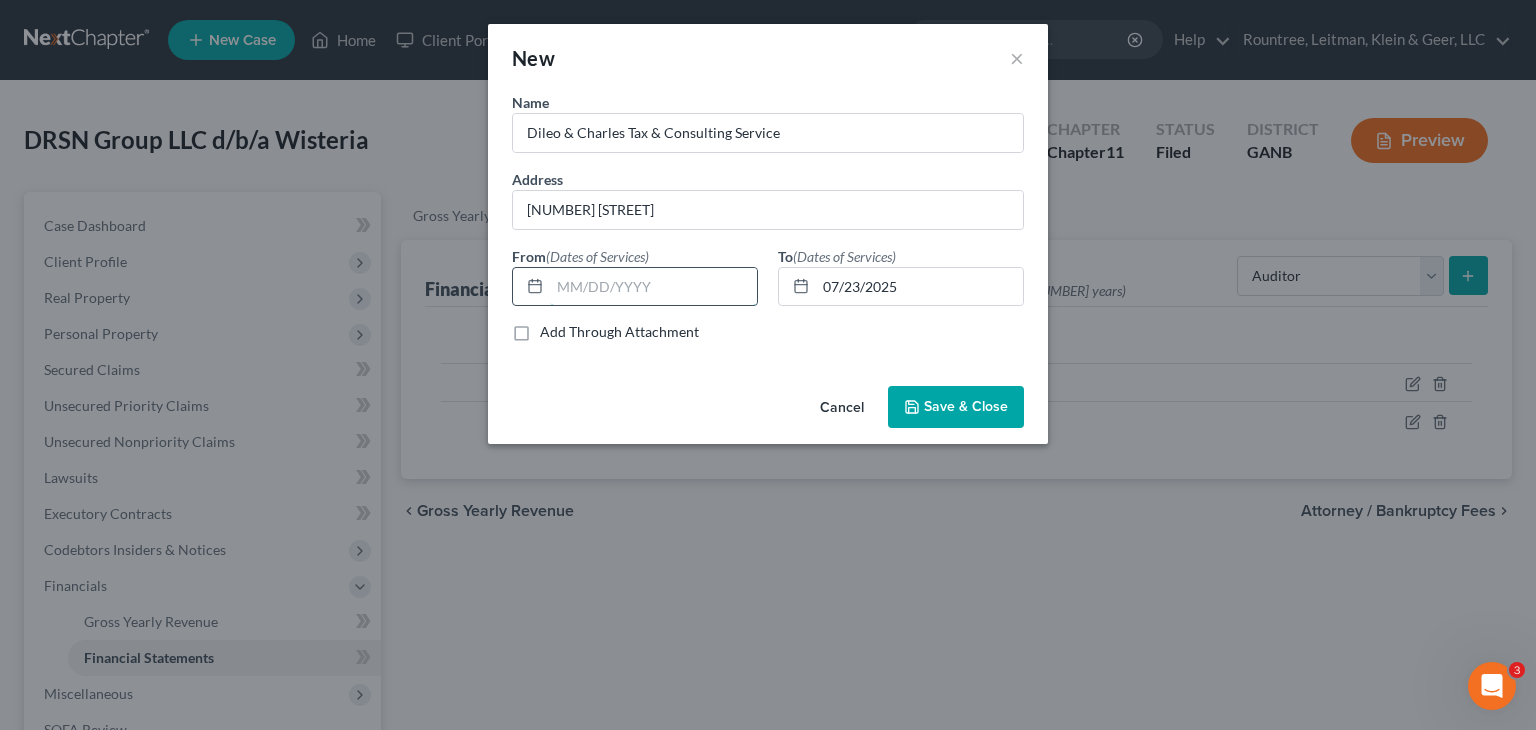 drag, startPoint x: 564, startPoint y: 289, endPoint x: 621, endPoint y: 325, distance: 67.41662 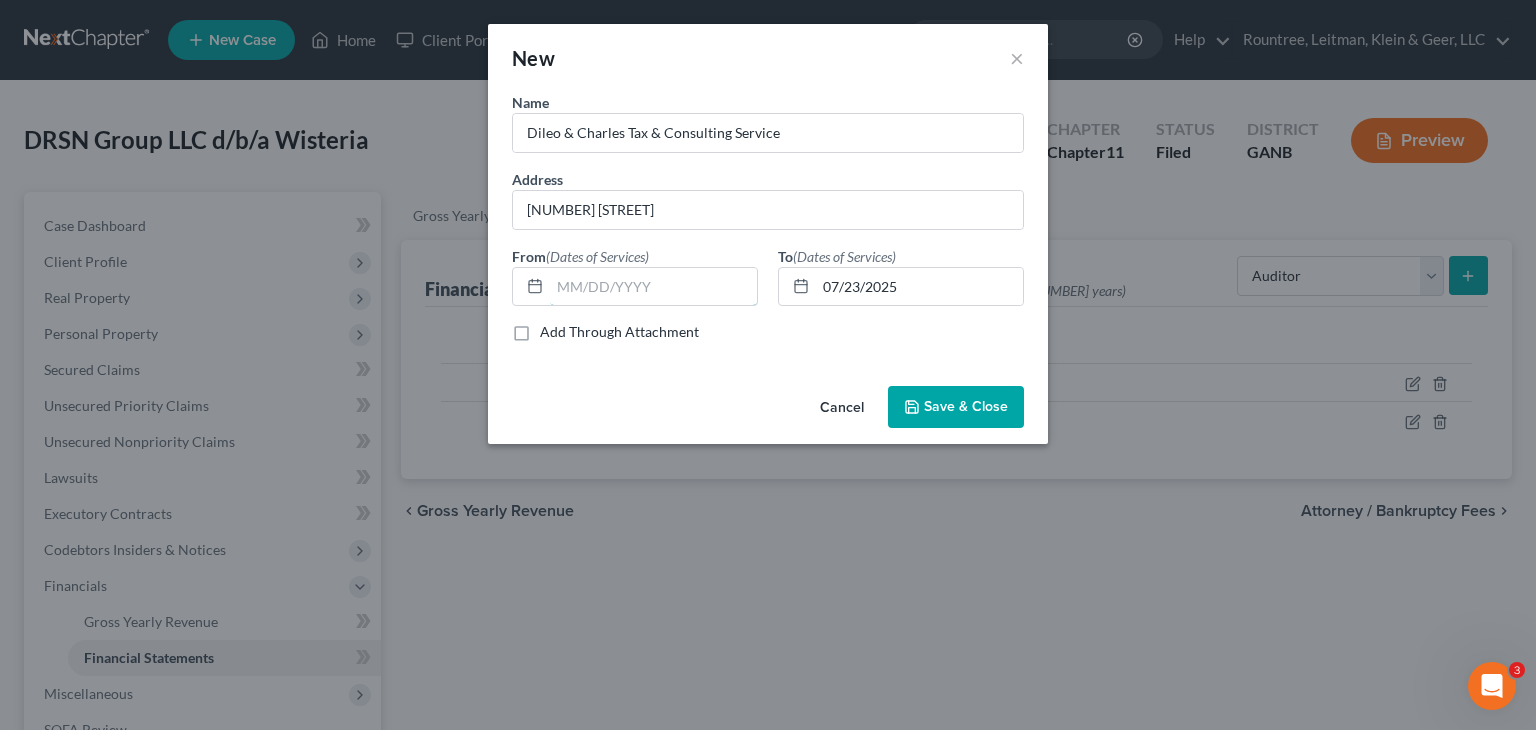 click at bounding box center [653, 287] 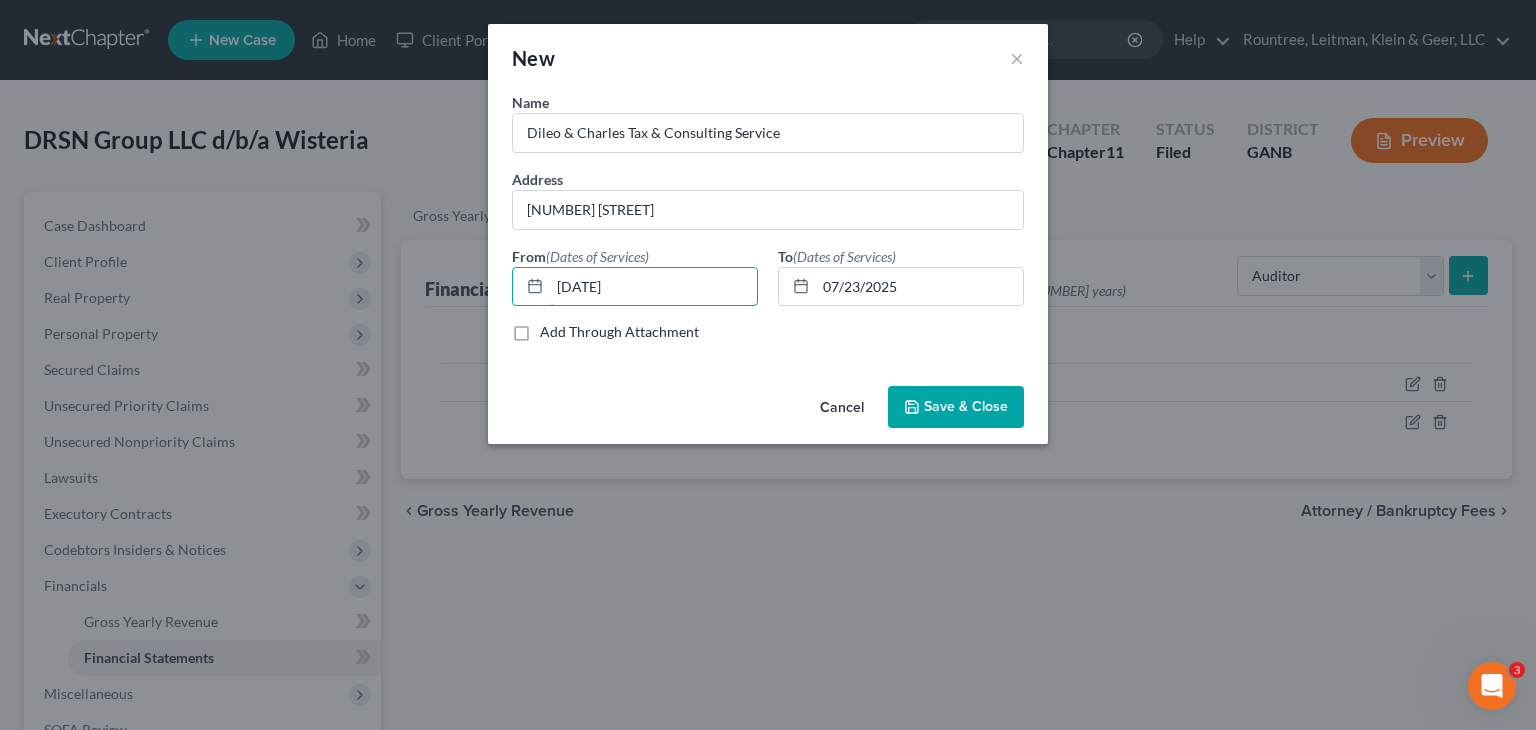 type on "[DATE]" 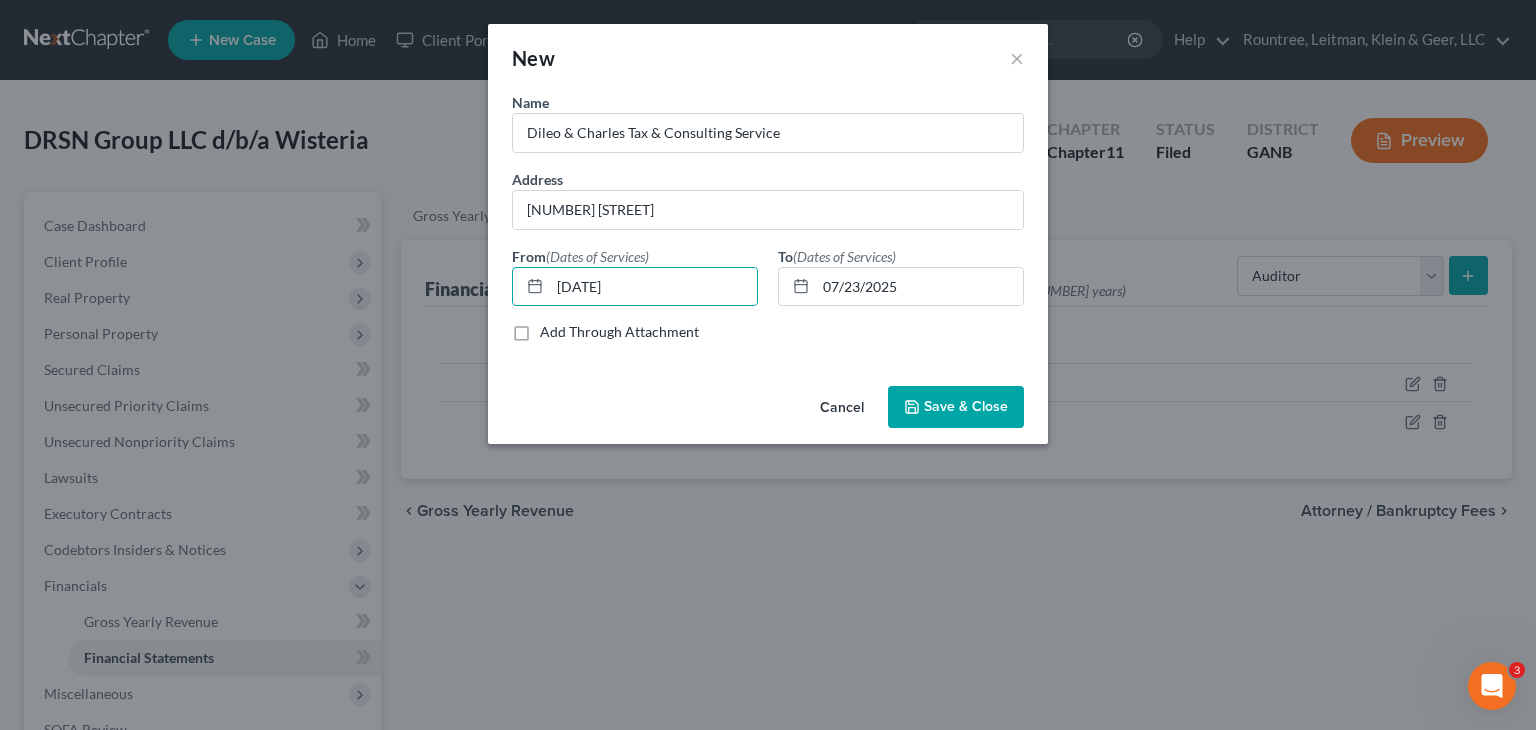 click on "Save & Close" at bounding box center (966, 406) 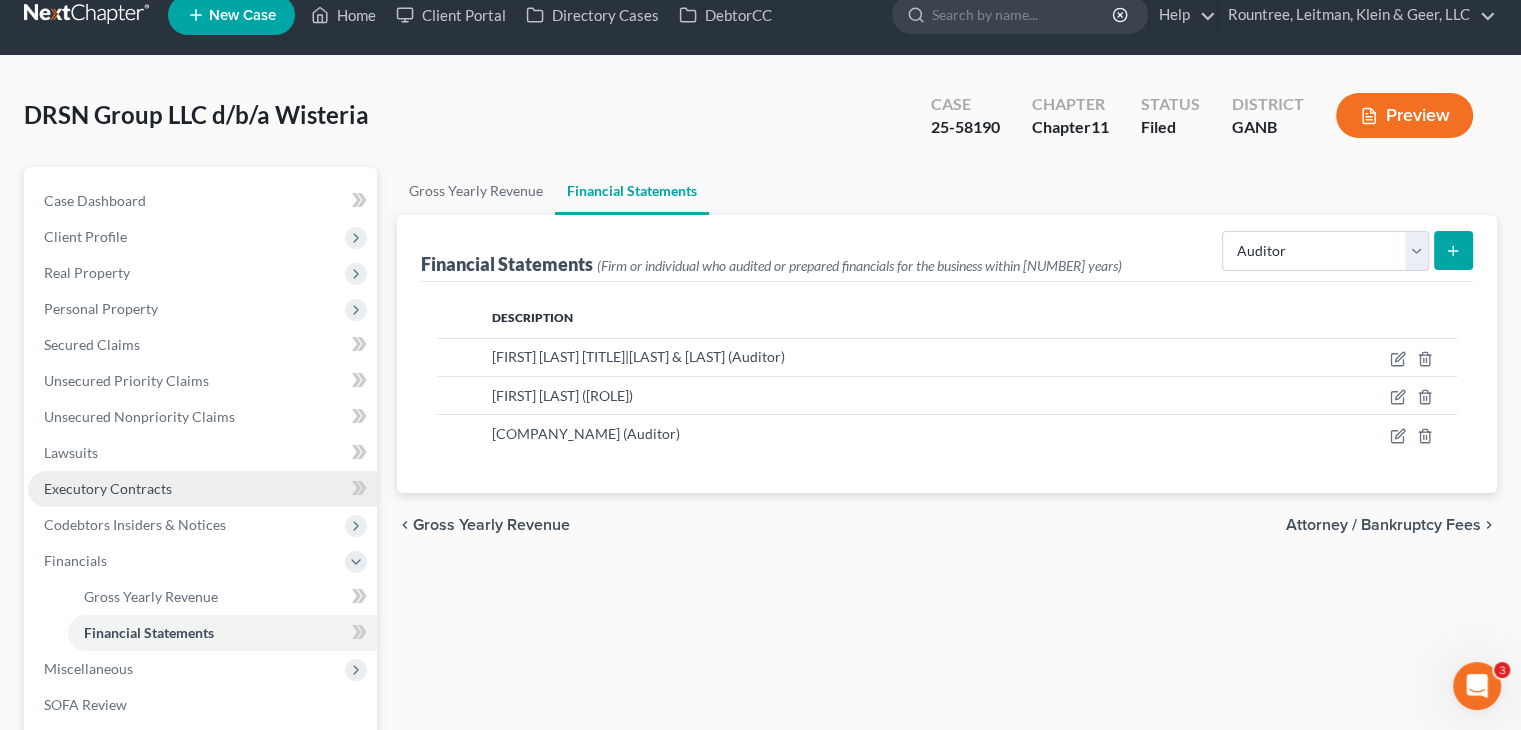 scroll, scrollTop: 0, scrollLeft: 0, axis: both 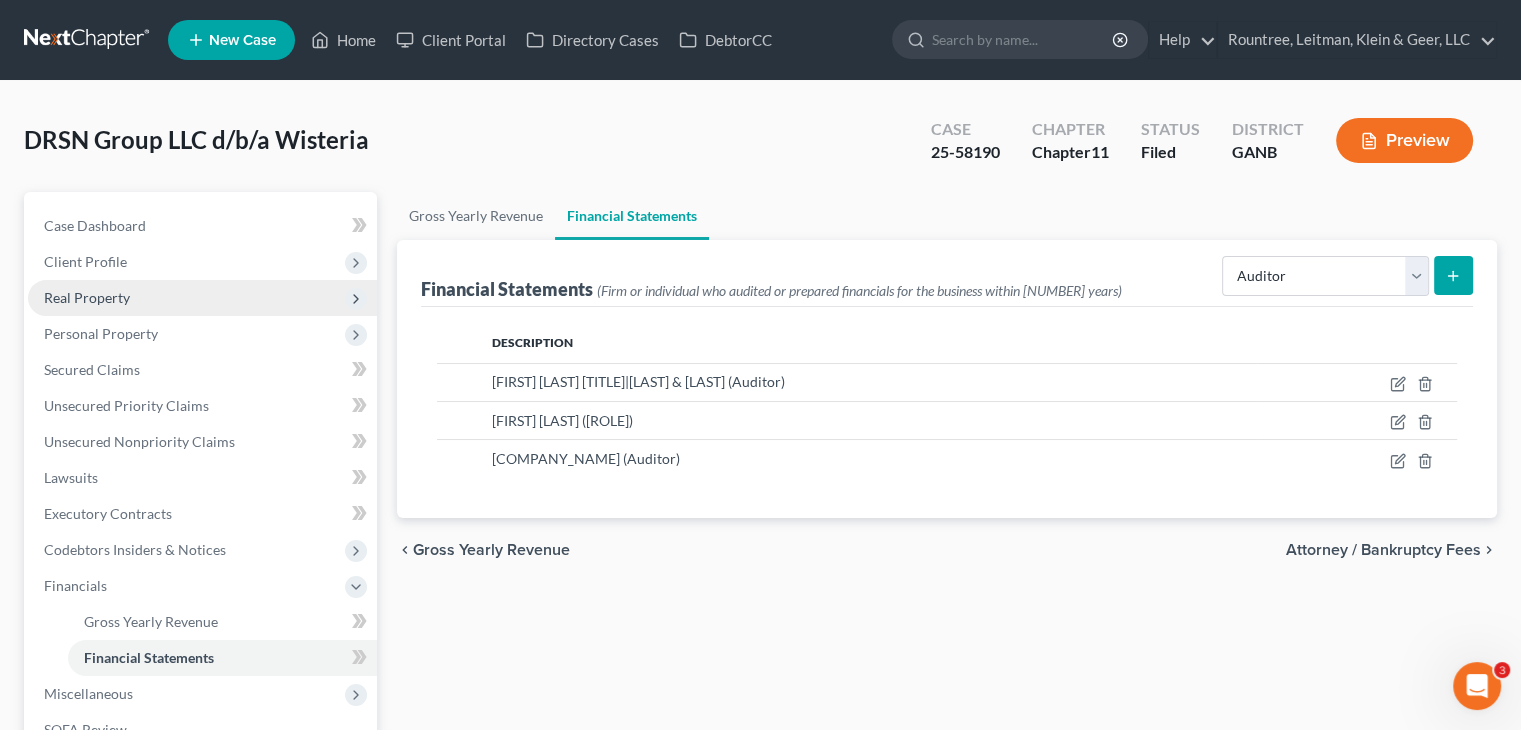 click on "Real Property" at bounding box center [202, 298] 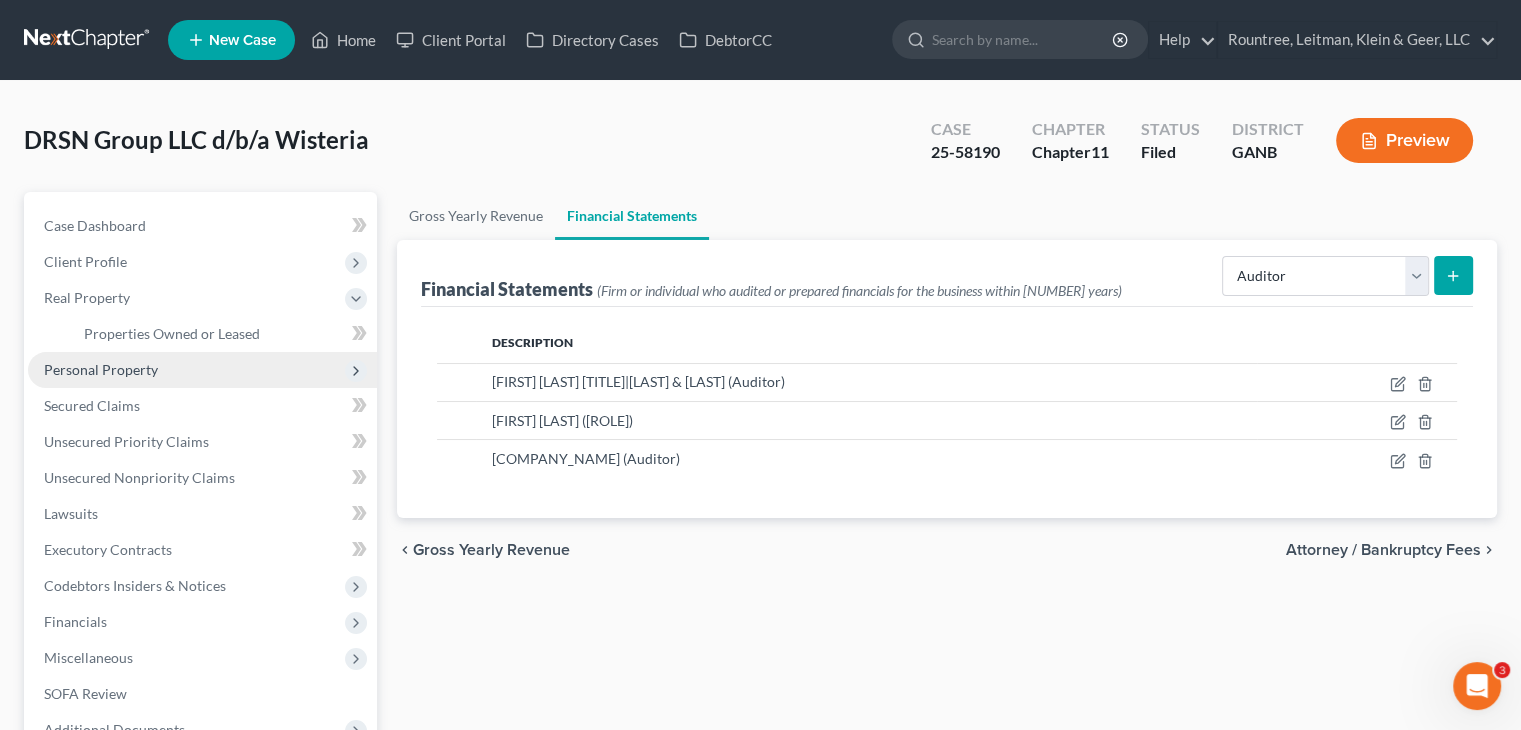 click on "Personal Property" at bounding box center [101, 369] 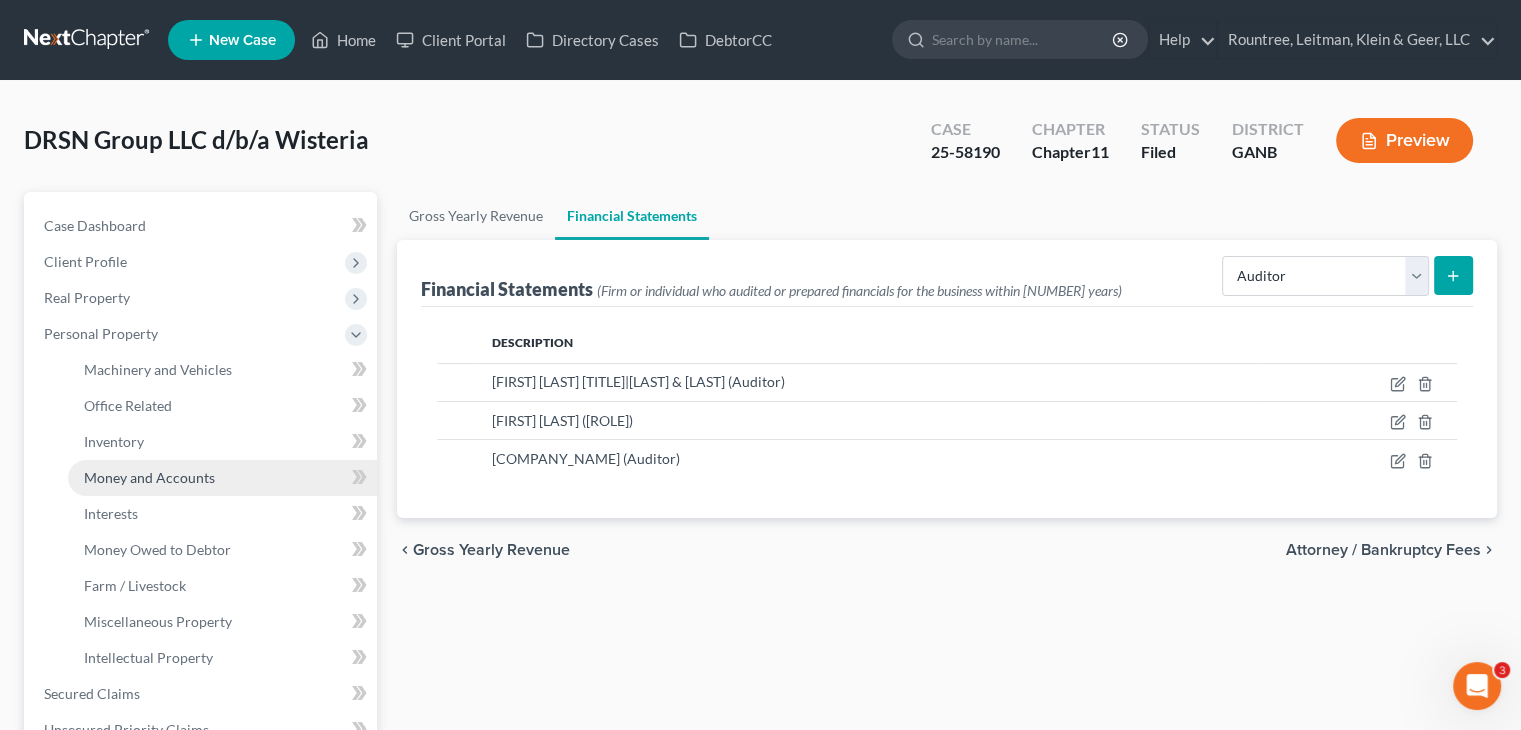 click on "Money and Accounts" at bounding box center [149, 477] 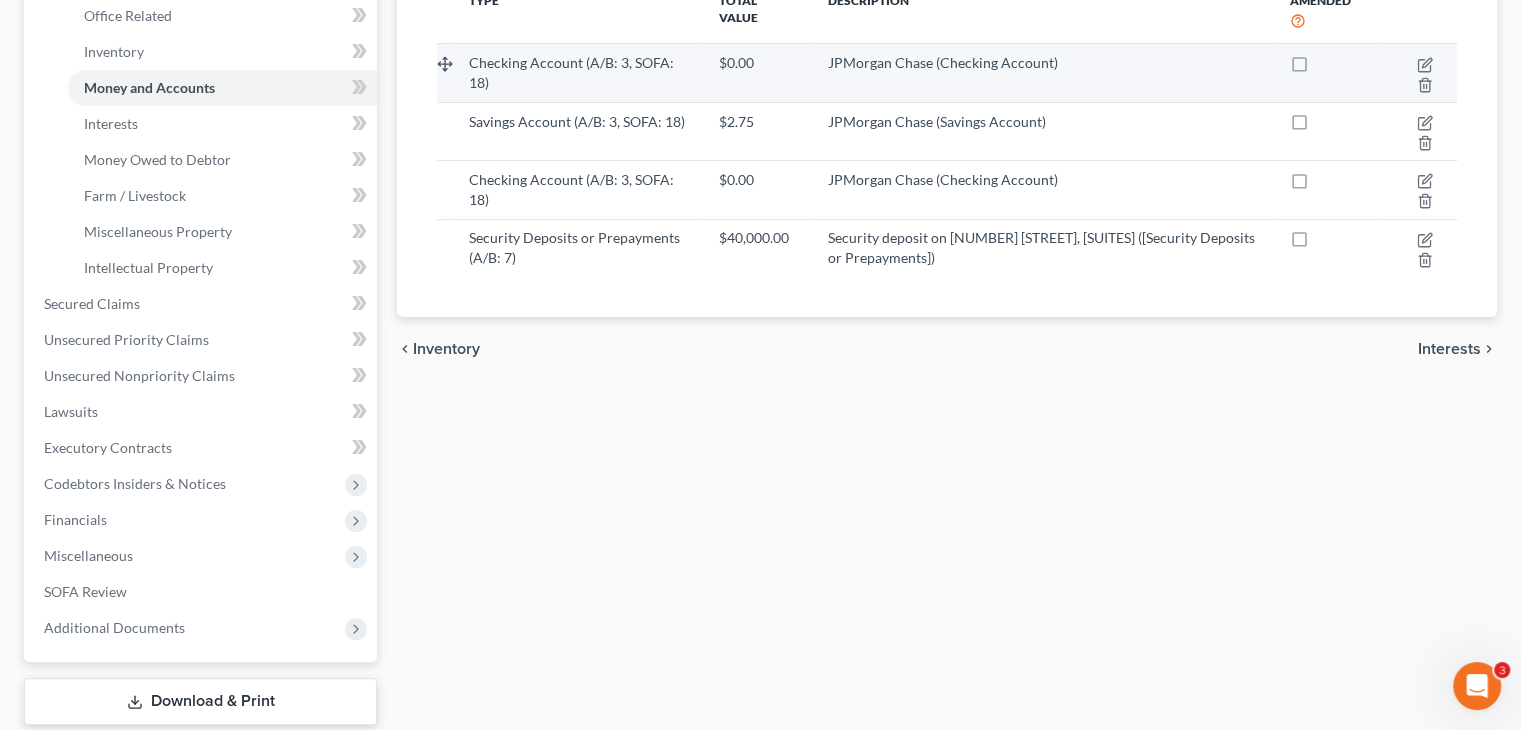 scroll, scrollTop: 400, scrollLeft: 0, axis: vertical 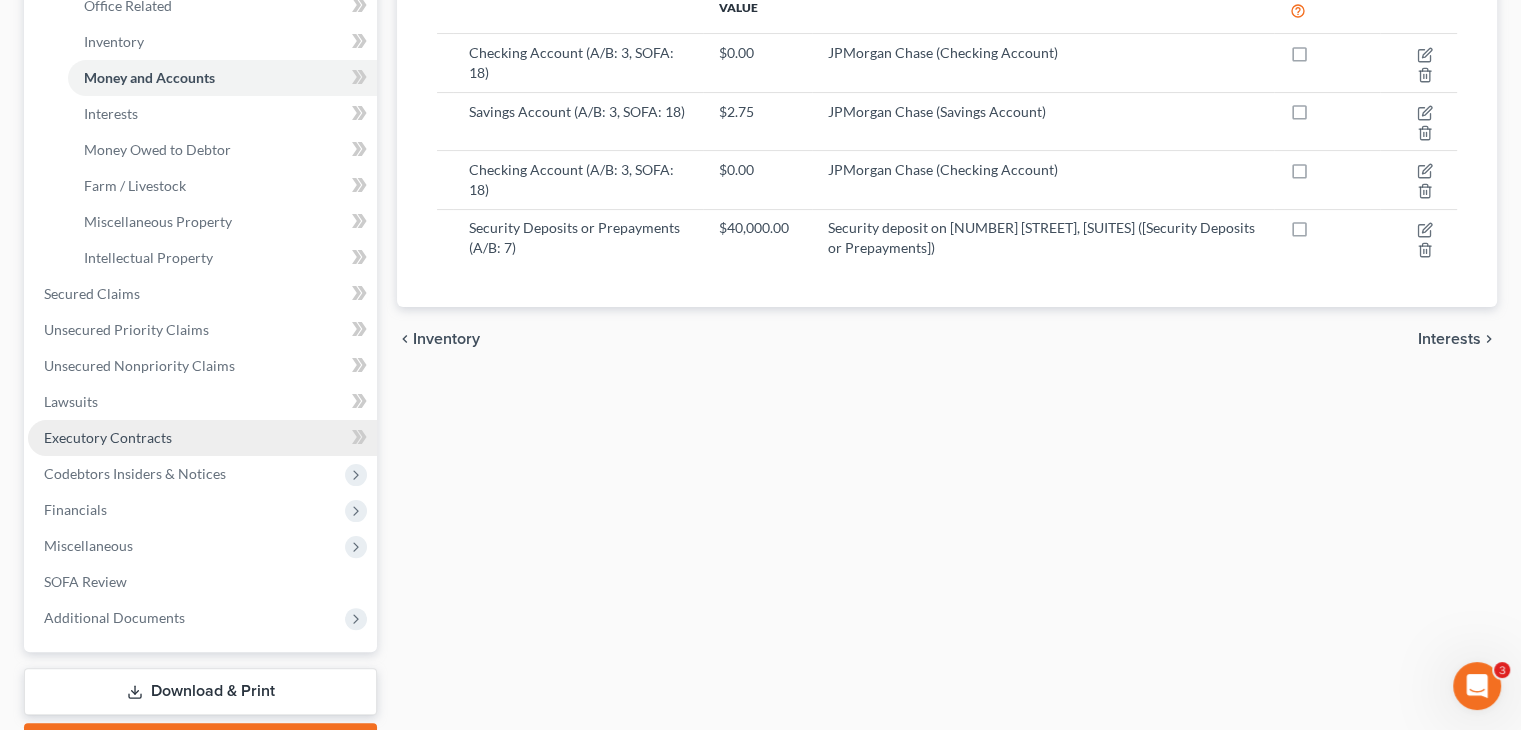 click on "Executory Contracts" at bounding box center [202, 438] 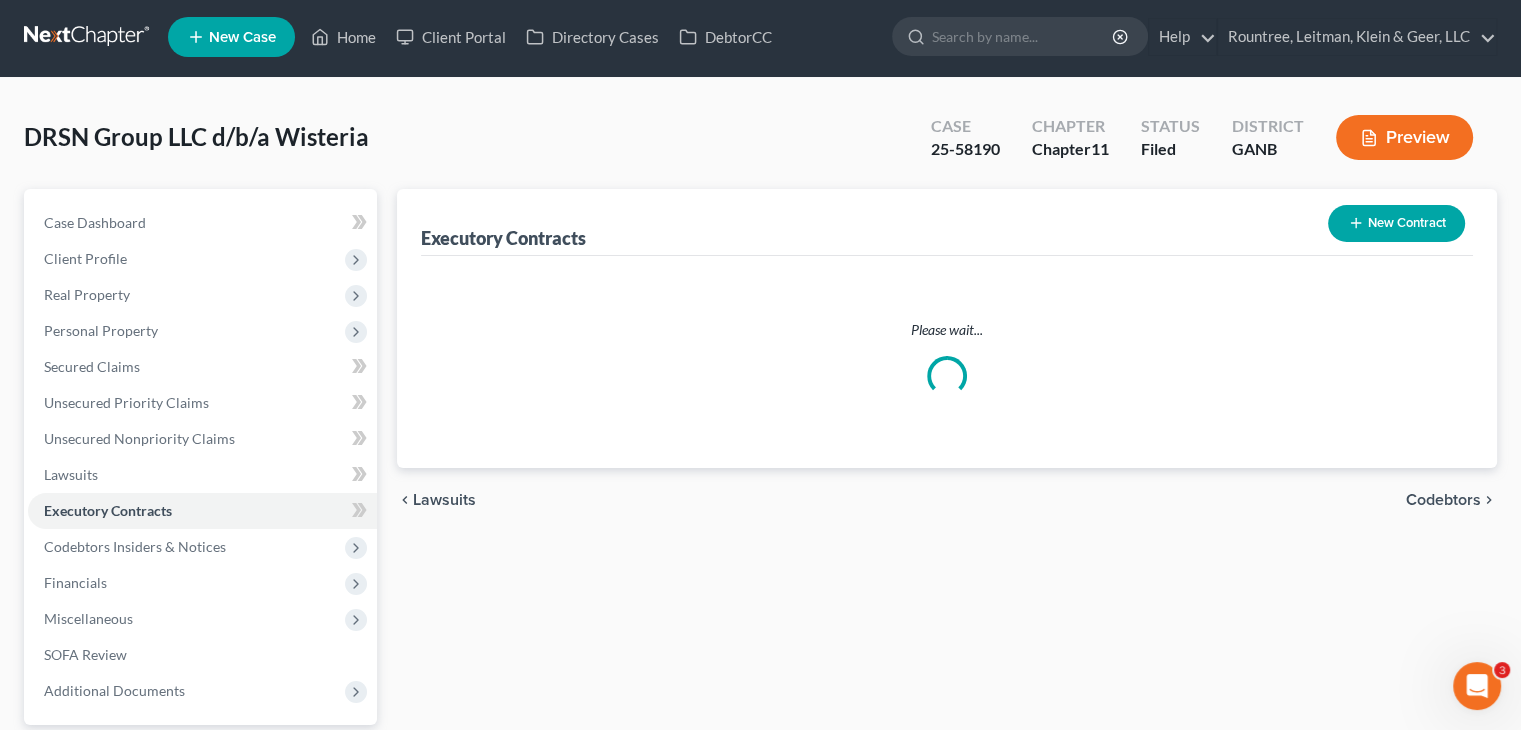 scroll, scrollTop: 0, scrollLeft: 0, axis: both 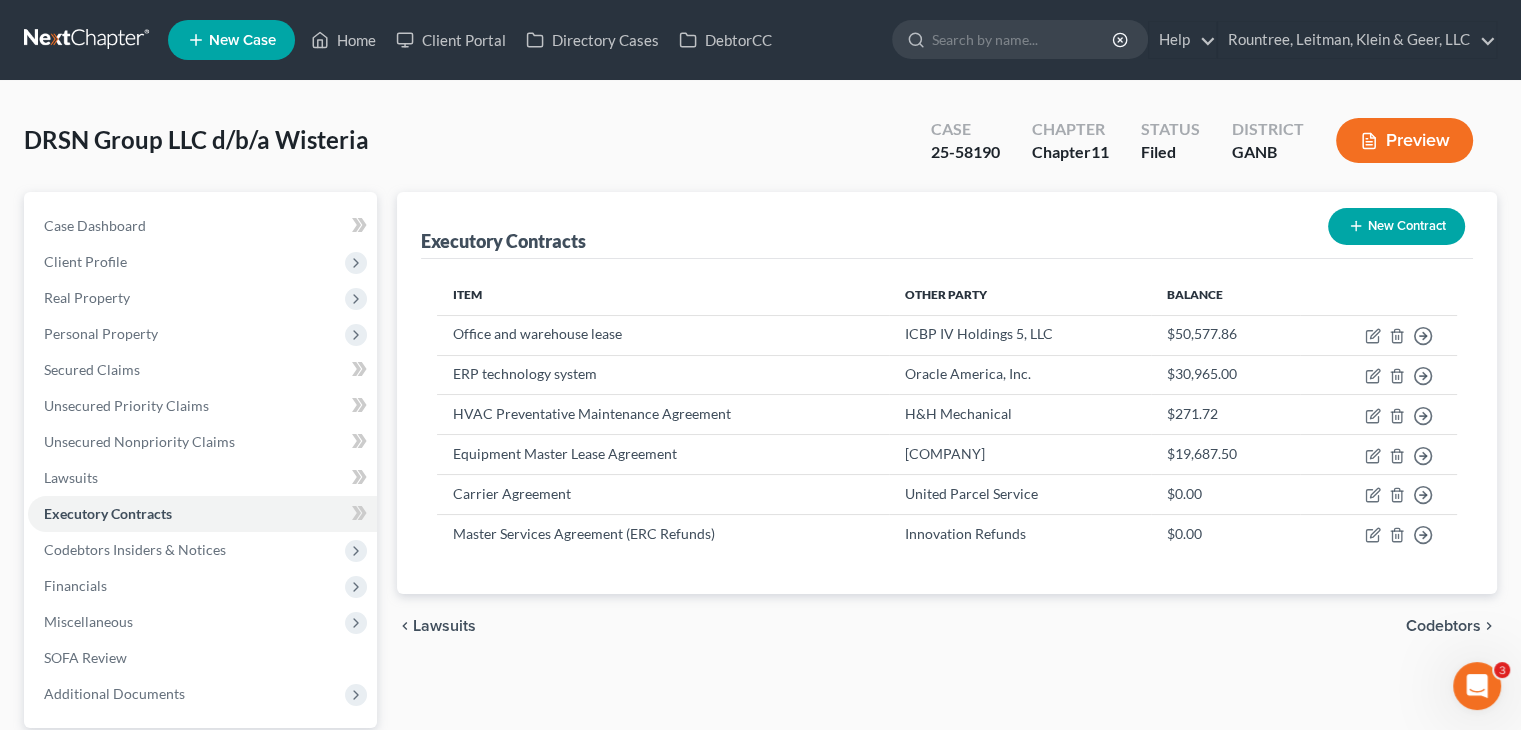click on "New Contract" at bounding box center (1396, 226) 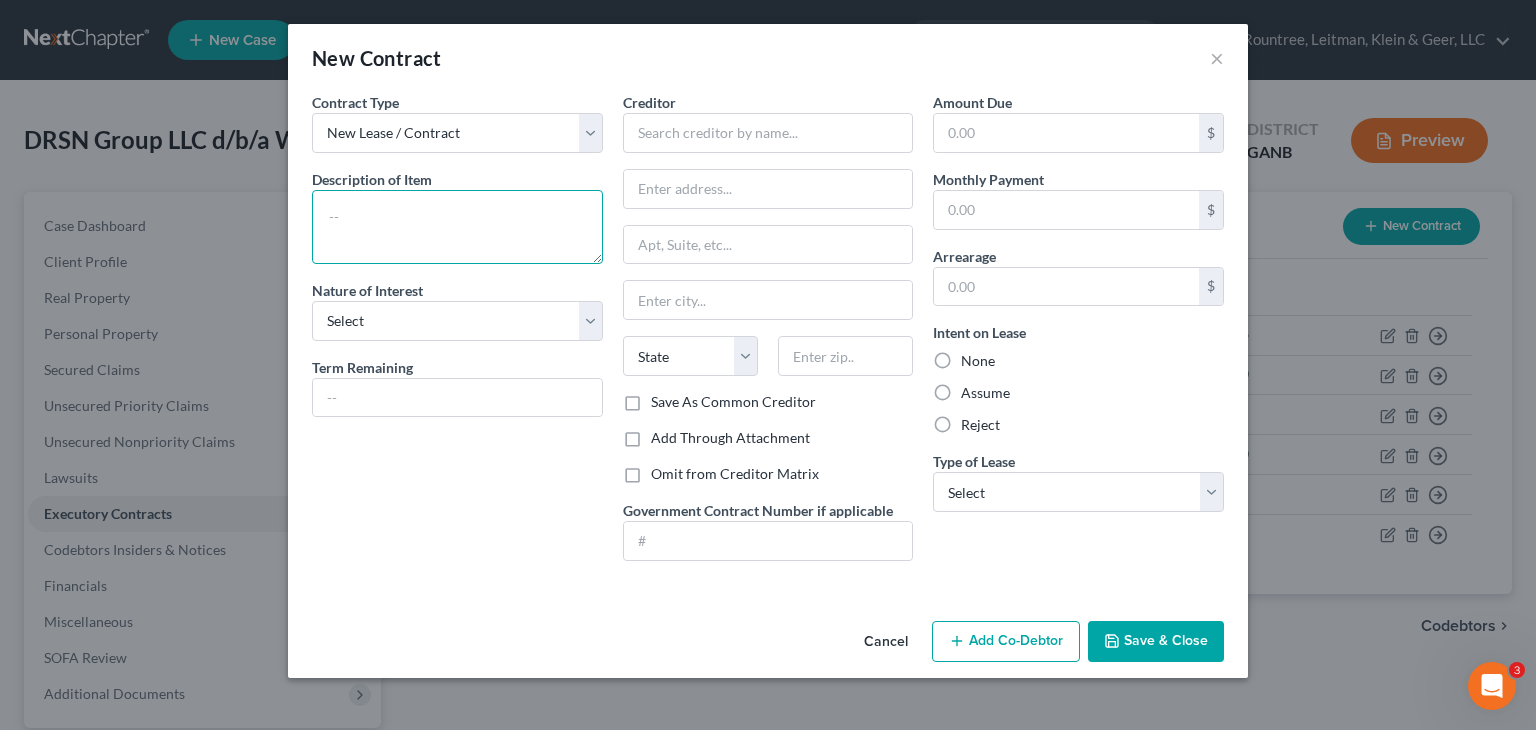 click at bounding box center [457, 227] 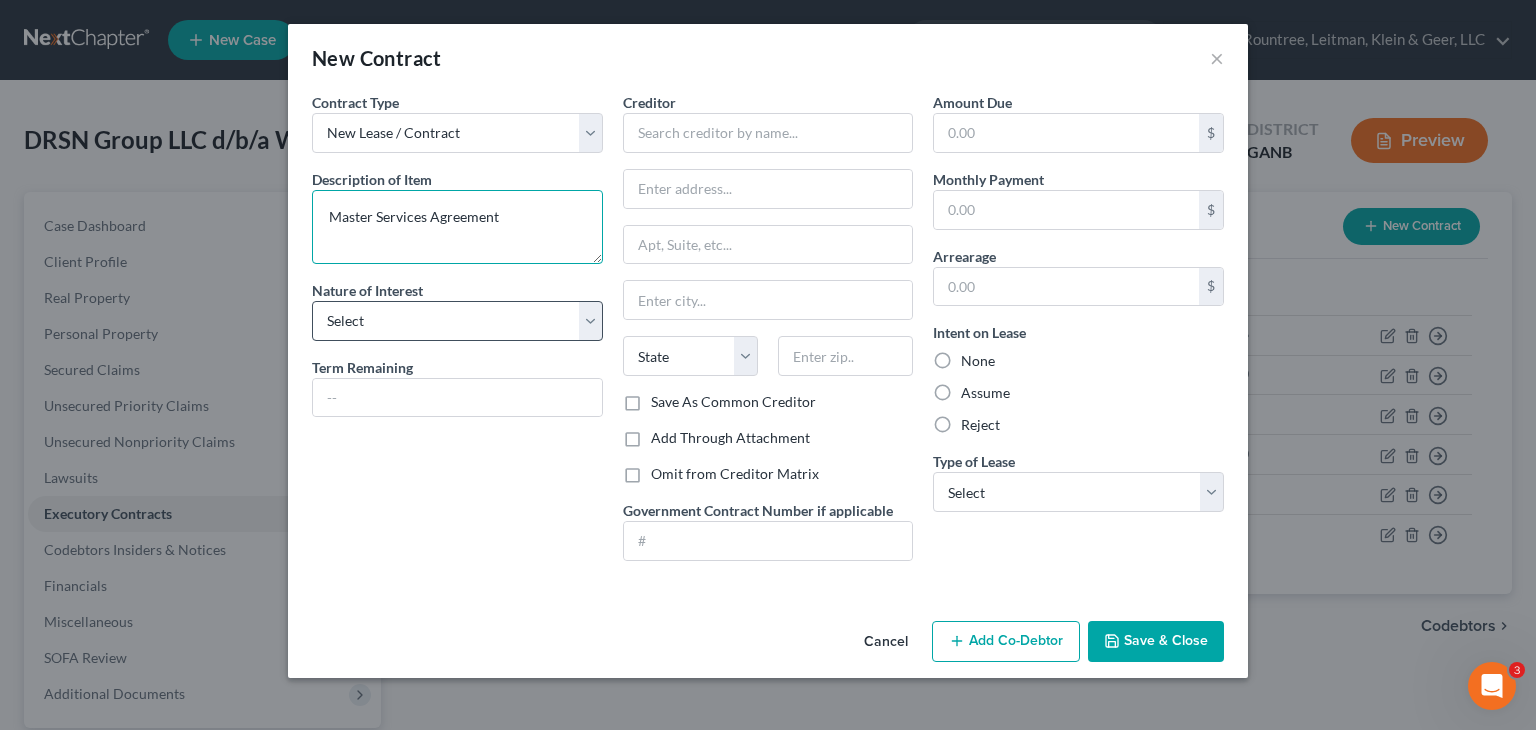 type on "Master Services Agreement" 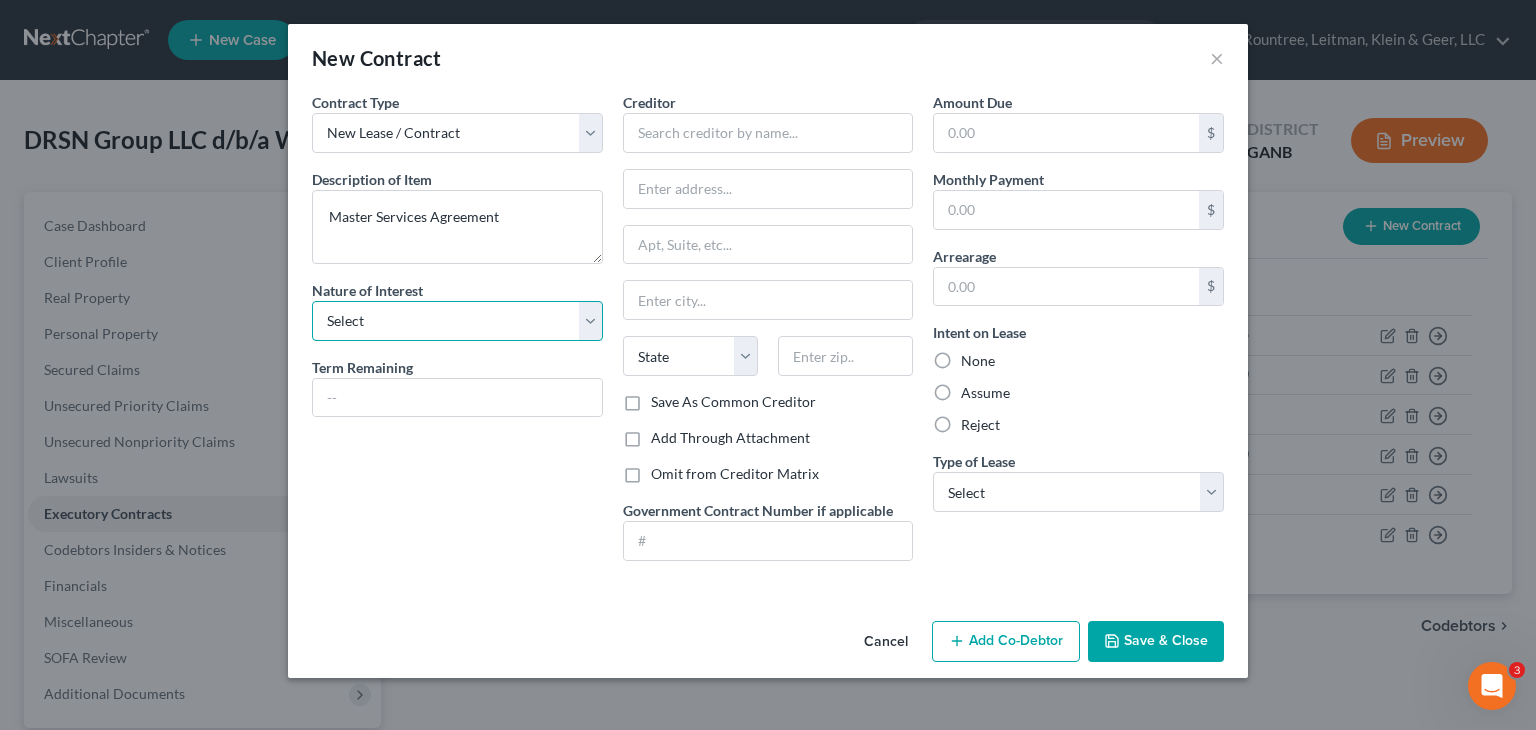 drag, startPoint x: 599, startPoint y: 313, endPoint x: 573, endPoint y: 322, distance: 27.513634 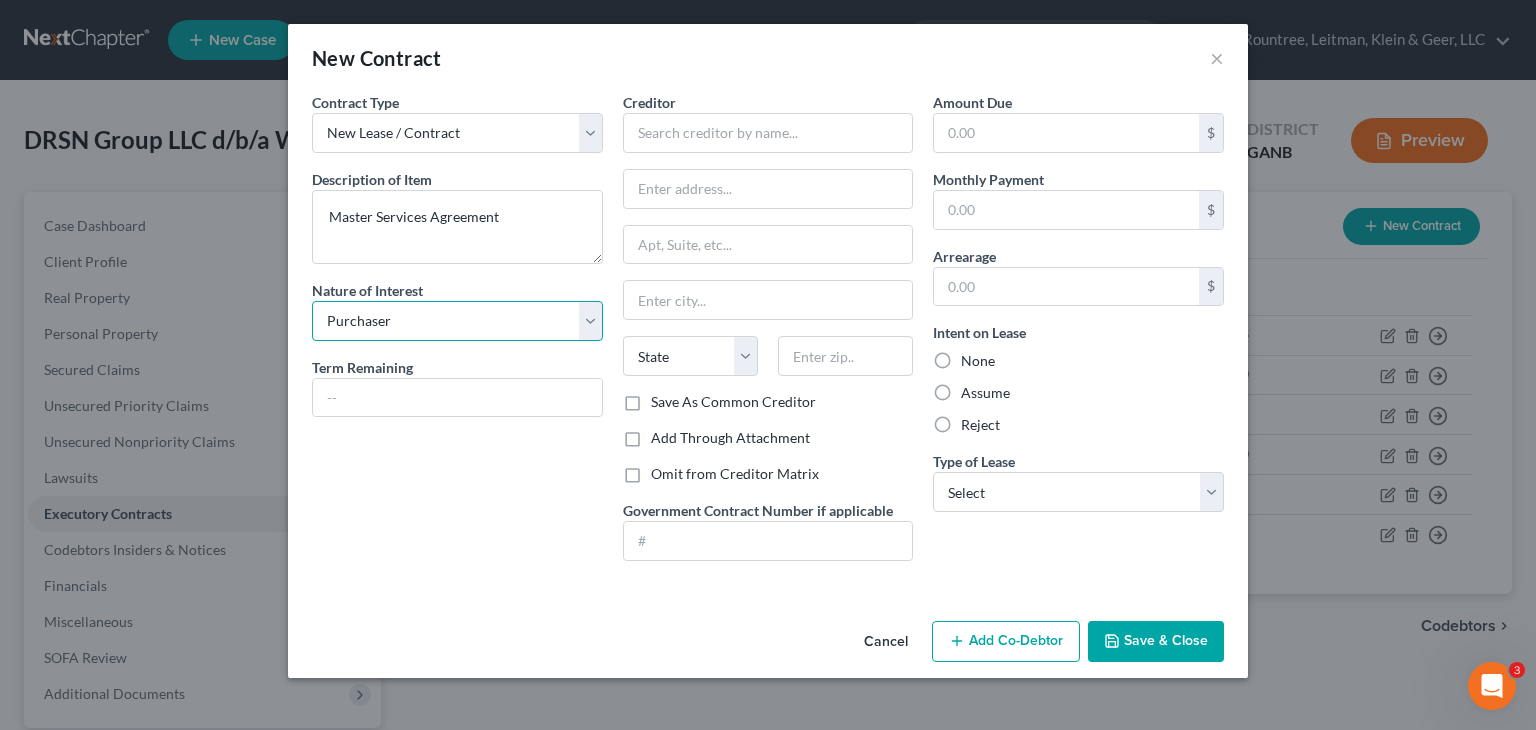 click on "Select Purchaser Agent Lessor Lessee" at bounding box center (457, 321) 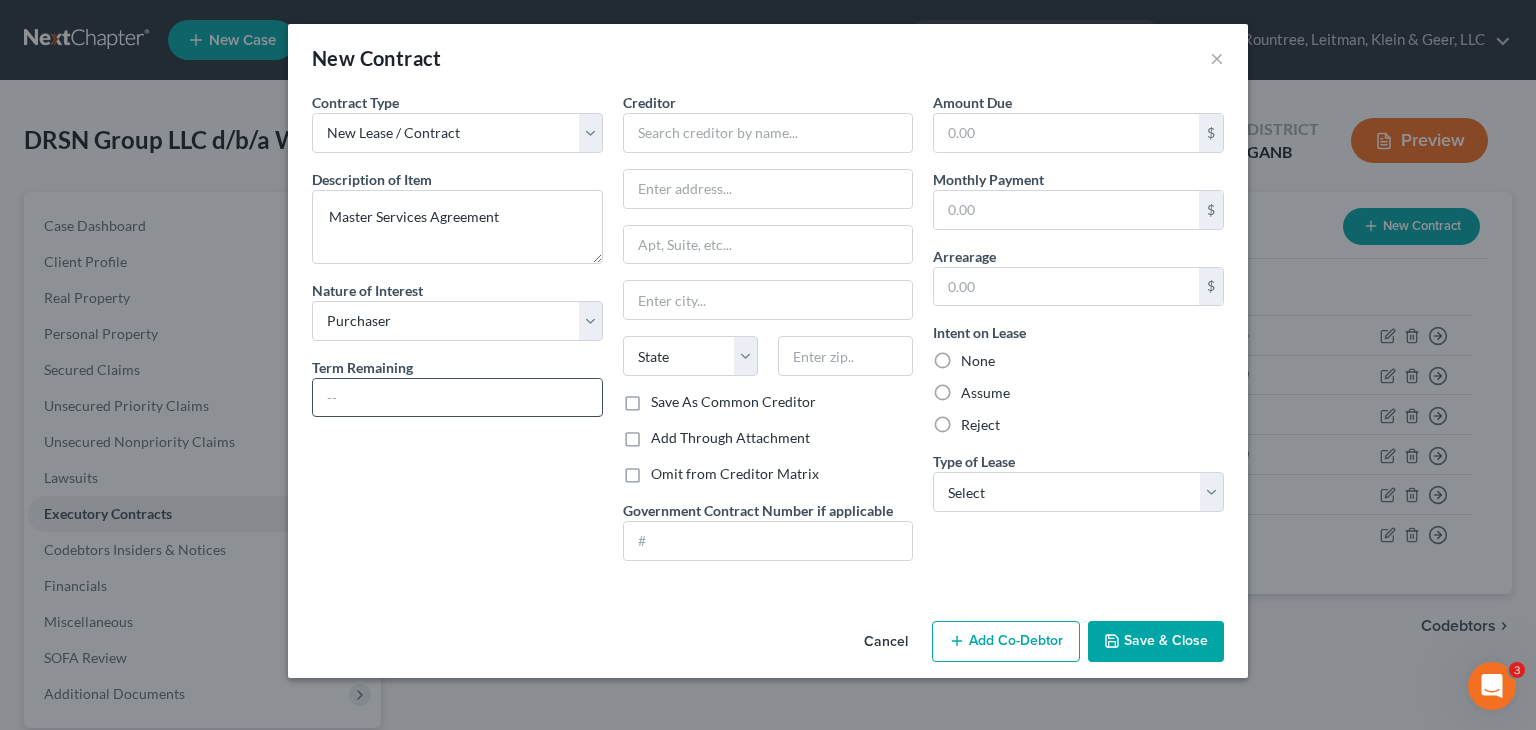 click at bounding box center (457, 398) 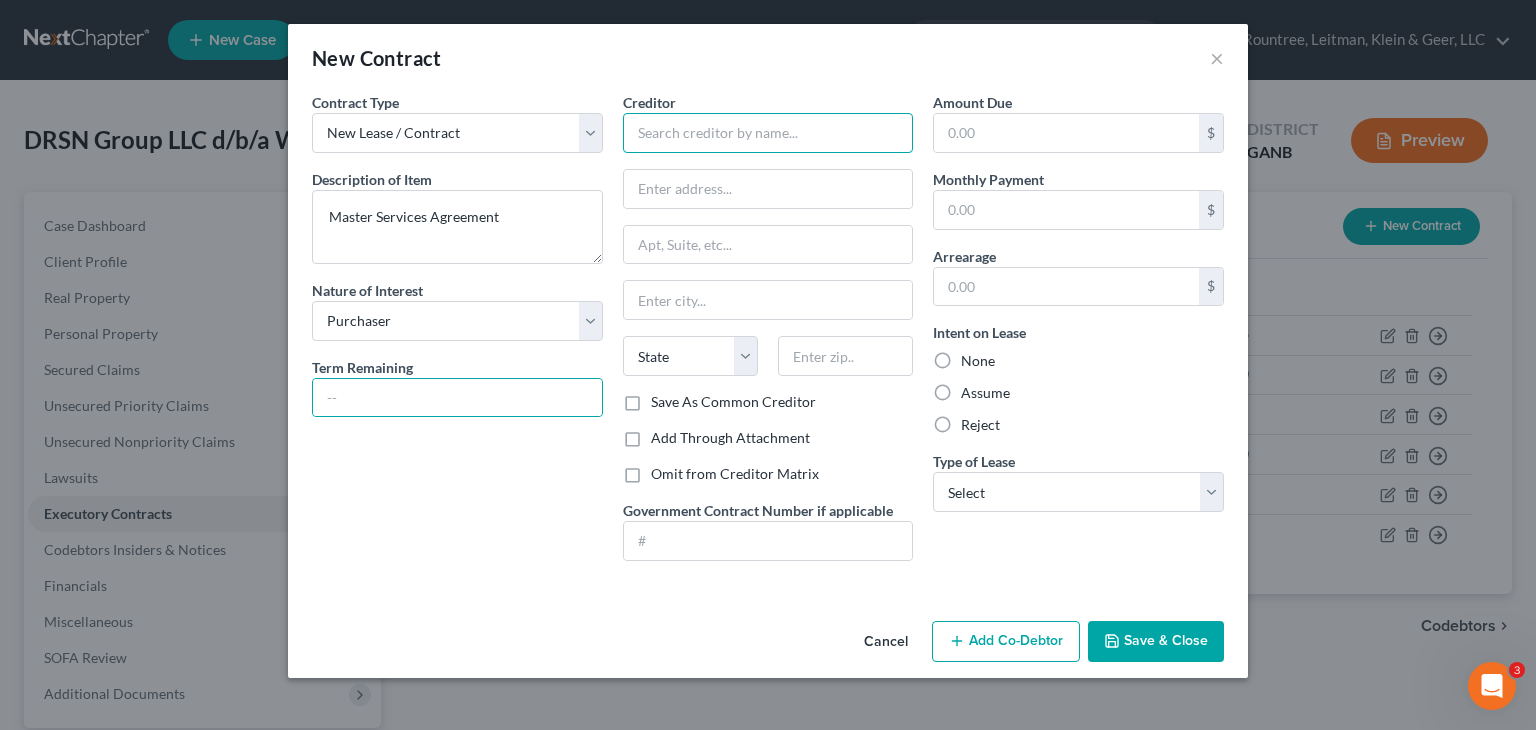 click at bounding box center (768, 133) 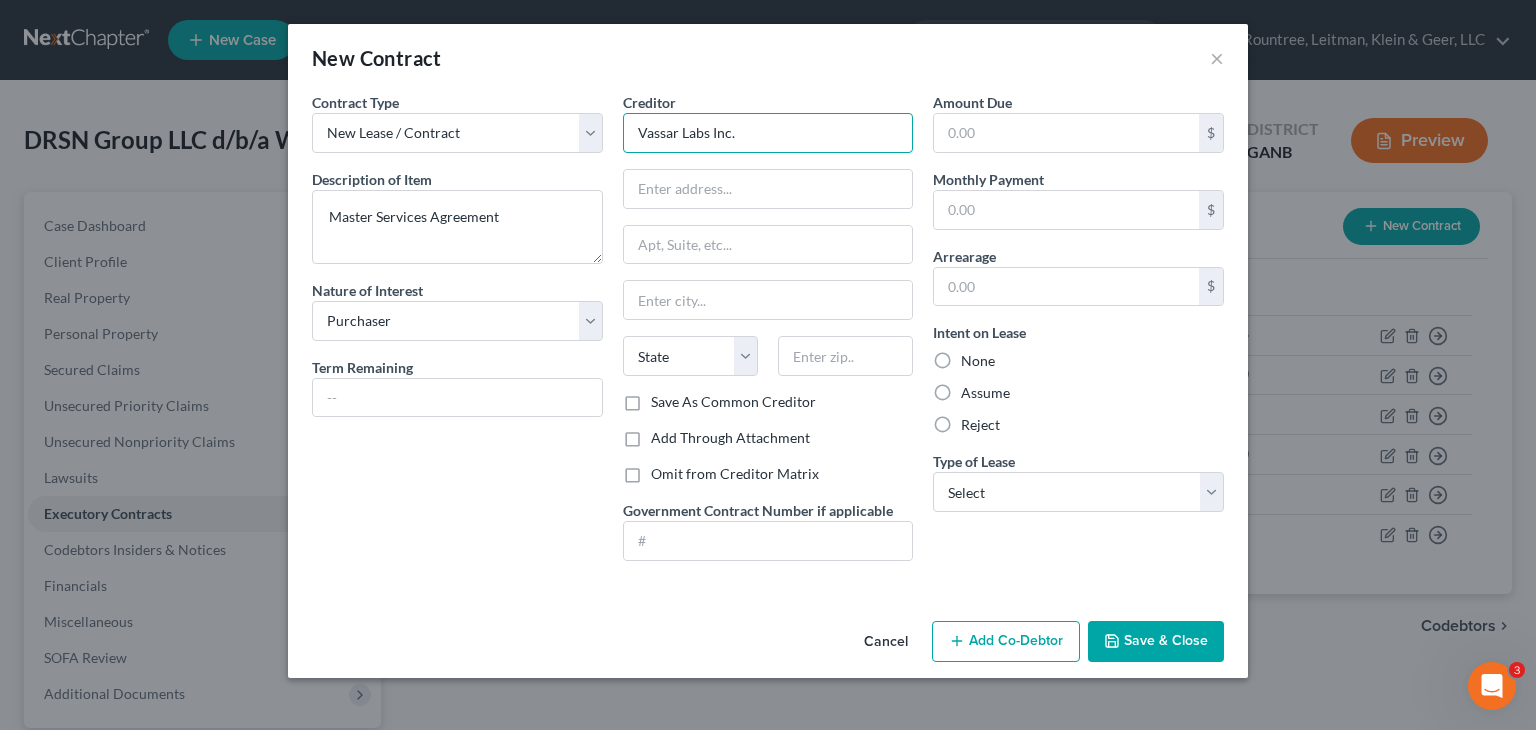 drag, startPoint x: 681, startPoint y: 129, endPoint x: 801, endPoint y: 133, distance: 120.06665 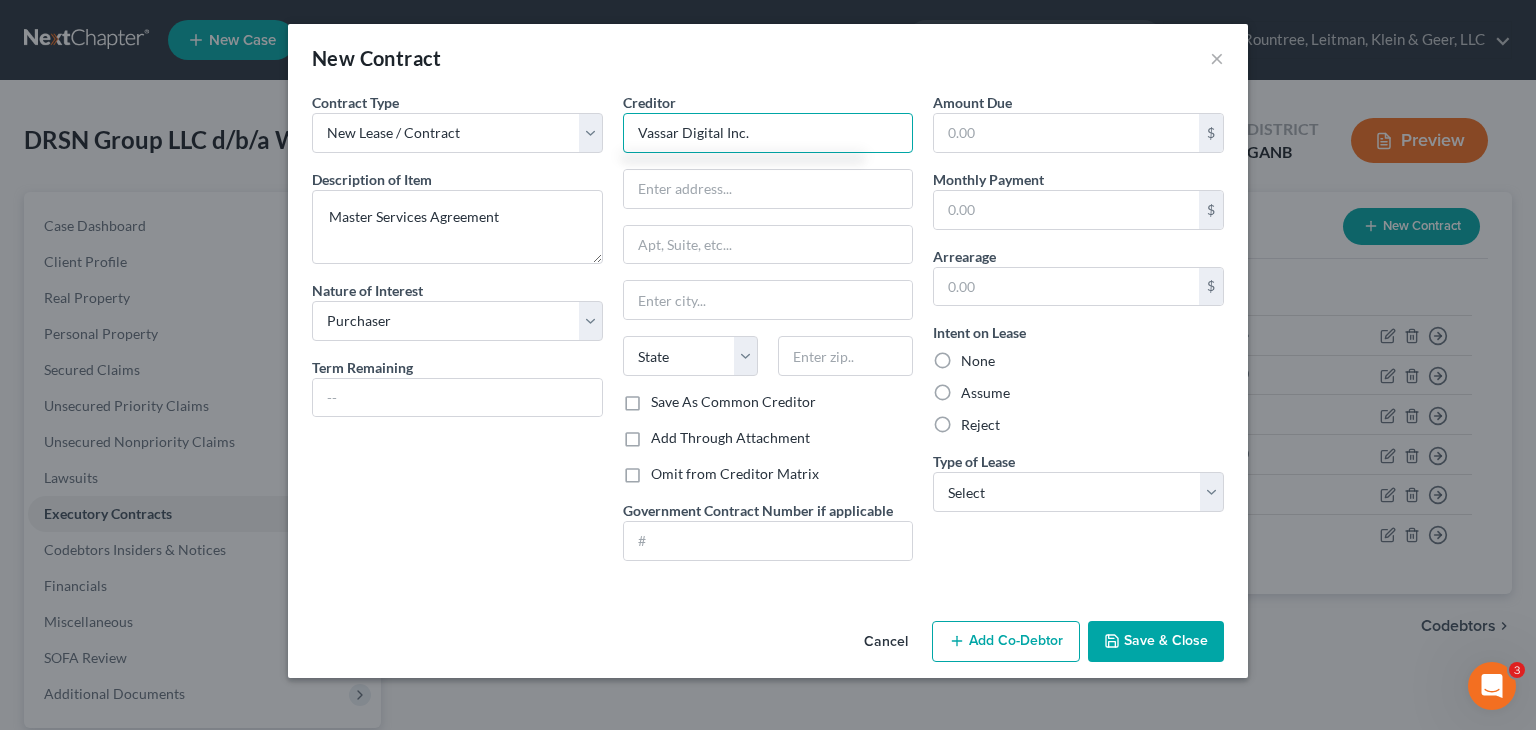 type on "Vassar Digital Inc." 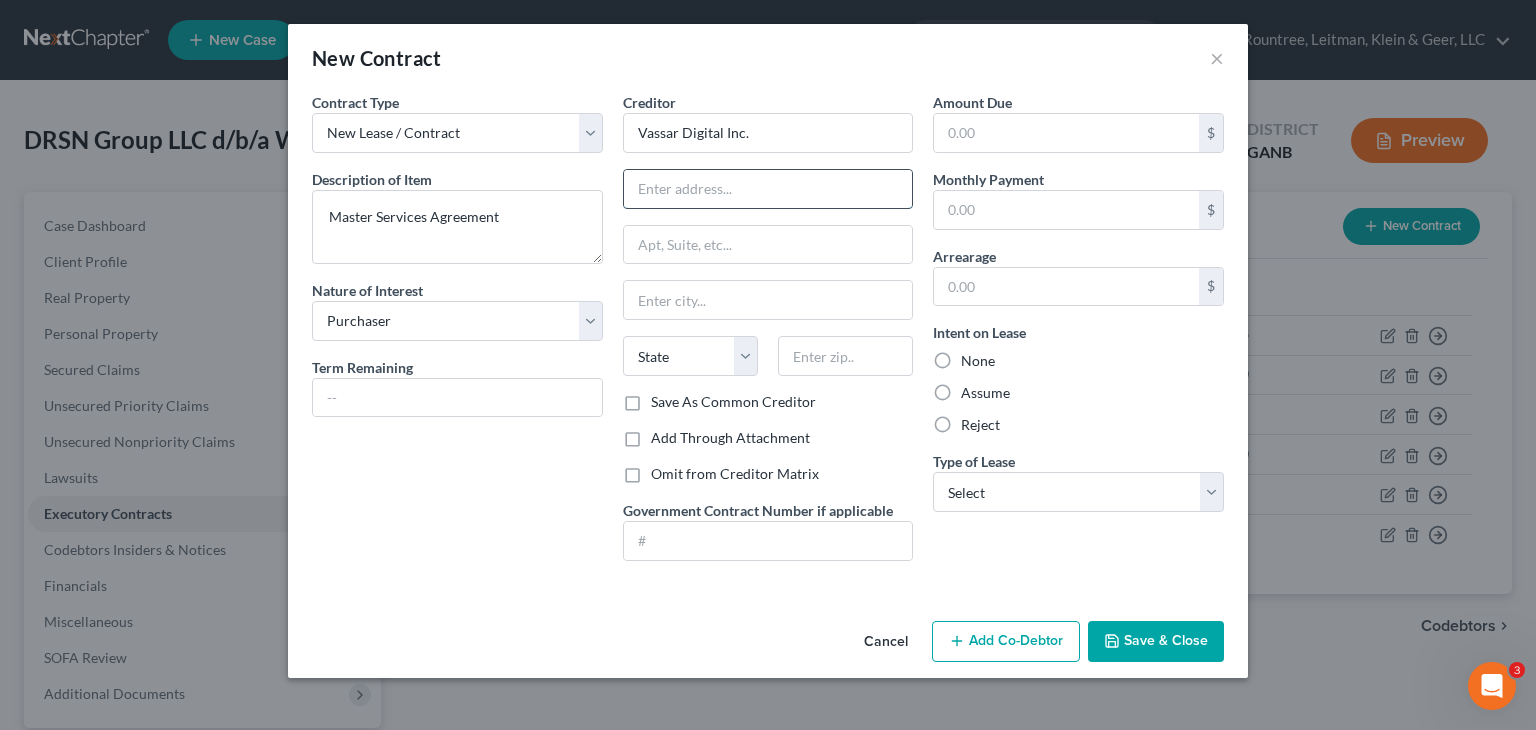 click at bounding box center [768, 189] 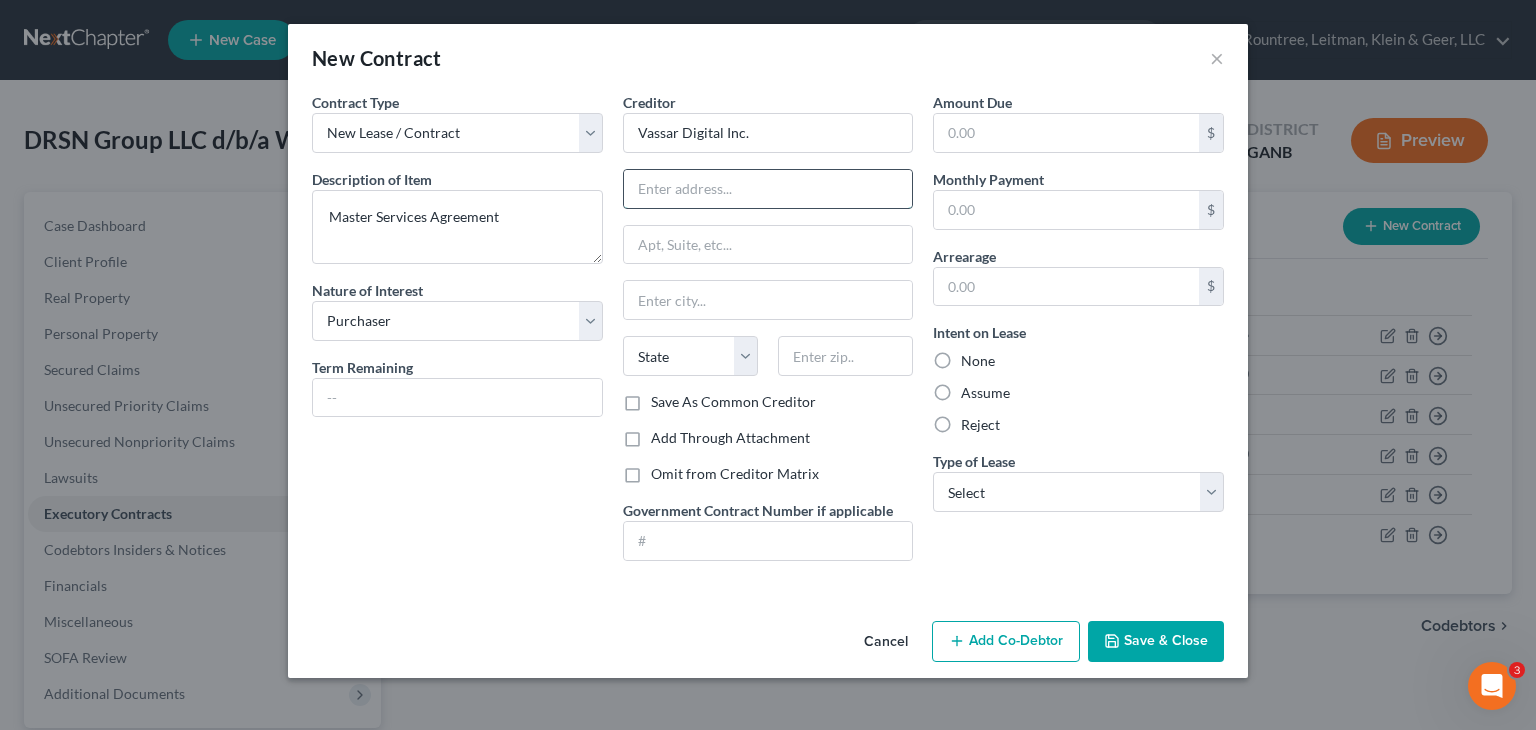 paste on "[NUMBER] [STREET], [CITY], [STATE] [POSTAL_CODE]" 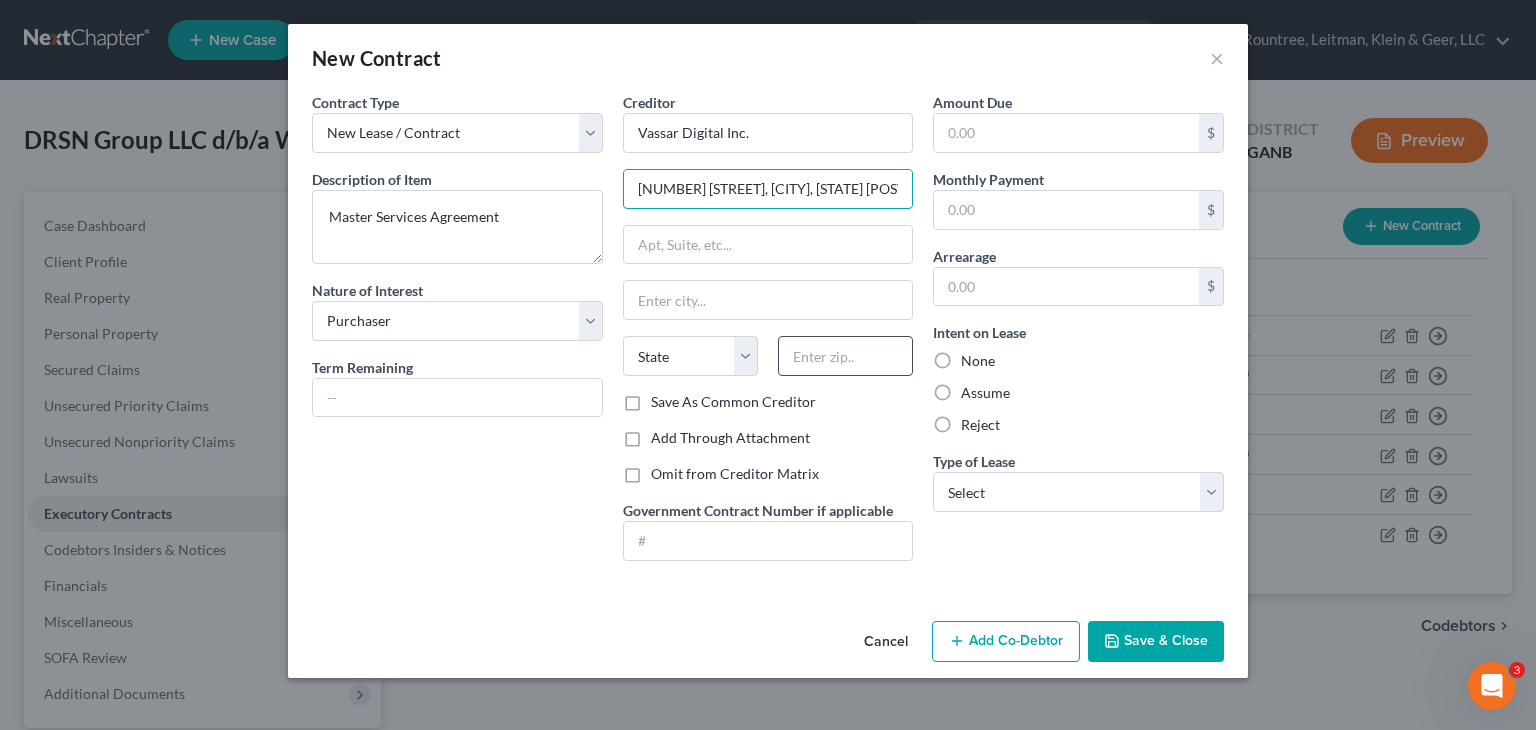 type on "[NUMBER] [STREET], [CITY], [STATE] [POSTAL_CODE]" 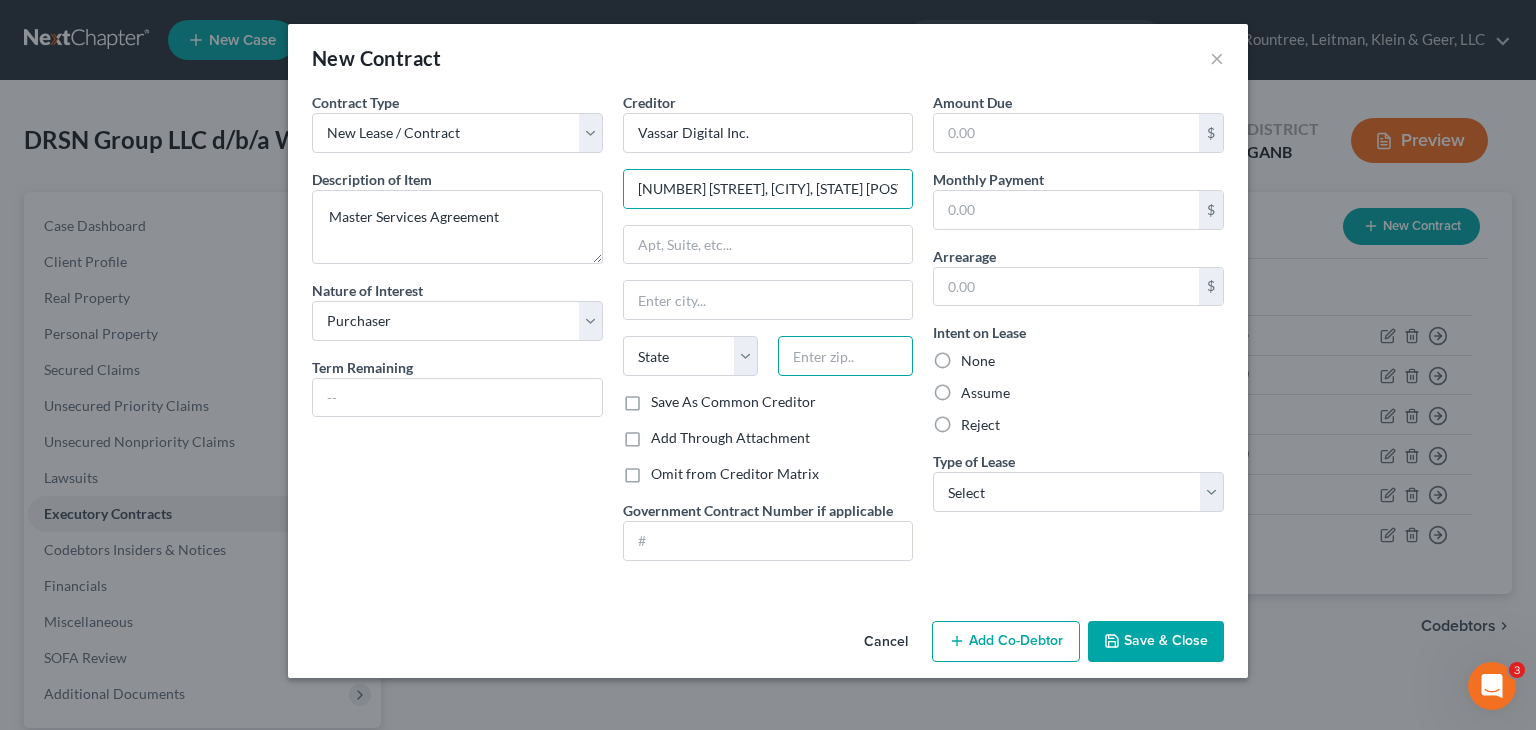 click at bounding box center (845, 356) 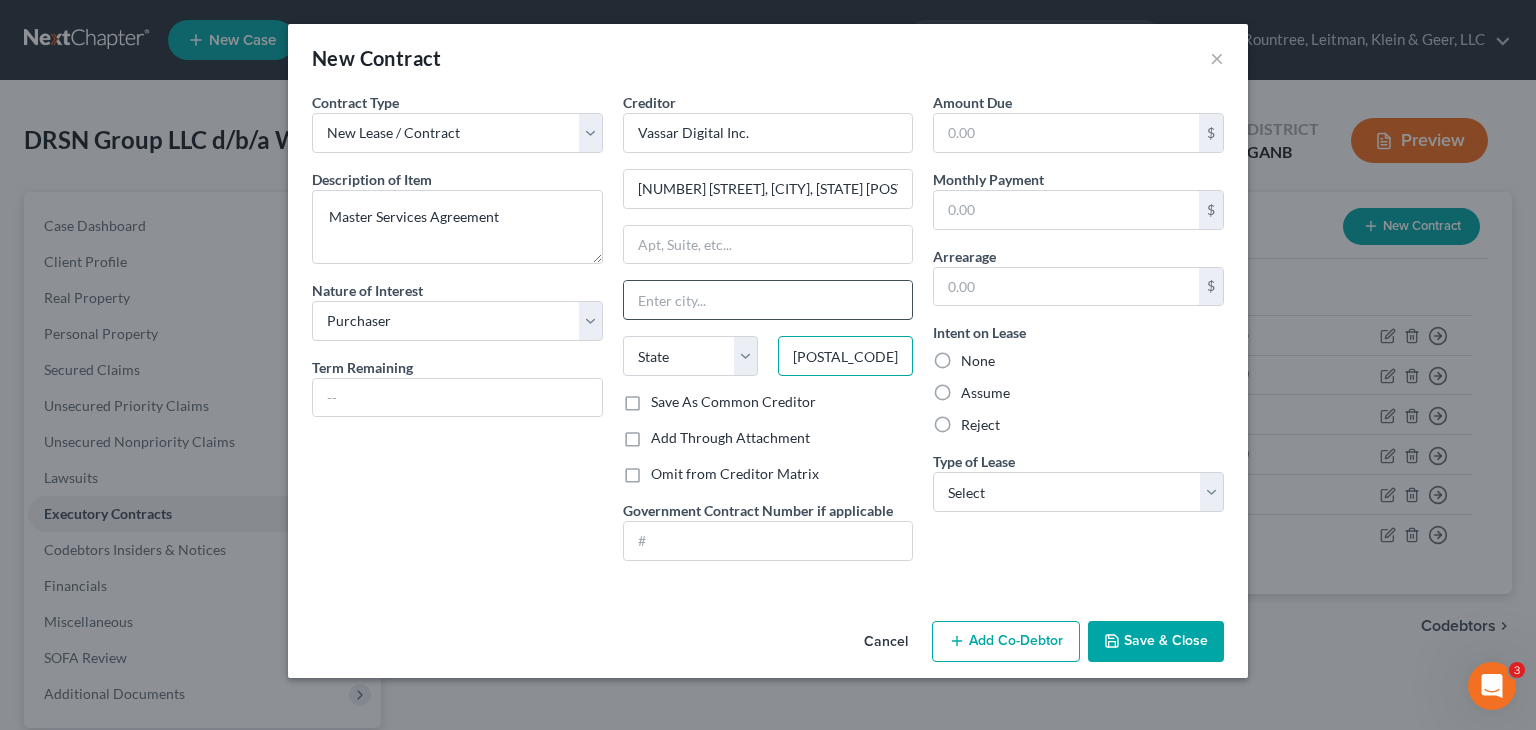 type on "[POSTAL_CODE]" 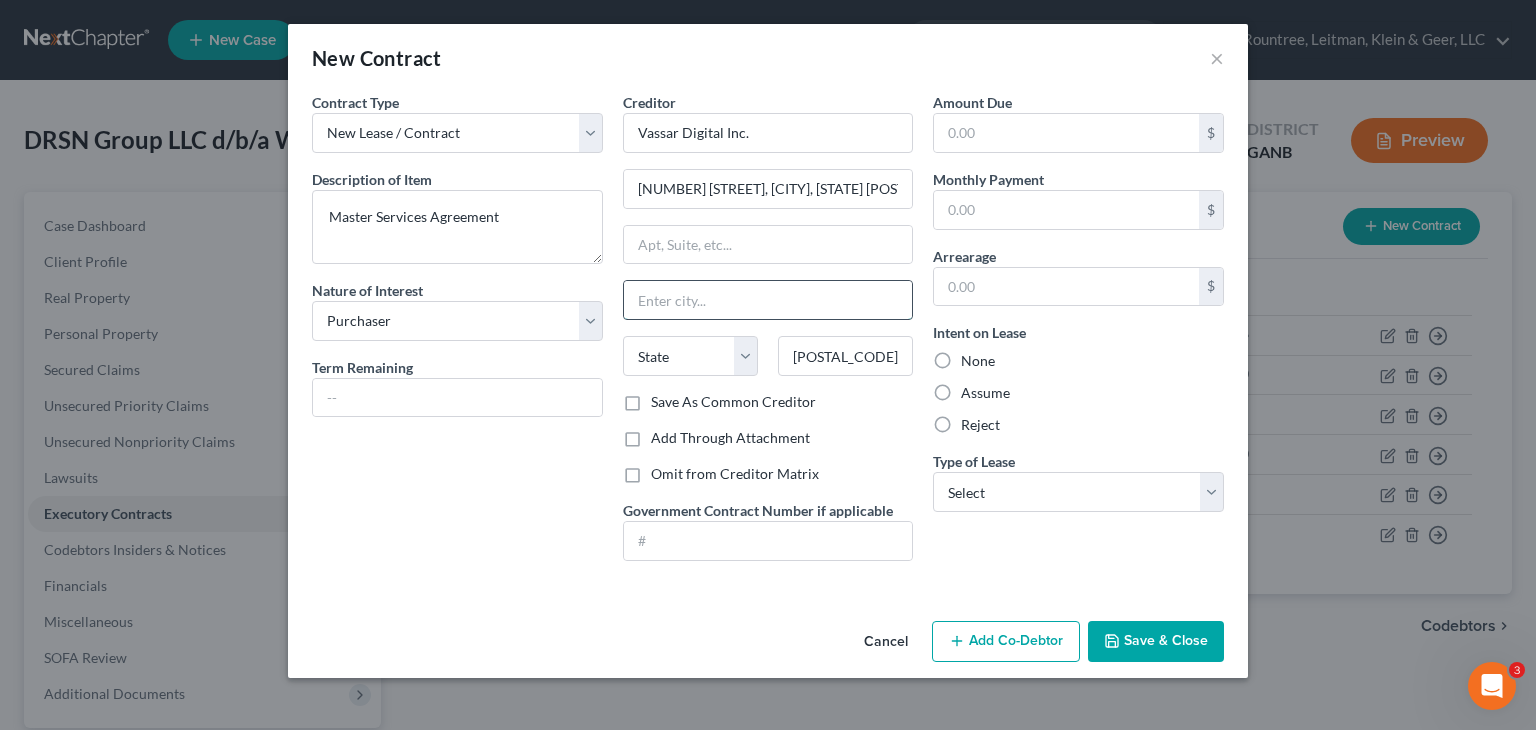 click at bounding box center [768, 300] 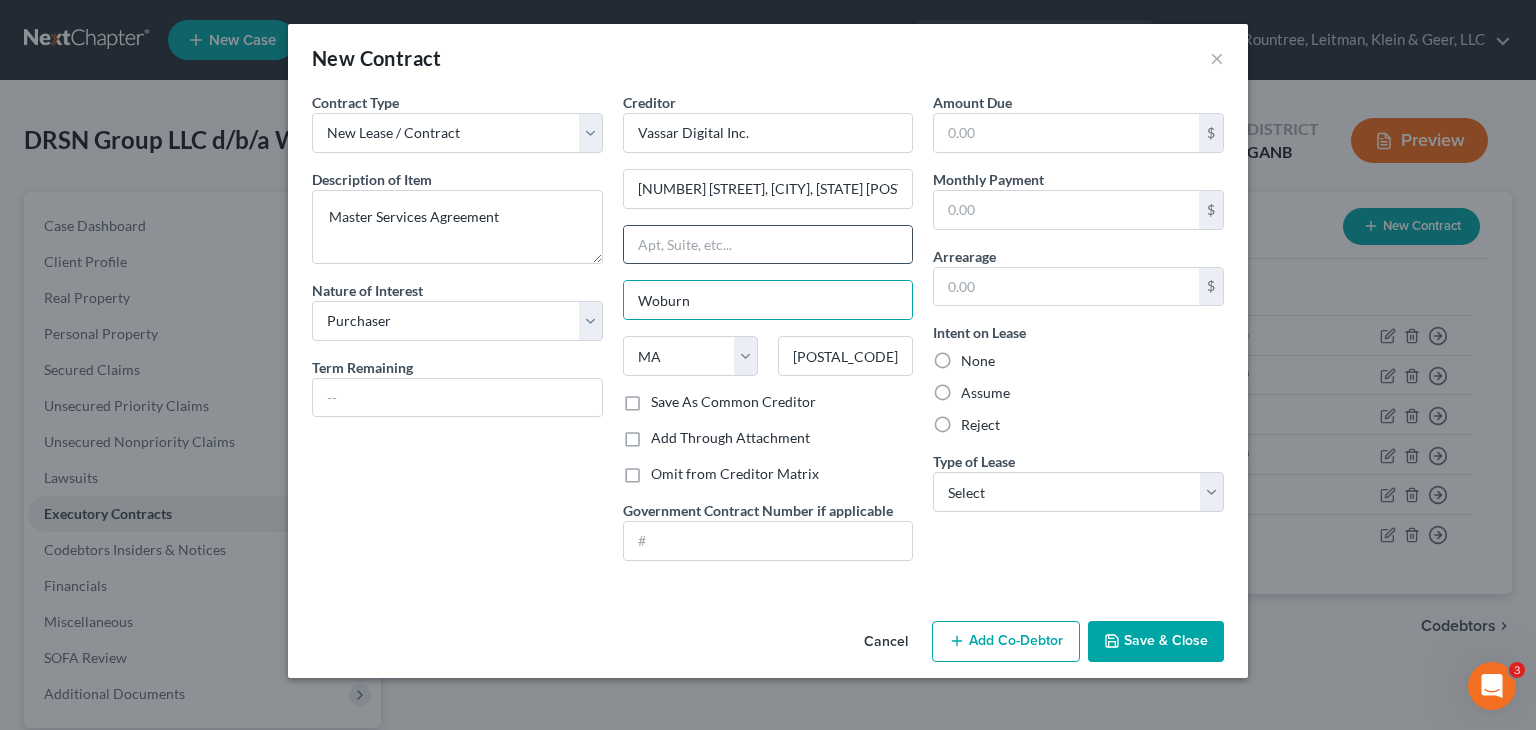 click at bounding box center [768, 245] 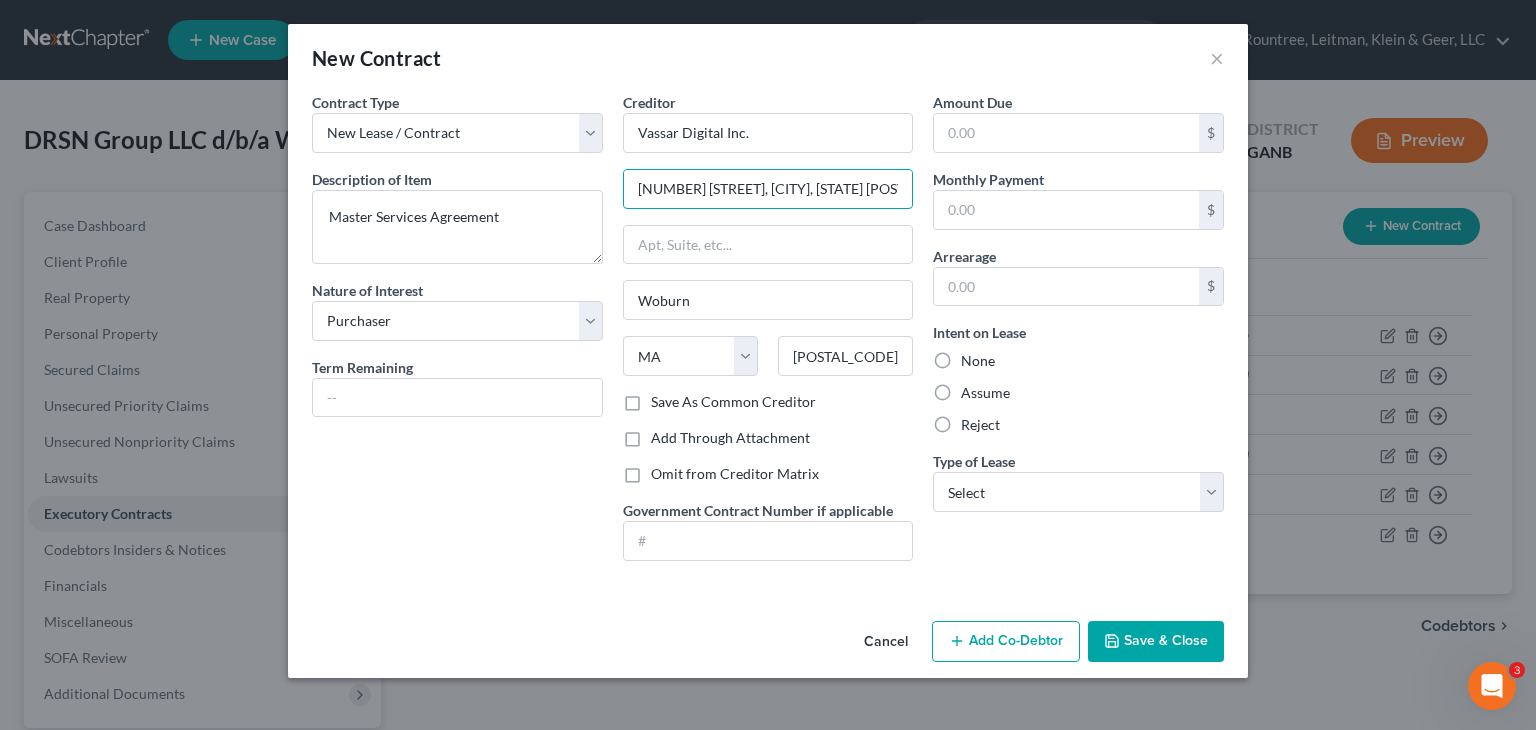 drag, startPoint x: 720, startPoint y: 188, endPoint x: 1088, endPoint y: 181, distance: 368.06656 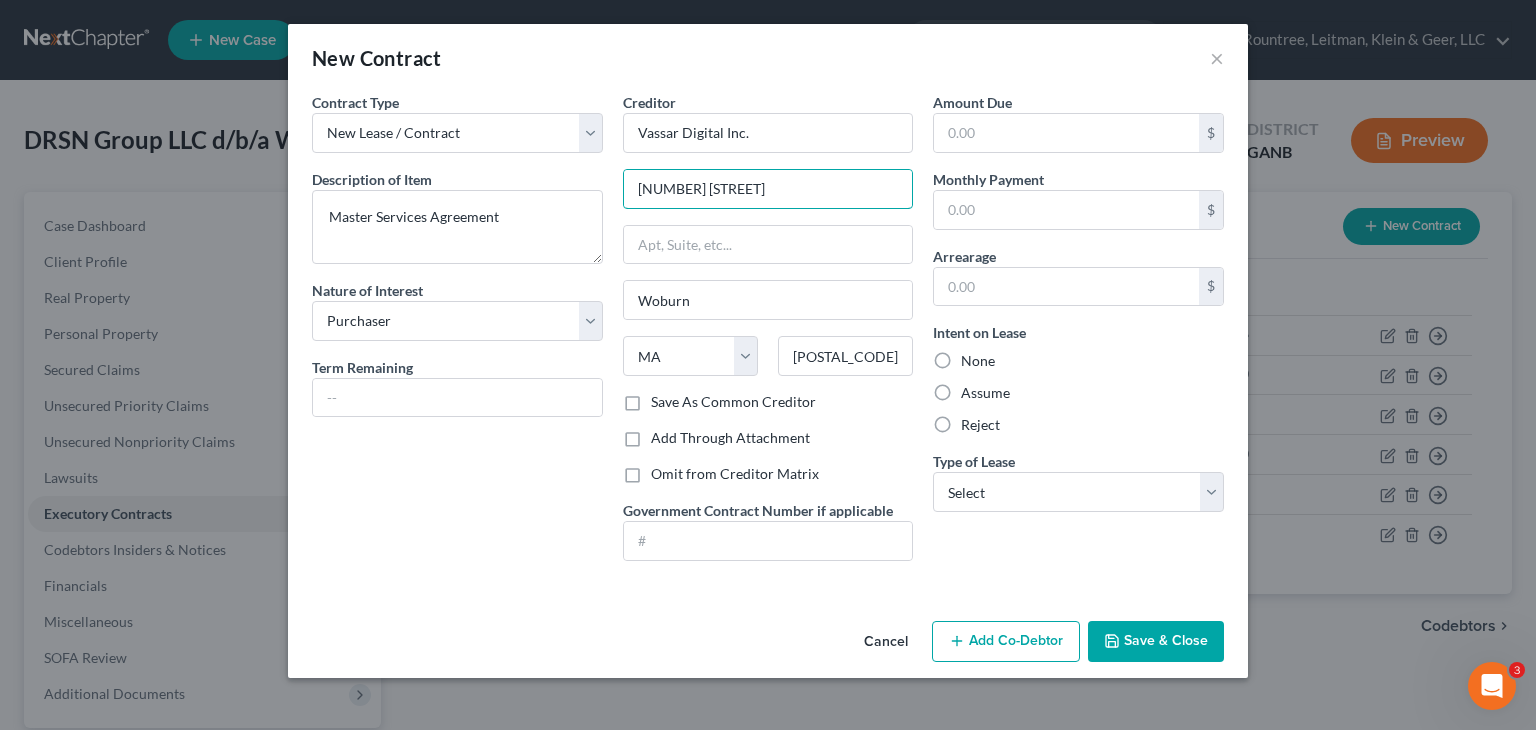 type on "[NUMBER] [STREET]" 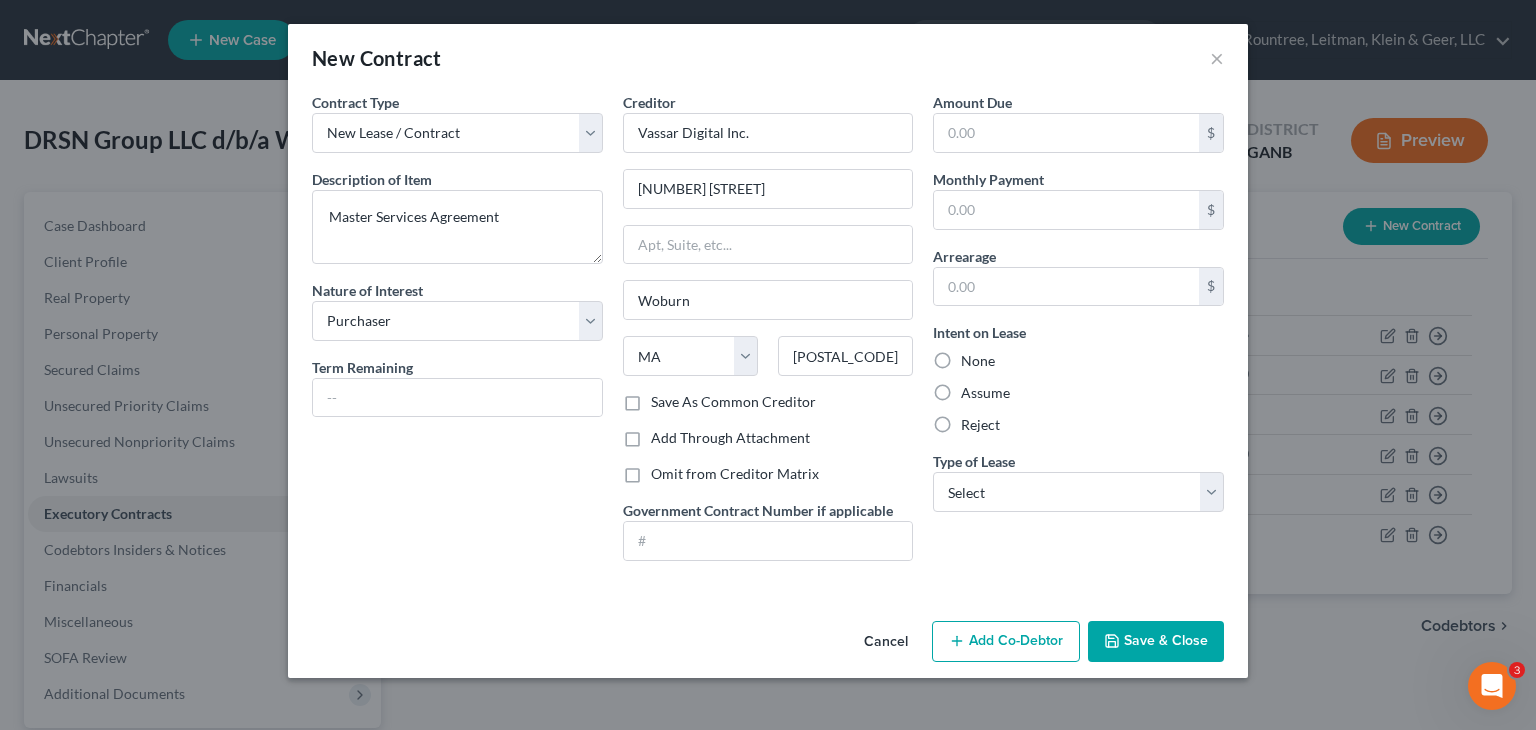click on "Assume" at bounding box center [1078, 393] 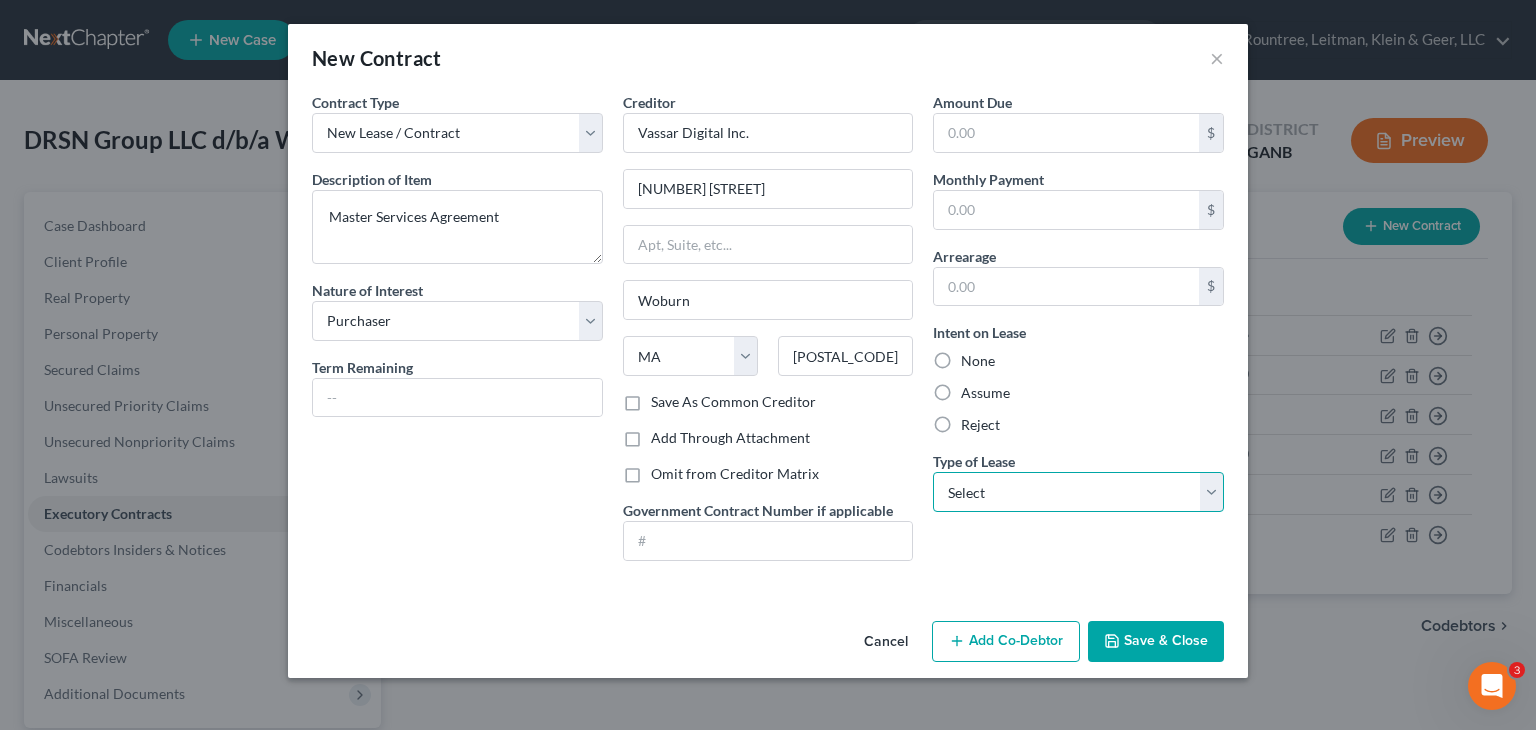 click on "Select Real Estate Car Other" at bounding box center [1078, 492] 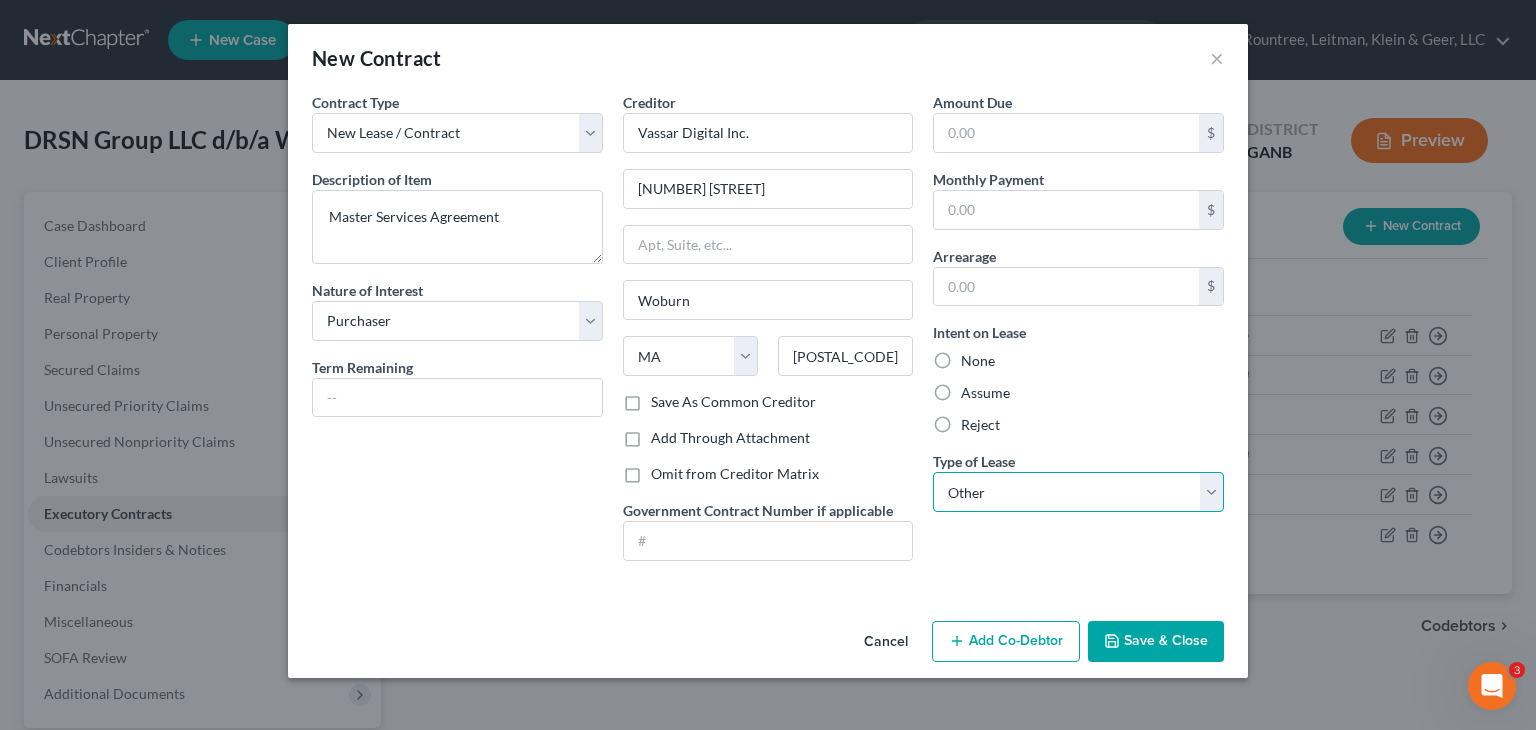 click on "Select Real Estate Car Other" at bounding box center (1078, 492) 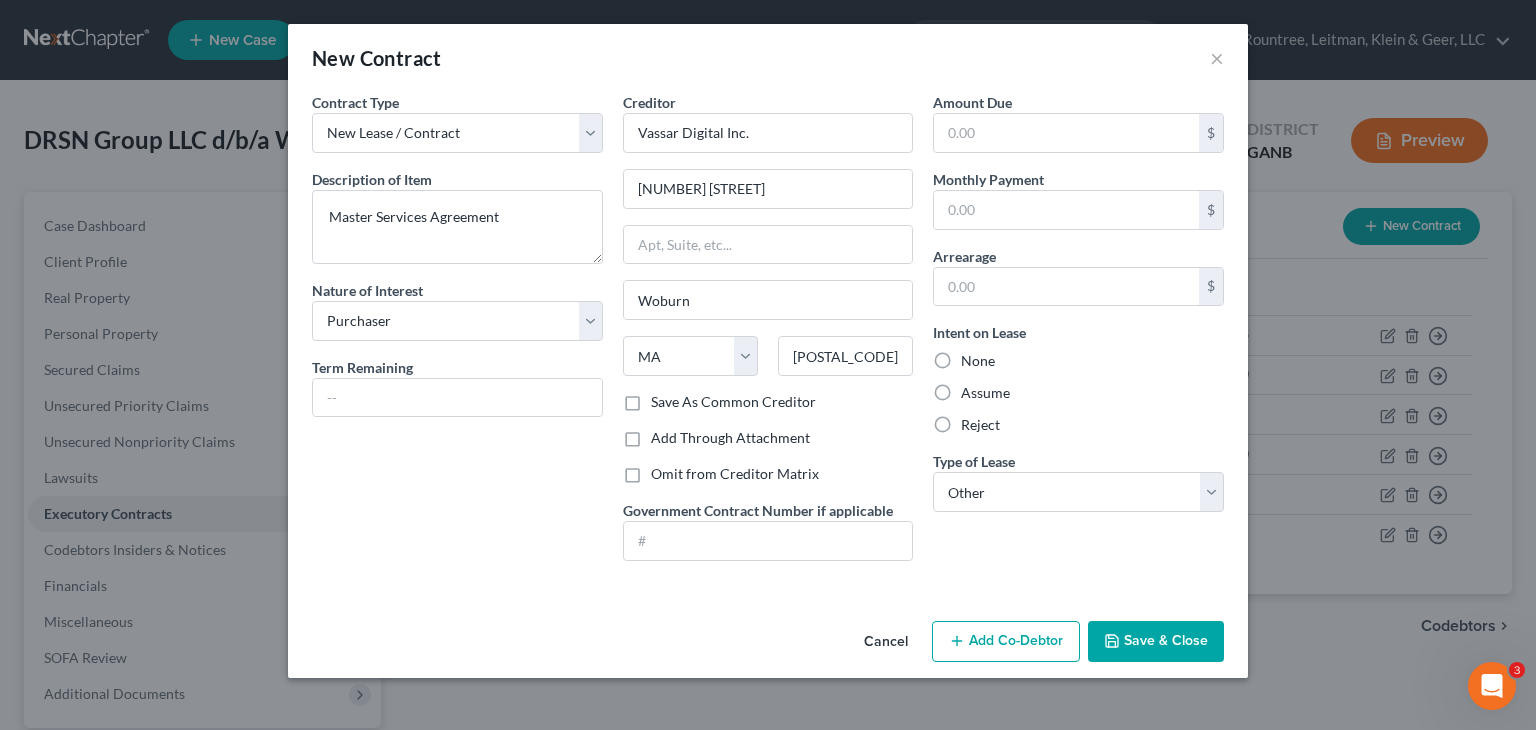 click on "Save & Close" at bounding box center (1156, 642) 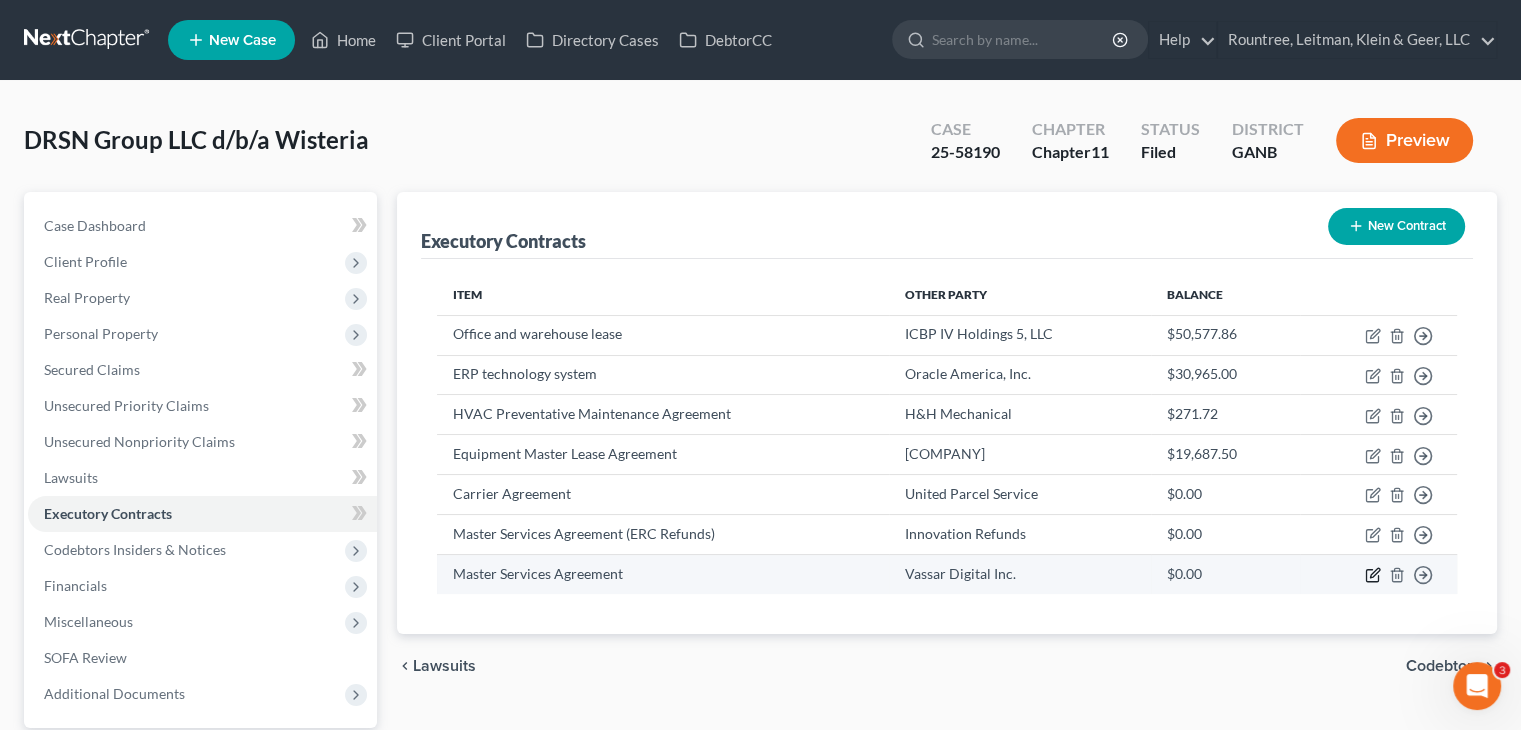 click 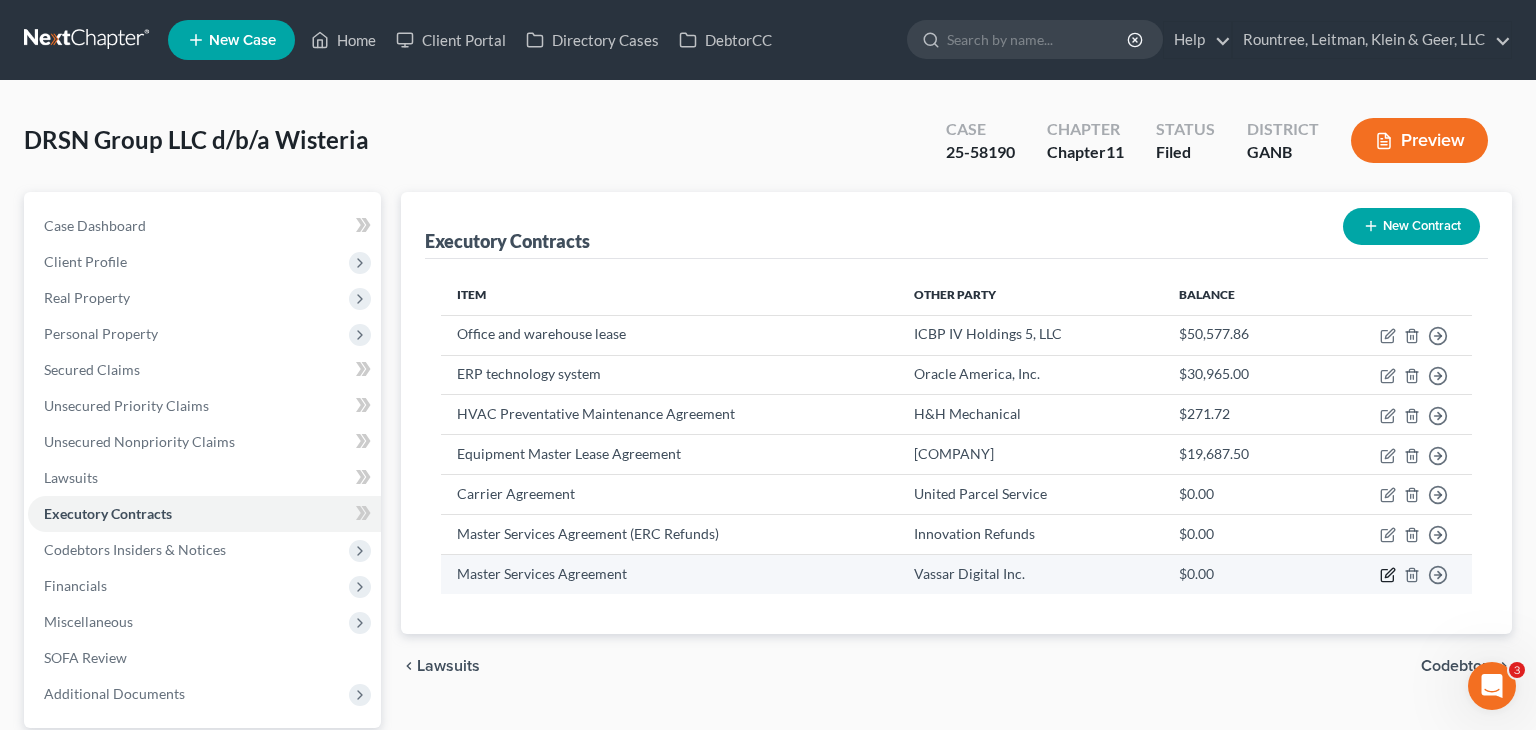 select on "0" 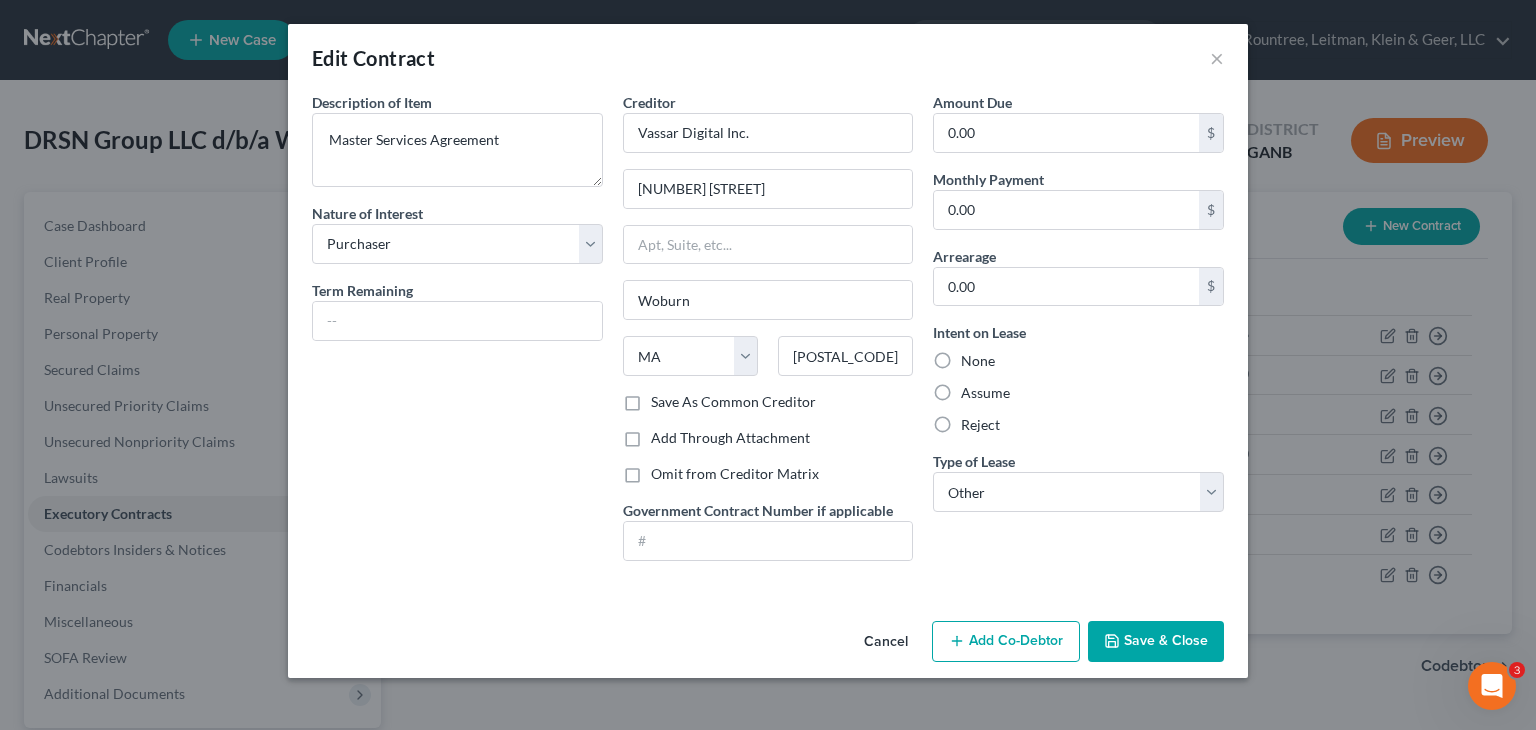 click on "Save As Common Creditor" at bounding box center [733, 402] 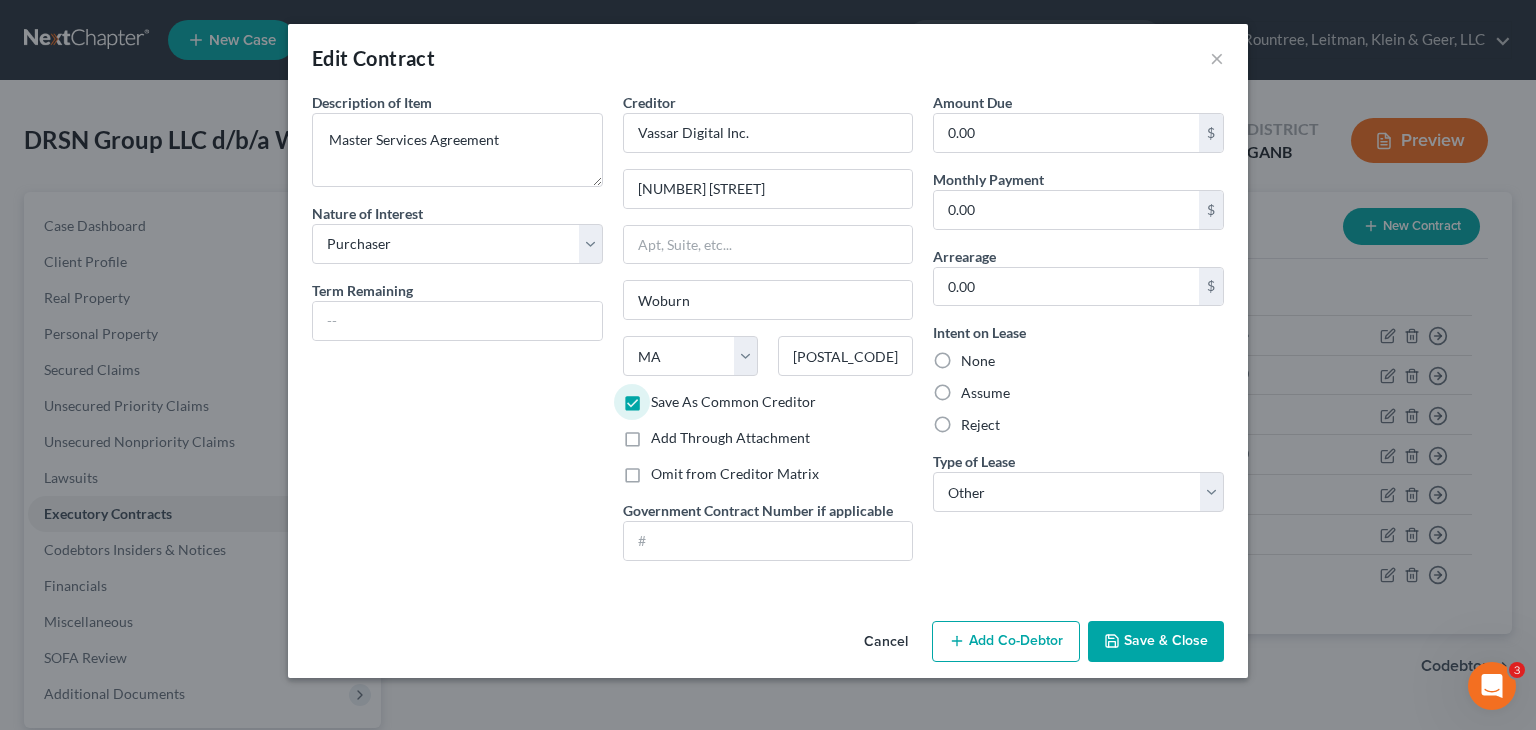 click on "Save & Close" at bounding box center [1156, 642] 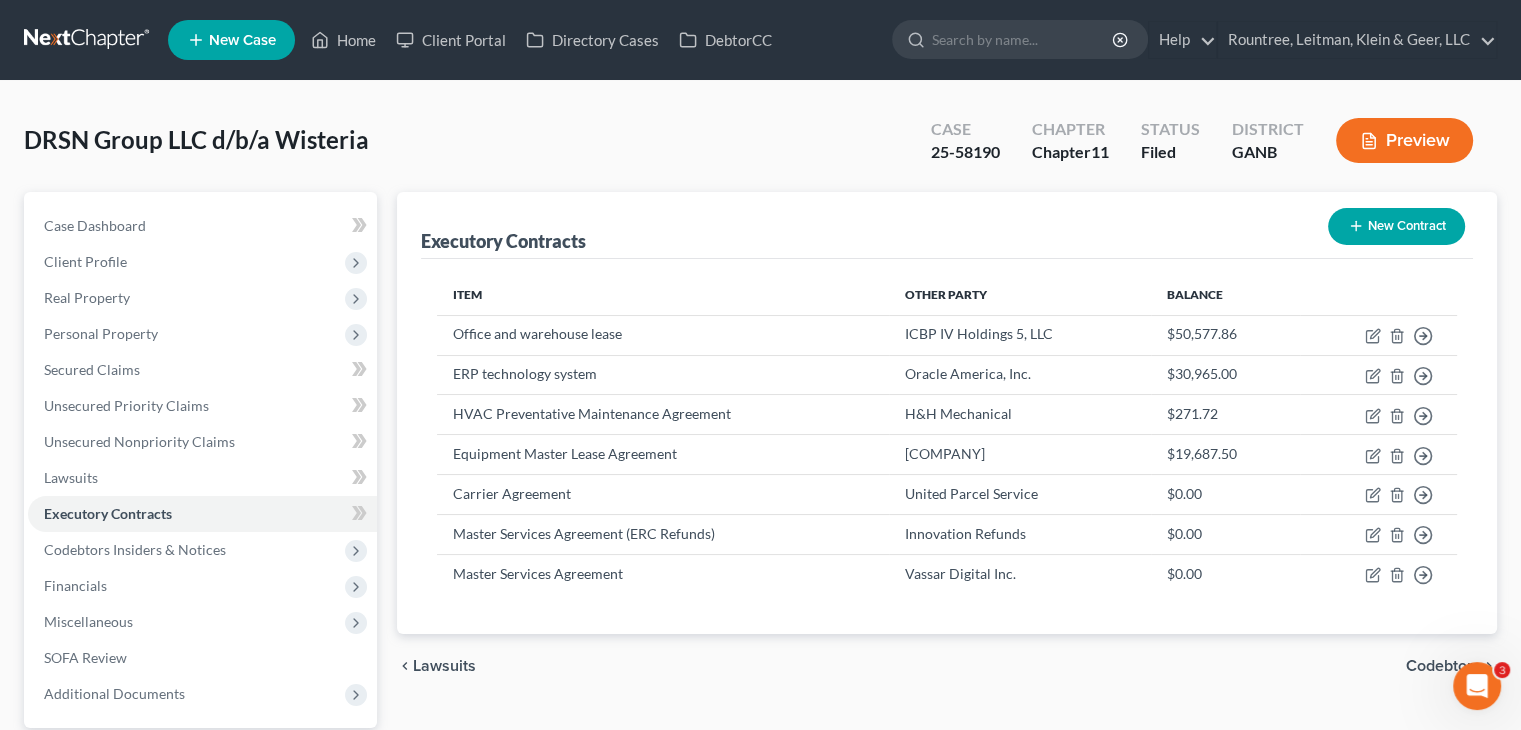 click on "New Contract" at bounding box center [1396, 226] 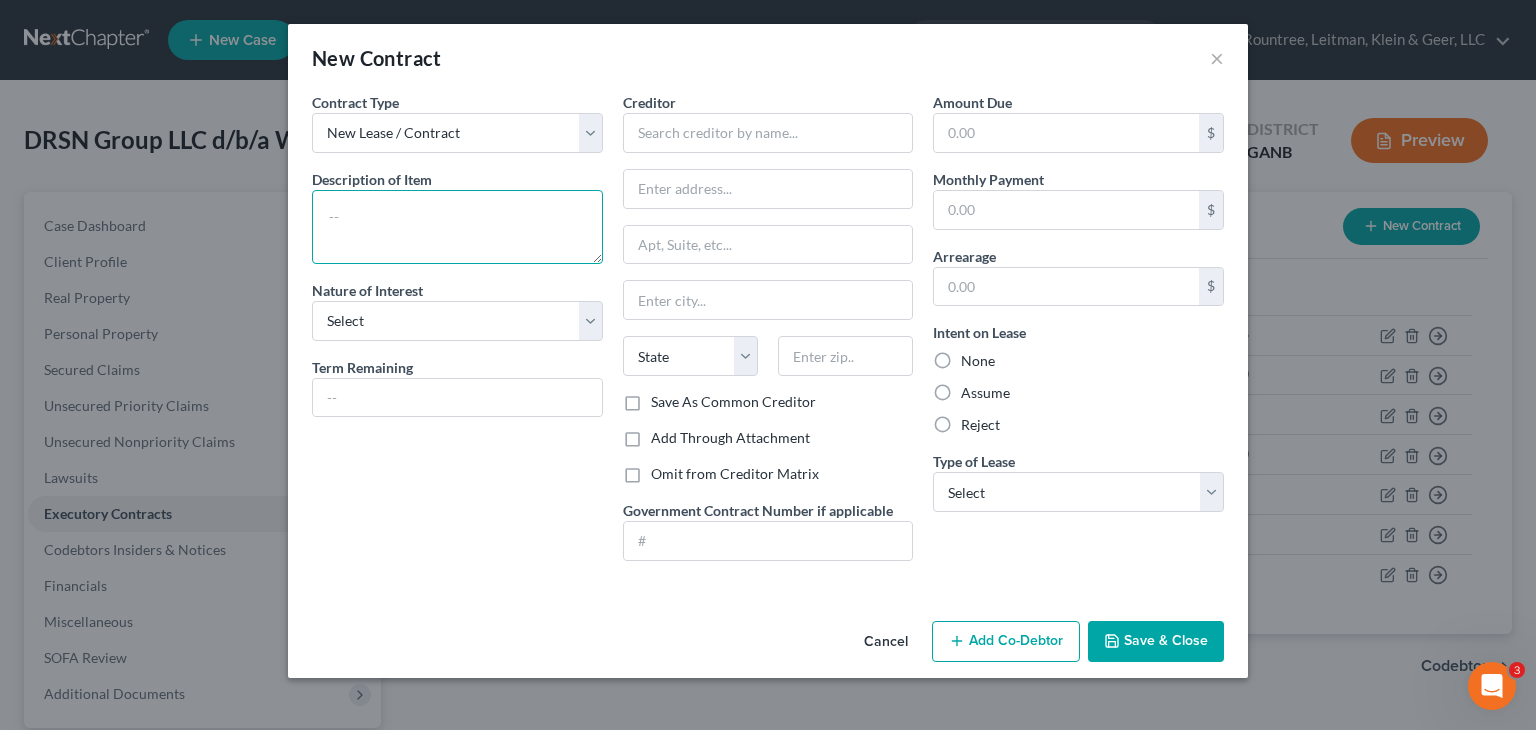 click at bounding box center [457, 227] 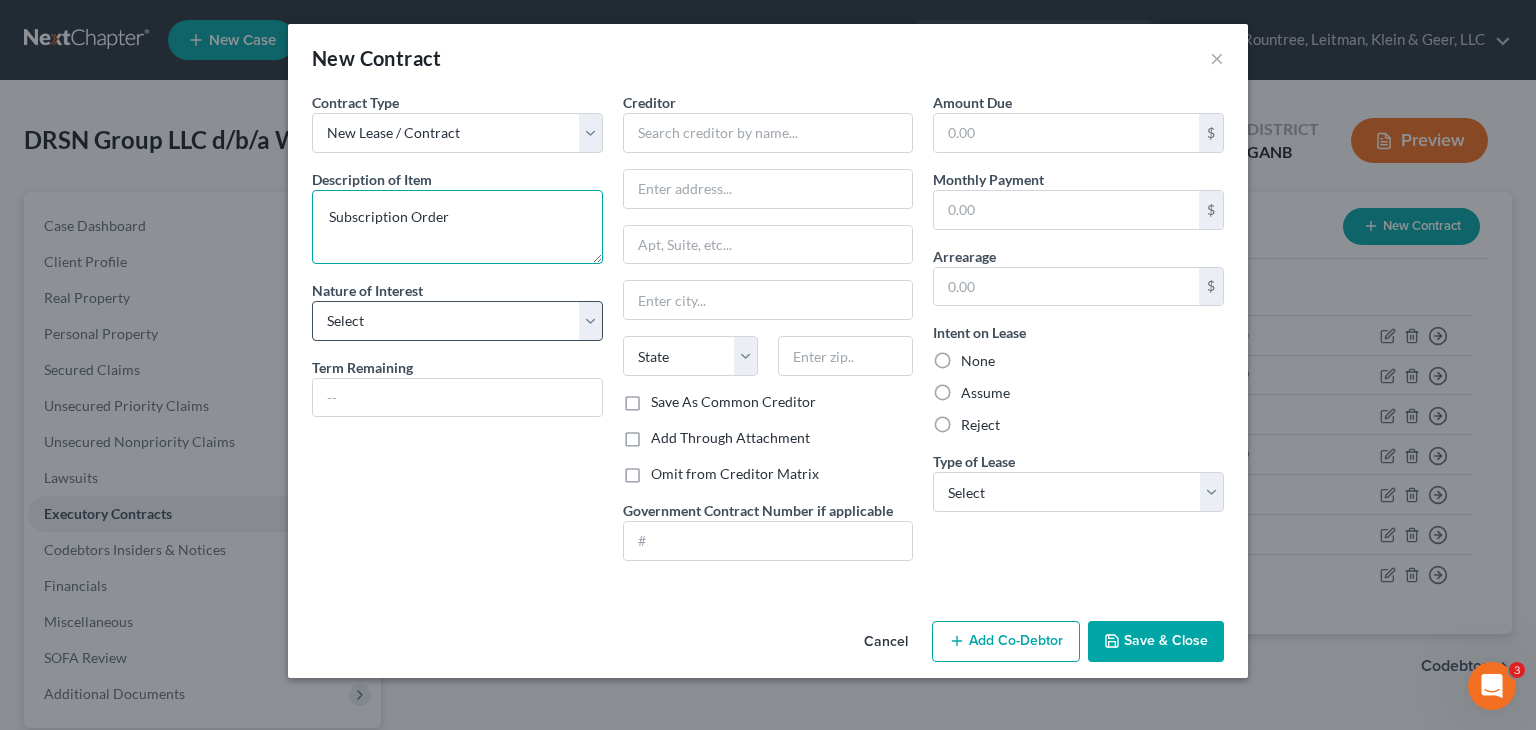 type on "Subscription Order" 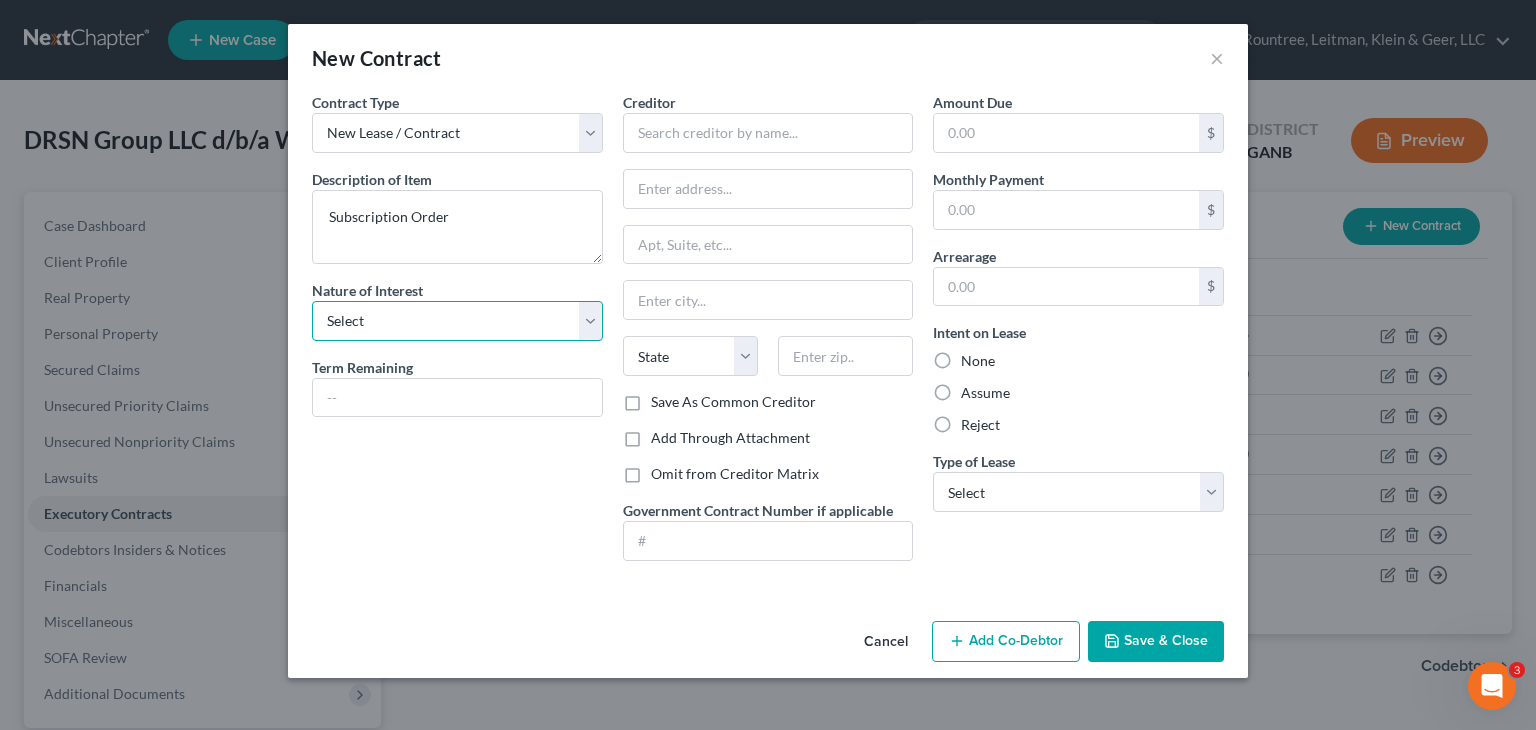 click on "Select Purchaser Agent Lessor Lessee" at bounding box center [457, 321] 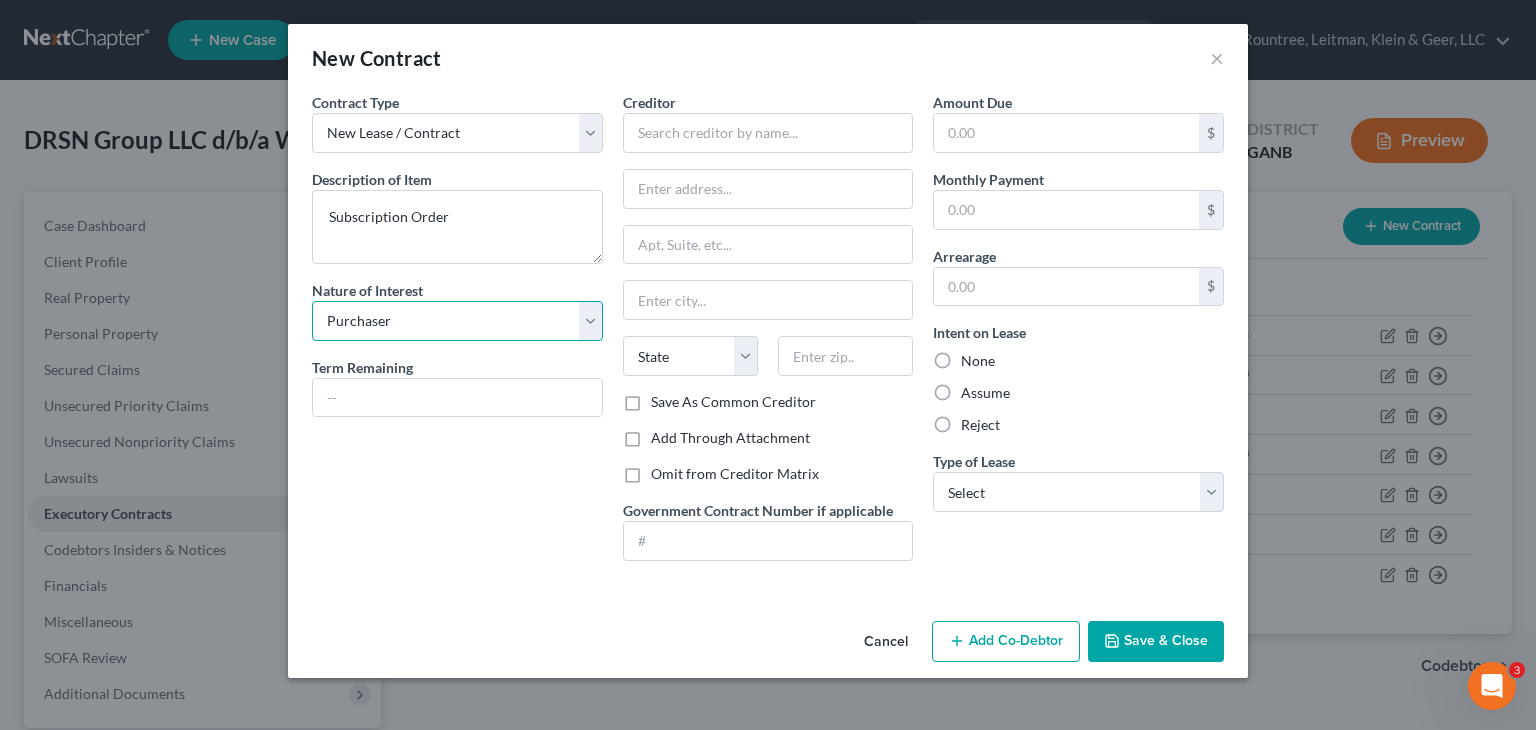 click on "Select Purchaser Agent Lessor Lessee" at bounding box center (457, 321) 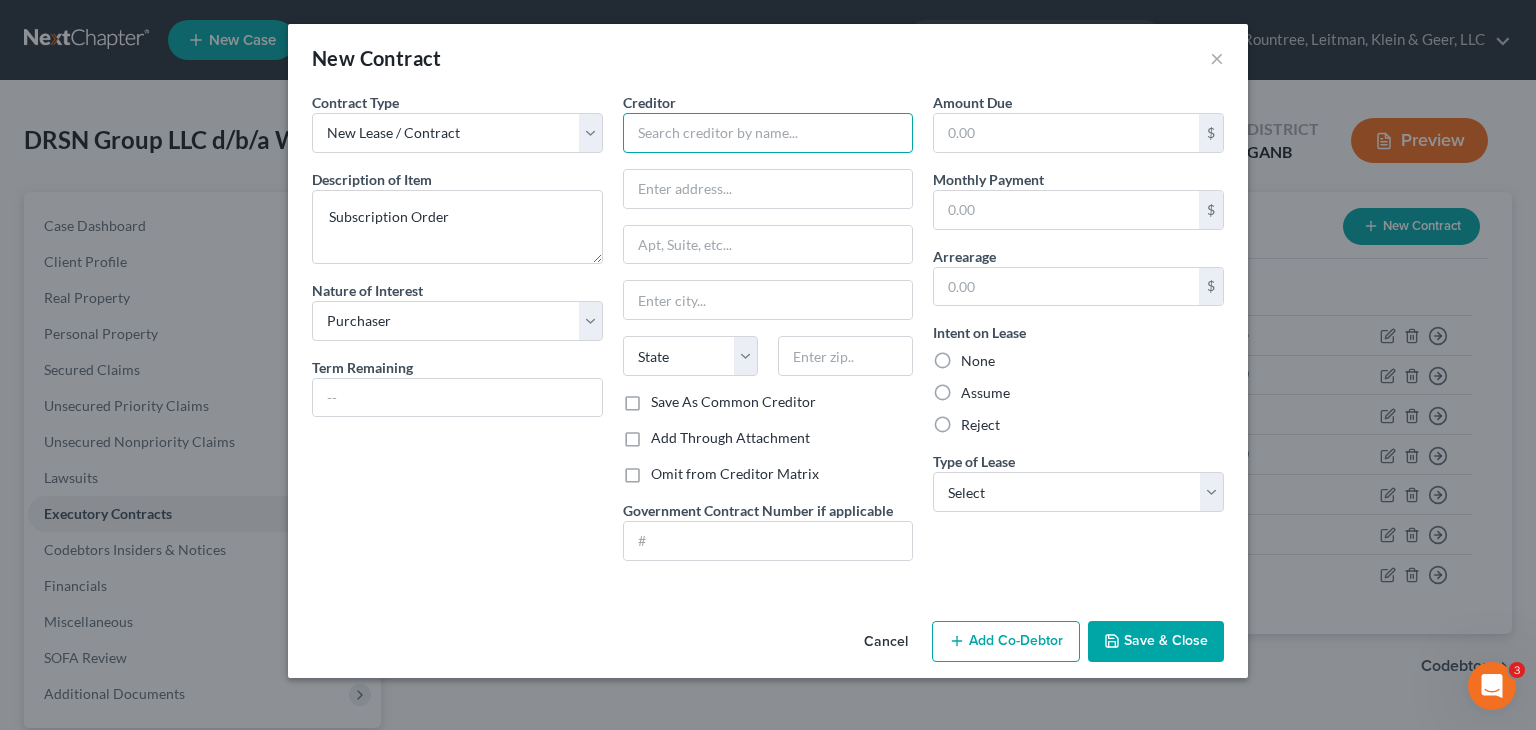 click at bounding box center (768, 133) 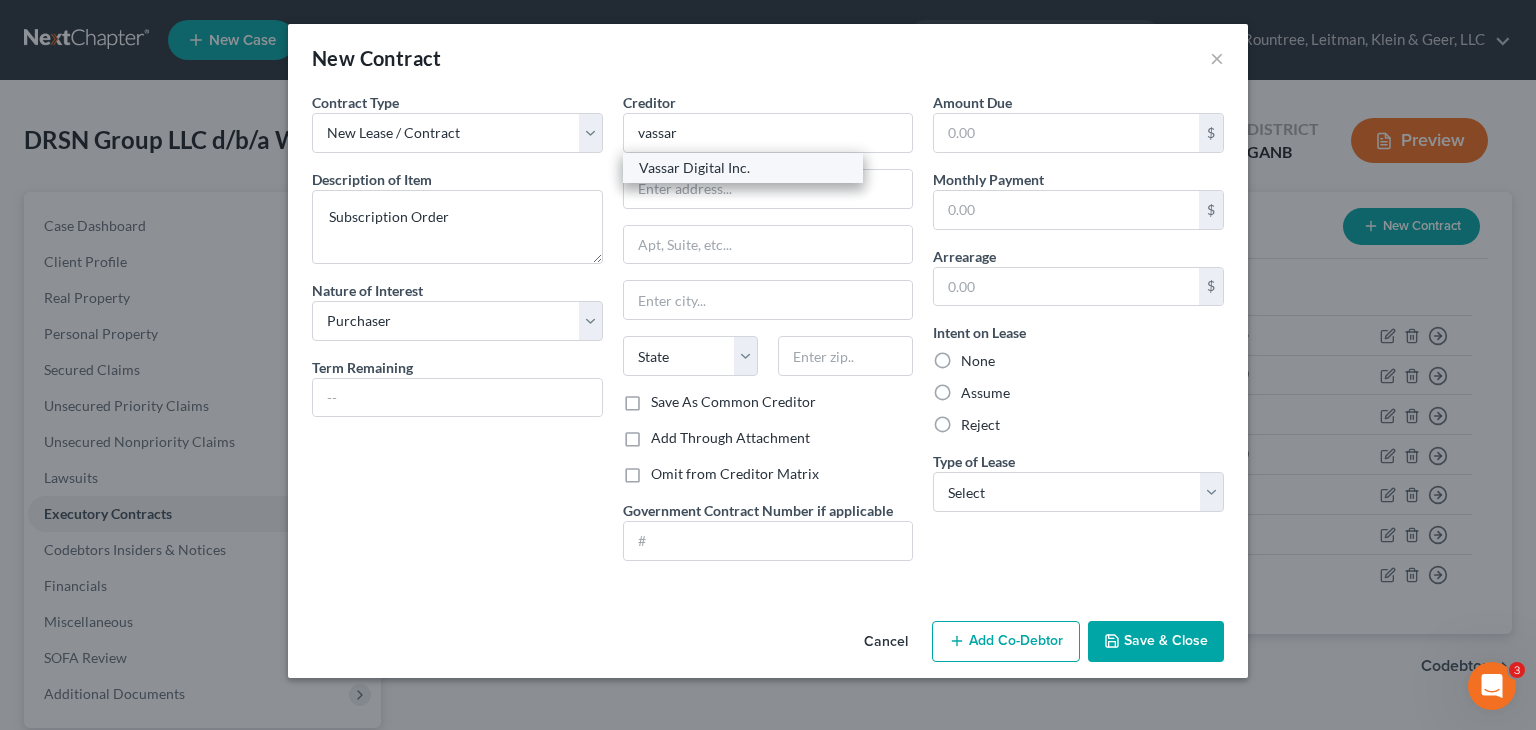 click on "Vassar Digital Inc." at bounding box center [743, 168] 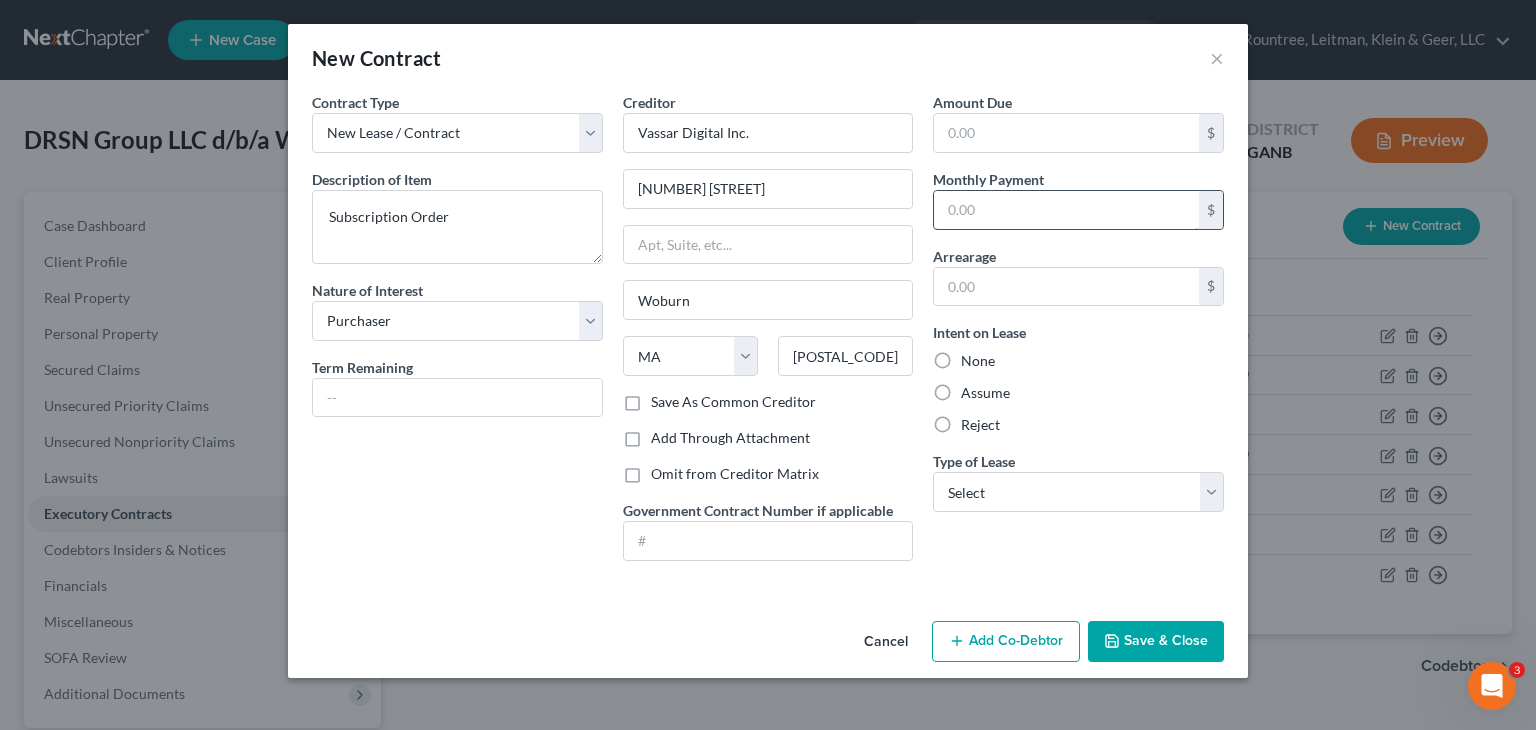 click at bounding box center [1066, 210] 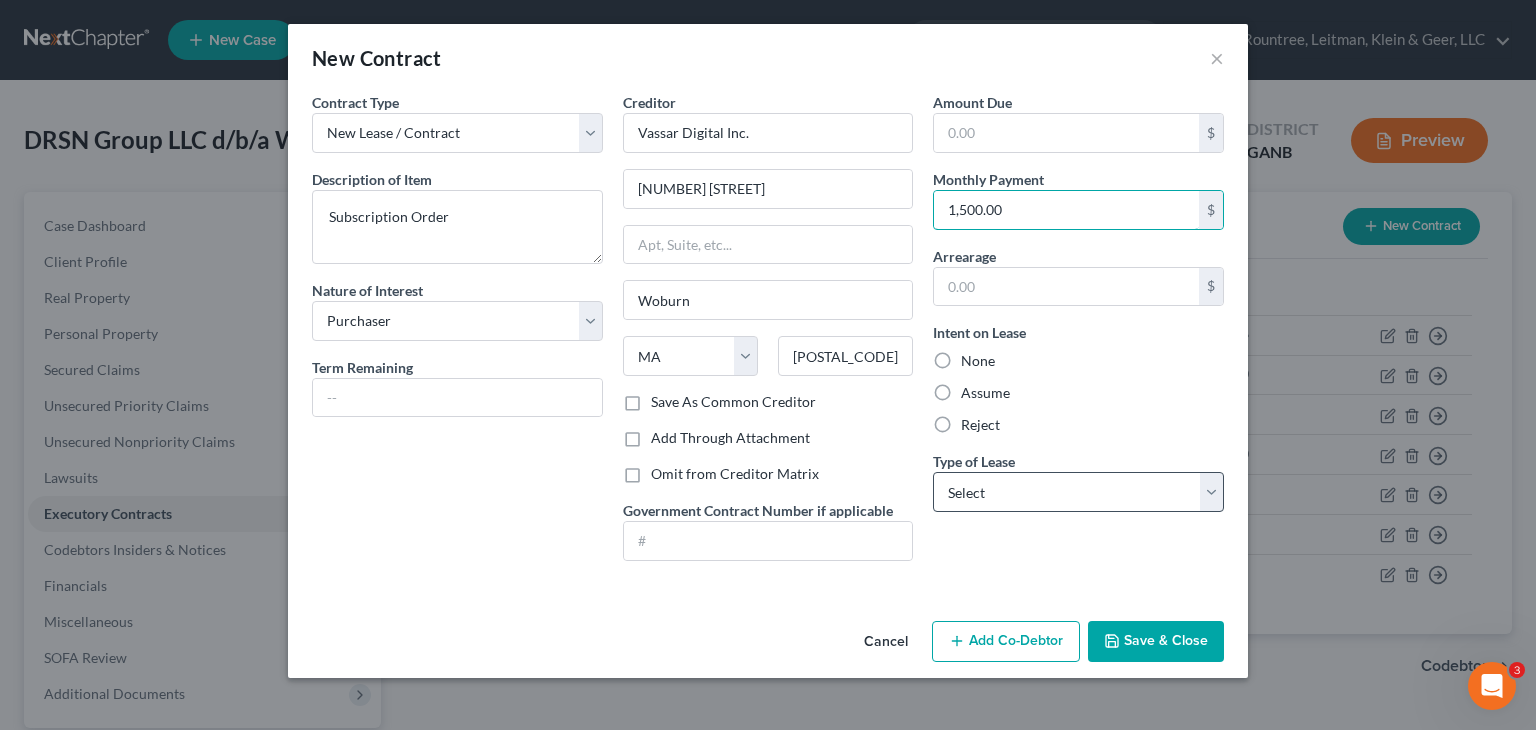type on "1,500.00" 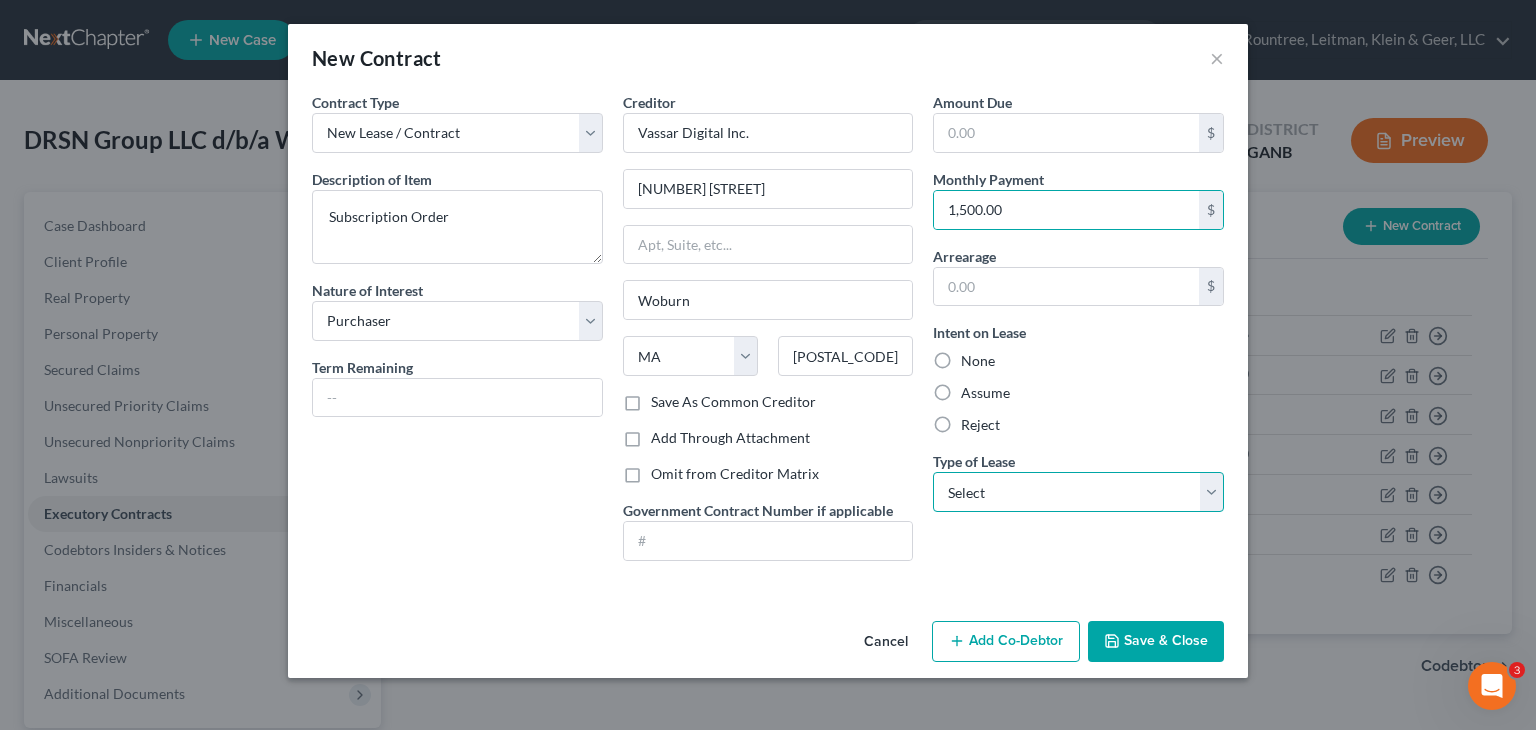 click on "Select Real Estate Car Other" at bounding box center [1078, 492] 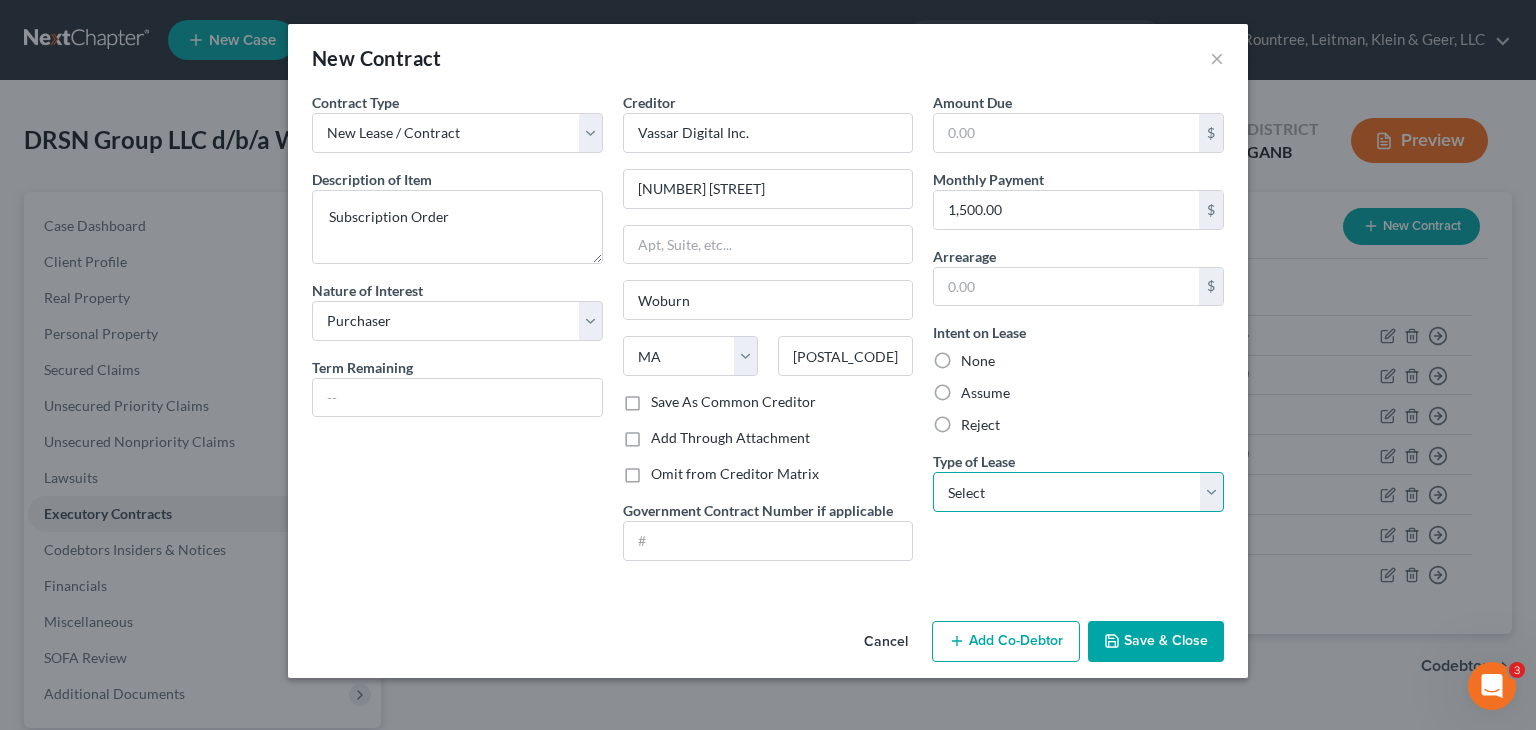 select on "2" 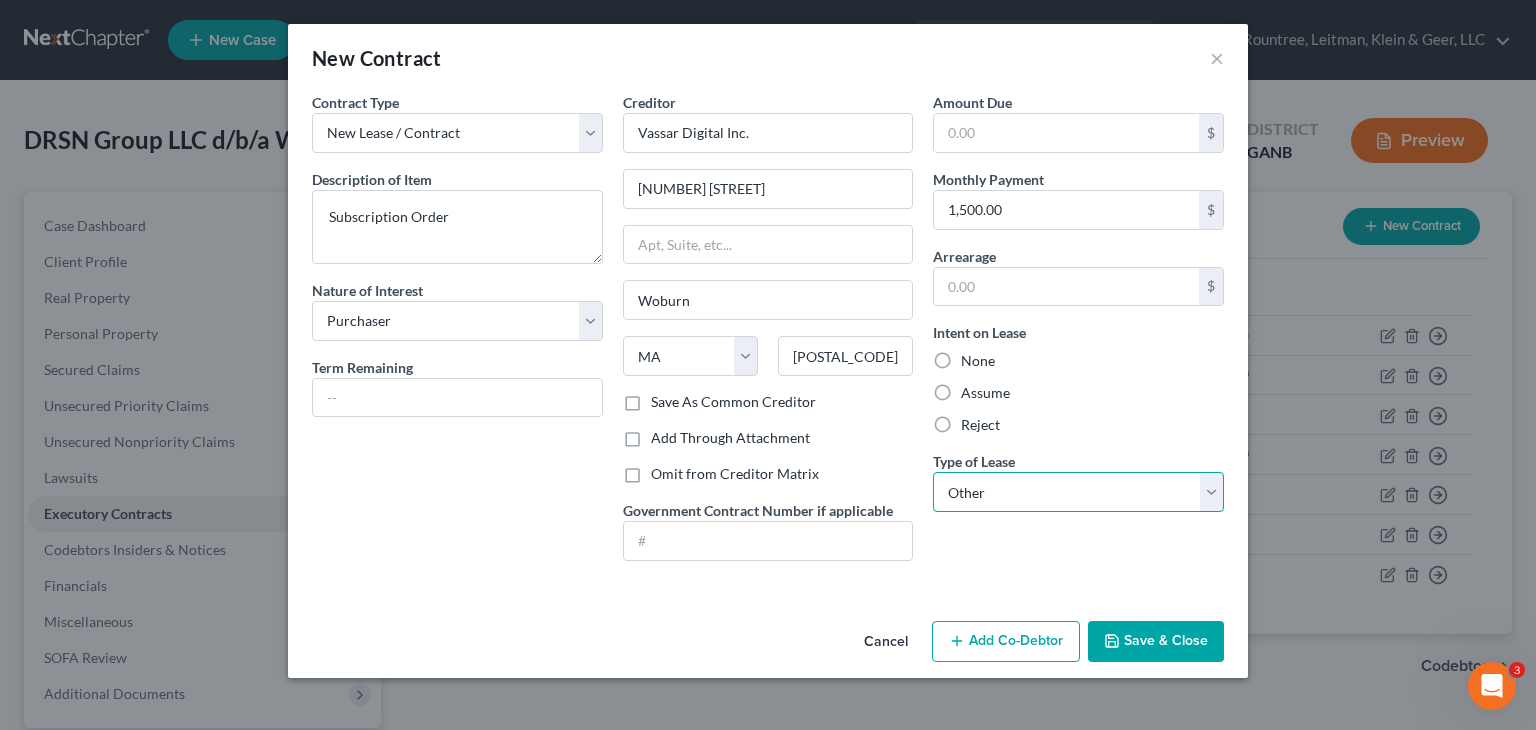 click on "Select Real Estate Car Other" at bounding box center (1078, 492) 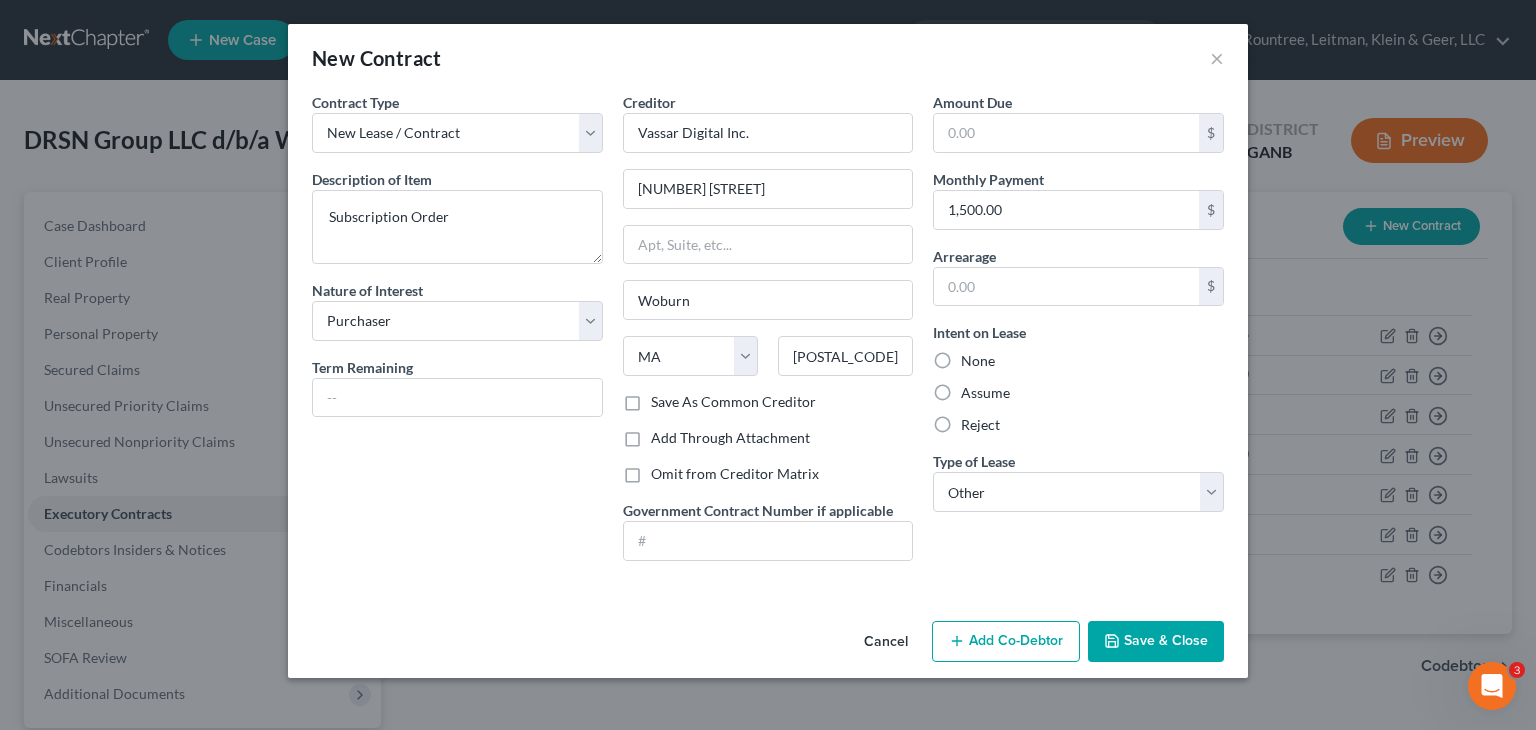 click on "Save & Close" at bounding box center [1156, 642] 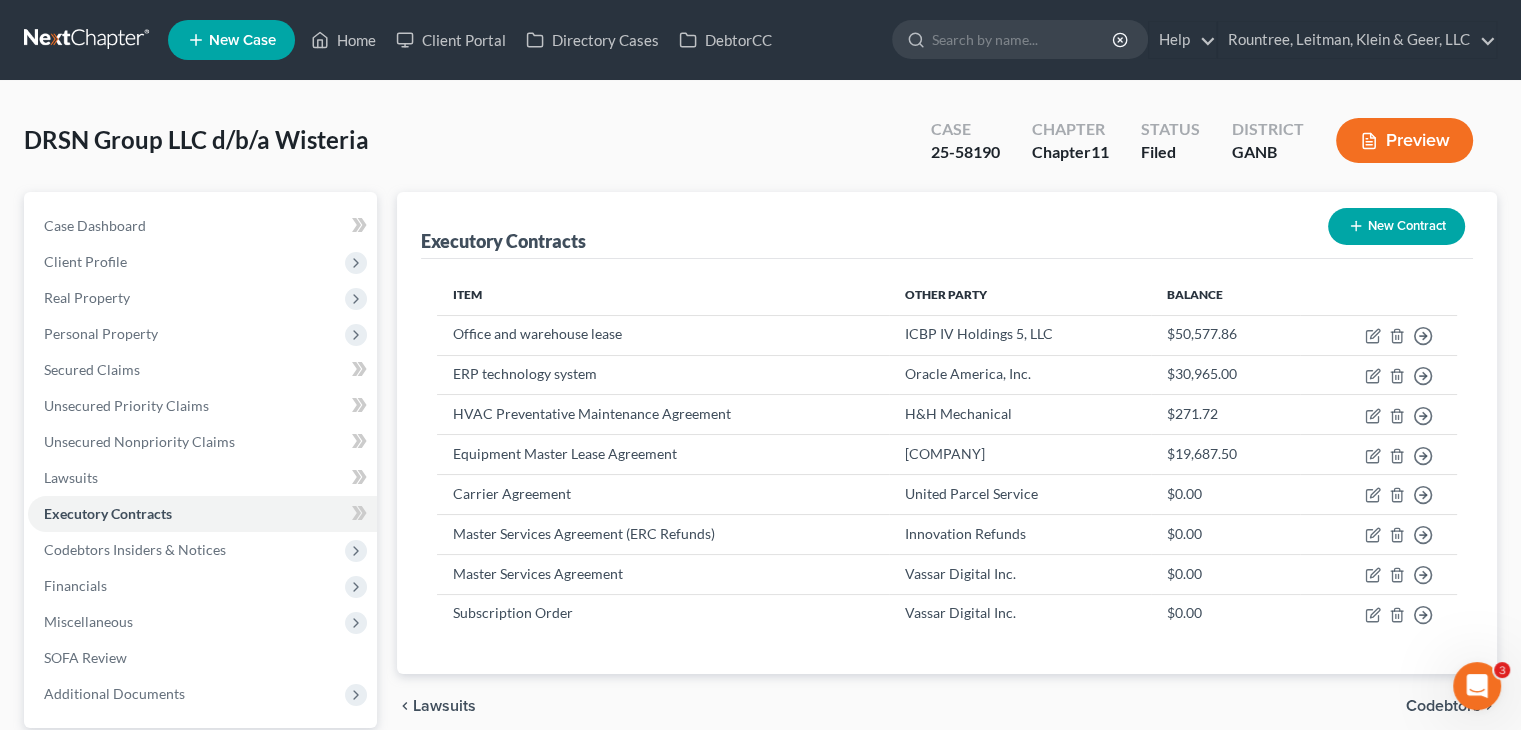 click on "New Contract" at bounding box center (1396, 226) 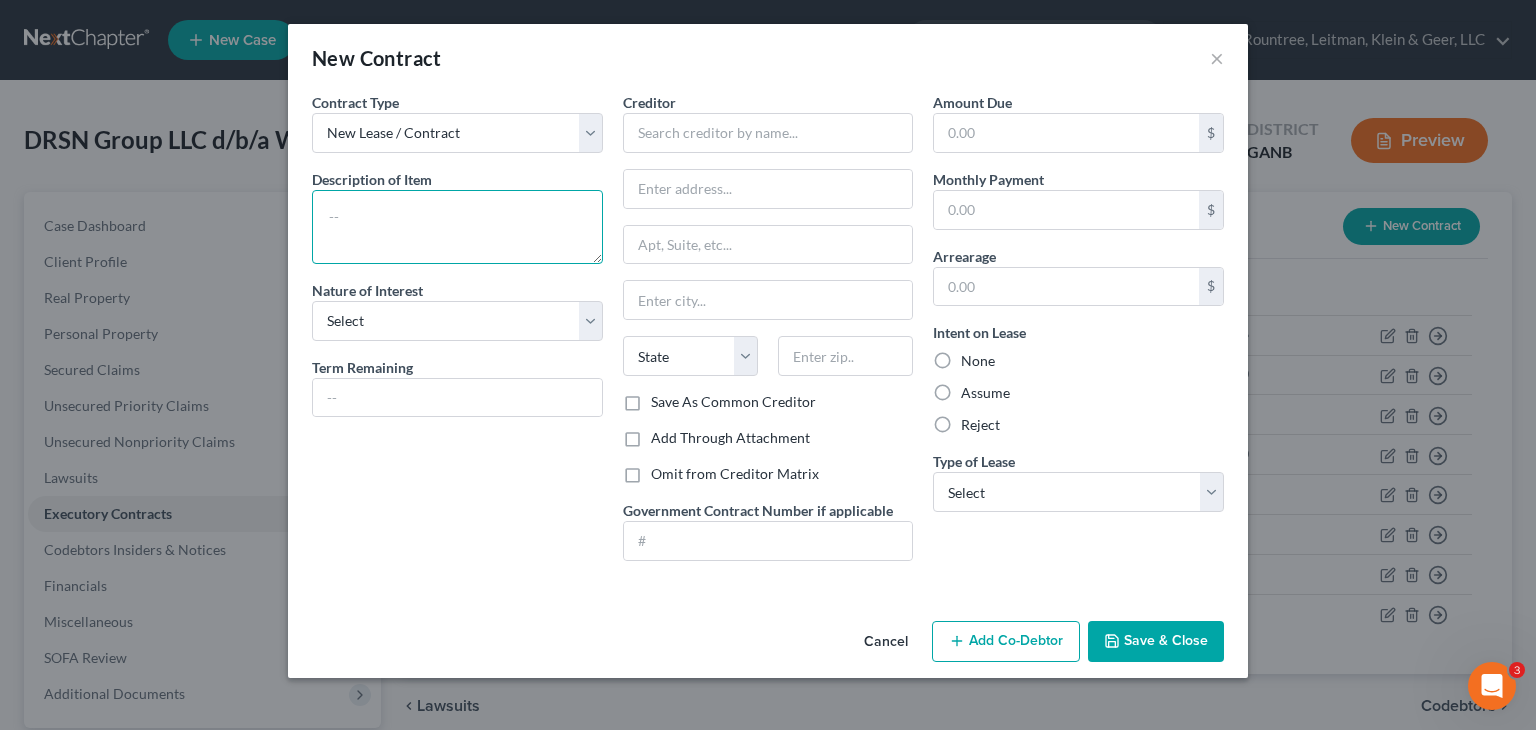 click at bounding box center (457, 227) 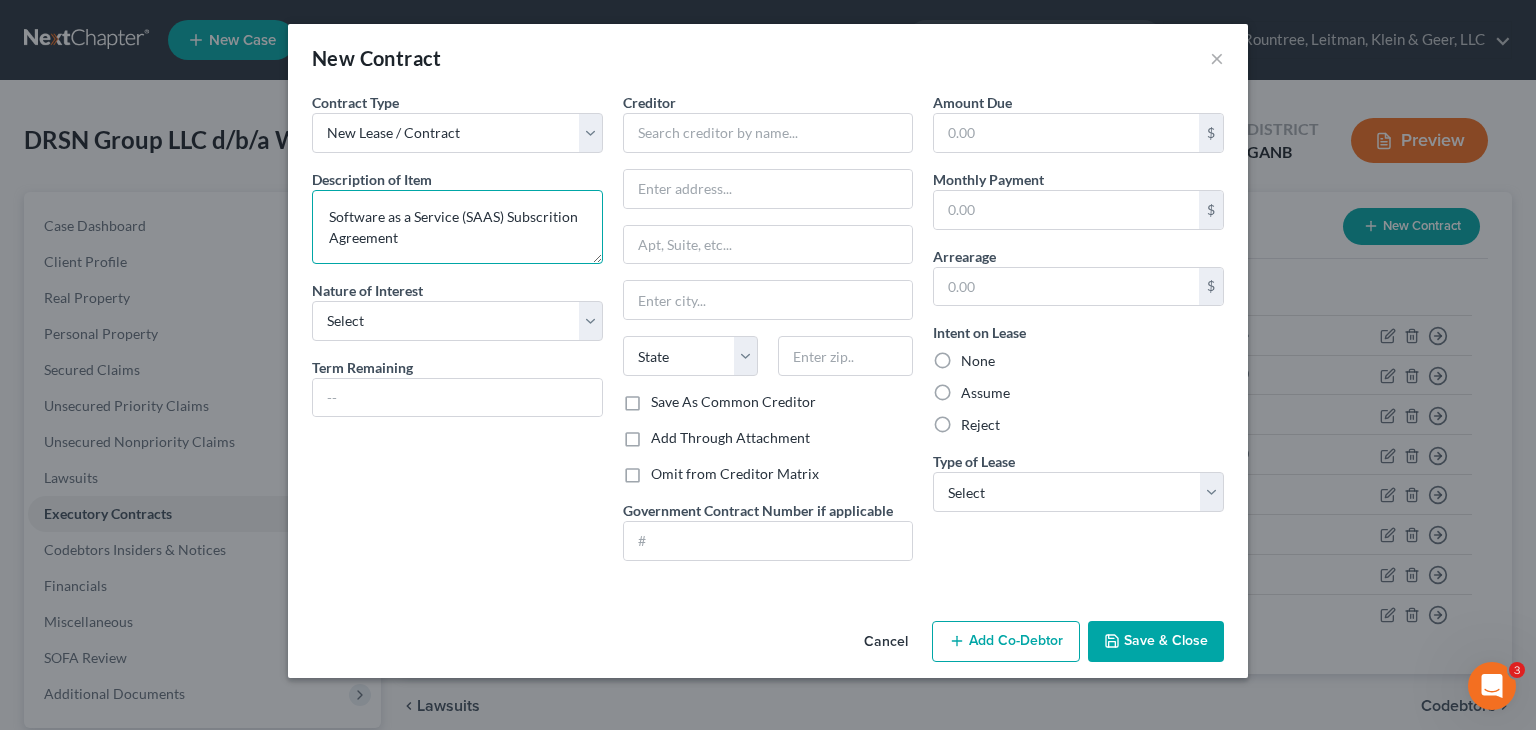 type on "Software as a Service (SAAS) Subscrition Agreement" 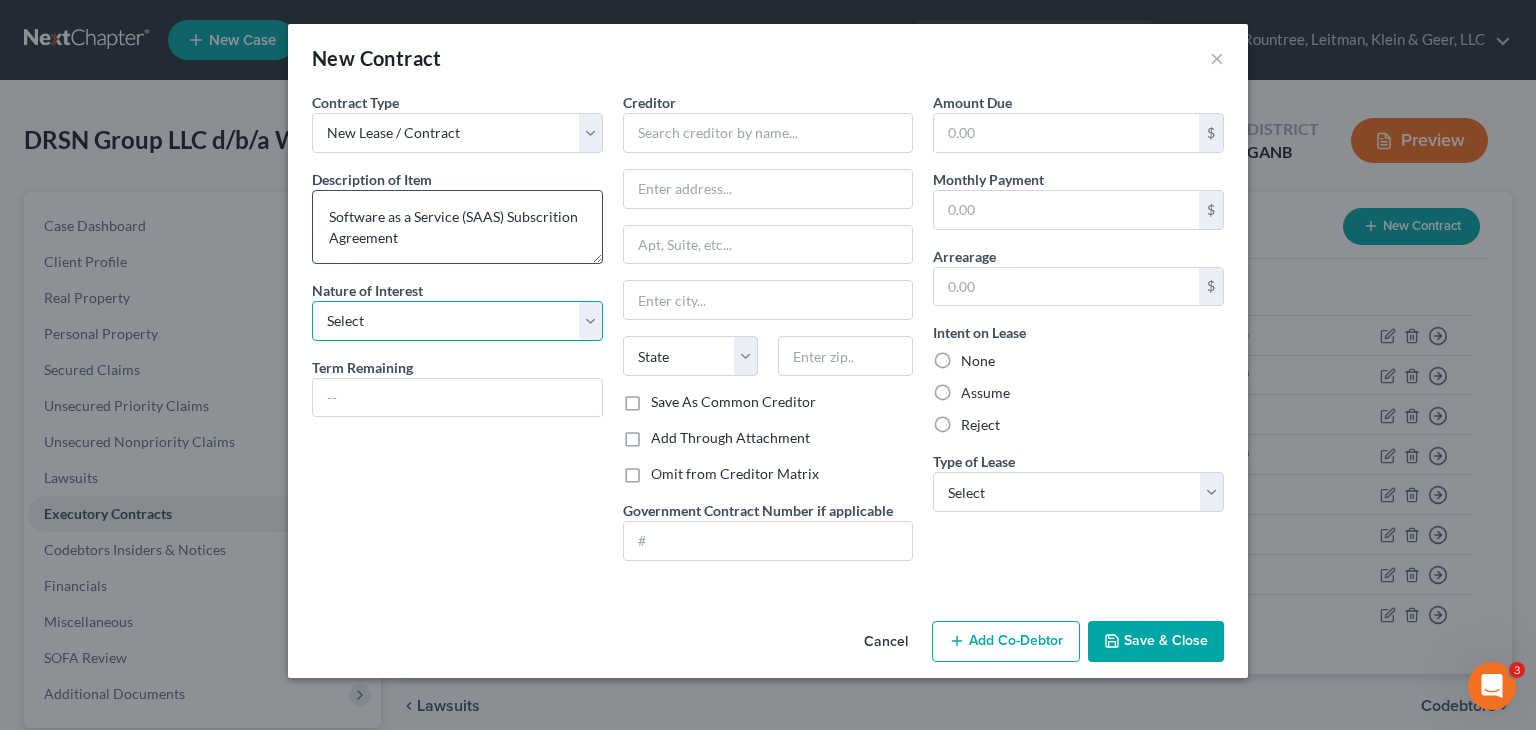 select on "0" 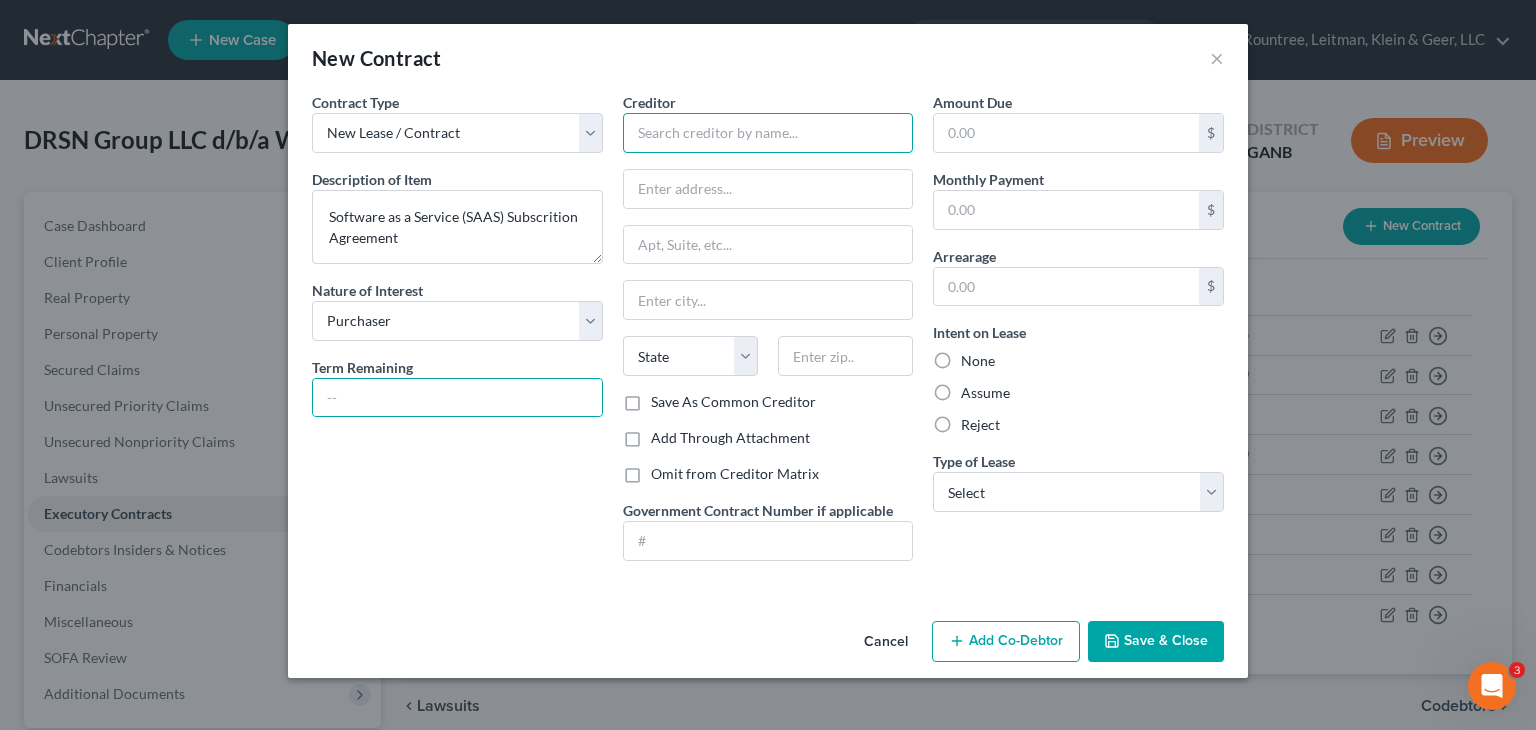 click at bounding box center [768, 133] 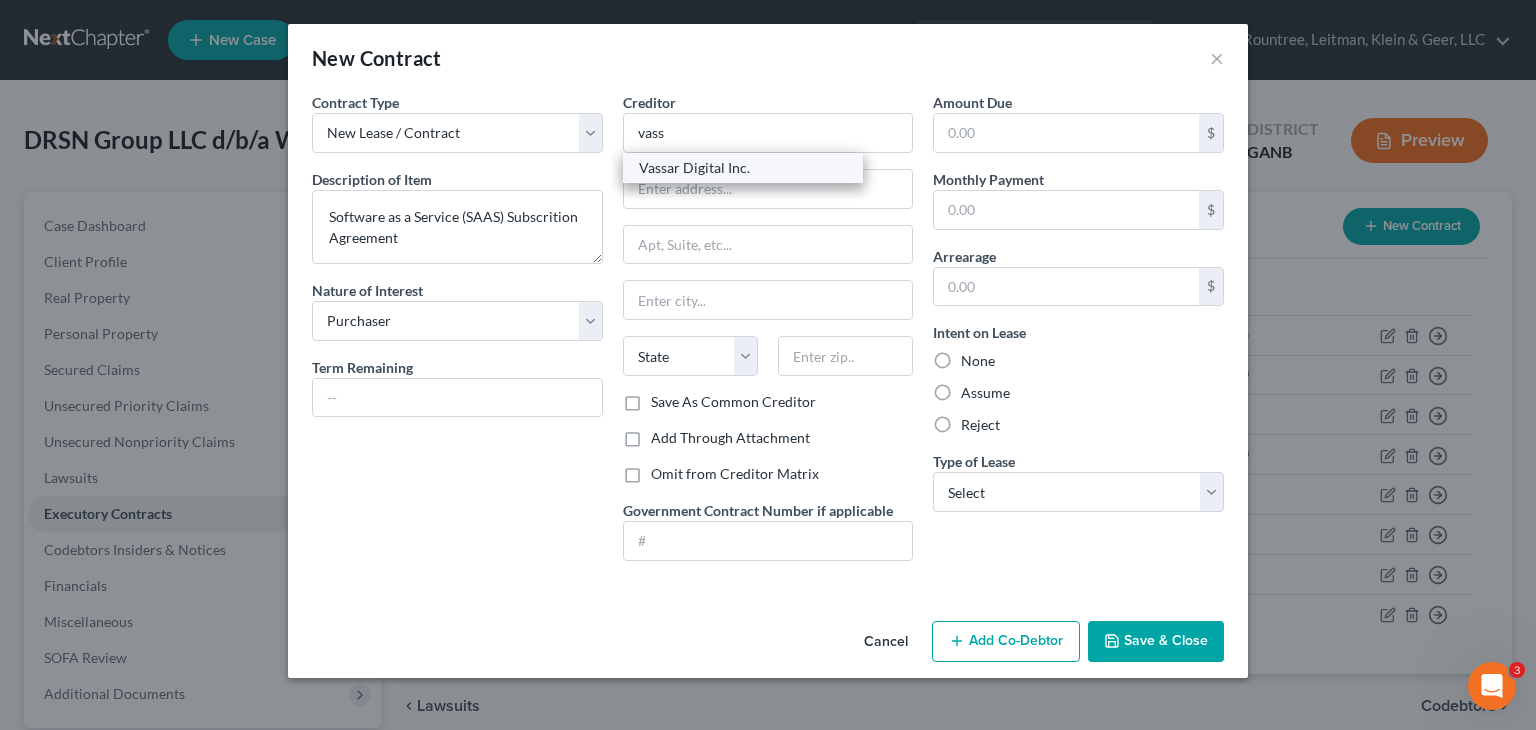 click on "Vassar Digital Inc." at bounding box center (743, 168) 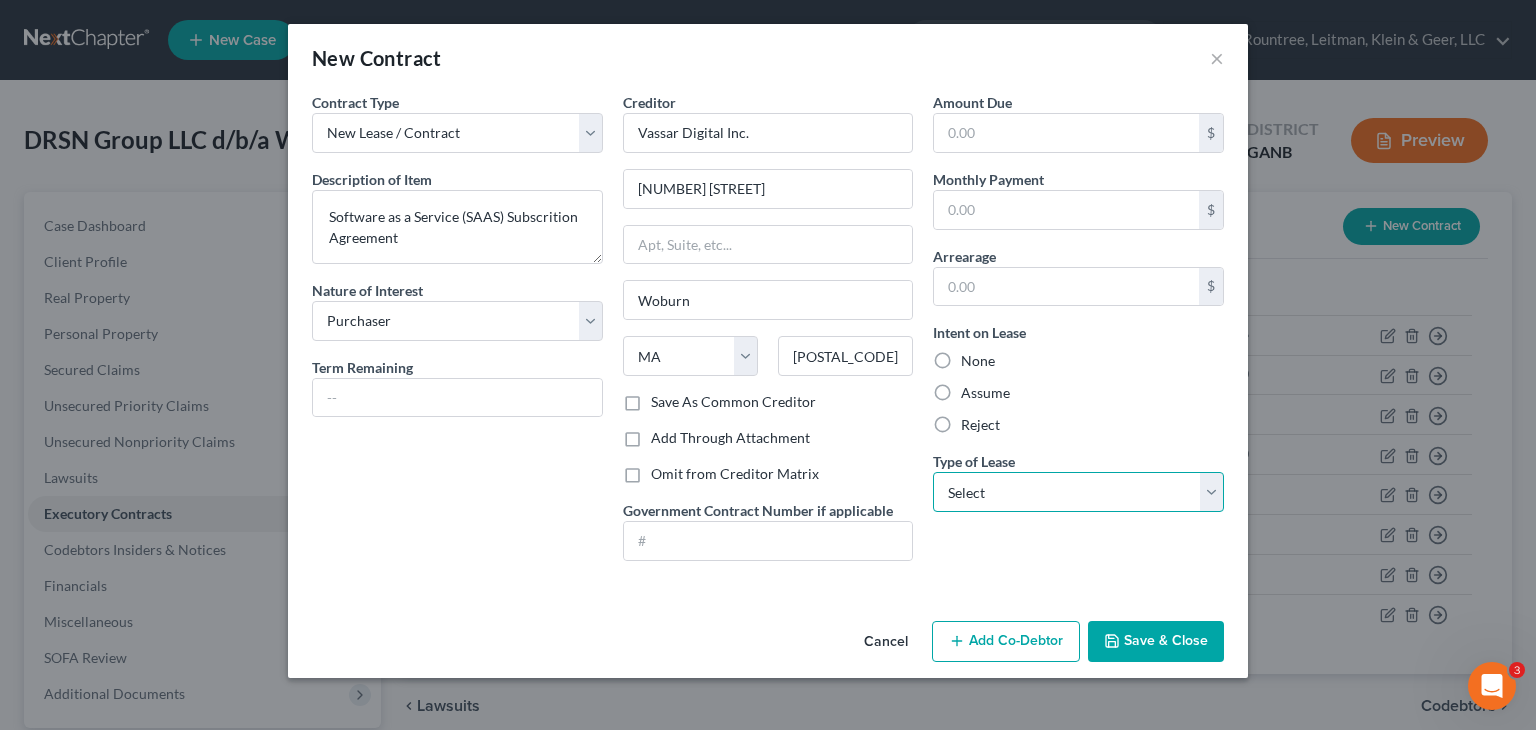 drag, startPoint x: 1046, startPoint y: 485, endPoint x: 1048, endPoint y: 508, distance: 23.086792 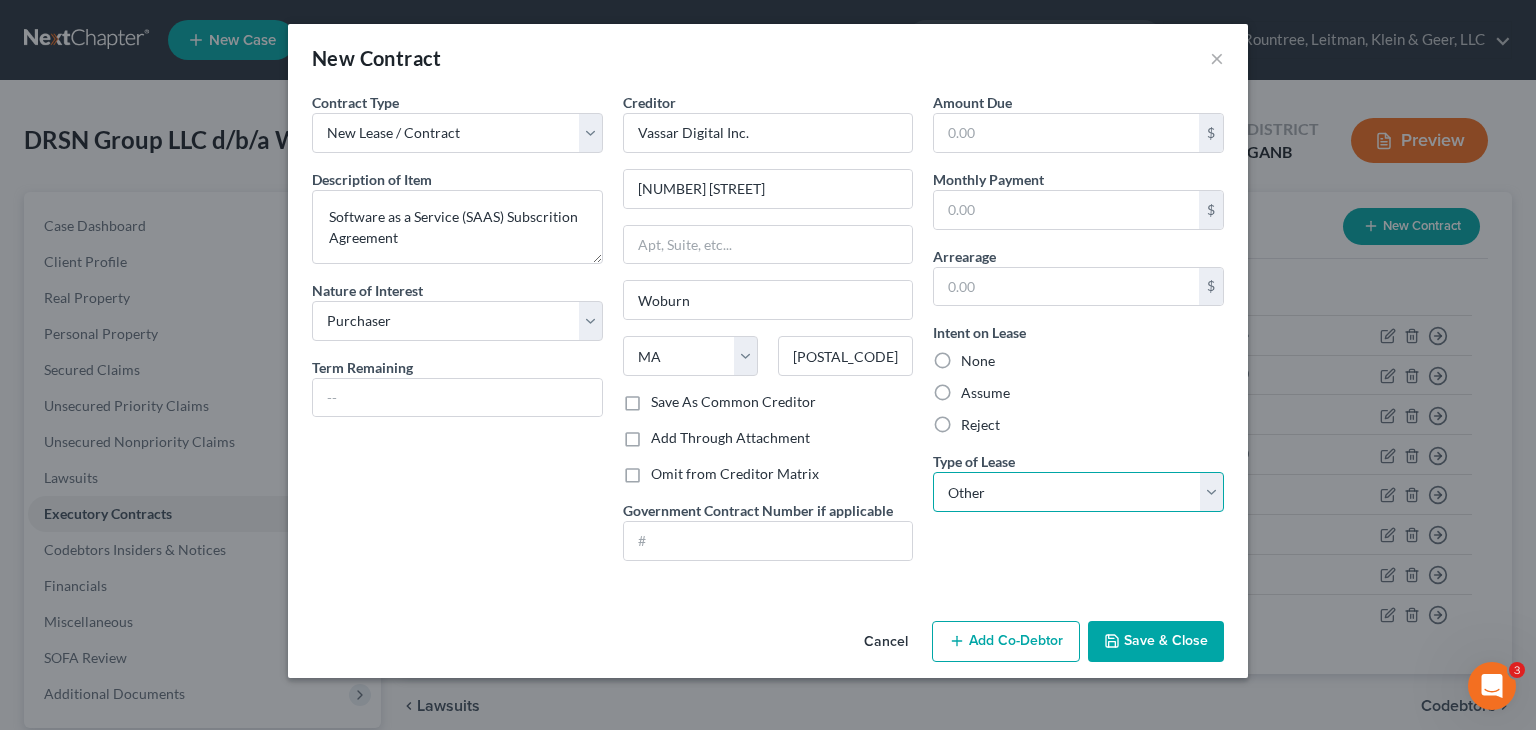 click on "Select Real Estate Car Other" at bounding box center [1078, 492] 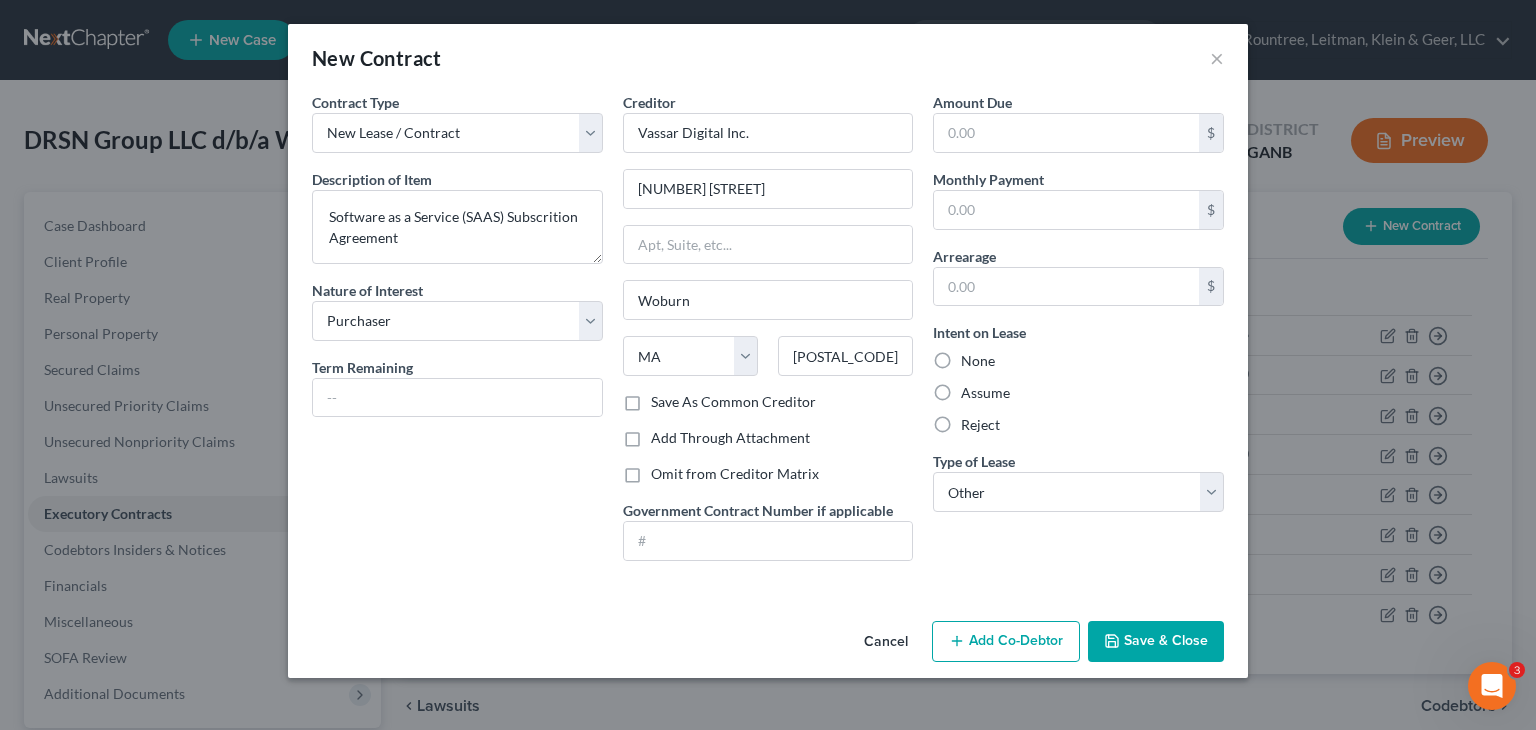 click on "Save & Close" at bounding box center (1156, 642) 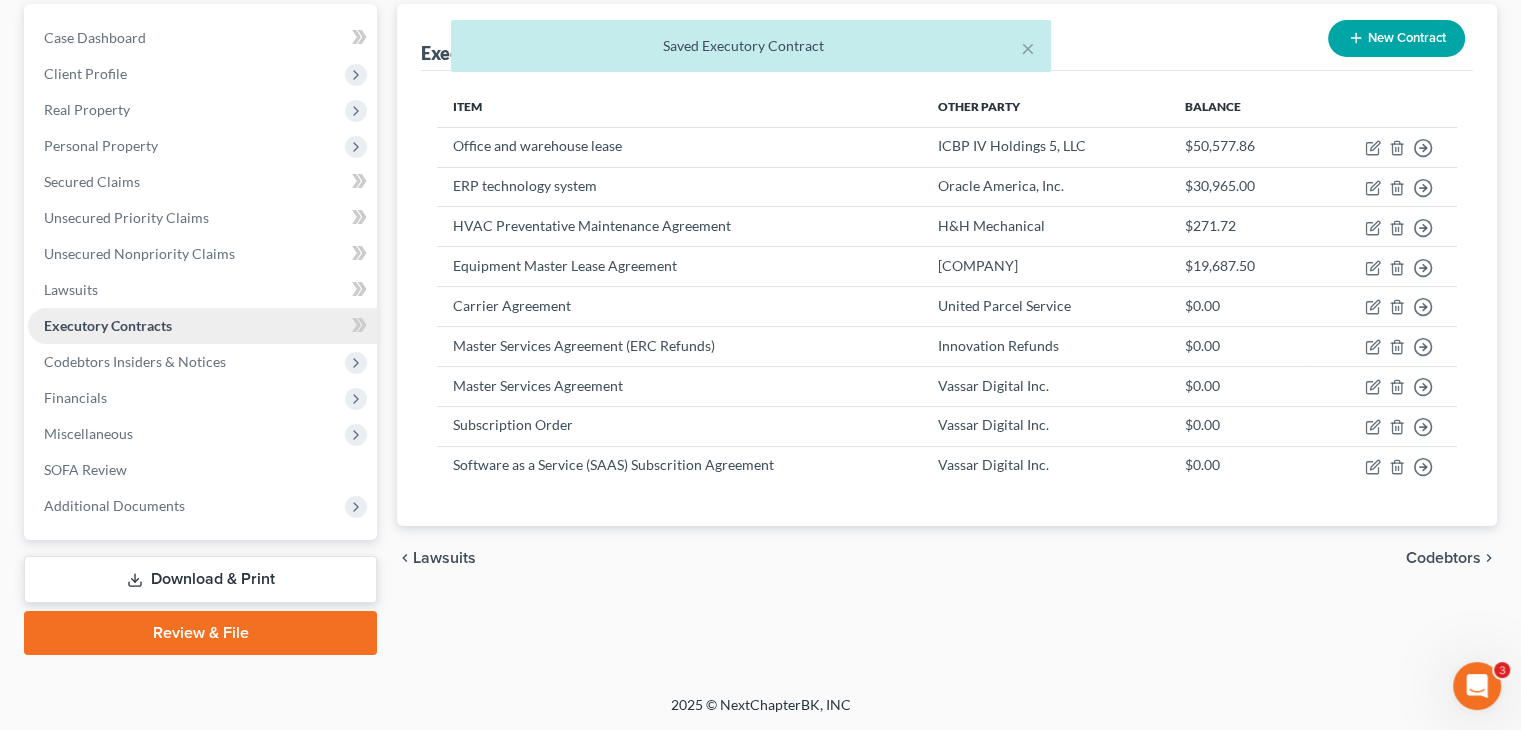 scroll, scrollTop: 88, scrollLeft: 0, axis: vertical 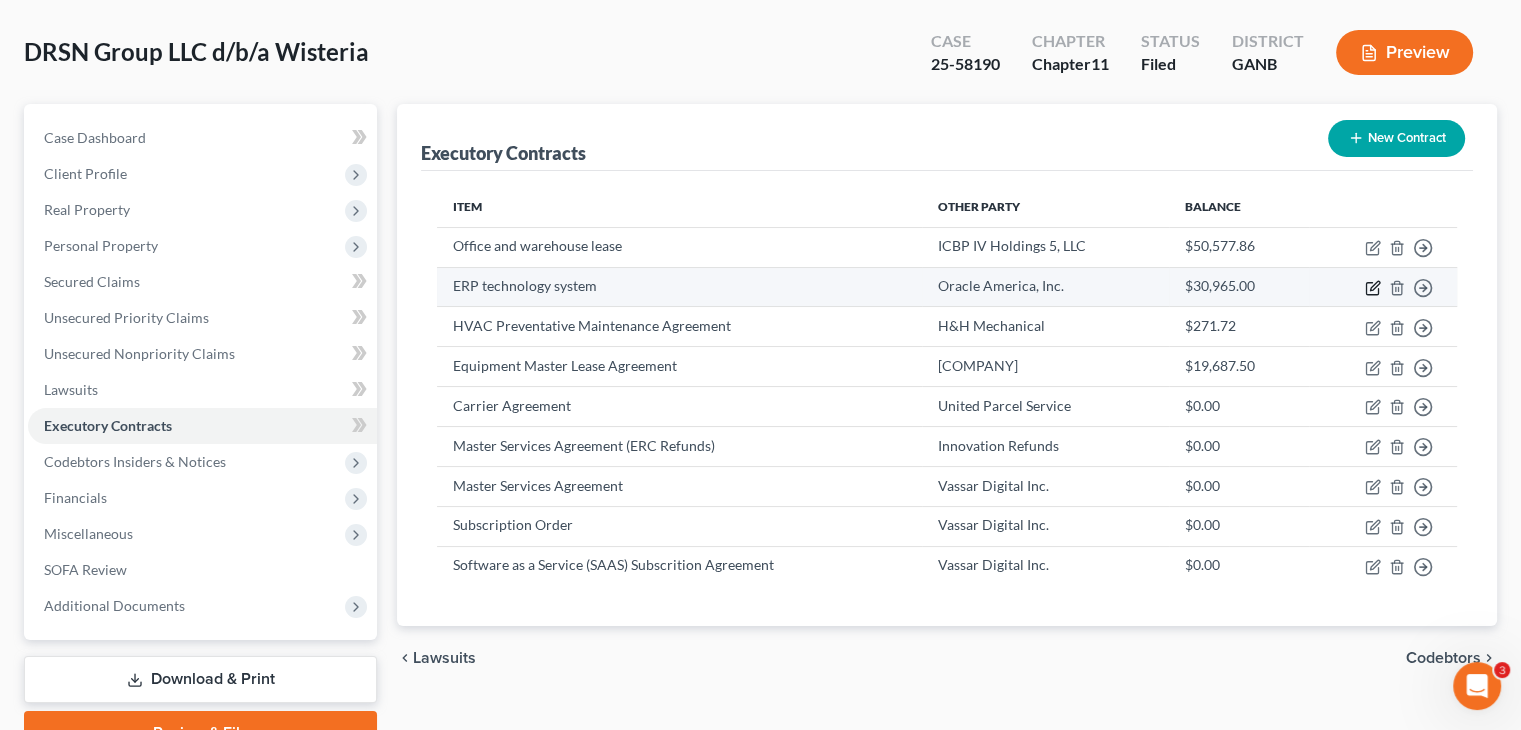 click 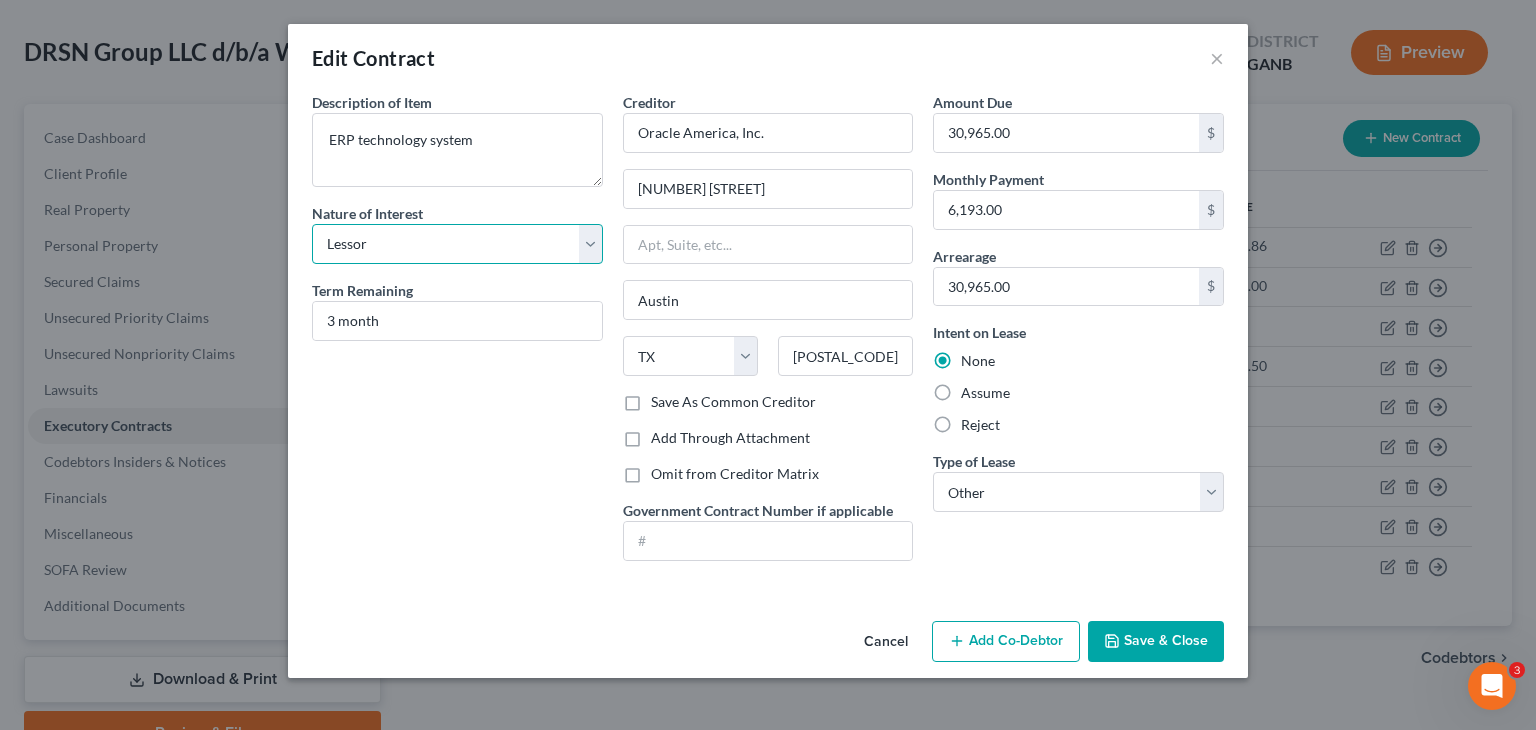 drag, startPoint x: 596, startPoint y: 237, endPoint x: 579, endPoint y: 242, distance: 17.720045 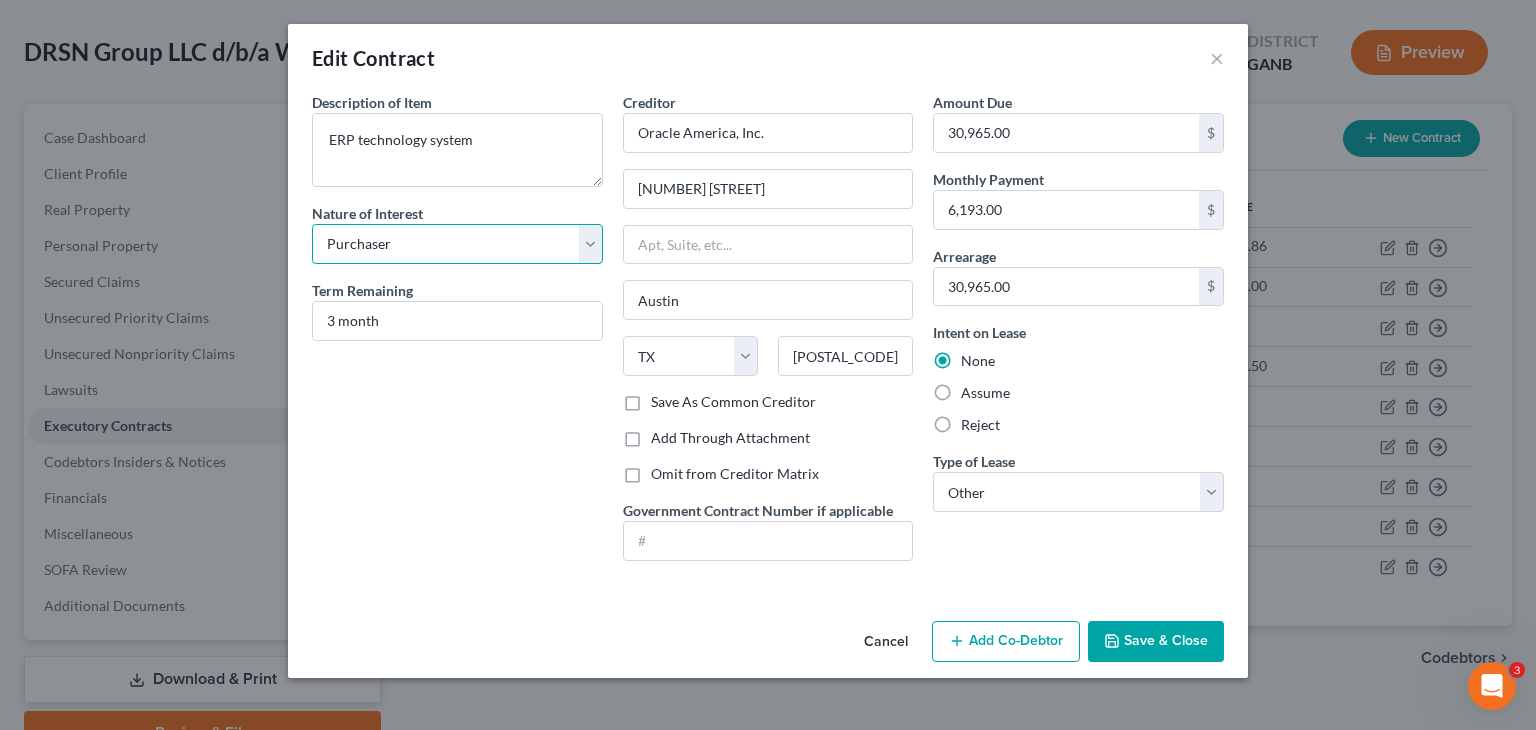 click on "Select Purchaser Agent Lessor Lessee" at bounding box center [457, 244] 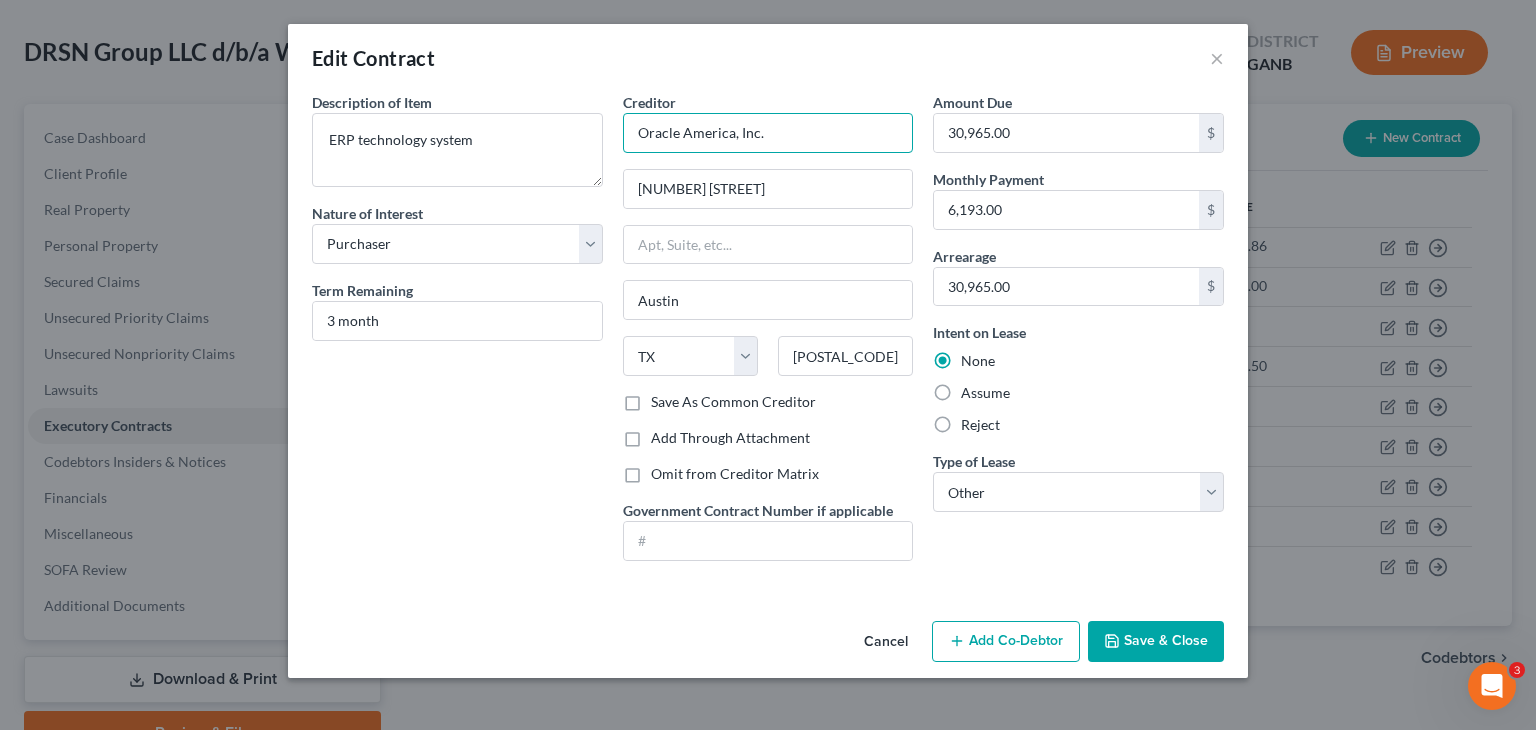 click on "Oracle America, Inc." at bounding box center (768, 133) 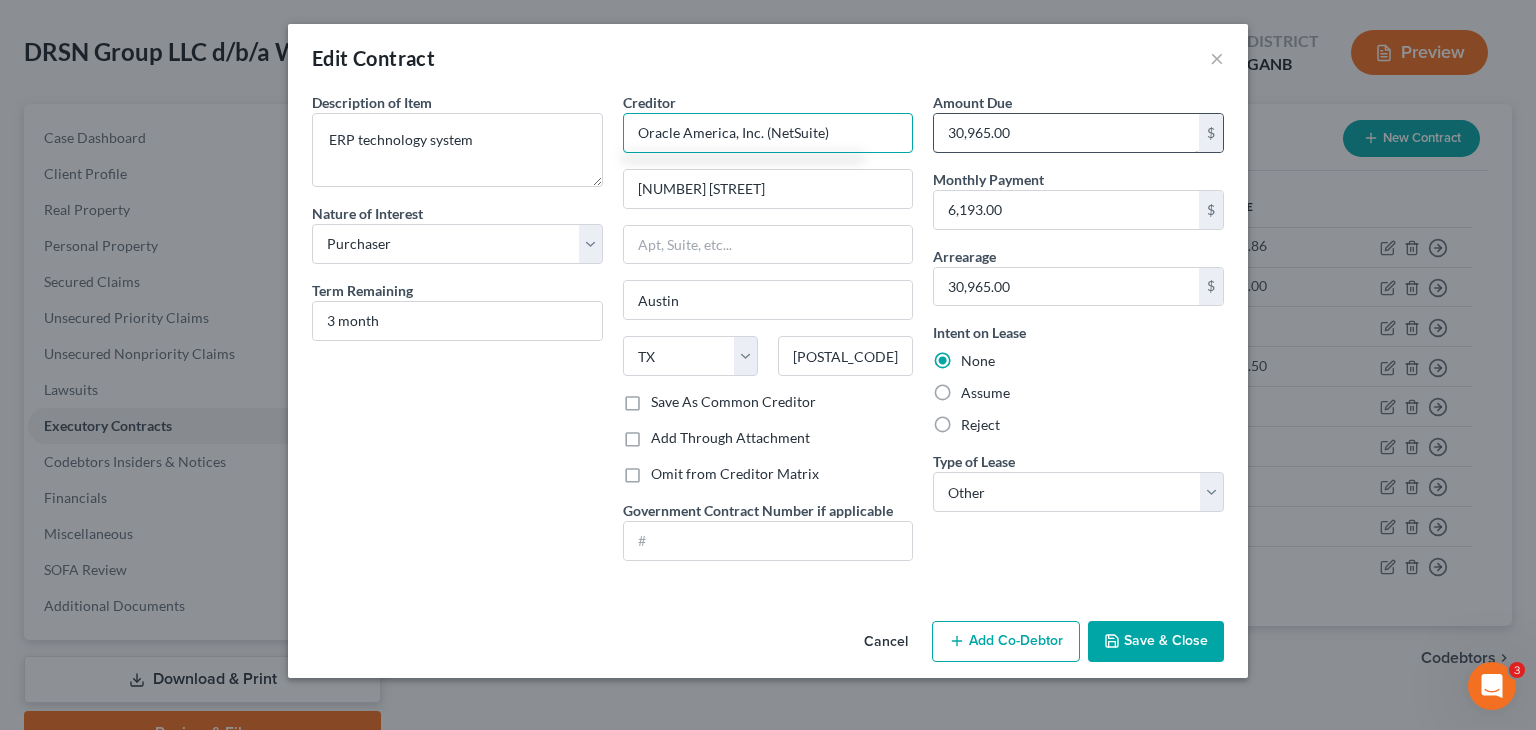 type on "Oracle America, Inc. (NetSuite)" 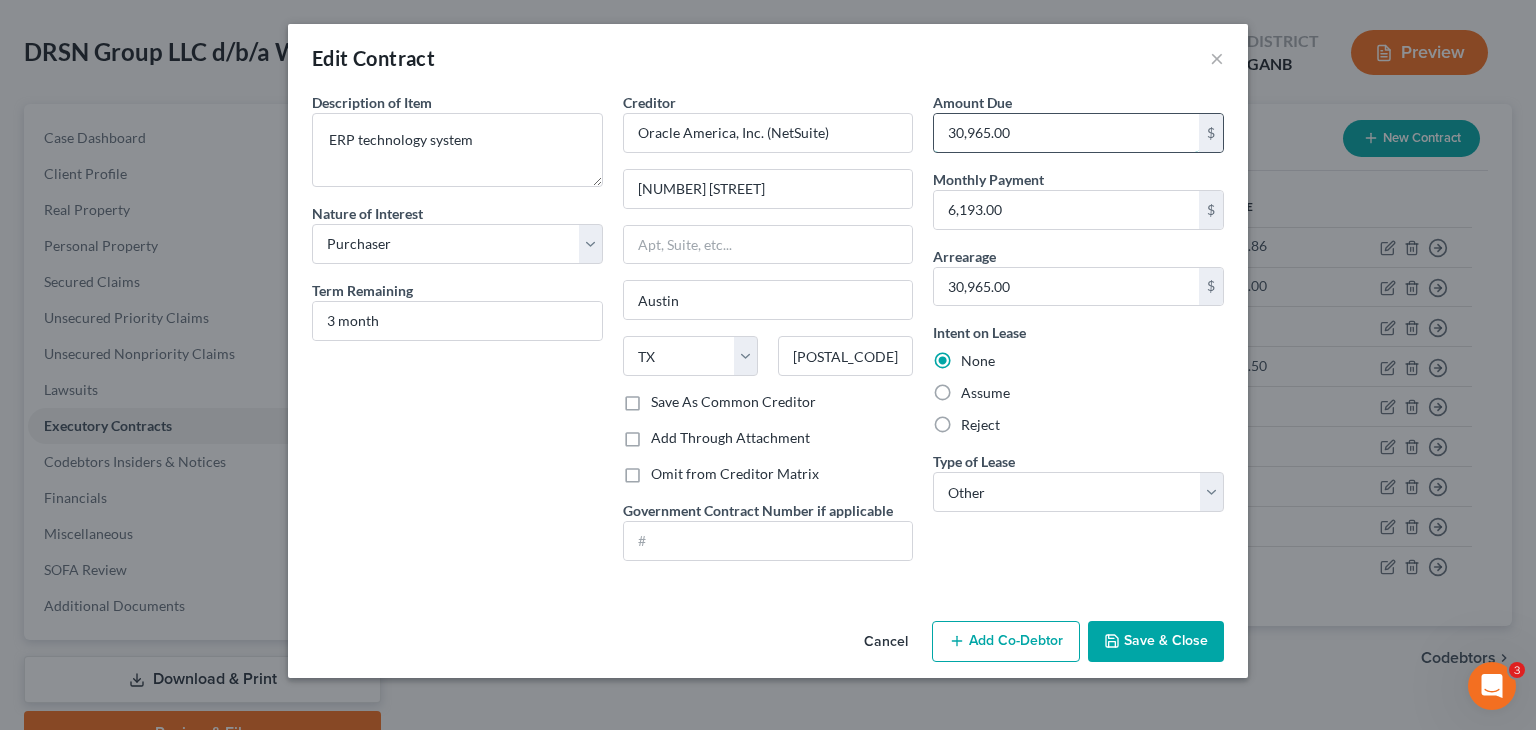 type 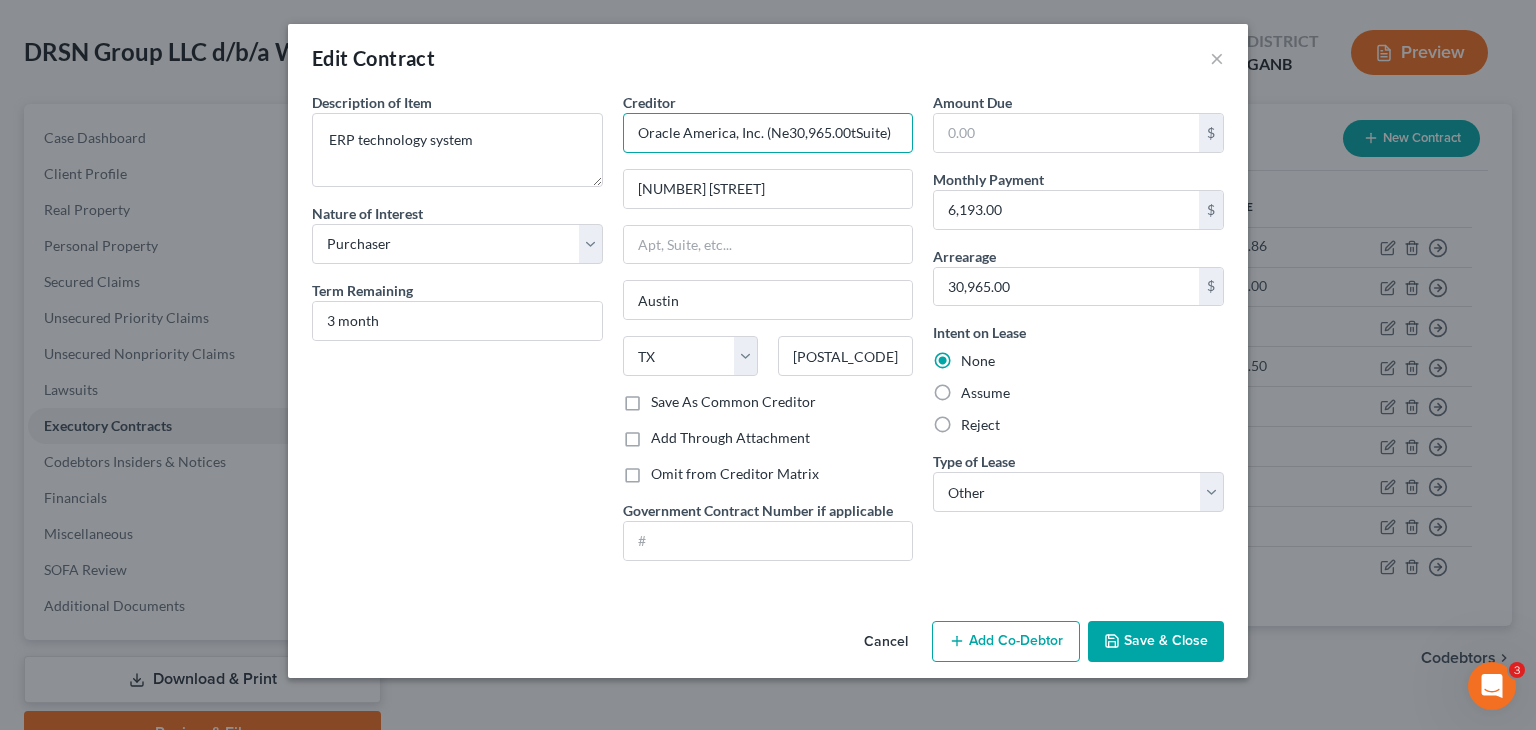 type on "Oracle America, Inc. (NetSuite)" 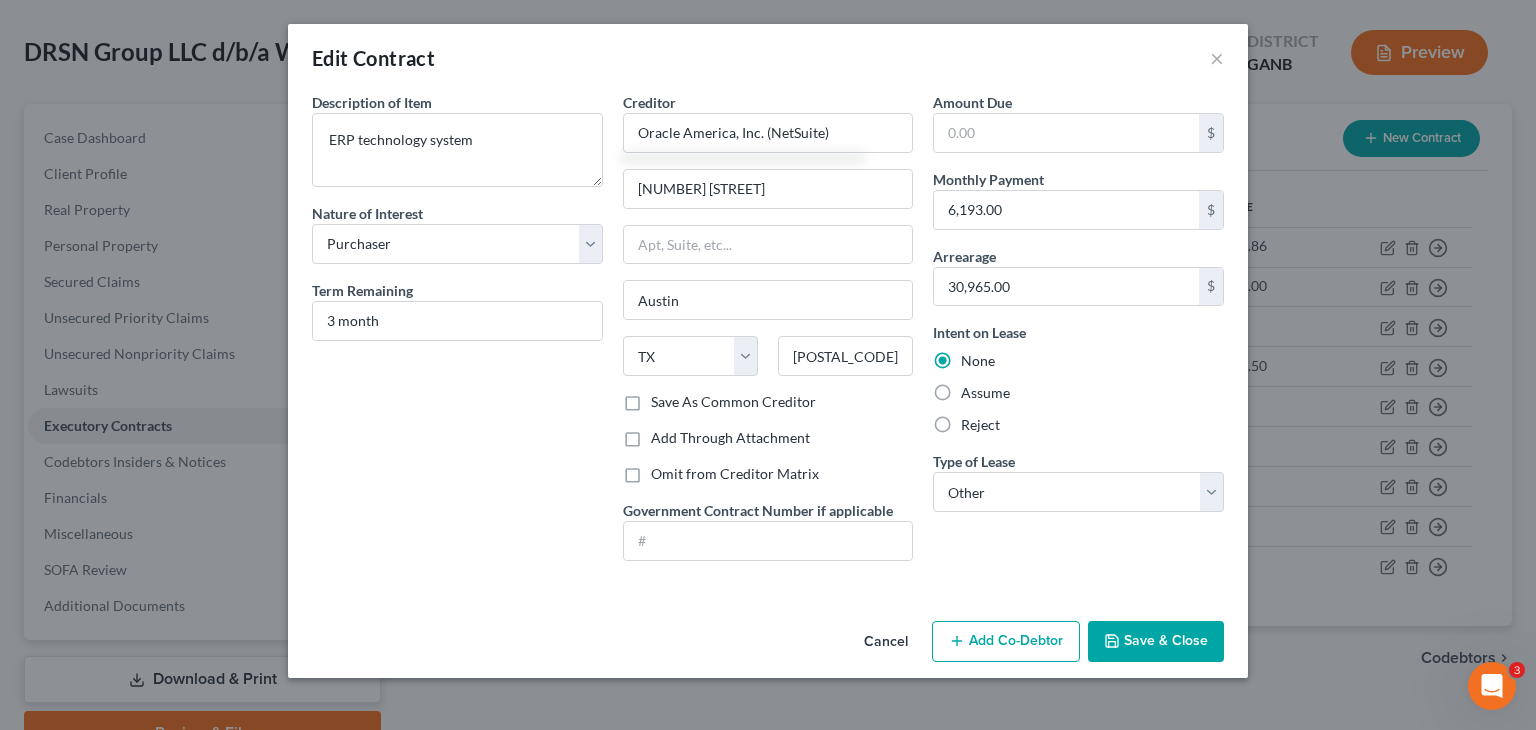 click on "Save & Close" at bounding box center (1156, 642) 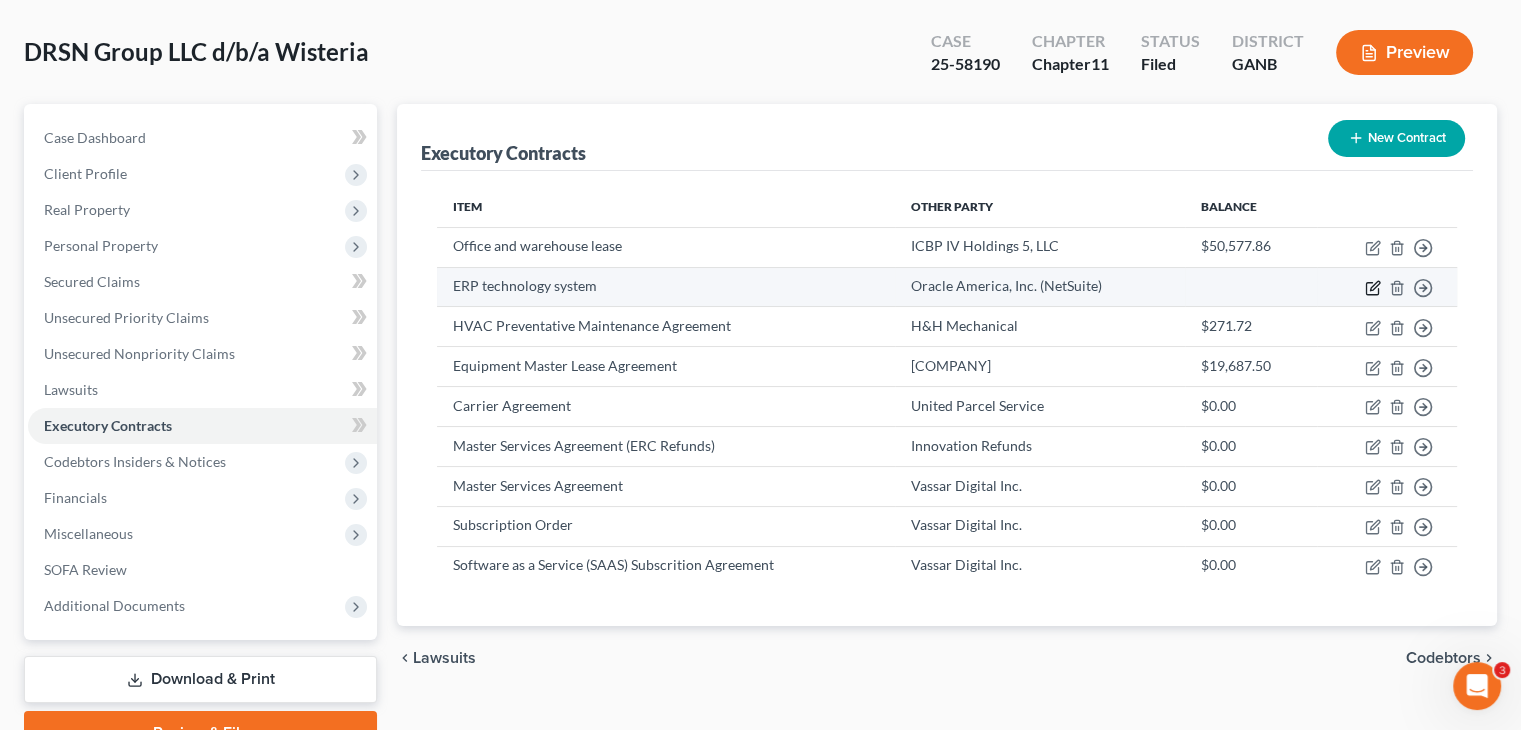 click 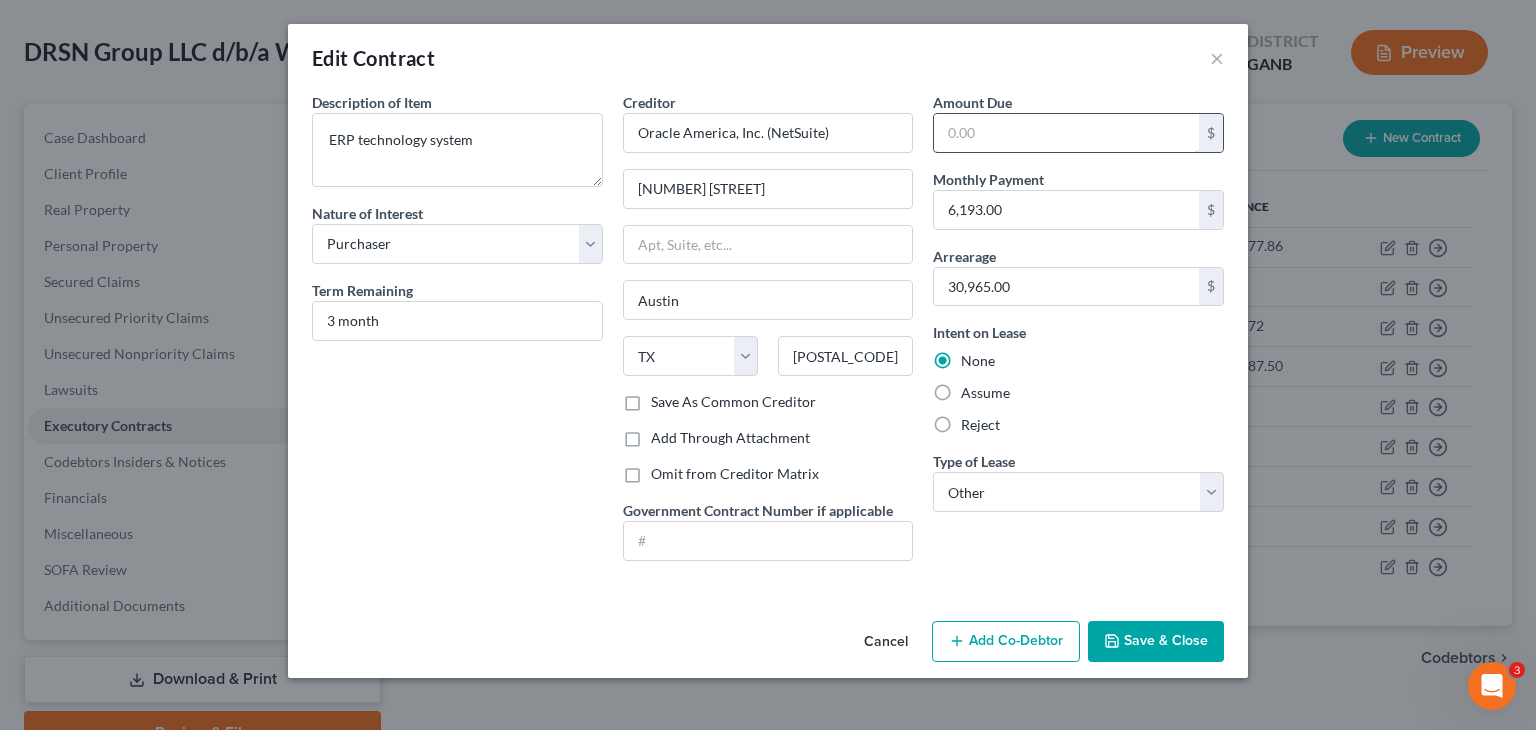 click at bounding box center (1066, 133) 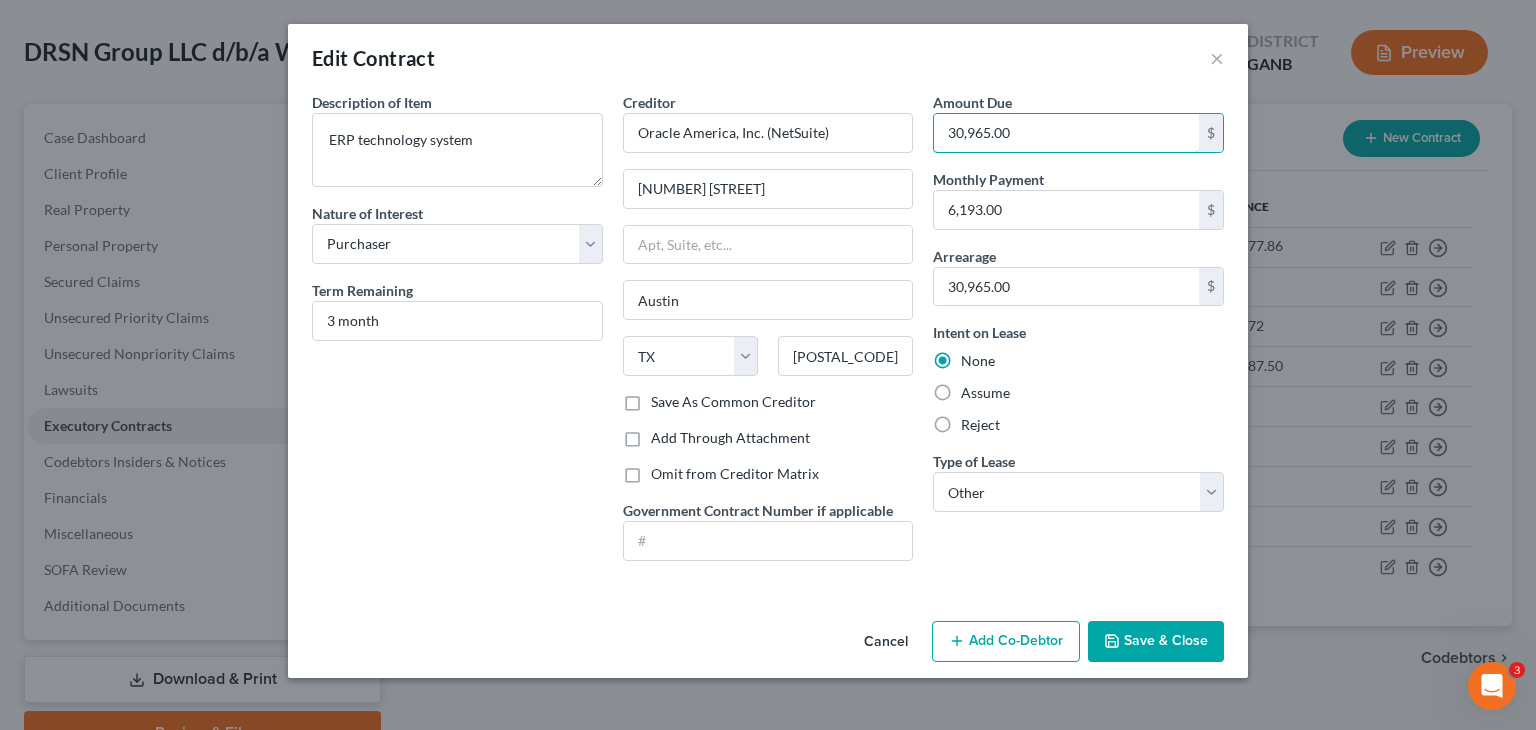 type on "30,965.00" 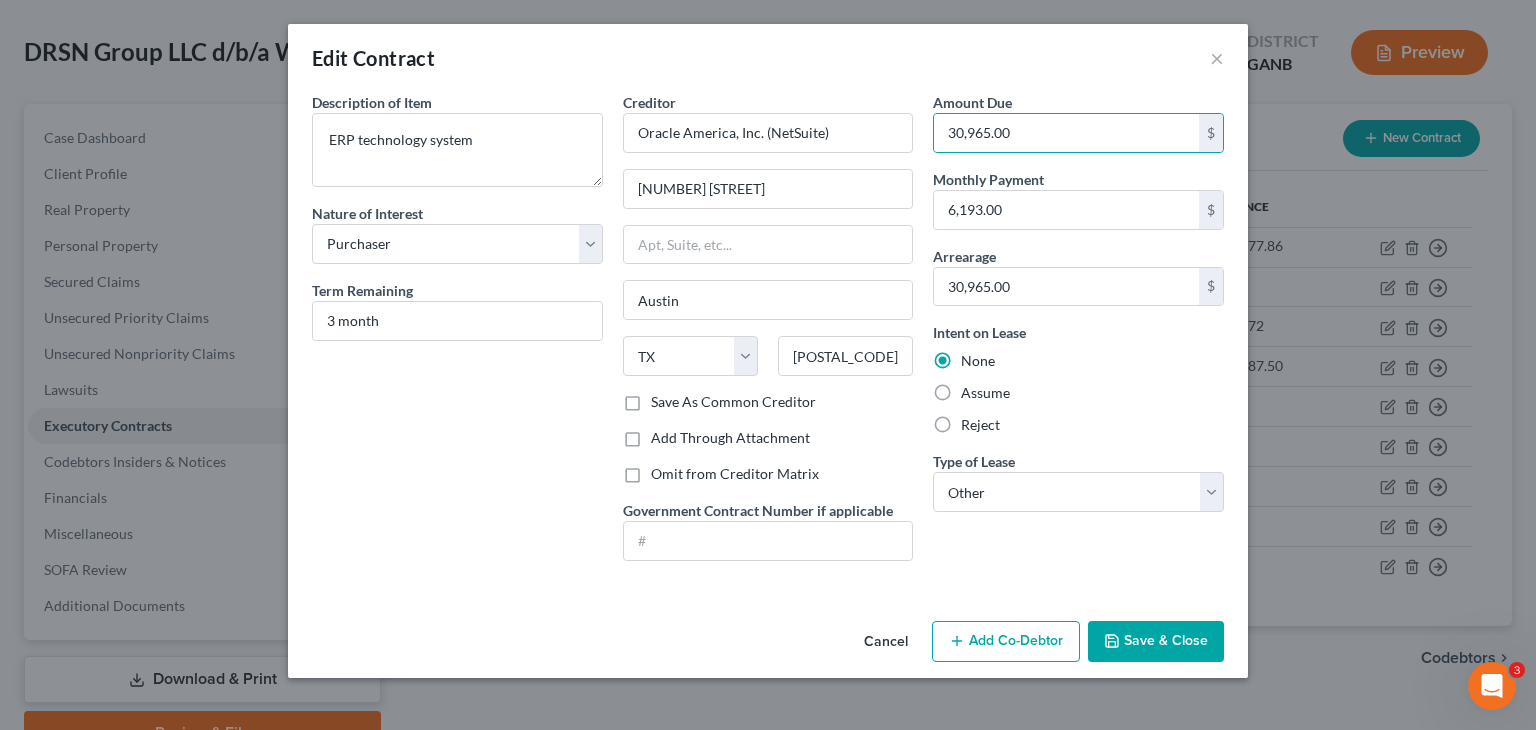 click on "Save & Close" at bounding box center (1156, 642) 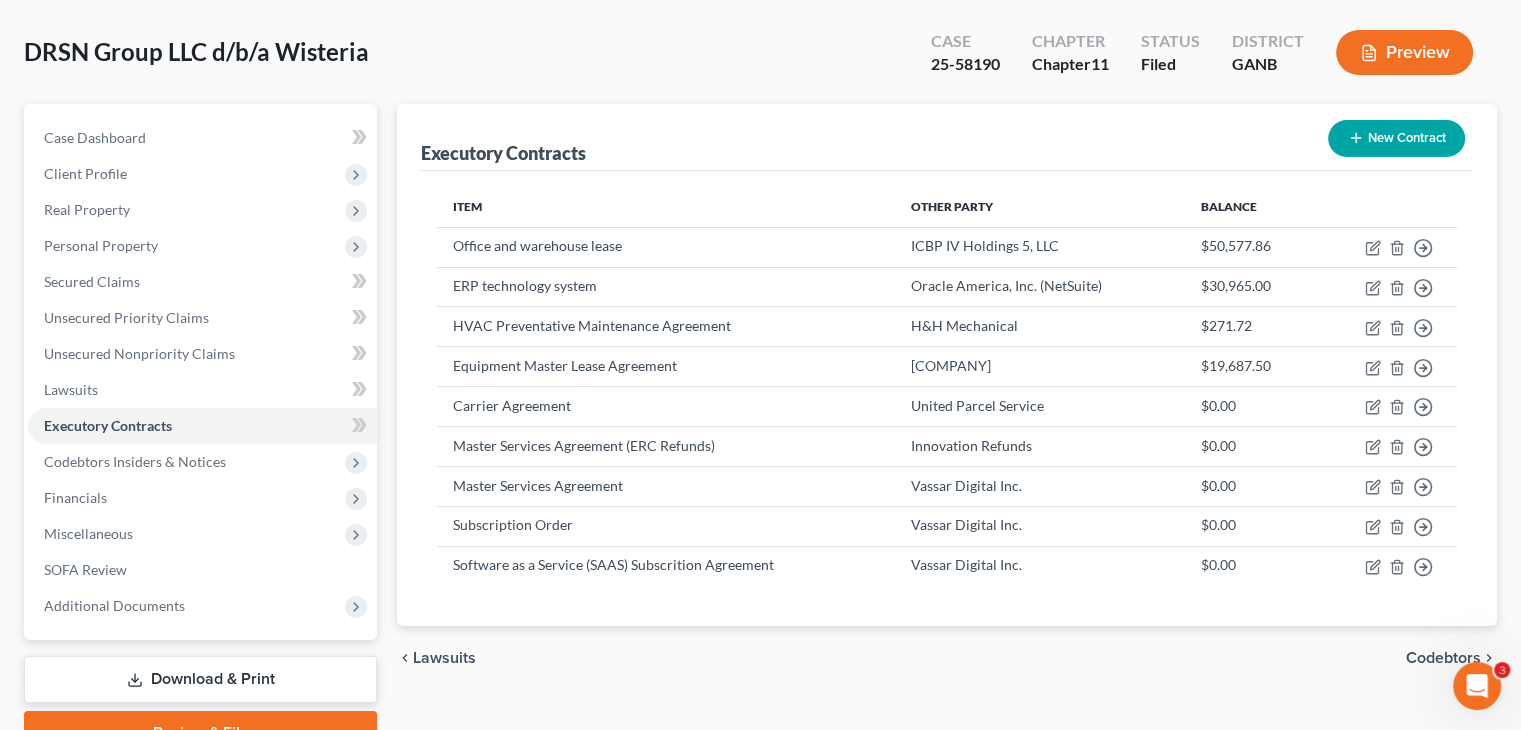 click on "New Contract" at bounding box center [1396, 138] 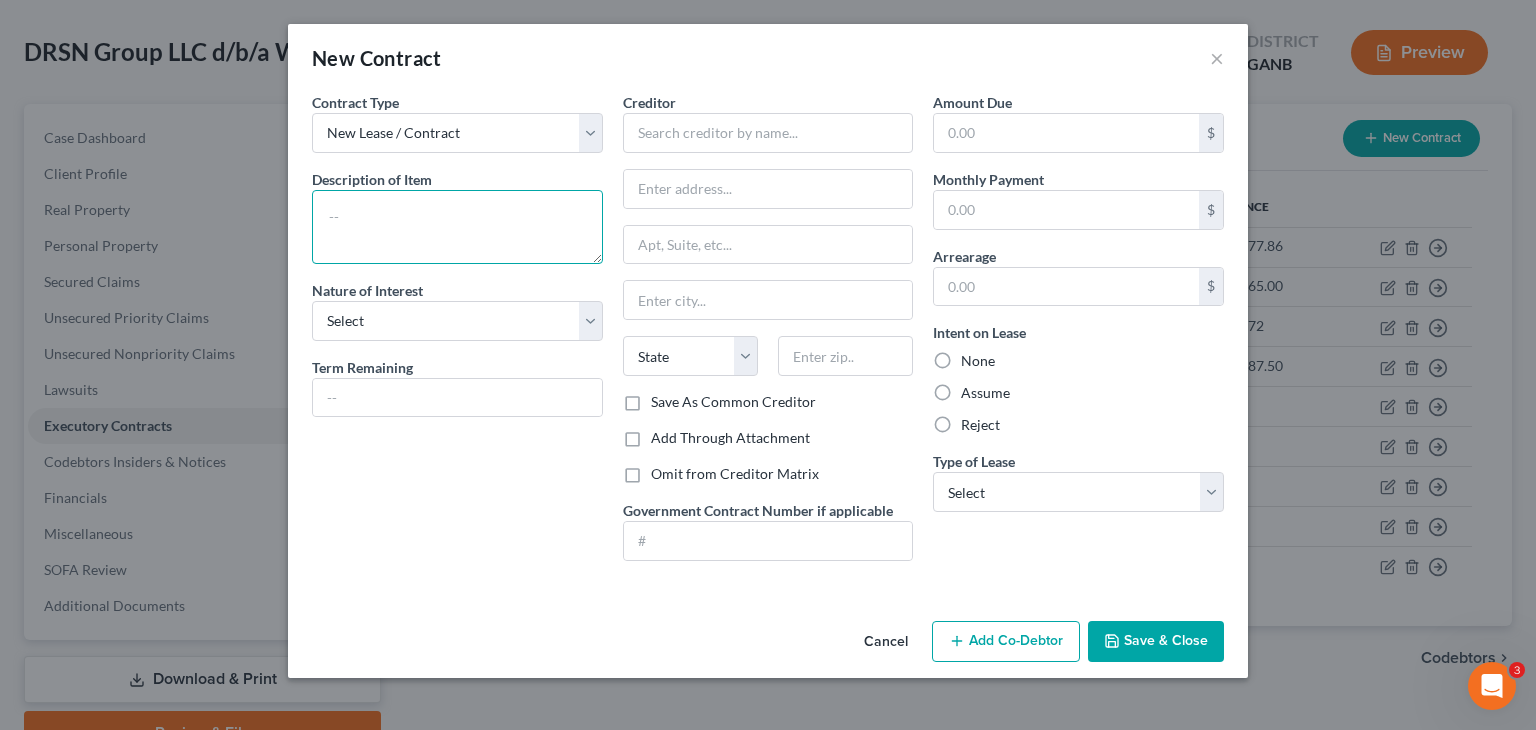click at bounding box center [457, 227] 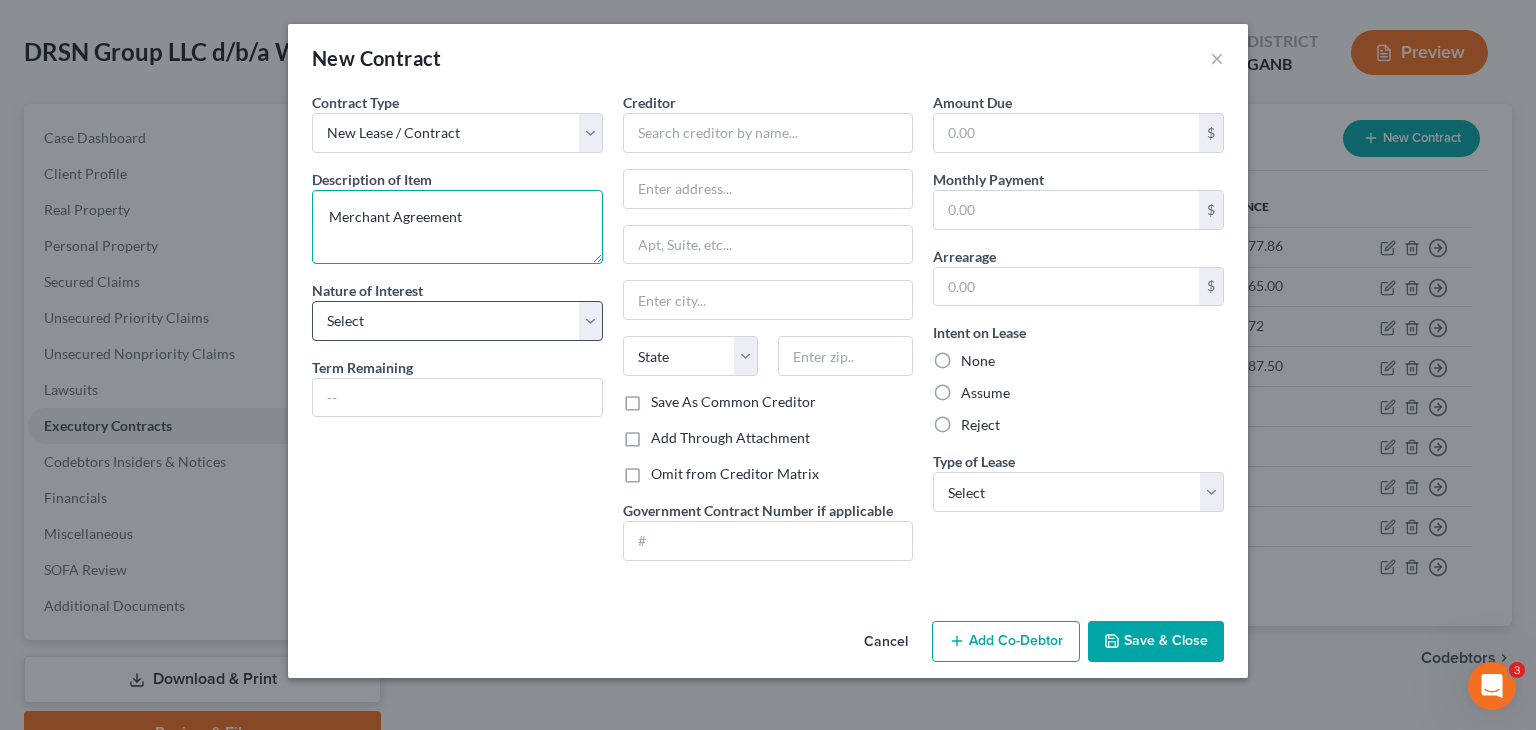 type on "Merchant Agreement" 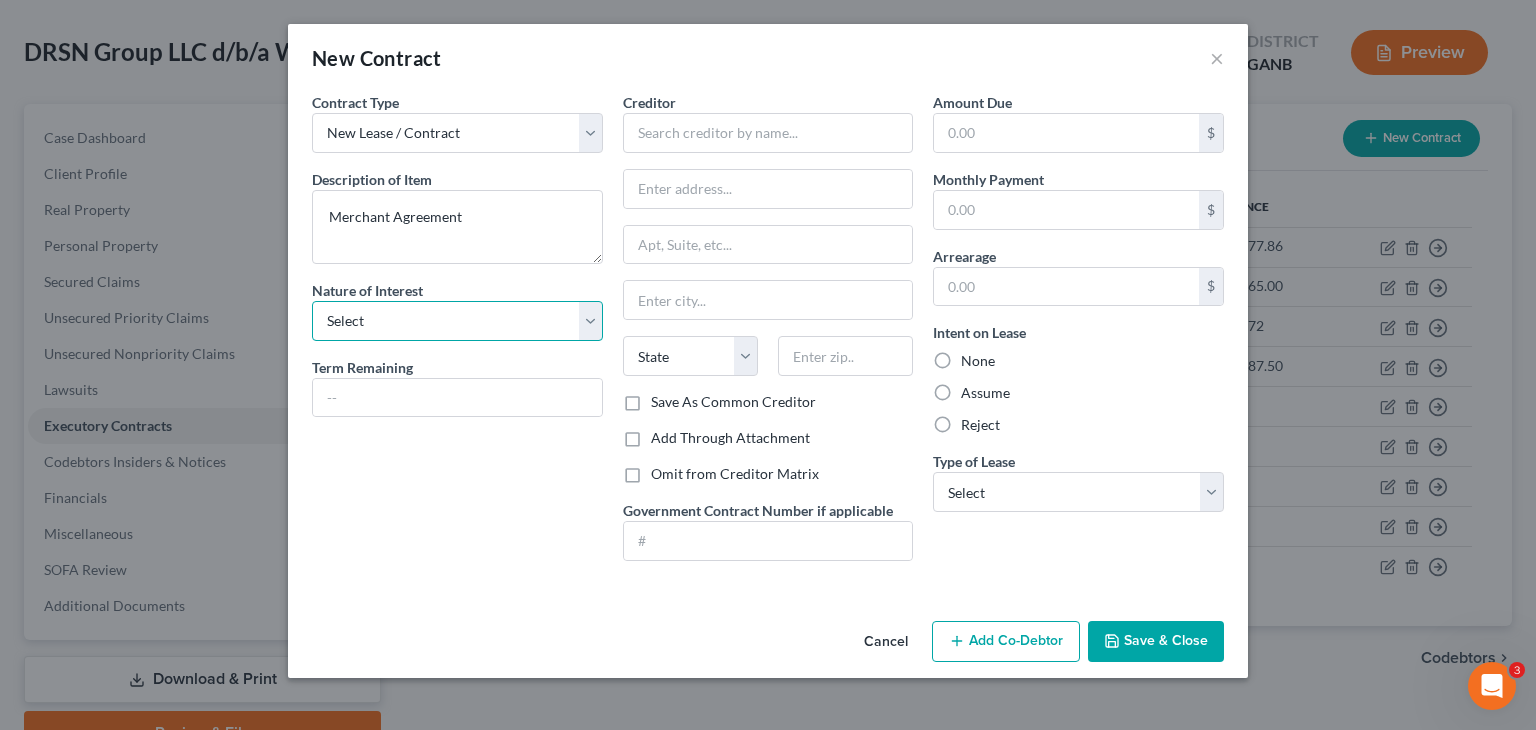 click on "Select Purchaser Agent Lessor Lessee" at bounding box center [457, 321] 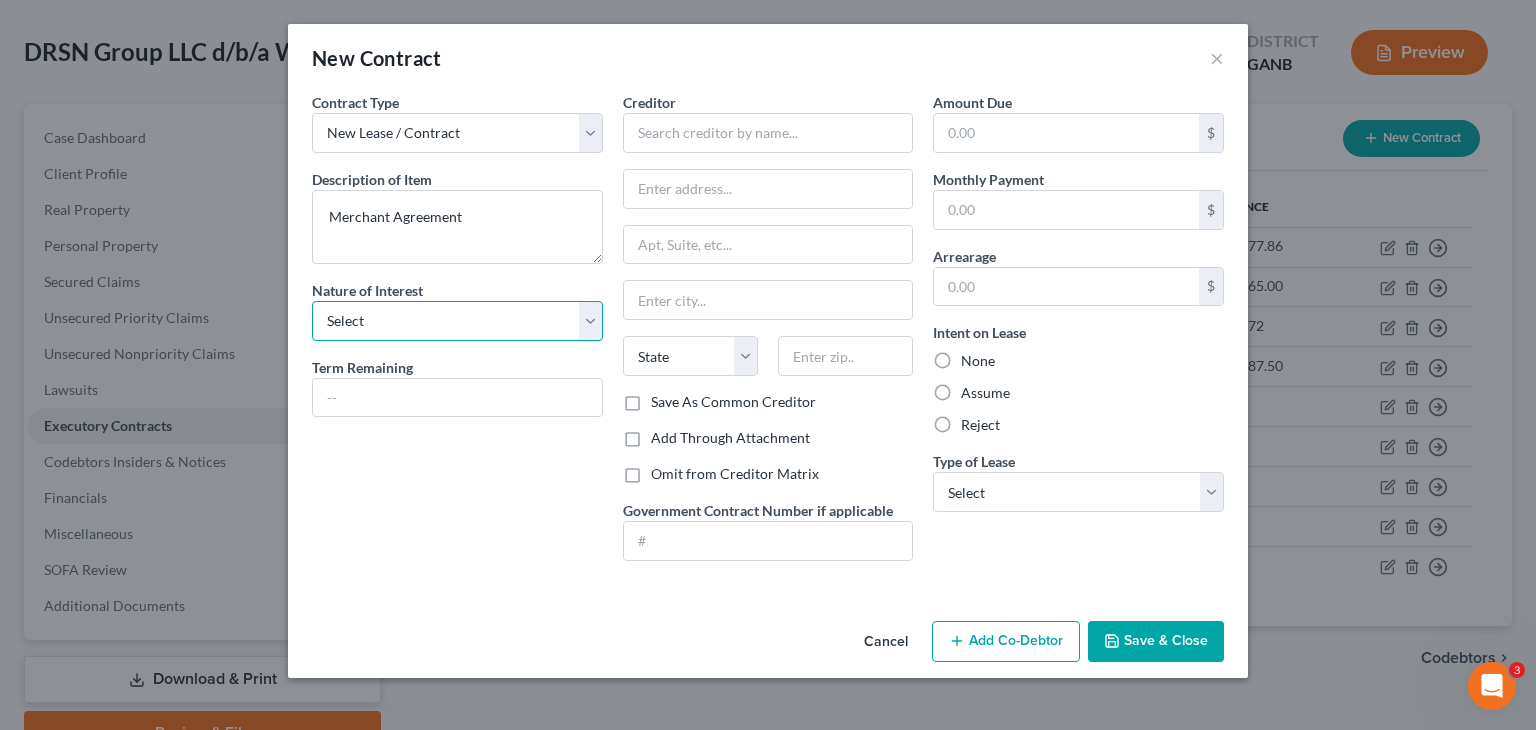 select on "0" 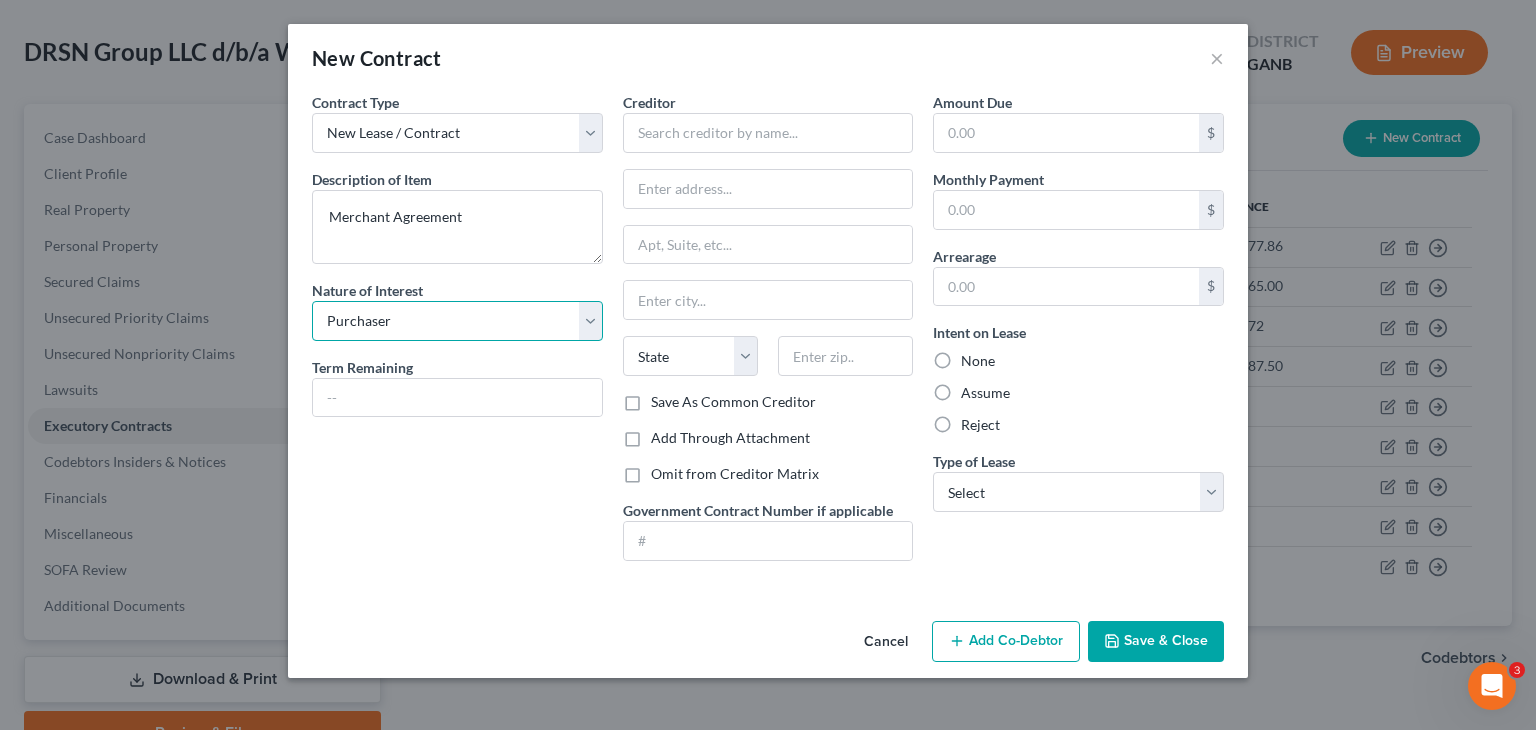 click on "Select Purchaser Agent Lessor Lessee" at bounding box center (457, 321) 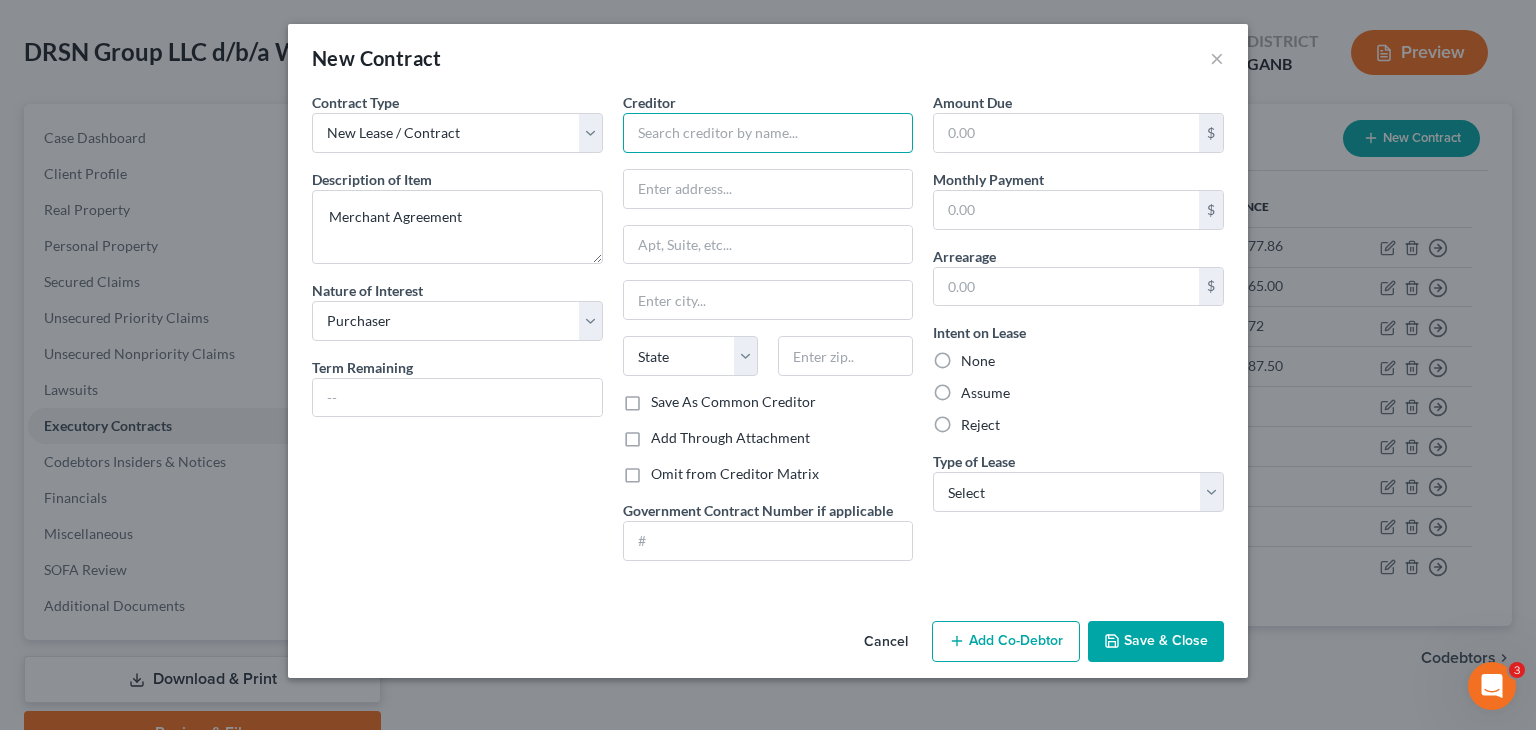 click at bounding box center [768, 133] 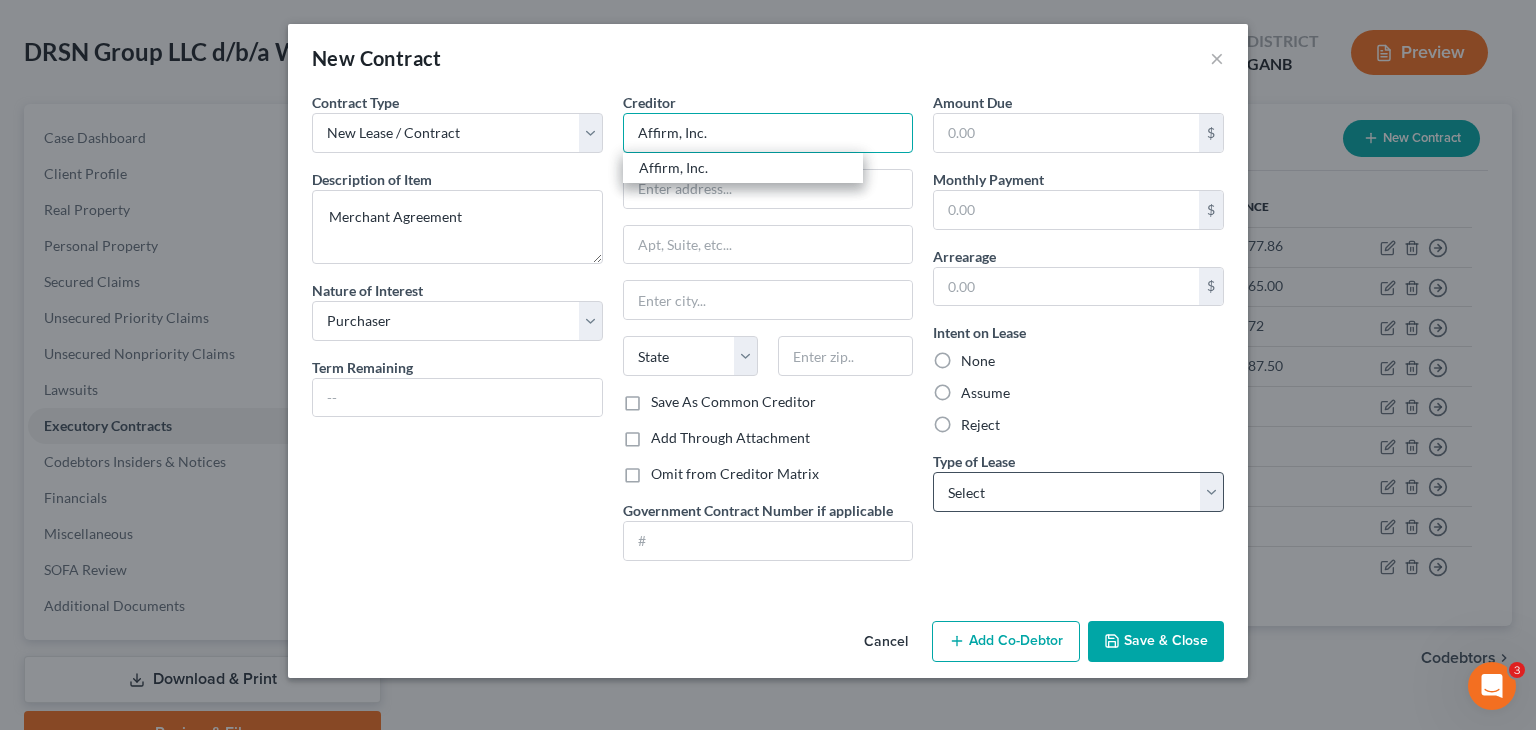 type on "Affirm, Inc." 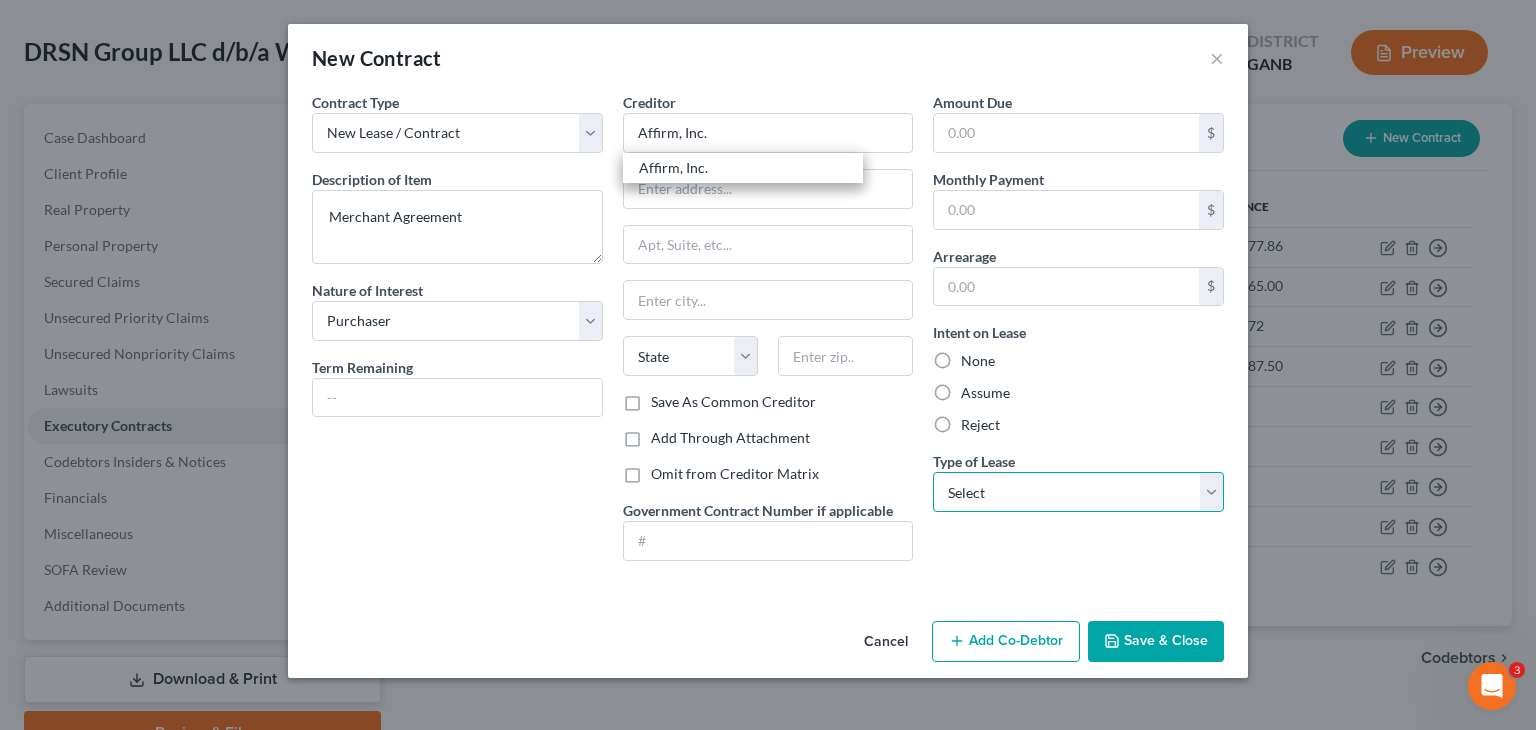 click on "Select Real Estate Car Other" at bounding box center (1078, 492) 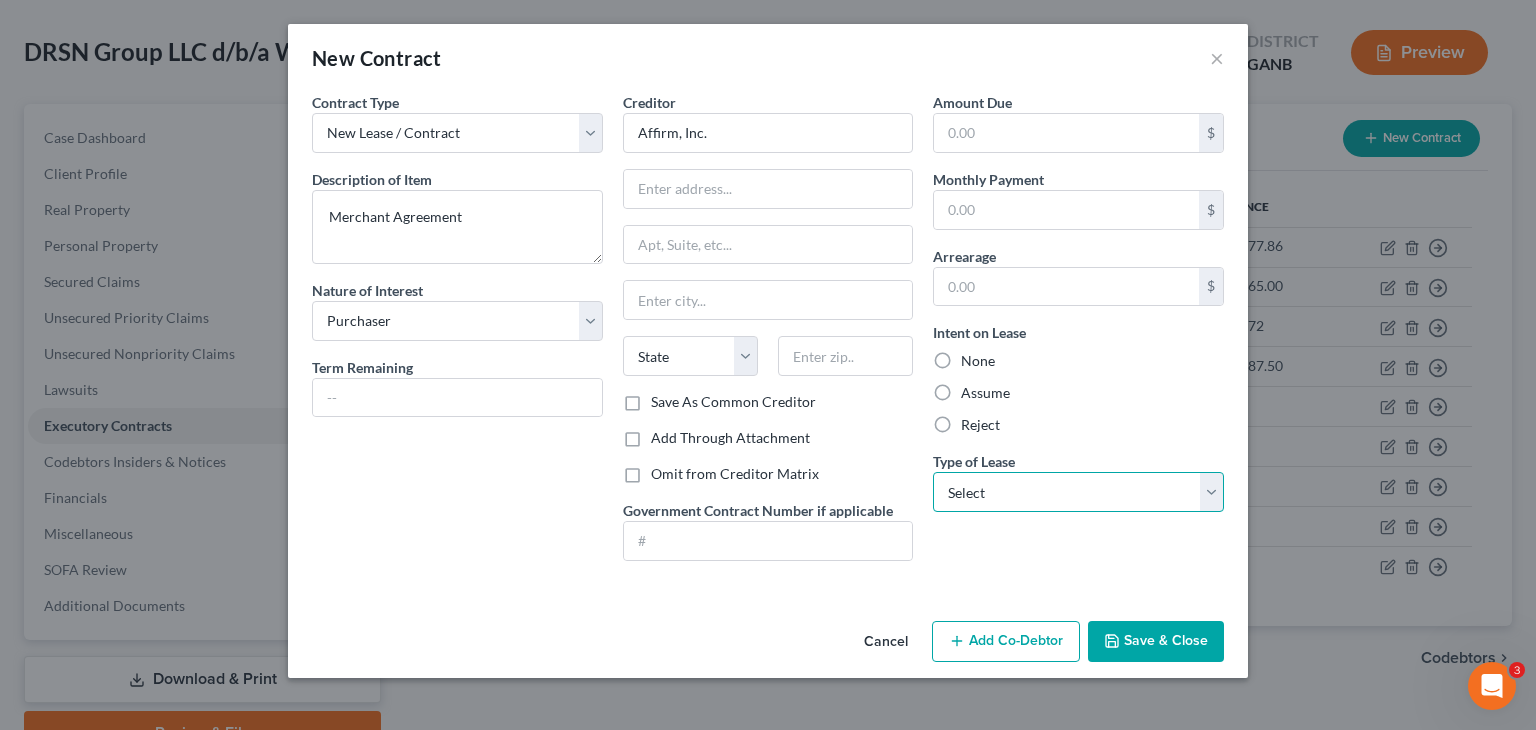 select on "2" 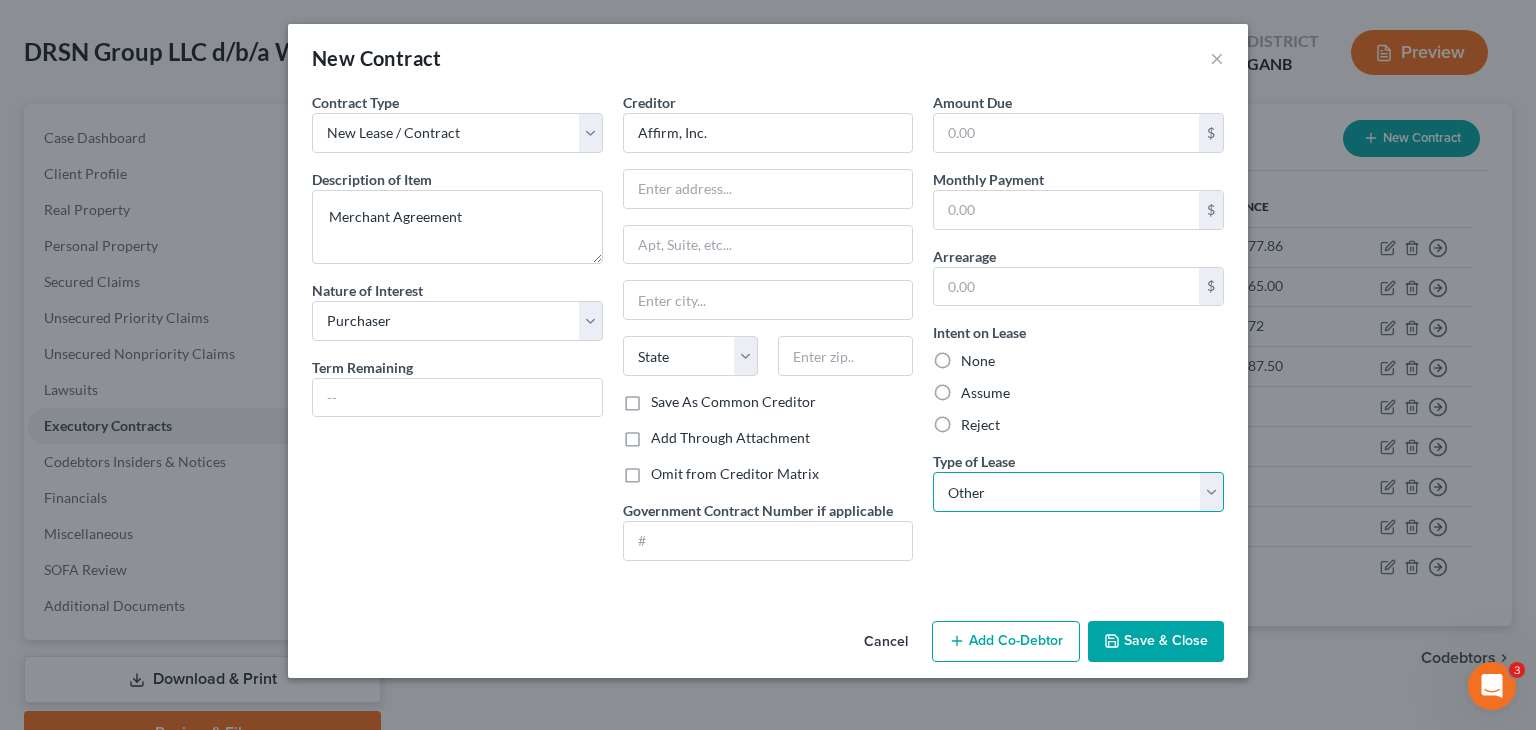 click on "Select Real Estate Car Other" at bounding box center (1078, 492) 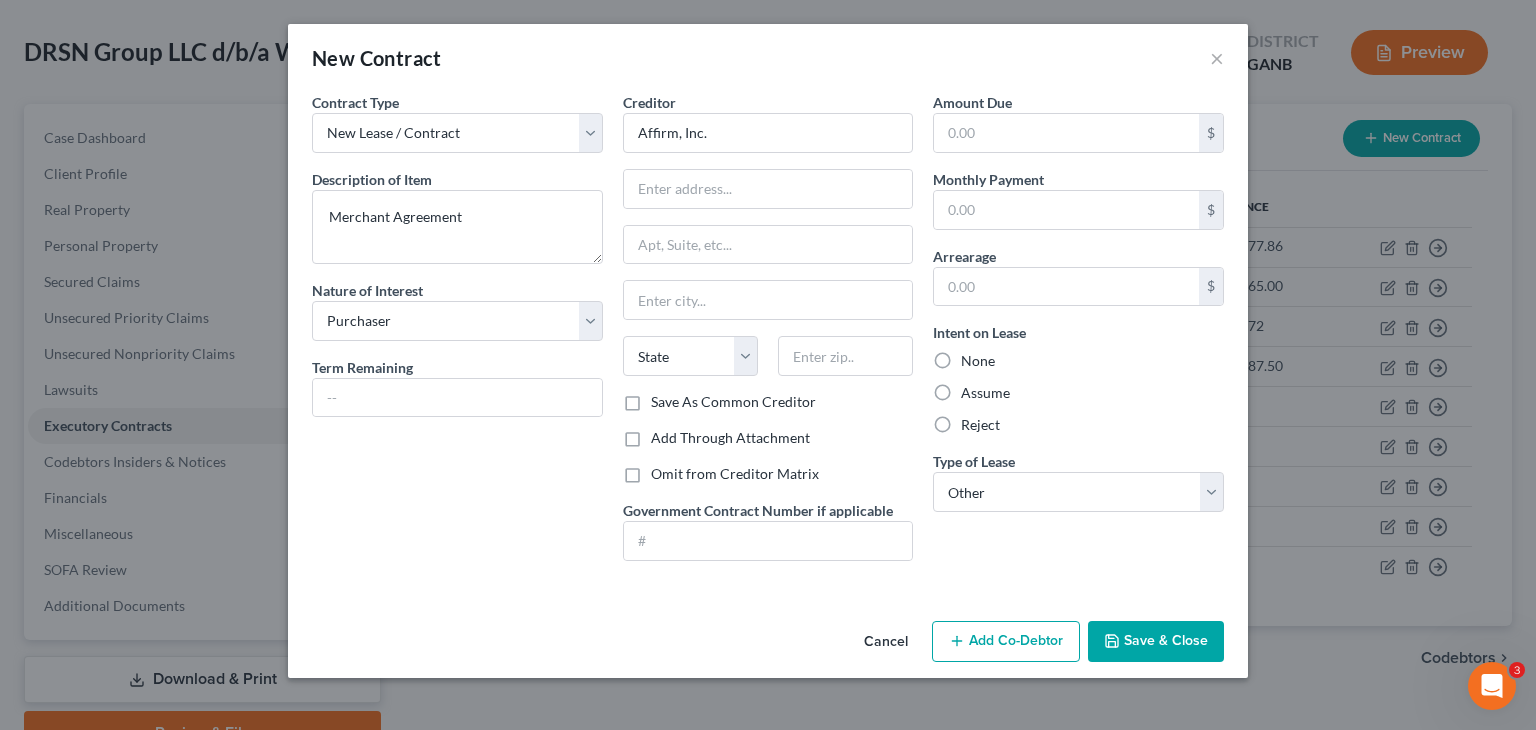 click on "Save & Close" at bounding box center (1156, 642) 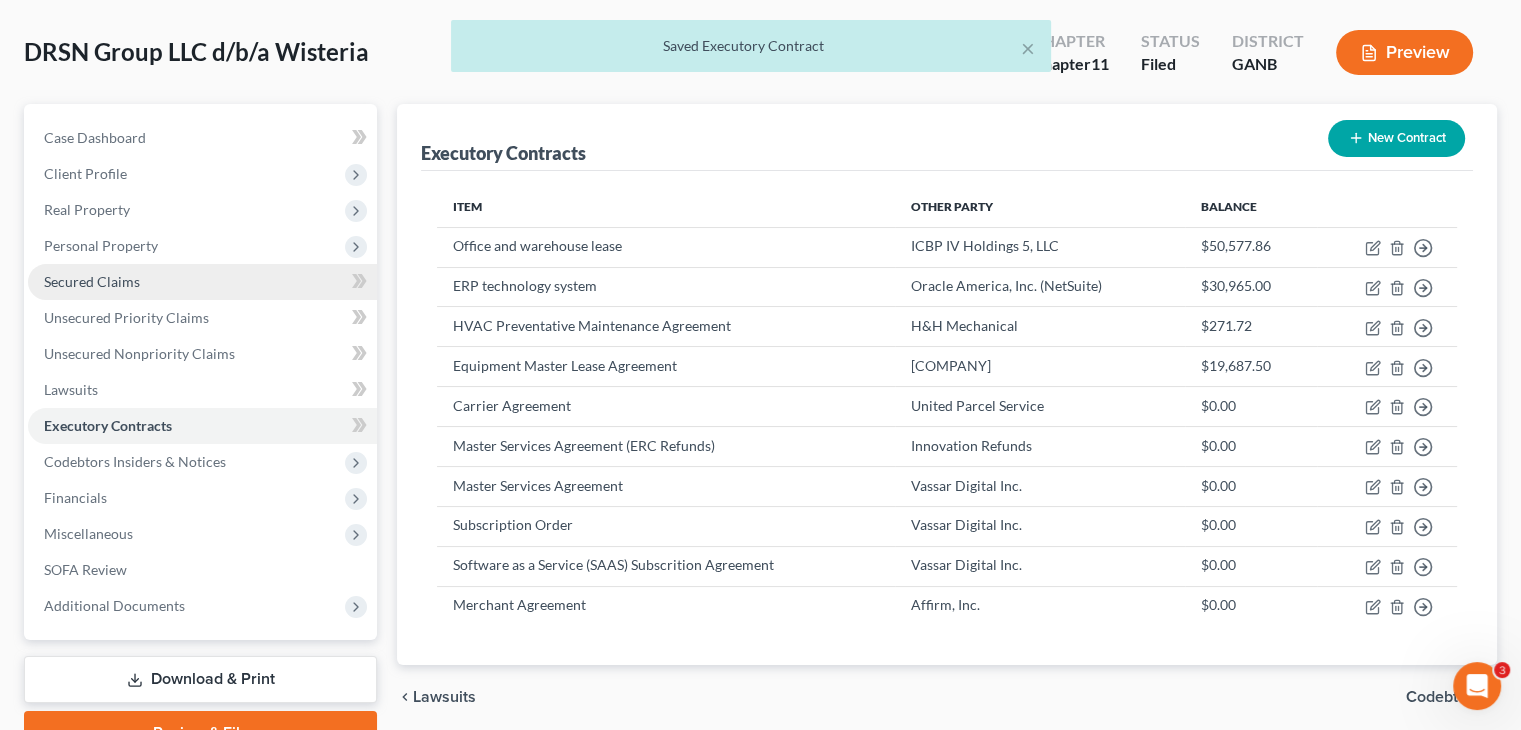 click on "Secured Claims" at bounding box center [92, 281] 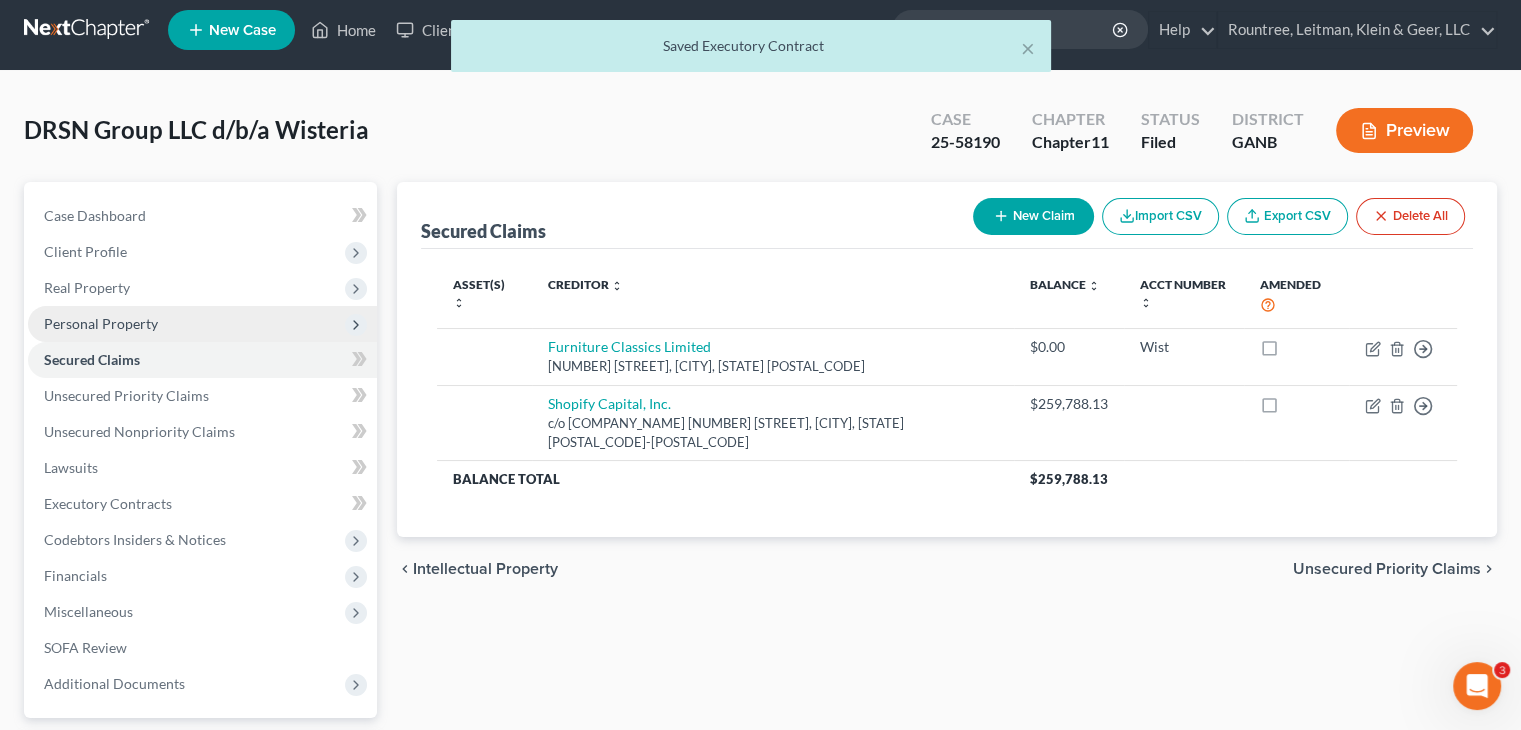 scroll, scrollTop: 0, scrollLeft: 0, axis: both 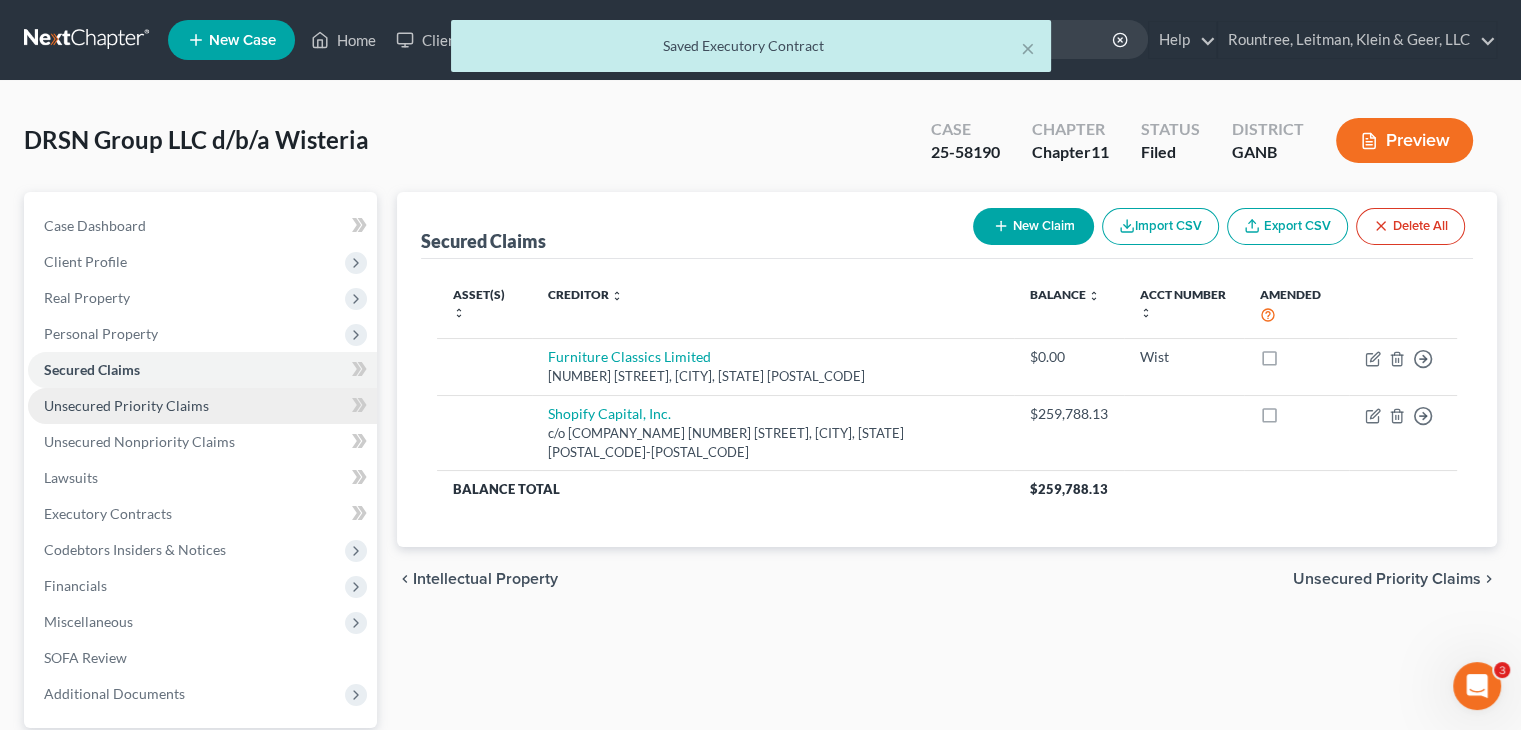 click on "Unsecured Priority Claims" at bounding box center (126, 405) 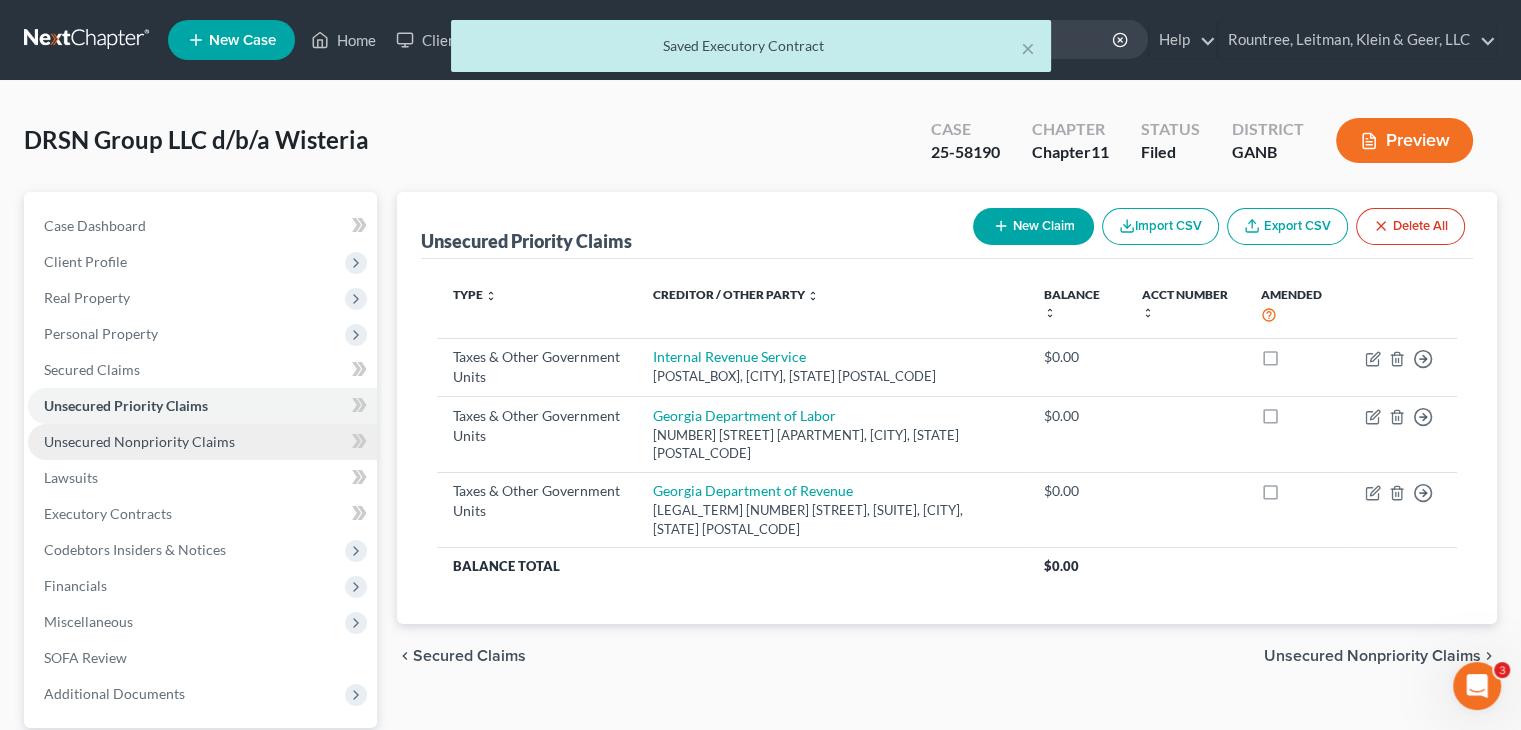 click on "Unsecured Nonpriority Claims" at bounding box center [139, 441] 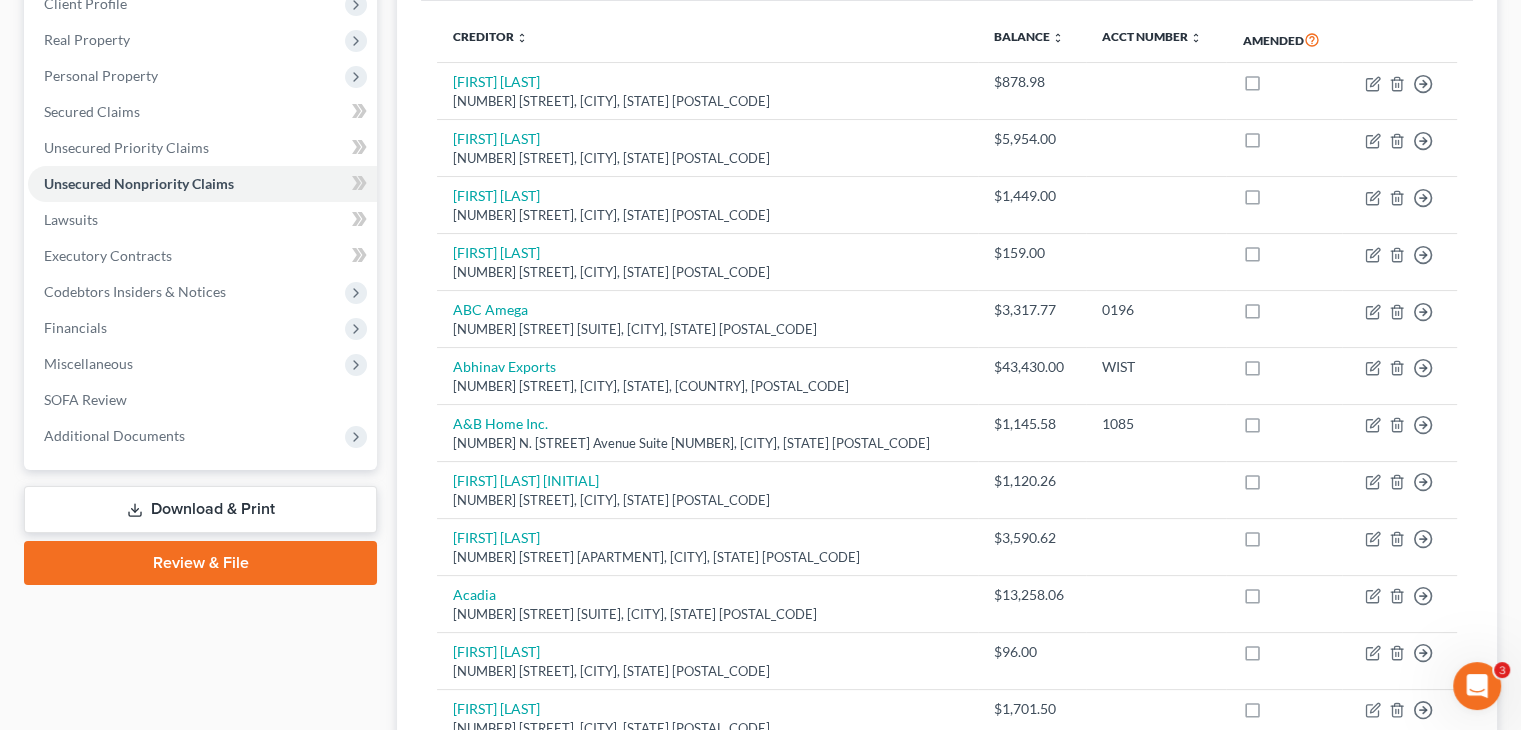scroll, scrollTop: 100, scrollLeft: 0, axis: vertical 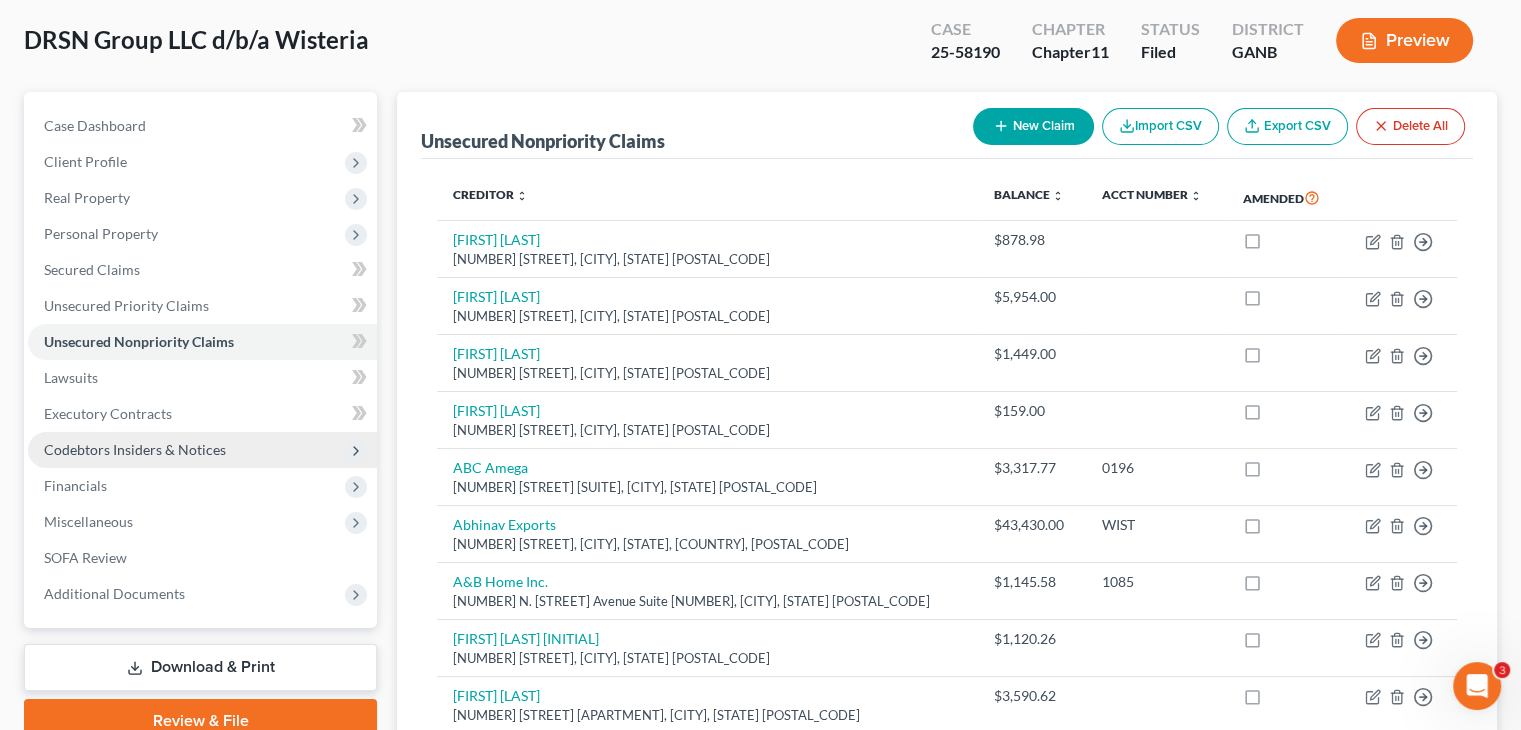 click on "Codebtors Insiders & Notices" at bounding box center [135, 449] 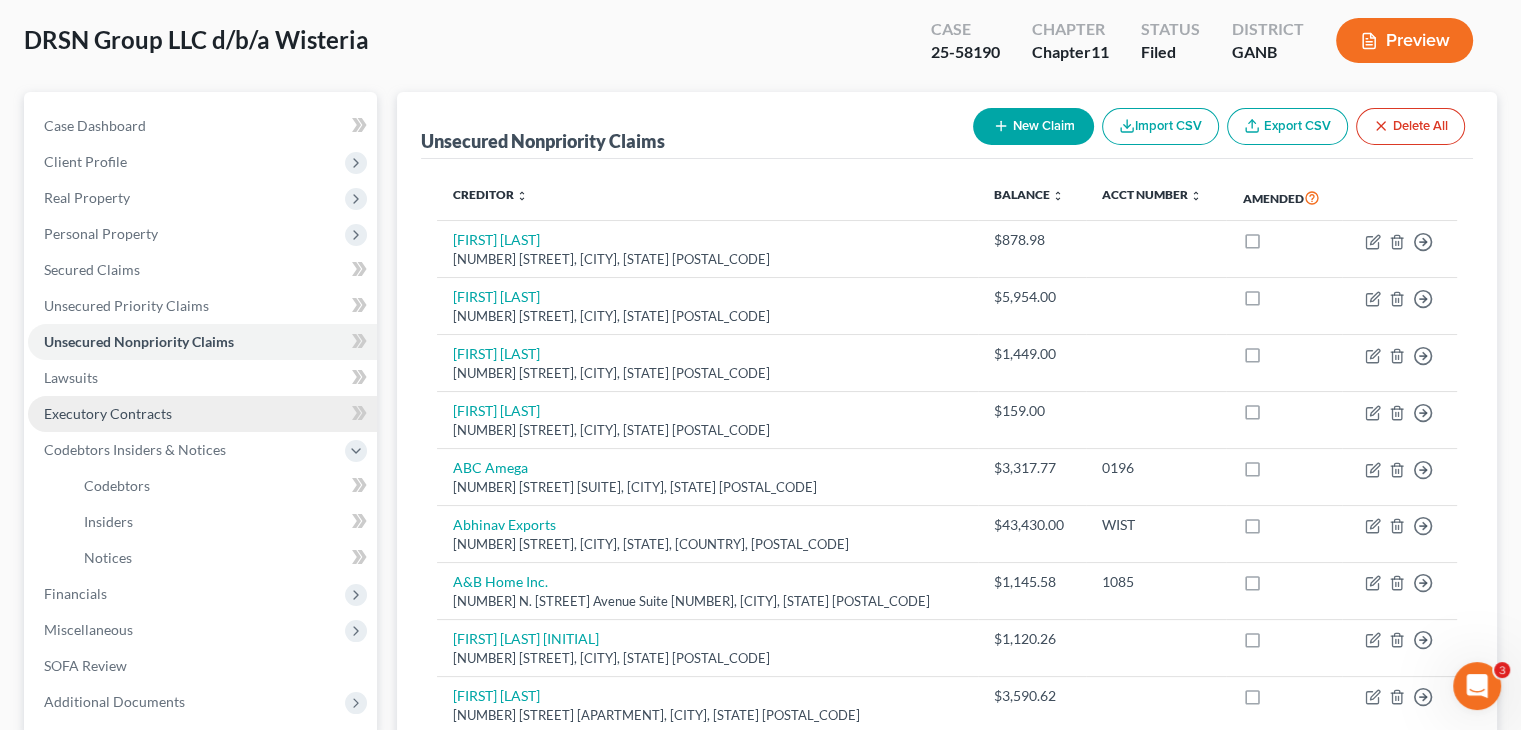 click on "Executory Contracts" at bounding box center (108, 413) 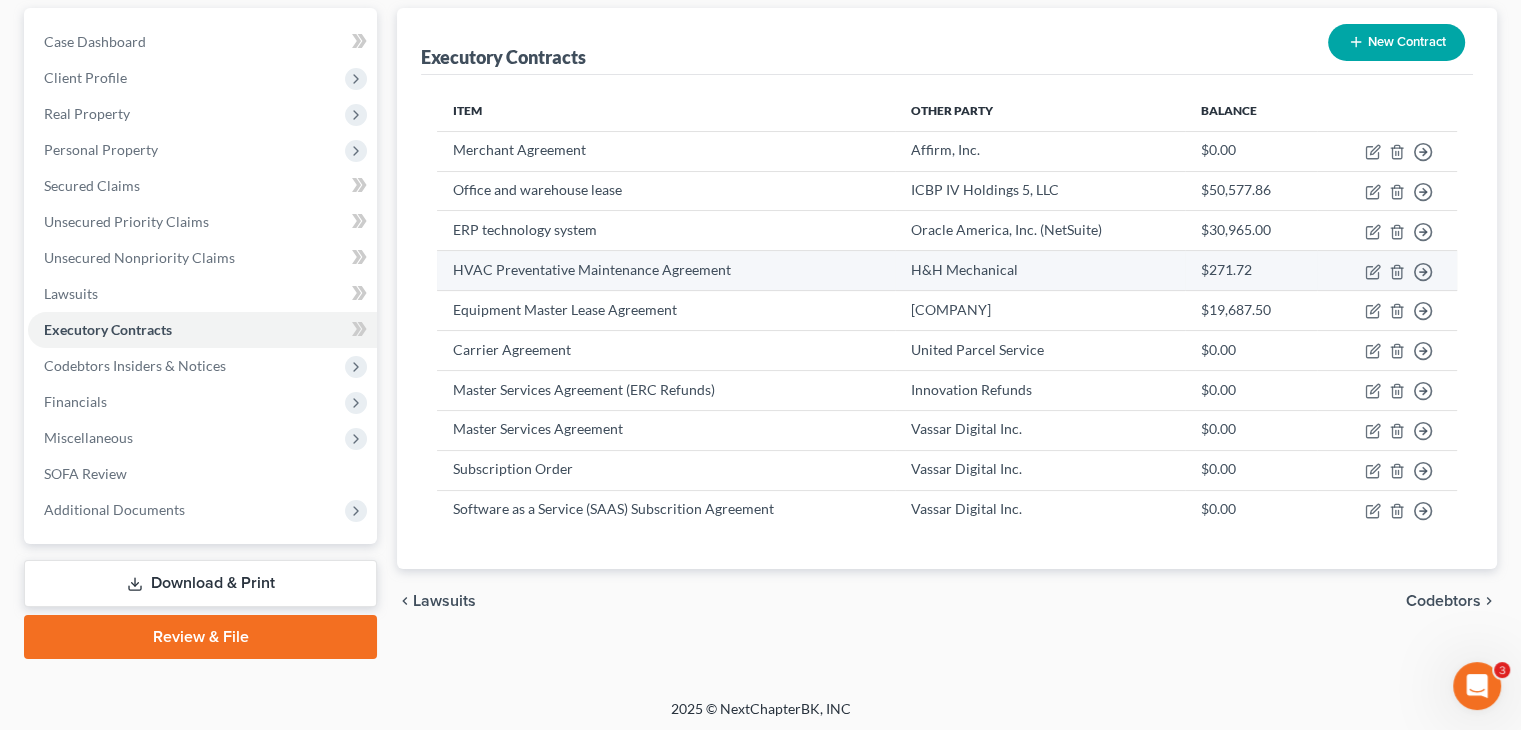 scroll, scrollTop: 188, scrollLeft: 0, axis: vertical 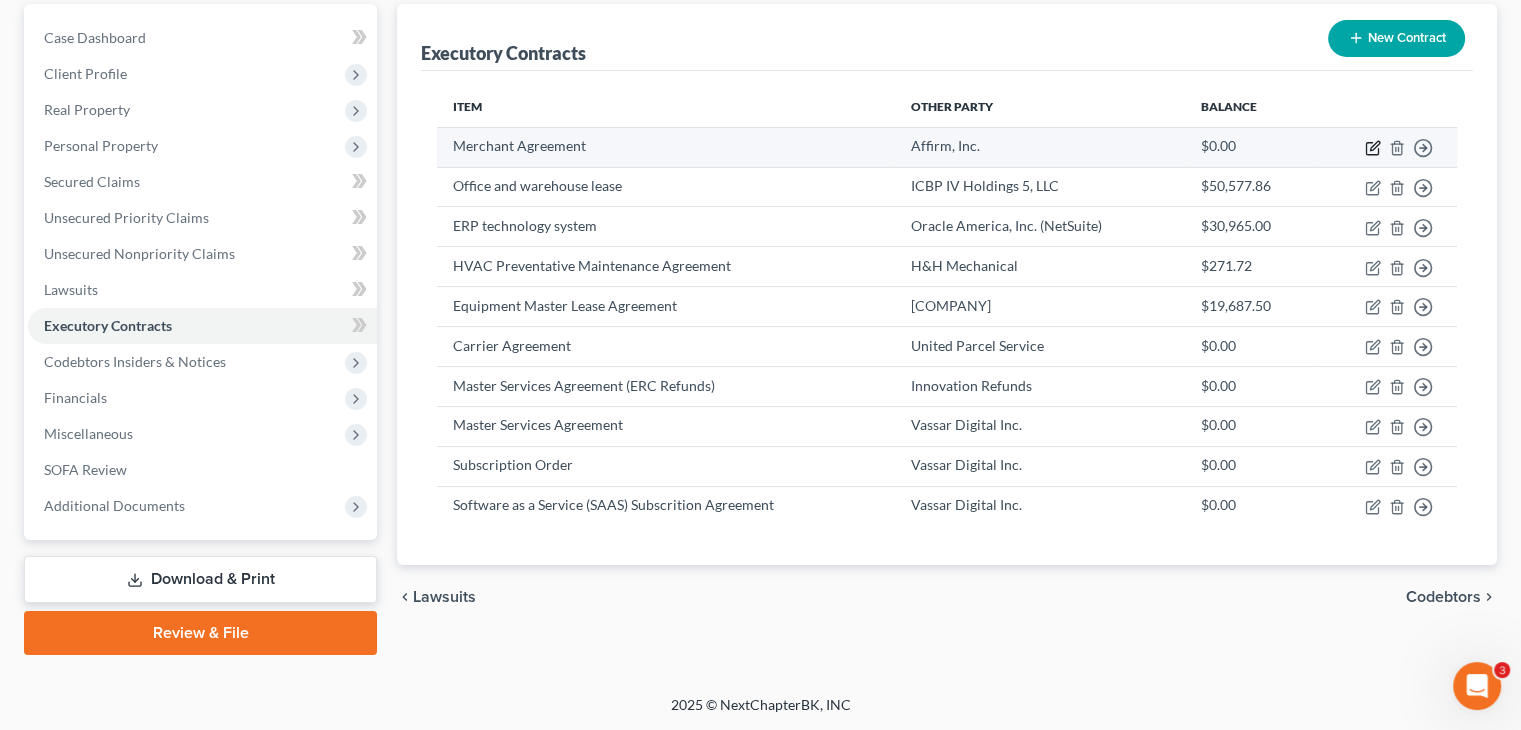 click 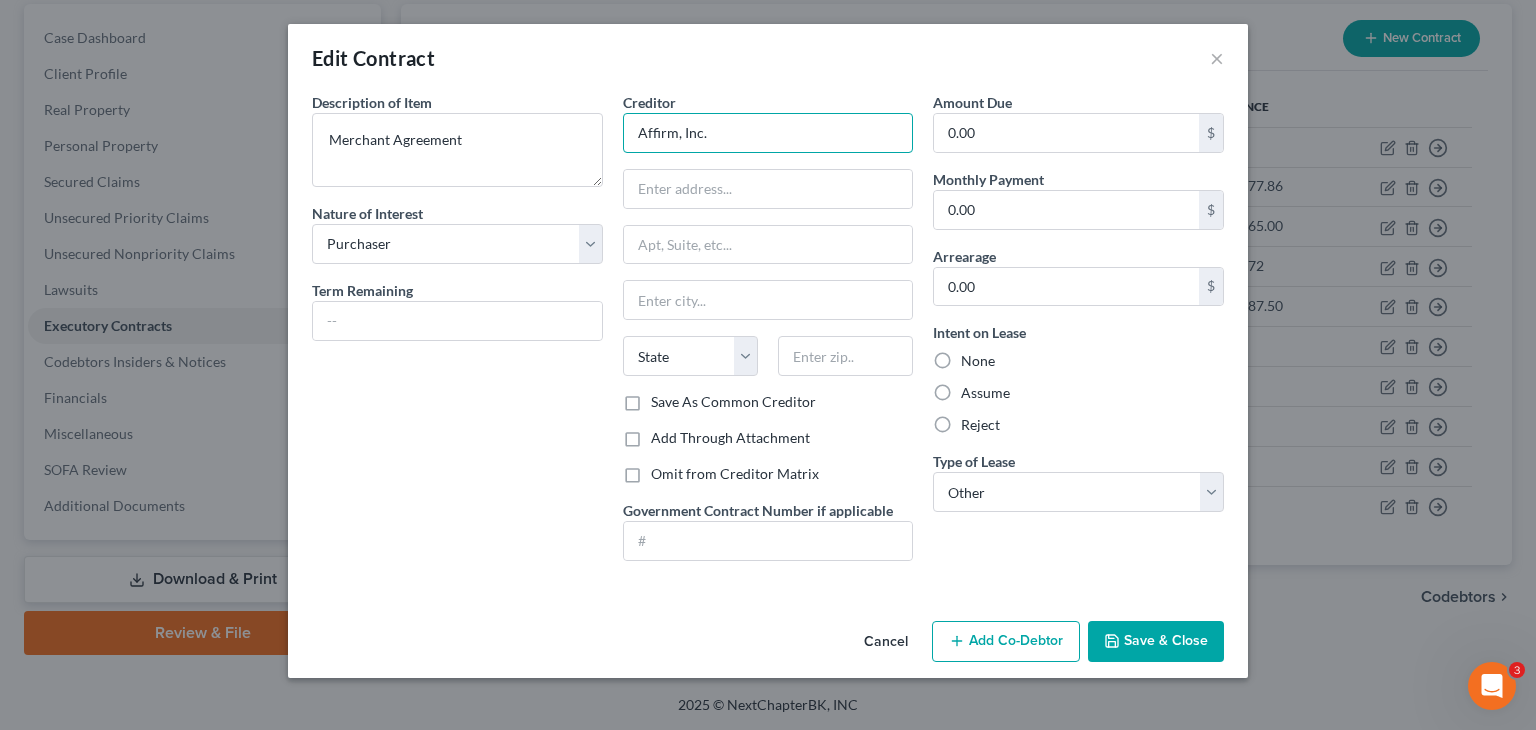 click on "Affirm, Inc." at bounding box center (768, 133) 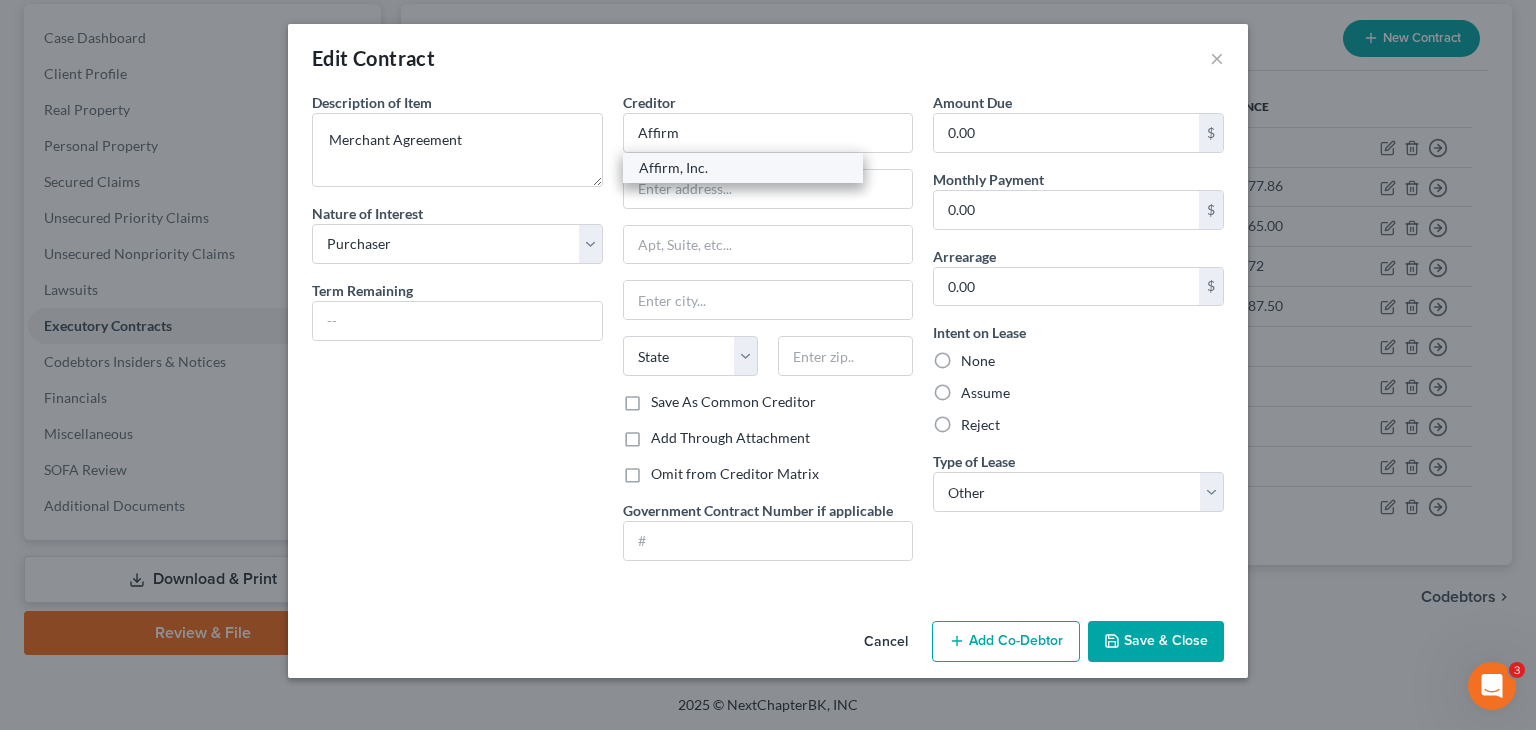 click on "Affirm, Inc." at bounding box center (743, 168) 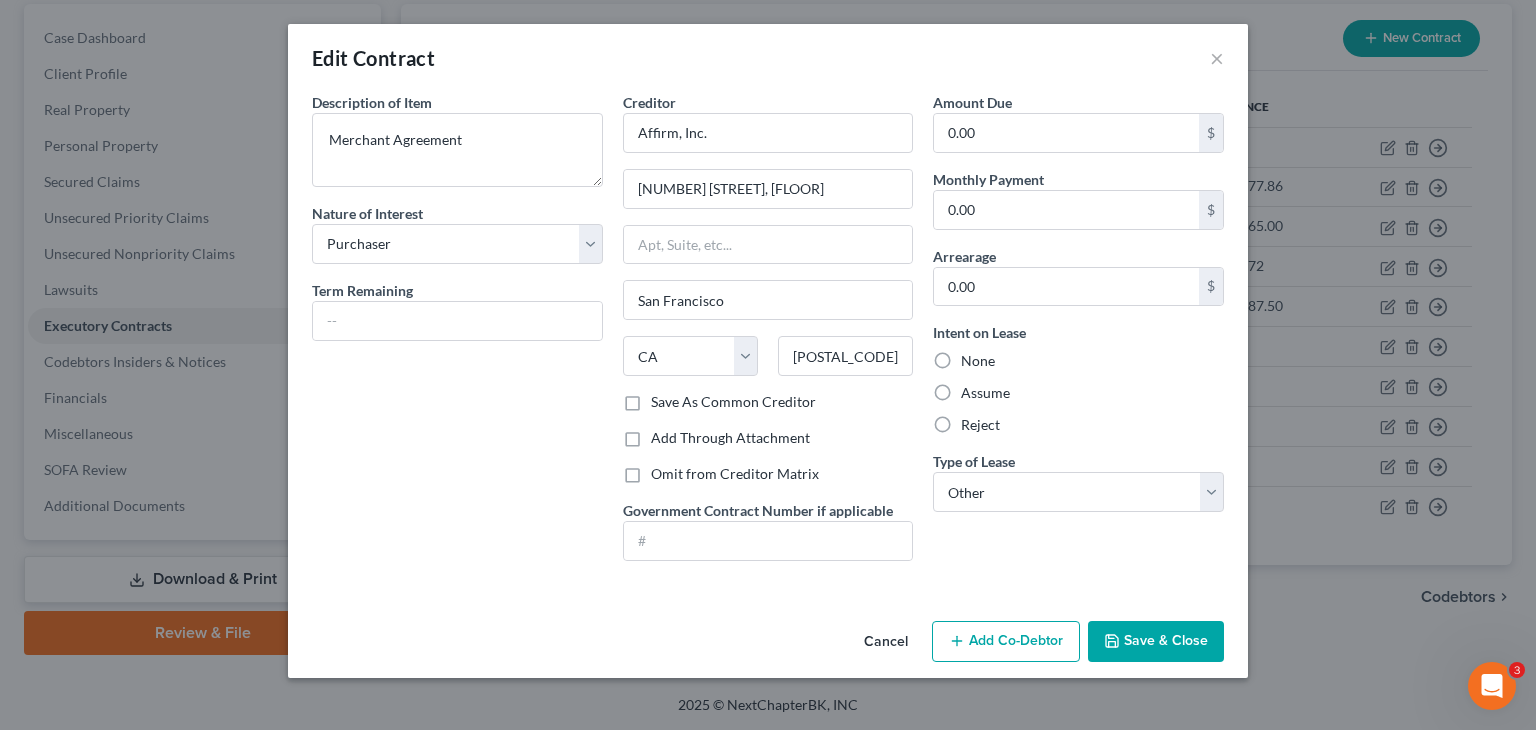 click on "Save & Close" at bounding box center (1156, 642) 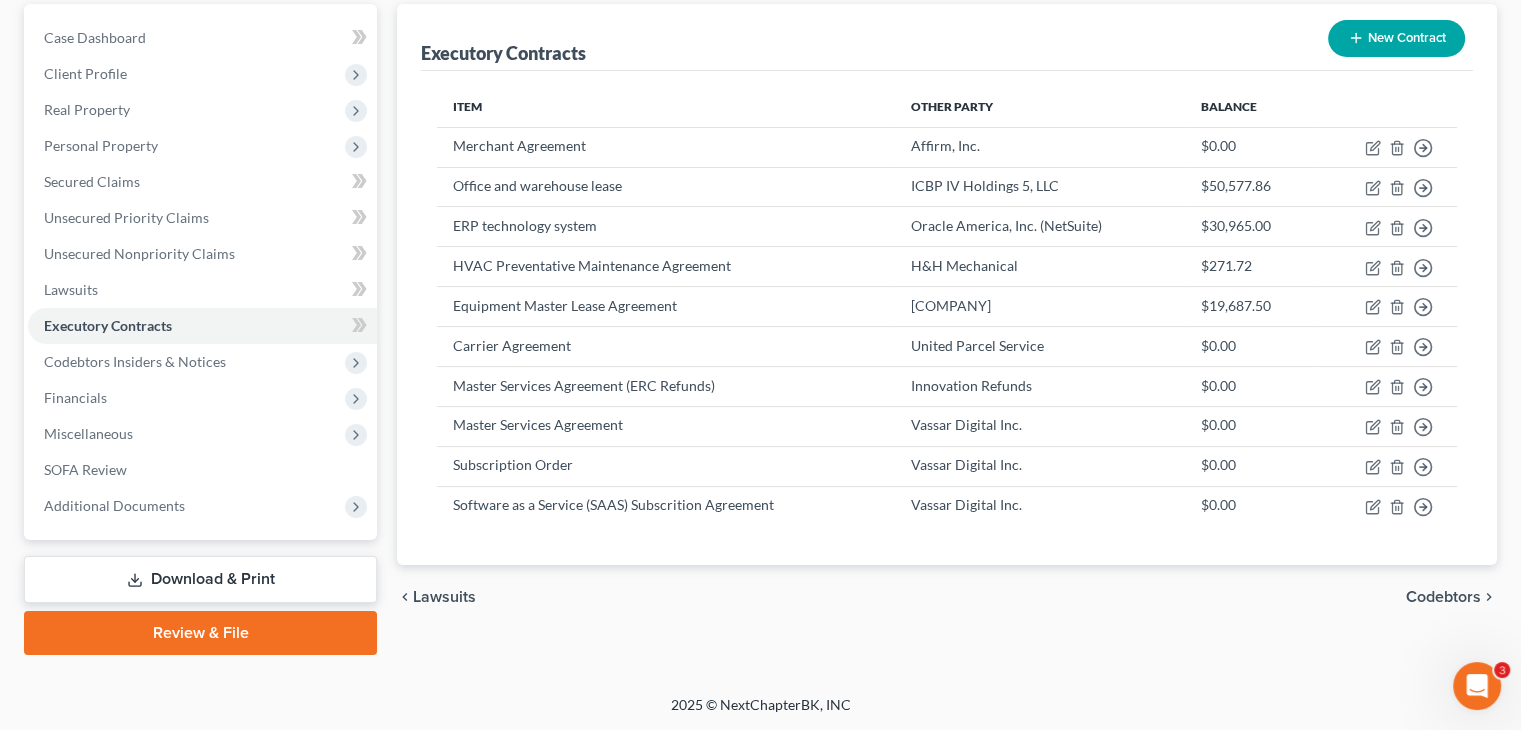 click on "New Contract" at bounding box center [1396, 38] 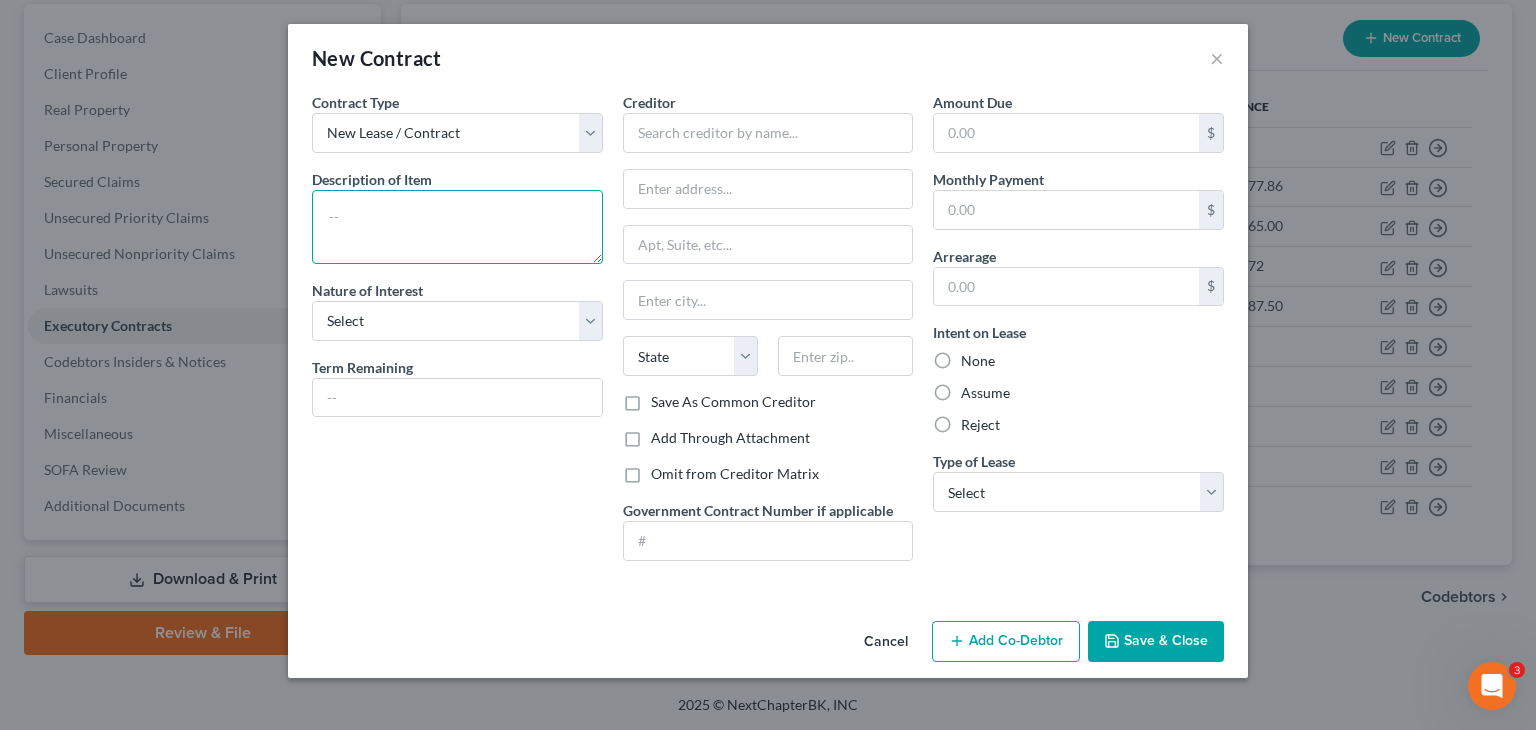 click at bounding box center [457, 227] 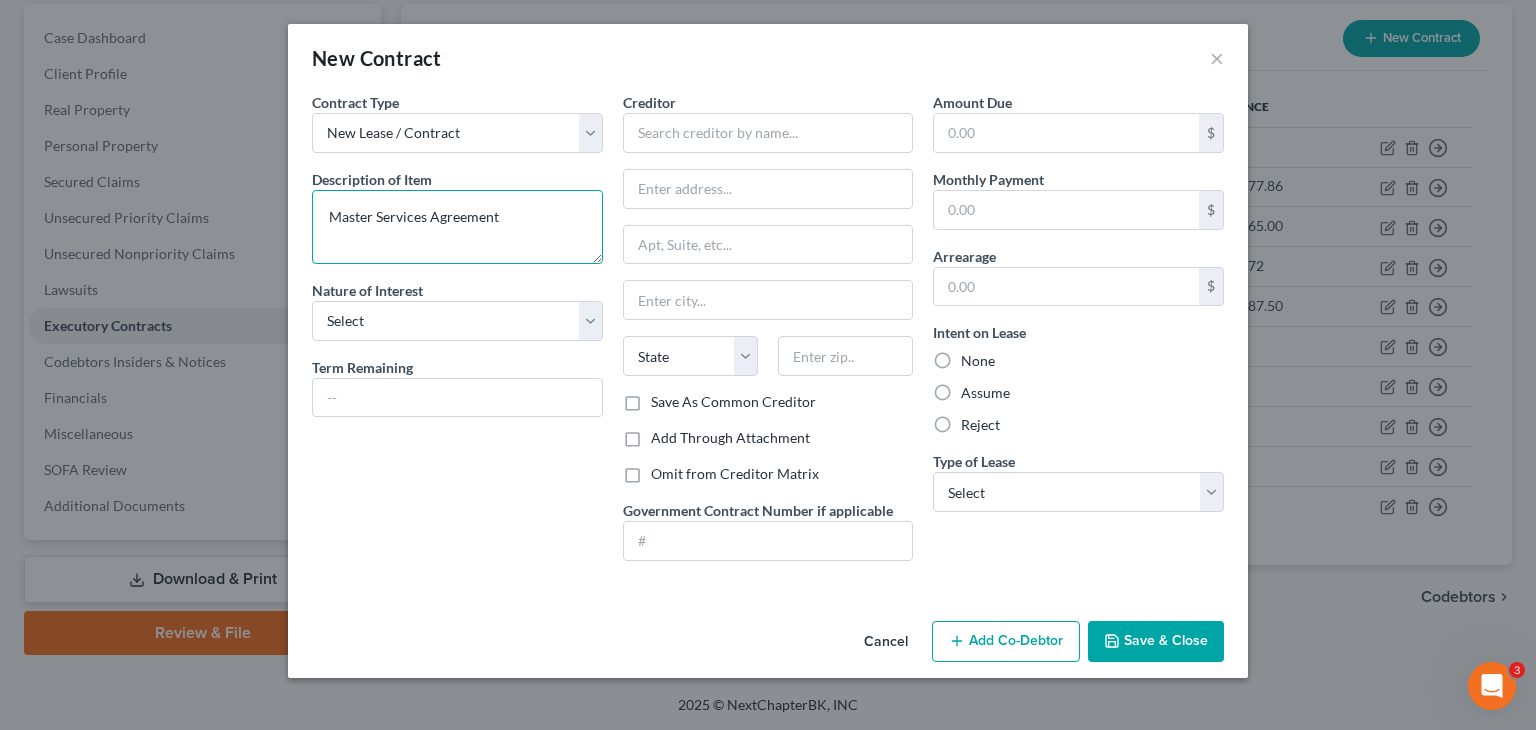 type on "Master Services Agreement" 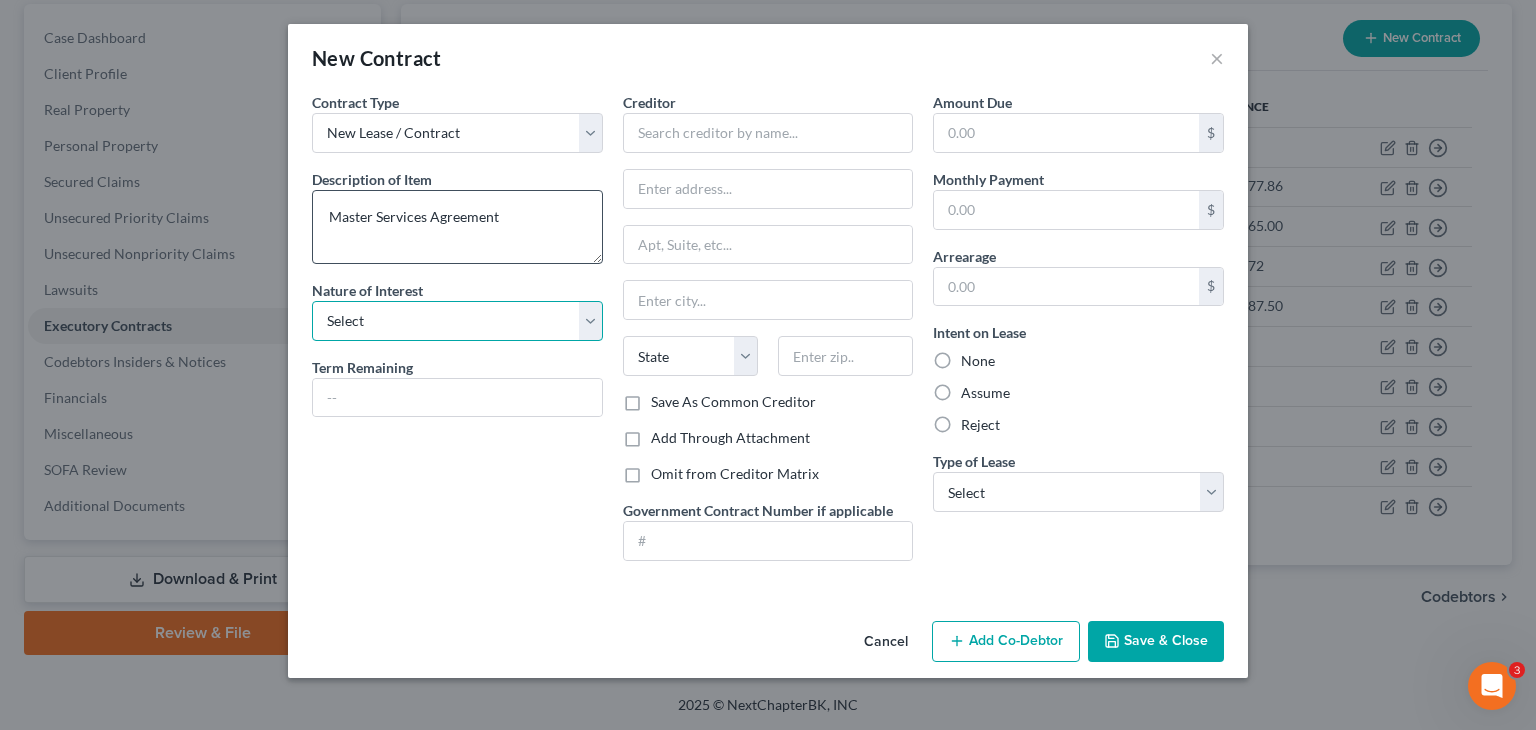 select on "0" 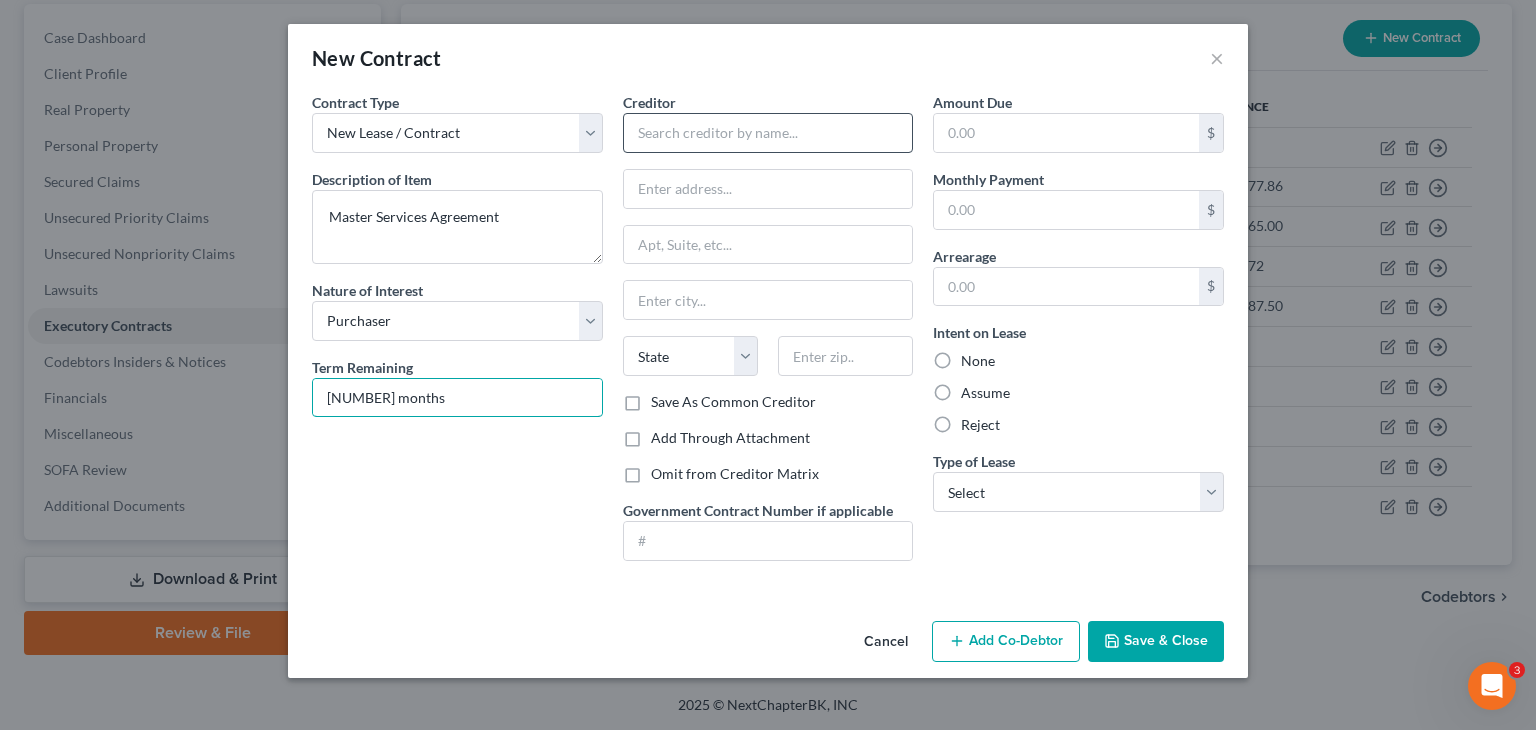 type on "[NUMBER] months" 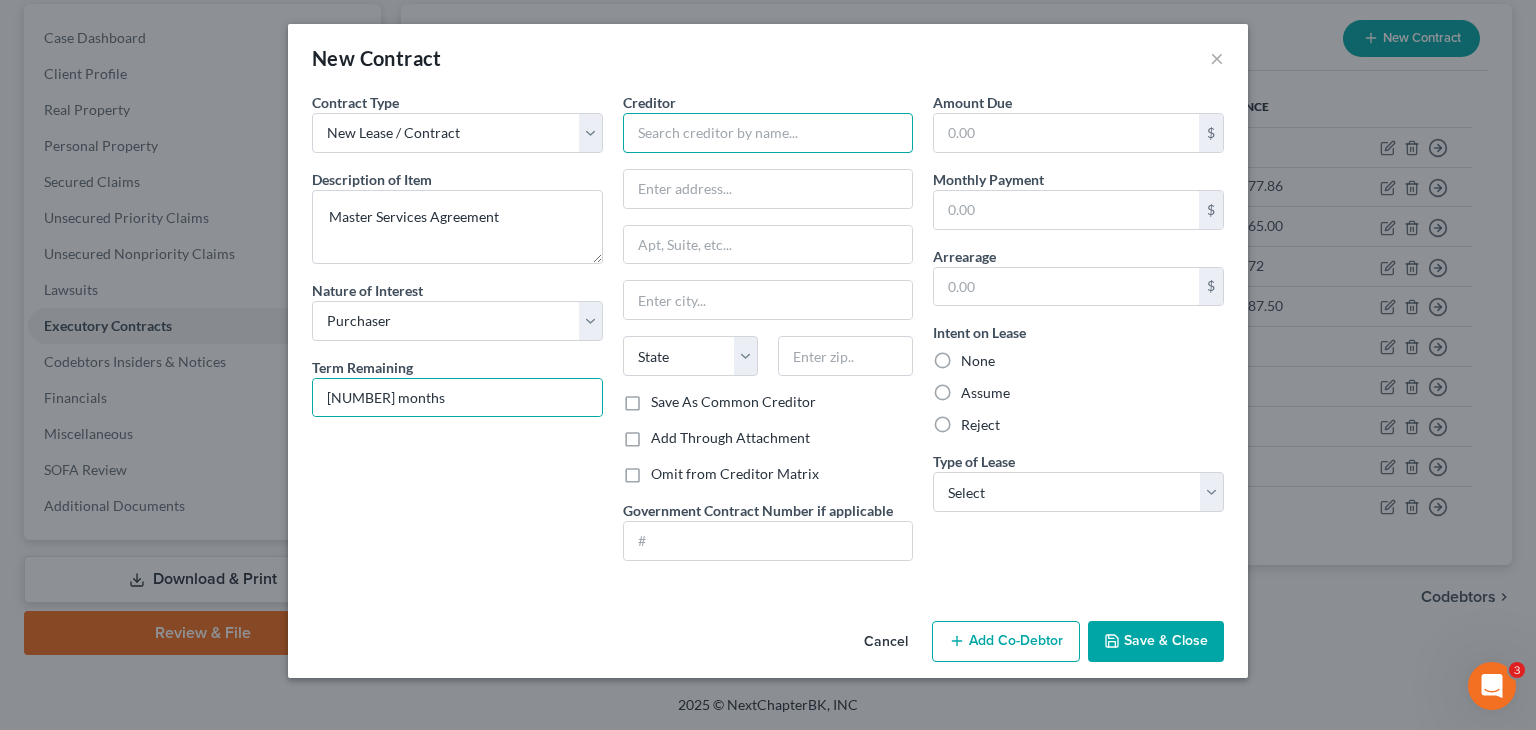 click at bounding box center (768, 133) 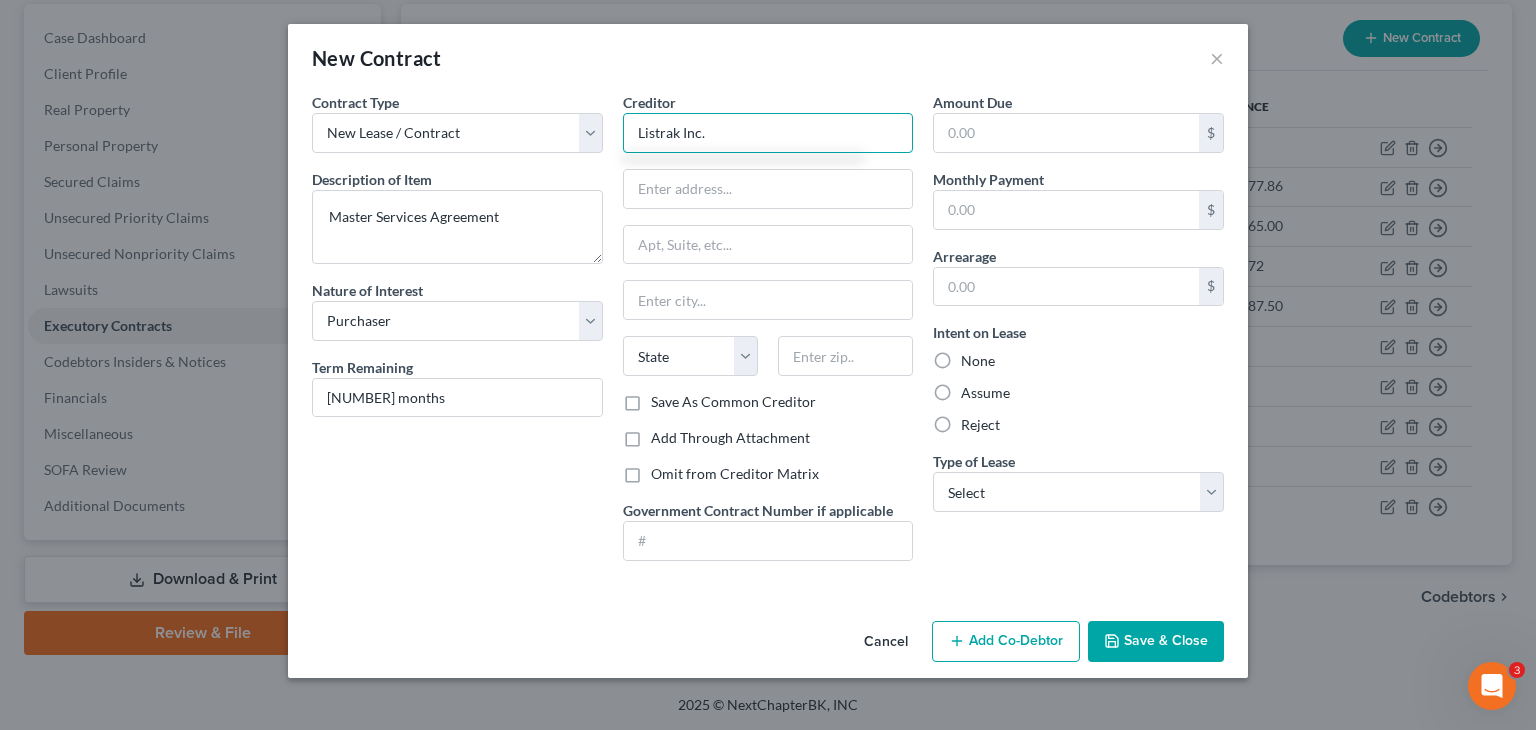 type on "Listrak Inc." 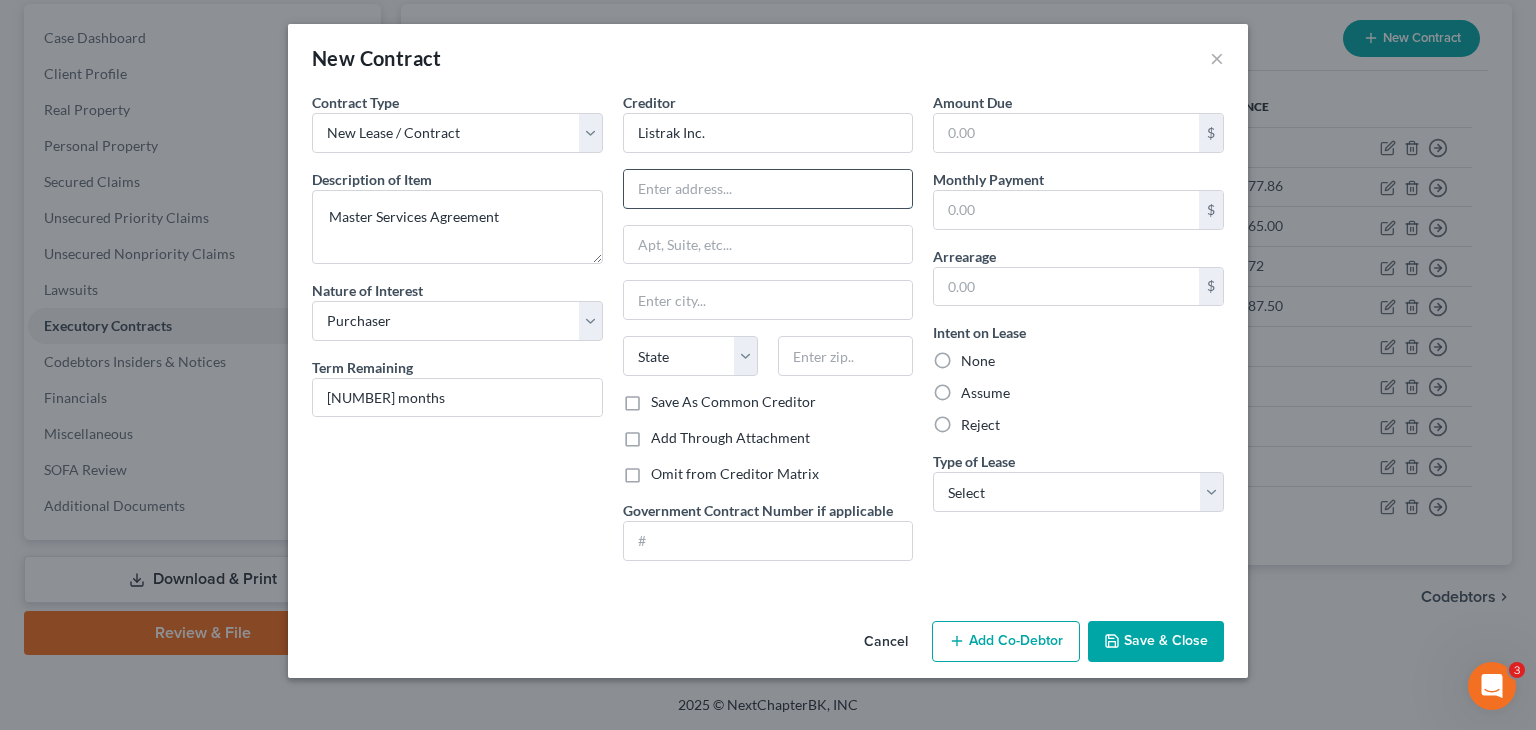 click at bounding box center [768, 189] 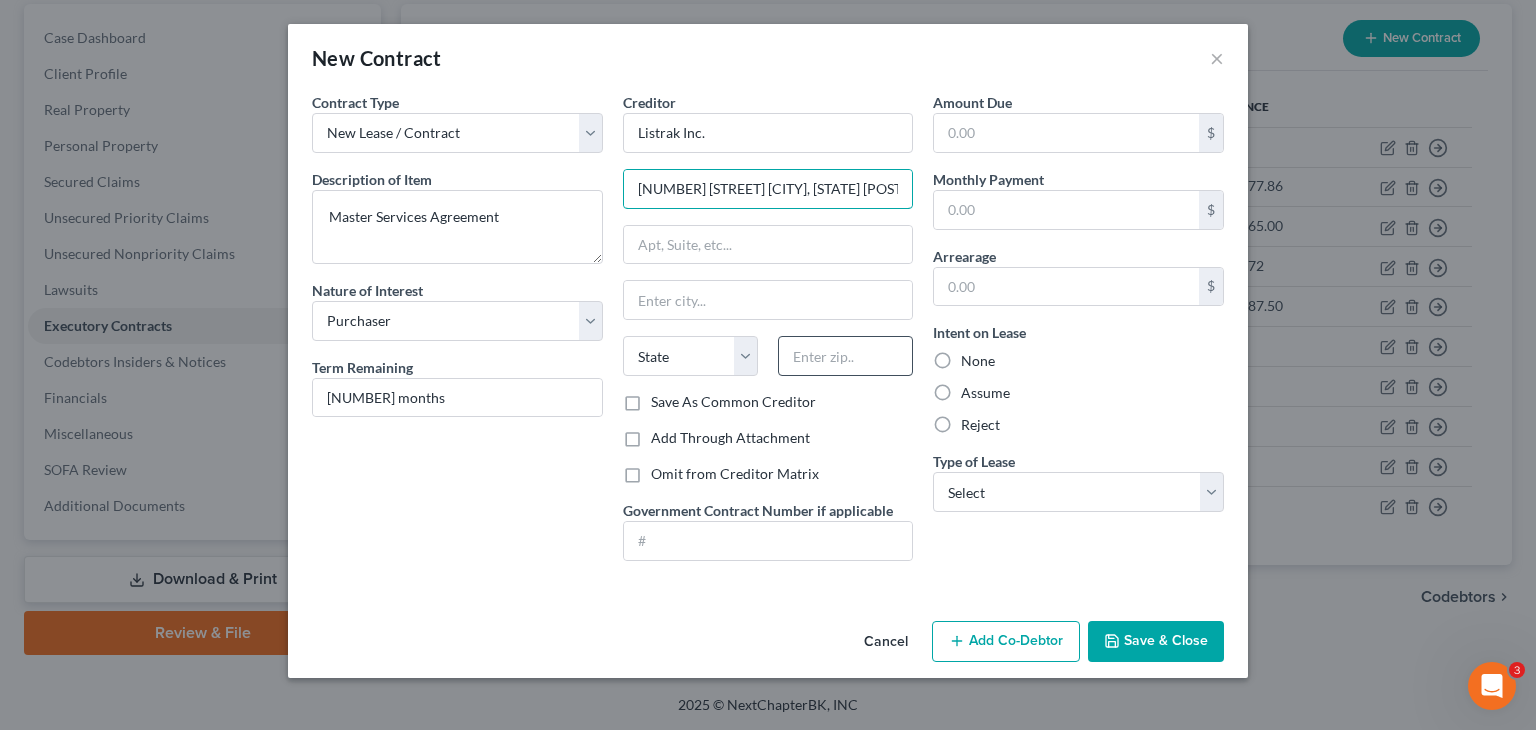 type on "[NUMBER] [STREET] [CITY], [STATE] [POSTAL_CODE]" 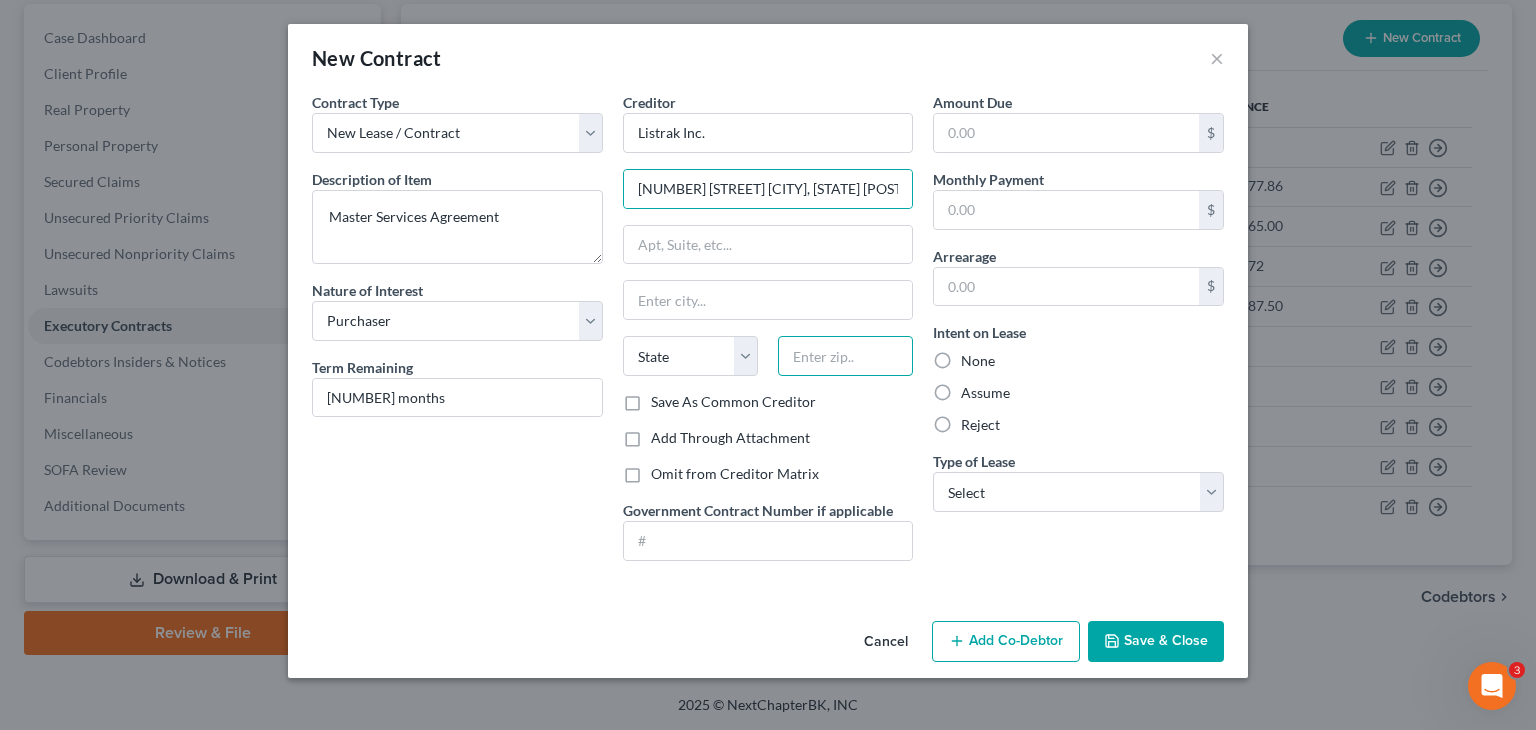 click at bounding box center [845, 356] 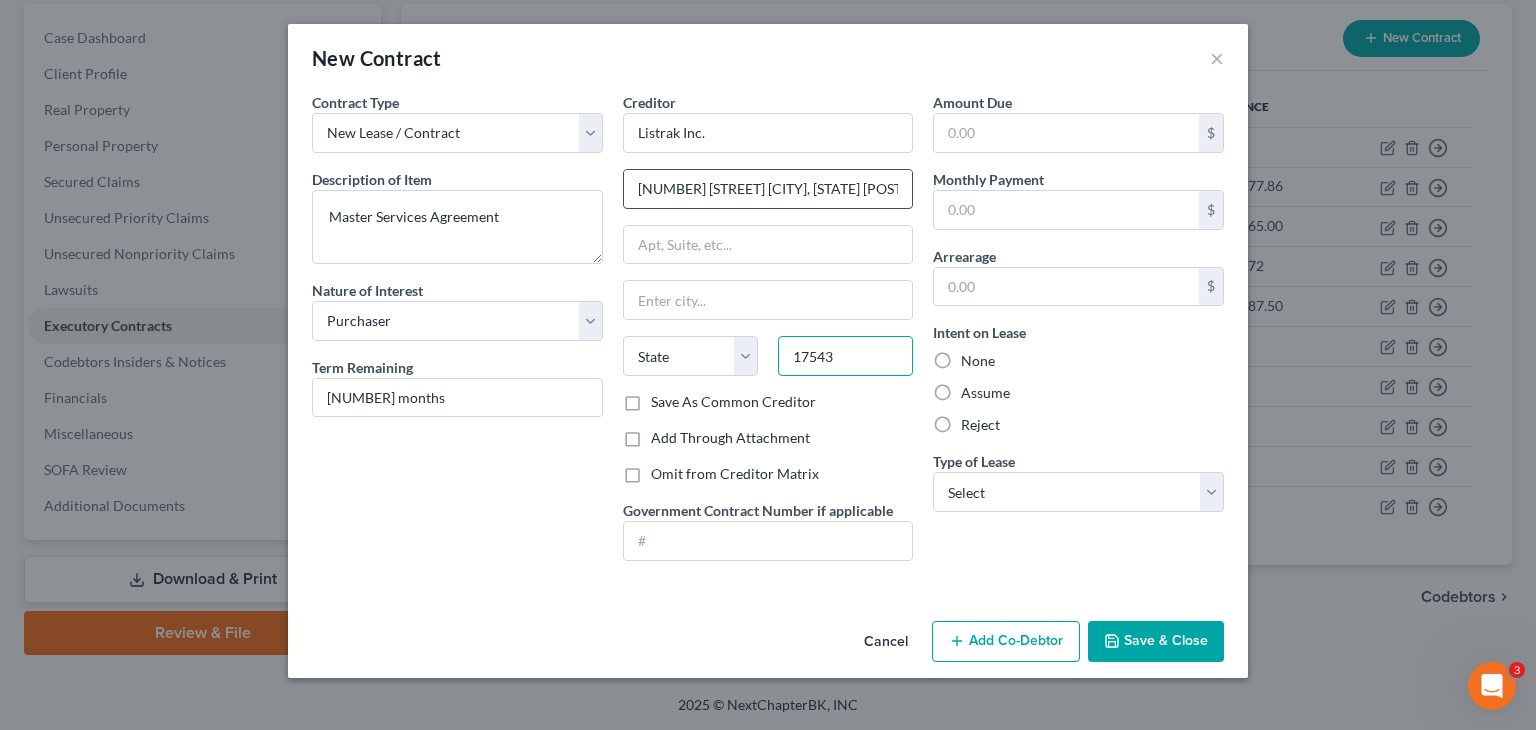 type on "17543" 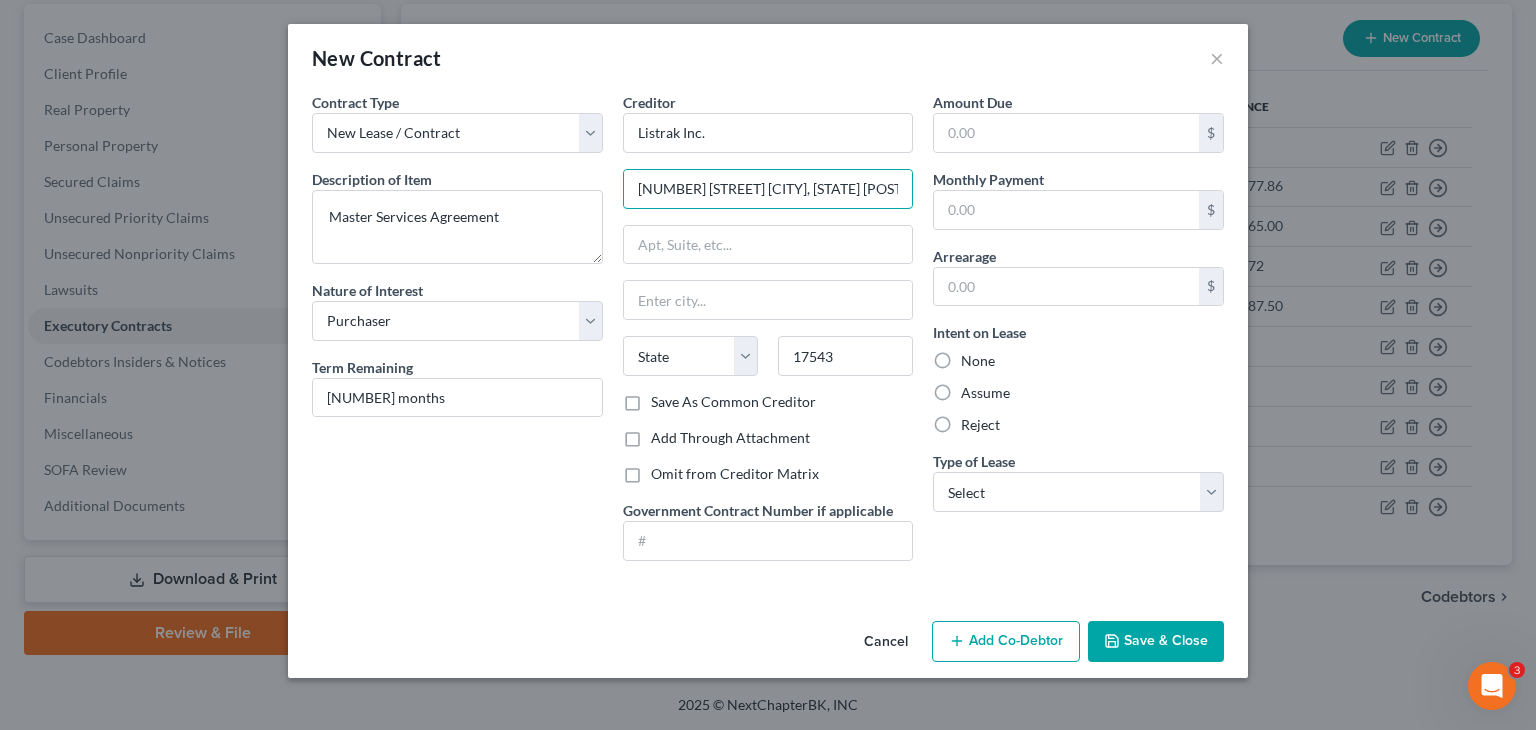 drag, startPoint x: 786, startPoint y: 188, endPoint x: 946, endPoint y: 181, distance: 160.15305 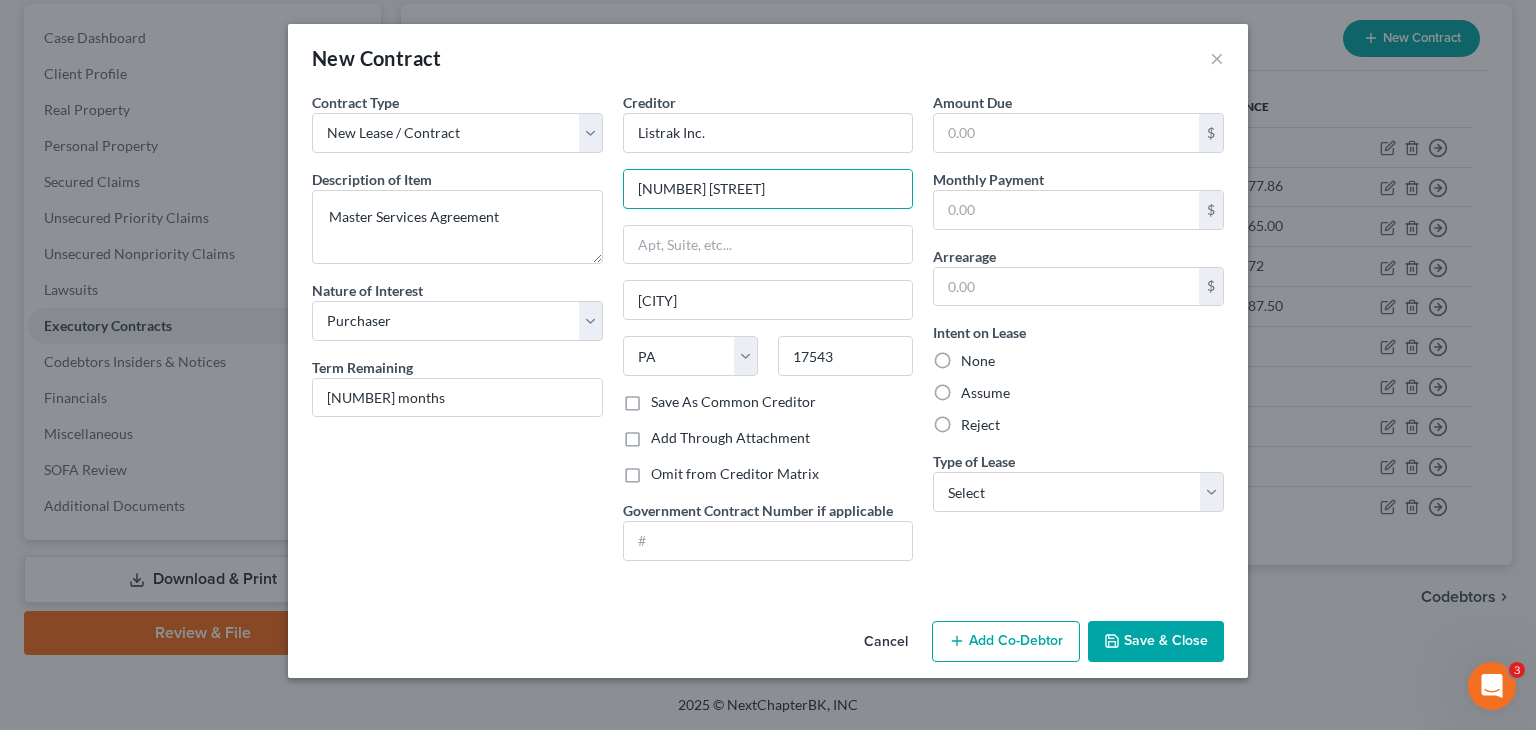 type on "[NUMBER] [STREET]" 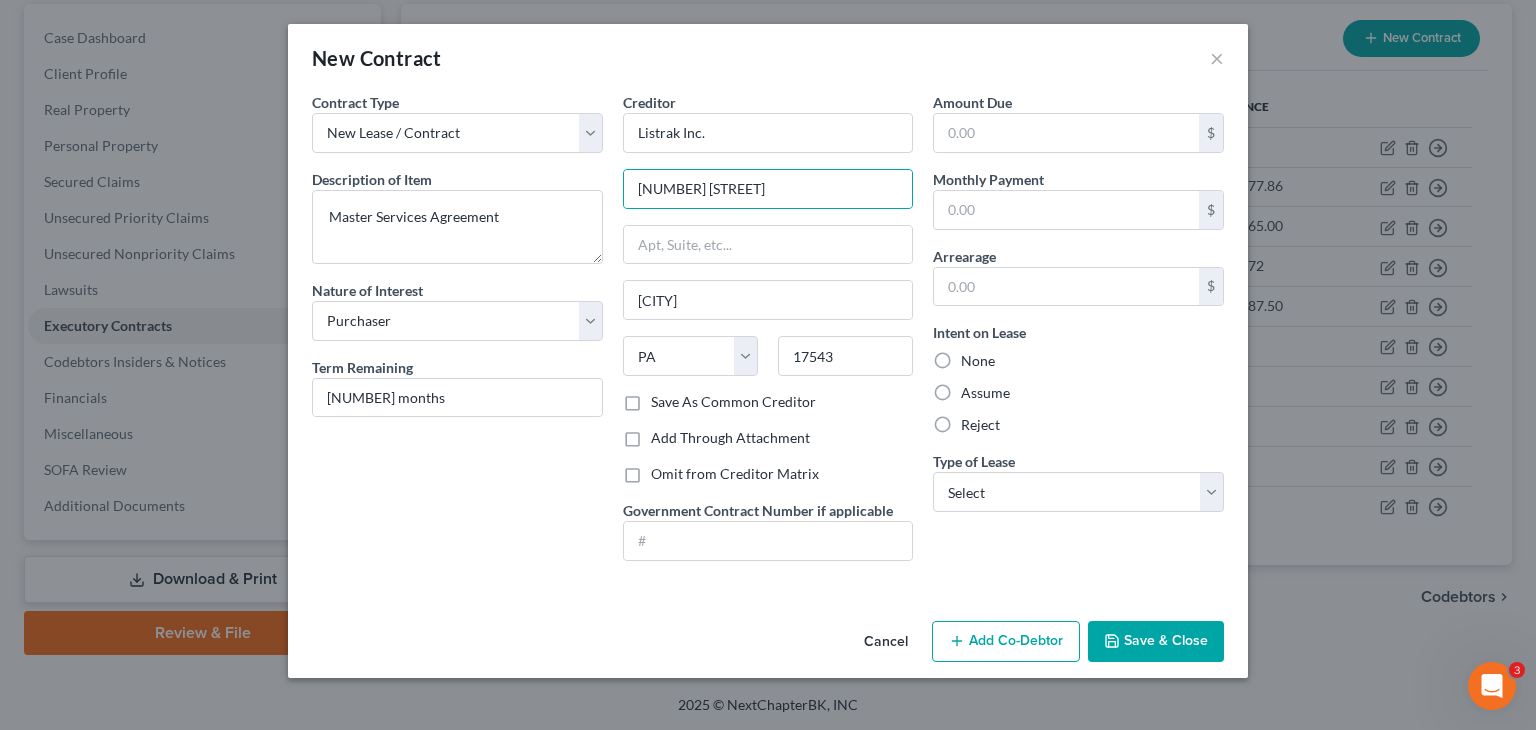 click on "Save As Common Creditor" at bounding box center (733, 402) 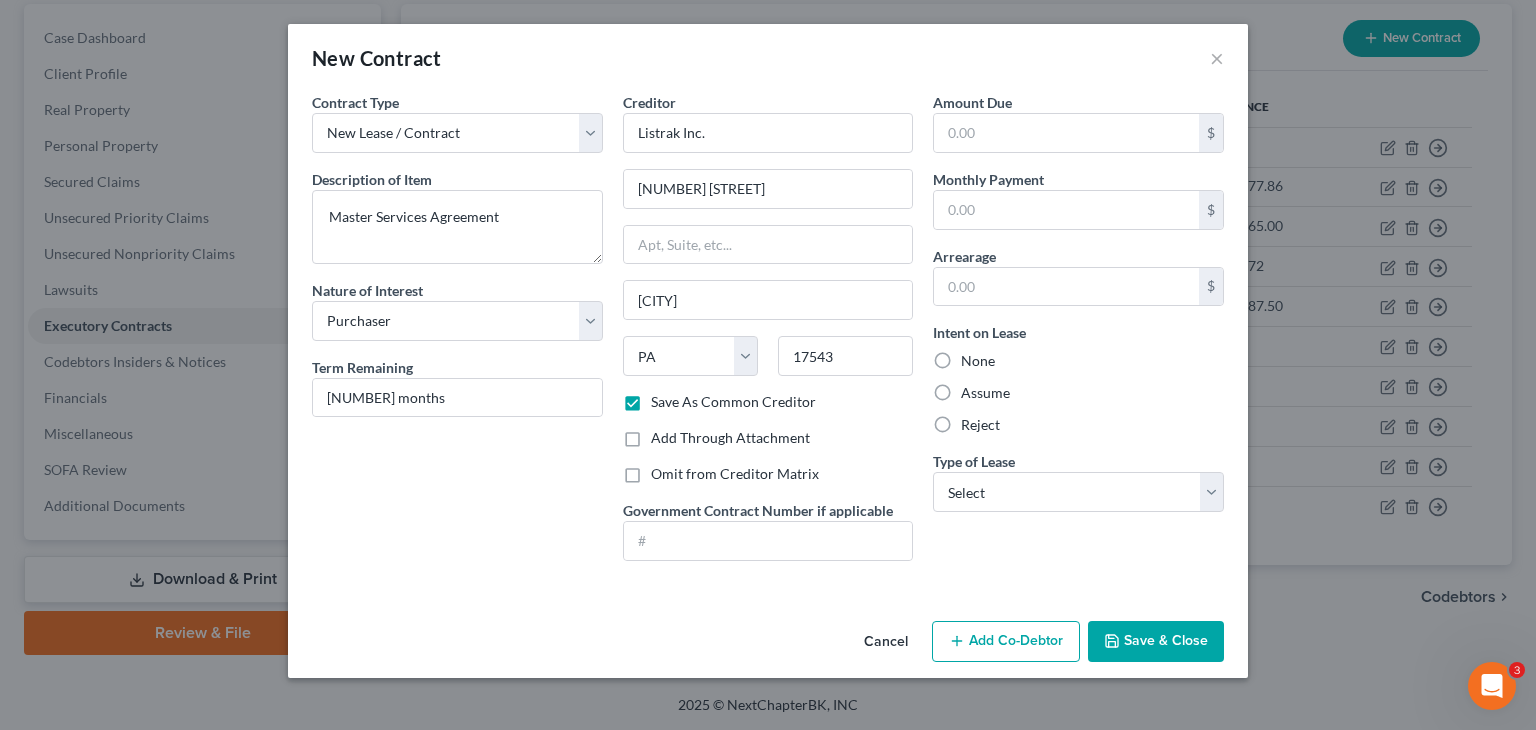 click on "Save & Close" at bounding box center [1156, 642] 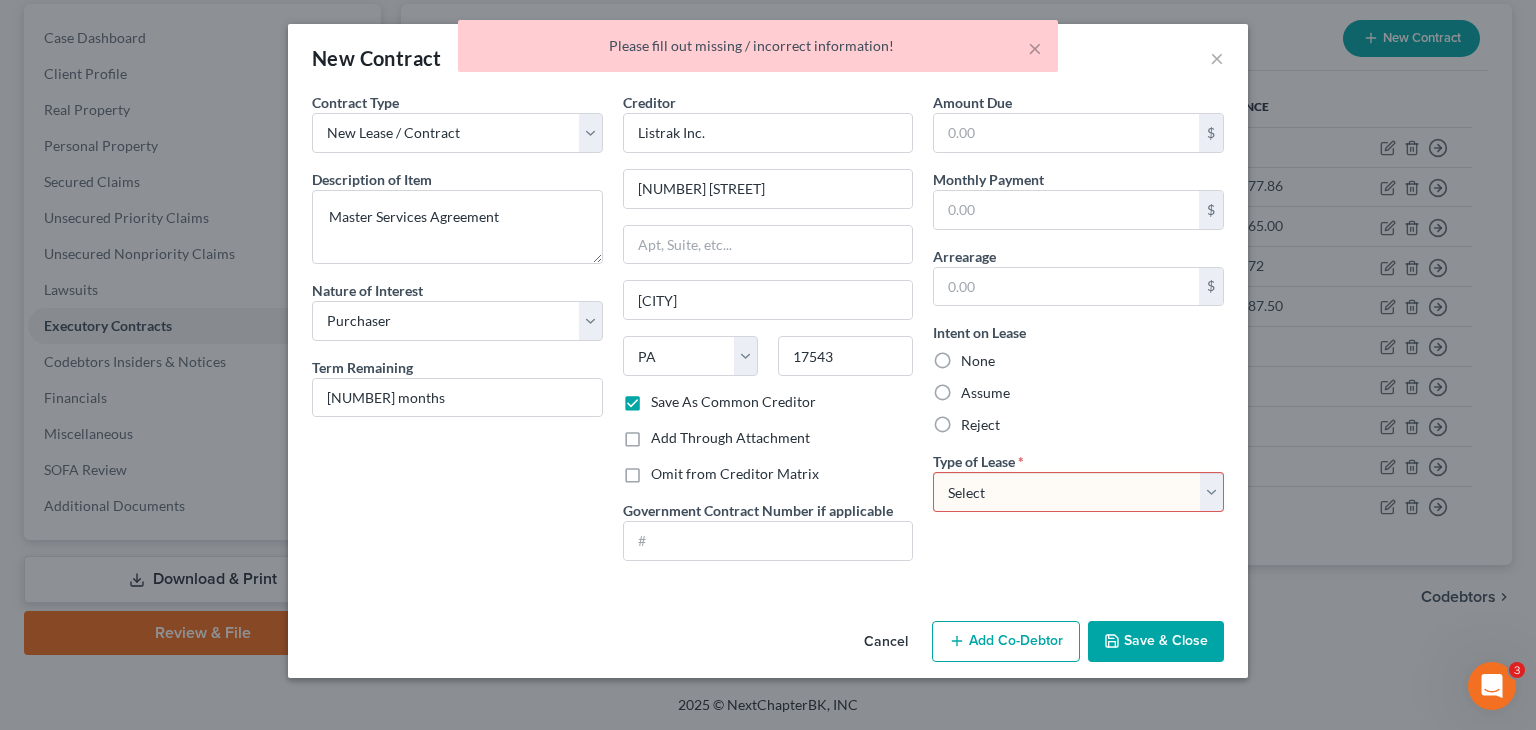 drag, startPoint x: 1146, startPoint y: 493, endPoint x: 1144, endPoint y: 509, distance: 16.124516 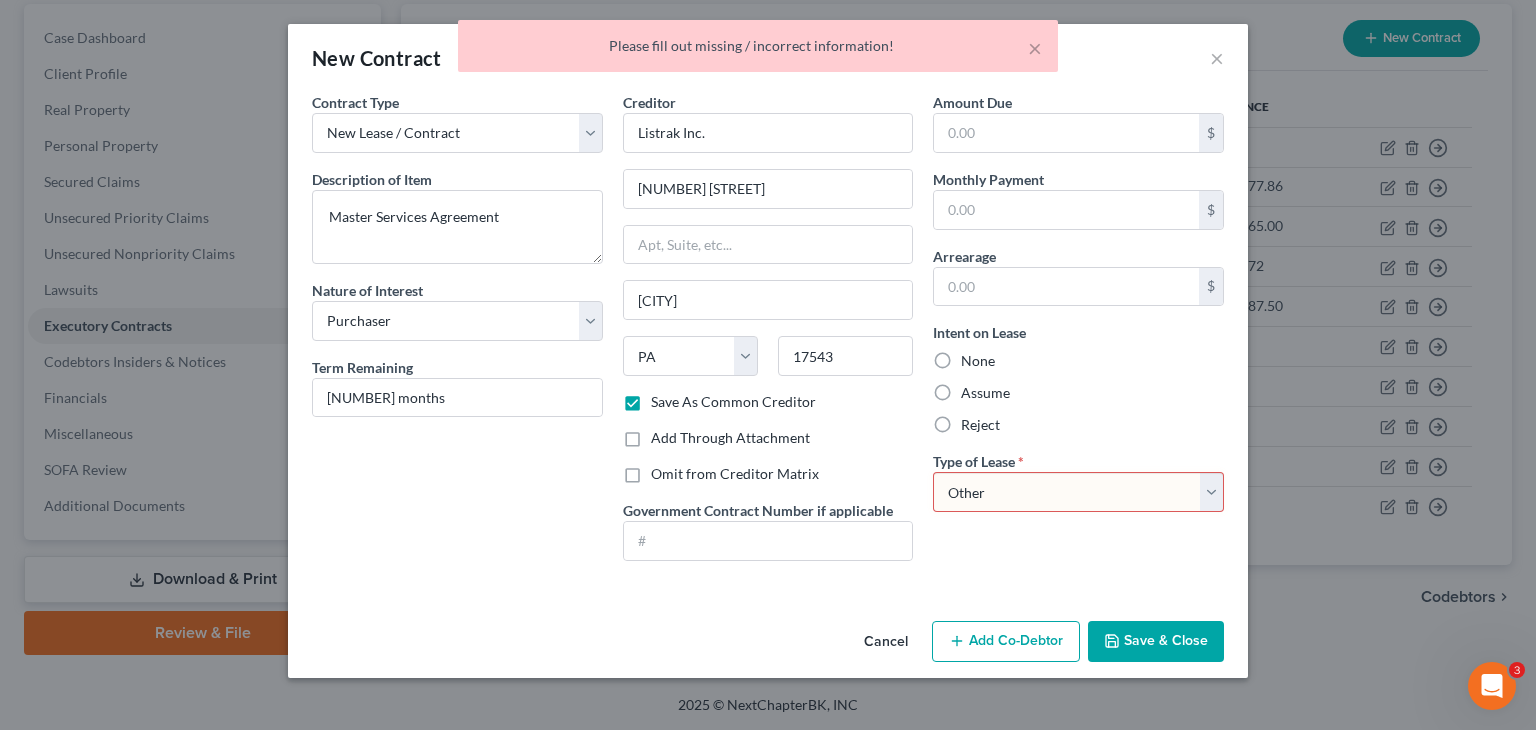 click on "Select Real Estate Car Other" at bounding box center (1078, 492) 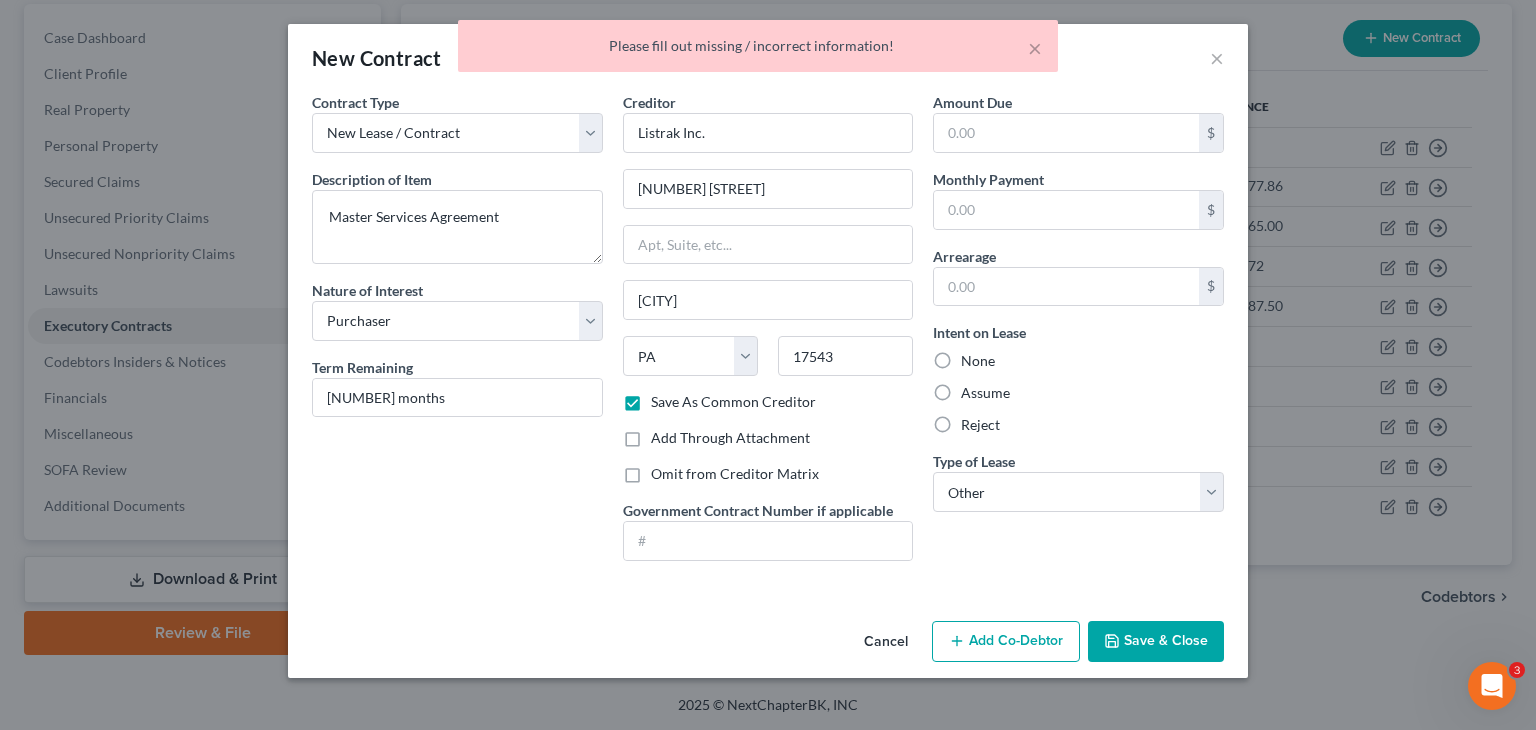 click on "Save & Close" at bounding box center [1156, 642] 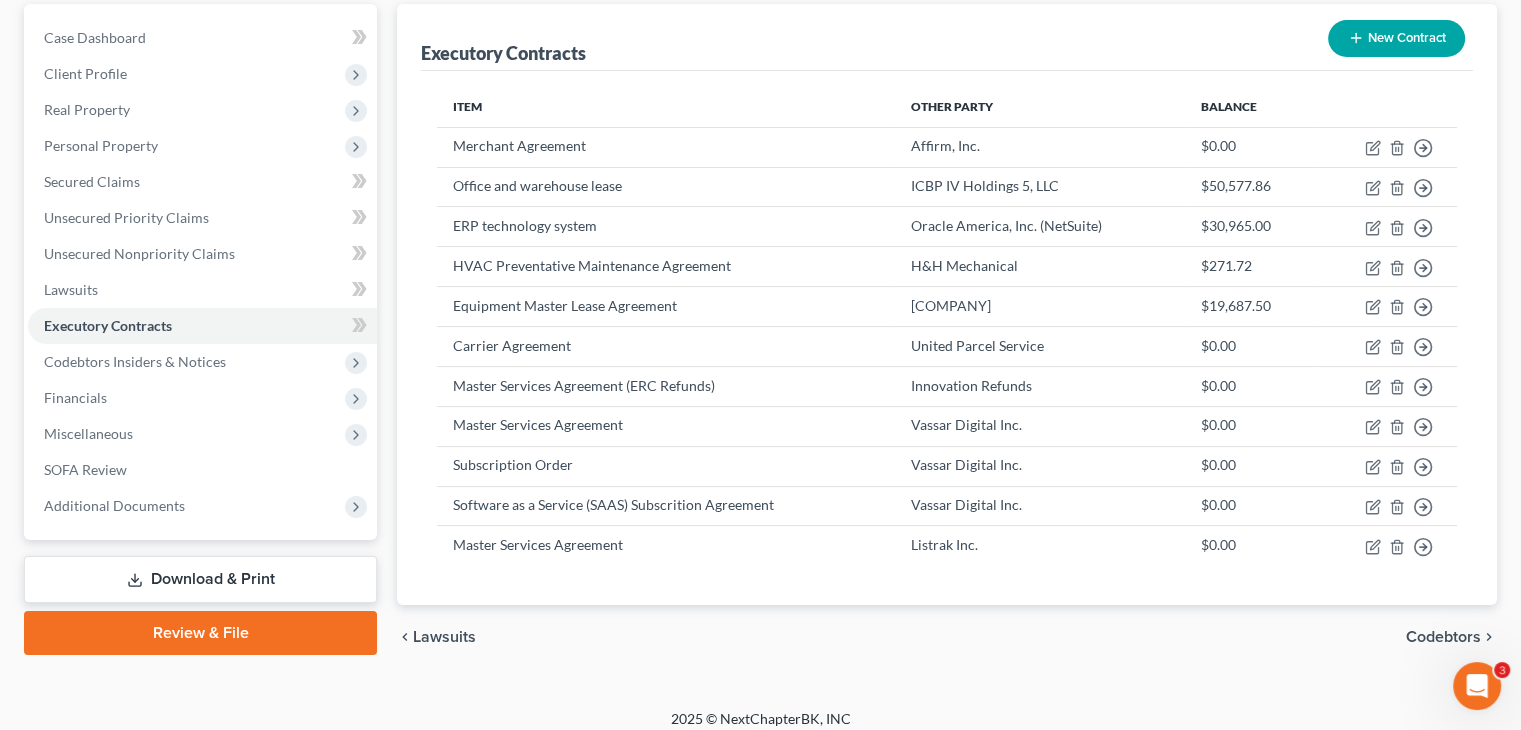 click on "New Contract" at bounding box center (1396, 38) 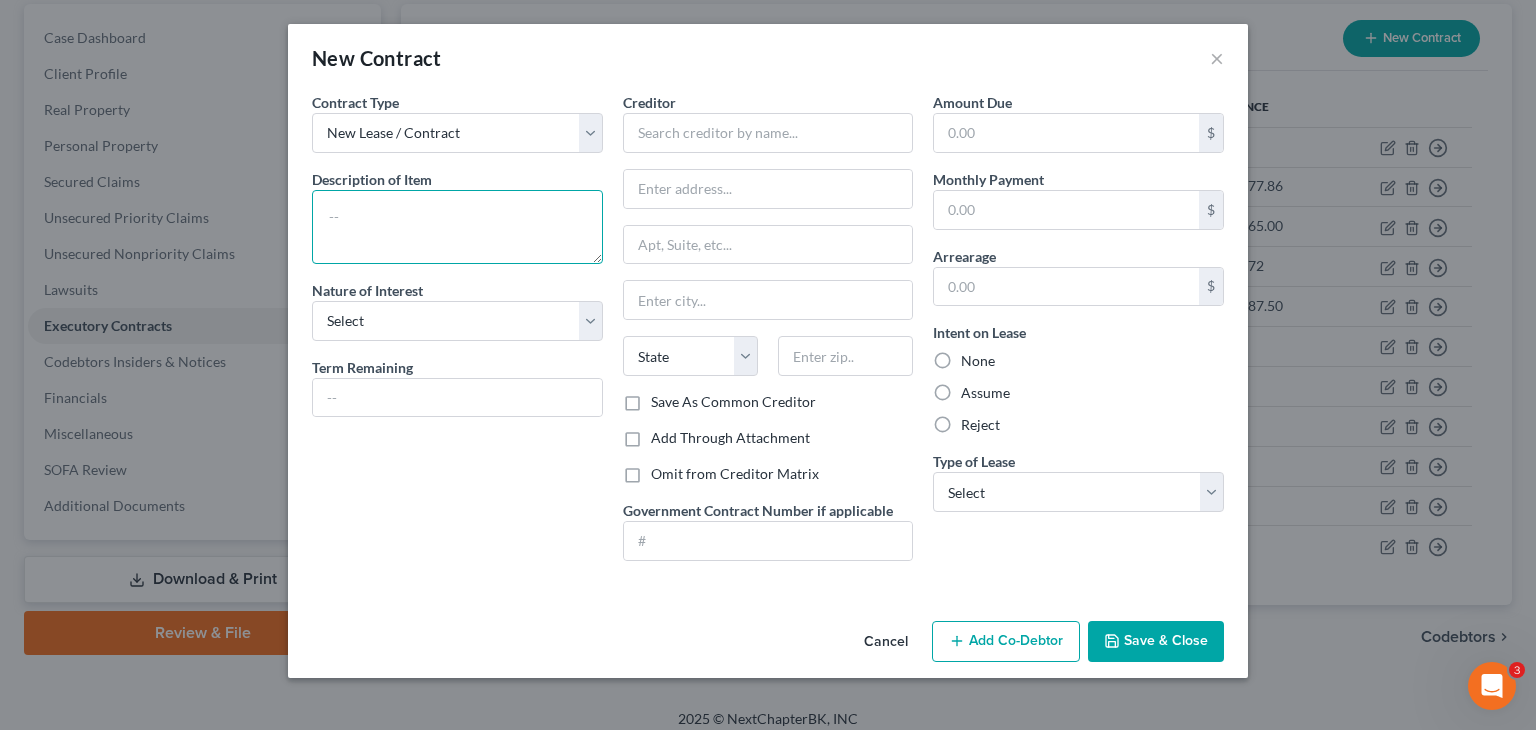 click at bounding box center (457, 227) 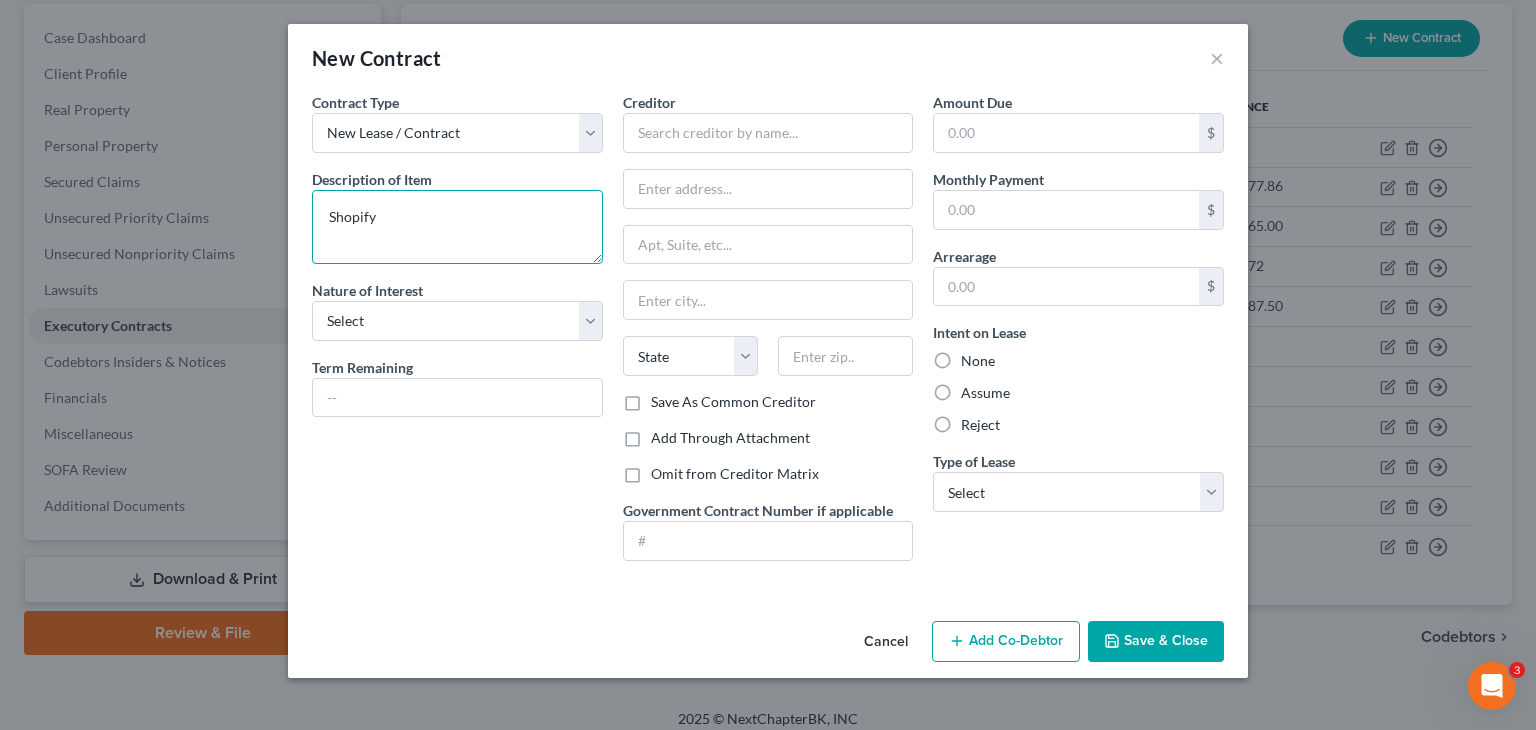 click on "Shopify" at bounding box center (457, 227) 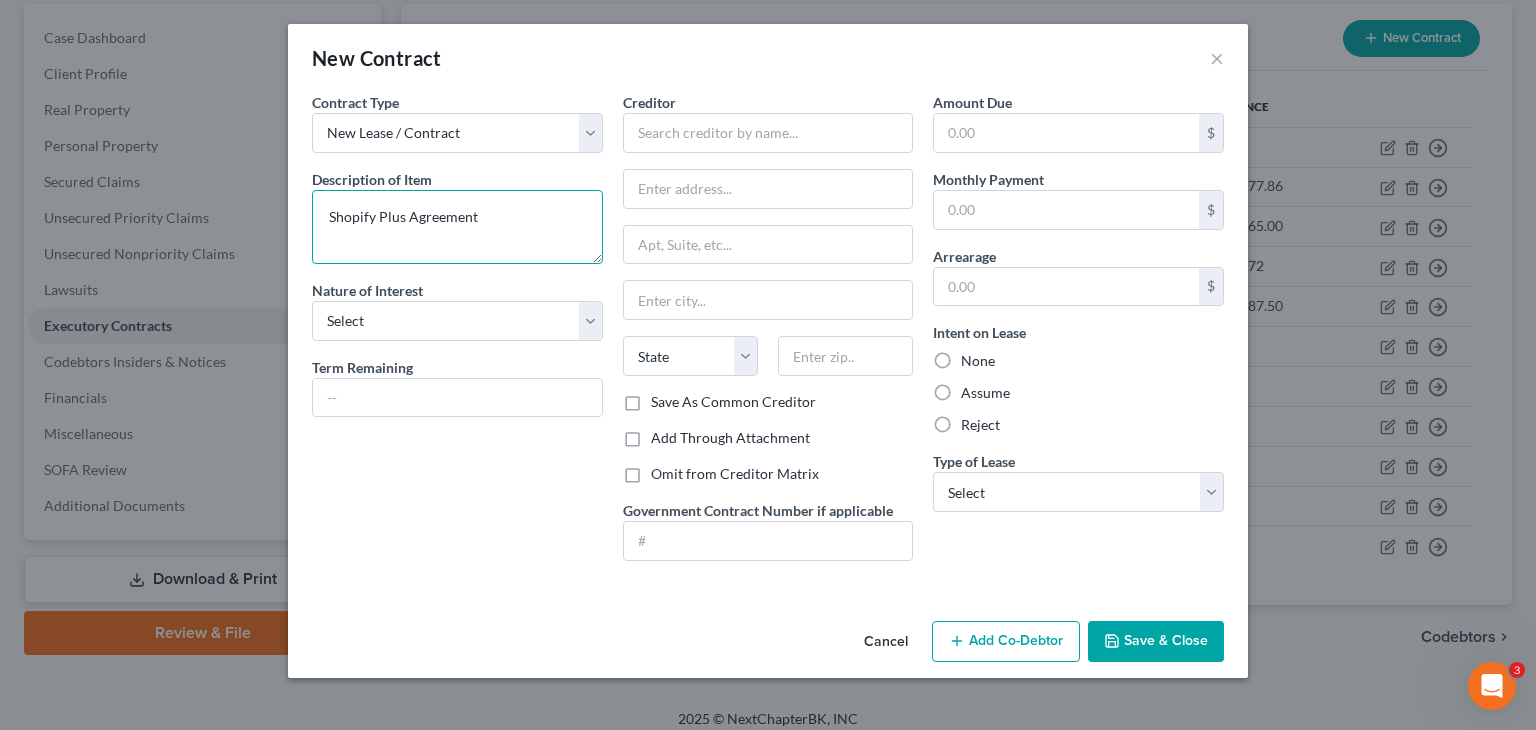 type on "Shopify Plus Agreement" 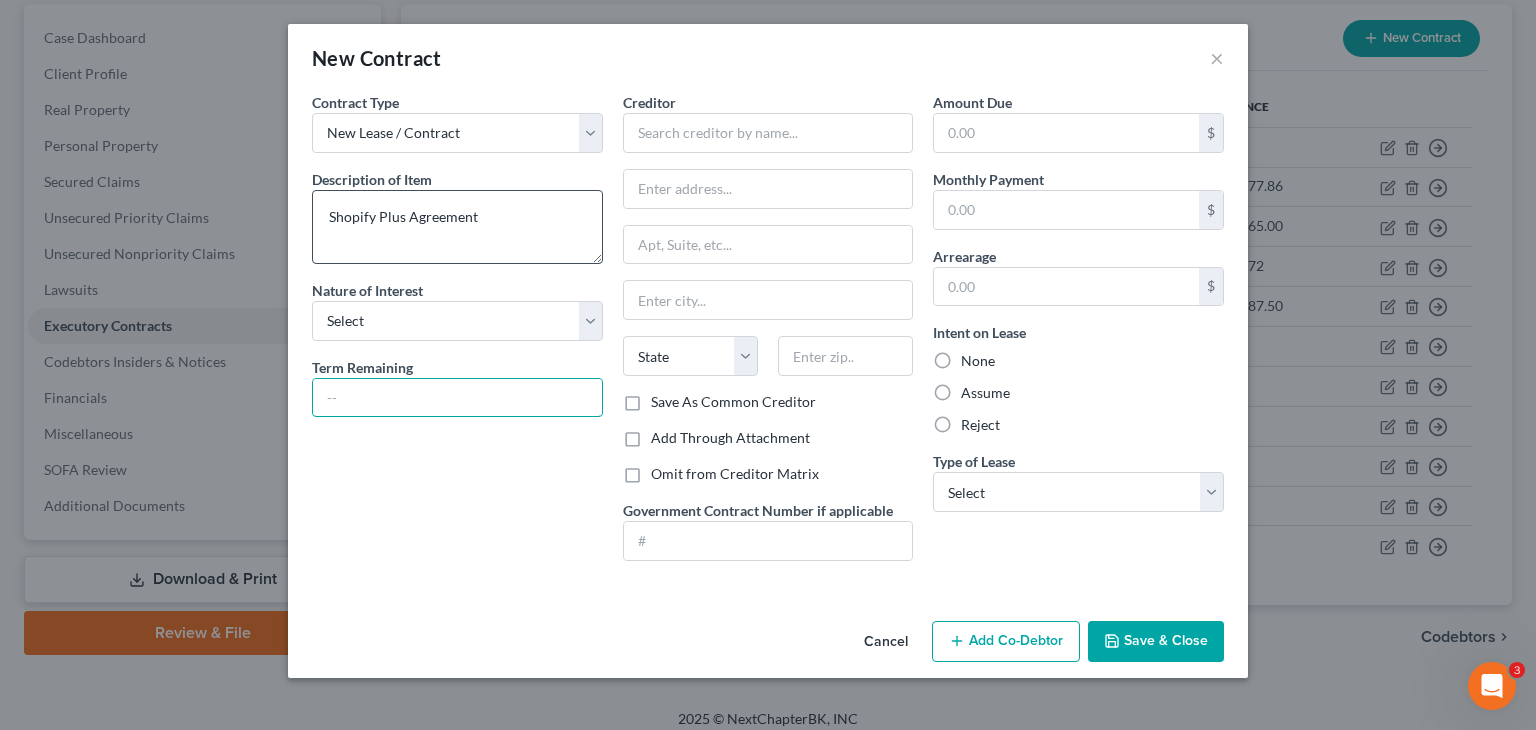type on "p" 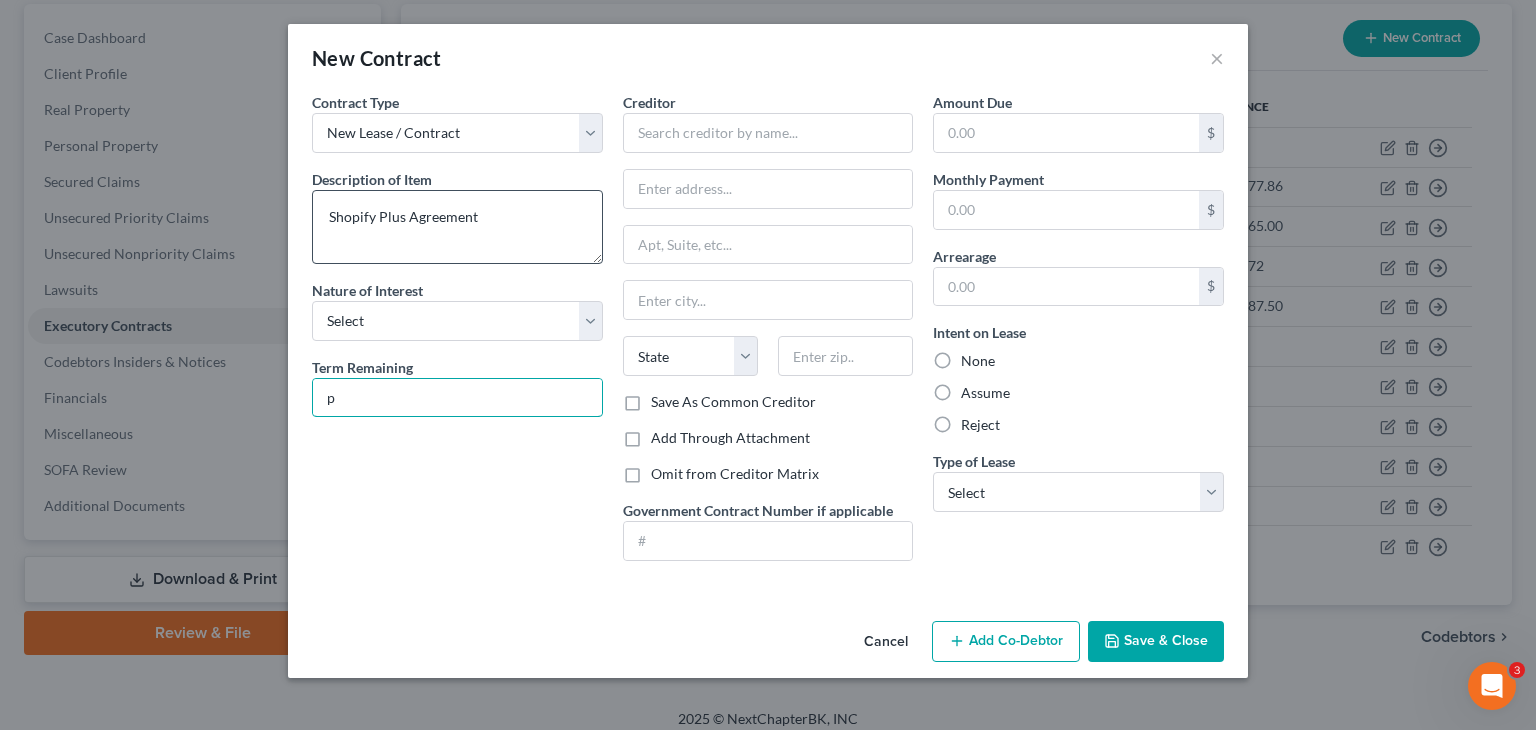 type 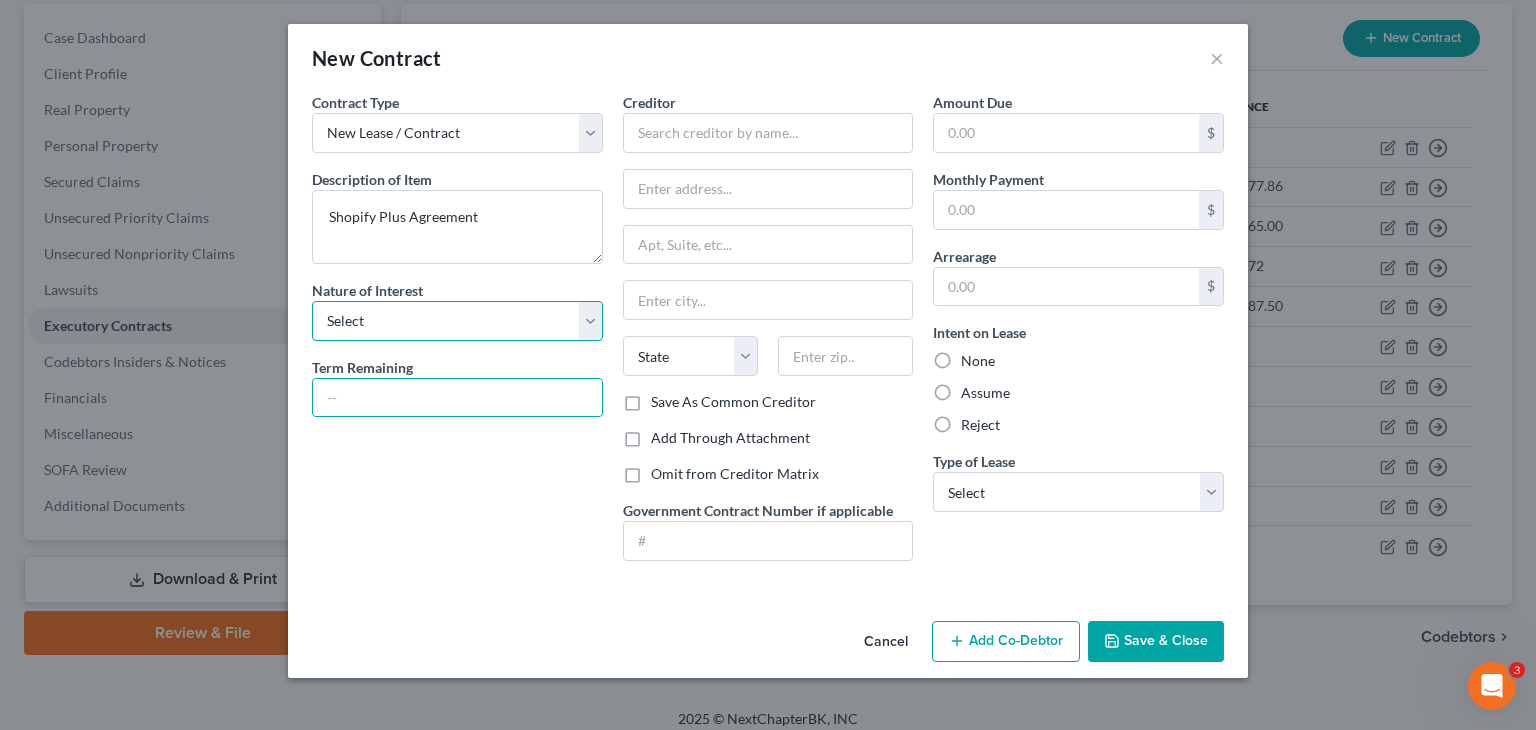 drag, startPoint x: 596, startPoint y: 316, endPoint x: 562, endPoint y: 324, distance: 34.928497 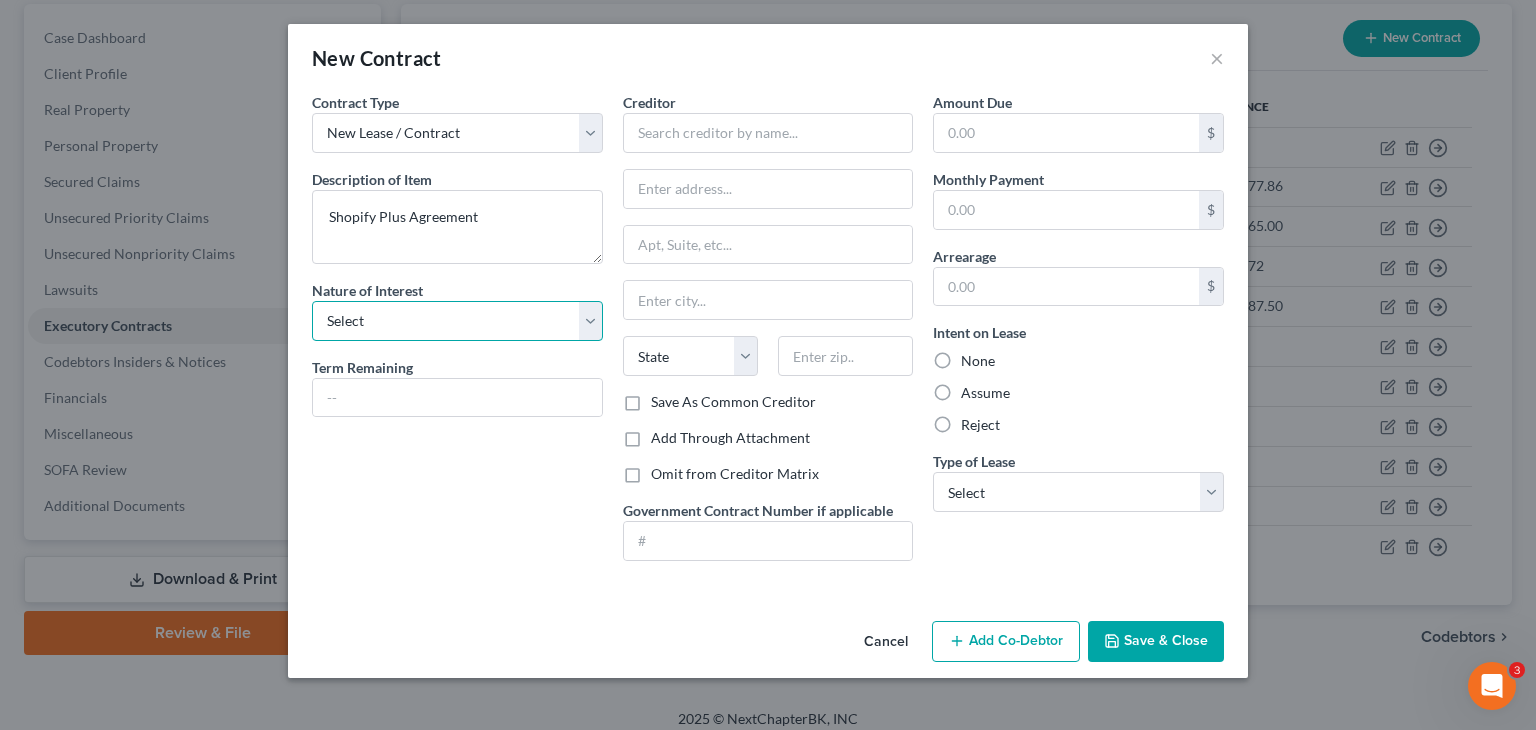 select on "0" 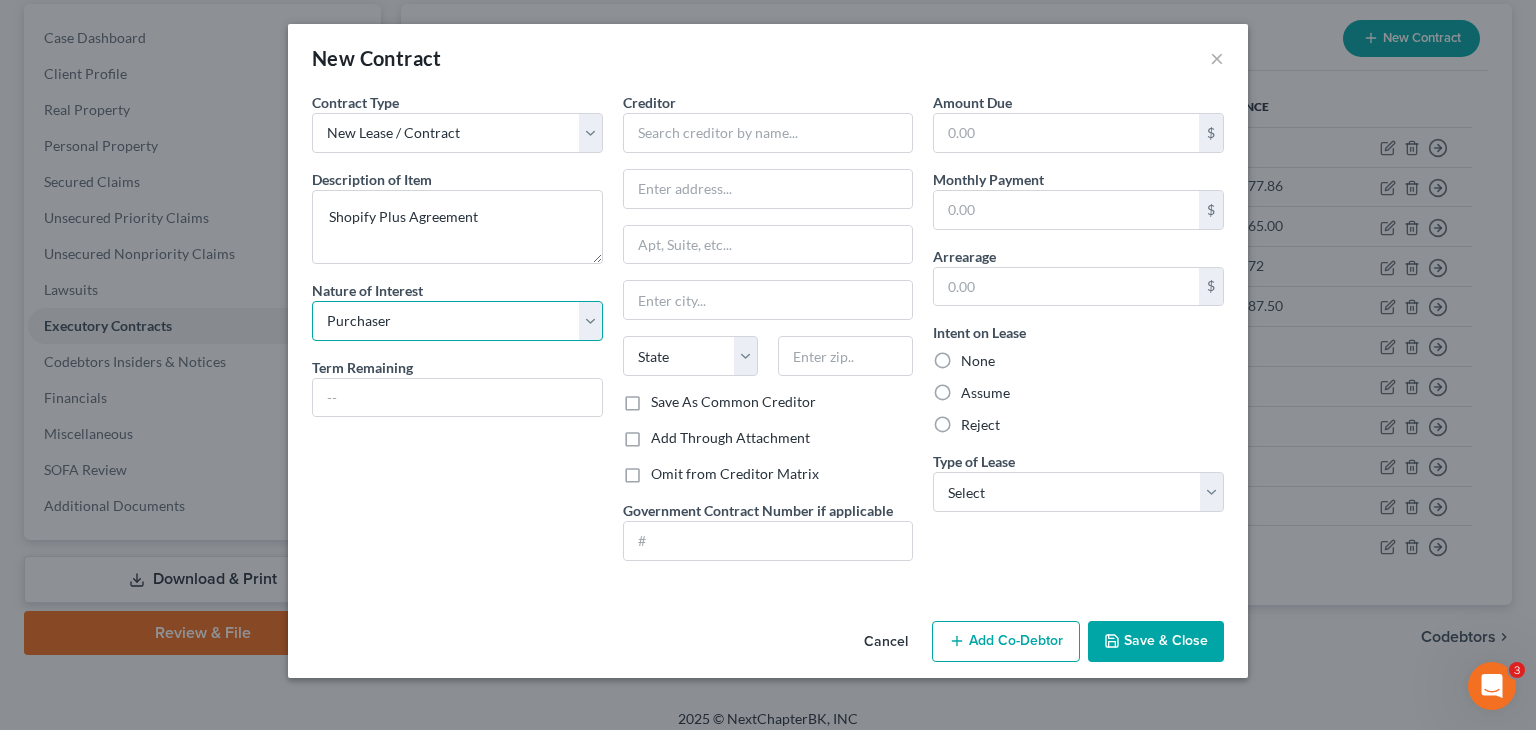 click on "Select Purchaser Agent Lessor Lessee" at bounding box center (457, 321) 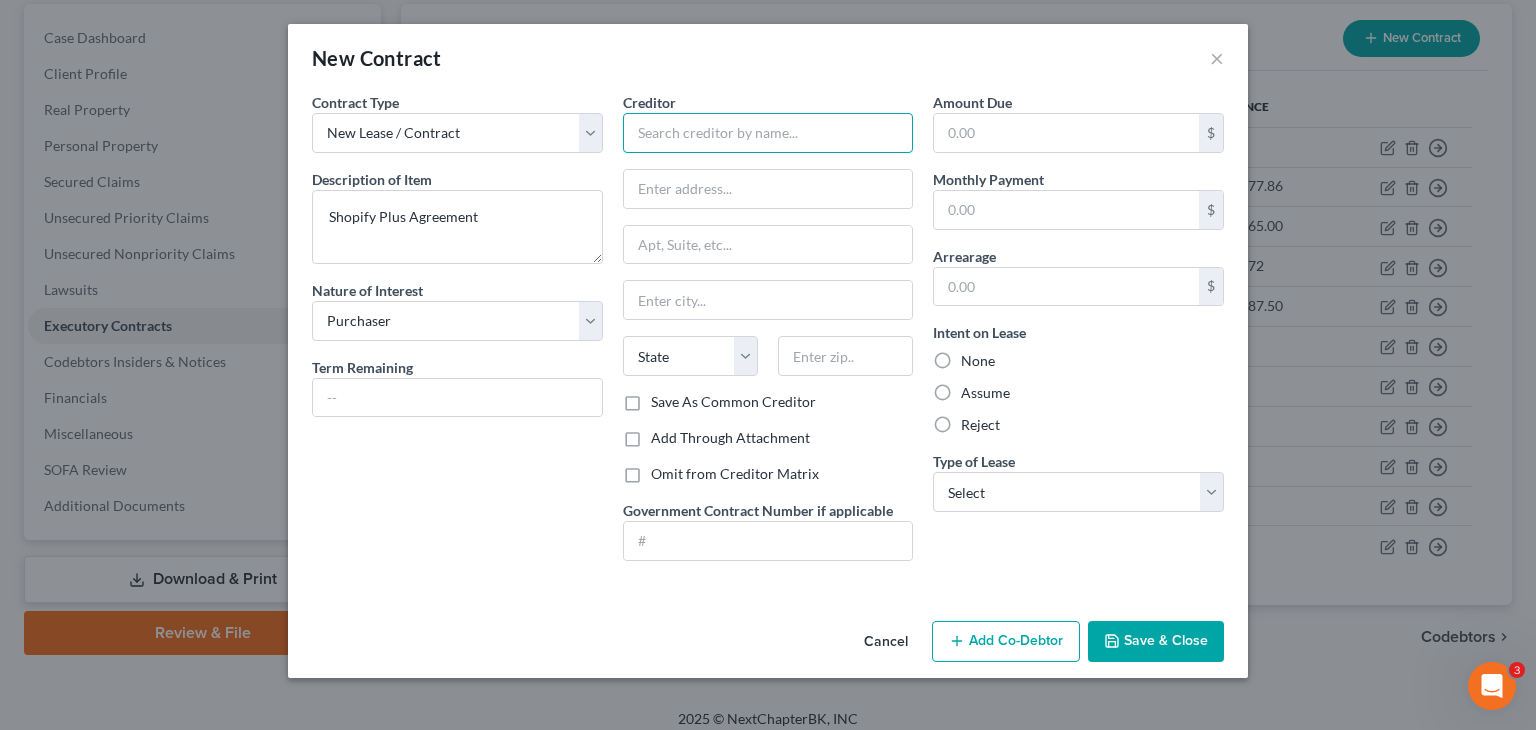 click at bounding box center [768, 133] 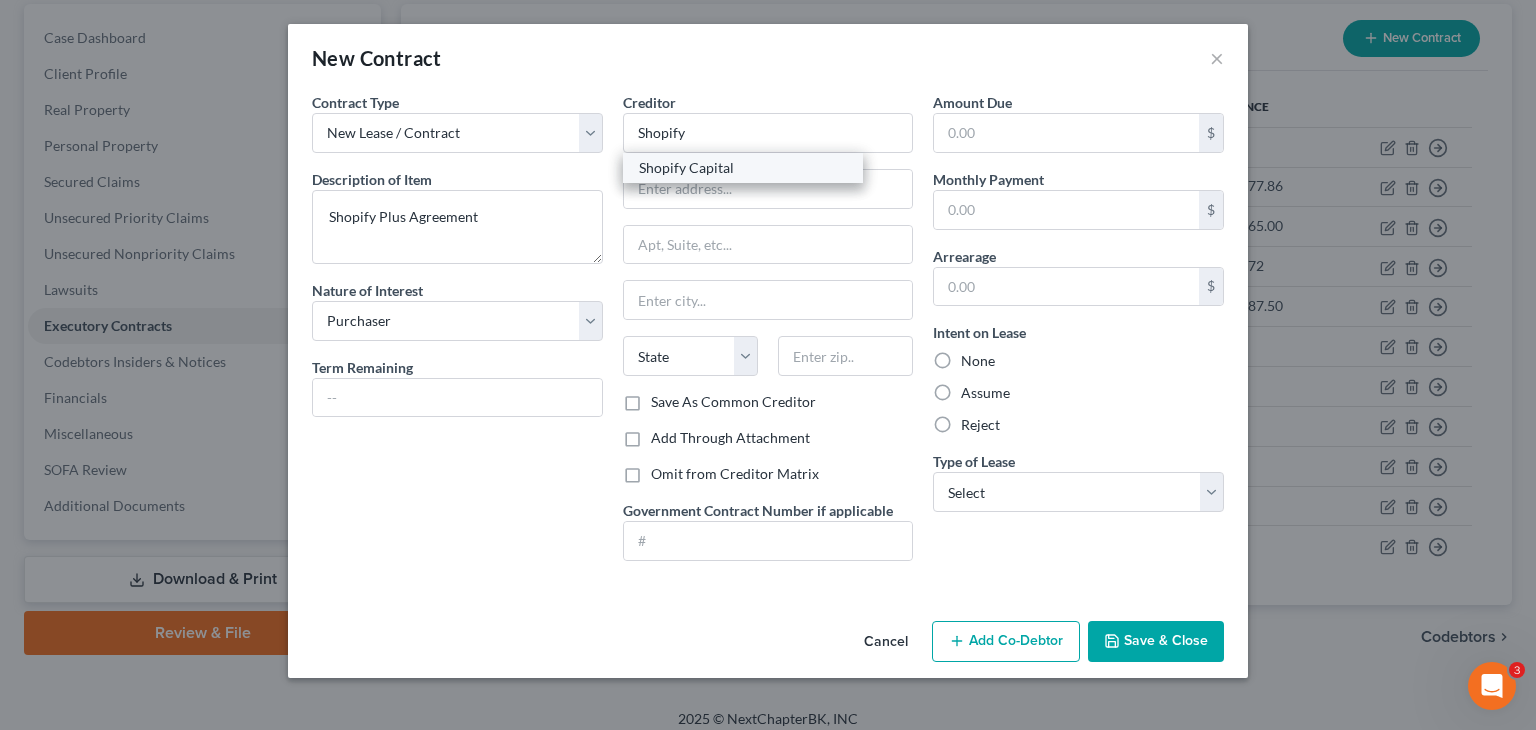 click on "Shopify Capital" at bounding box center [743, 168] 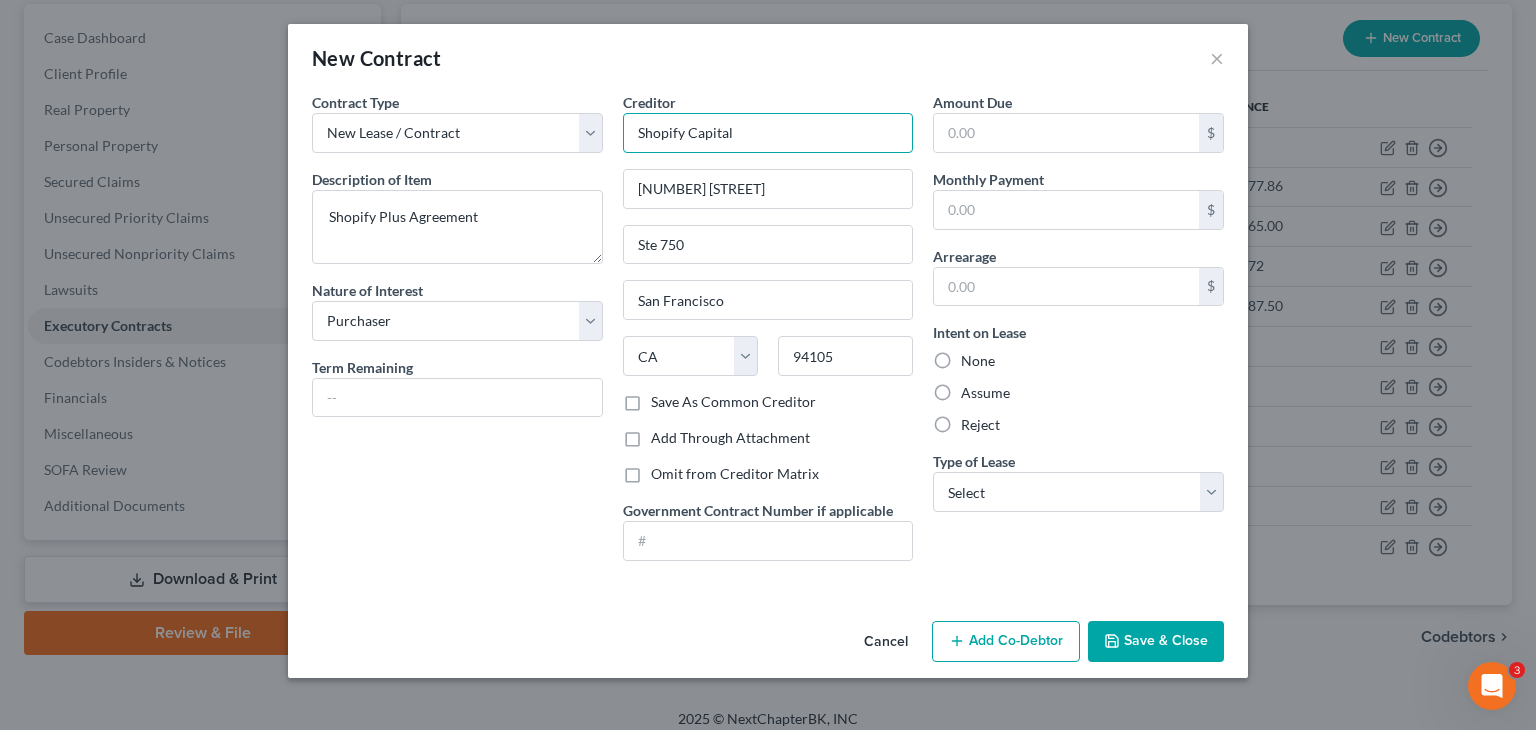 drag, startPoint x: 689, startPoint y: 136, endPoint x: 832, endPoint y: 132, distance: 143.05594 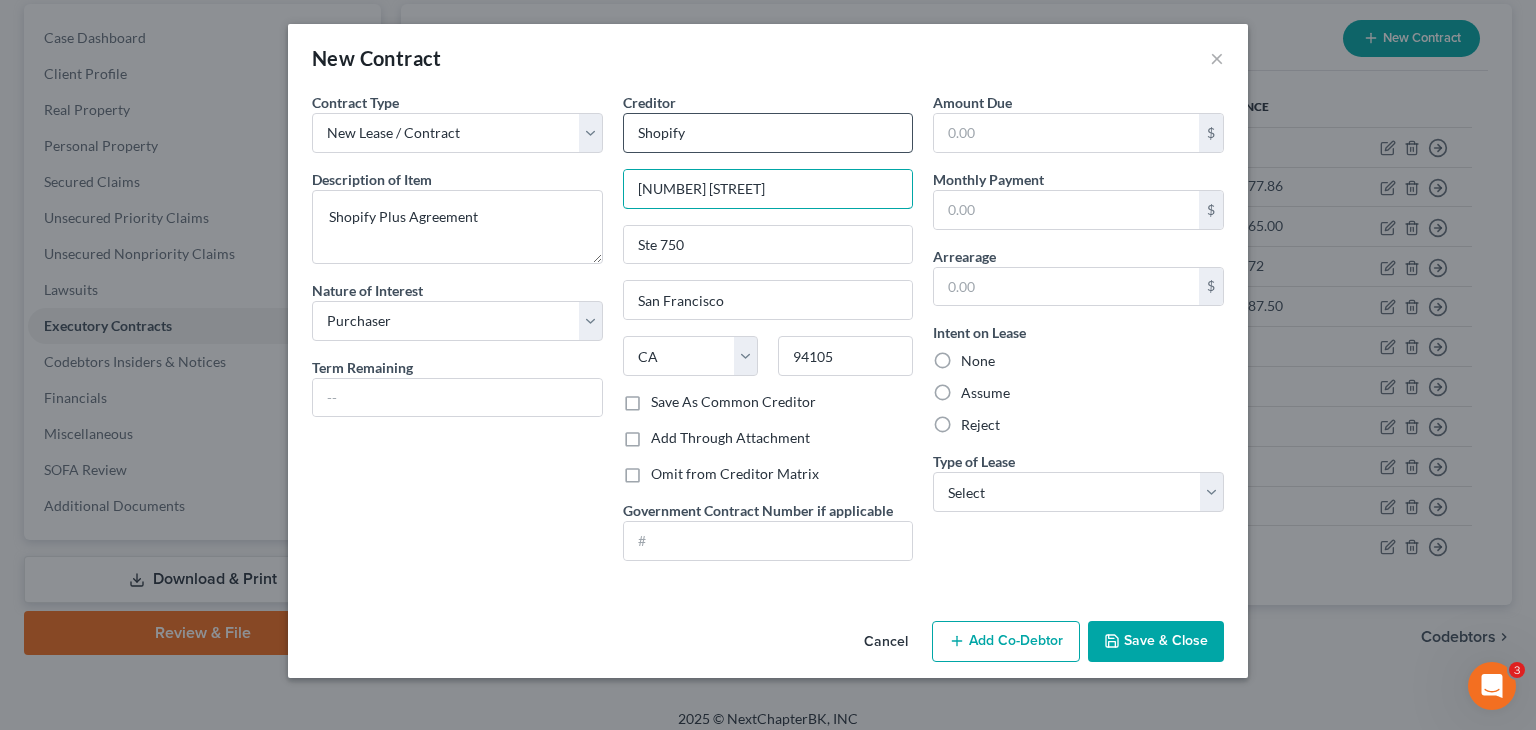 type on "Shopify" 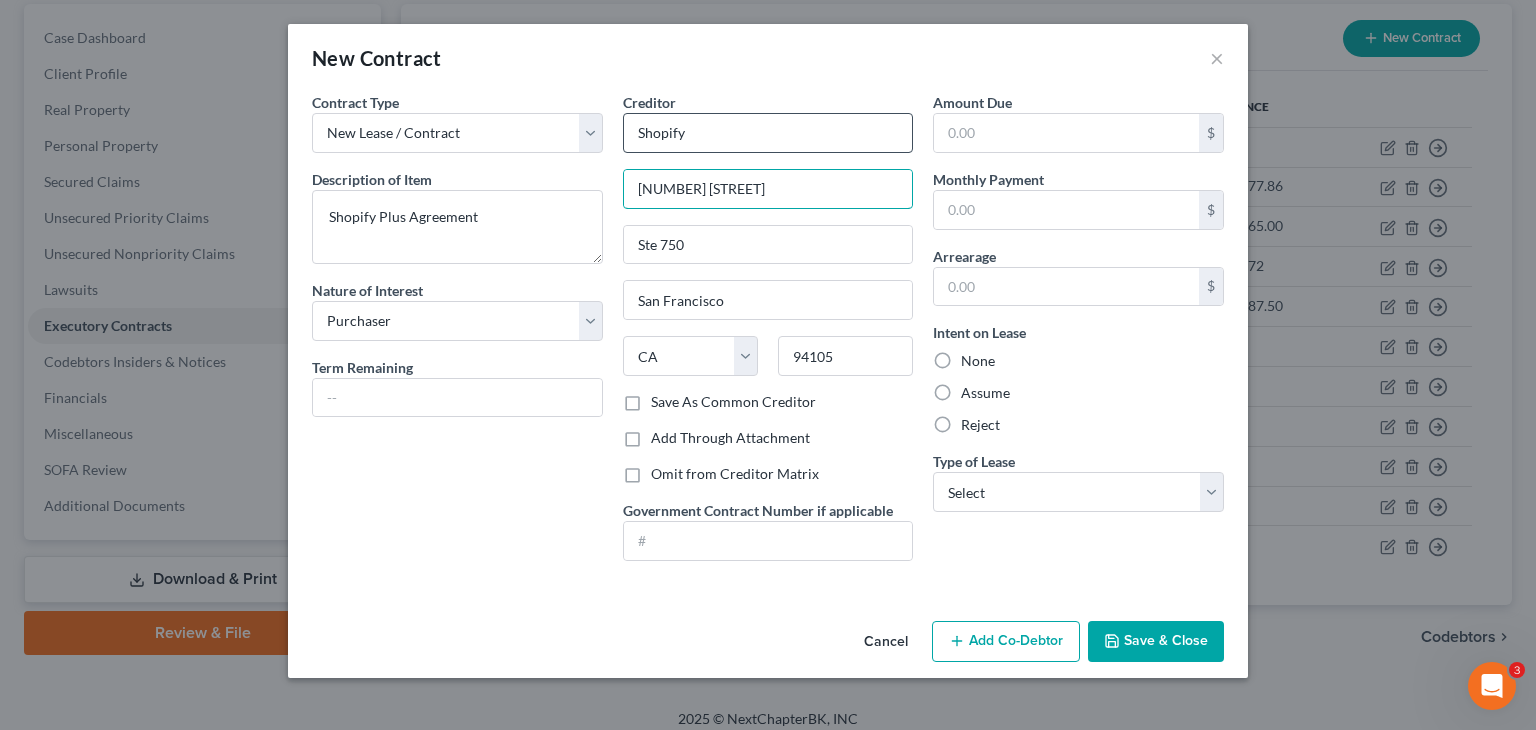 type on "[NUMBER] [STREET]" 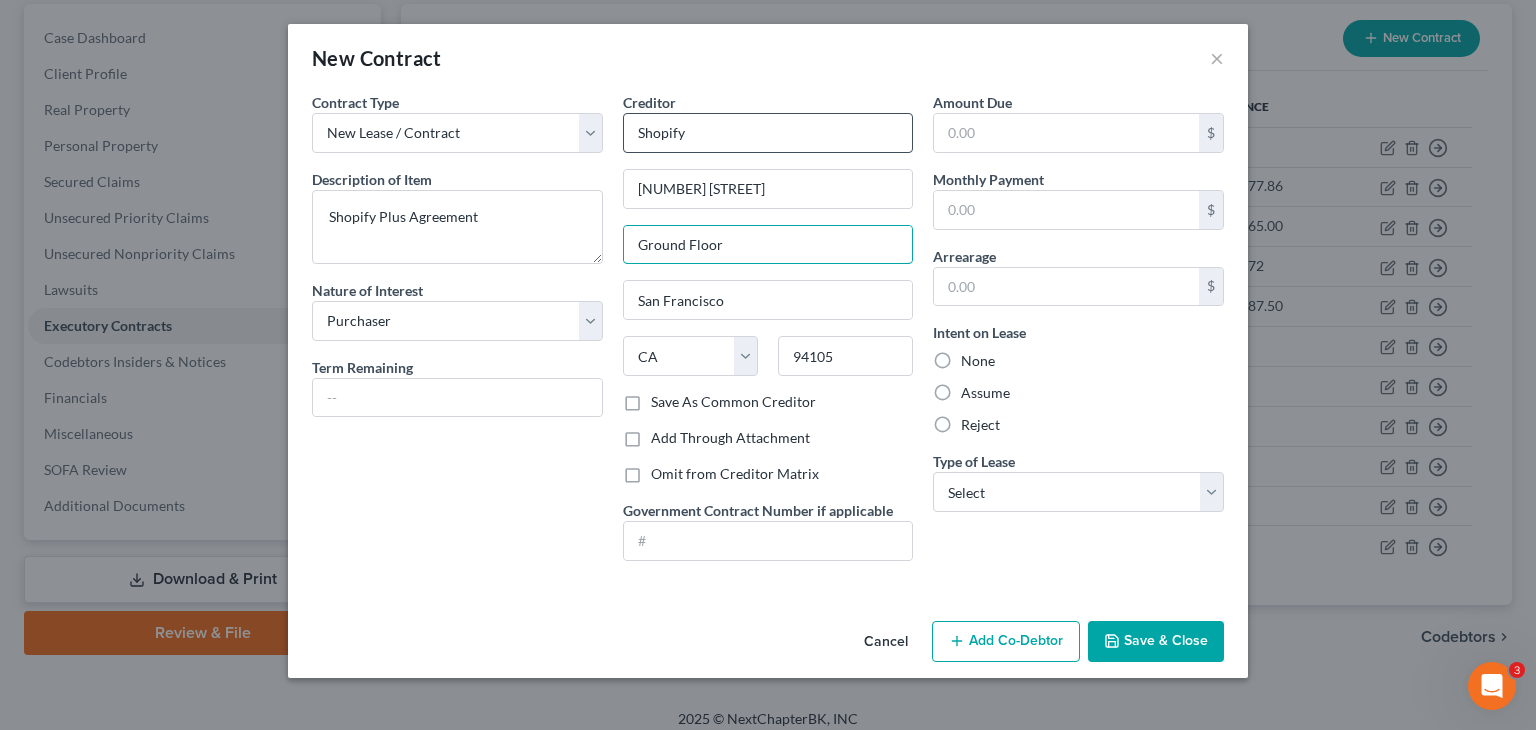 type on "Ground Floor" 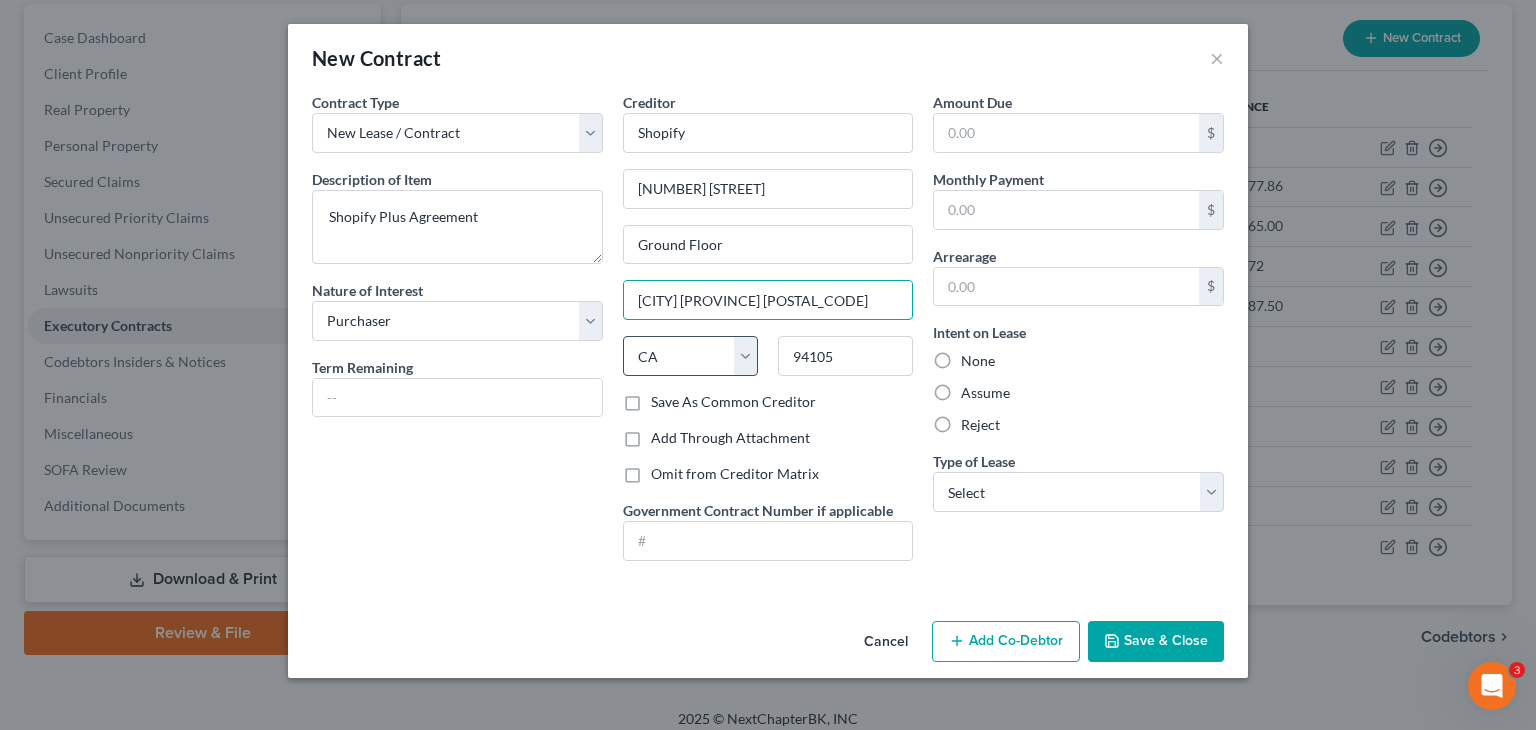 type on "[CITY] [PROVINCE] [POSTAL_CODE]" 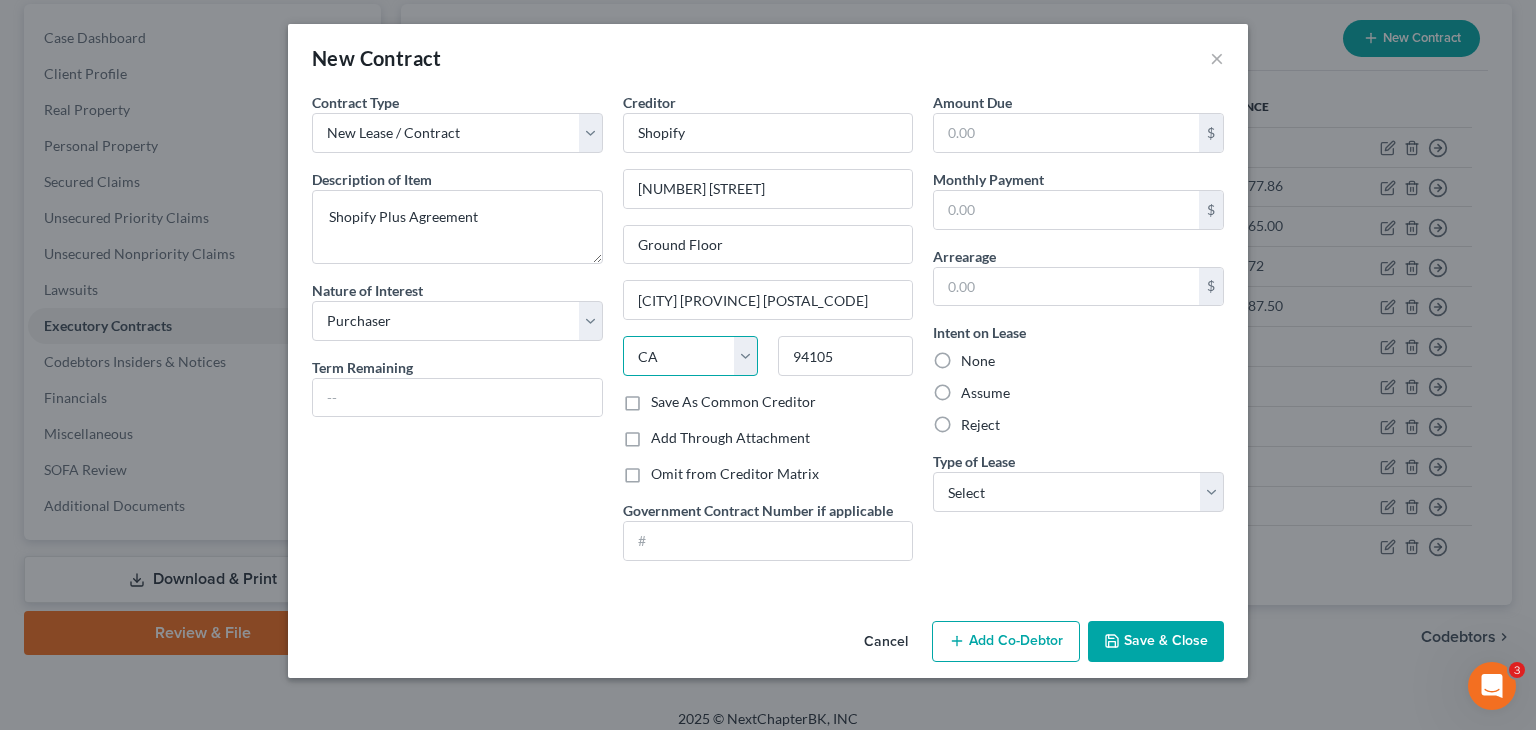 drag, startPoint x: 678, startPoint y: 346, endPoint x: 554, endPoint y: 360, distance: 124.78782 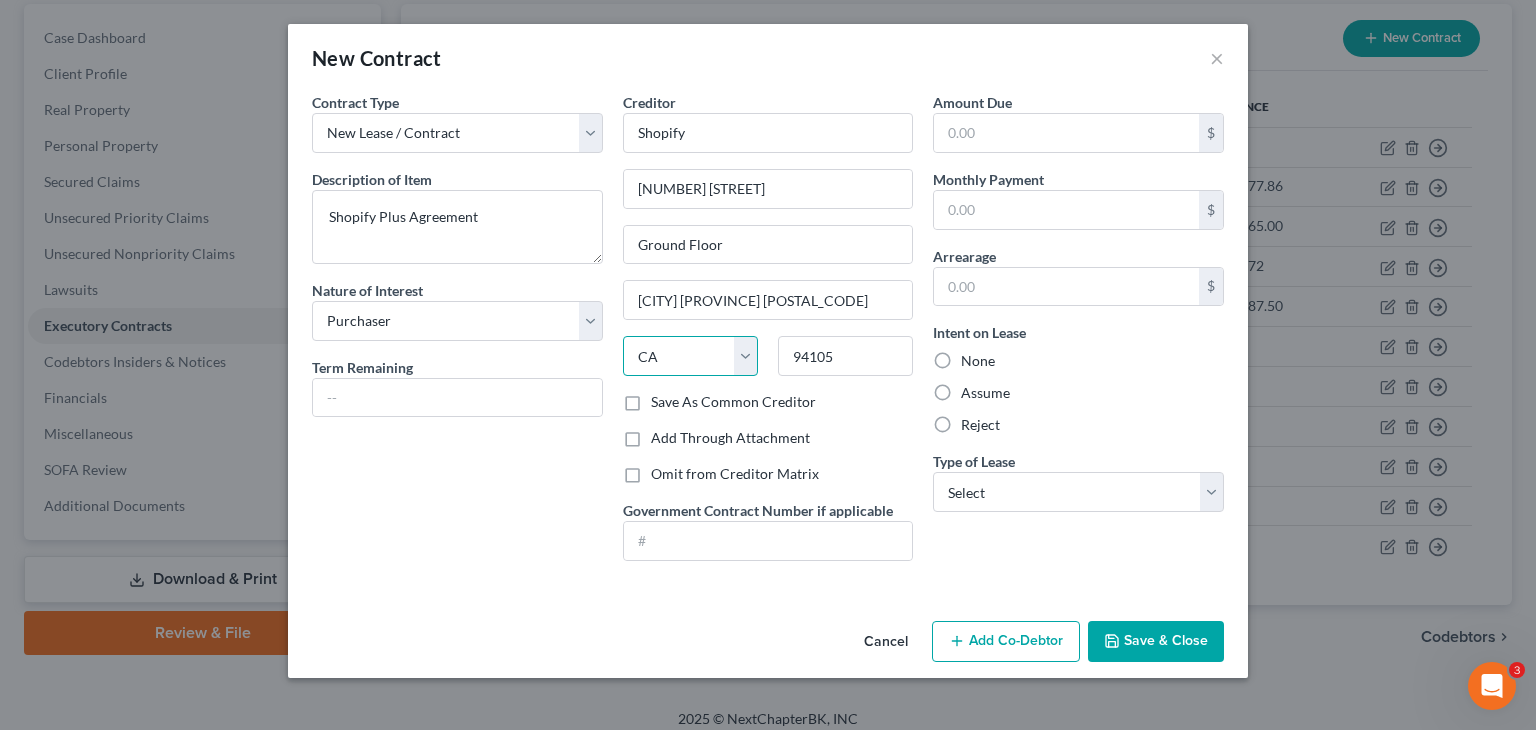 select 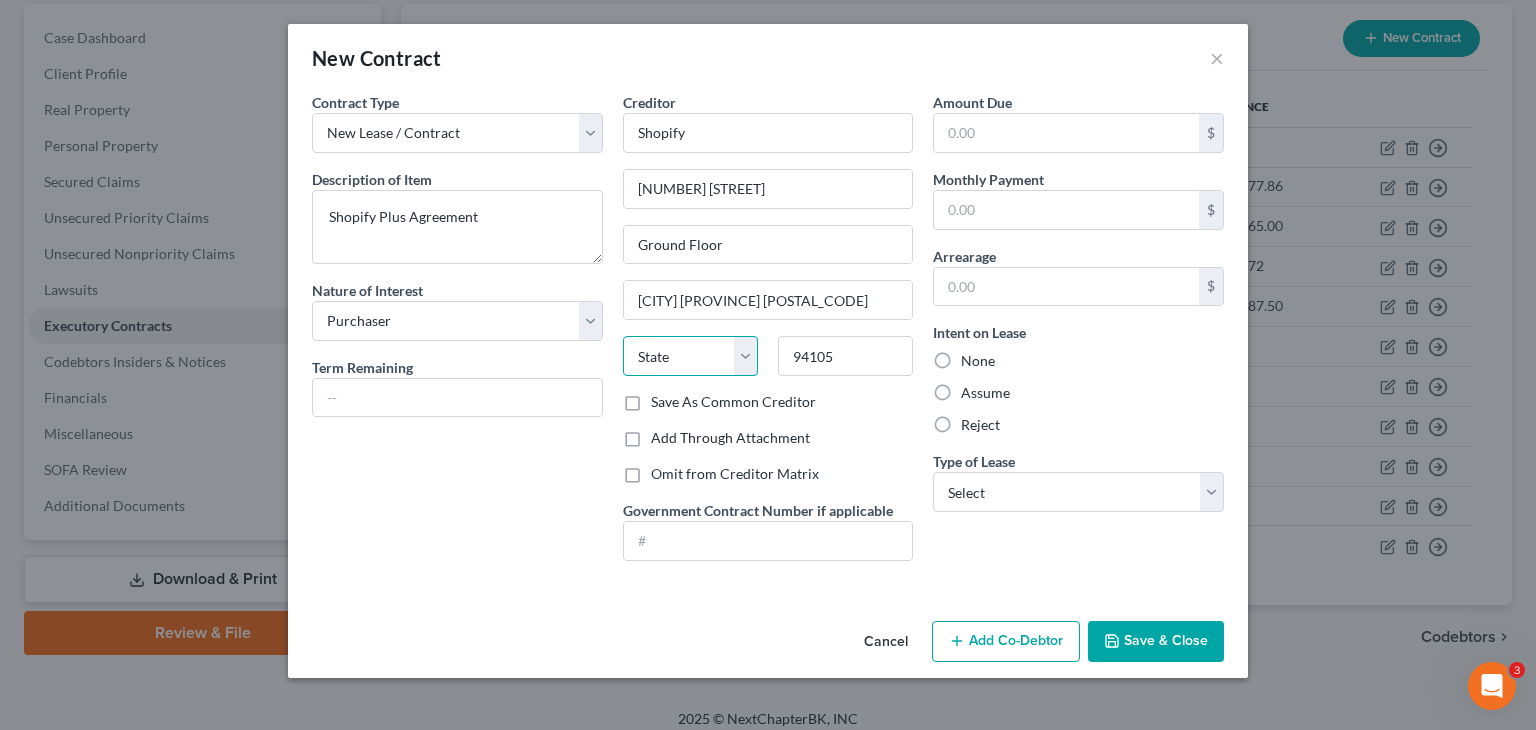 click on "State AL AK AR AZ CA CO CT DE DC FL GA GU HI ID IL IN IA KS KY LA ME MD MA MI MN MS MO MT NC ND NE NV NH NJ NM NY OH OK OR PA PR RI SC SD TN TX UT VI VA VT WA WV WI WY" at bounding box center [690, 356] 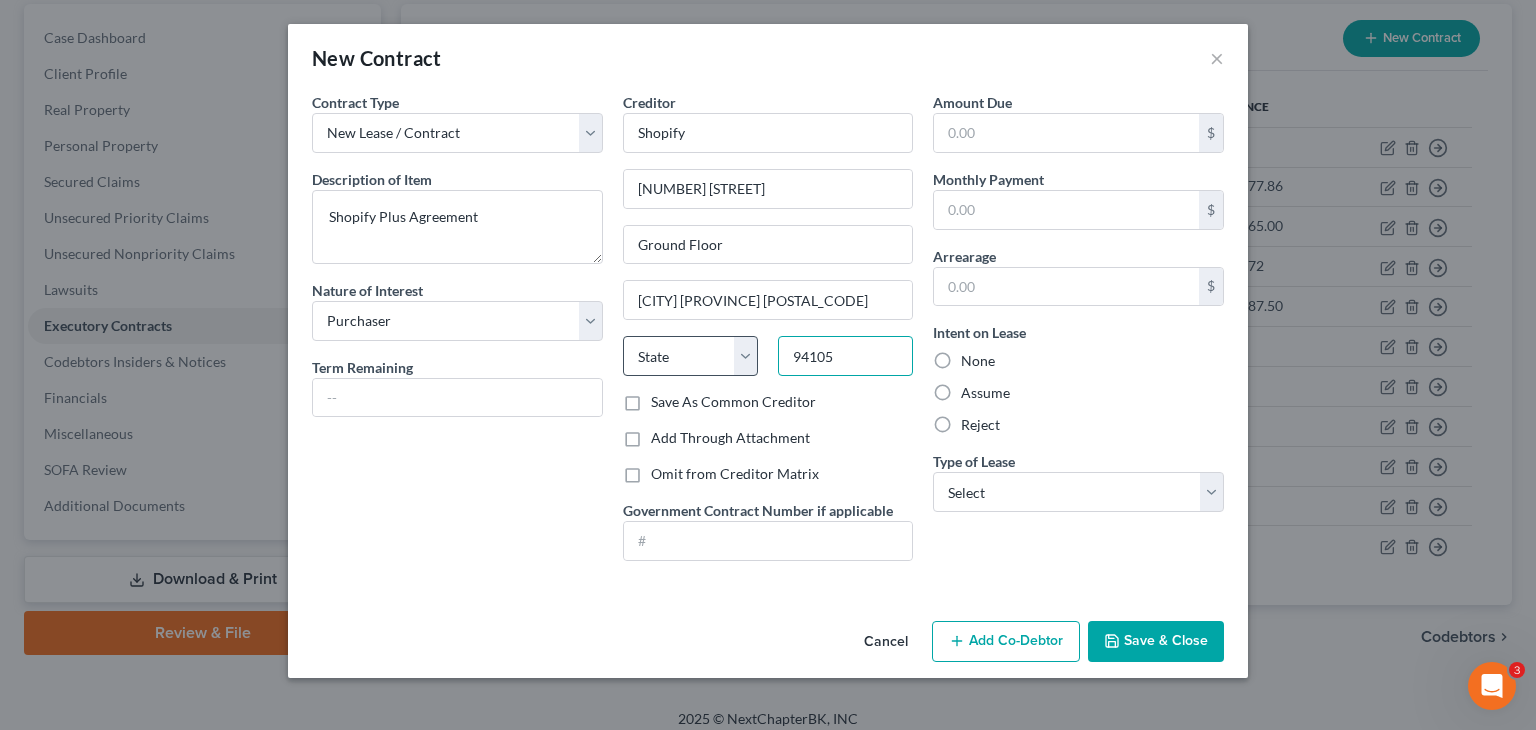 drag, startPoint x: 853, startPoint y: 361, endPoint x: 585, endPoint y: 341, distance: 268.74524 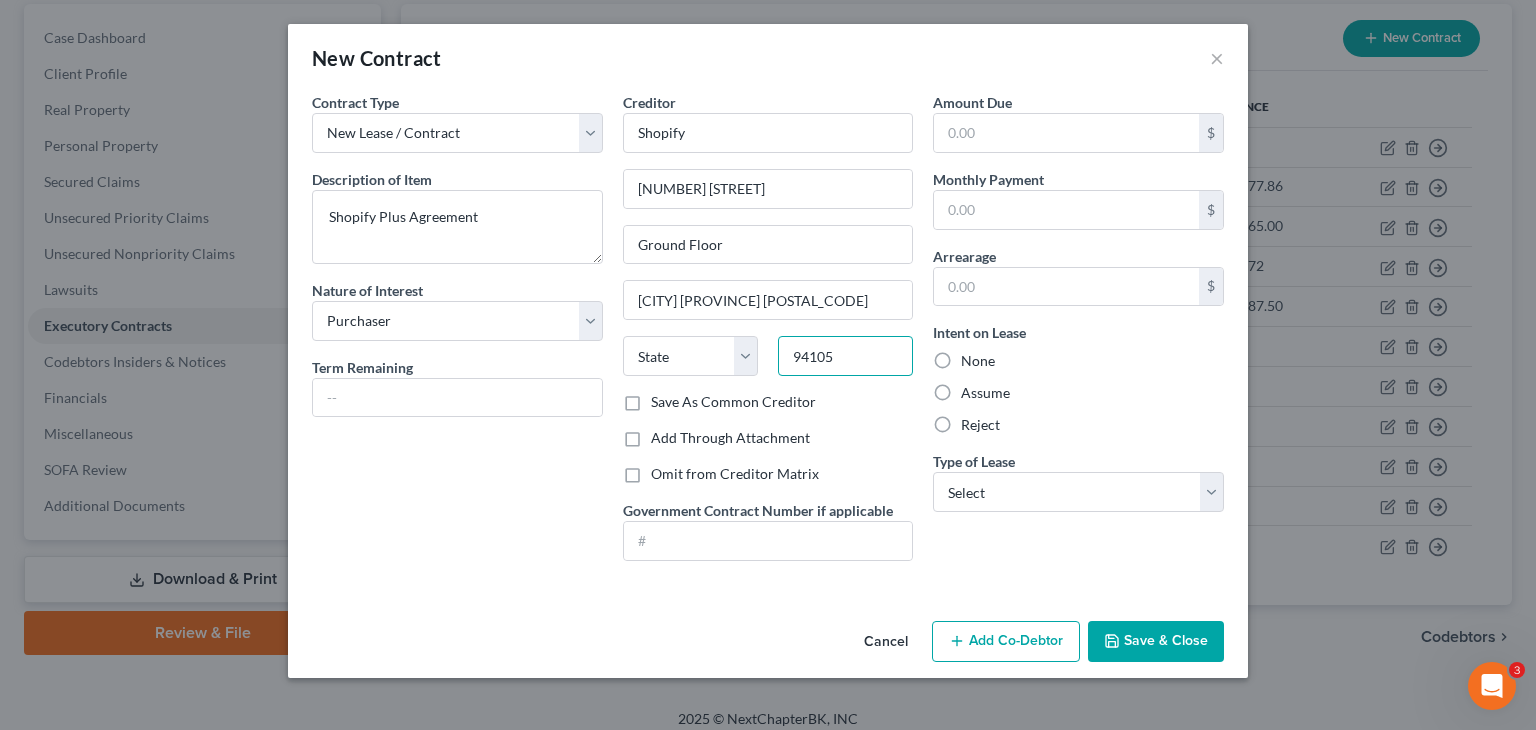 click on "State [STATE_CODE] [POSTAL_CODE]" at bounding box center [768, 364] 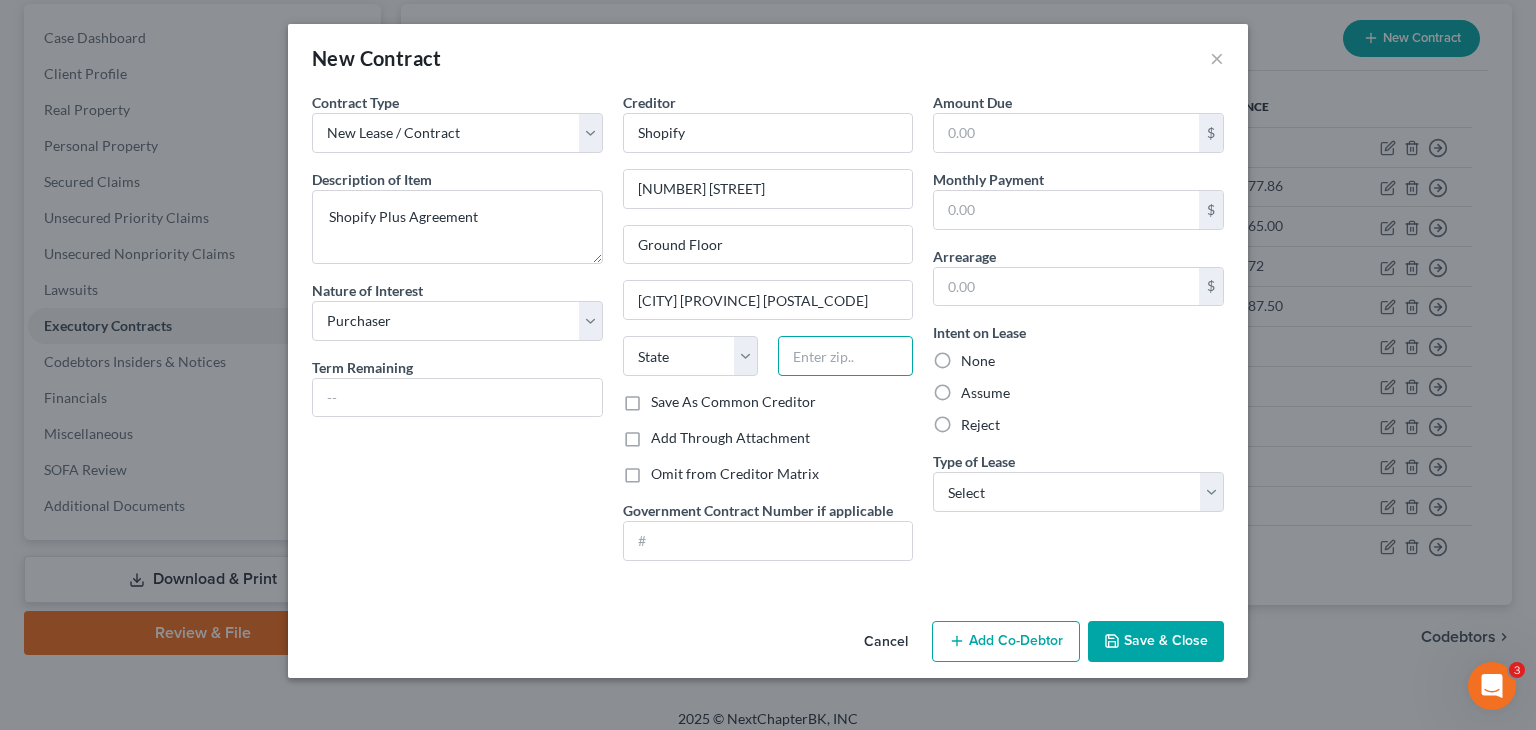type 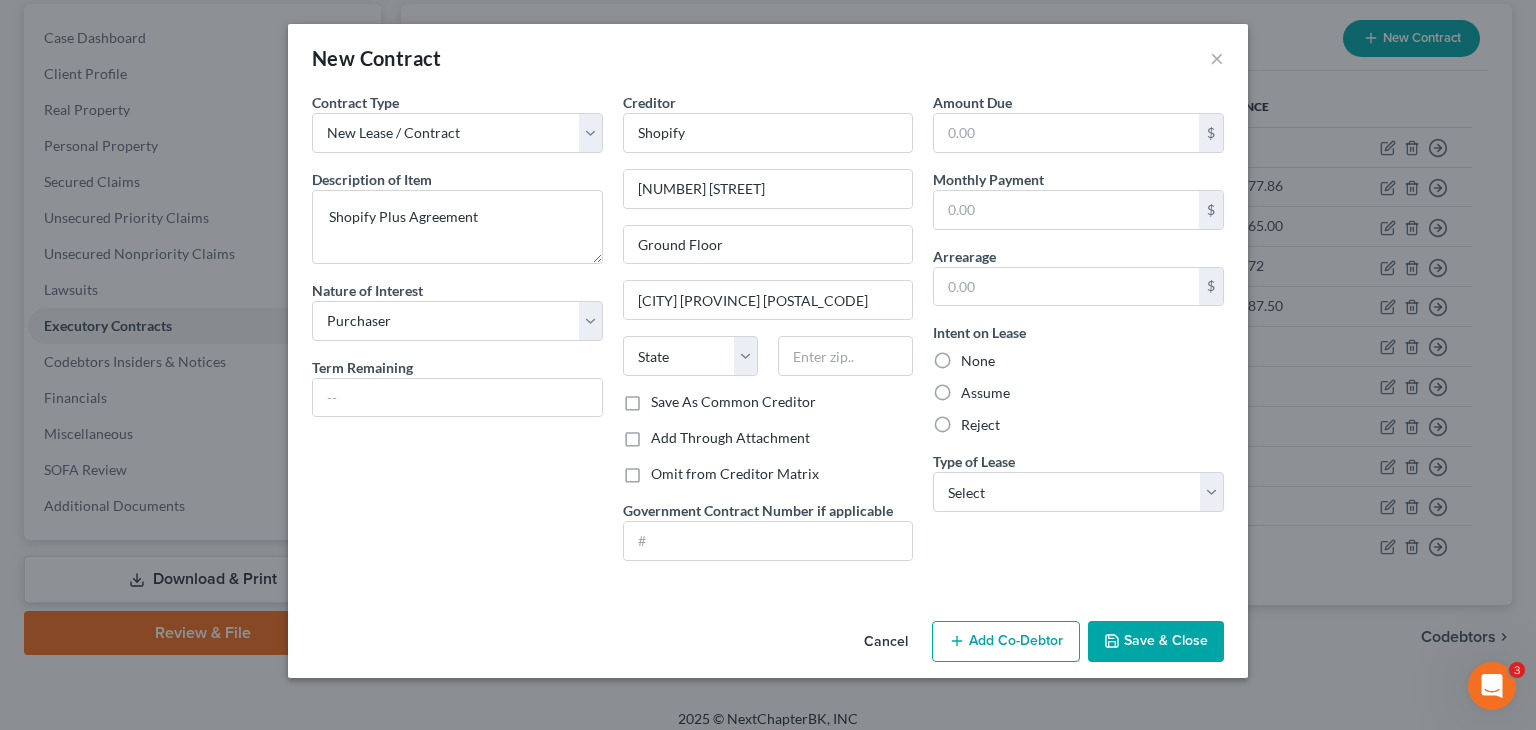 click on "Save As Common Creditor" at bounding box center (733, 402) 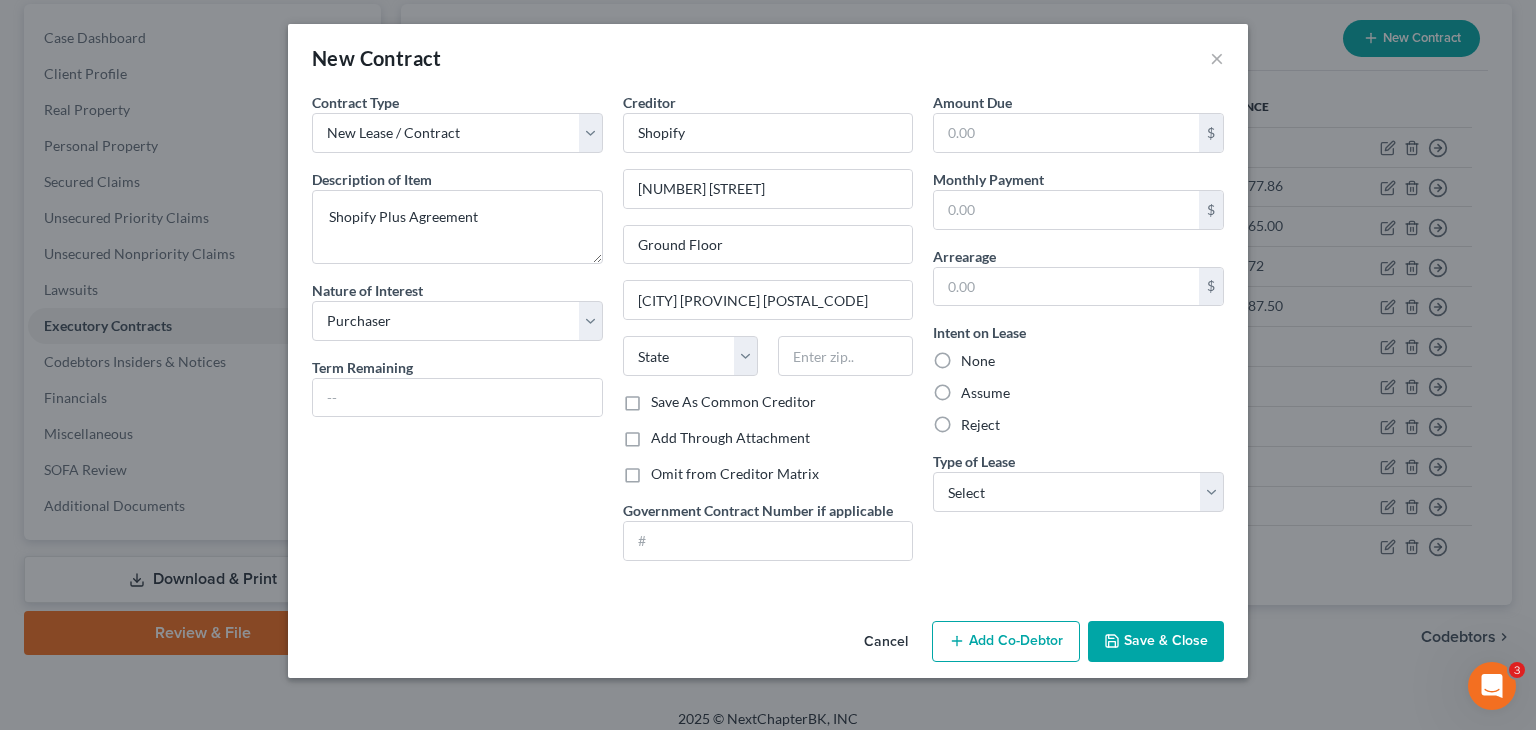 click on "Save As Common Creditor" at bounding box center (665, 398) 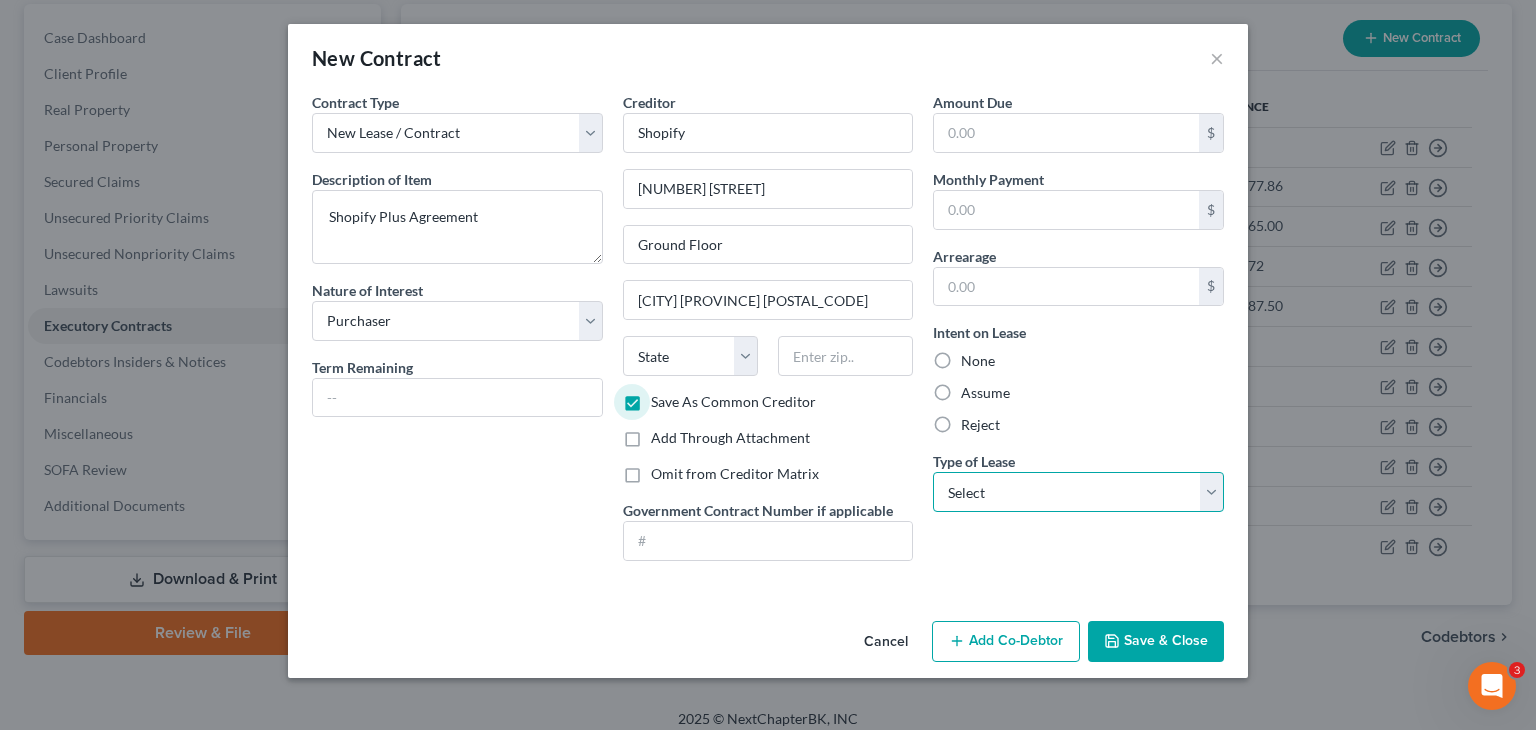 click on "Select Real Estate Car Other" at bounding box center [1078, 492] 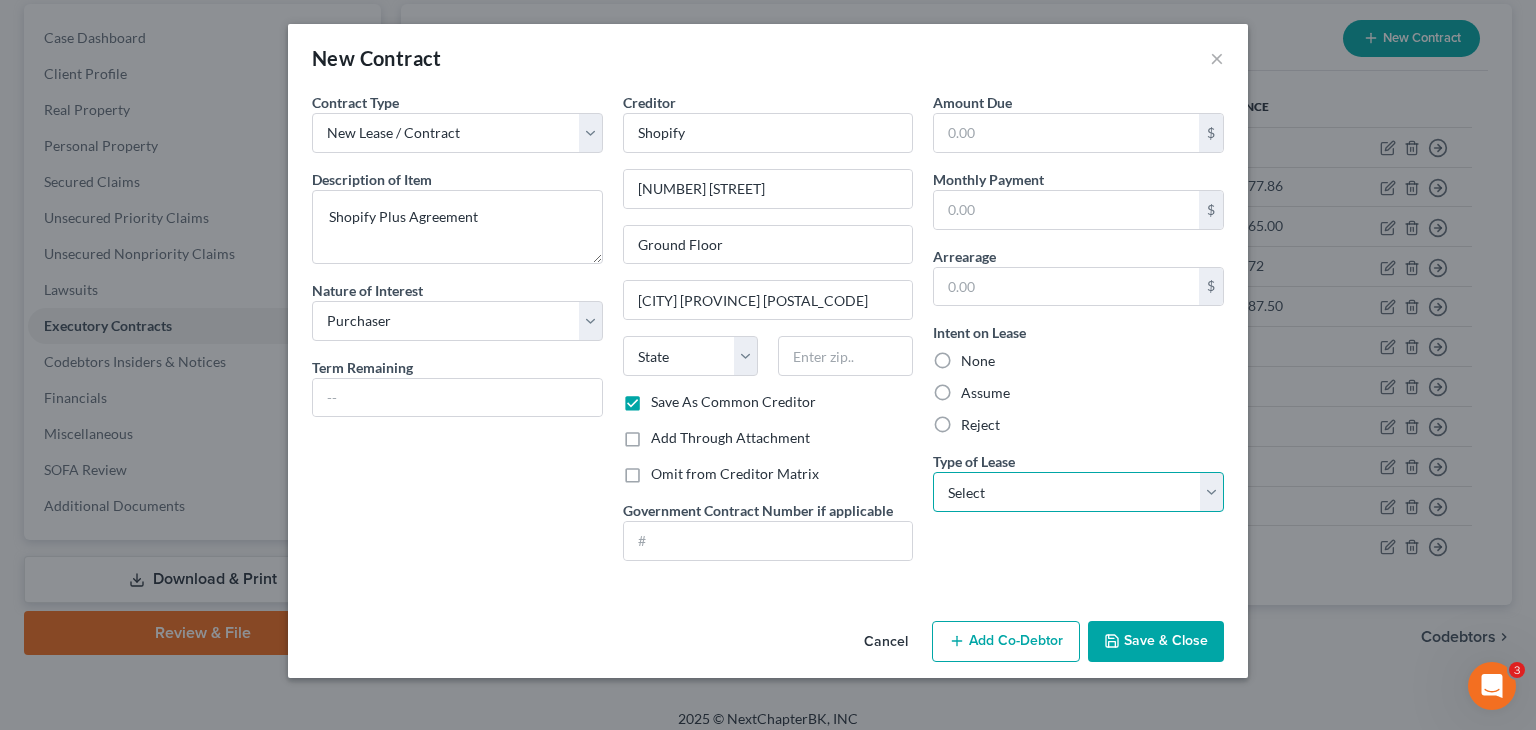 select on "2" 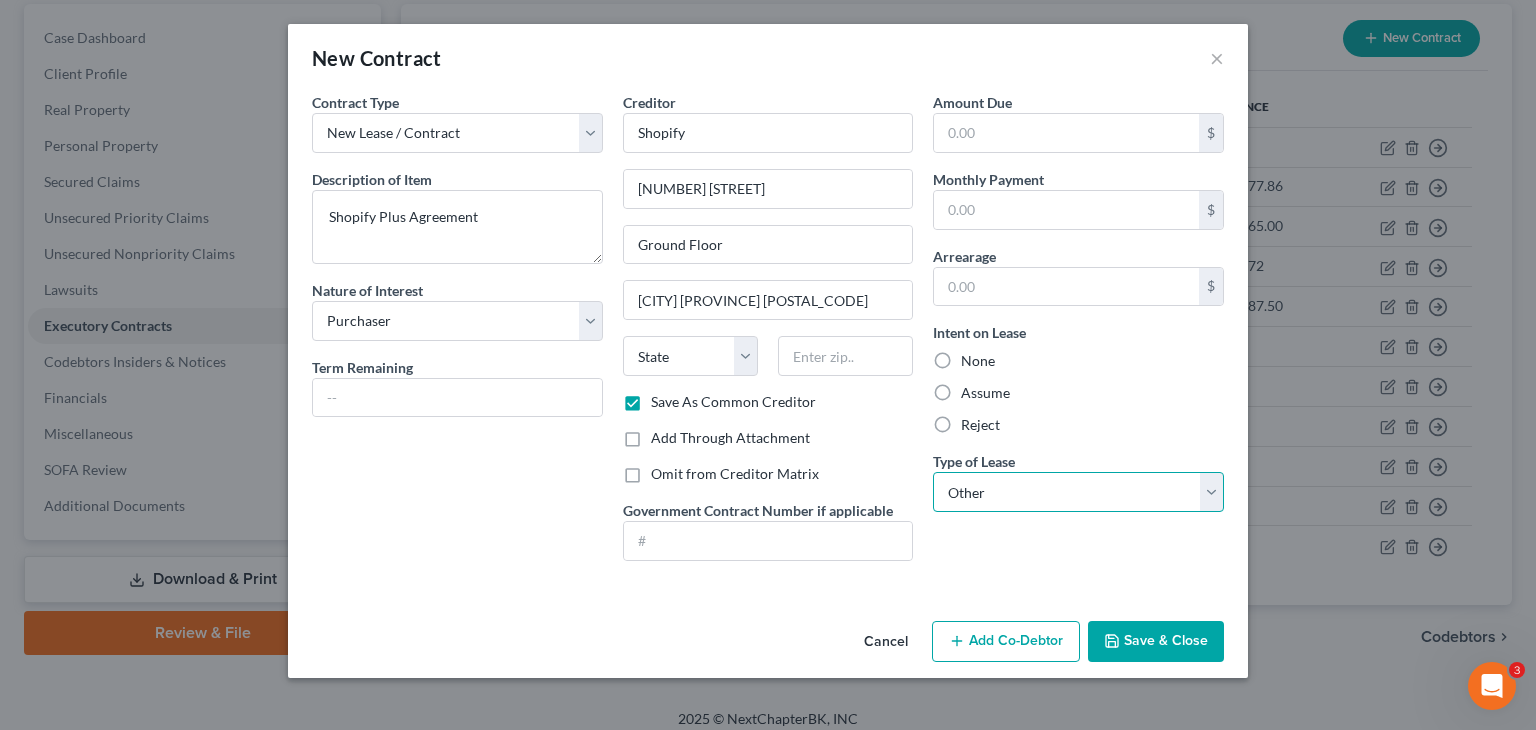 click on "Select Real Estate Car Other" at bounding box center [1078, 492] 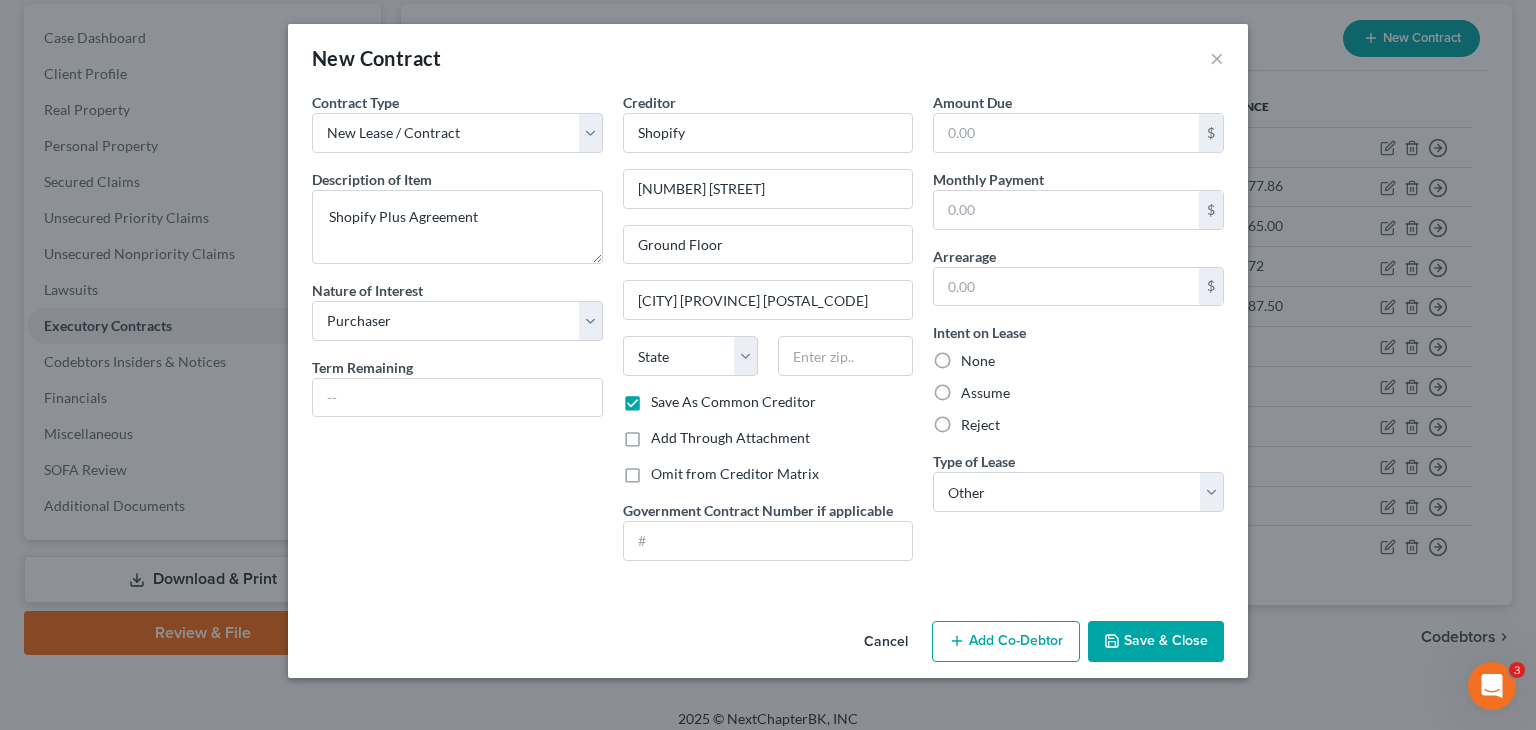 click on "Save & Close" at bounding box center [1156, 642] 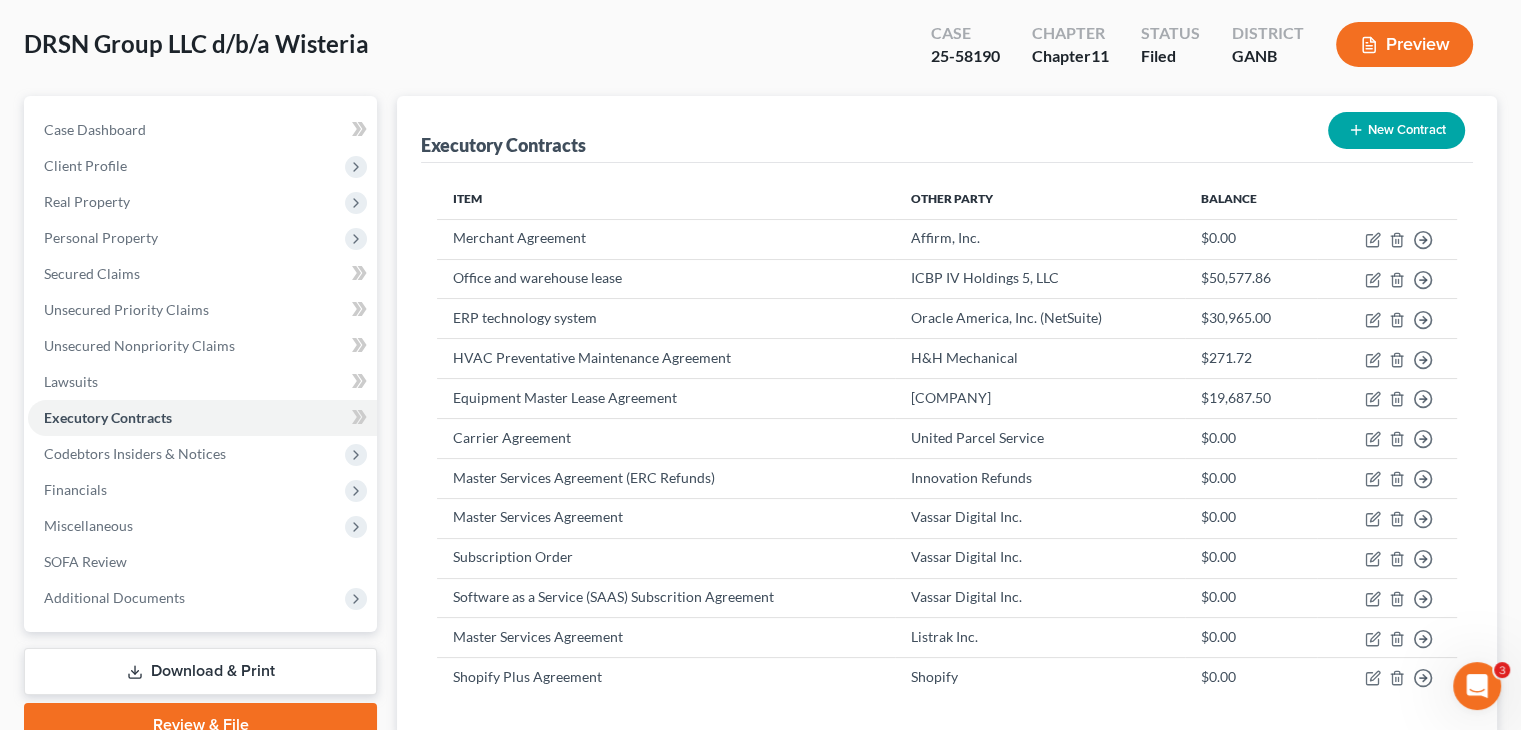 scroll, scrollTop: 0, scrollLeft: 0, axis: both 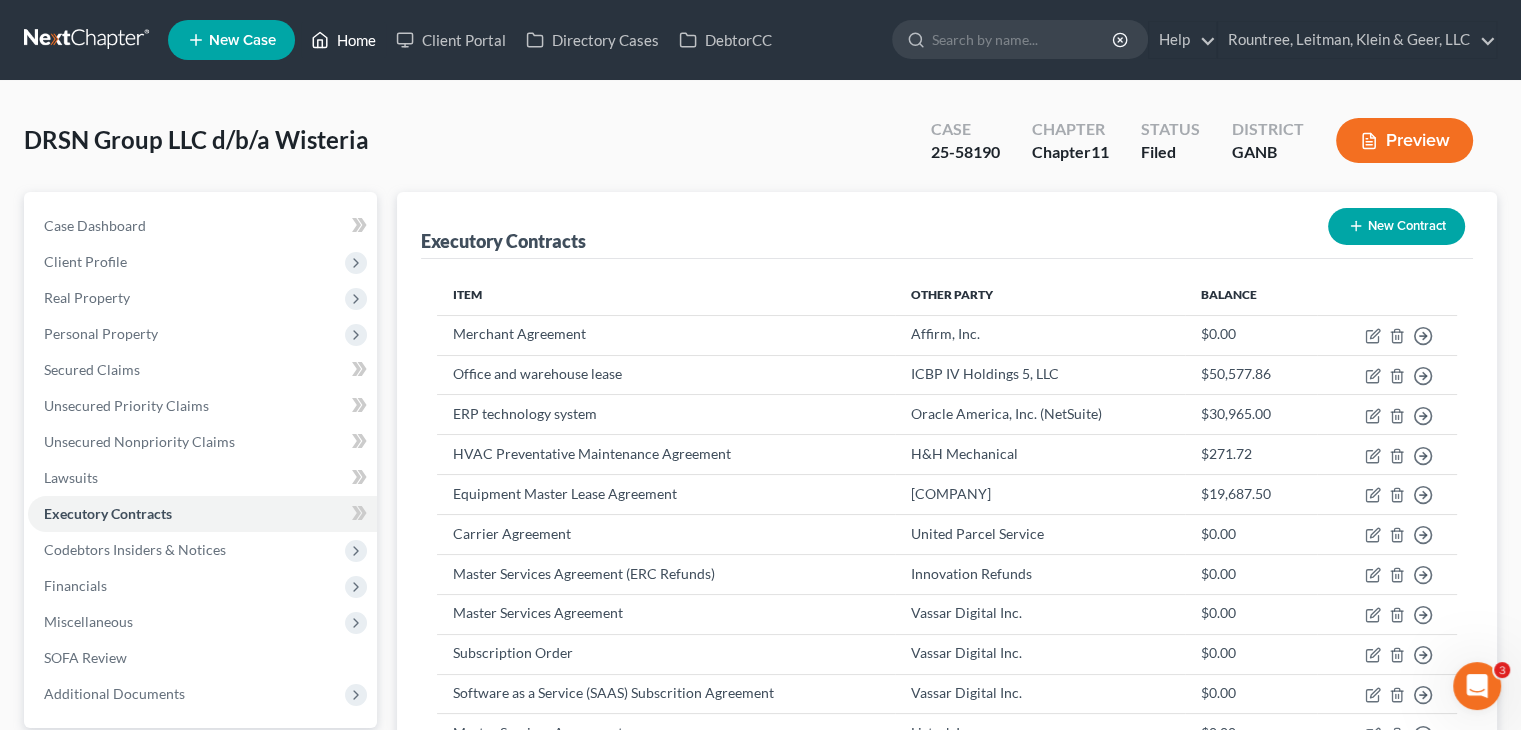 click on "Home" at bounding box center (343, 40) 